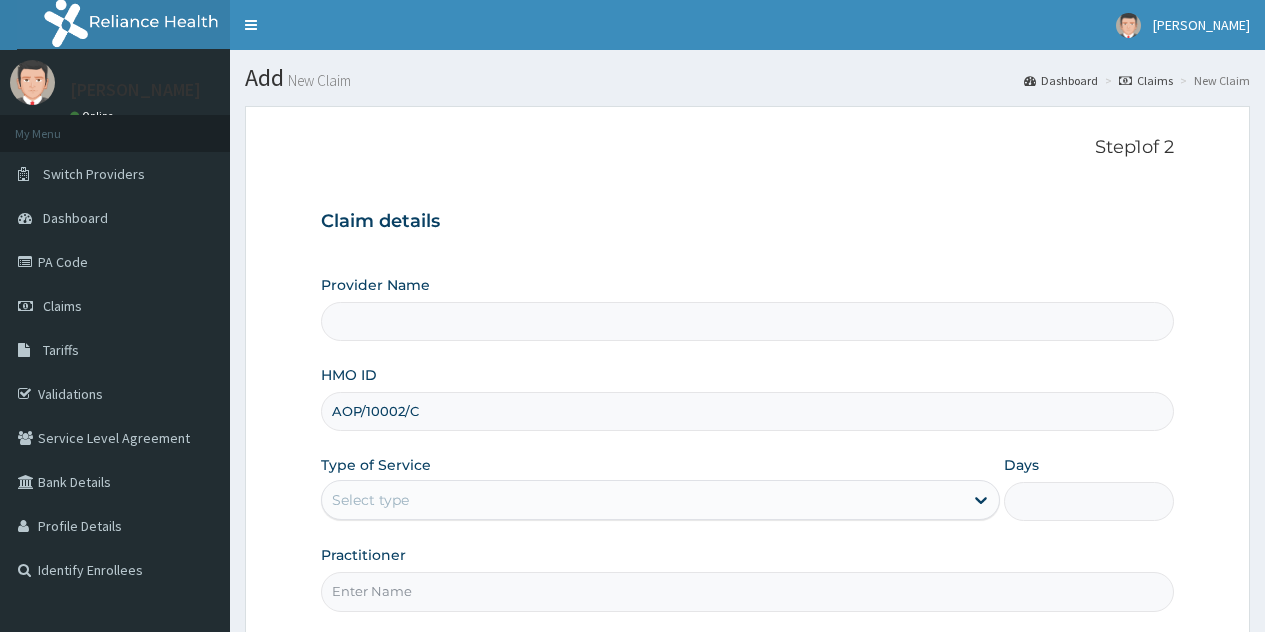 scroll, scrollTop: 0, scrollLeft: 0, axis: both 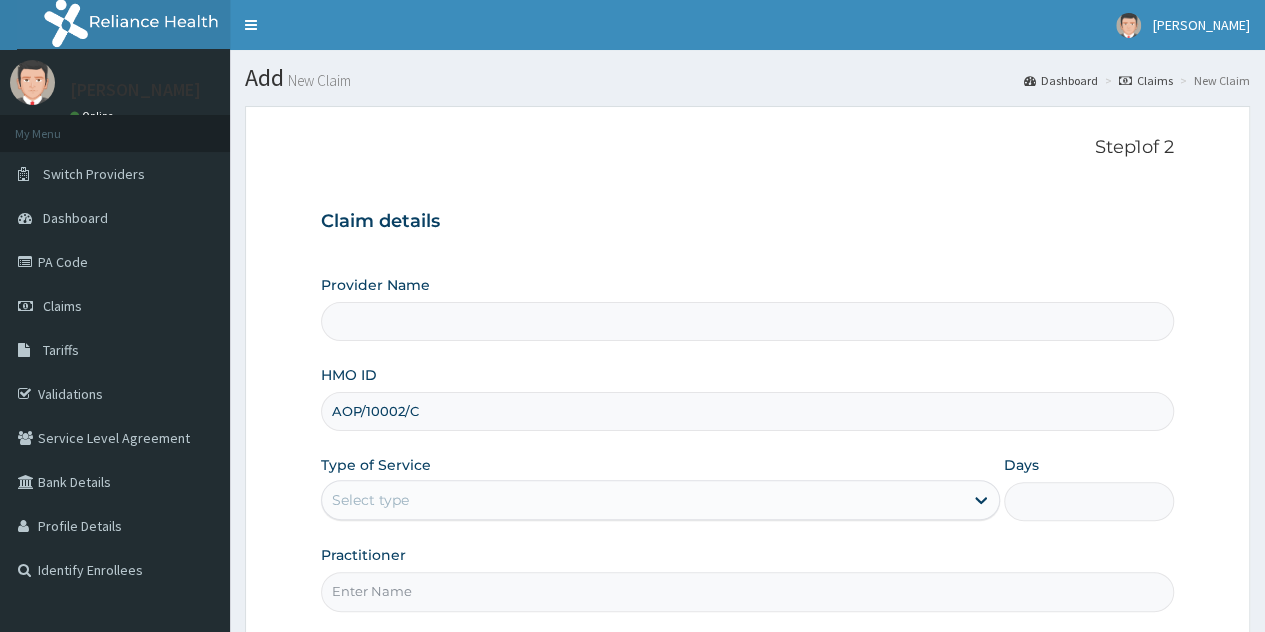 type on "County Hospital Ltd" 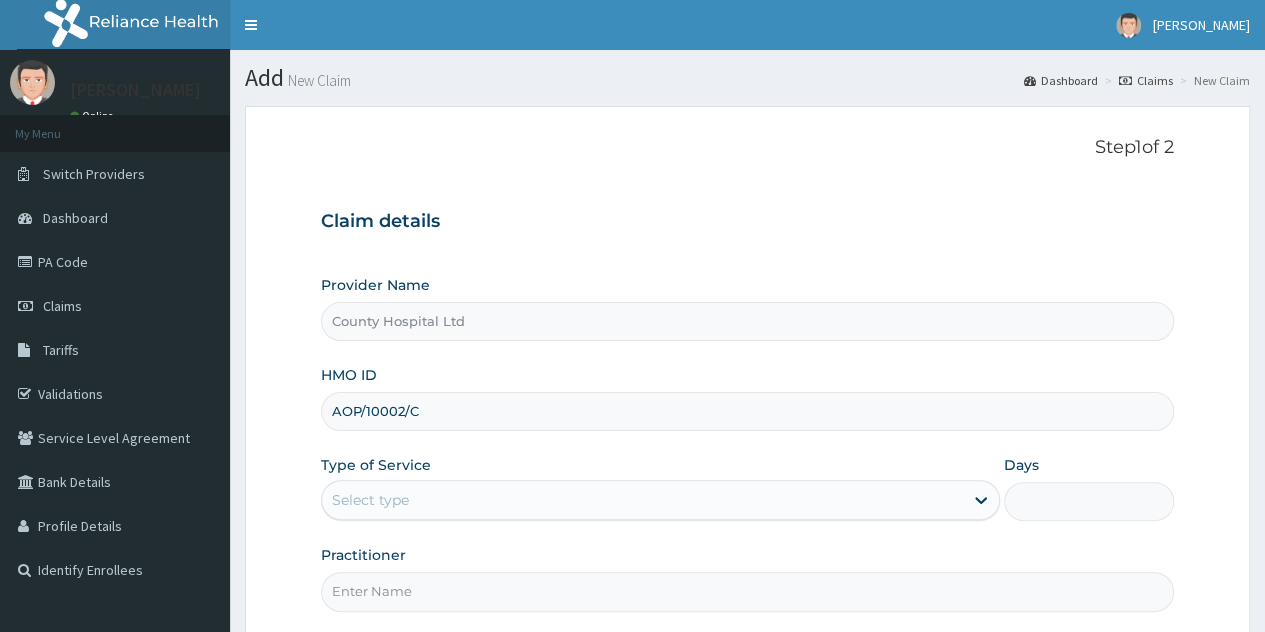 type on "AOP/10002/C" 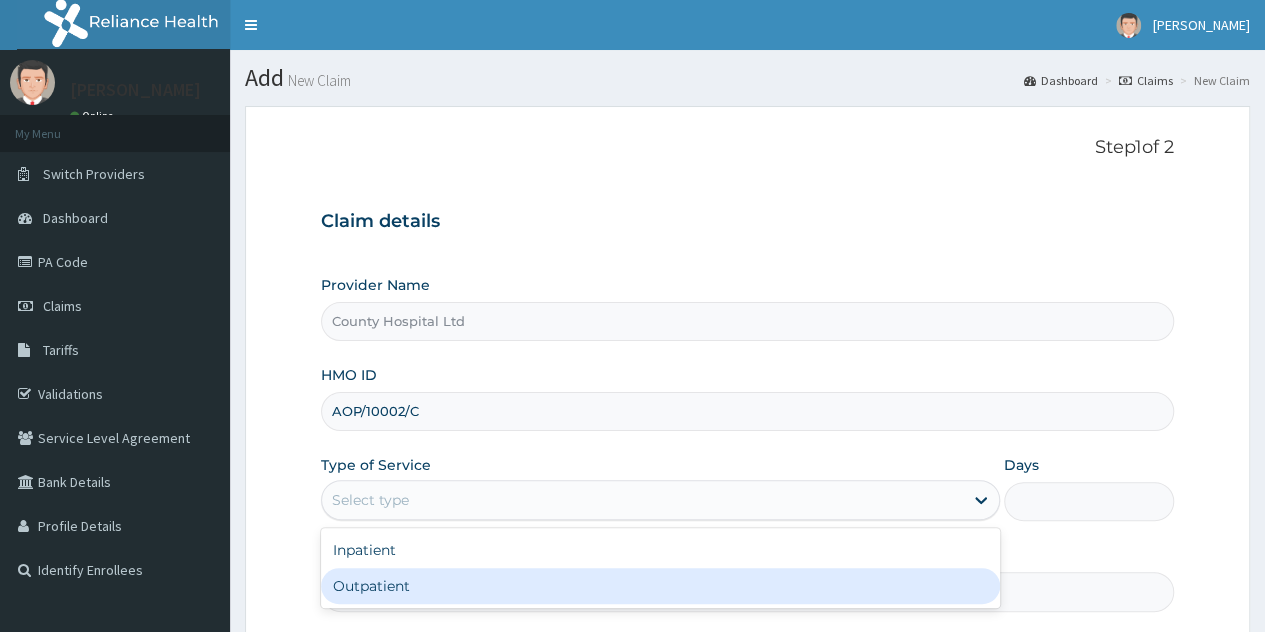 click on "Outpatient" at bounding box center [660, 586] 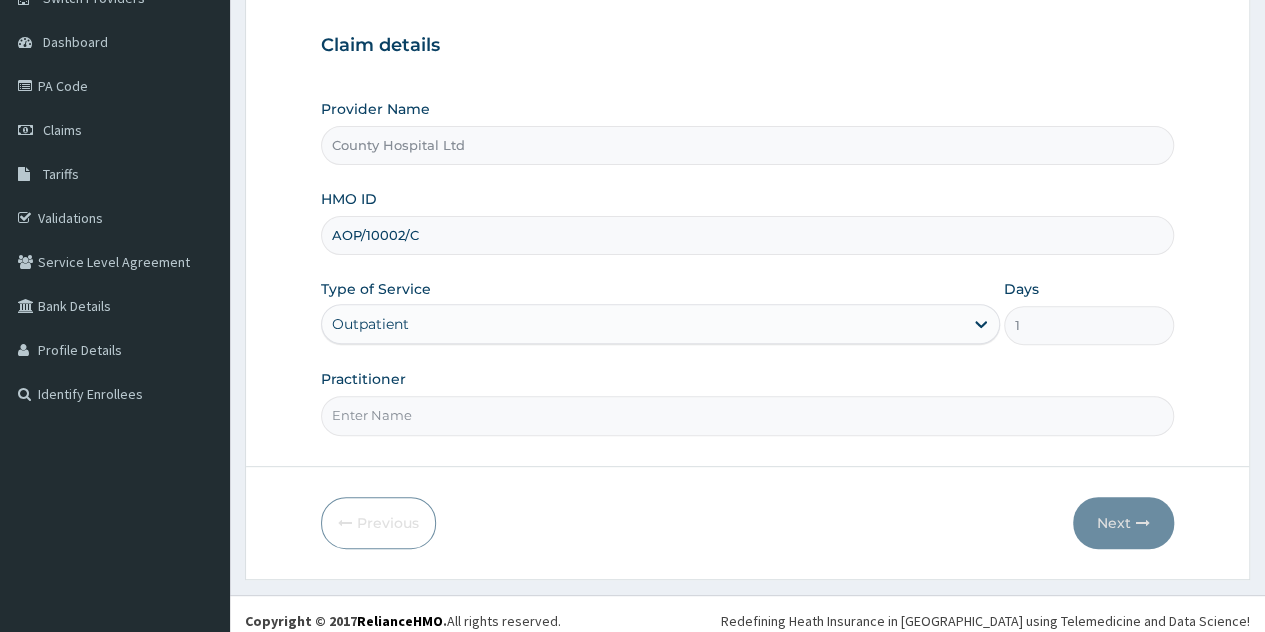 scroll, scrollTop: 188, scrollLeft: 0, axis: vertical 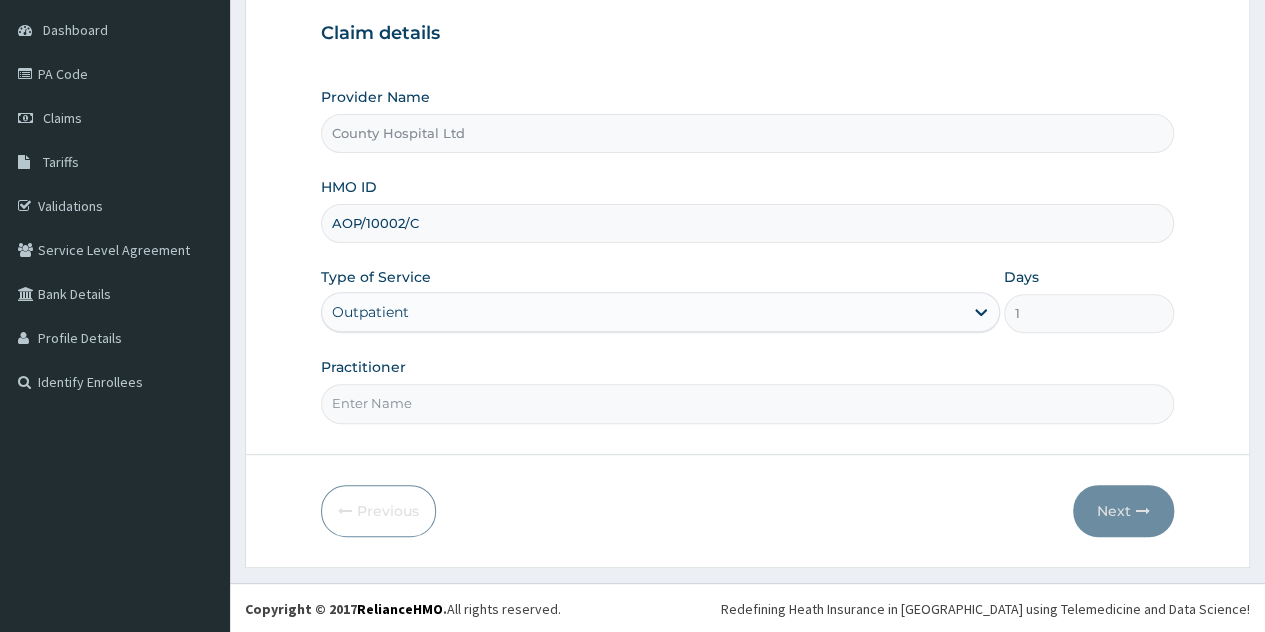 click on "Practitioner" at bounding box center (747, 403) 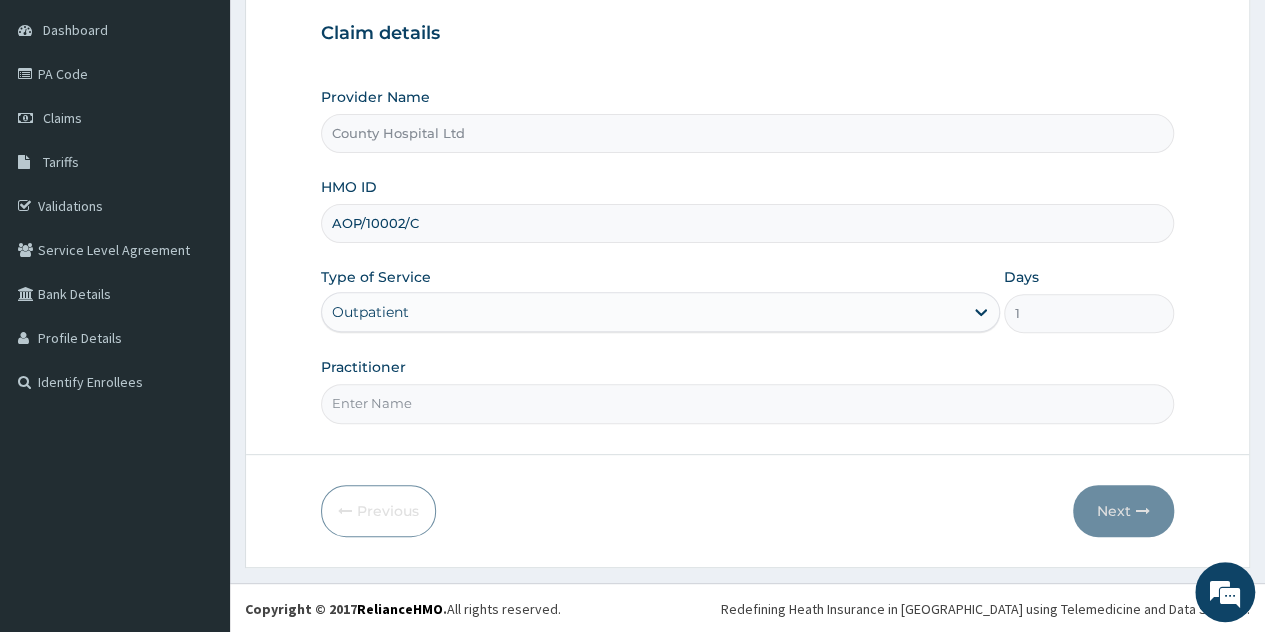 type on "DR AZZUN" 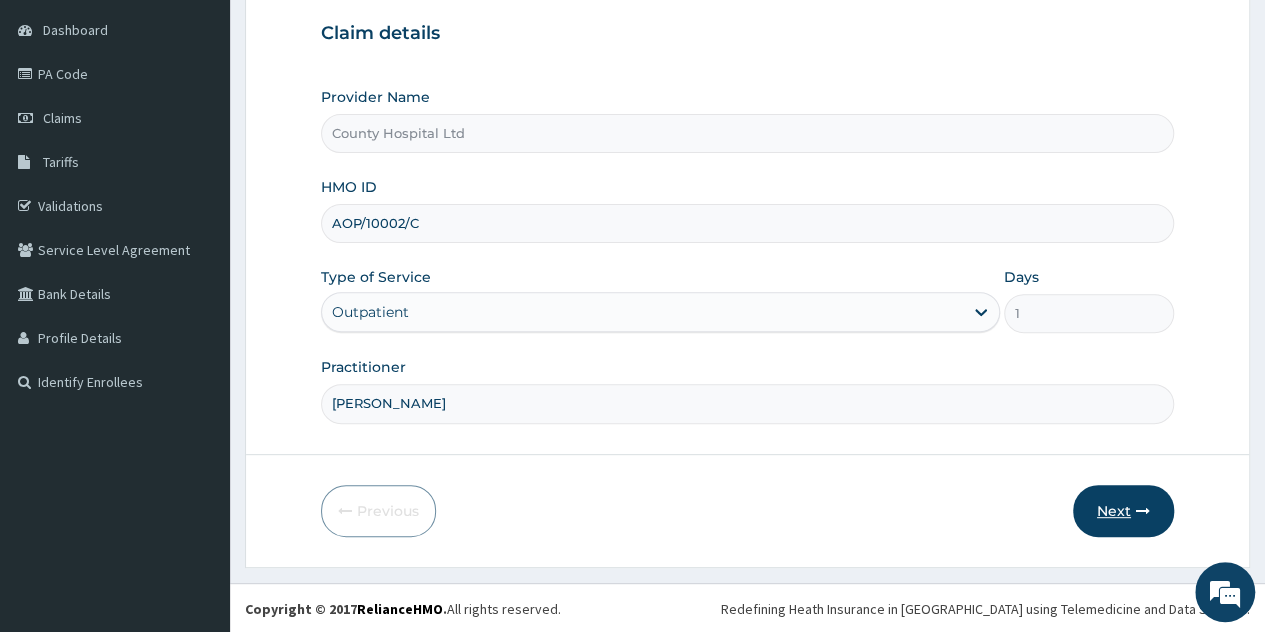 click on "Next" at bounding box center [1123, 511] 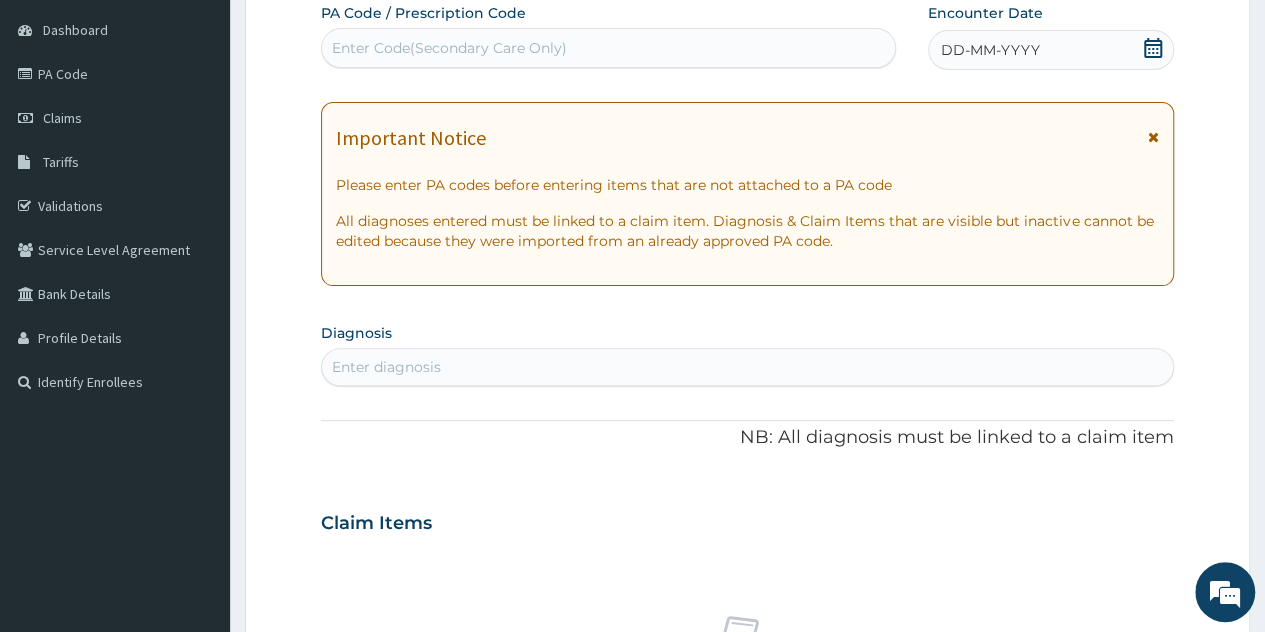 click on "DD-MM-YYYY" at bounding box center (990, 50) 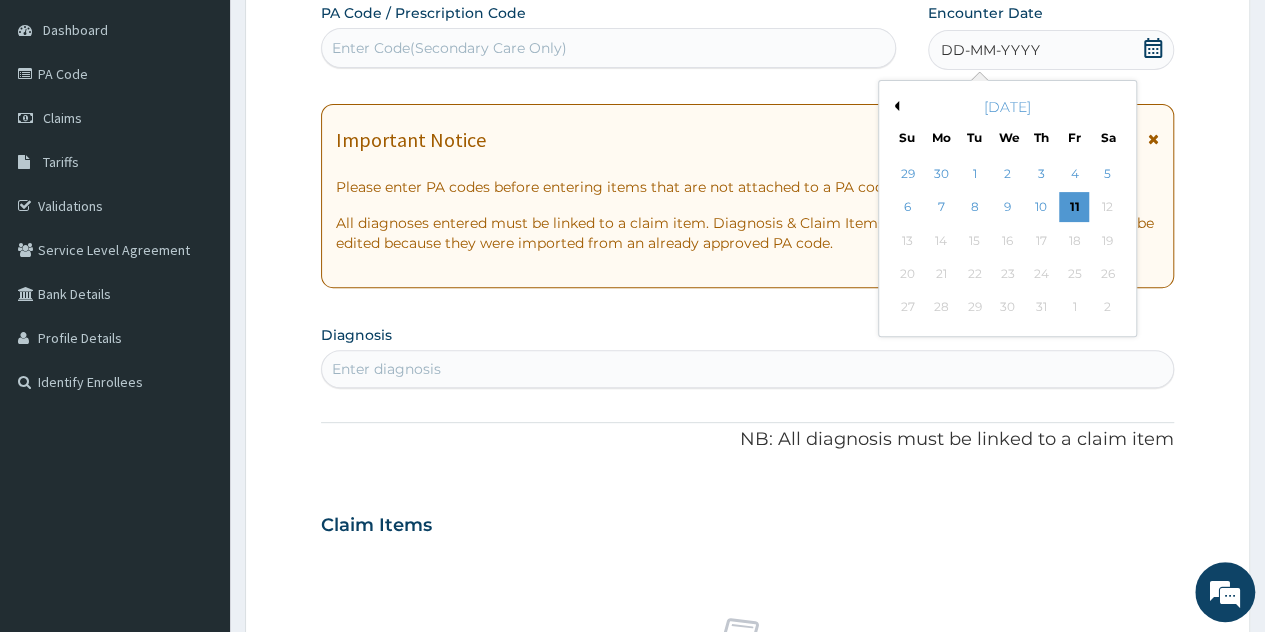 click on "Previous Month" at bounding box center (894, 106) 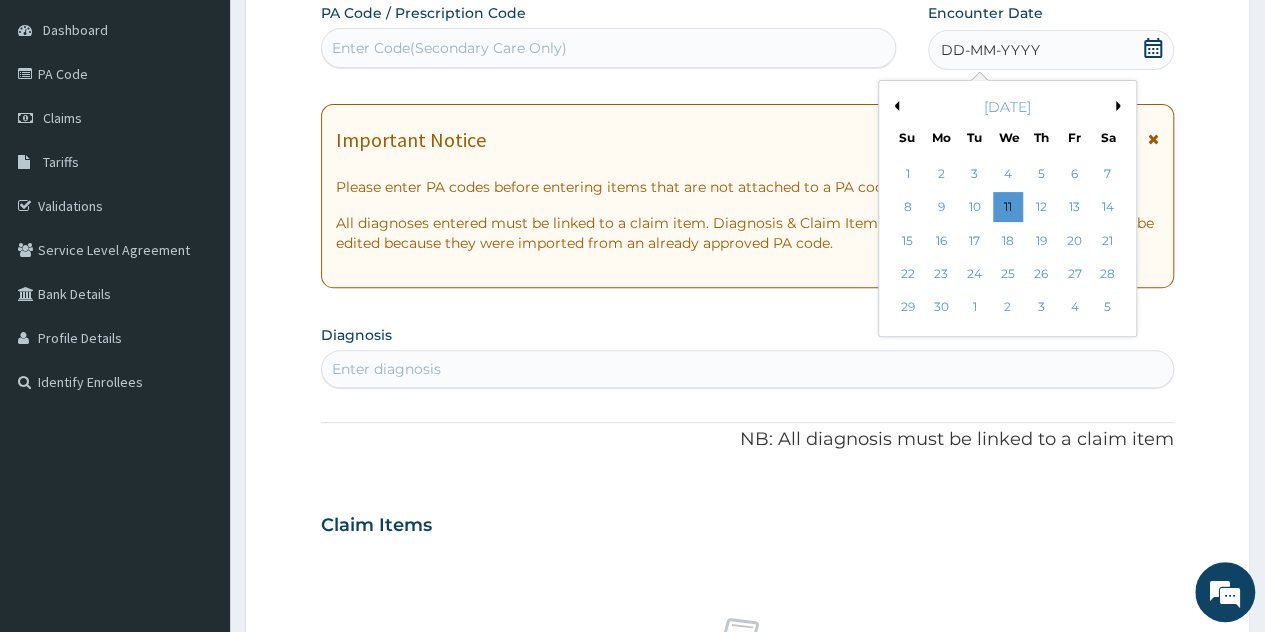 click on "Previous Month" at bounding box center (894, 106) 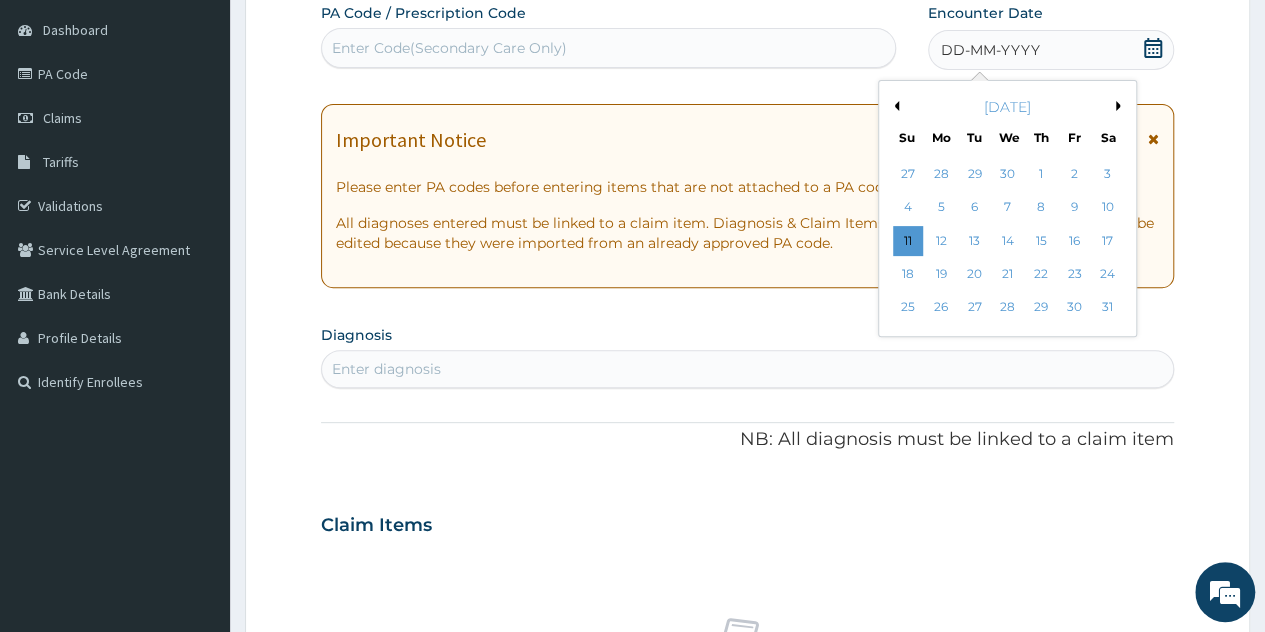 click on "Previous Month" at bounding box center (894, 106) 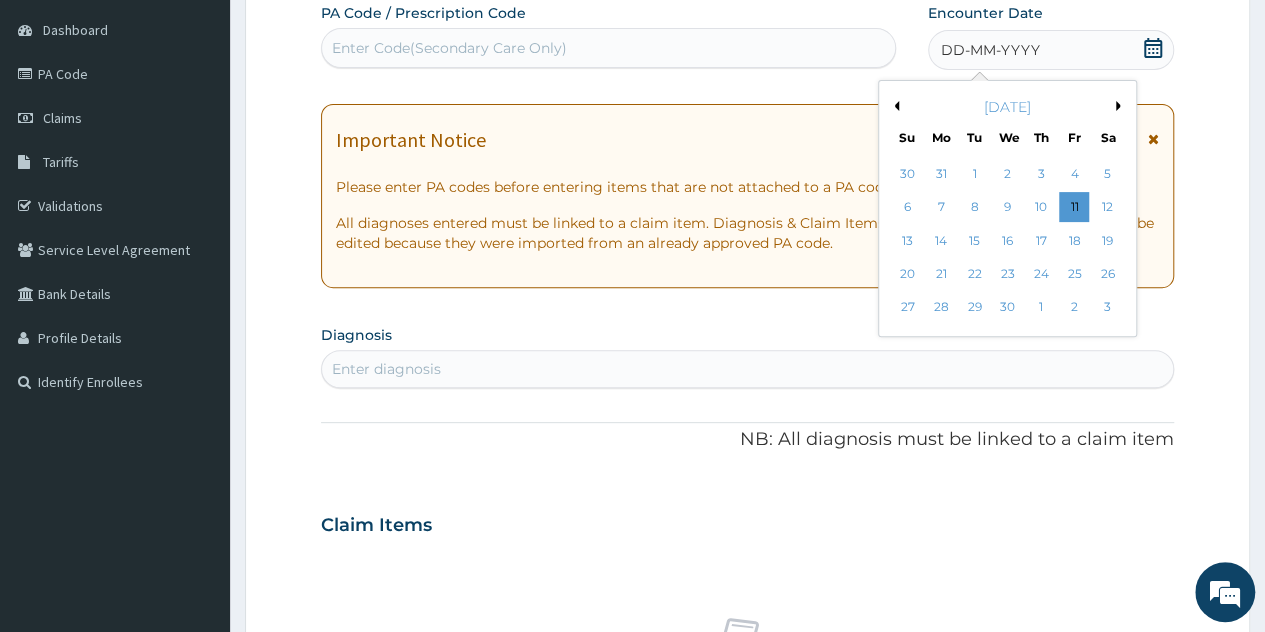 click on "Previous Month" at bounding box center (894, 106) 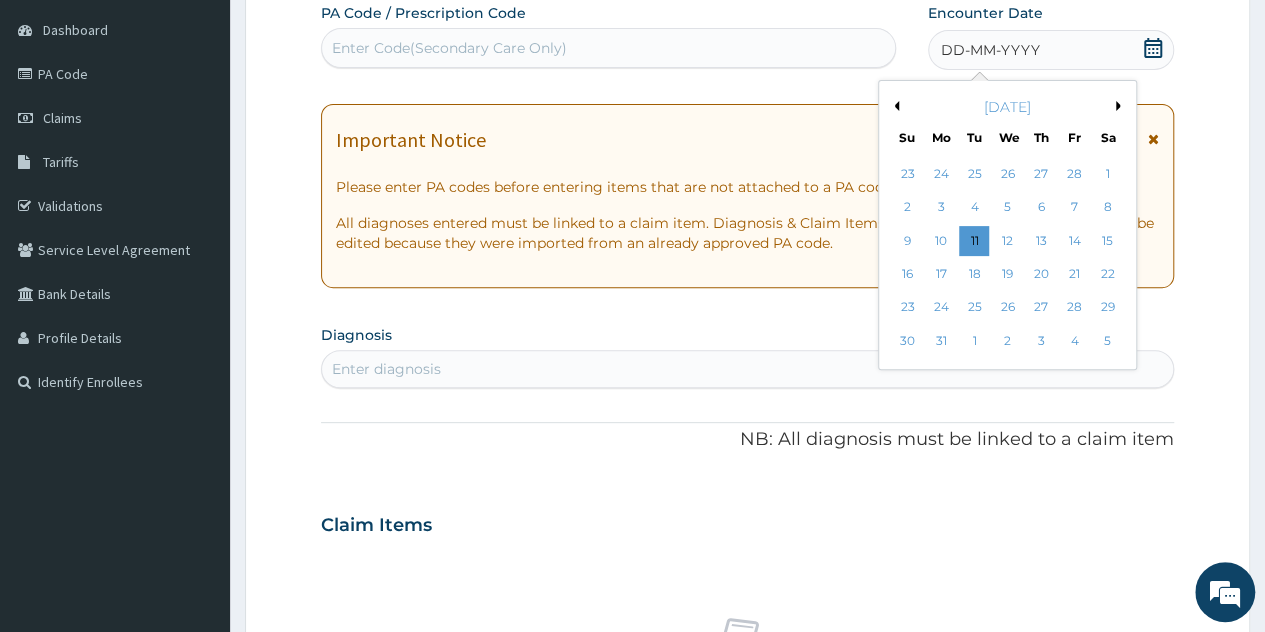 click on "Previous Month" at bounding box center [894, 106] 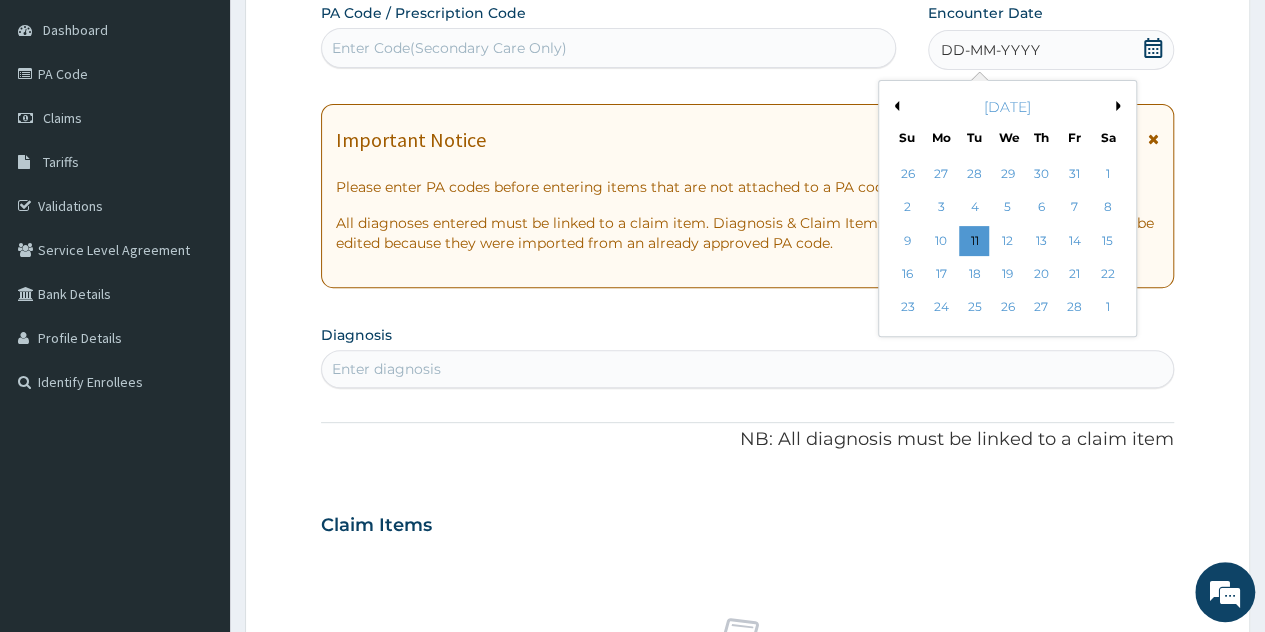 click on "19" at bounding box center (1007, 274) 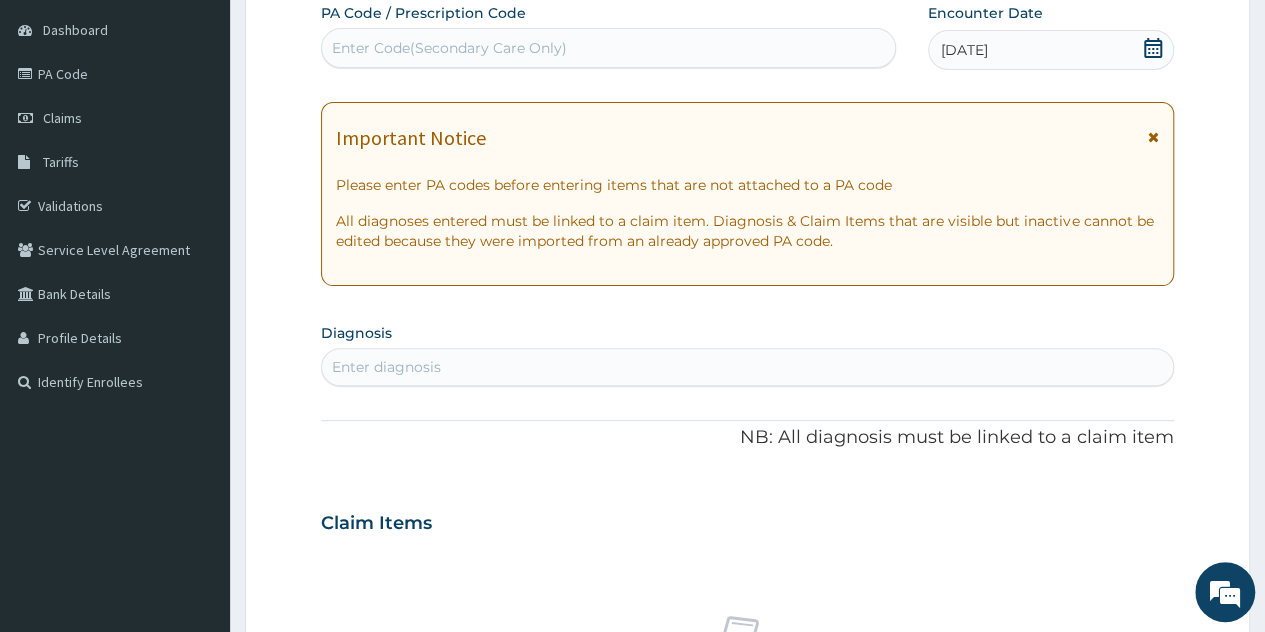 scroll, scrollTop: 0, scrollLeft: 0, axis: both 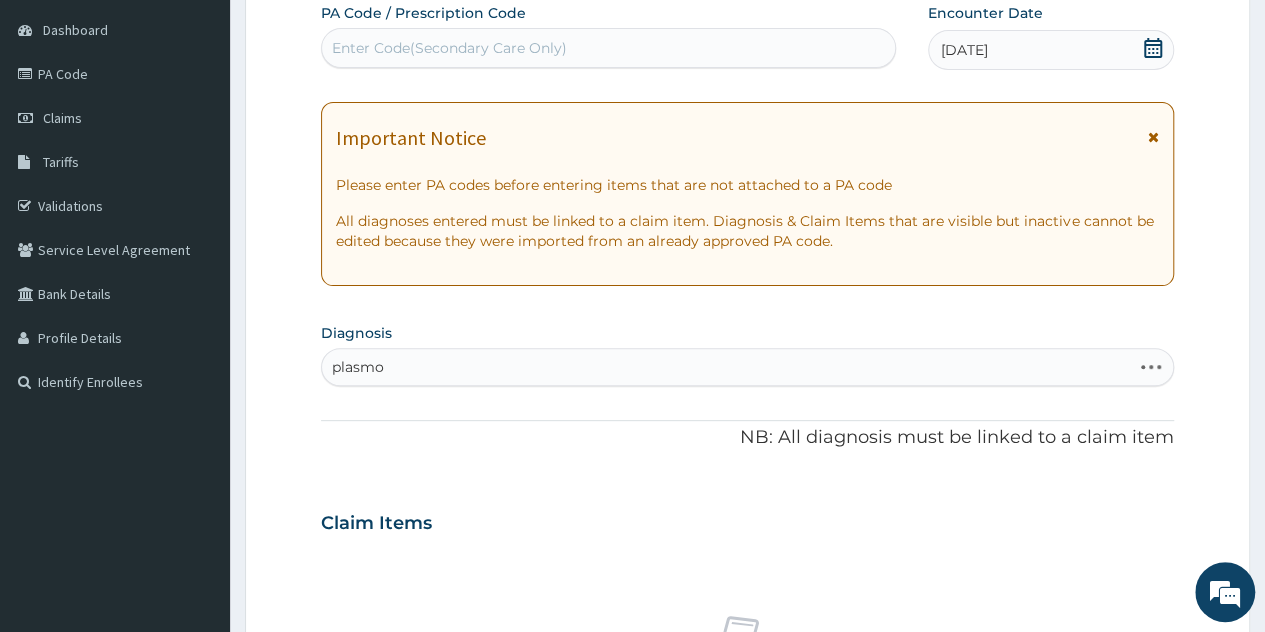 type on "plasmod" 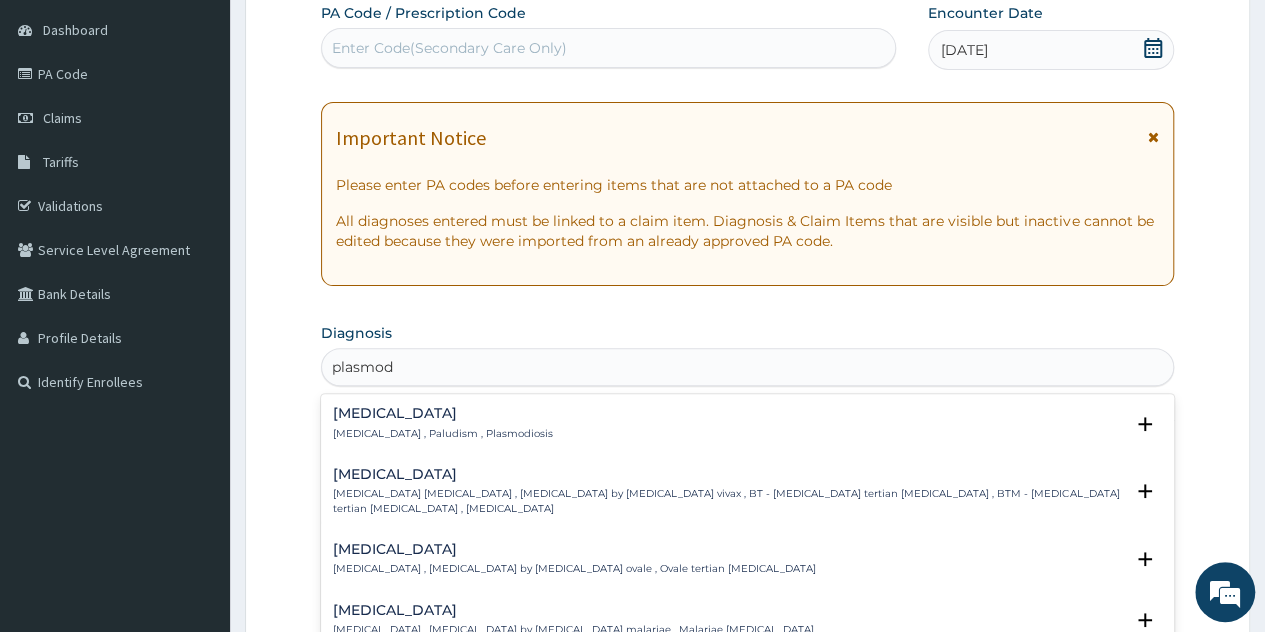 click on "Malaria Malaria , Paludism , Plasmodiosis" at bounding box center [443, 423] 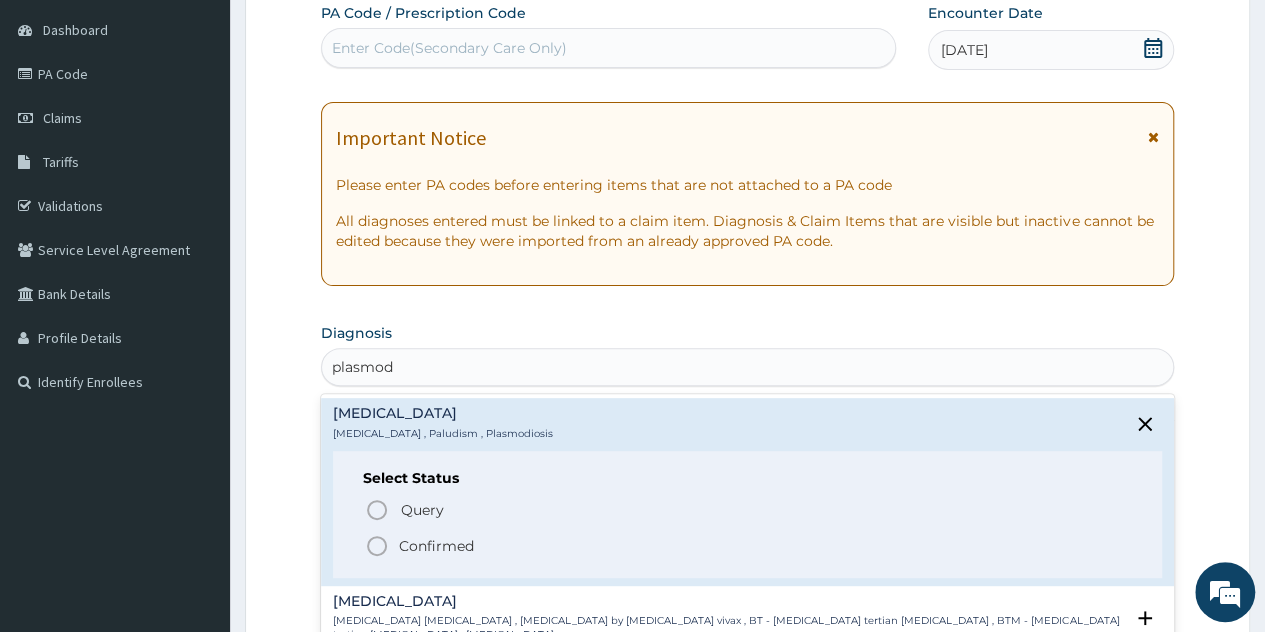 click on "Confirmed" at bounding box center (436, 546) 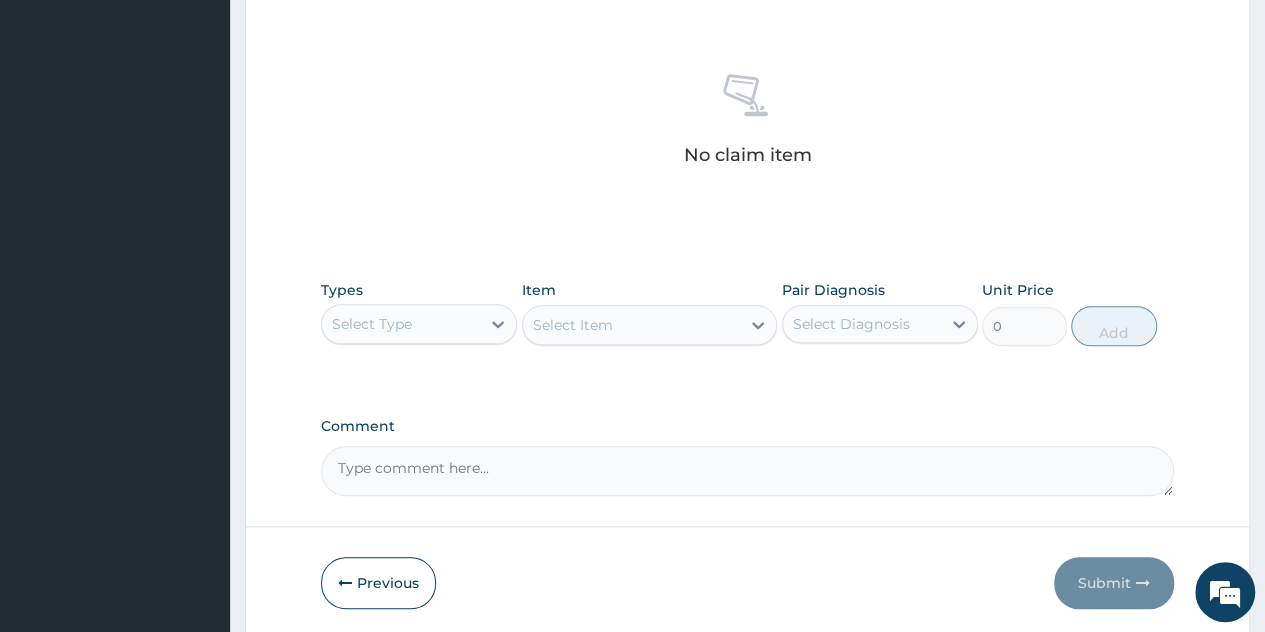 scroll, scrollTop: 806, scrollLeft: 0, axis: vertical 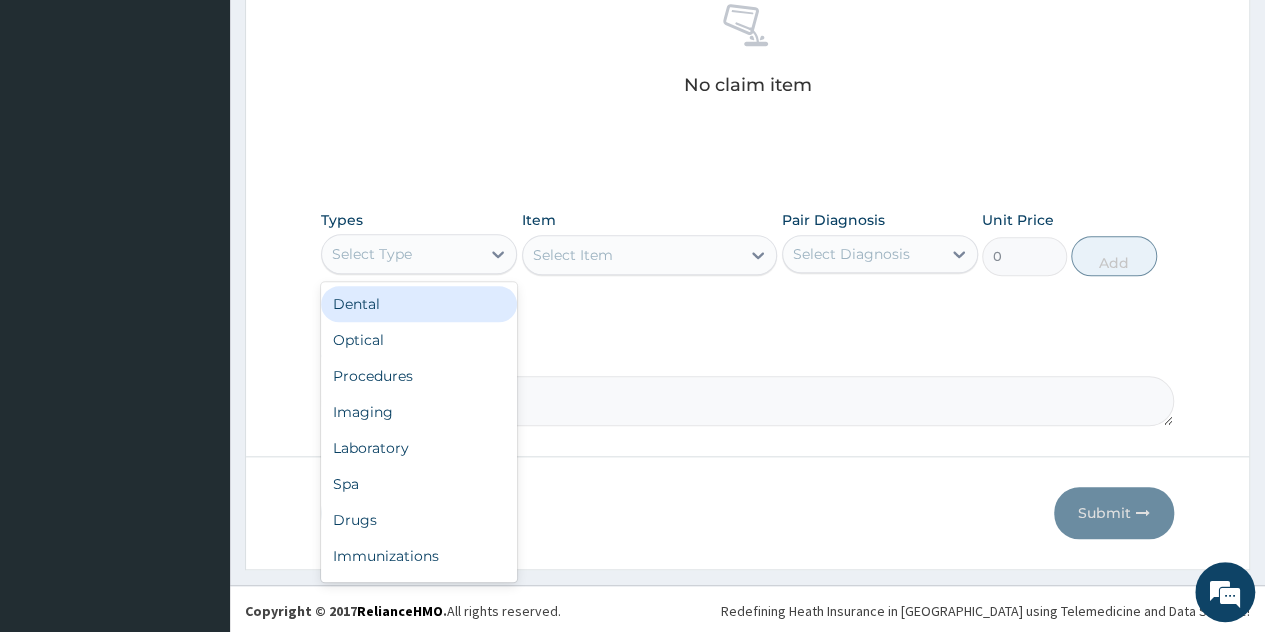 click on "Select Type" at bounding box center (372, 254) 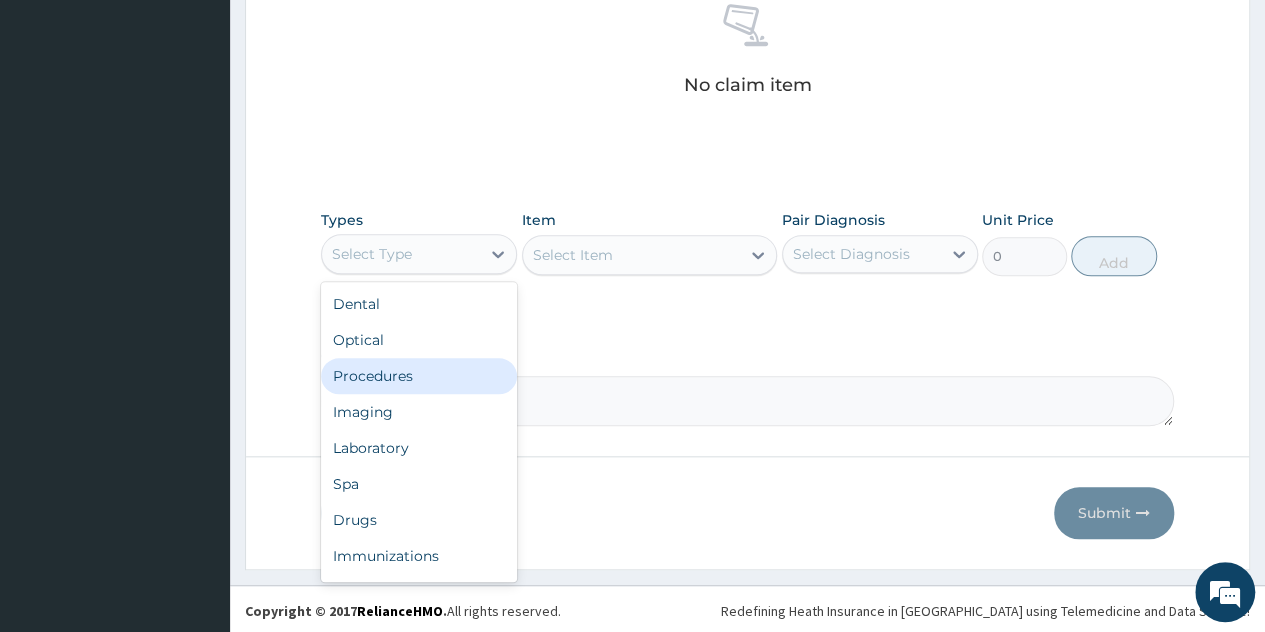 click on "Procedures" at bounding box center [419, 376] 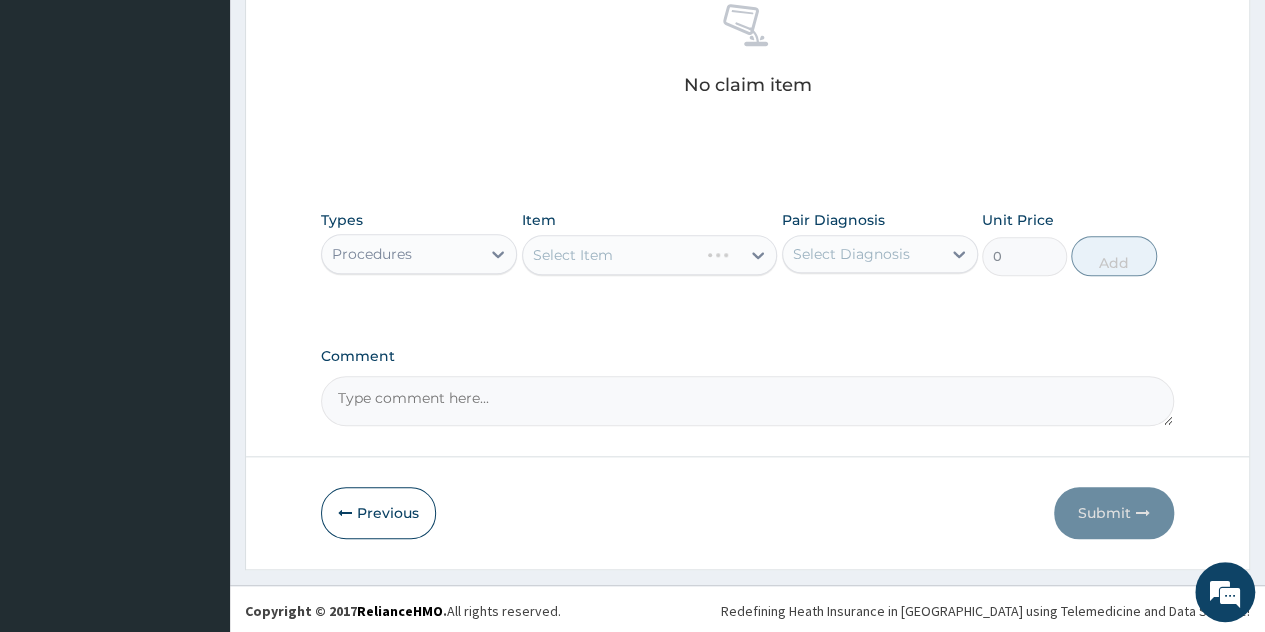 click on "Select Item" at bounding box center (650, 255) 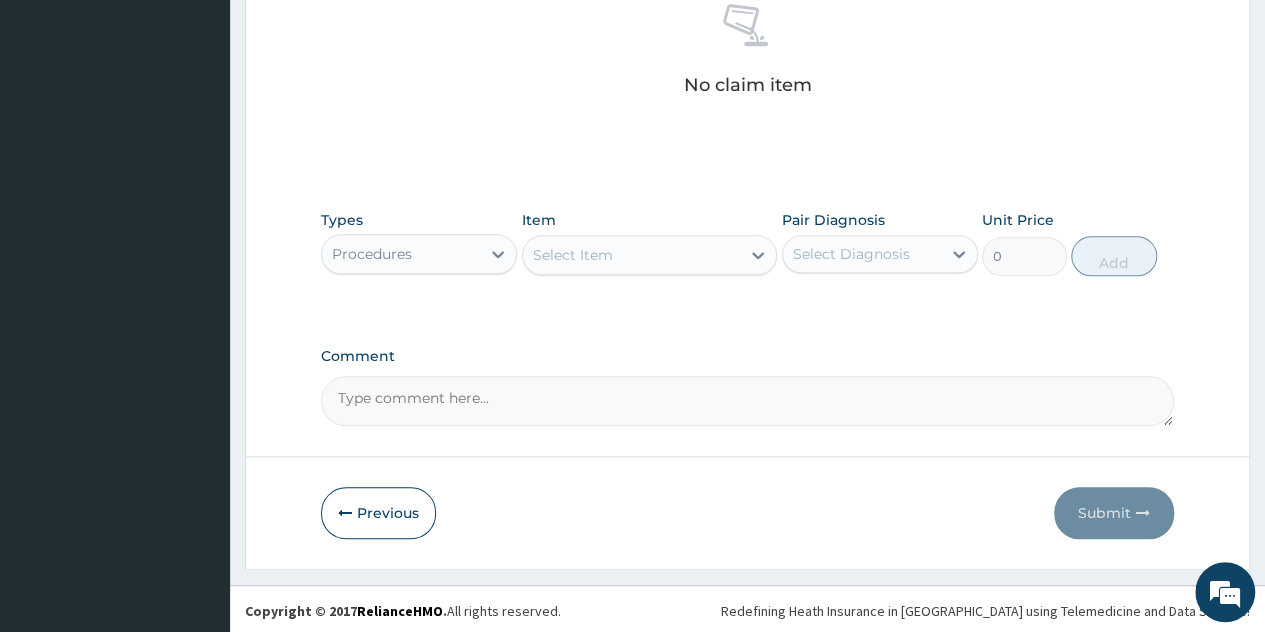 click on "Select Item" at bounding box center (632, 255) 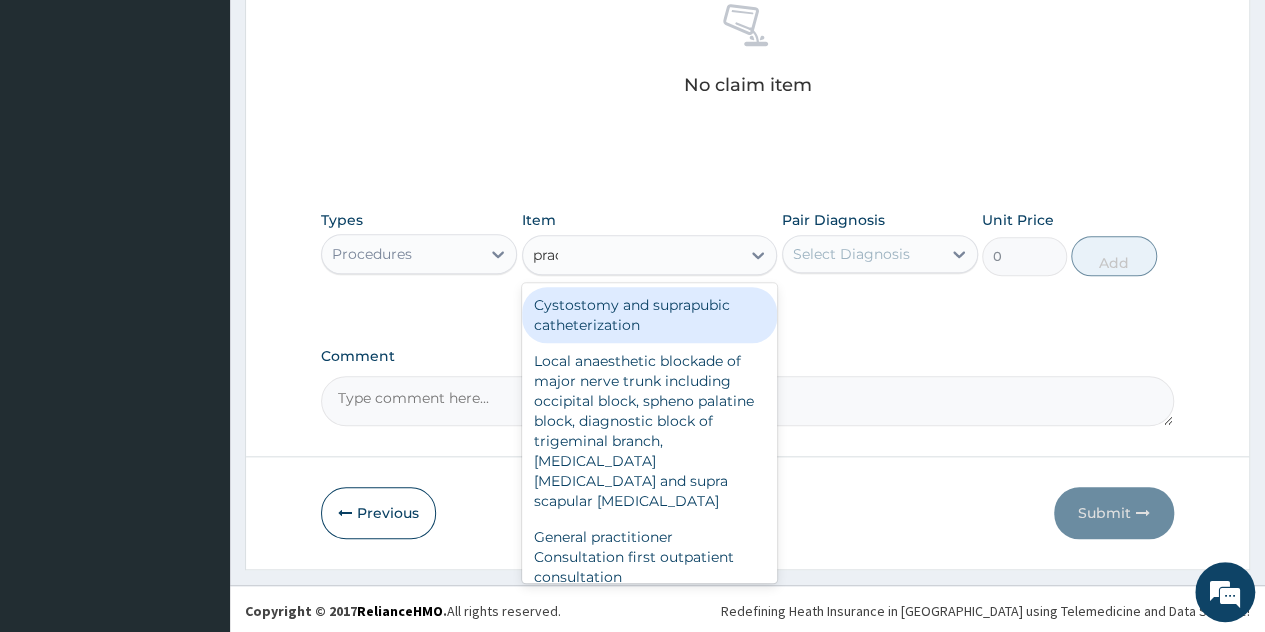 type on "pract" 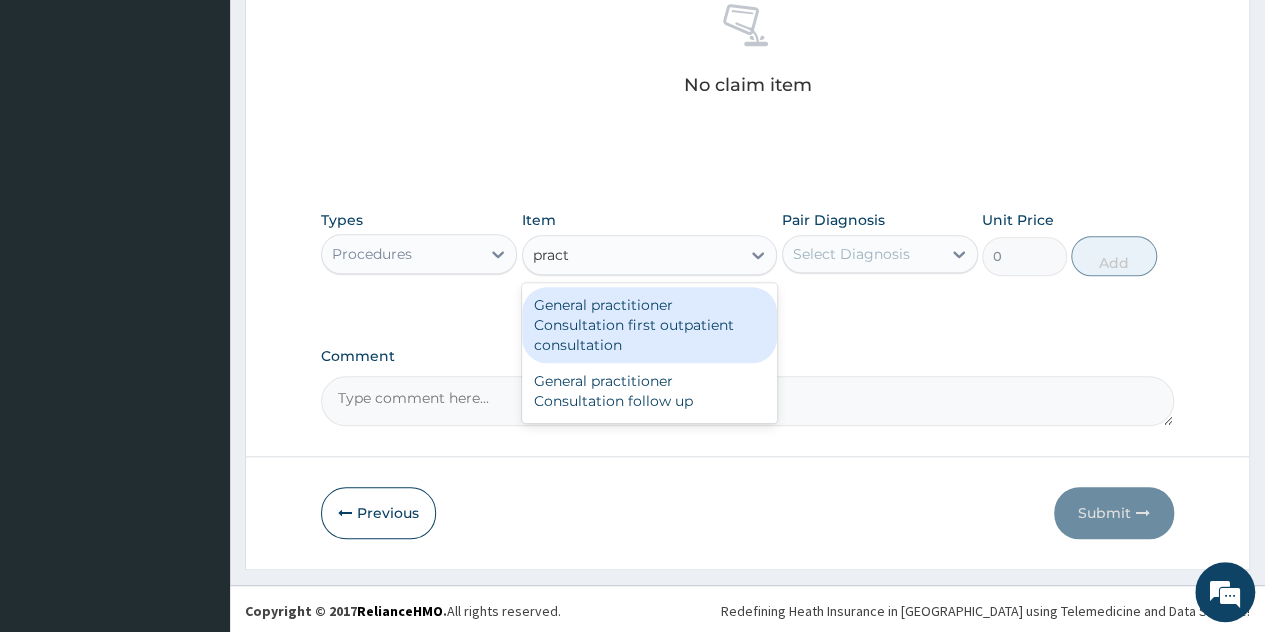type 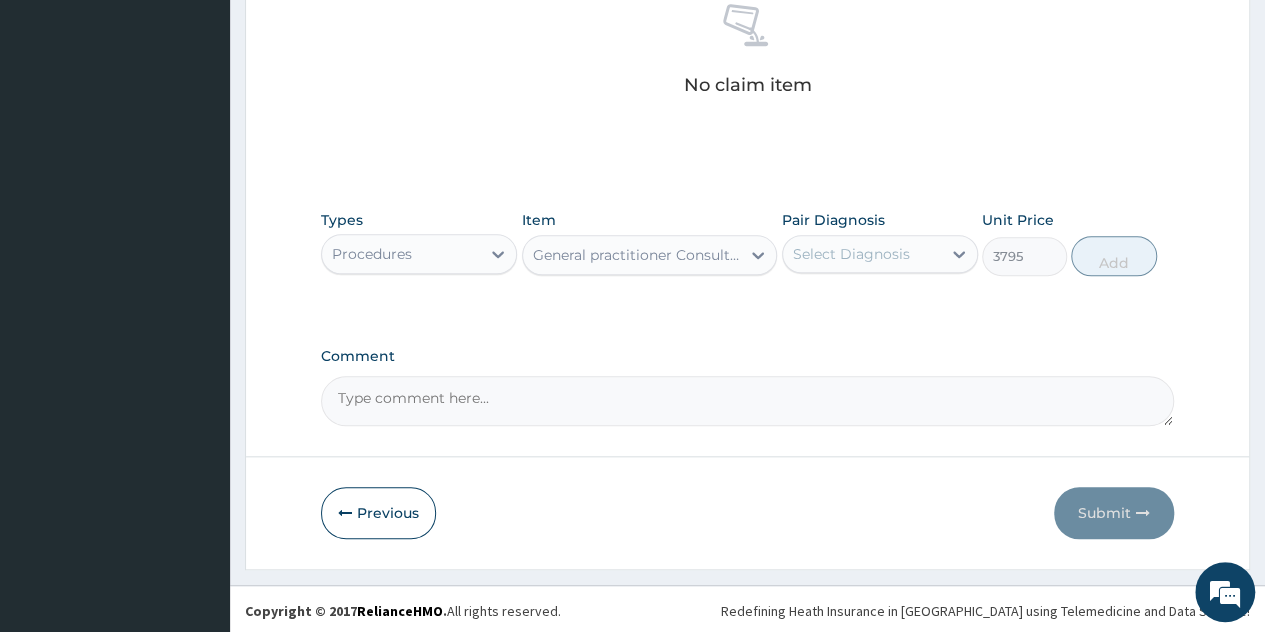 click on "Select Diagnosis" at bounding box center (851, 254) 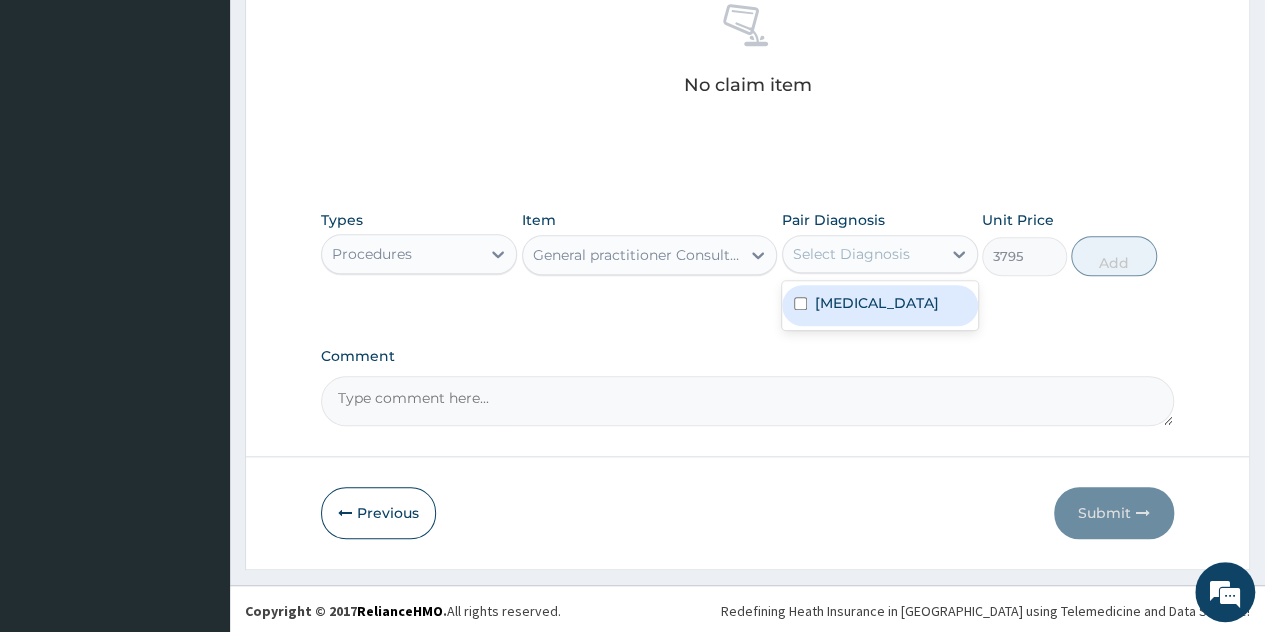 click on "[MEDICAL_DATA]" at bounding box center [880, 305] 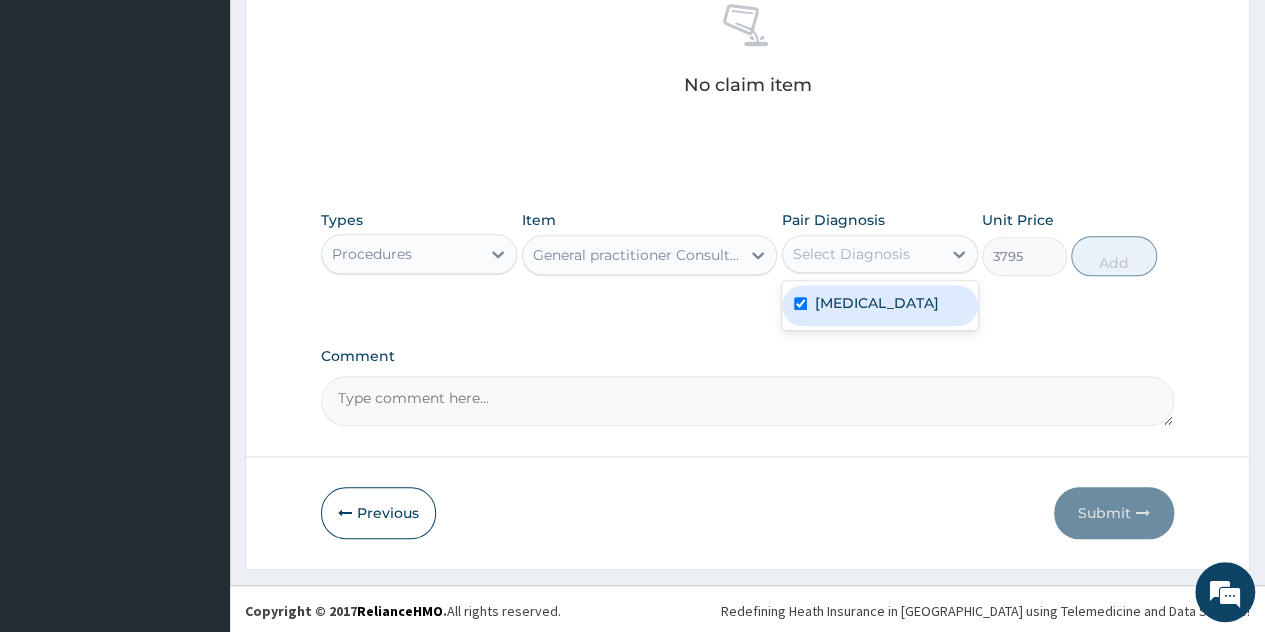 checkbox on "true" 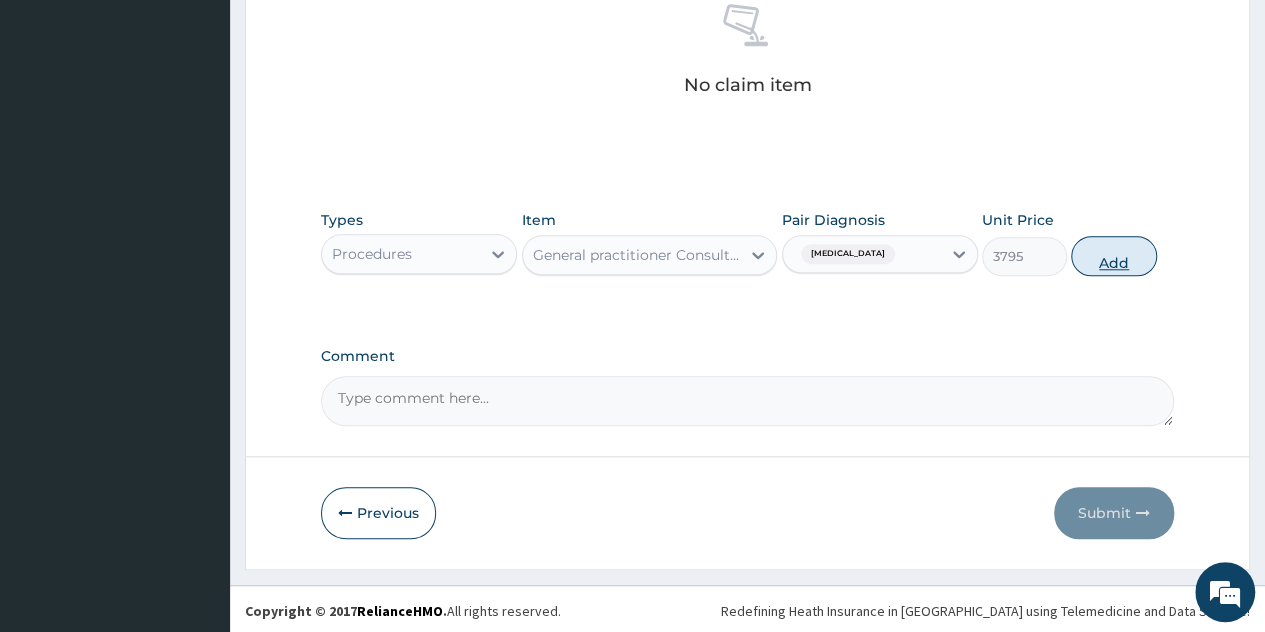 click on "Add" at bounding box center [1113, 256] 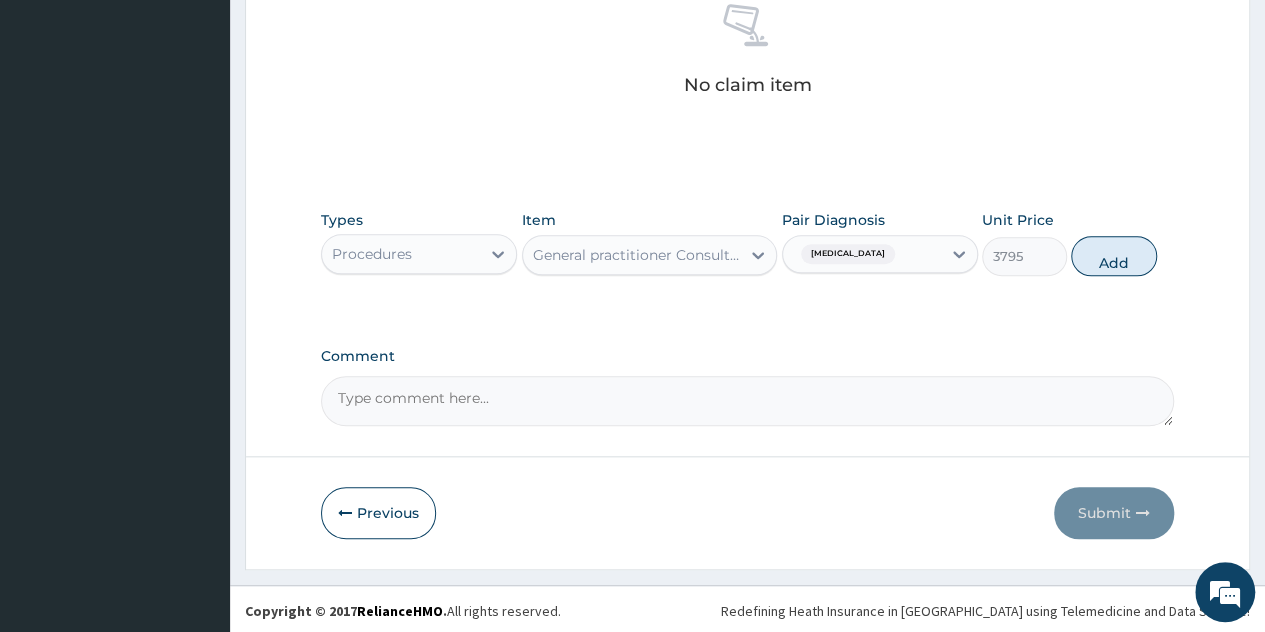 type on "0" 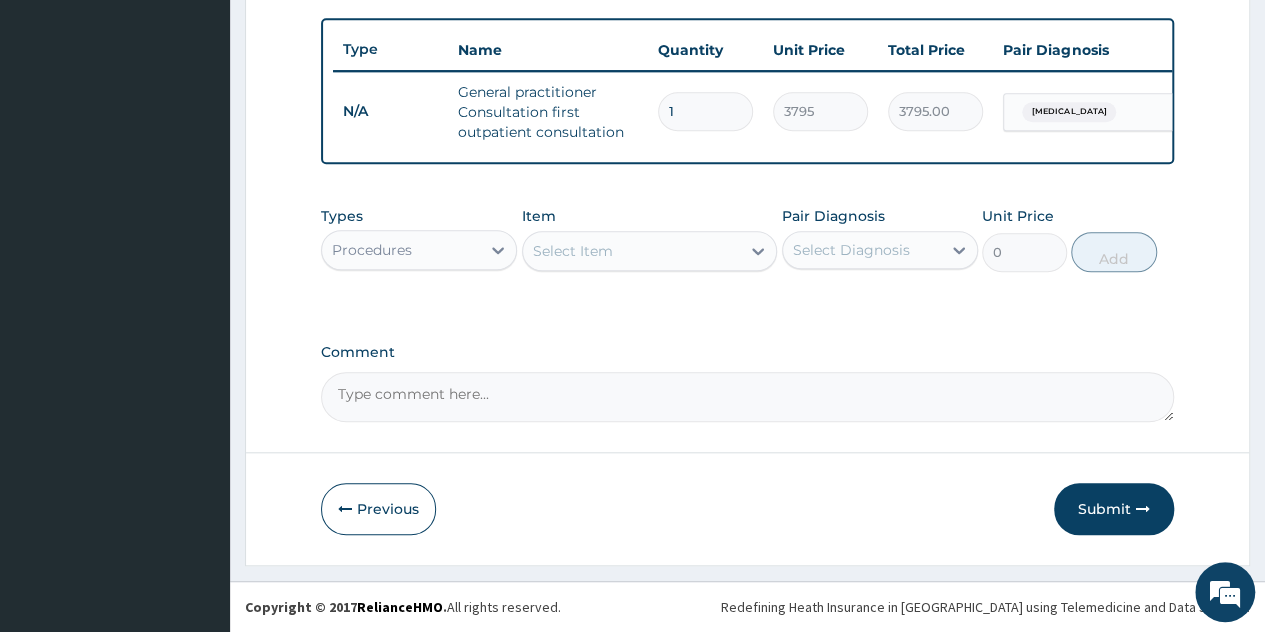 scroll, scrollTop: 738, scrollLeft: 0, axis: vertical 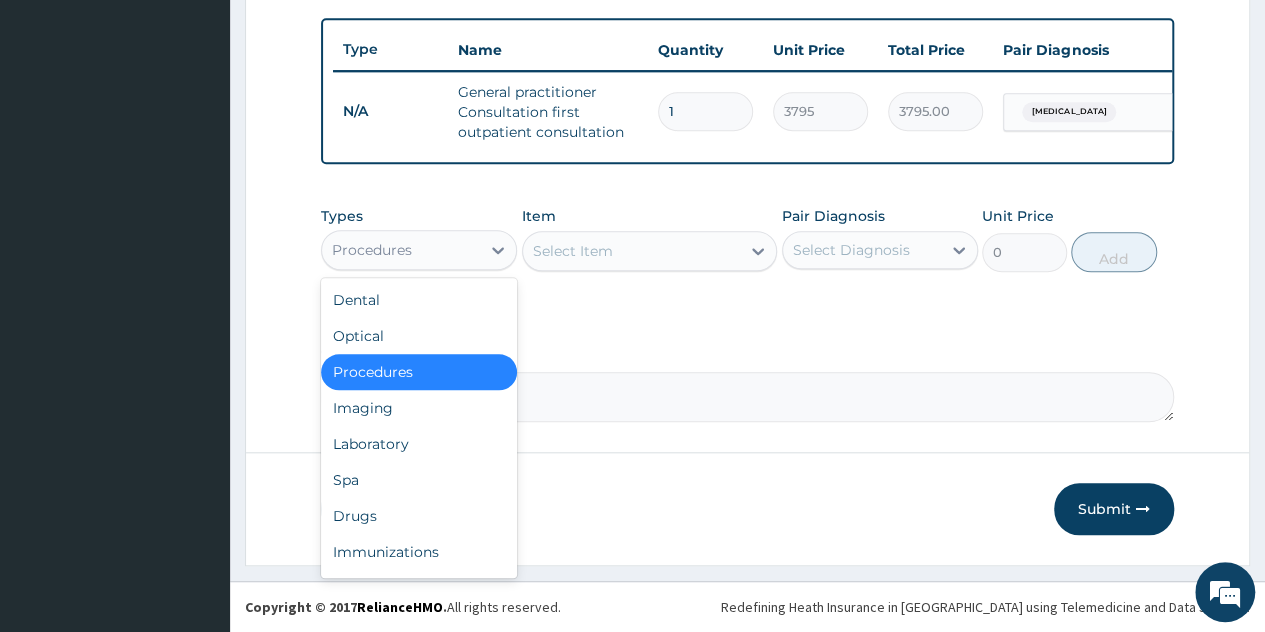 click on "Procedures" at bounding box center (401, 250) 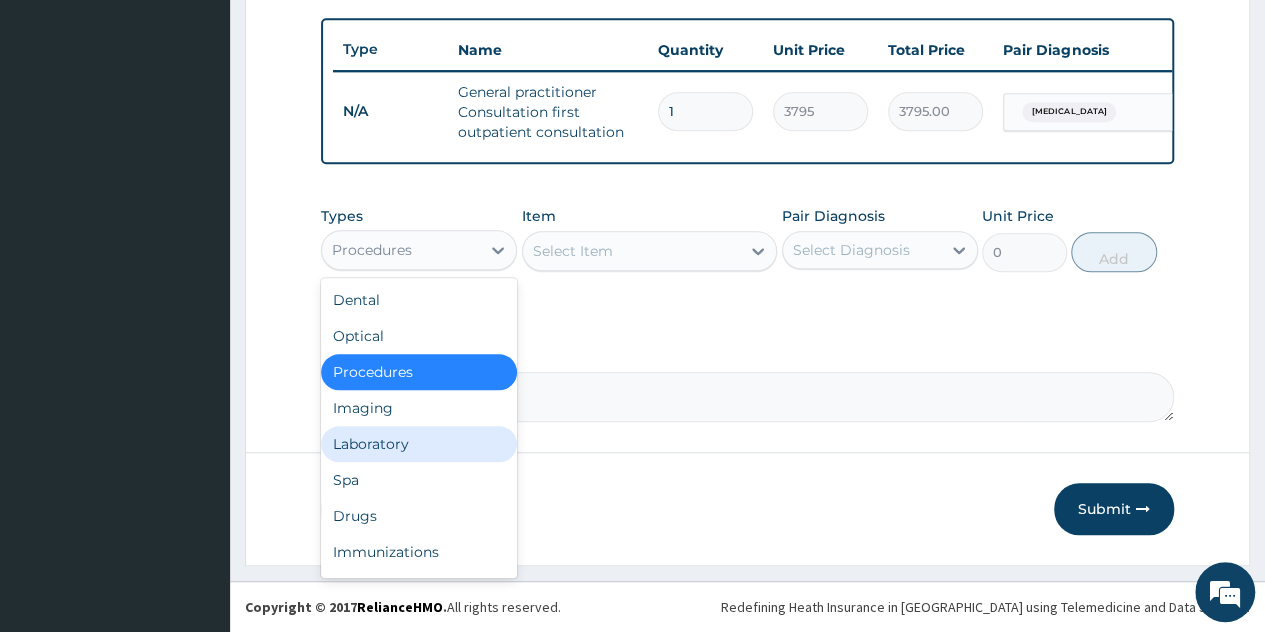 click on "Laboratory" at bounding box center [419, 444] 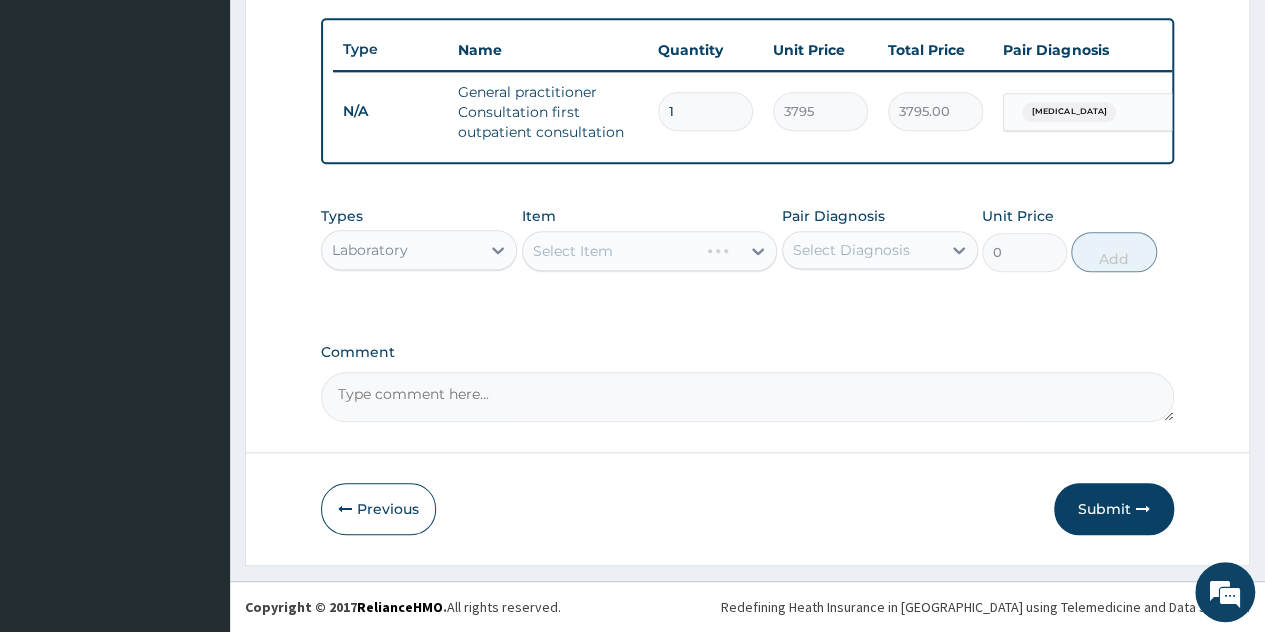 click on "Select Item" at bounding box center [650, 251] 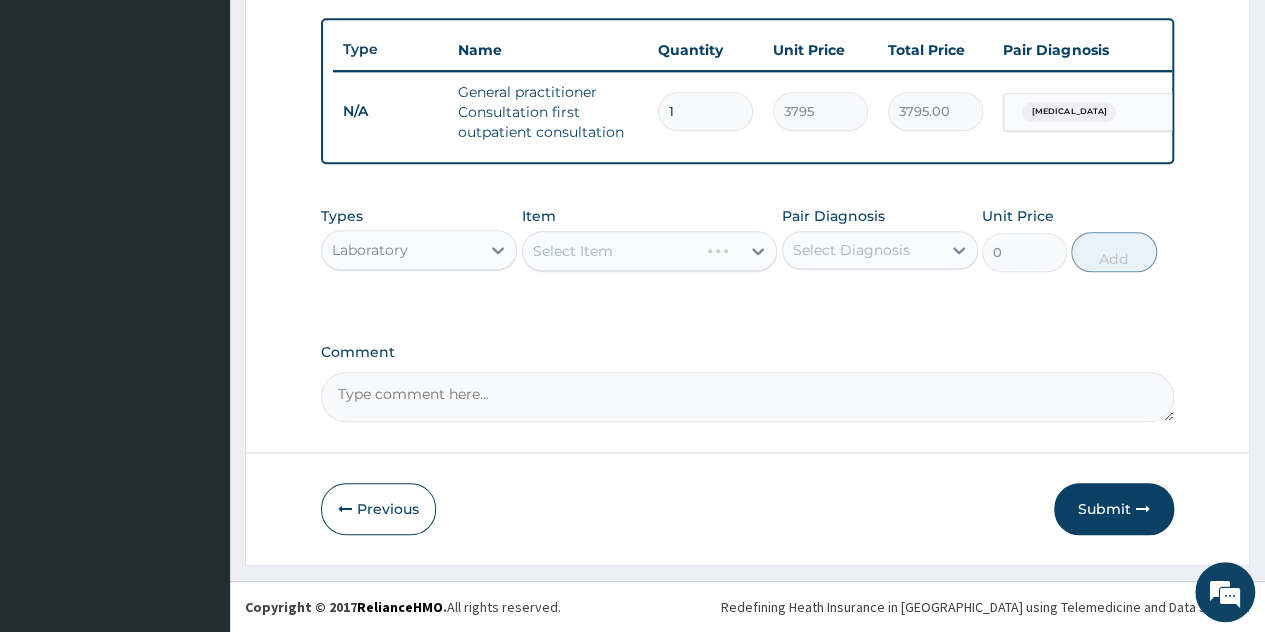 click on "Select Item" at bounding box center [650, 251] 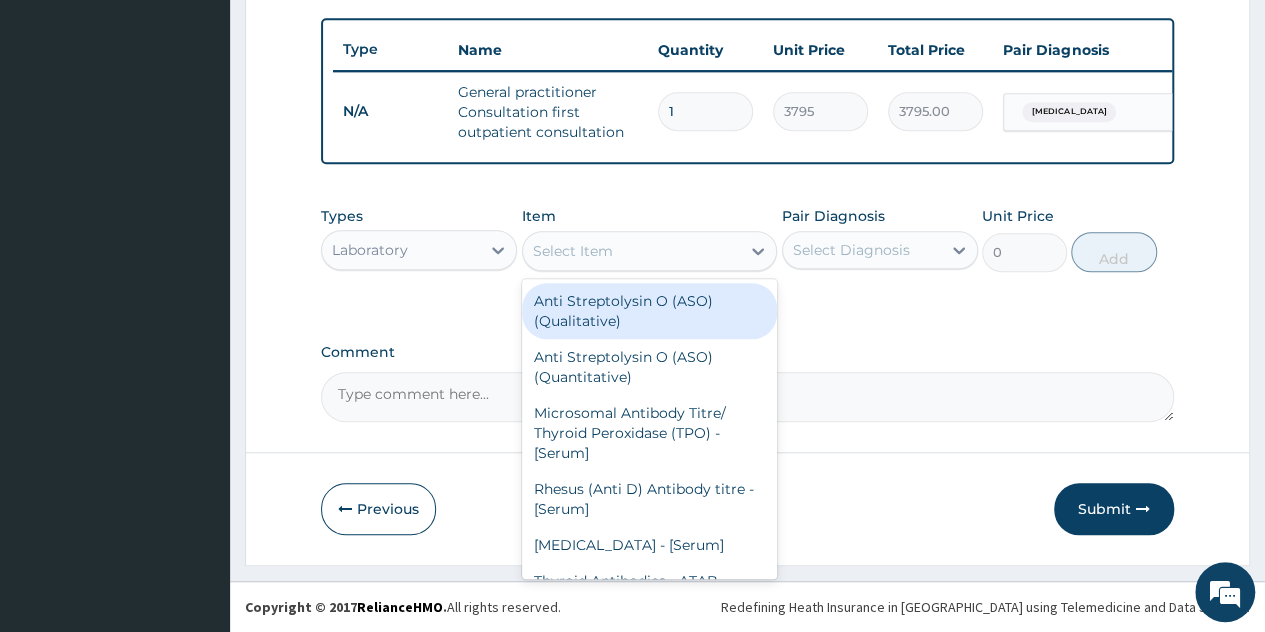 click on "Select Item" at bounding box center (632, 251) 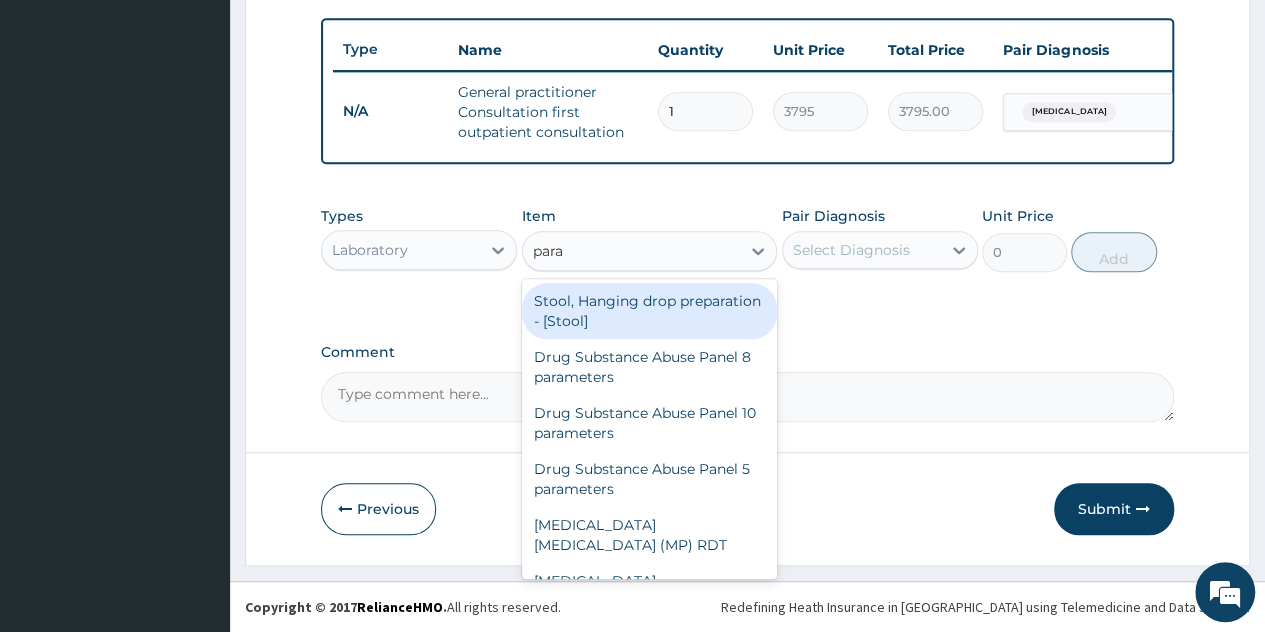 type on "paras" 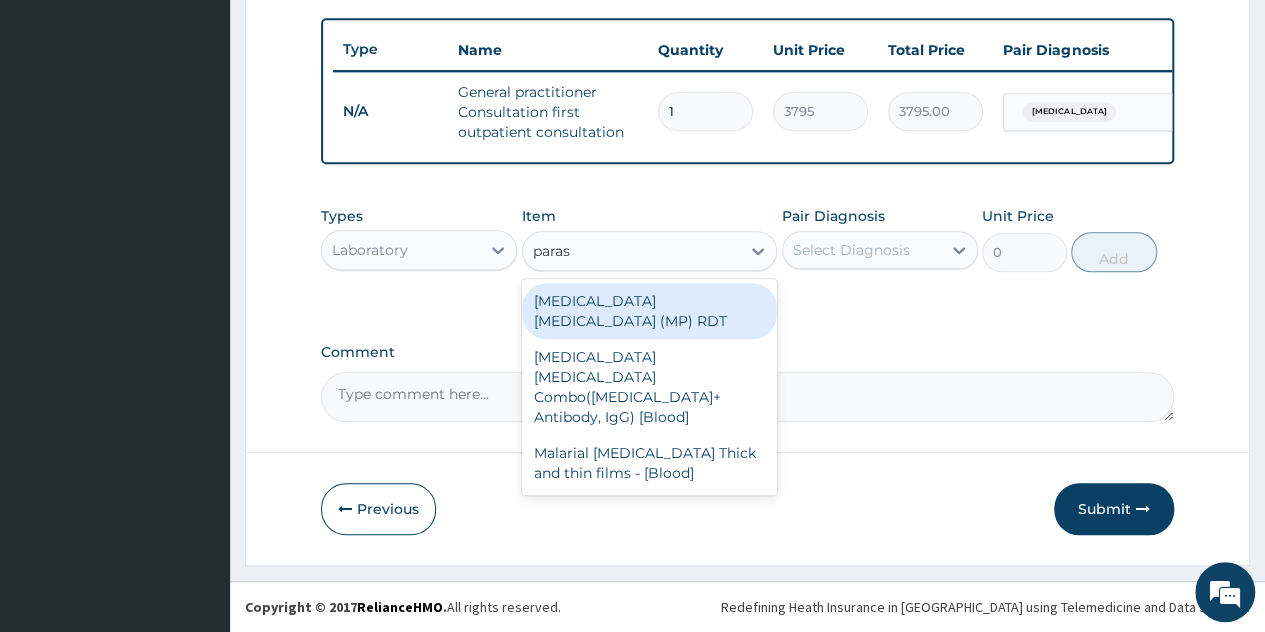 click on "[MEDICAL_DATA] [MEDICAL_DATA] (MP) RDT" at bounding box center (650, 311) 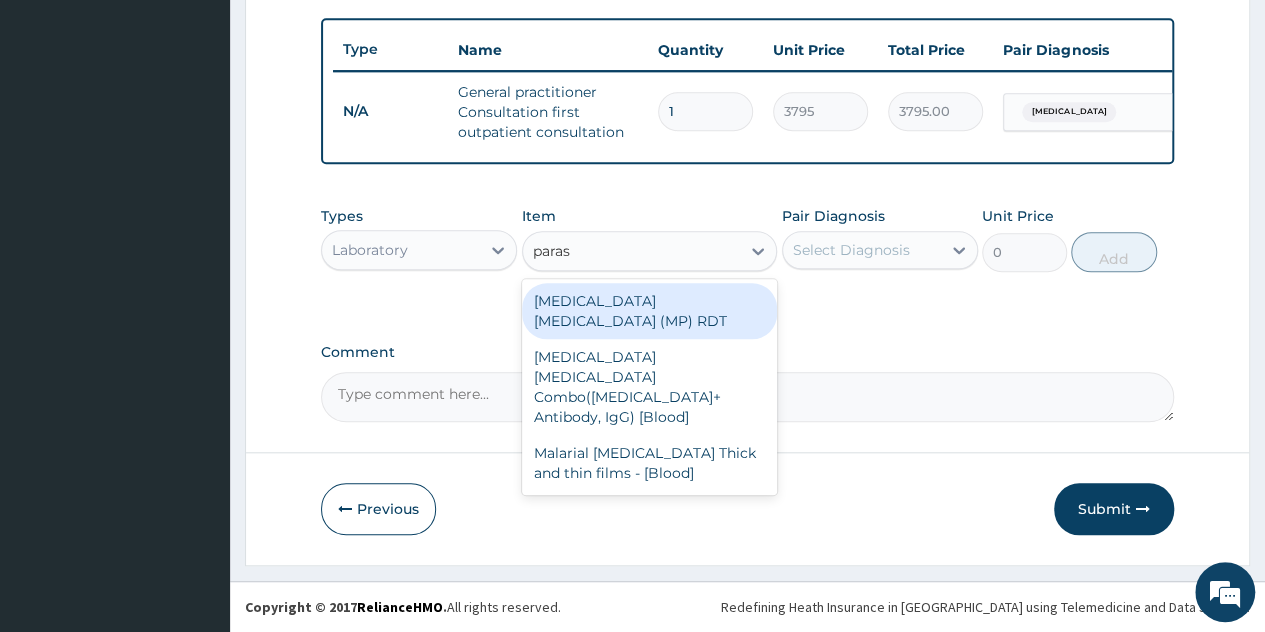 type 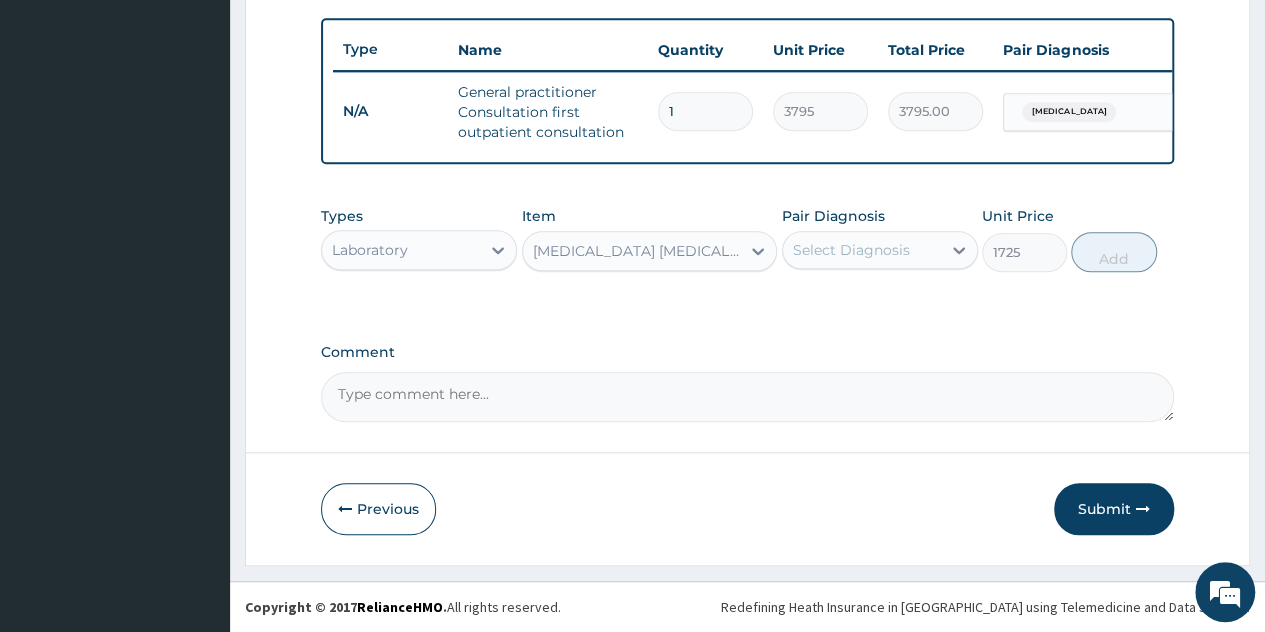click on "Select Diagnosis" at bounding box center [862, 250] 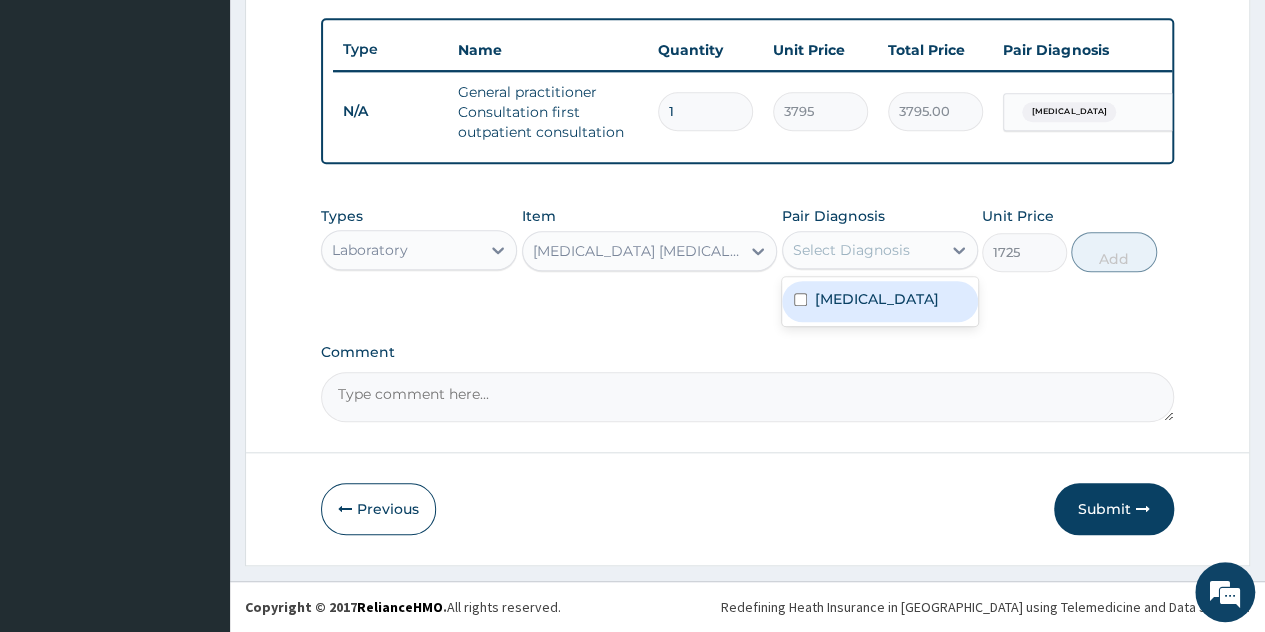 click on "[MEDICAL_DATA]" at bounding box center [880, 301] 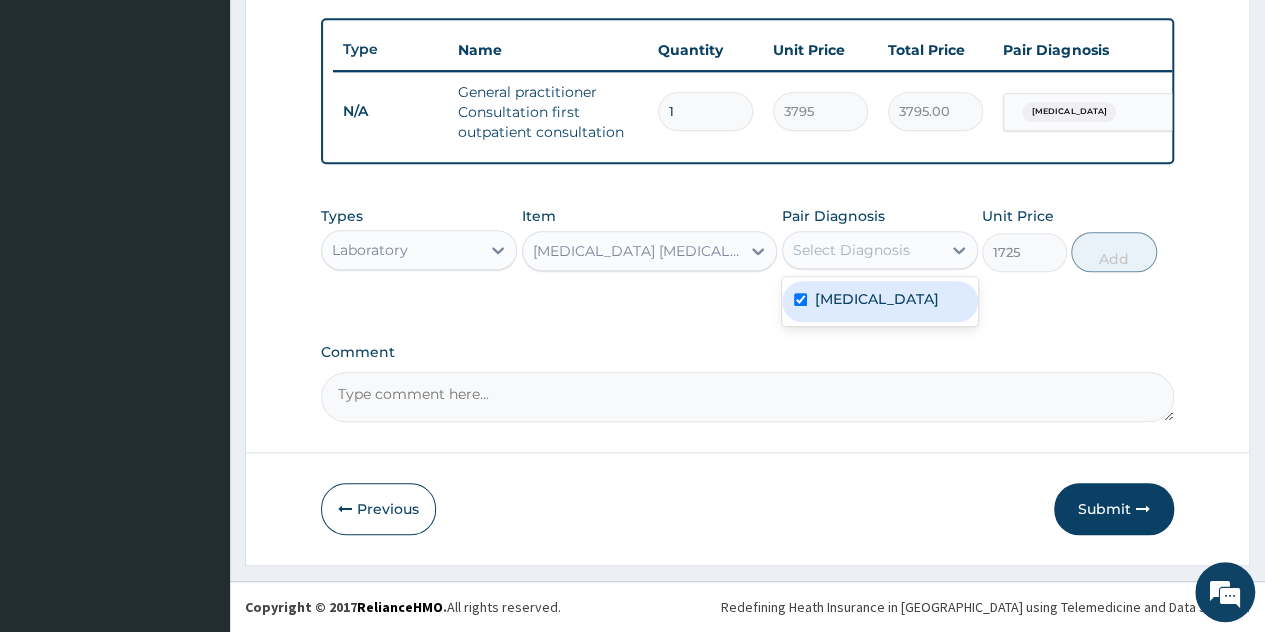 checkbox on "true" 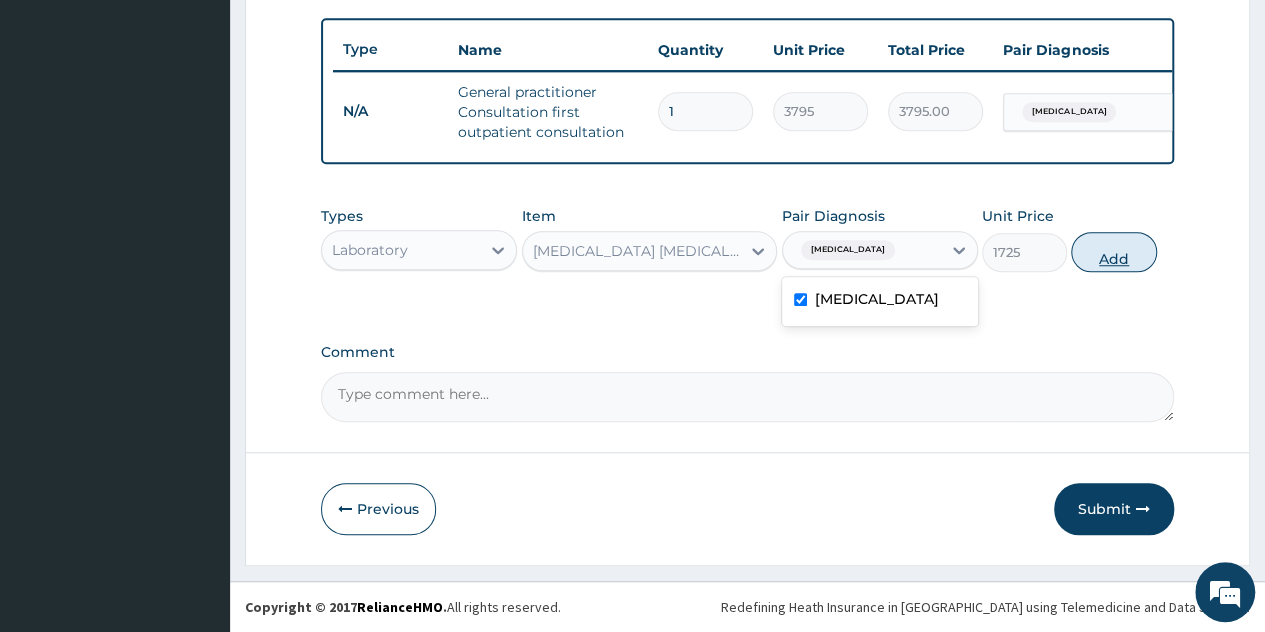 click on "Add" at bounding box center (1113, 252) 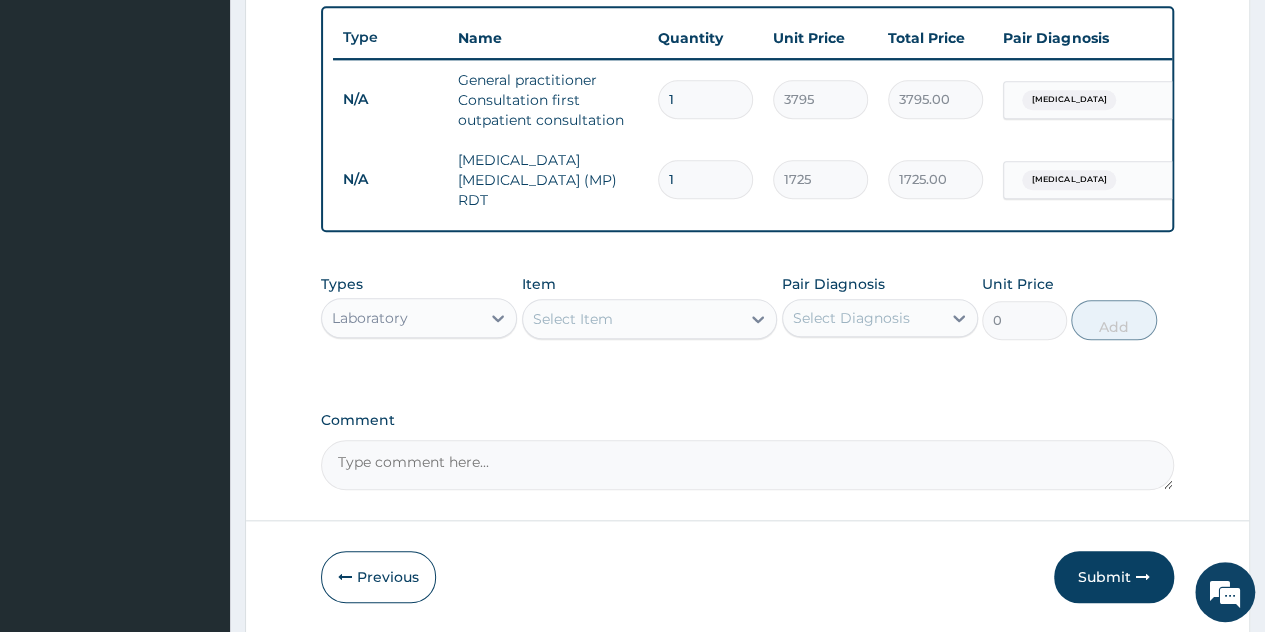 click on "Laboratory" at bounding box center [401, 318] 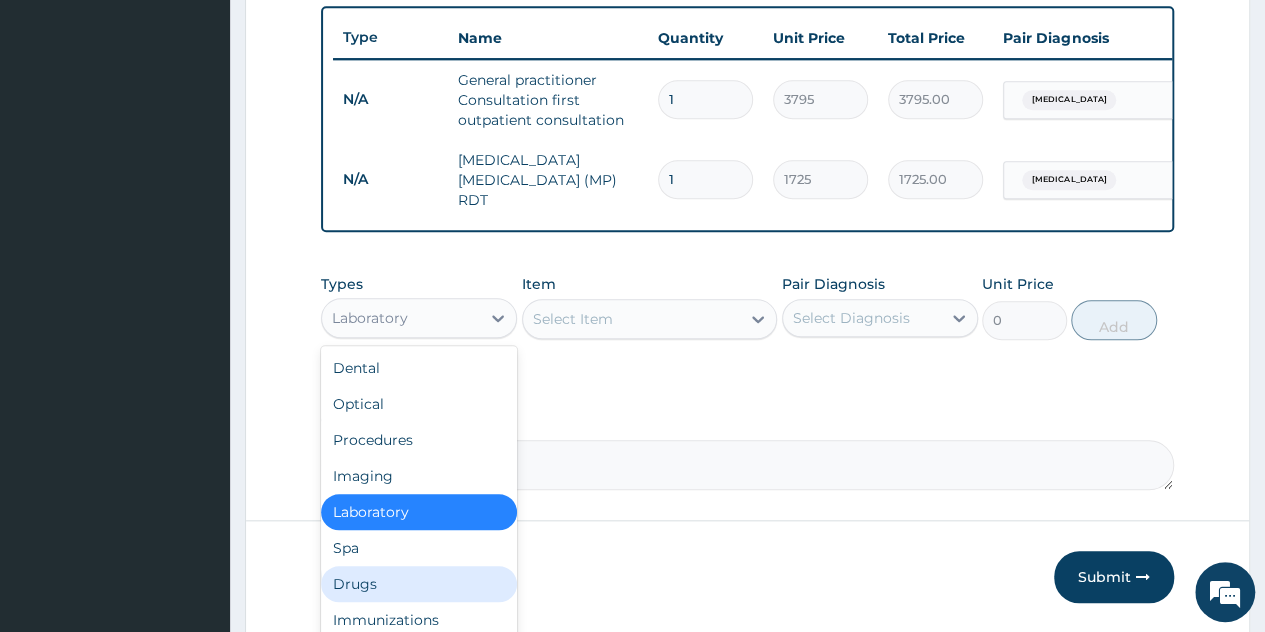 click on "Drugs" at bounding box center (419, 584) 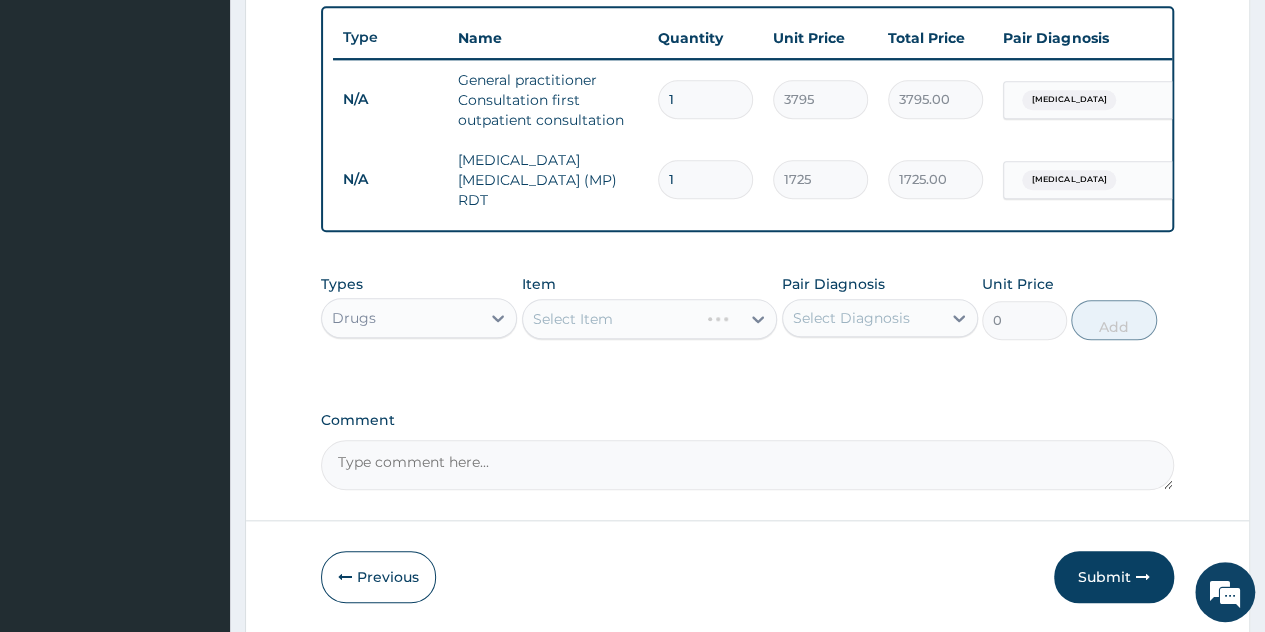 click on "Select Item" at bounding box center (650, 319) 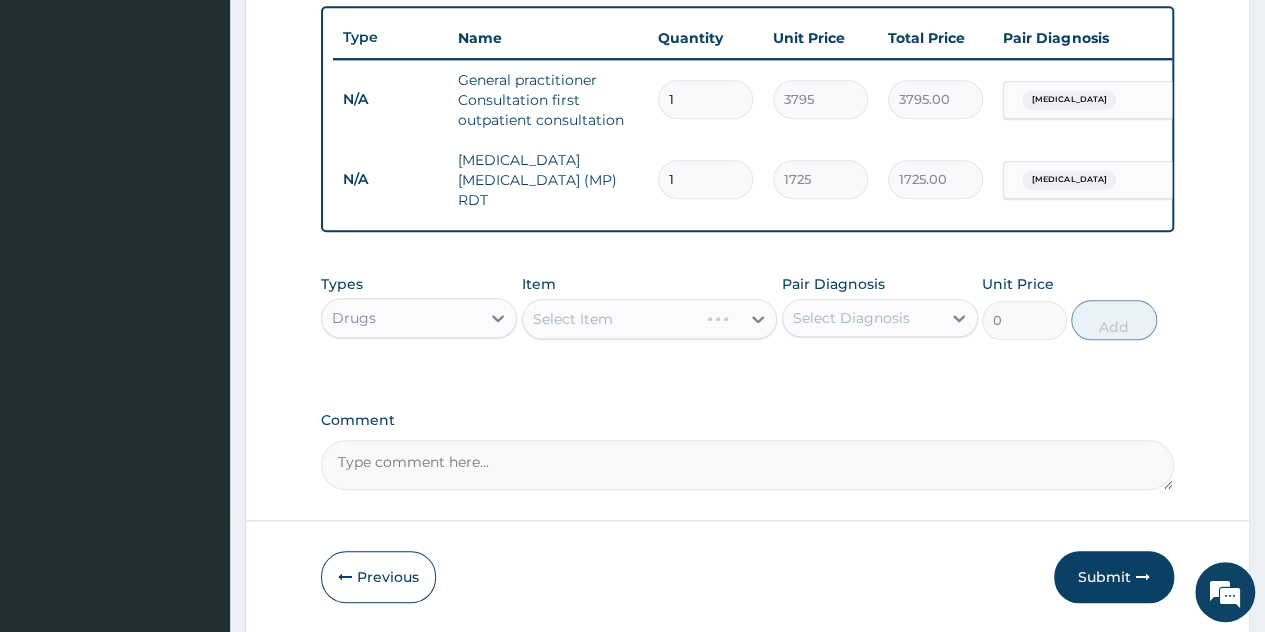 click on "Select Item" at bounding box center (650, 319) 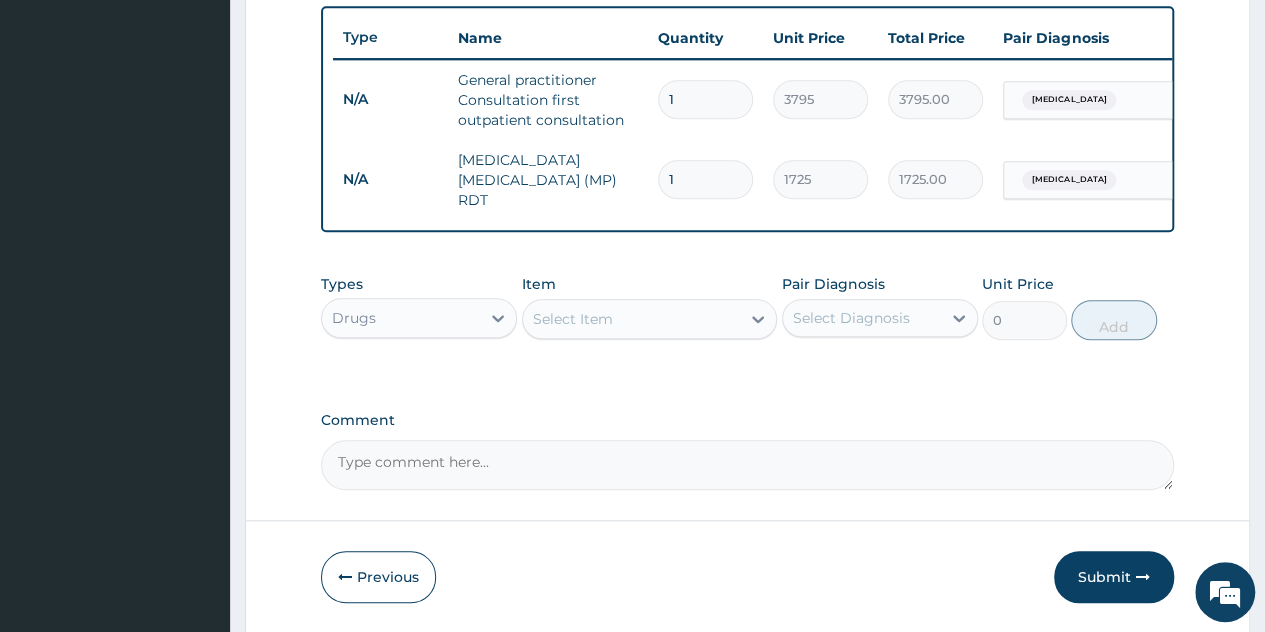 click on "Select Item" at bounding box center (632, 319) 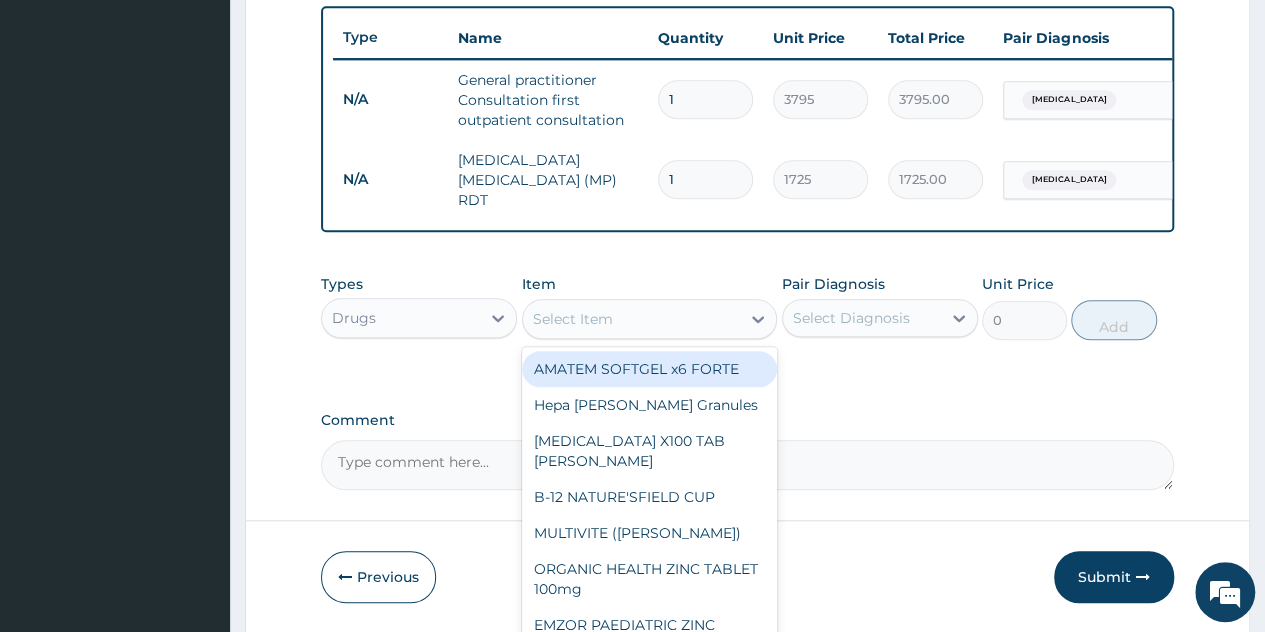 click on "AMATEM SOFTGEL x6 FORTE" at bounding box center [650, 369] 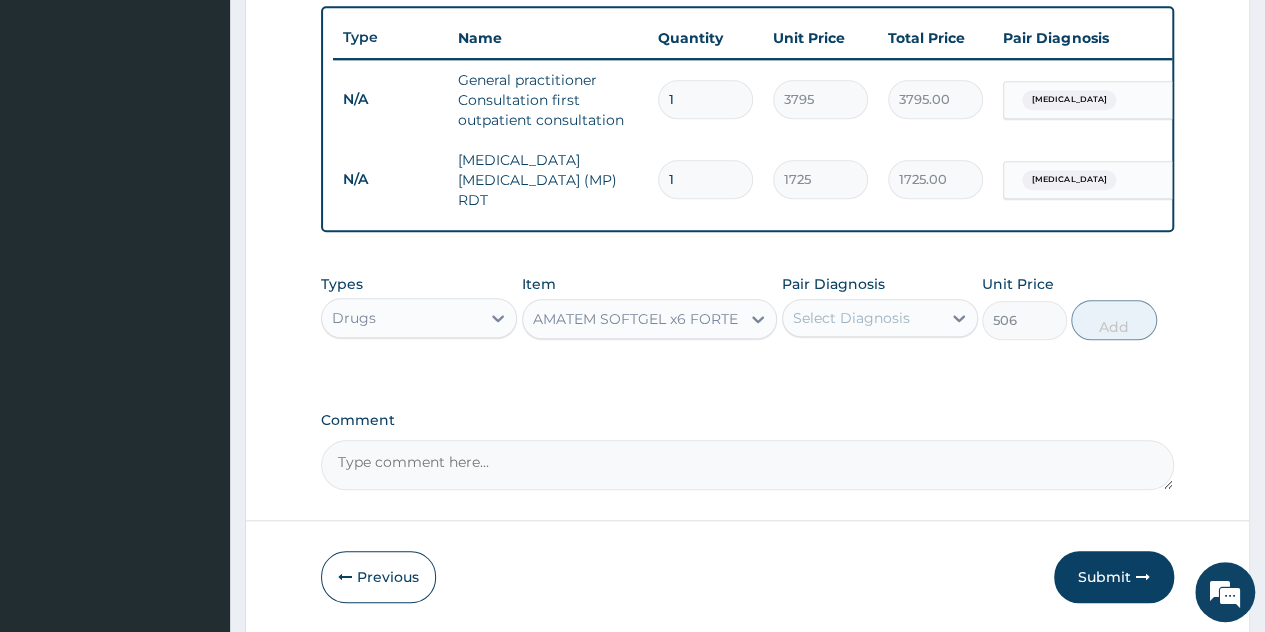 click on "Select Diagnosis" at bounding box center [851, 318] 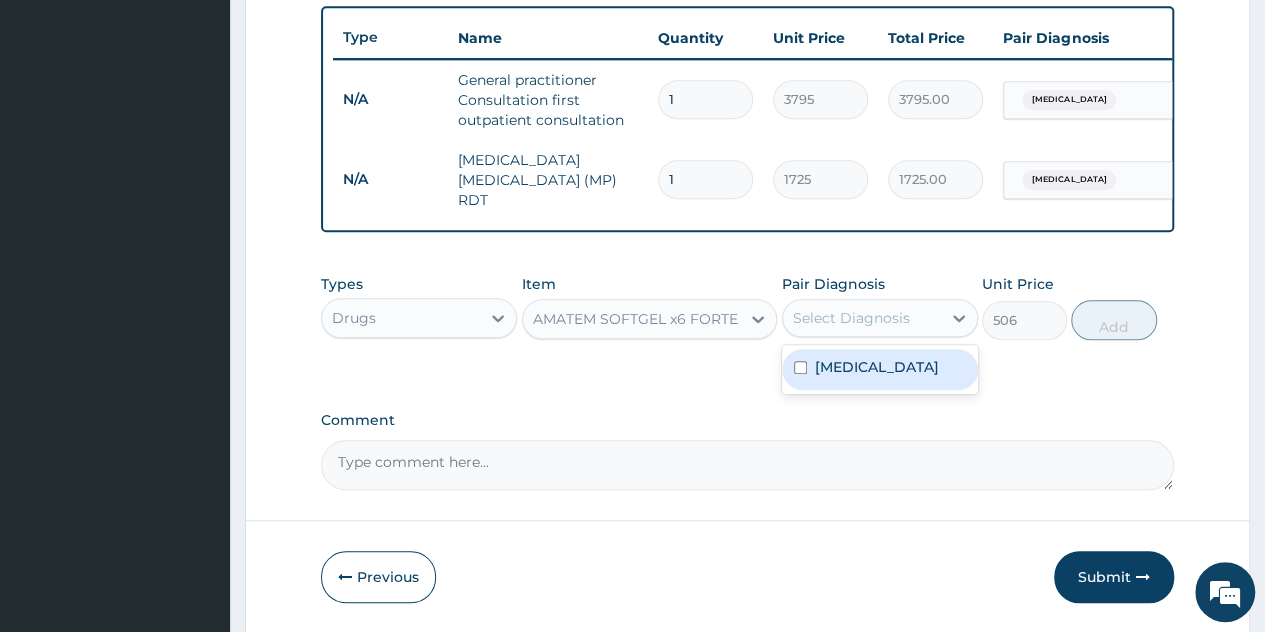 click on "[MEDICAL_DATA]" at bounding box center [880, 369] 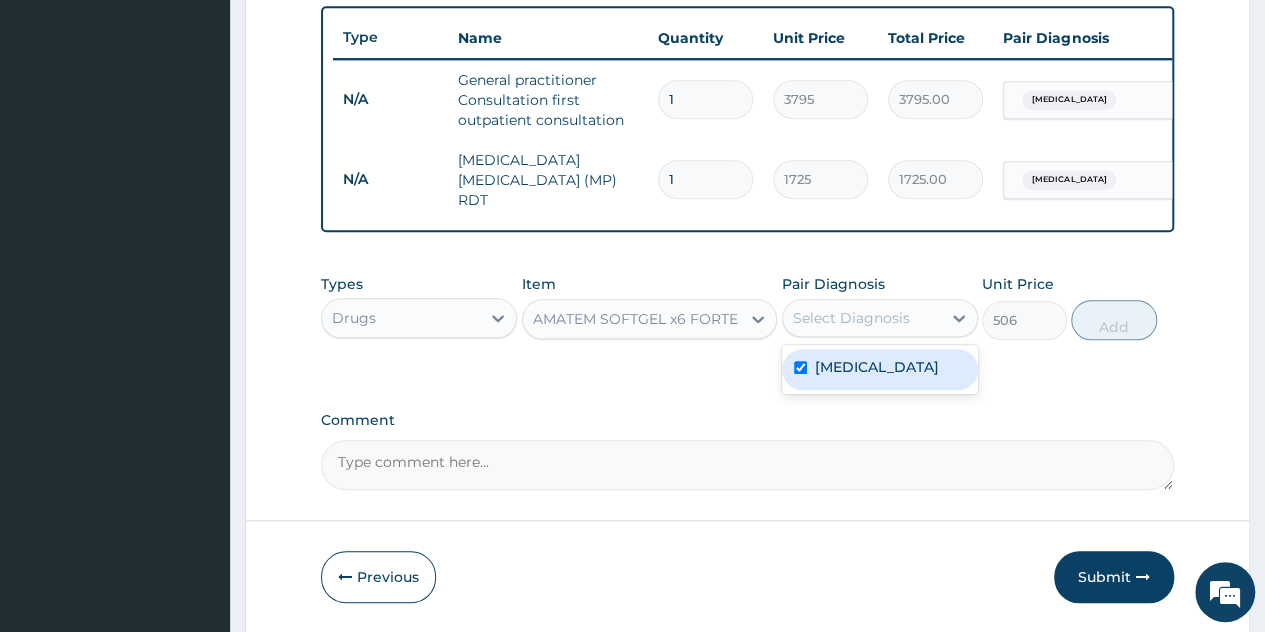 checkbox on "true" 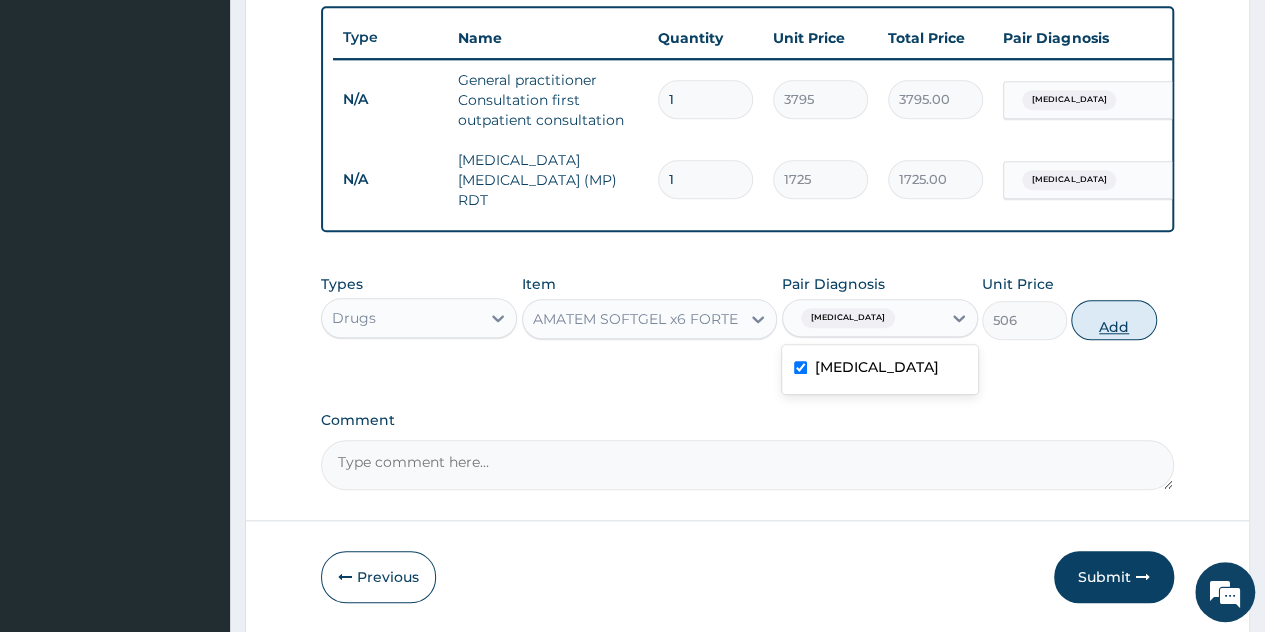 click on "Add" at bounding box center (1113, 320) 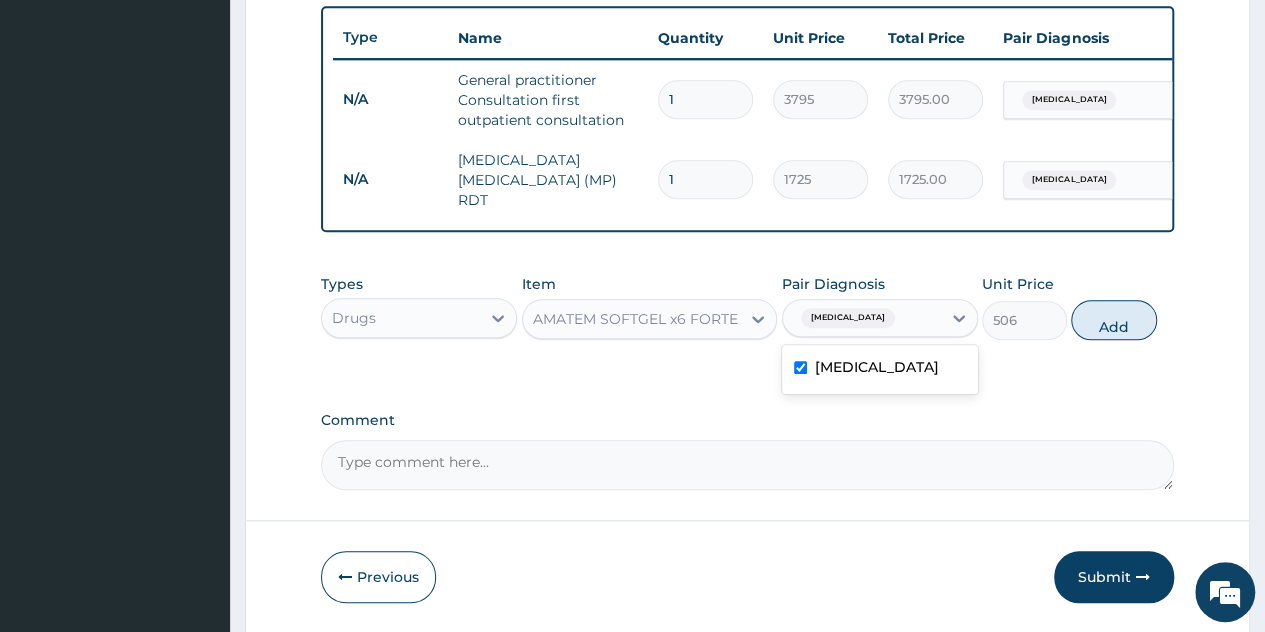 type on "0" 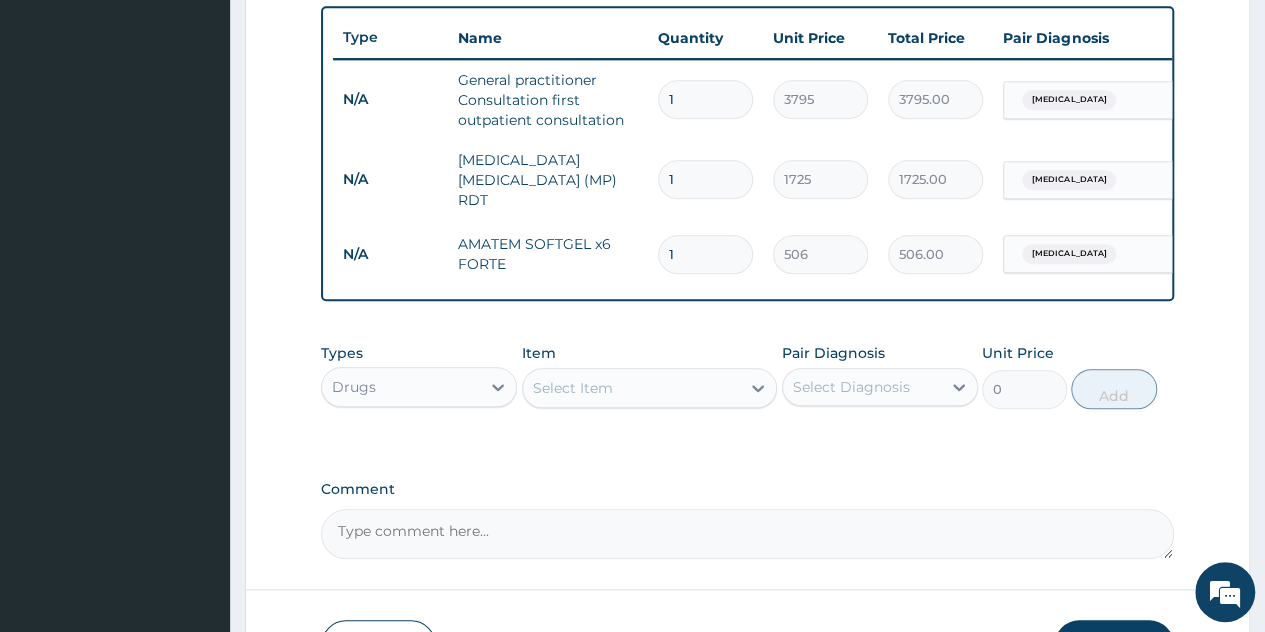type 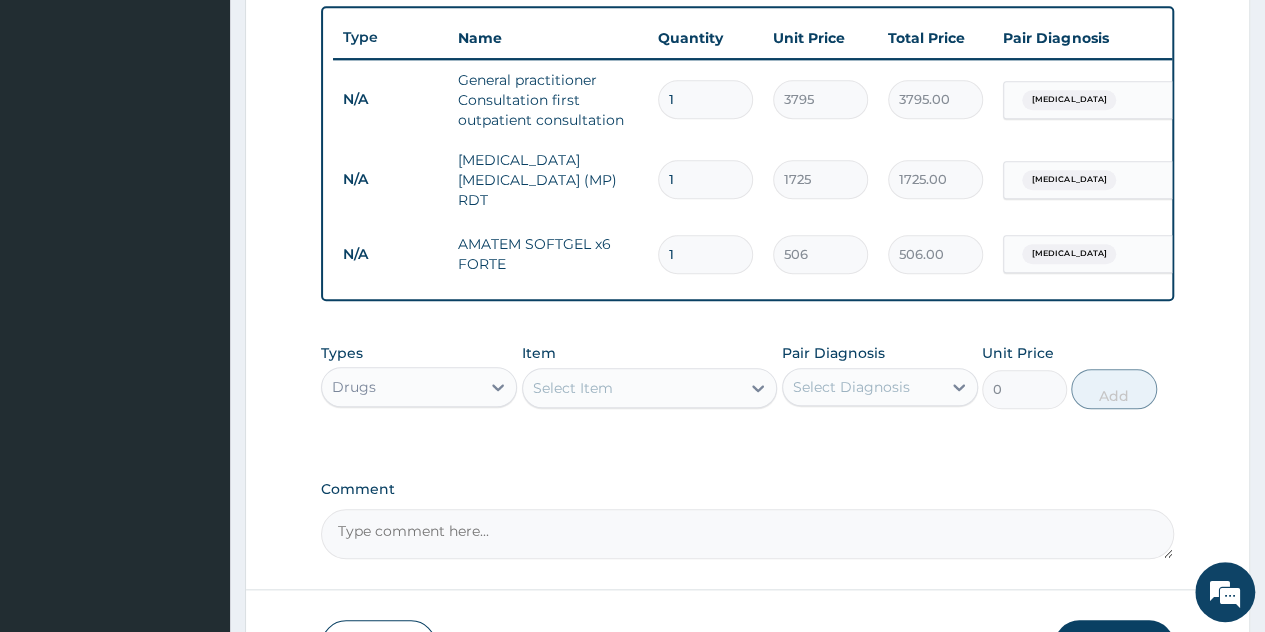 type on "0.00" 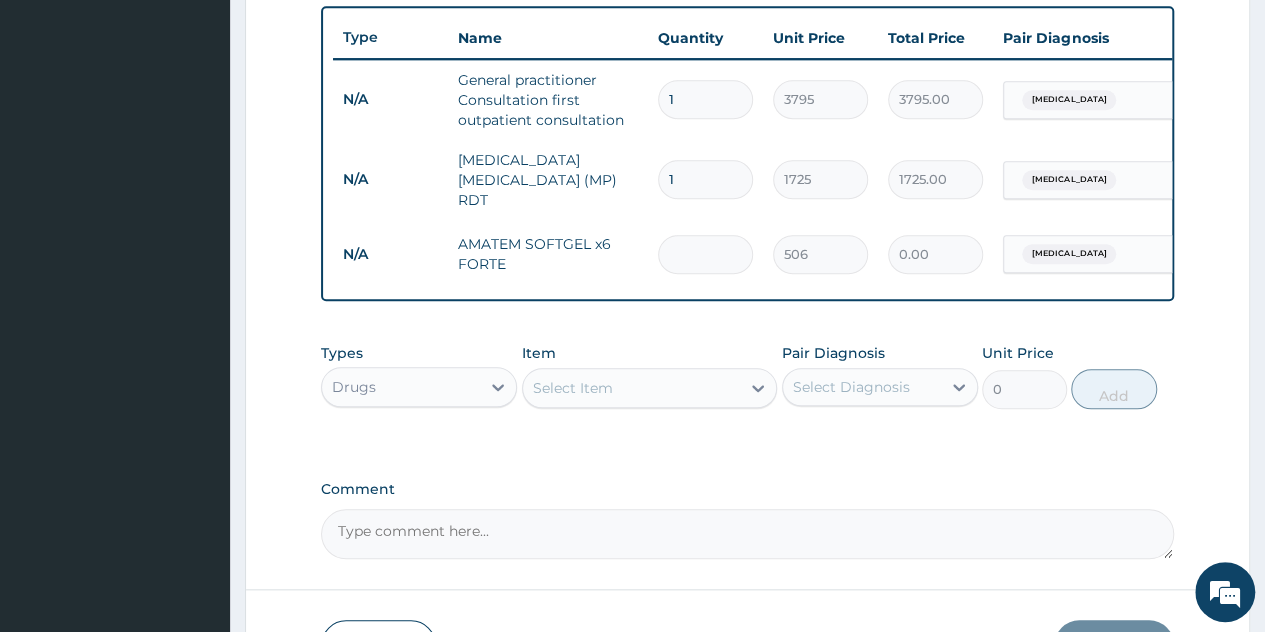 type on "6" 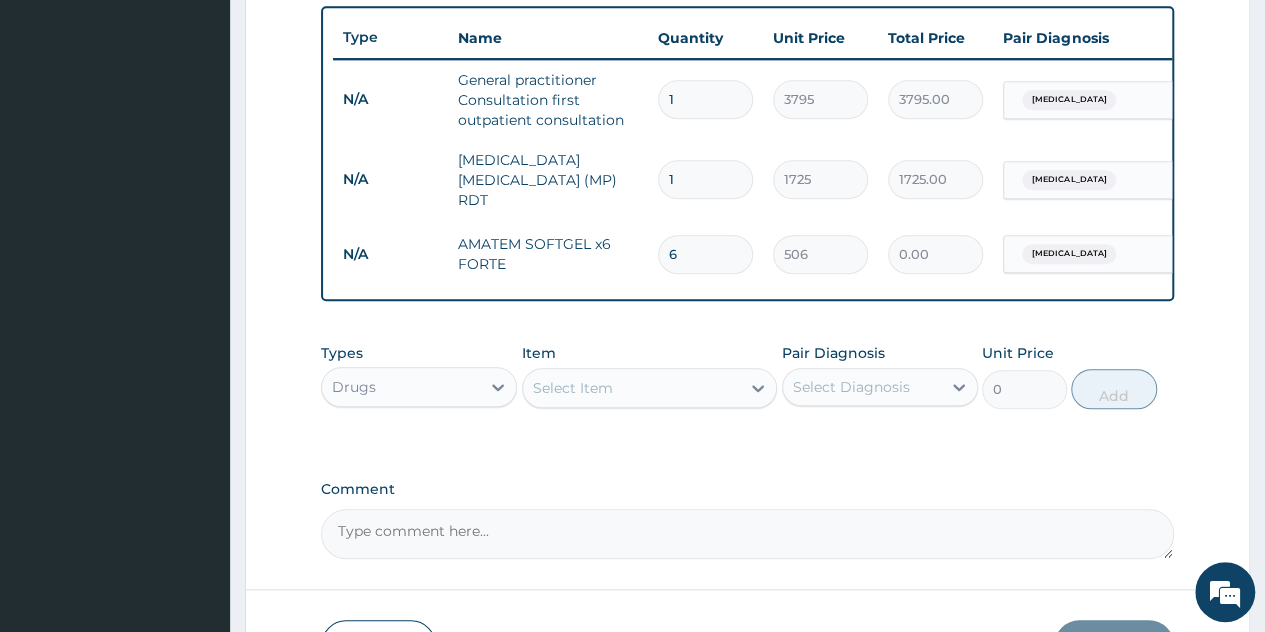 type on "3036.00" 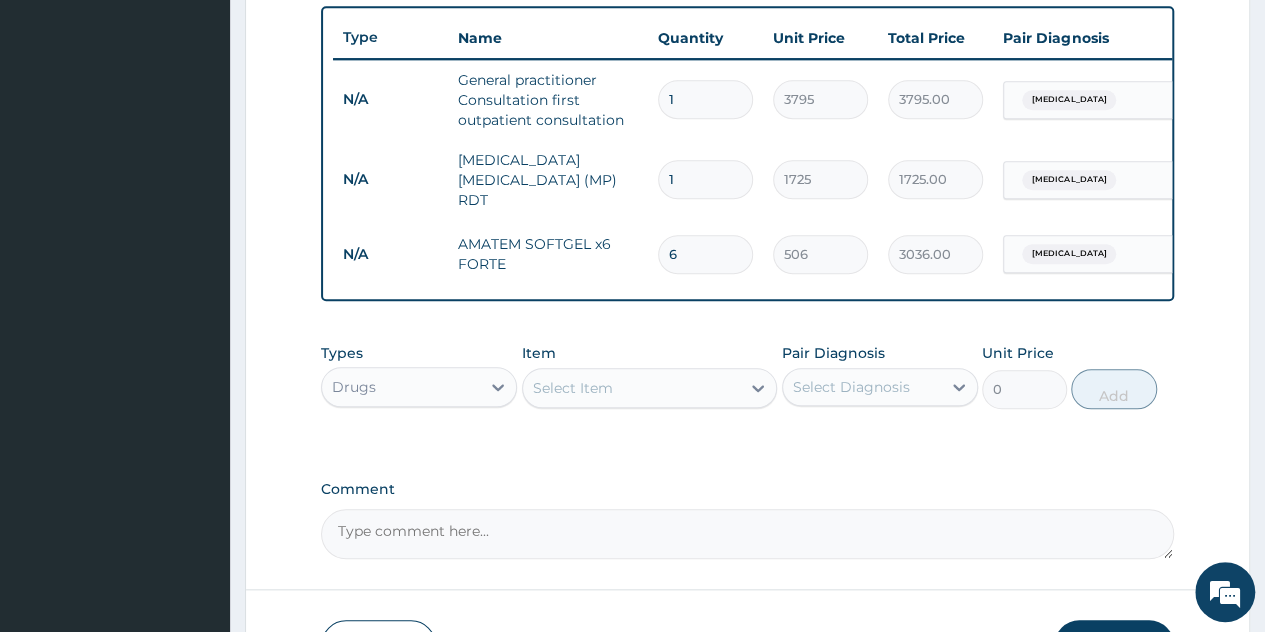 type on "6" 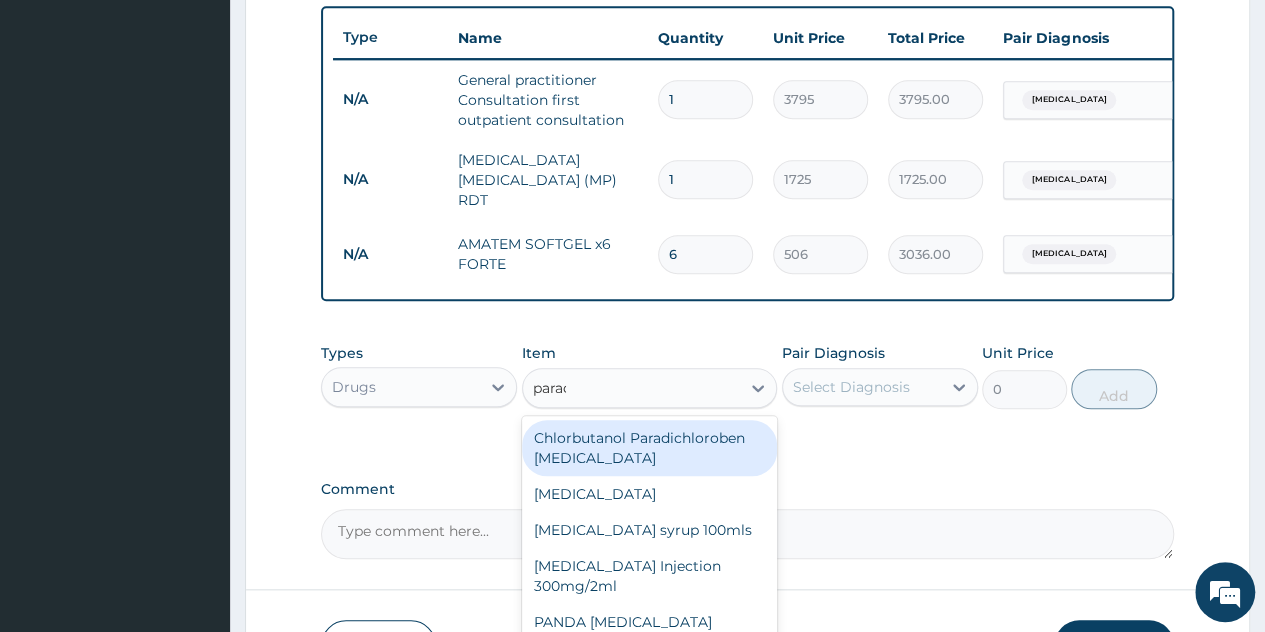 type on "parace" 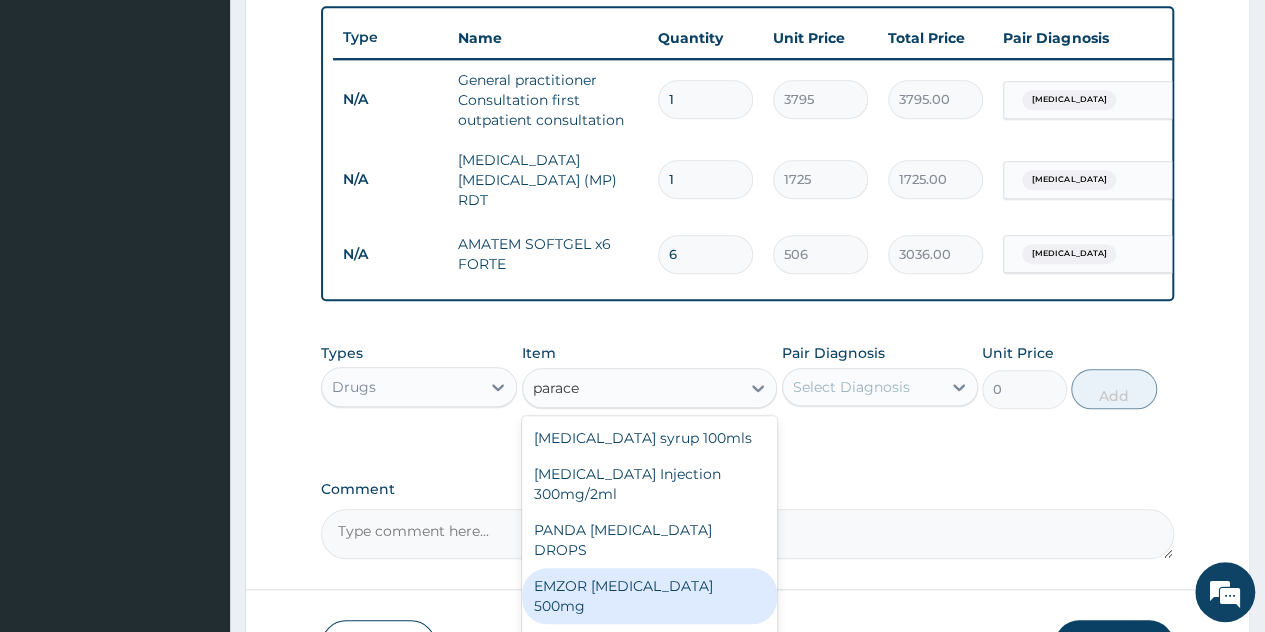 click on "EMZOR [MEDICAL_DATA] 500mg" at bounding box center (650, 596) 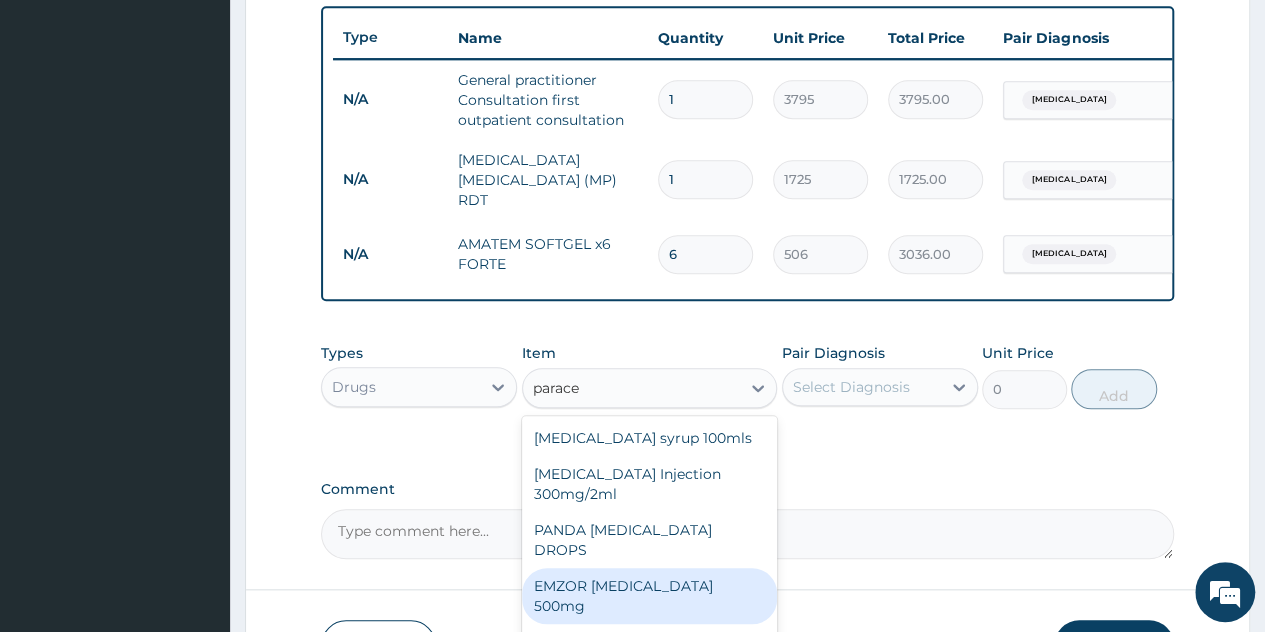 type 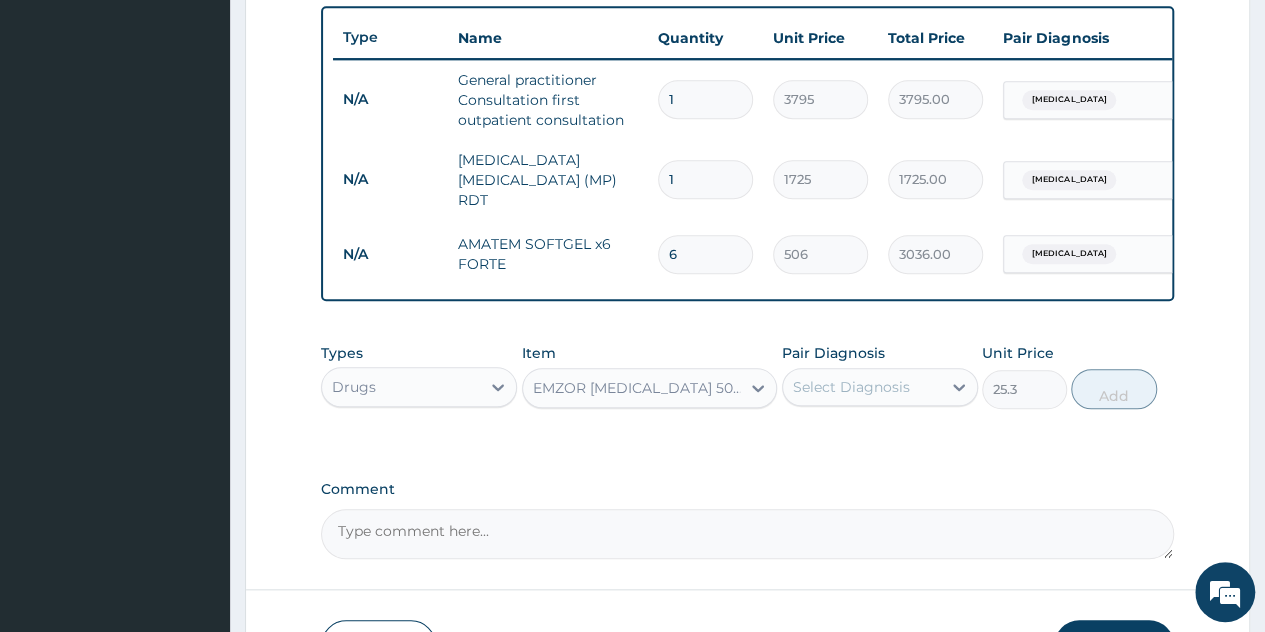 click on "Select Diagnosis" at bounding box center [862, 387] 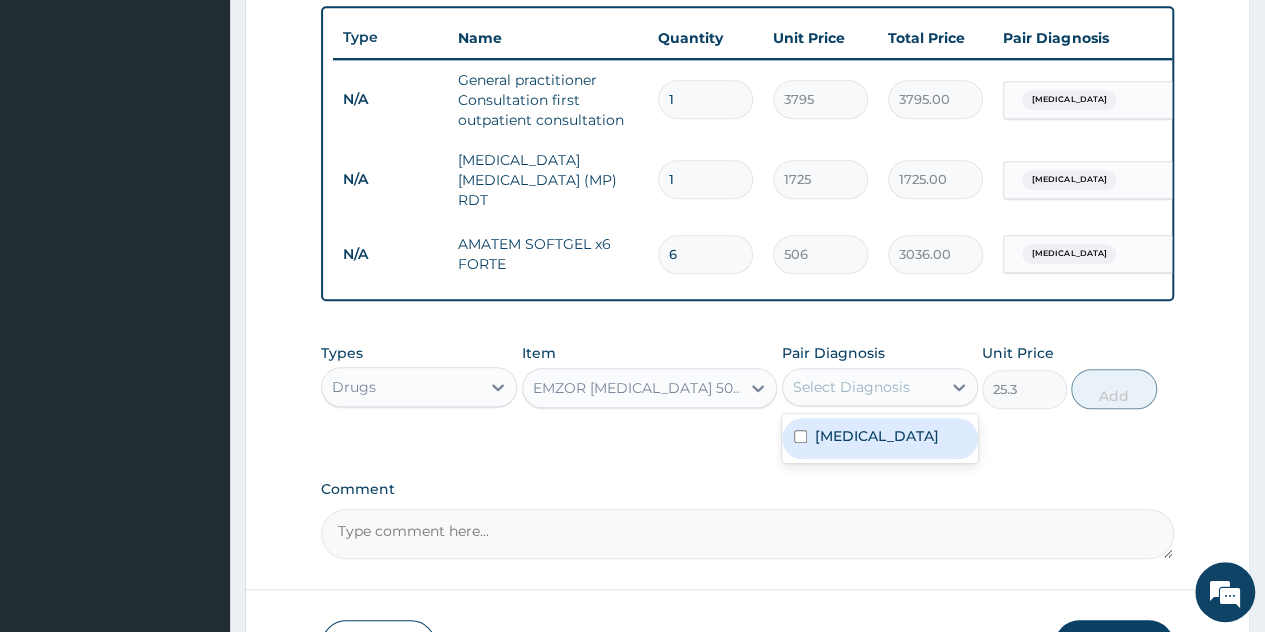 click on "[MEDICAL_DATA]" at bounding box center (880, 438) 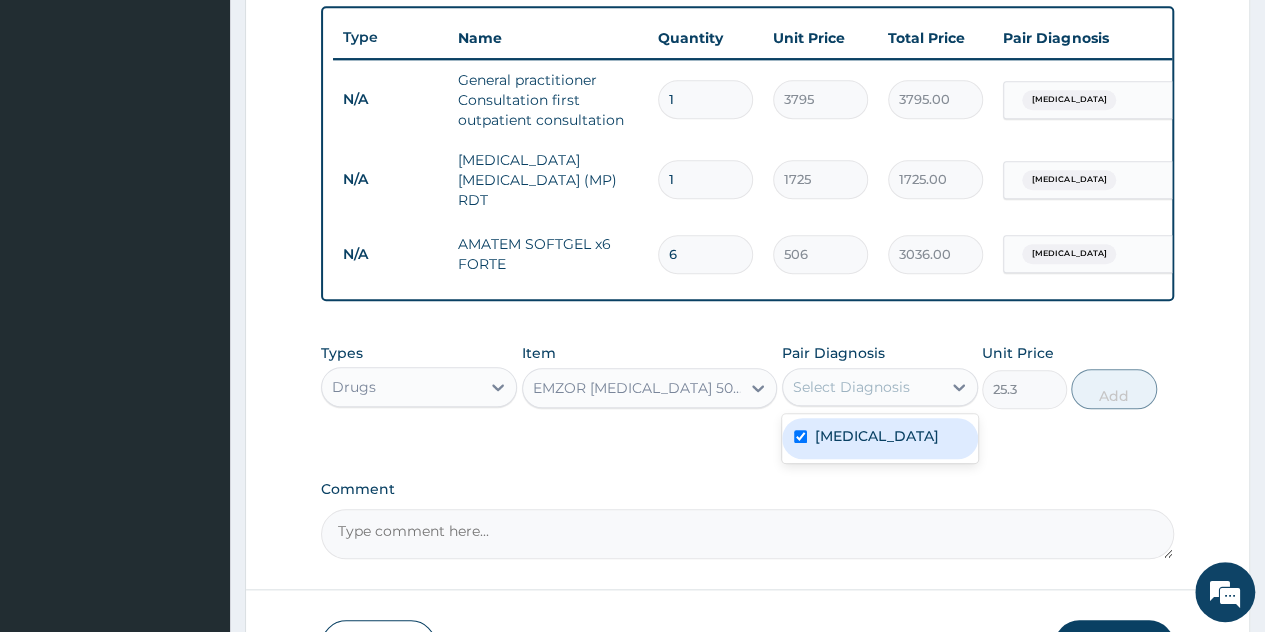 checkbox on "true" 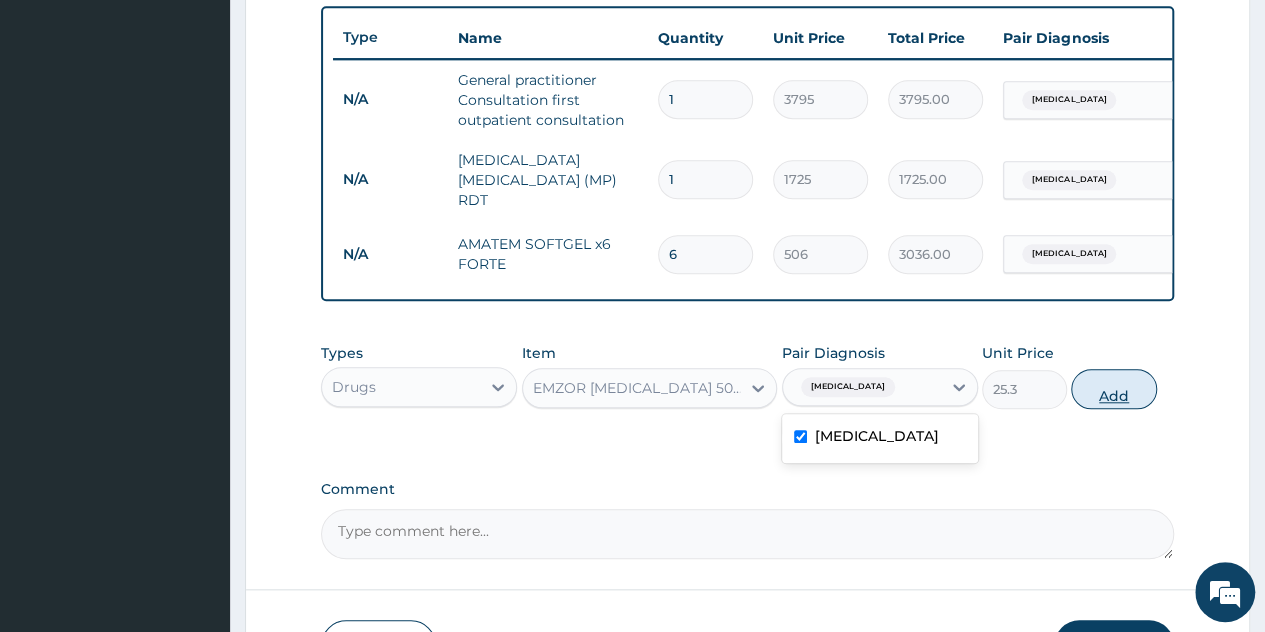 click on "Add" at bounding box center (1113, 389) 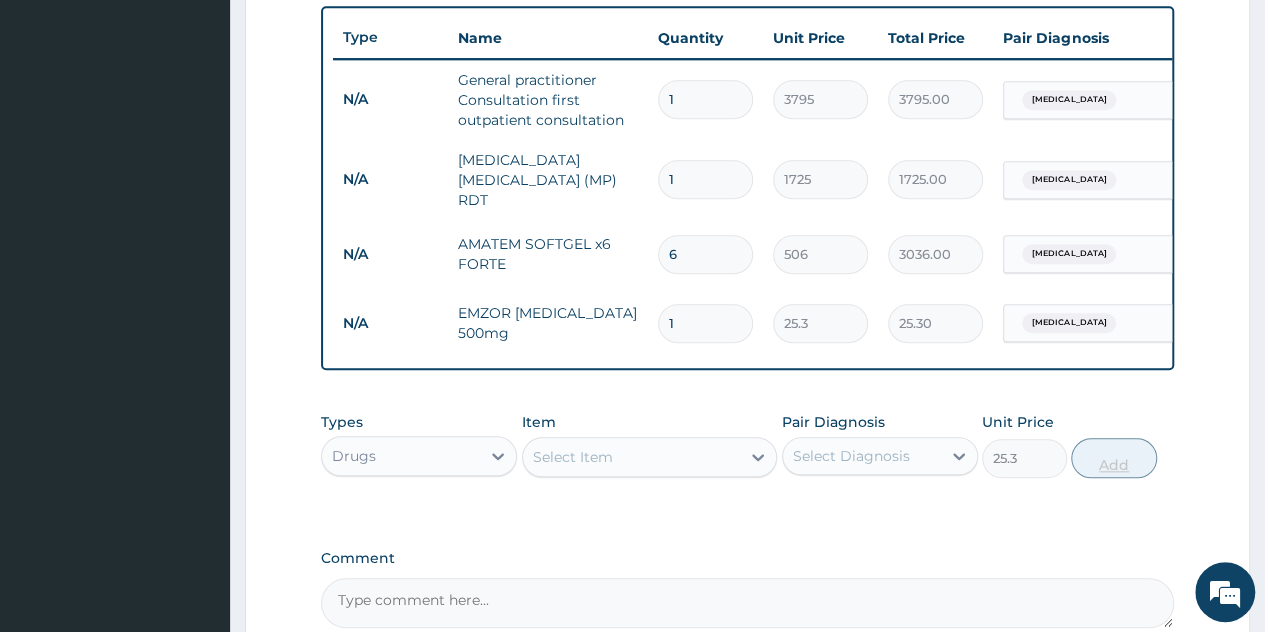 type on "0" 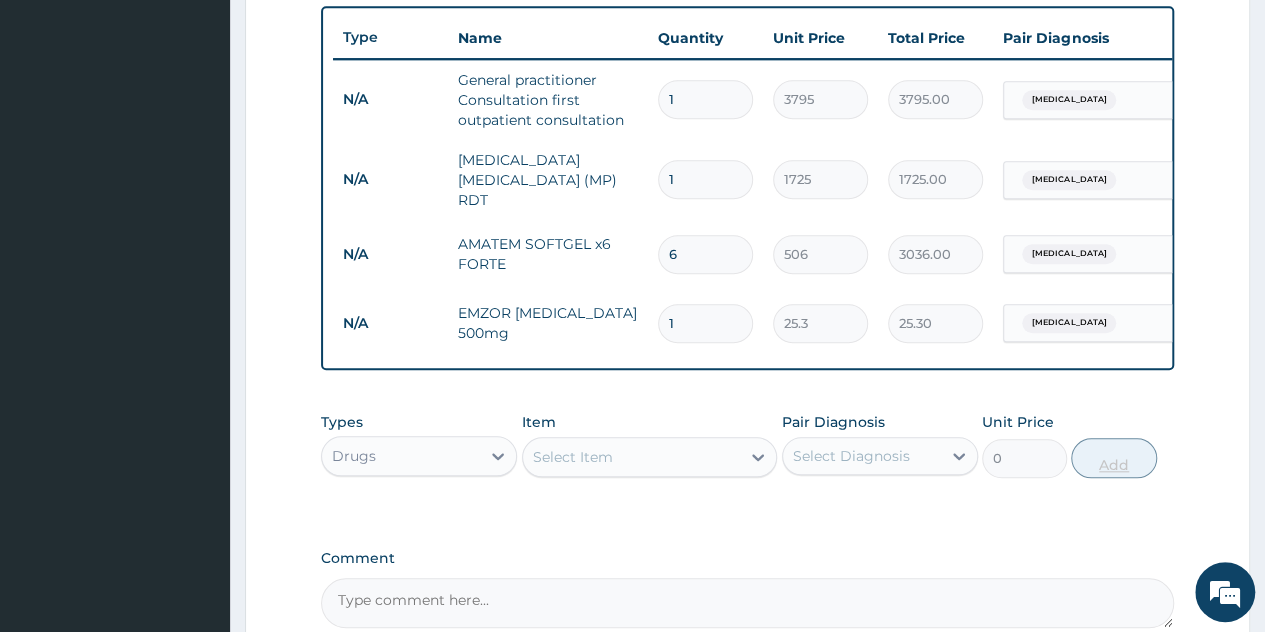 type on "15" 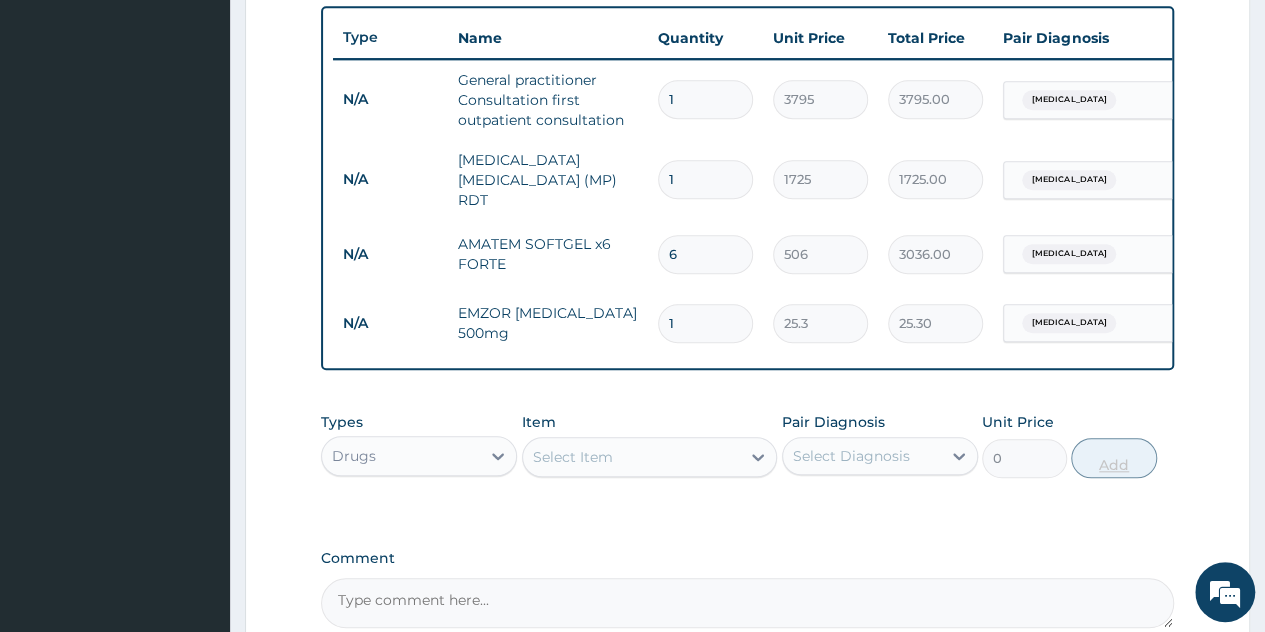 type on "379.50" 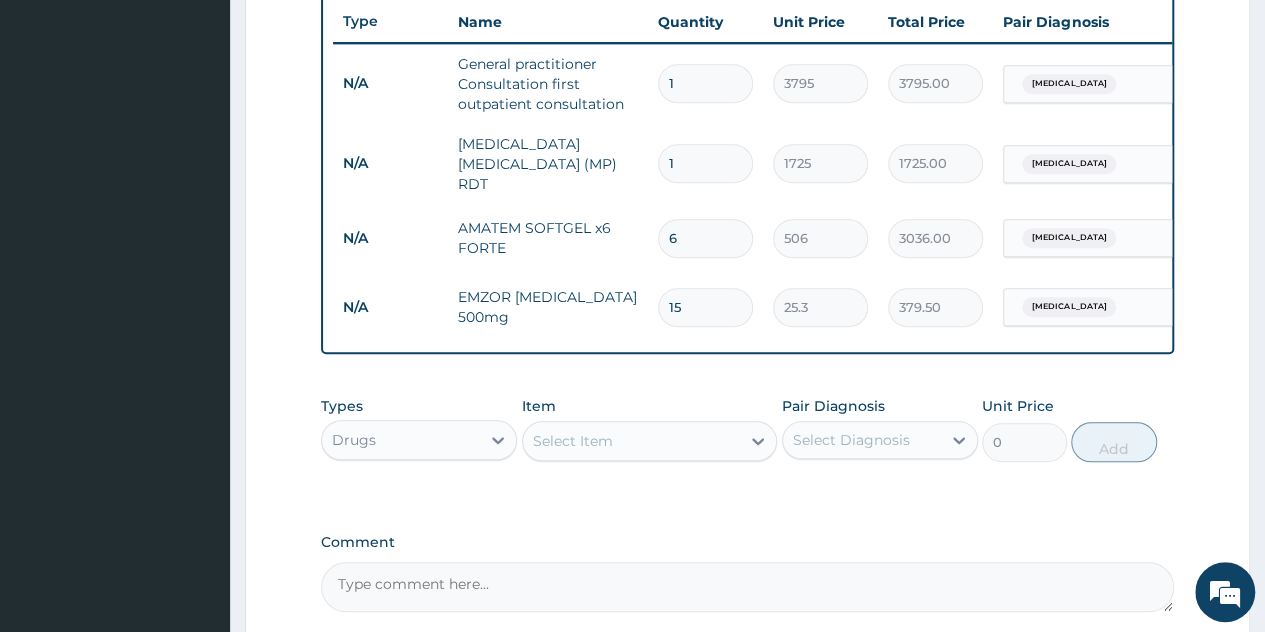 scroll, scrollTop: 946, scrollLeft: 0, axis: vertical 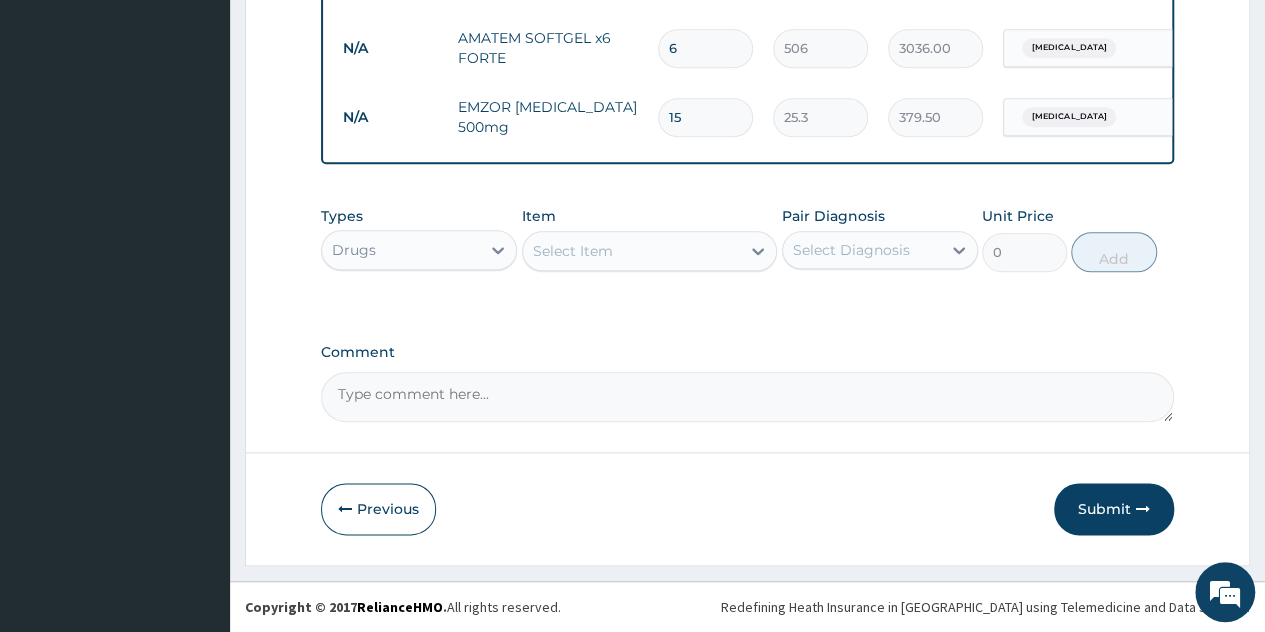 type on "15" 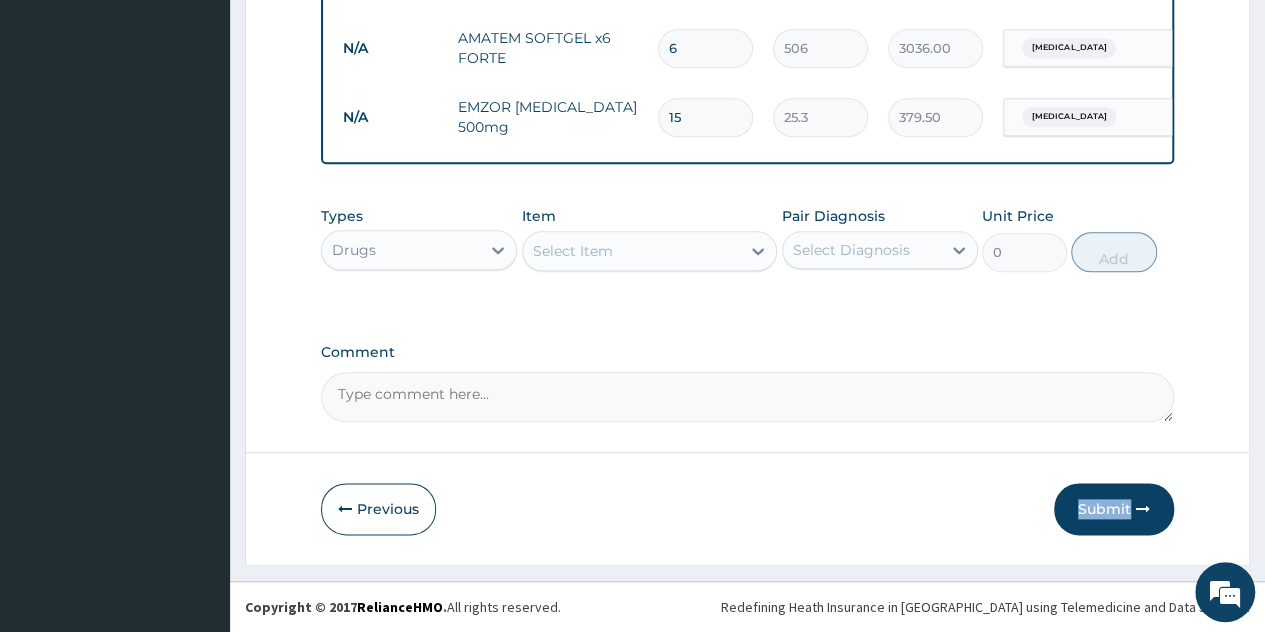 click on "Step  2  of 2 PA Code / Prescription Code Enter Code(Secondary Care Only) Encounter Date 19-02-2025 Important Notice Please enter PA codes before entering items that are not attached to a PA code   All diagnoses entered must be linked to a claim item. Diagnosis & Claim Items that are visible but inactive cannot be edited because they were imported from an already approved PA code. Diagnosis Malaria Confirmed NB: All diagnosis must be linked to a claim item Claim Items Type Name Quantity Unit Price Total Price Pair Diagnosis Actions N/A General practitioner Consultation first outpatient consultation 1 3795 3795.00 Malaria Delete N/A MALARIA PARASITE (MP) RDT 1 1725 1725.00 Malaria Delete N/A AMATEM SOFTGEL x6 FORTE 6 506 3036.00 Malaria Delete N/A EMZOR PARACETAMOL 500mg 15 25.3 379.50 Malaria Delete Types Drugs Item Select Item Pair Diagnosis Select Diagnosis Unit Price 0 Add Comment     Previous   Submit" at bounding box center (747, -137) 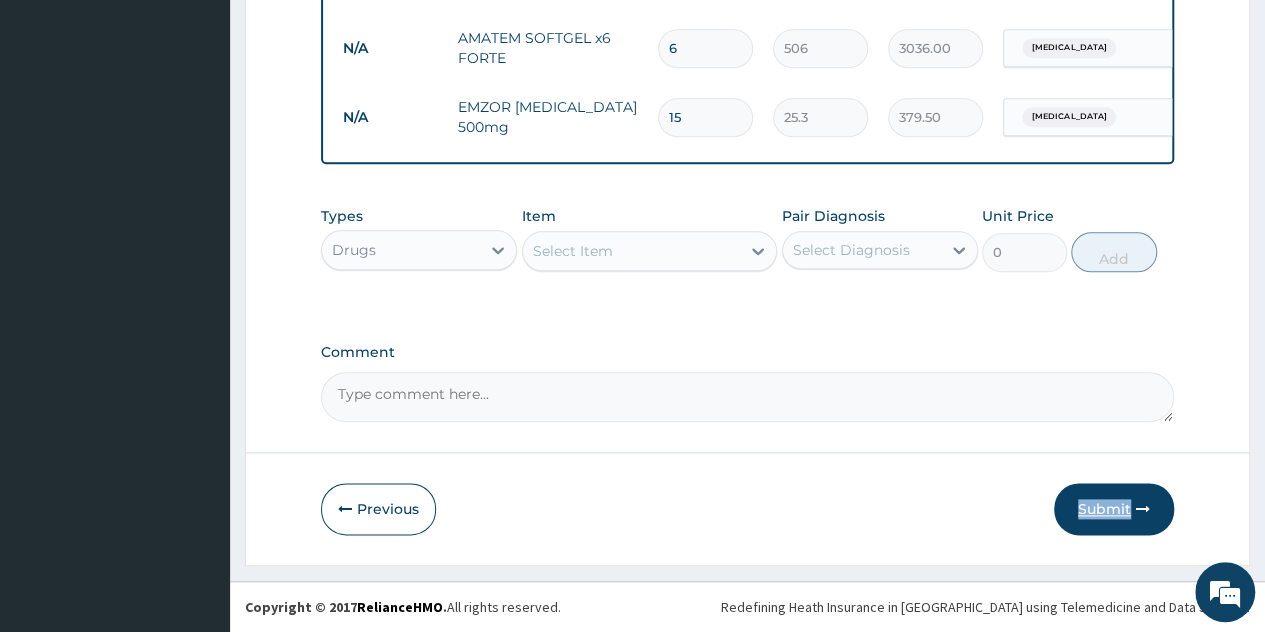 click on "Submit" at bounding box center [1114, 509] 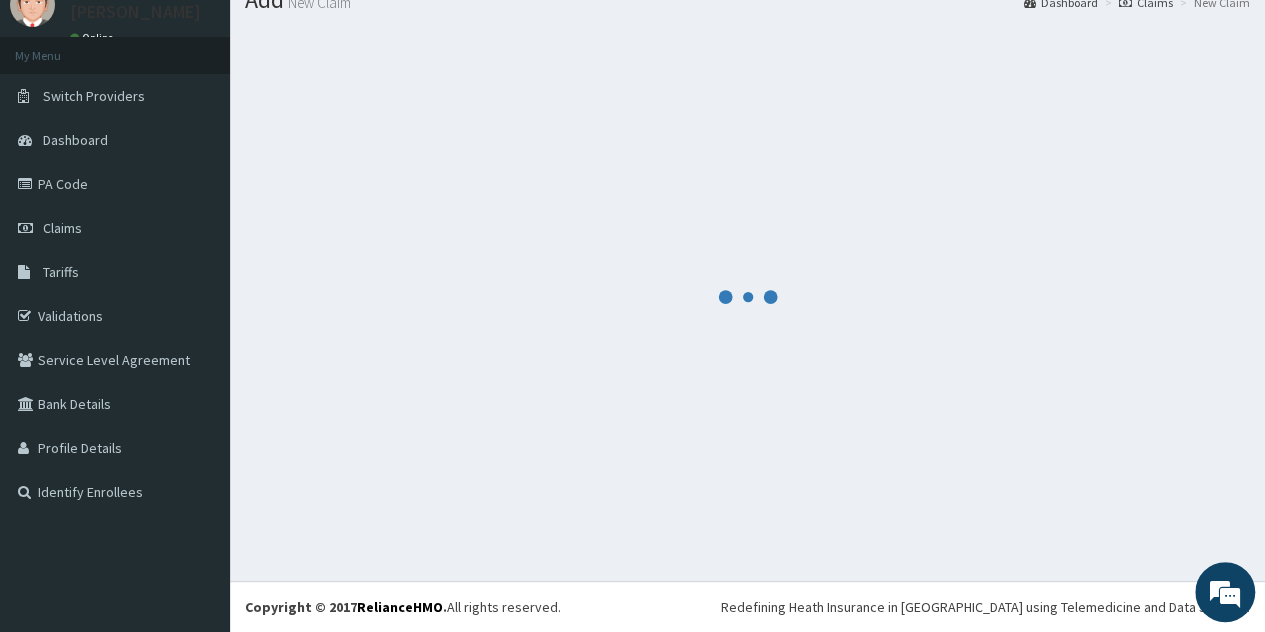 scroll, scrollTop: 77, scrollLeft: 0, axis: vertical 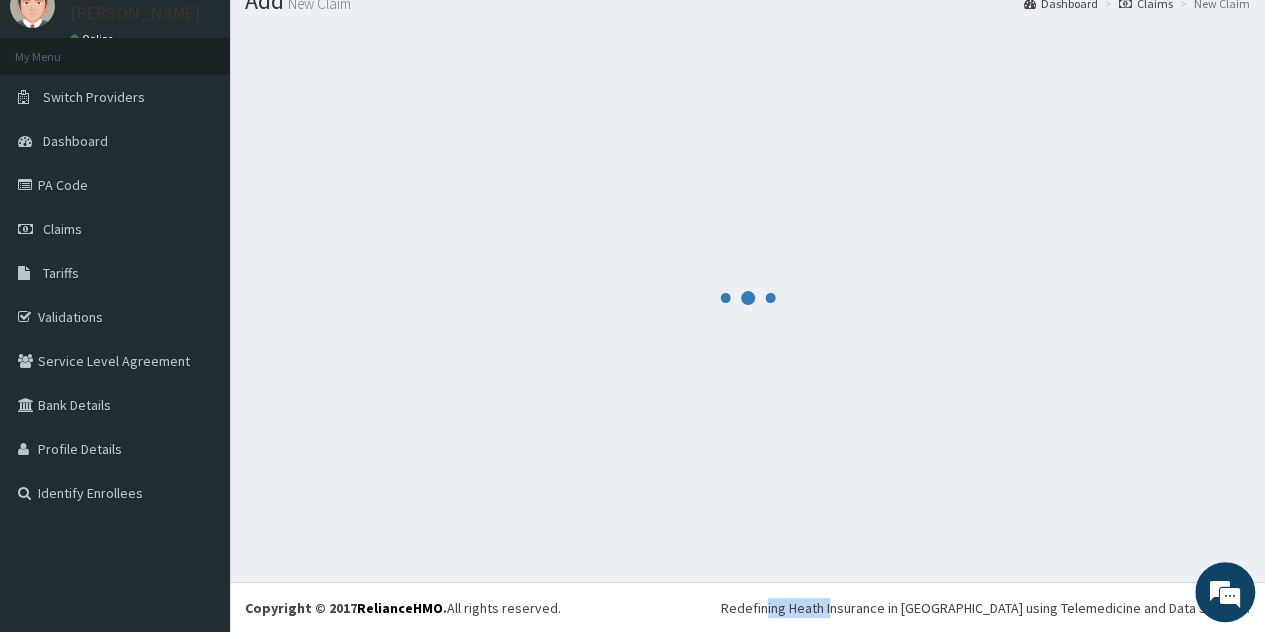 click at bounding box center (747, 297) 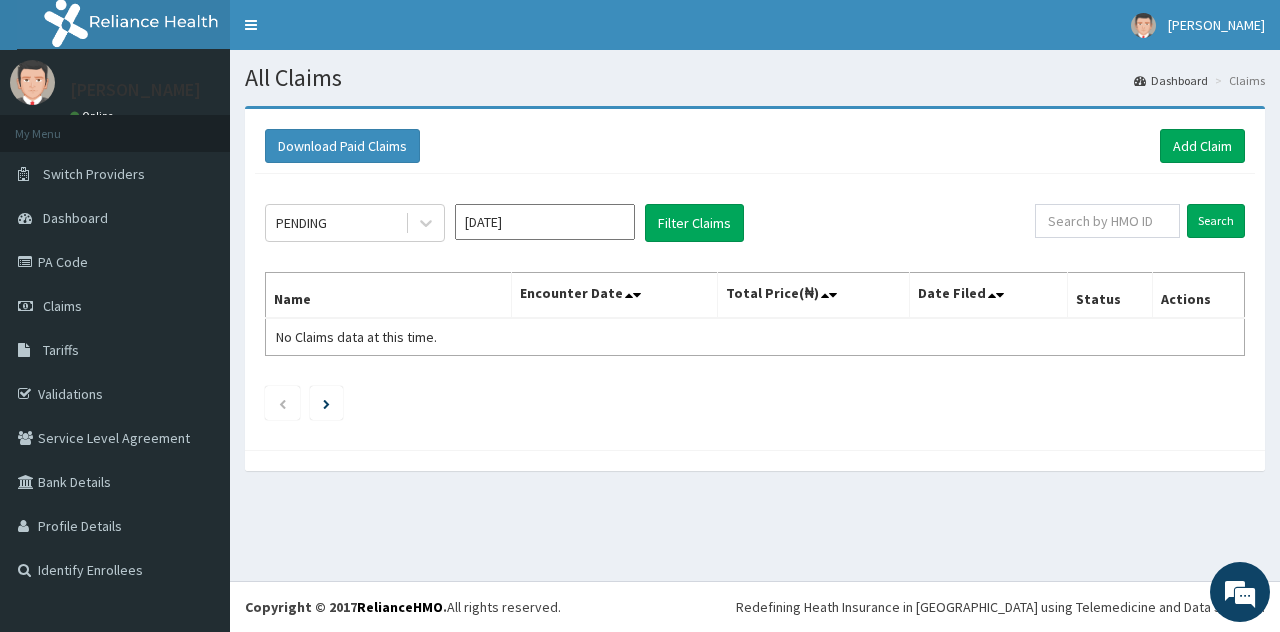 scroll, scrollTop: 0, scrollLeft: 0, axis: both 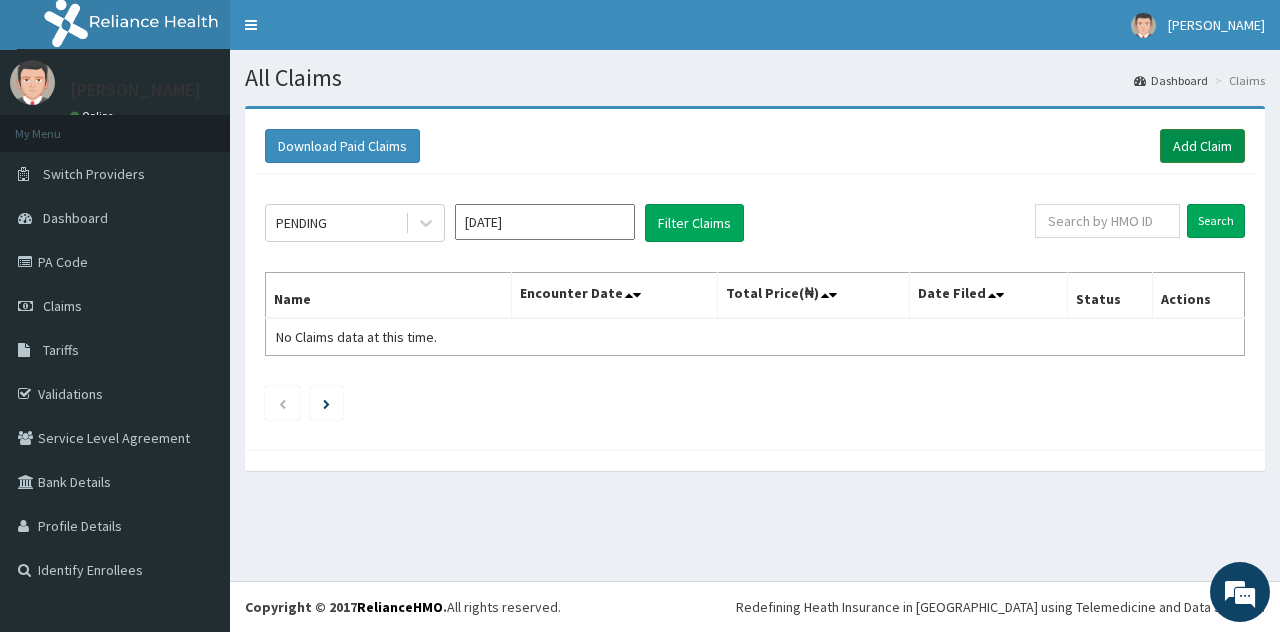 click on "Add Claim" at bounding box center [1202, 146] 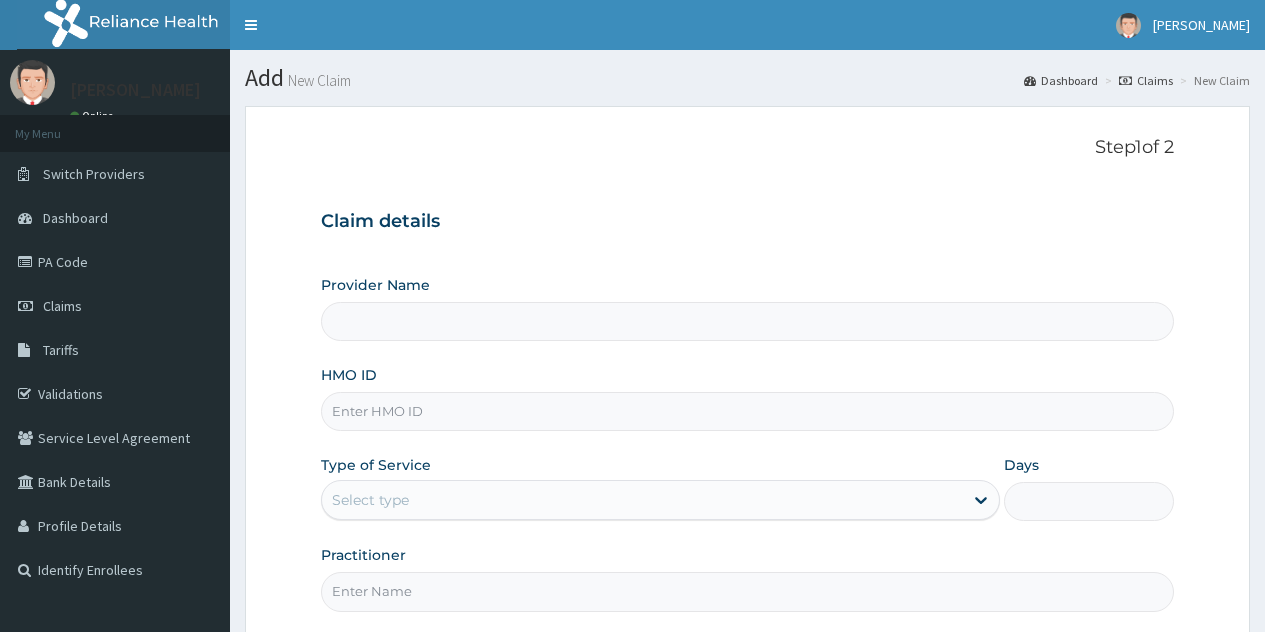 scroll, scrollTop: 0, scrollLeft: 0, axis: both 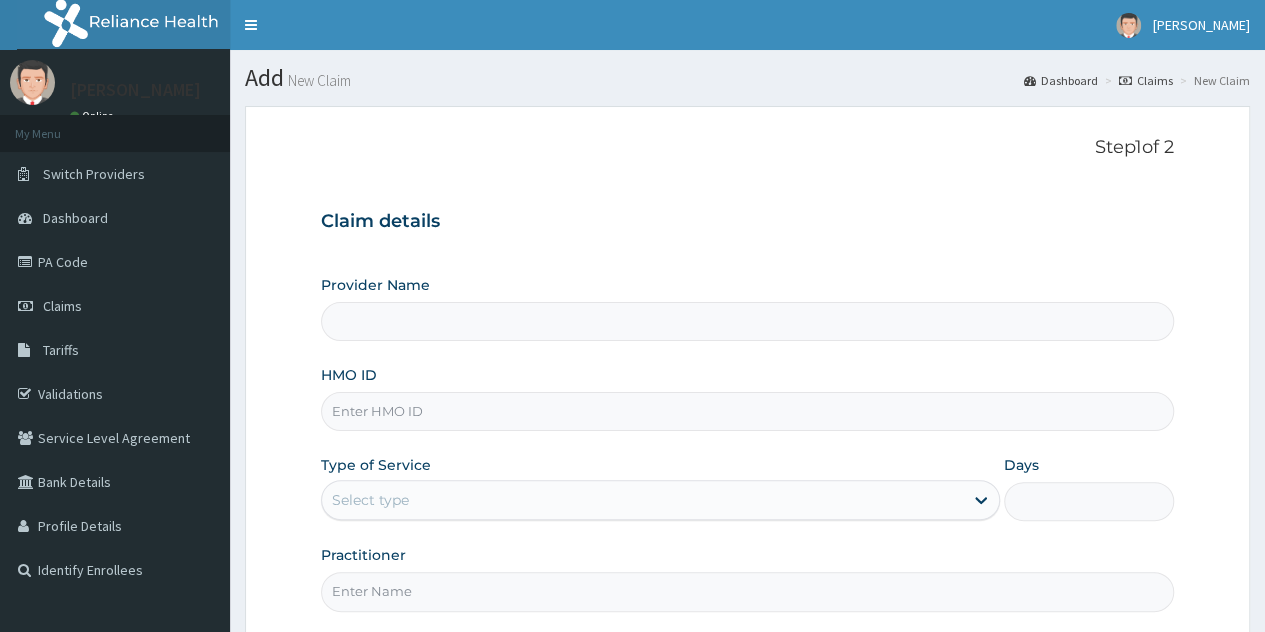 drag, startPoint x: 0, startPoint y: 0, endPoint x: 428, endPoint y: 417, distance: 597.55585 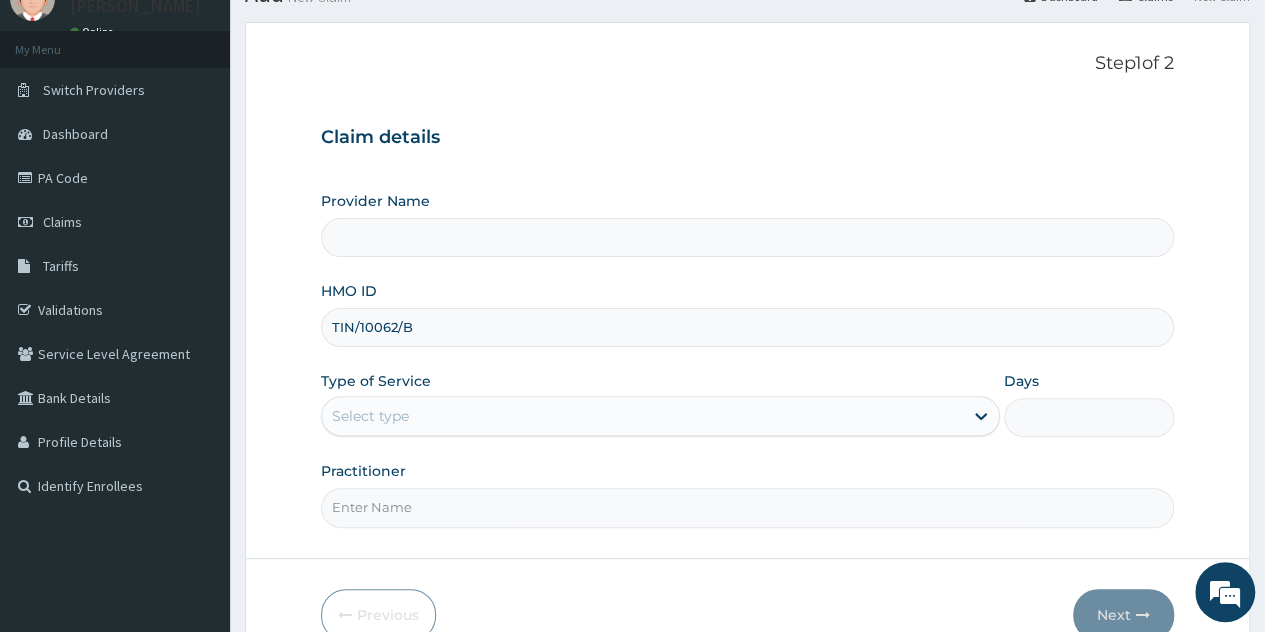 scroll, scrollTop: 100, scrollLeft: 0, axis: vertical 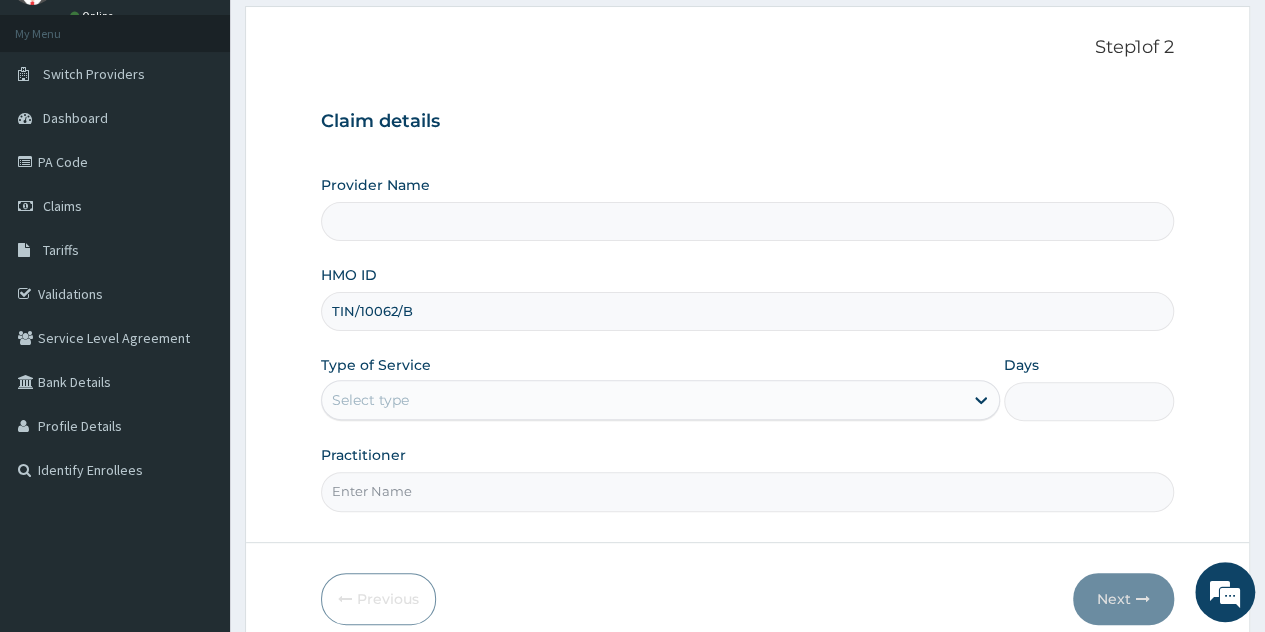 type on "TIN/10062/B" 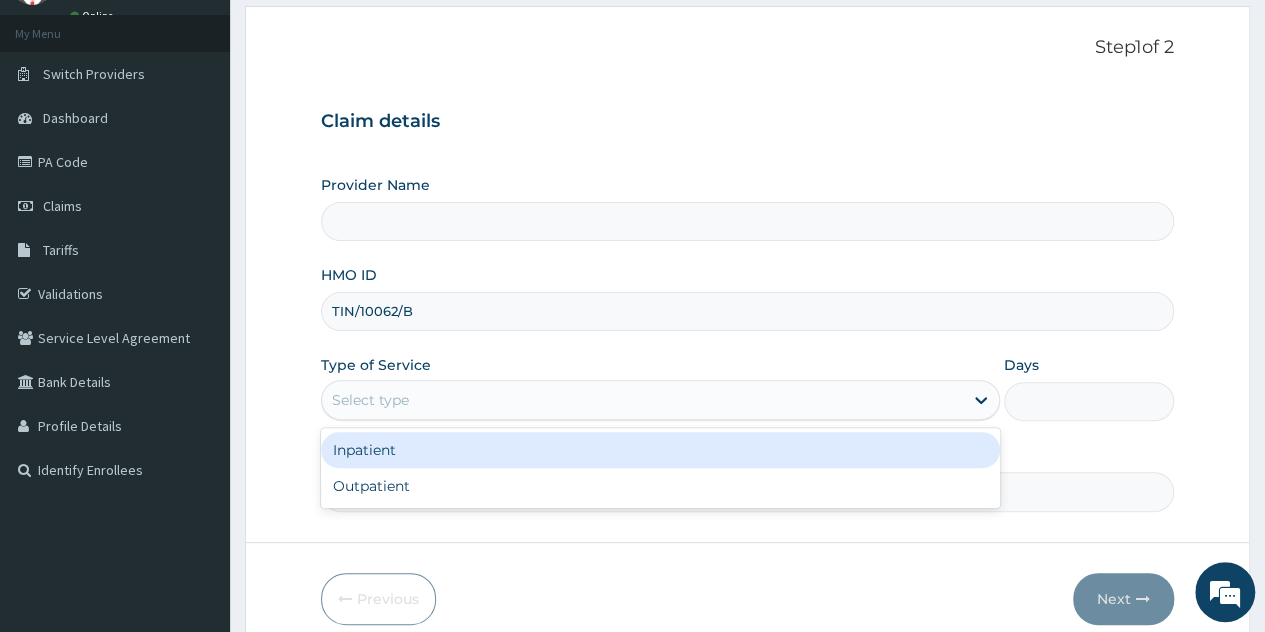 click on "Select type" at bounding box center [660, 400] 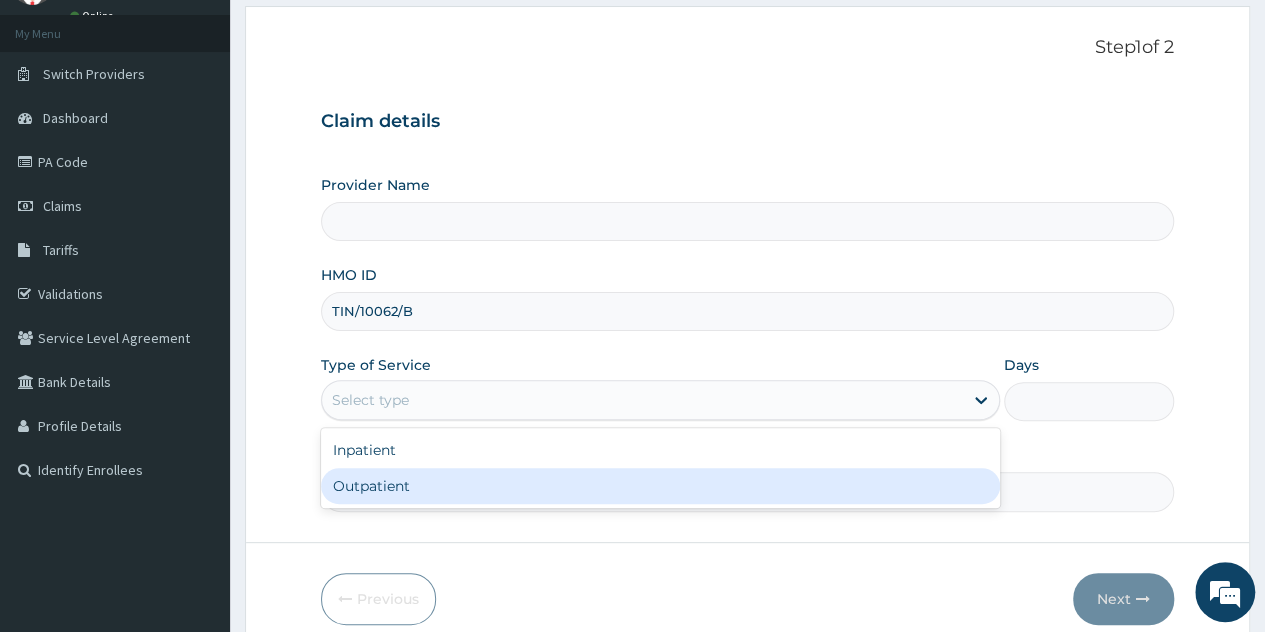 drag, startPoint x: 413, startPoint y: 458, endPoint x: 416, endPoint y: 473, distance: 15.297058 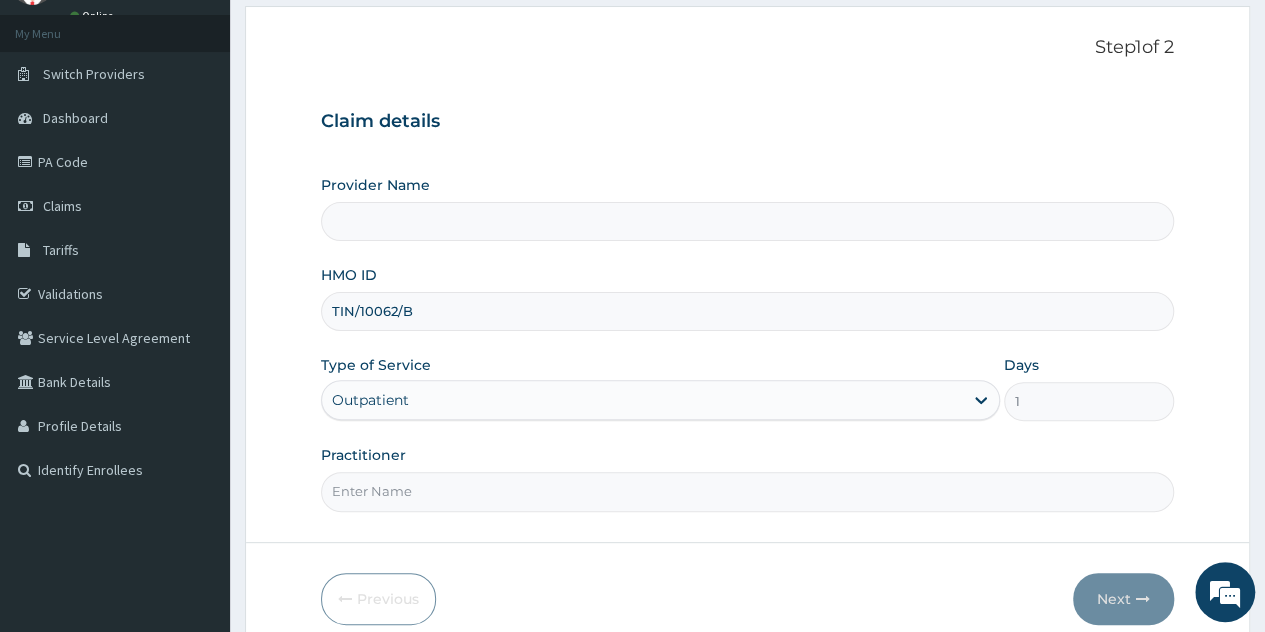 click on "Practitioner" at bounding box center (747, 491) 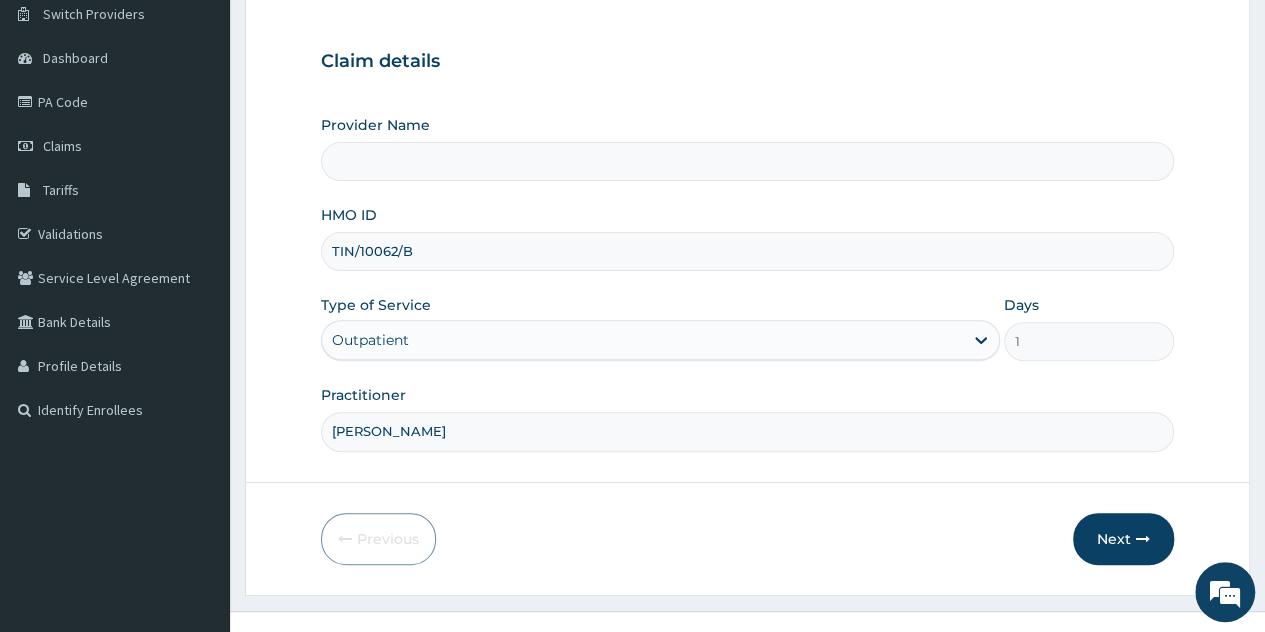 scroll, scrollTop: 188, scrollLeft: 0, axis: vertical 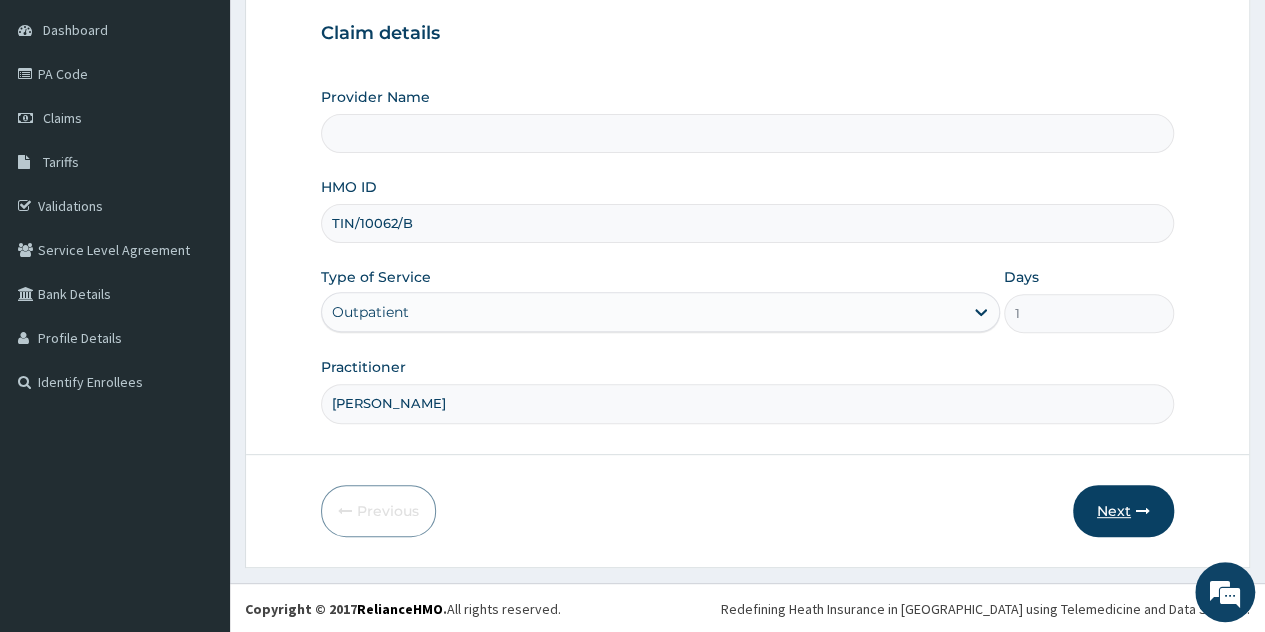 click at bounding box center (1143, 511) 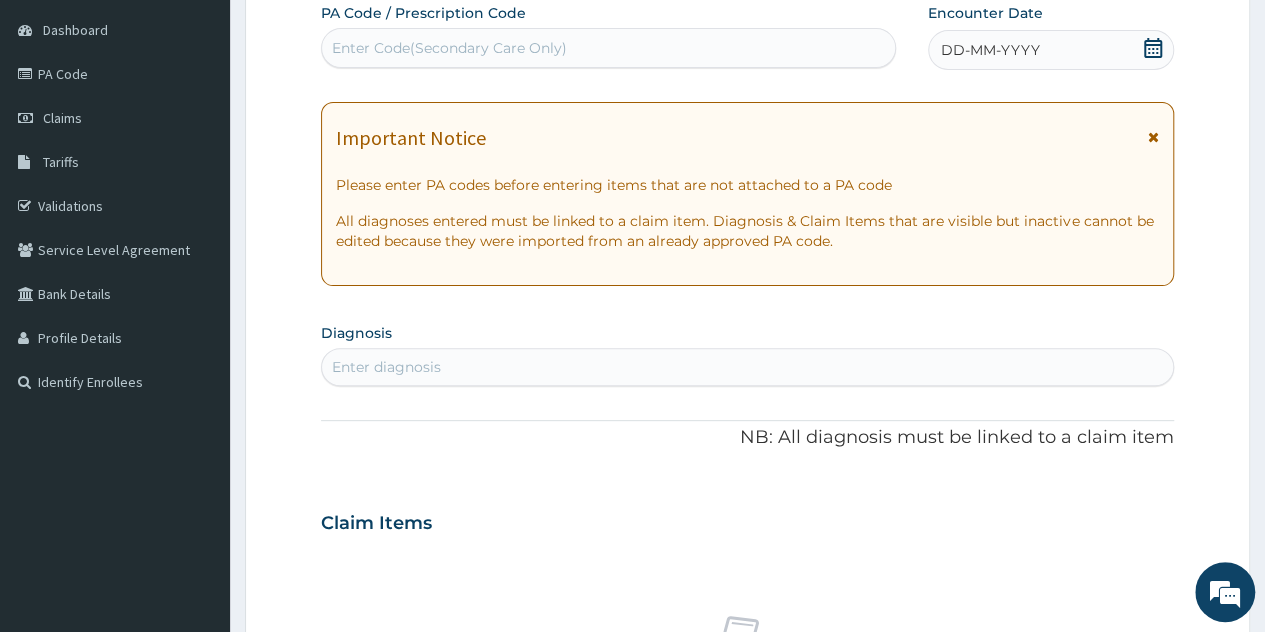 click on "DD-MM-YYYY" at bounding box center [1051, 50] 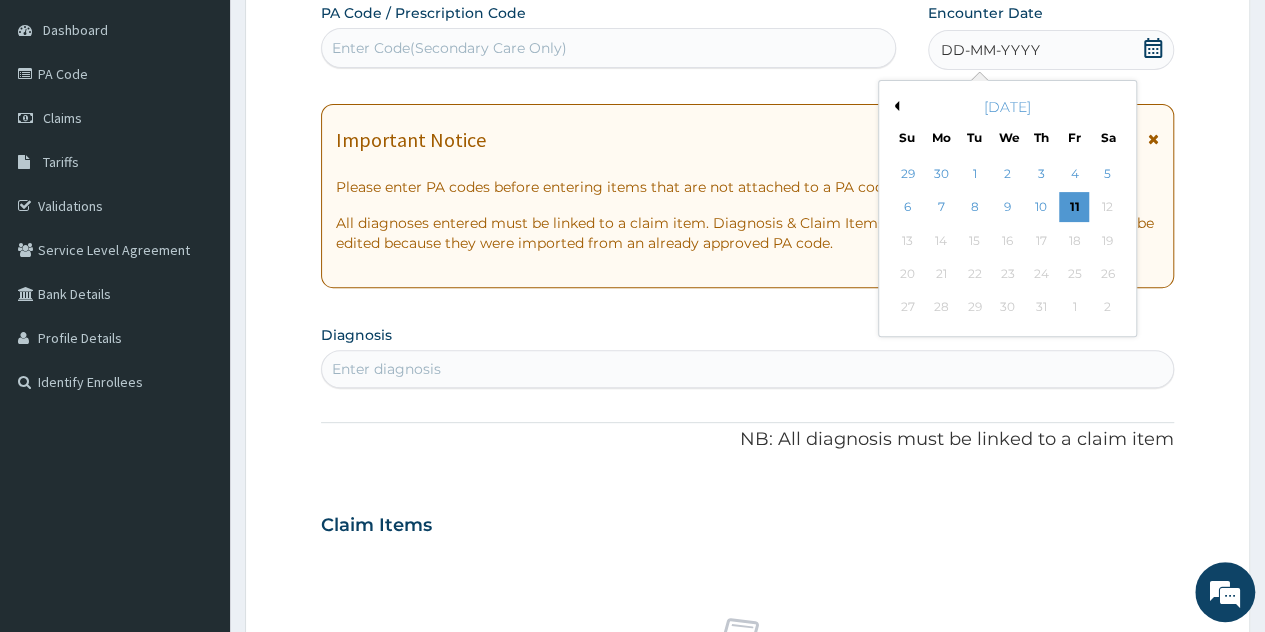 click on "Previous Month" at bounding box center (894, 106) 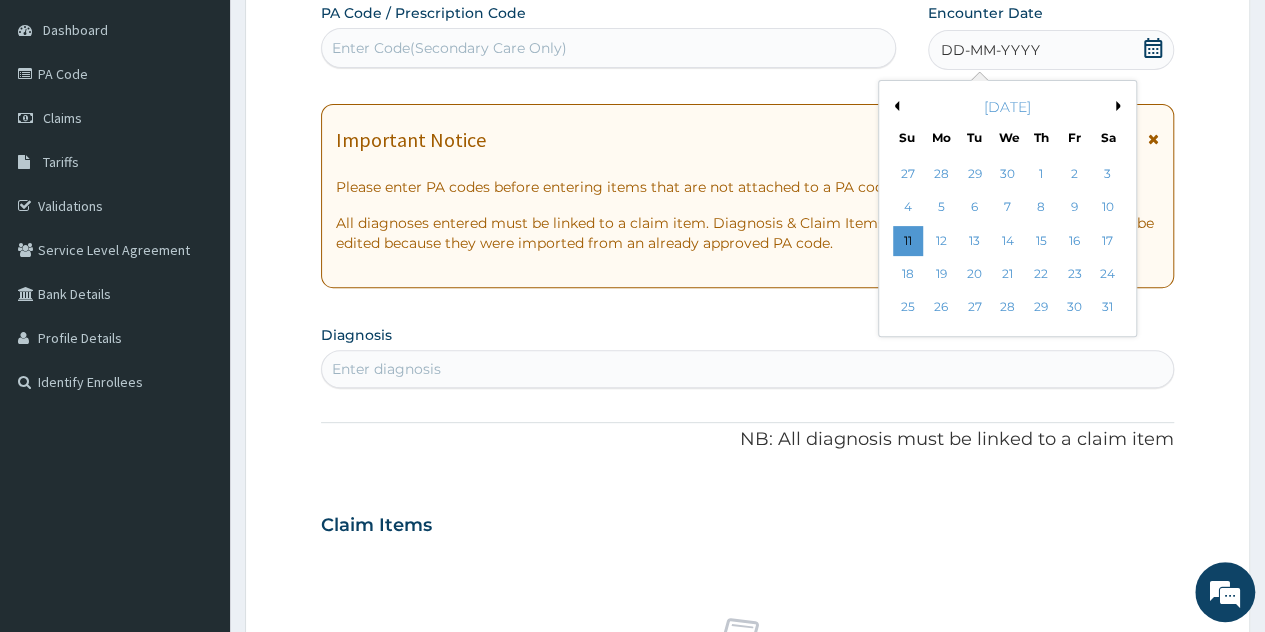 click on "Previous Month" at bounding box center (894, 106) 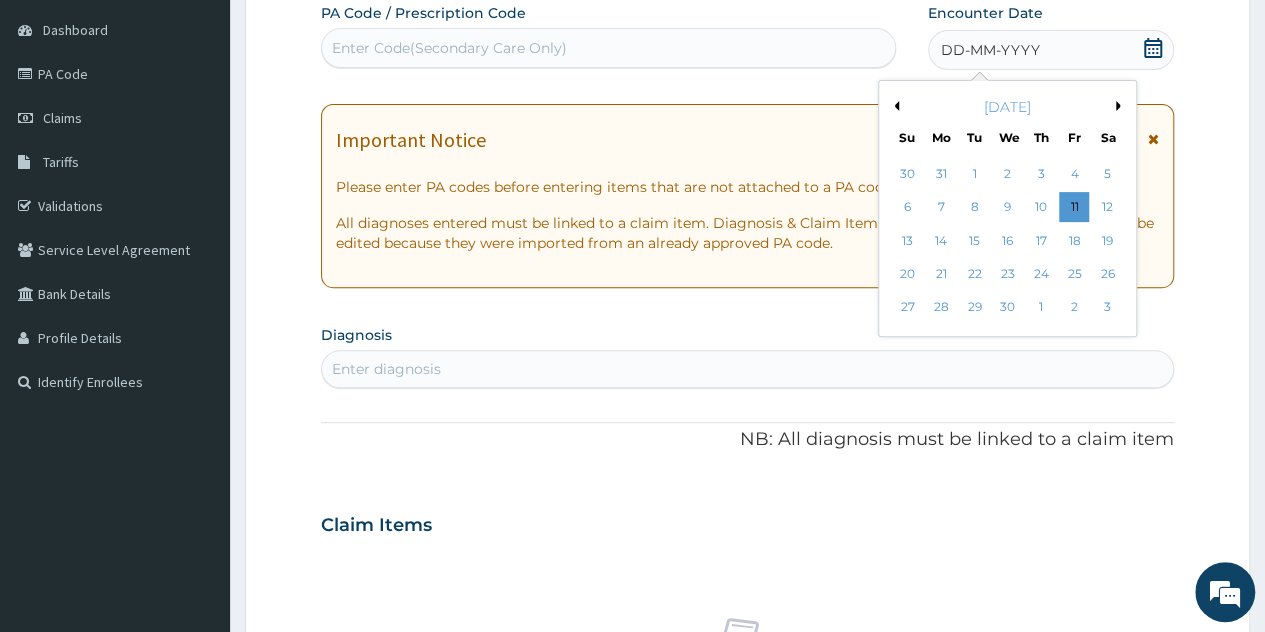 click on "Previous Month" at bounding box center [894, 106] 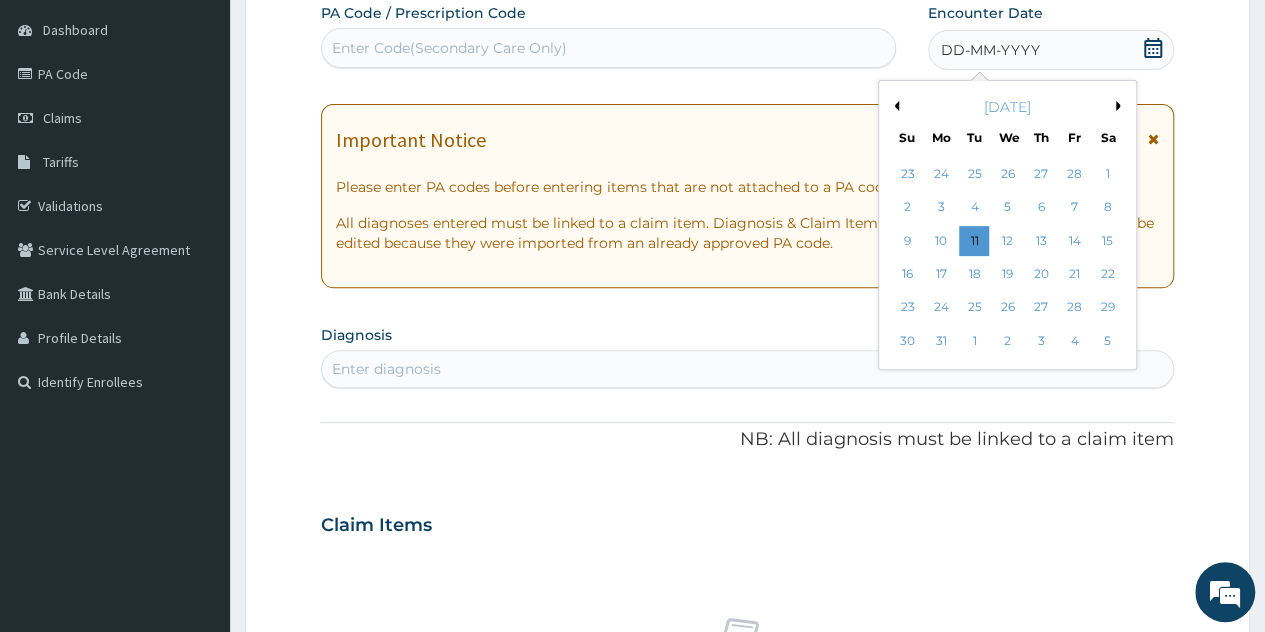 click on "Previous Month" at bounding box center [894, 106] 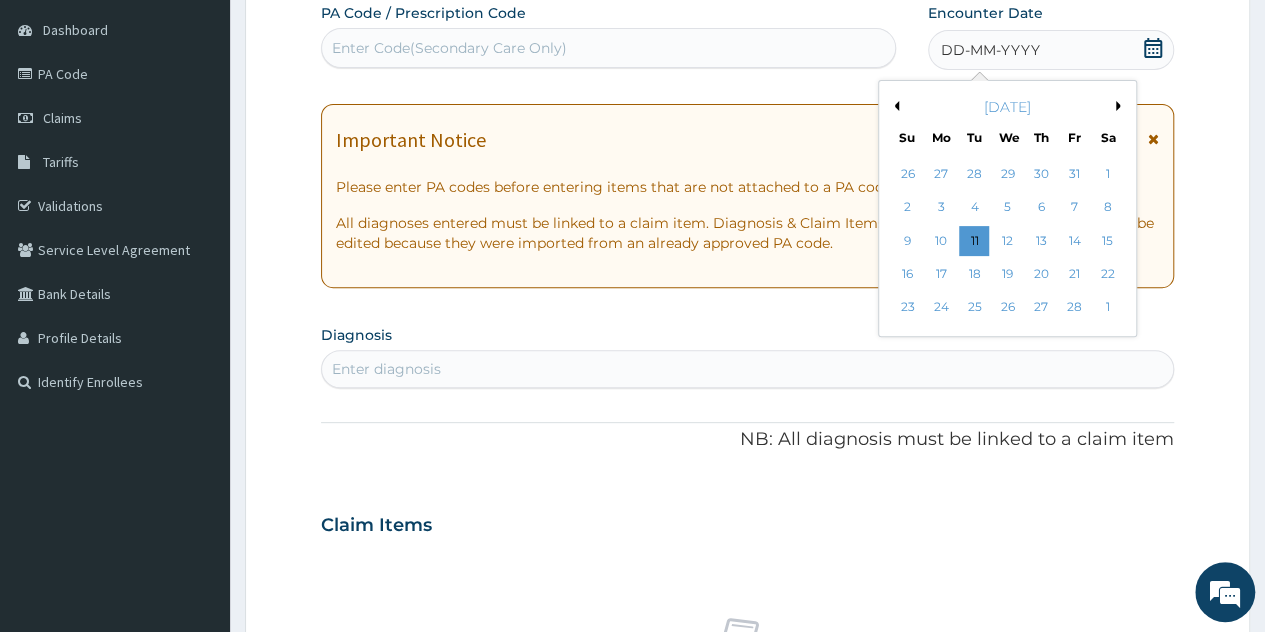 scroll, scrollTop: 0, scrollLeft: 0, axis: both 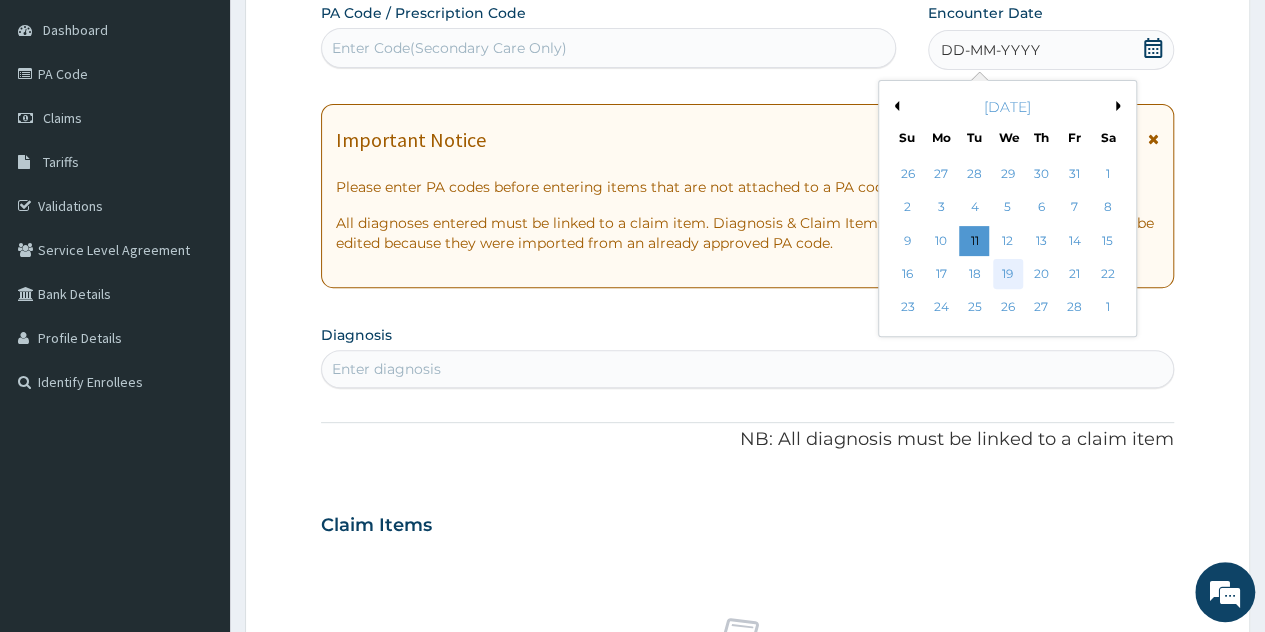 click on "19" at bounding box center [1007, 274] 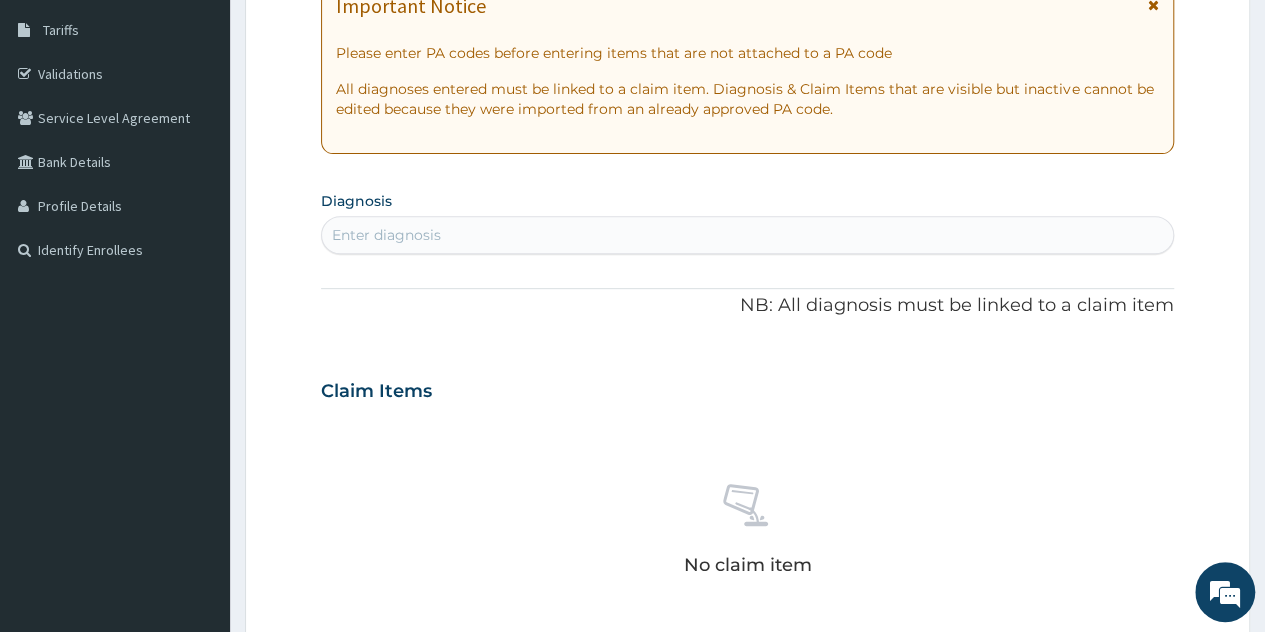 scroll, scrollTop: 388, scrollLeft: 0, axis: vertical 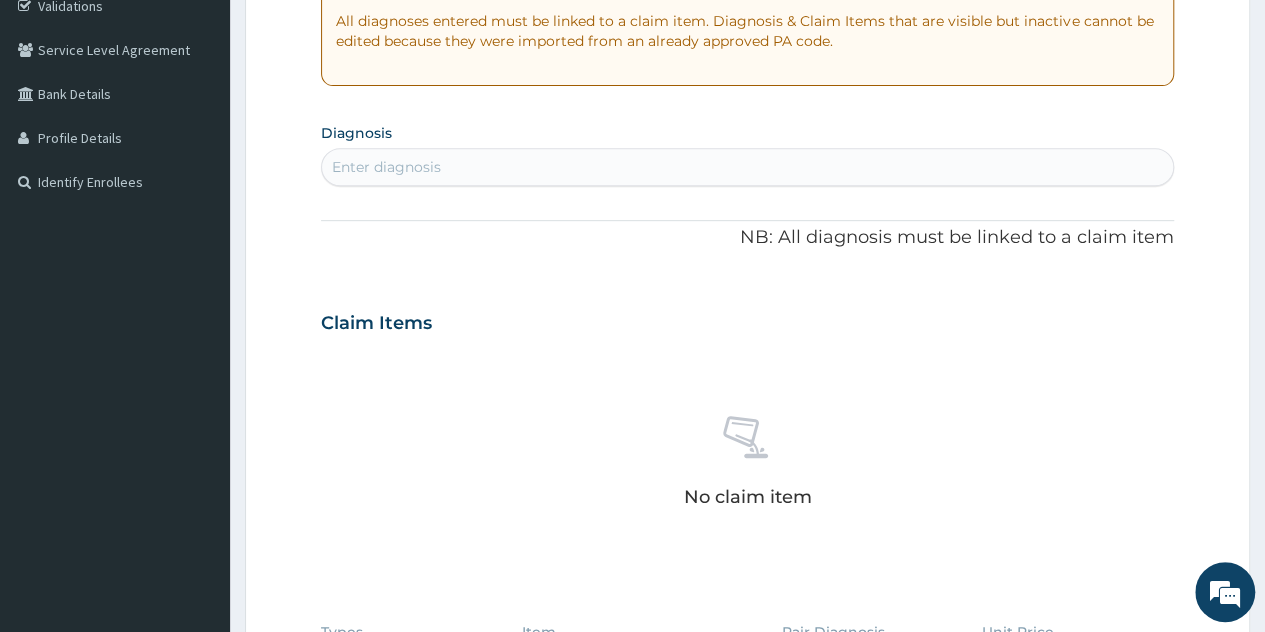 click on "Diagnosis Enter diagnosis" at bounding box center (747, 152) 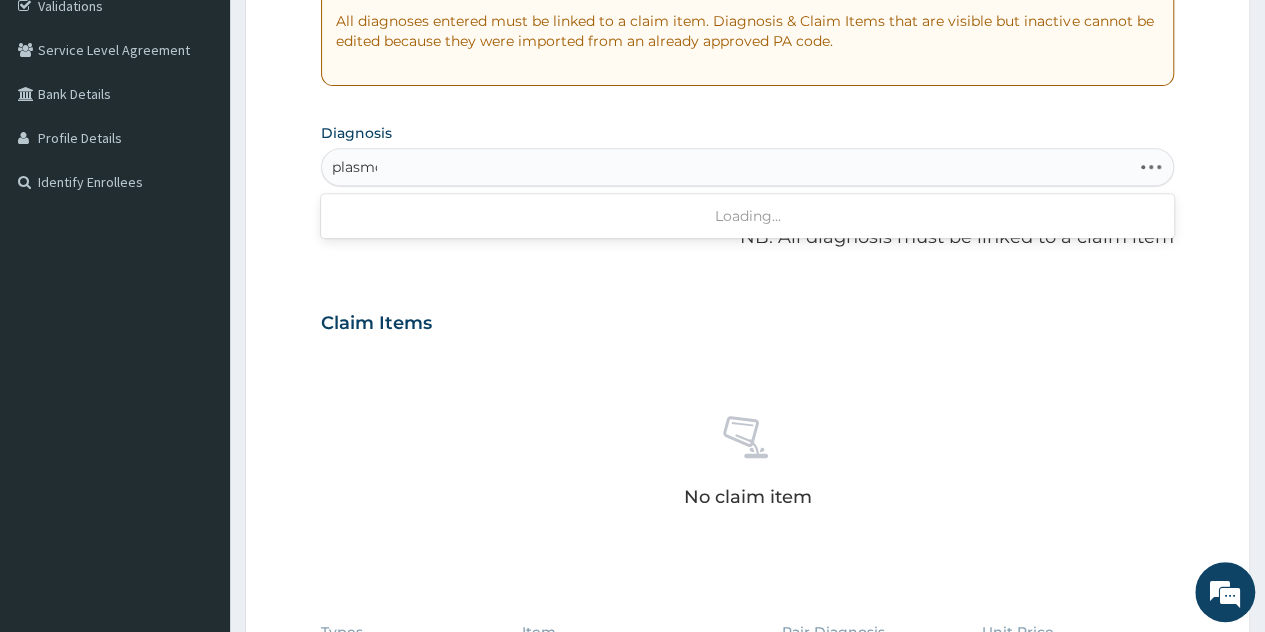 type on "plasmod" 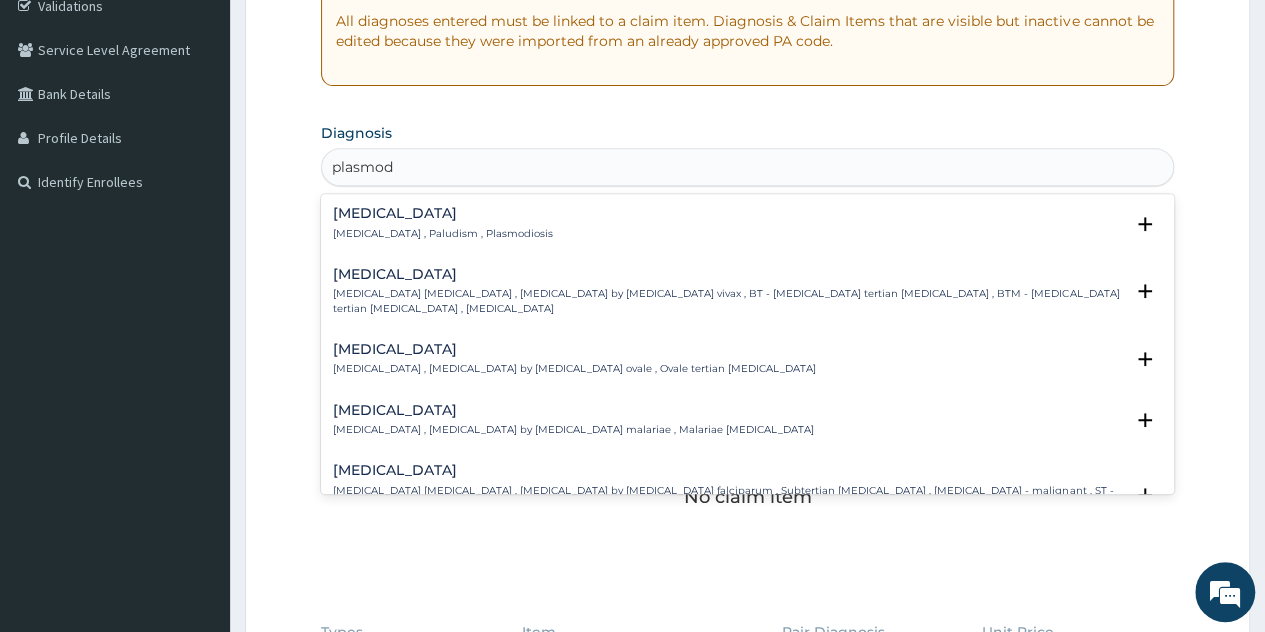 click on "Malaria , Paludism , Plasmodiosis" at bounding box center [443, 234] 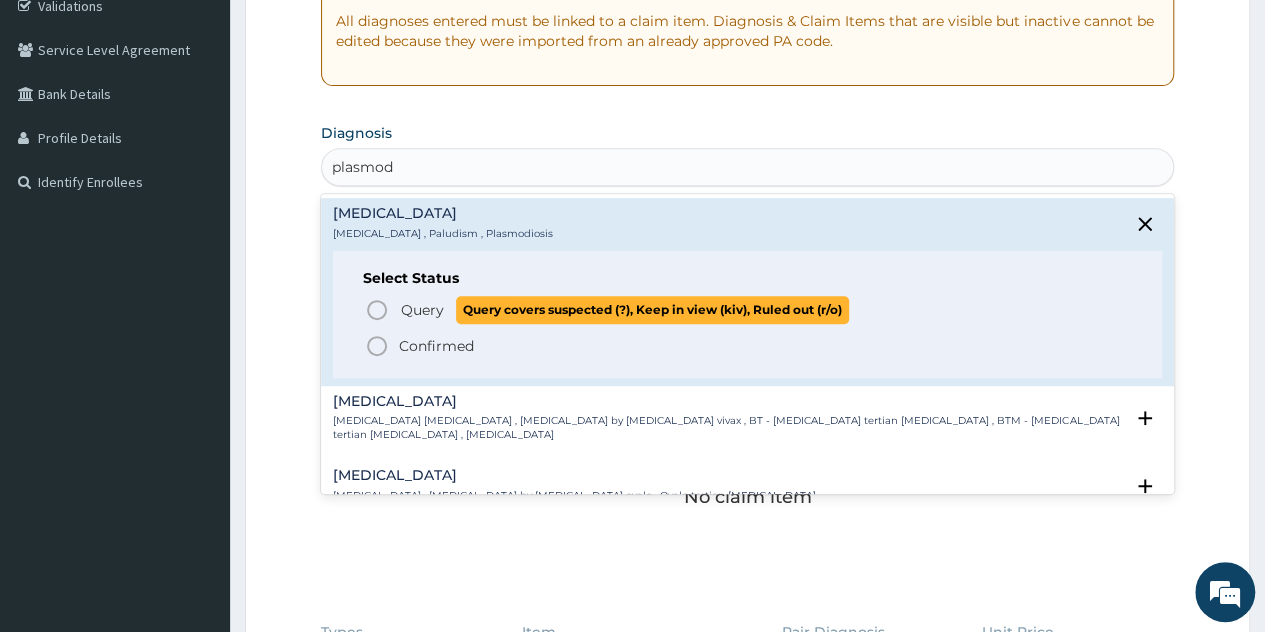 click on "Query" at bounding box center [422, 310] 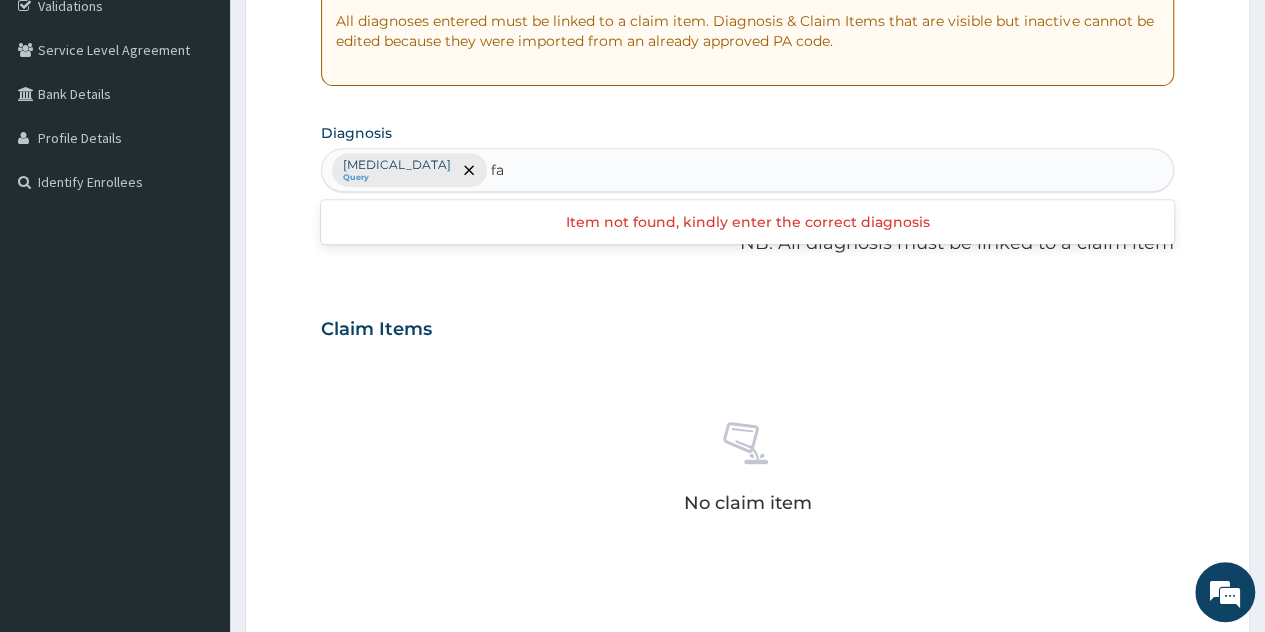 type on "f" 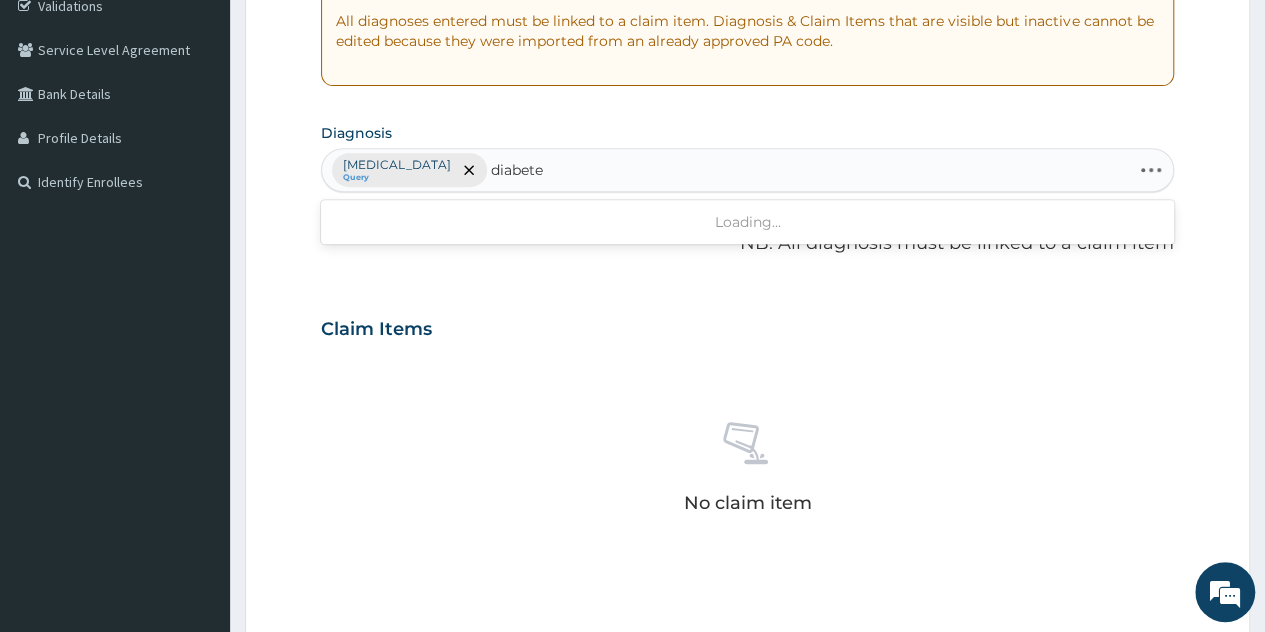 type on "diabetes" 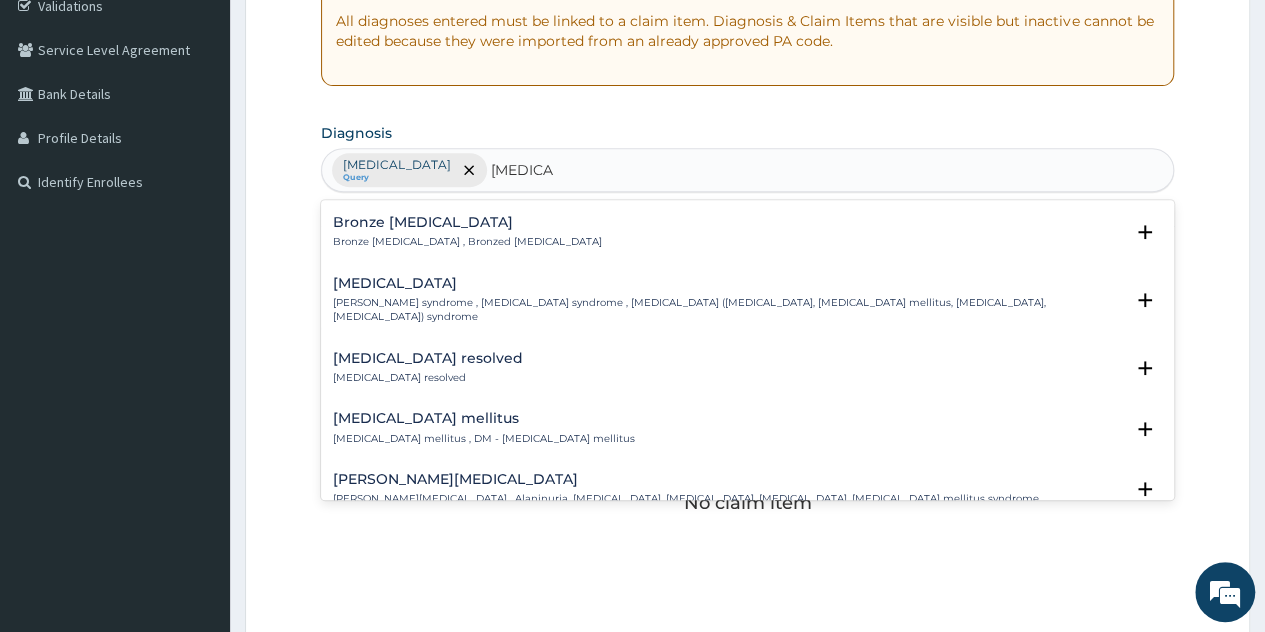 scroll, scrollTop: 100, scrollLeft: 0, axis: vertical 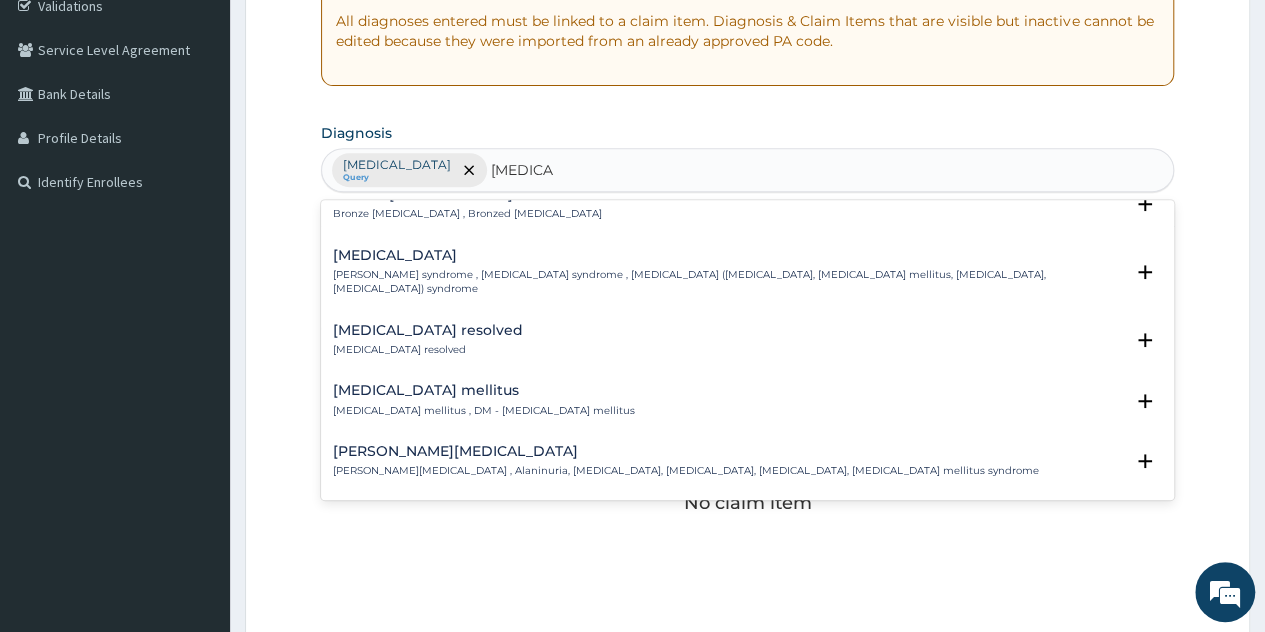 click on "Diabetes mellitus , DM - Diabetes mellitus" at bounding box center (484, 411) 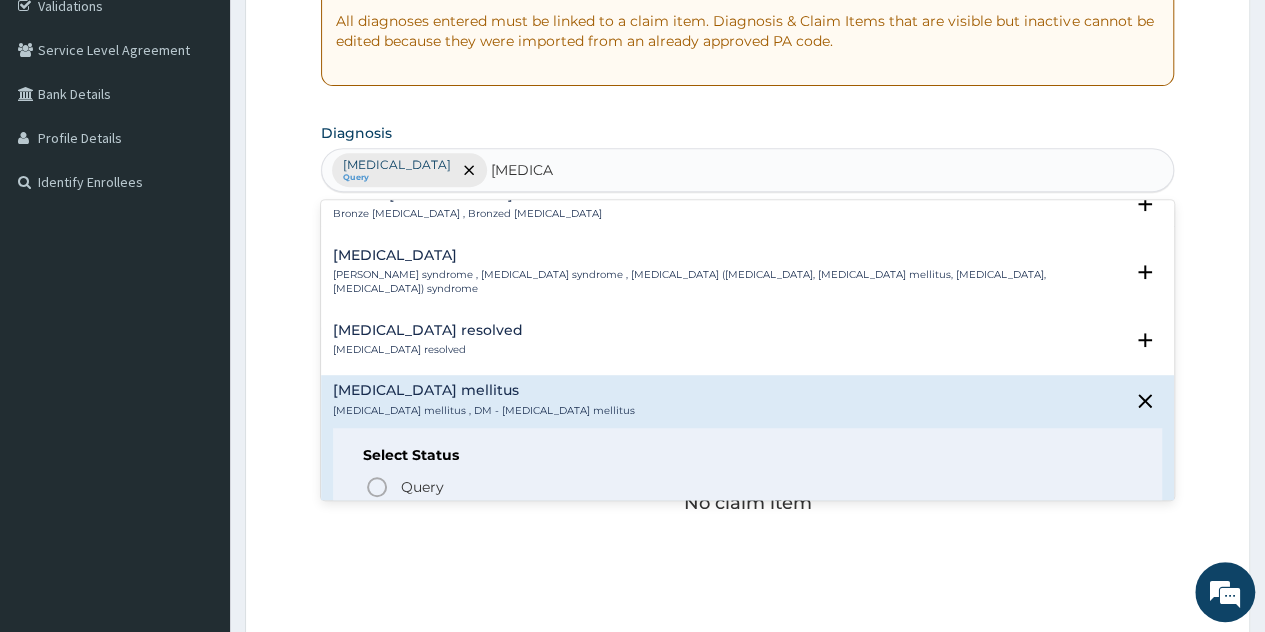 scroll, scrollTop: 200, scrollLeft: 0, axis: vertical 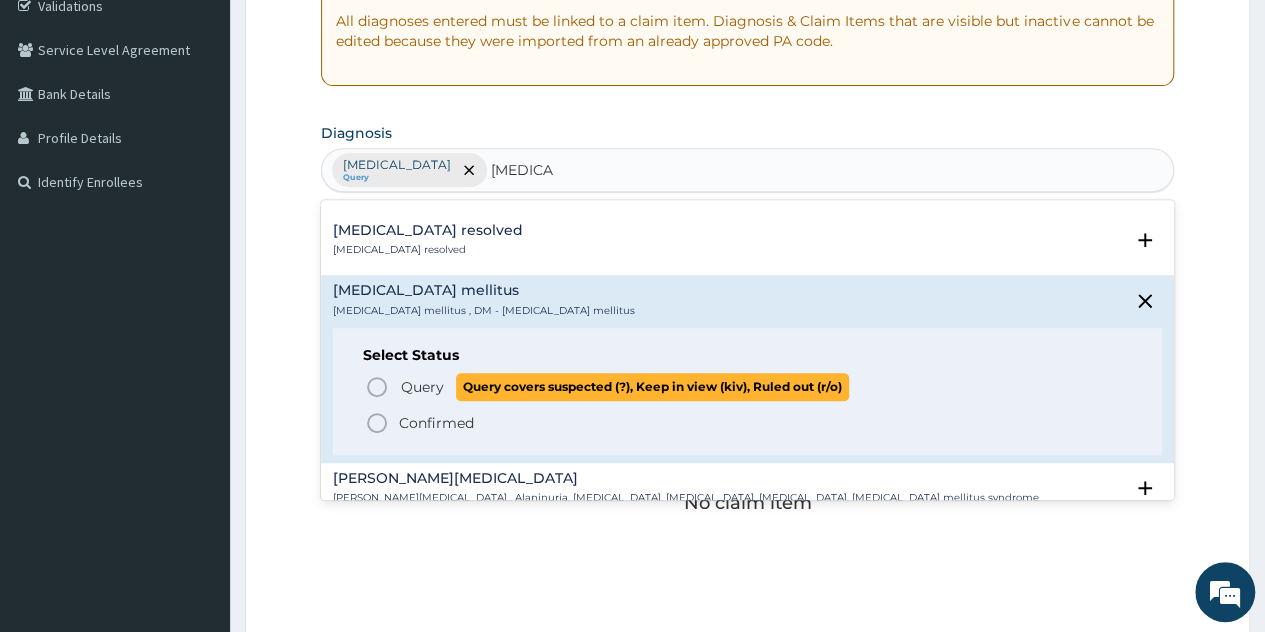 click on "Query" at bounding box center (422, 387) 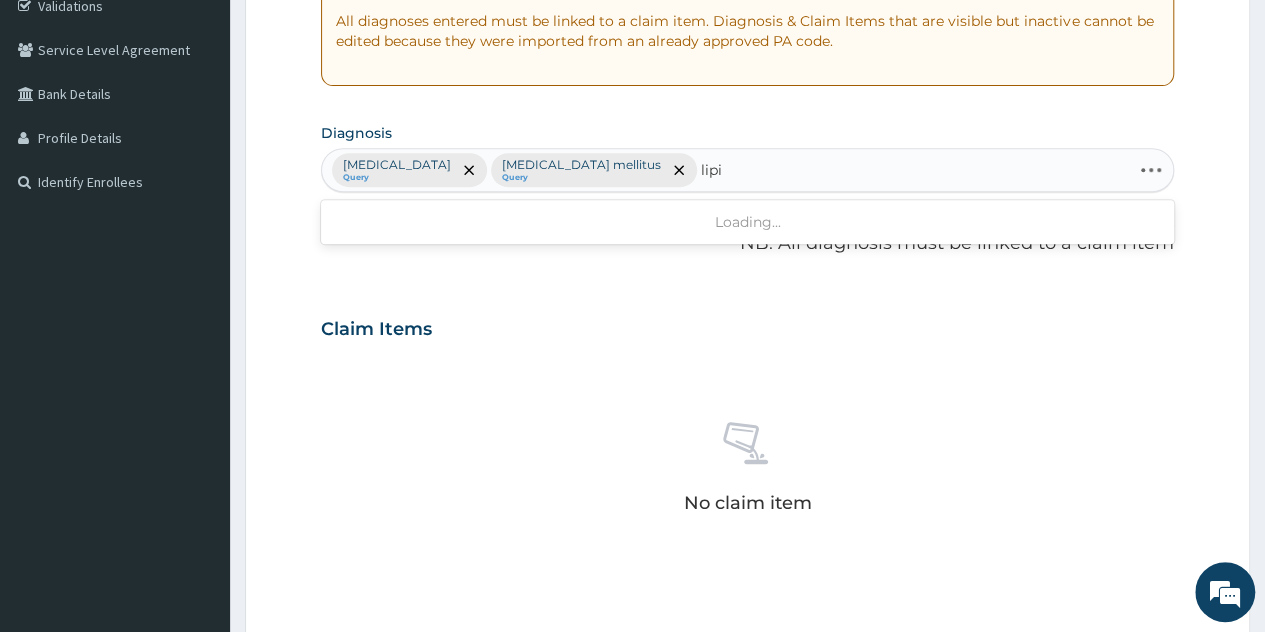 type on "lipid" 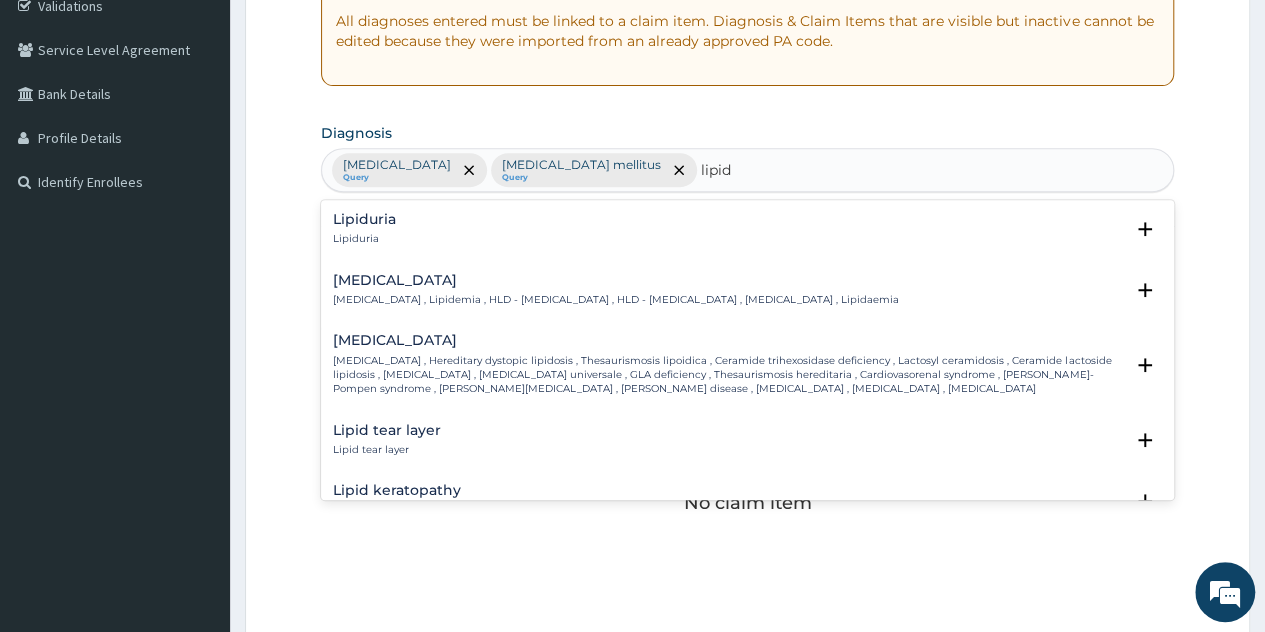 click on "Hyperlipidemia , Lipidemia , HLD - Hyperlipidemia , HLD - Hyperlipidaemia , Hyperlipidaemia , Lipidaemia" at bounding box center [616, 300] 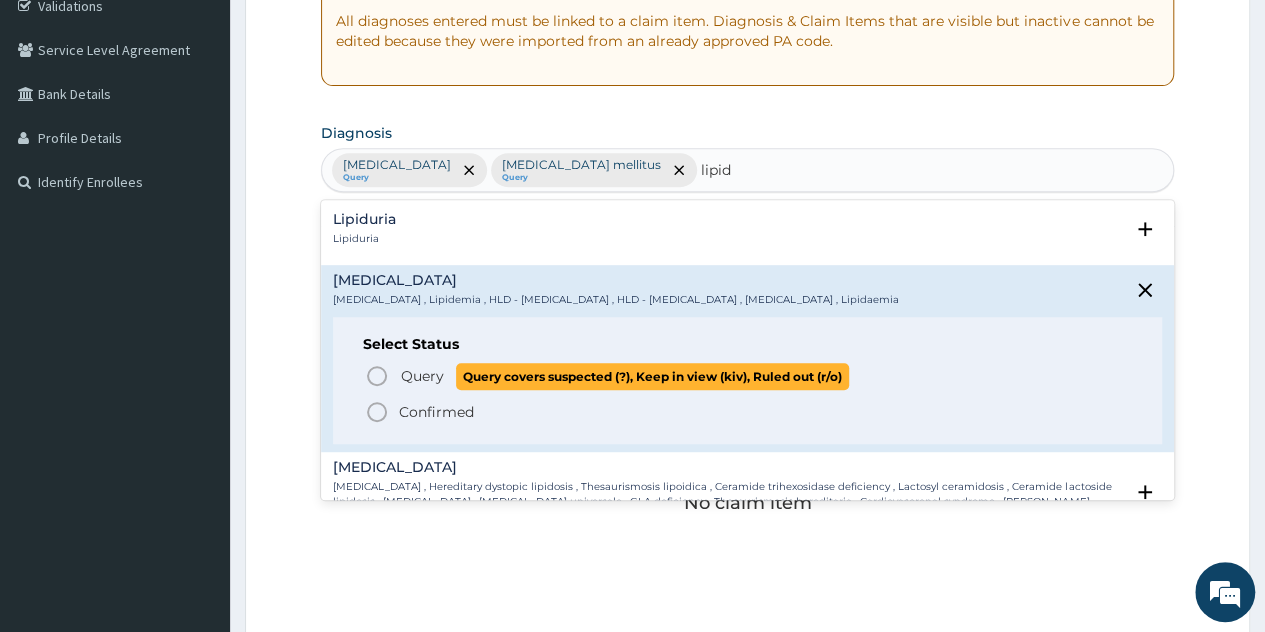 click on "Query" at bounding box center (422, 376) 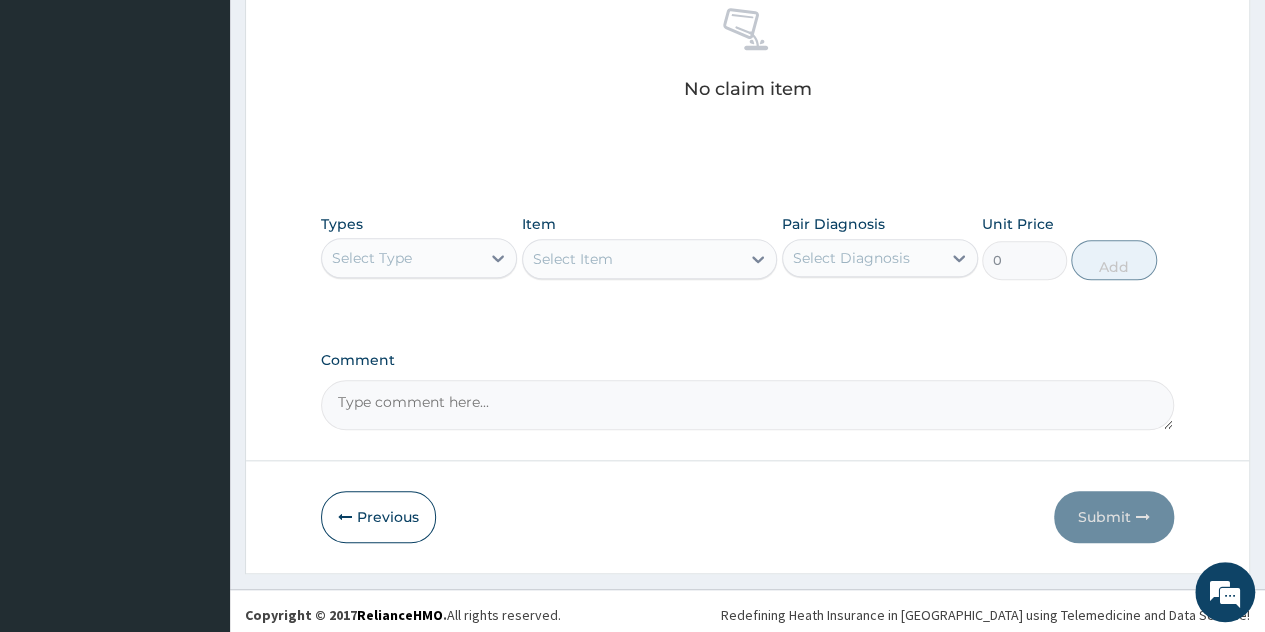 scroll, scrollTop: 806, scrollLeft: 0, axis: vertical 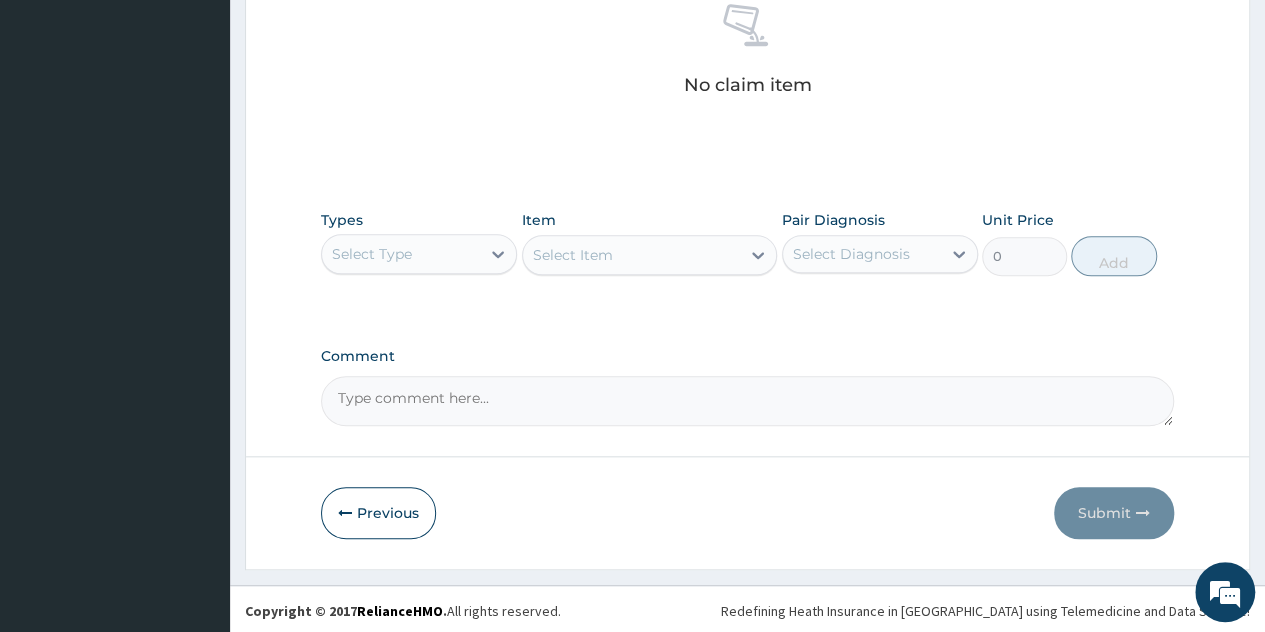 drag, startPoint x: 404, startPoint y: 246, endPoint x: 414, endPoint y: 271, distance: 26.925823 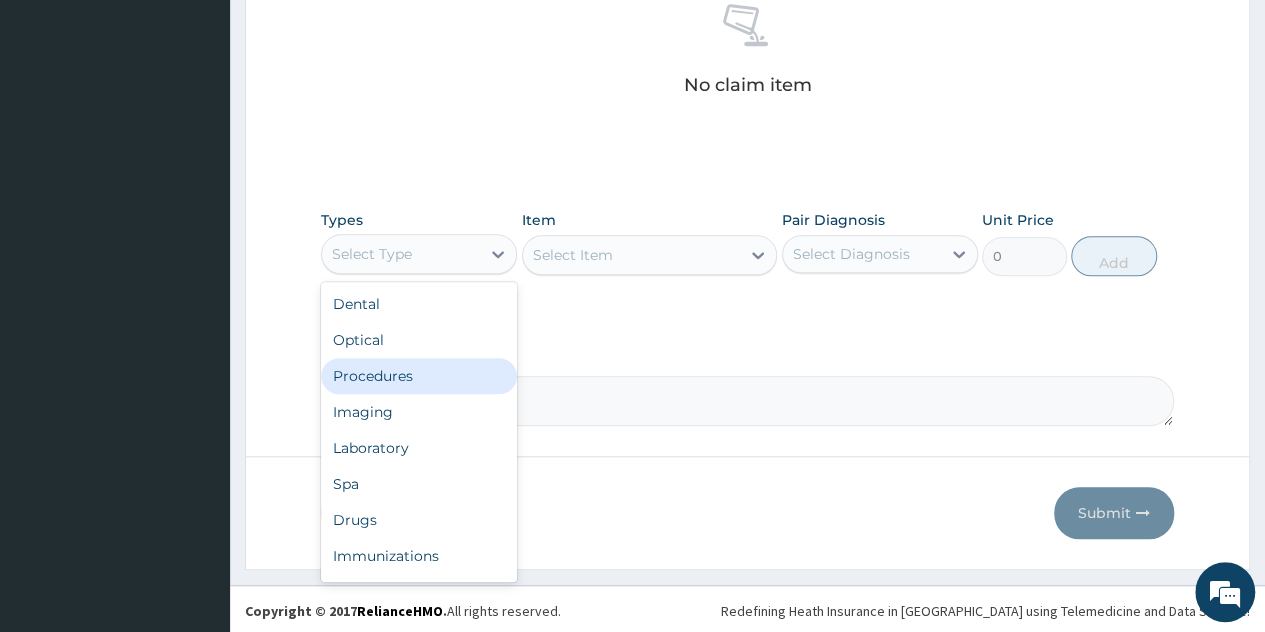 click on "Procedures" at bounding box center (419, 376) 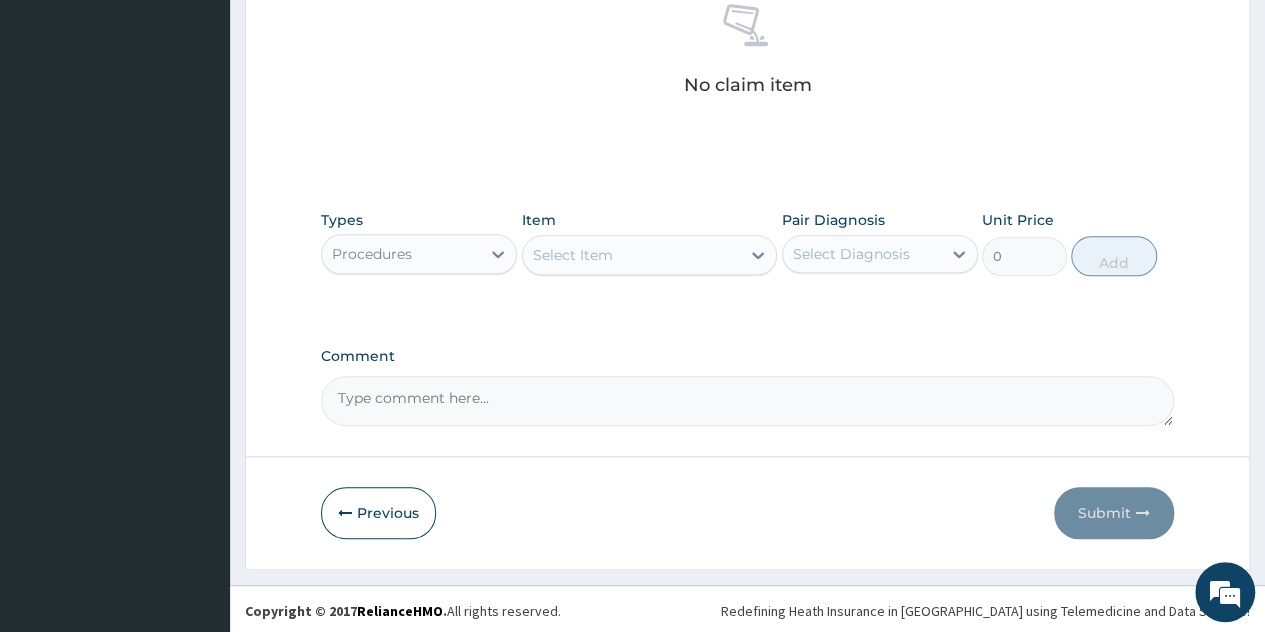 click on "Select Item" at bounding box center (573, 255) 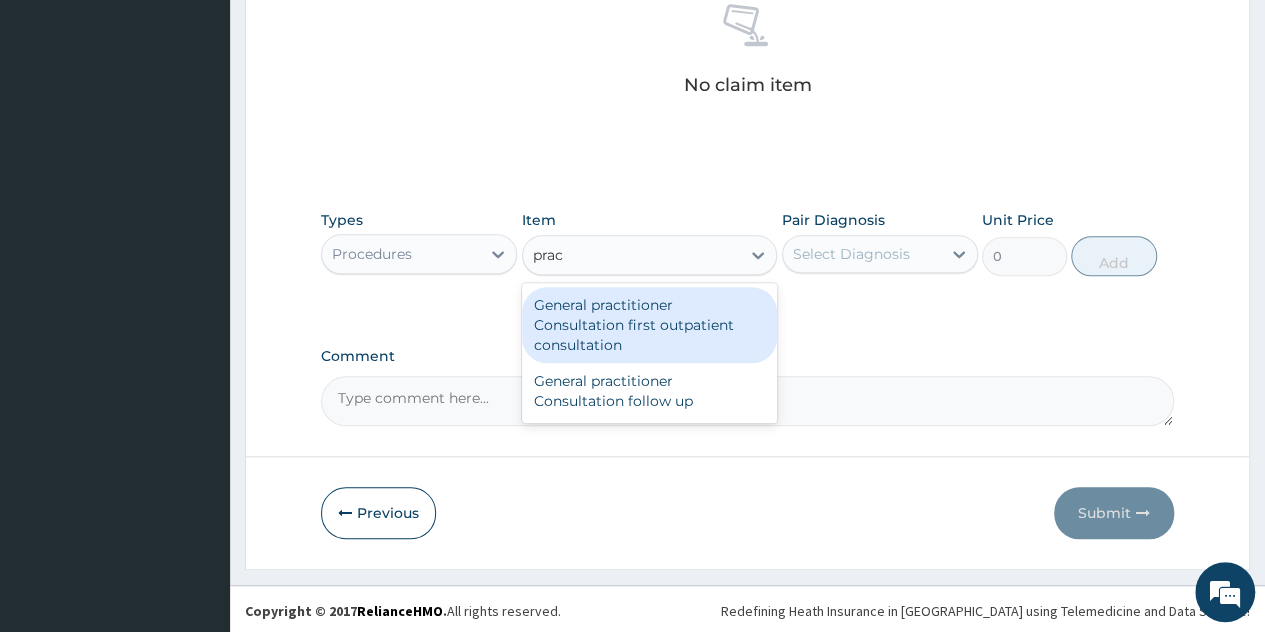 type on "pract" 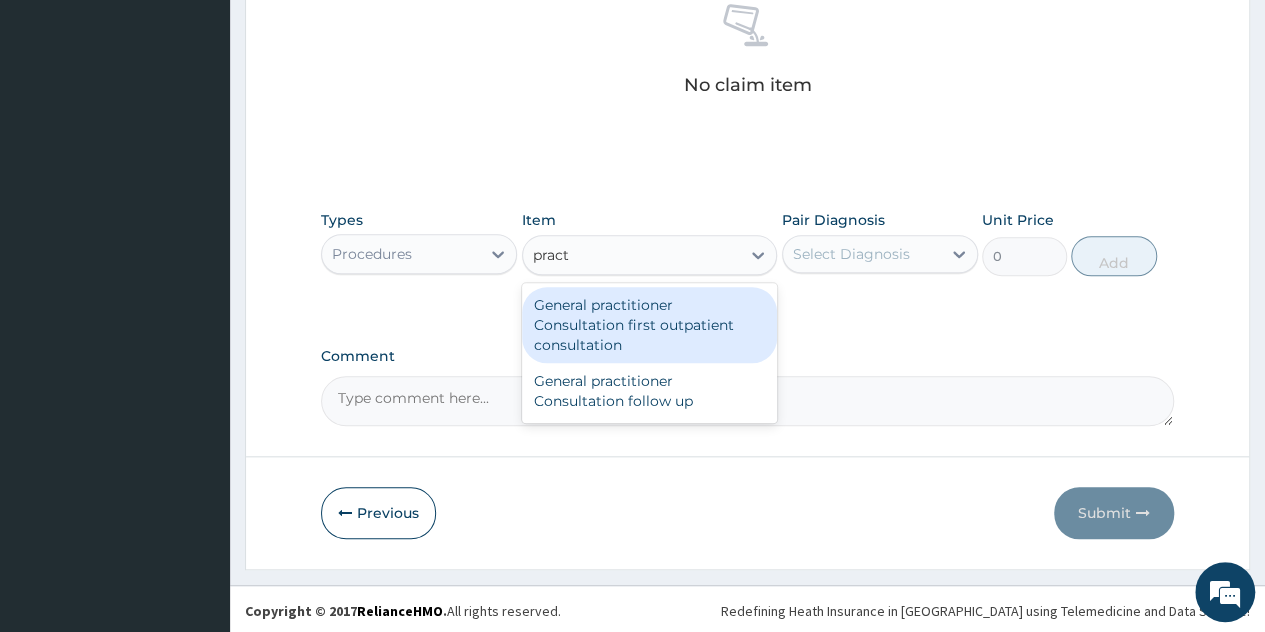 click on "General practitioner Consultation first outpatient consultation" at bounding box center (650, 325) 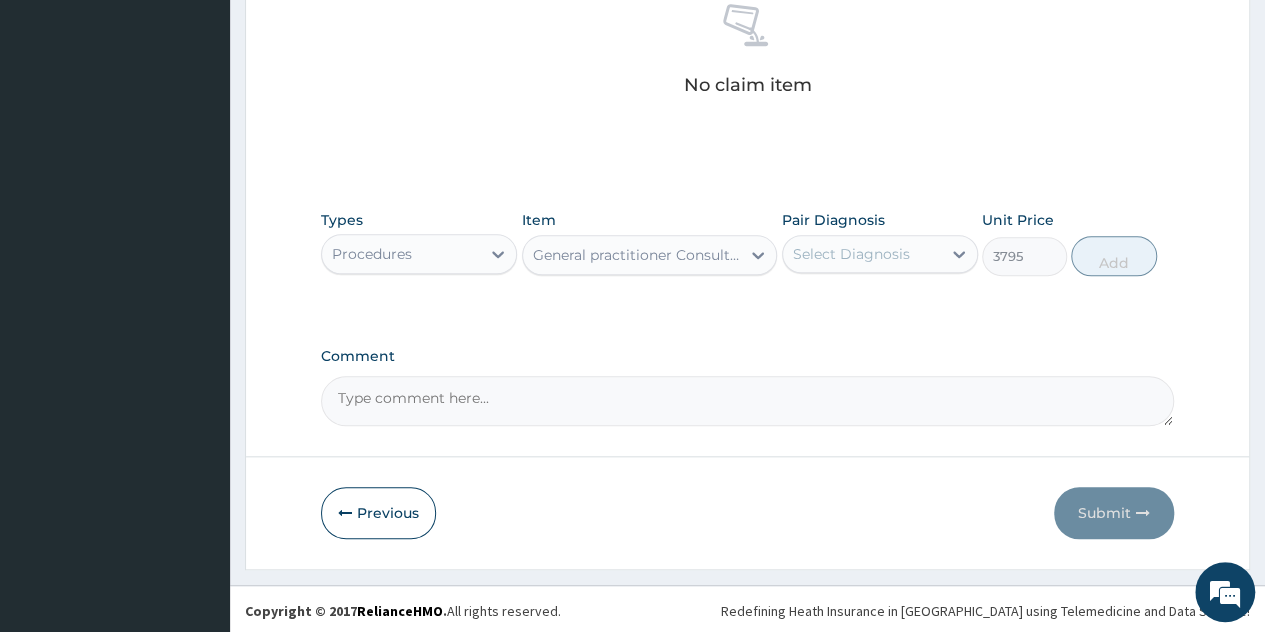 click on "Select Diagnosis" at bounding box center [862, 254] 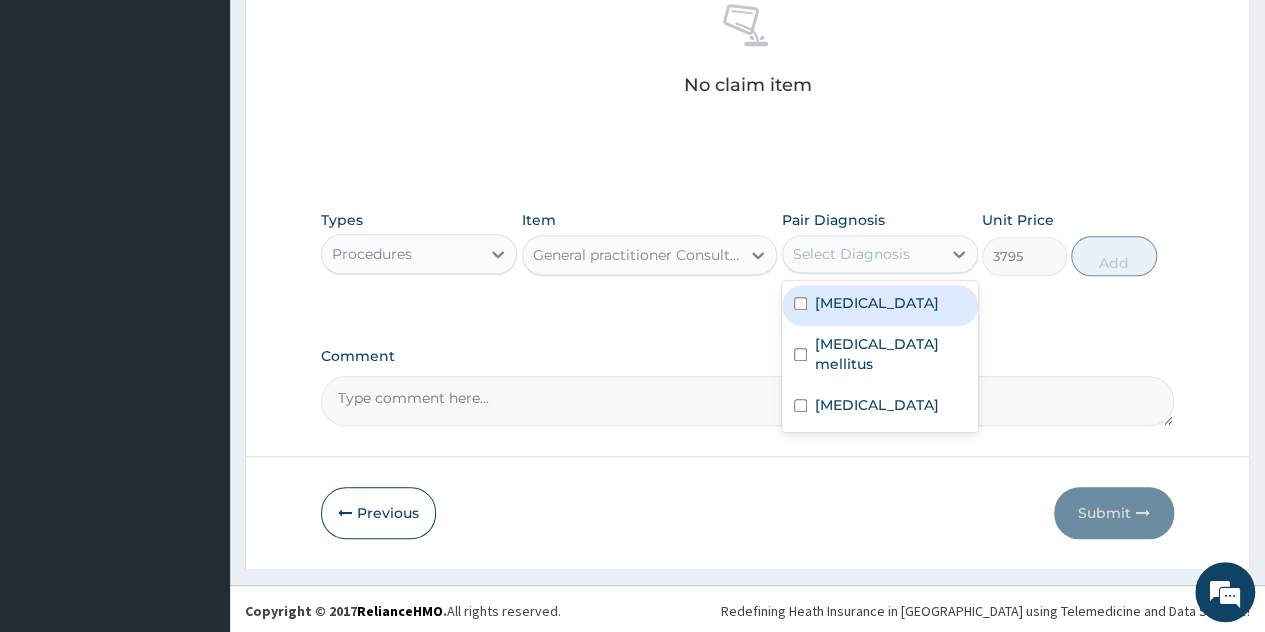 click on "[MEDICAL_DATA]" at bounding box center (880, 305) 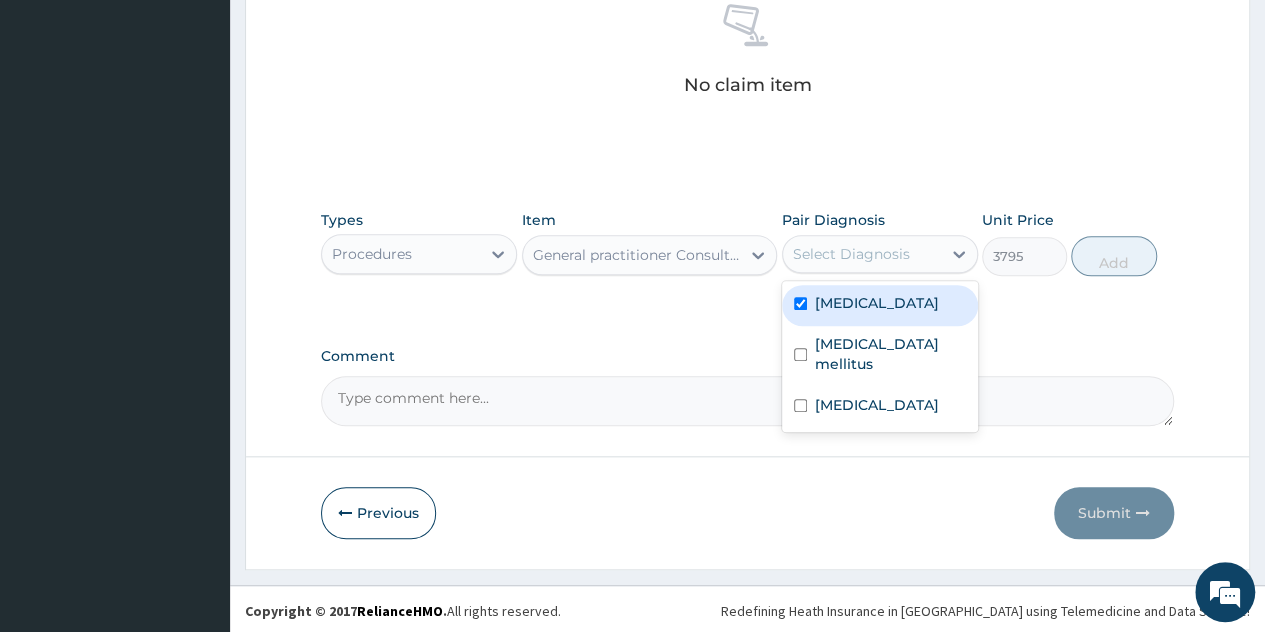 checkbox on "true" 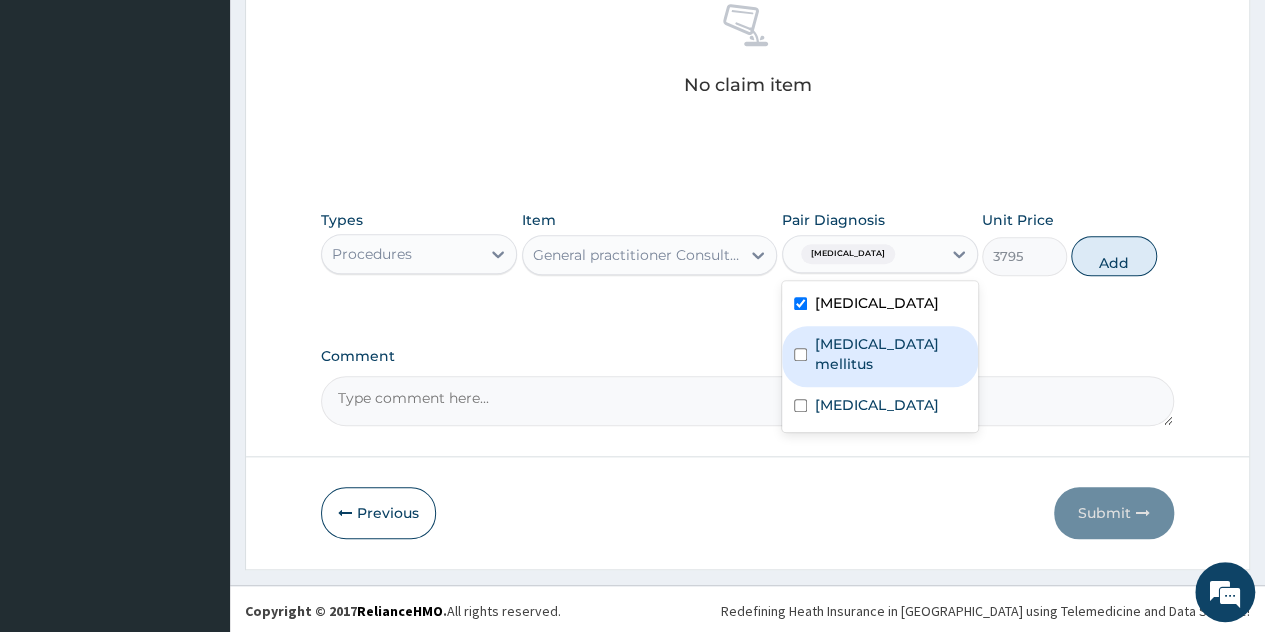 click on "Diabetes mellitus" at bounding box center (890, 354) 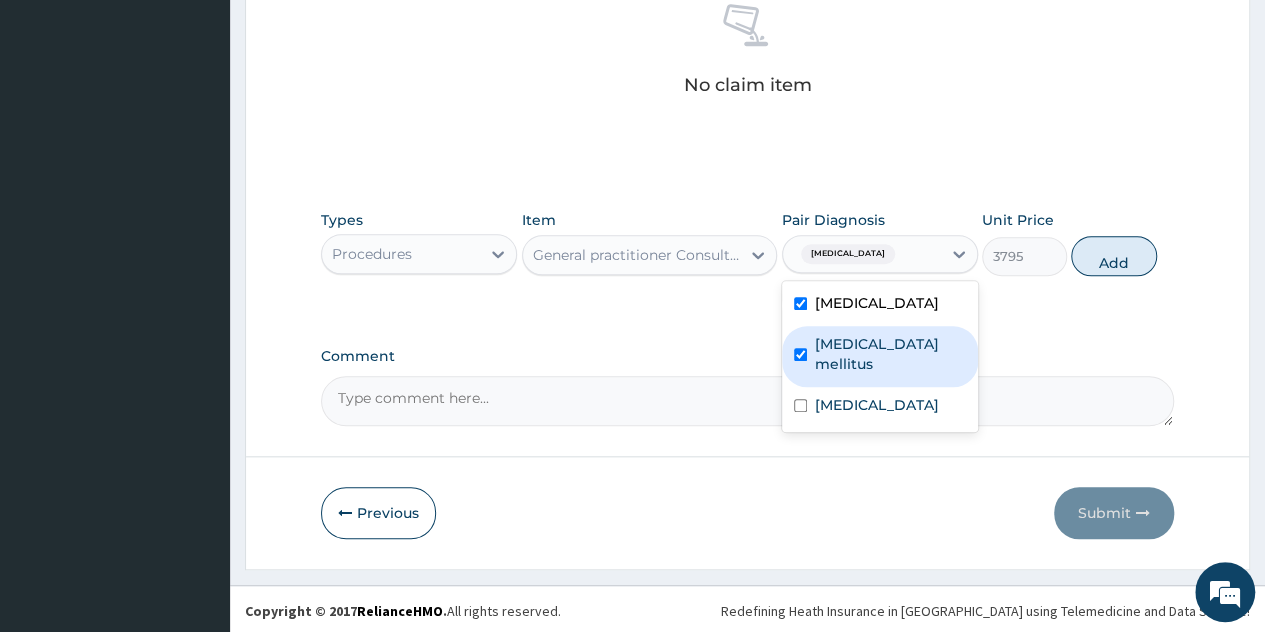 checkbox on "true" 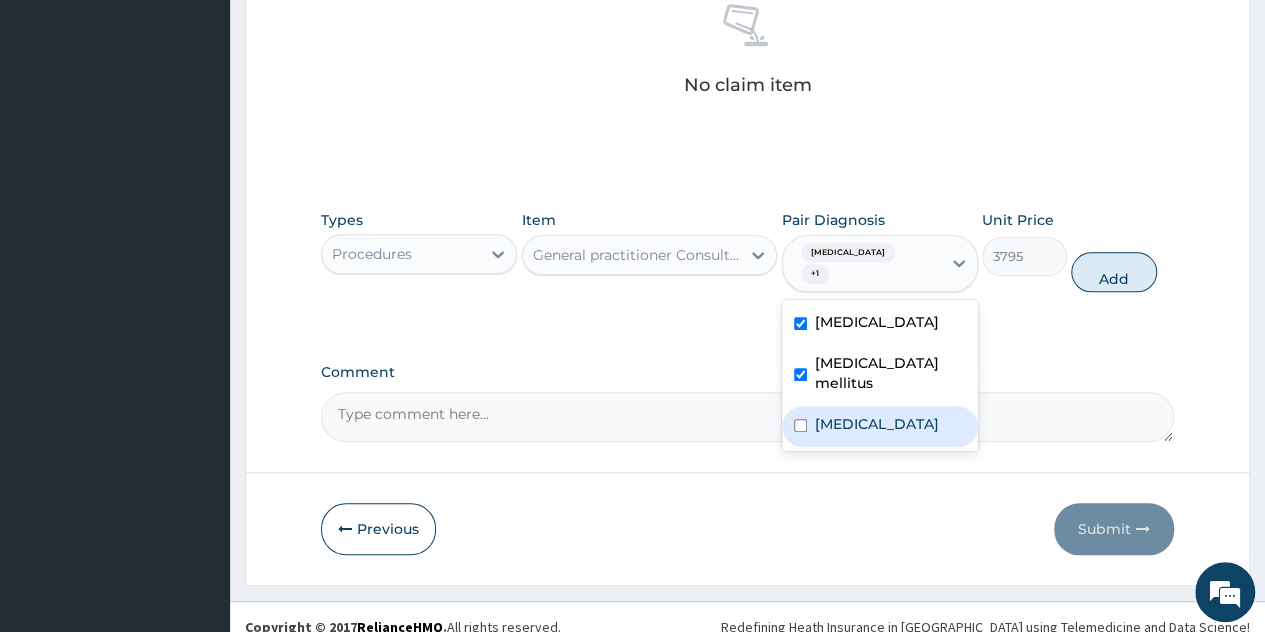click on "Hyperlipidemia" at bounding box center [880, 426] 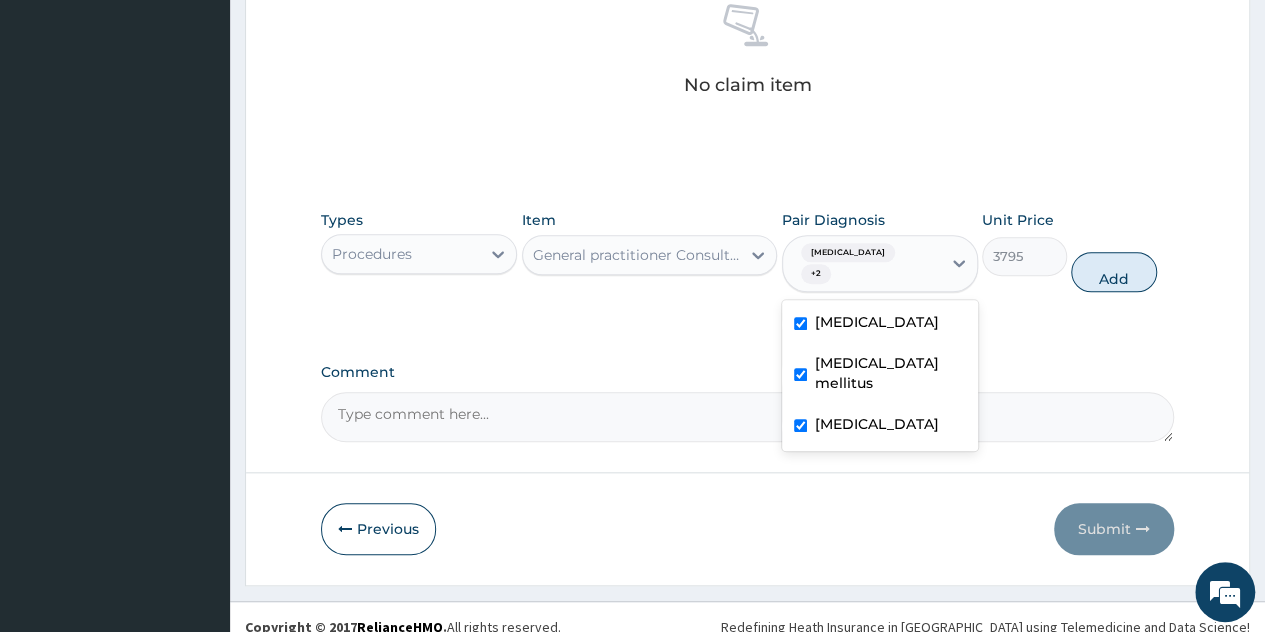 checkbox on "true" 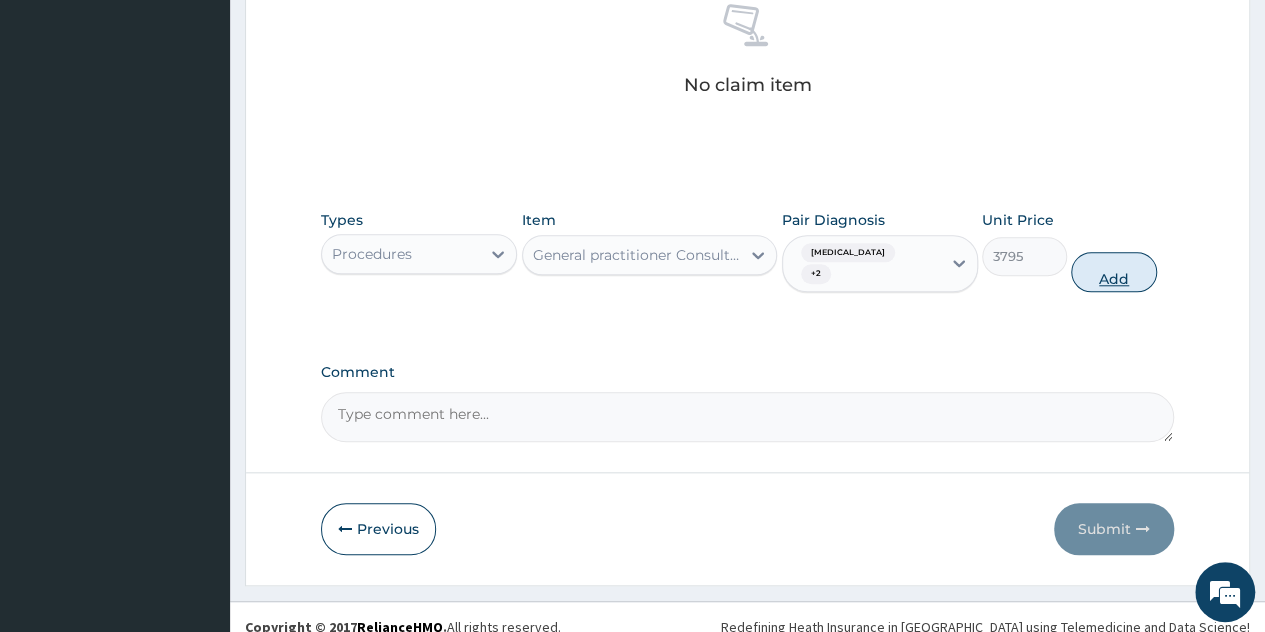 click on "Add" at bounding box center [1113, 272] 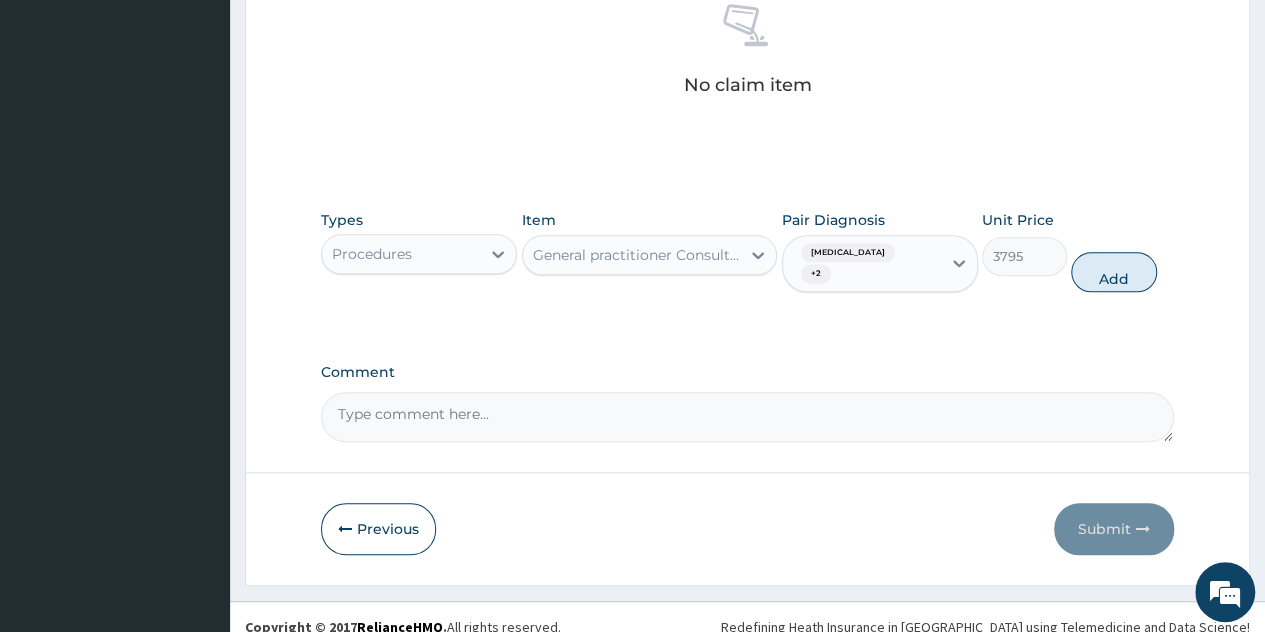 type on "0" 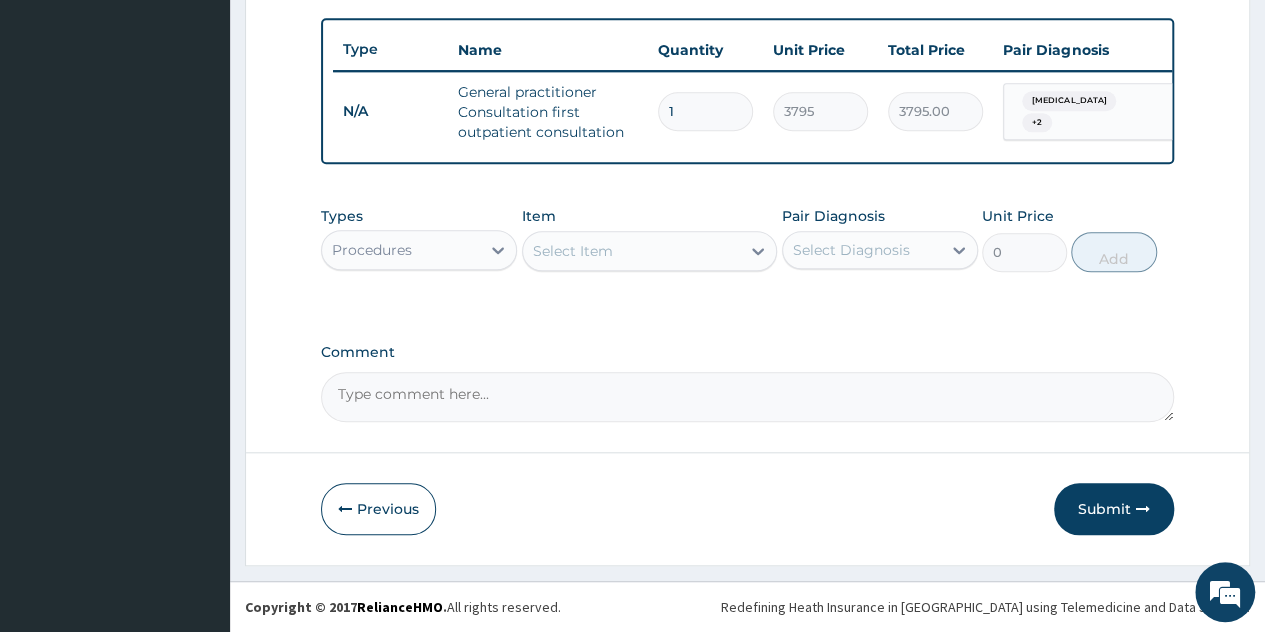 scroll, scrollTop: 738, scrollLeft: 0, axis: vertical 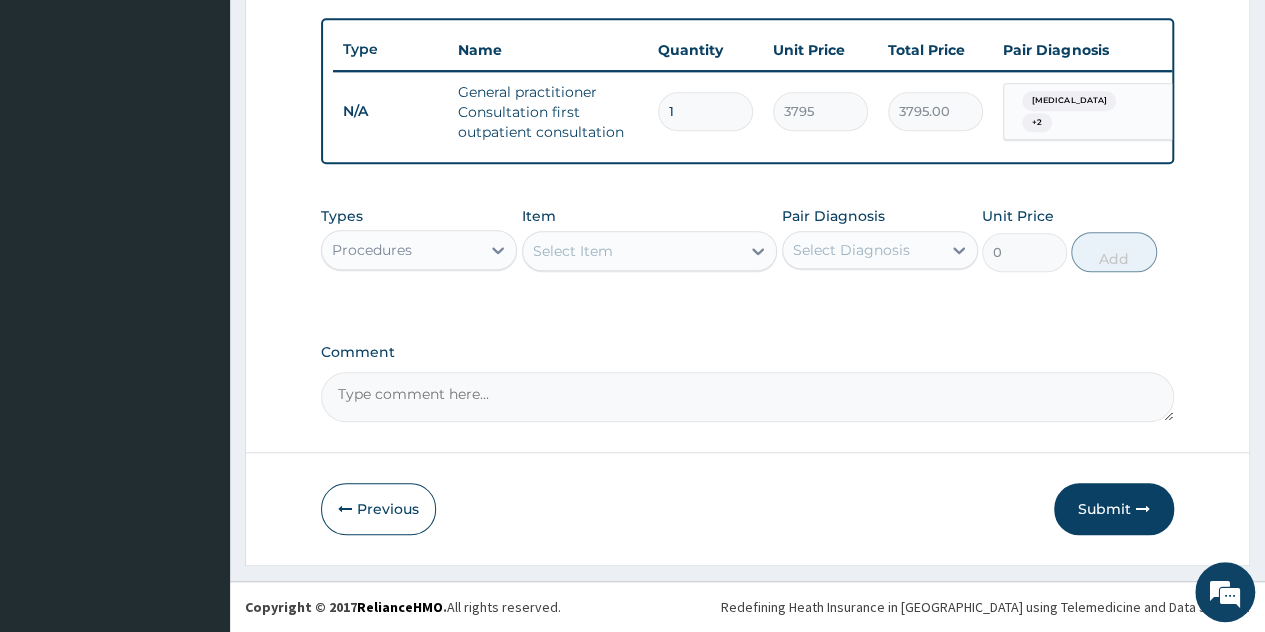 click on "Procedures" at bounding box center (372, 250) 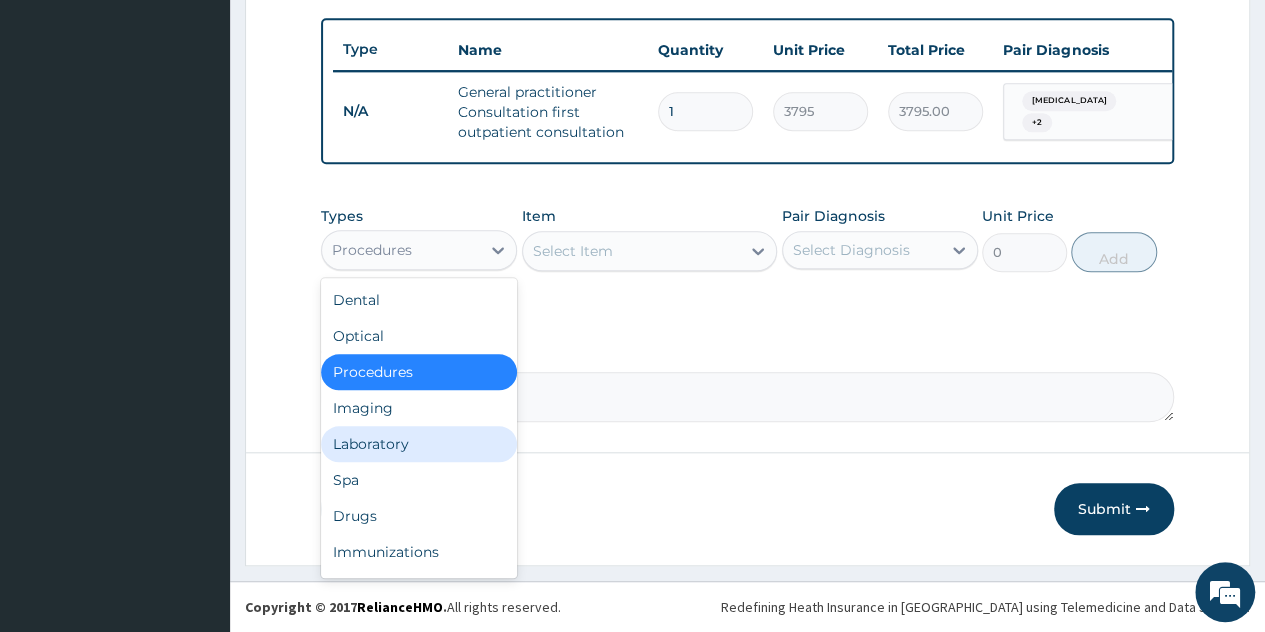 click on "Laboratory" at bounding box center [419, 444] 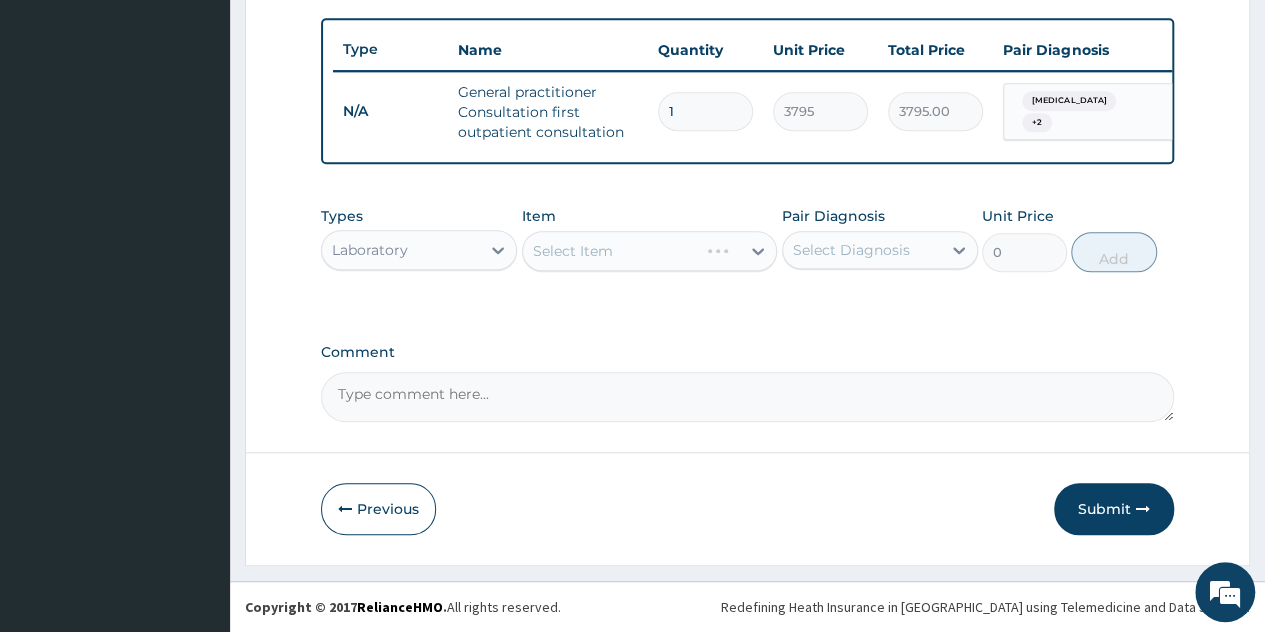 click on "Select Item" at bounding box center (650, 251) 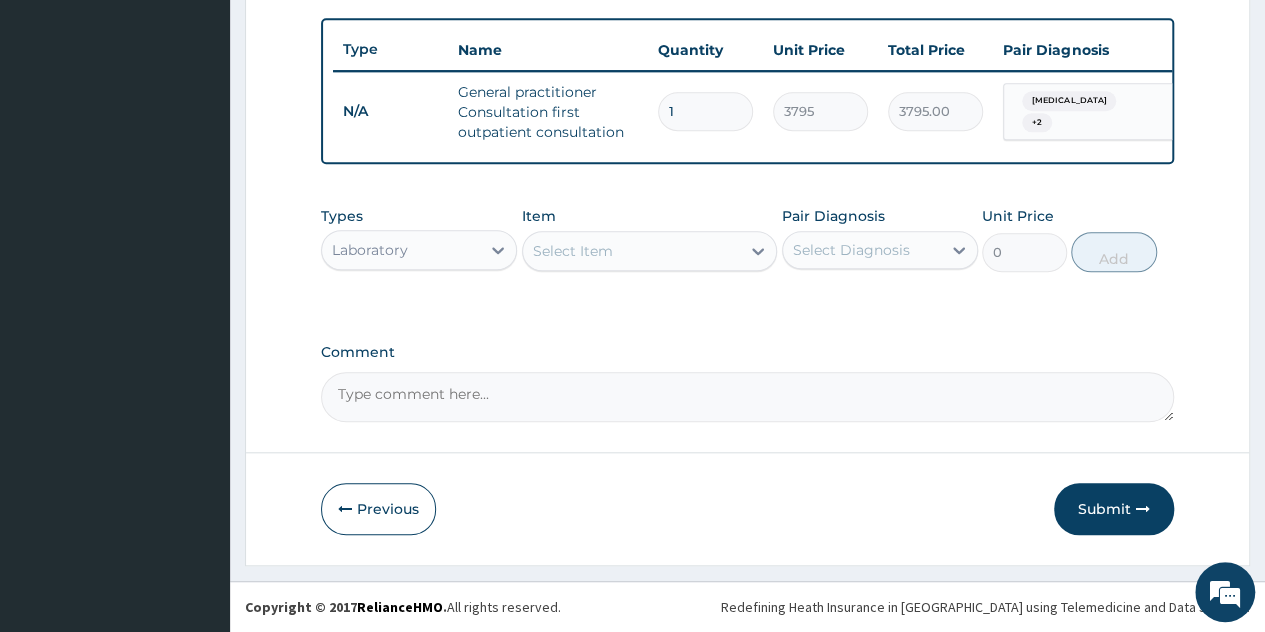 click on "Select Item" at bounding box center (632, 251) 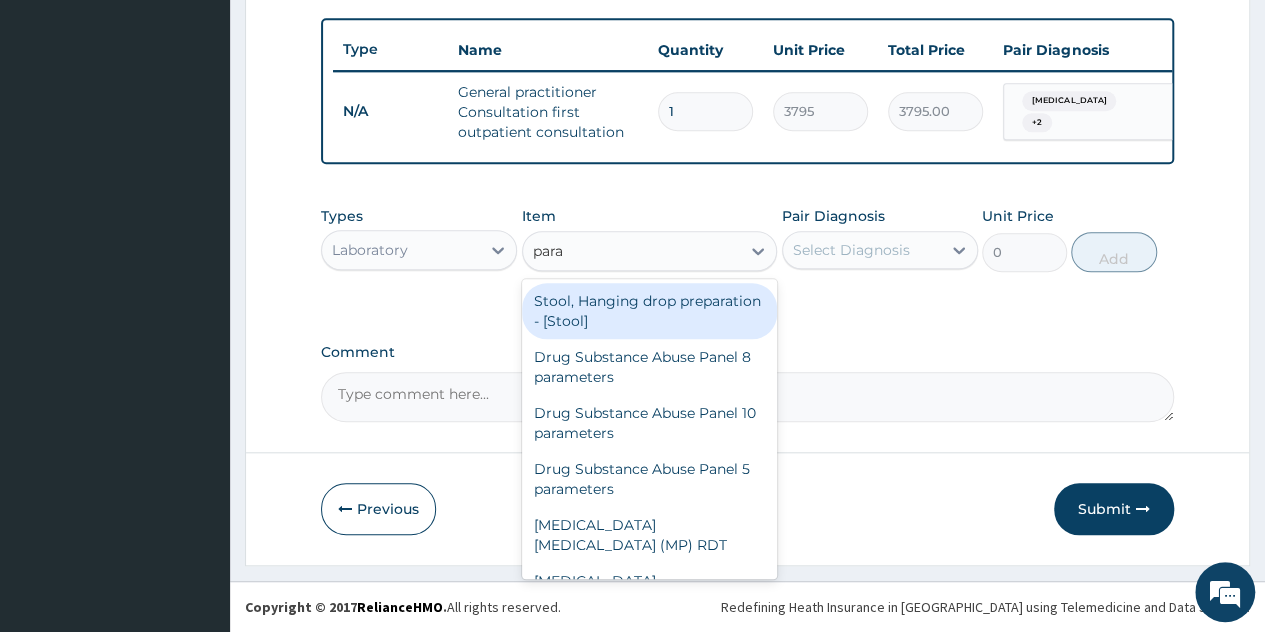 type on "paras" 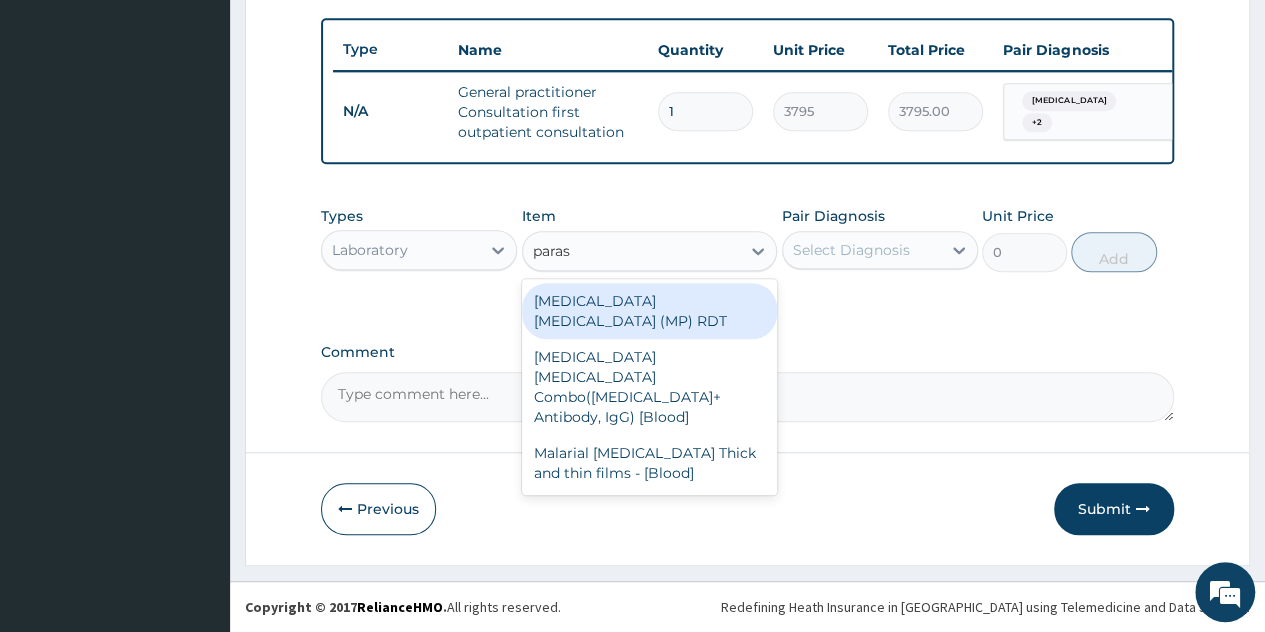 click on "[MEDICAL_DATA] [MEDICAL_DATA] (MP) RDT" at bounding box center (650, 311) 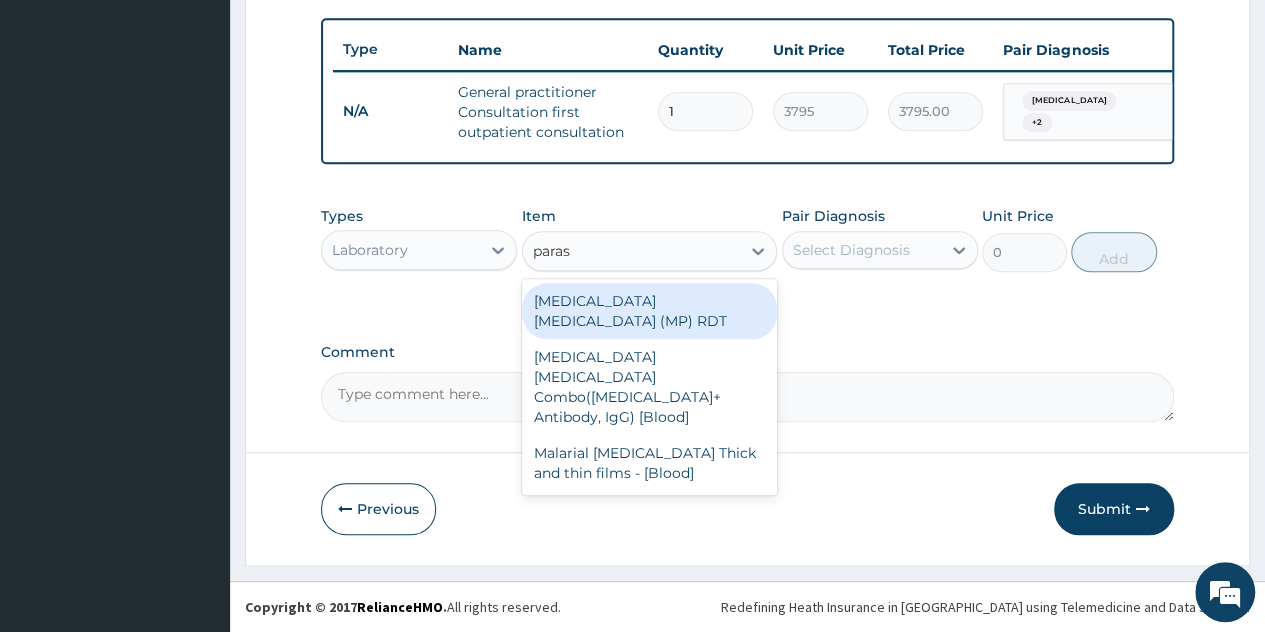 type 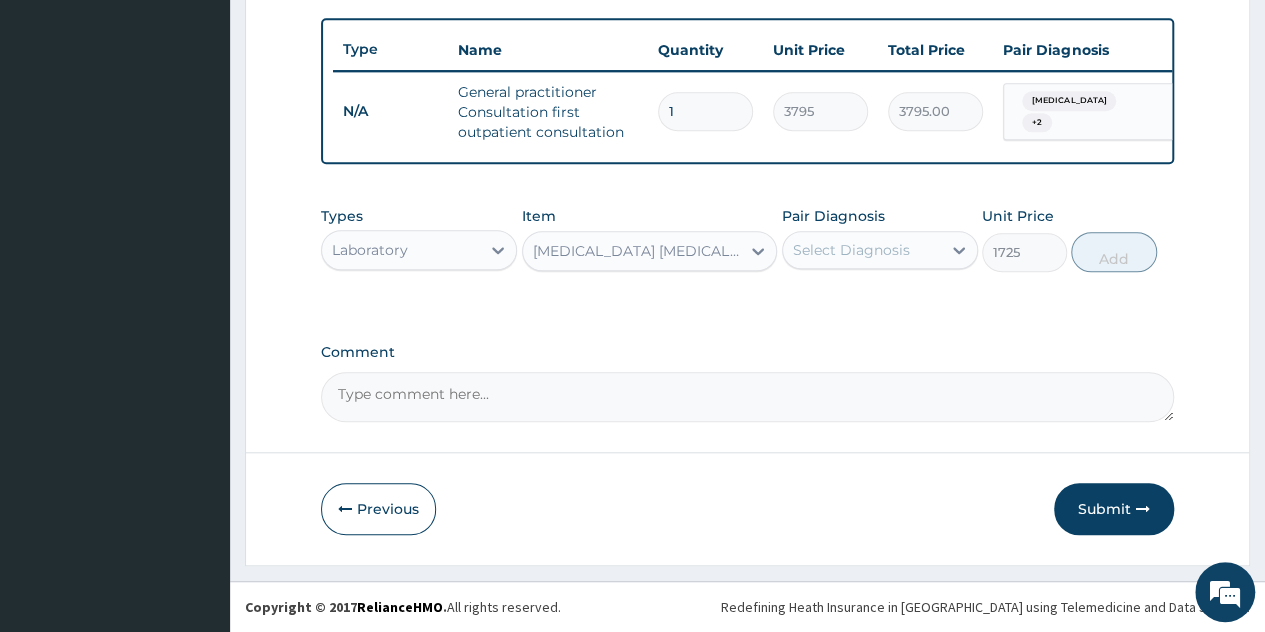 click on "Select Diagnosis" at bounding box center [880, 250] 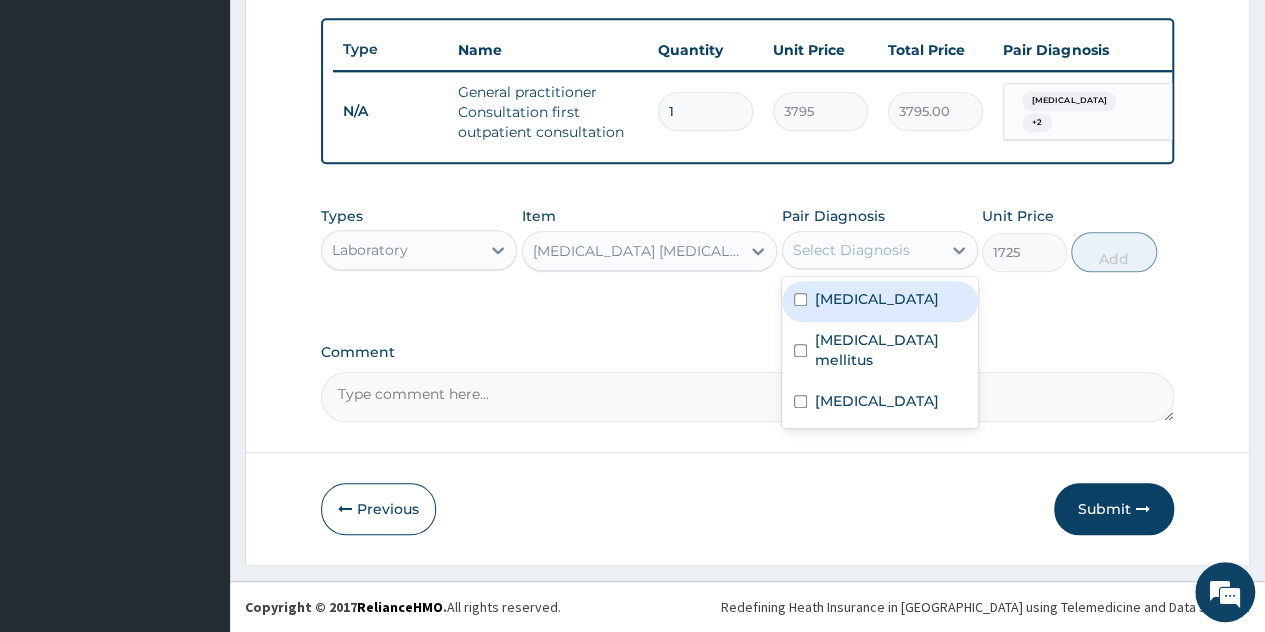click on "[MEDICAL_DATA]" at bounding box center (877, 299) 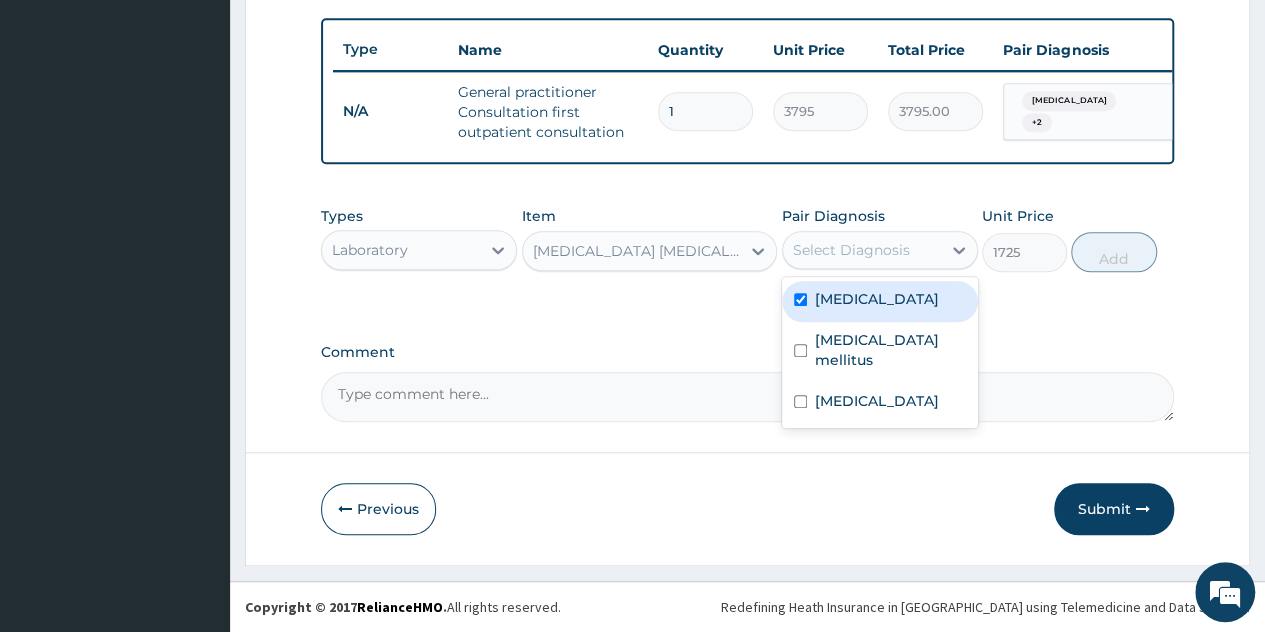 checkbox on "true" 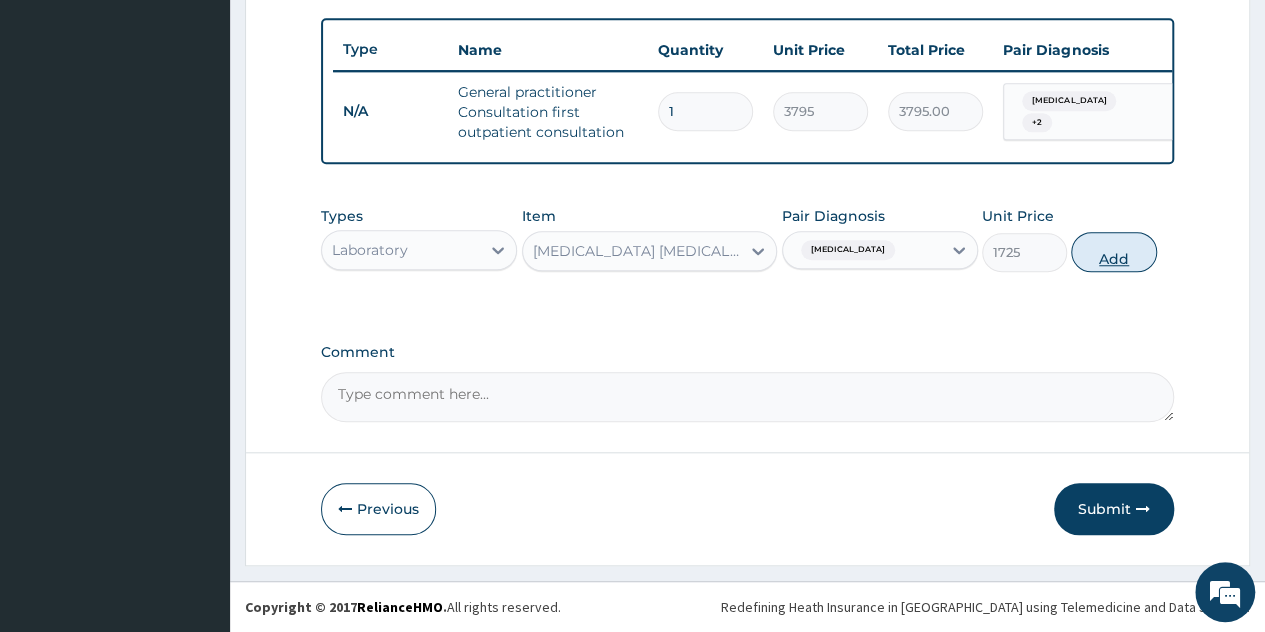 click on "Add" at bounding box center (1113, 252) 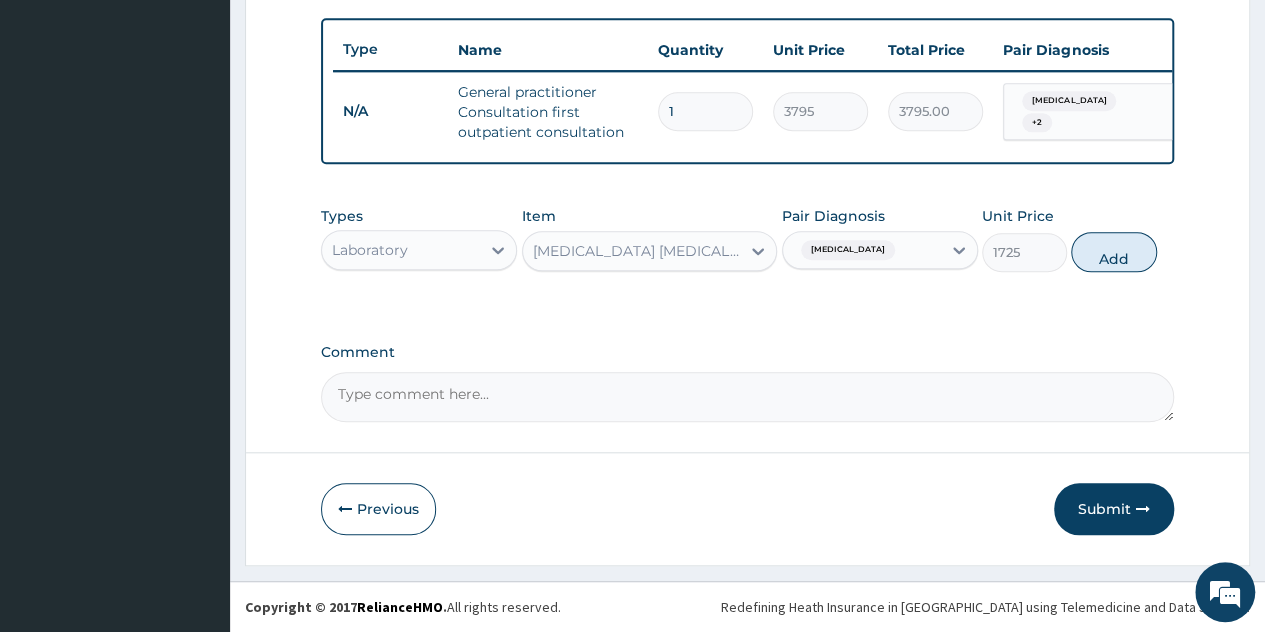 type on "0" 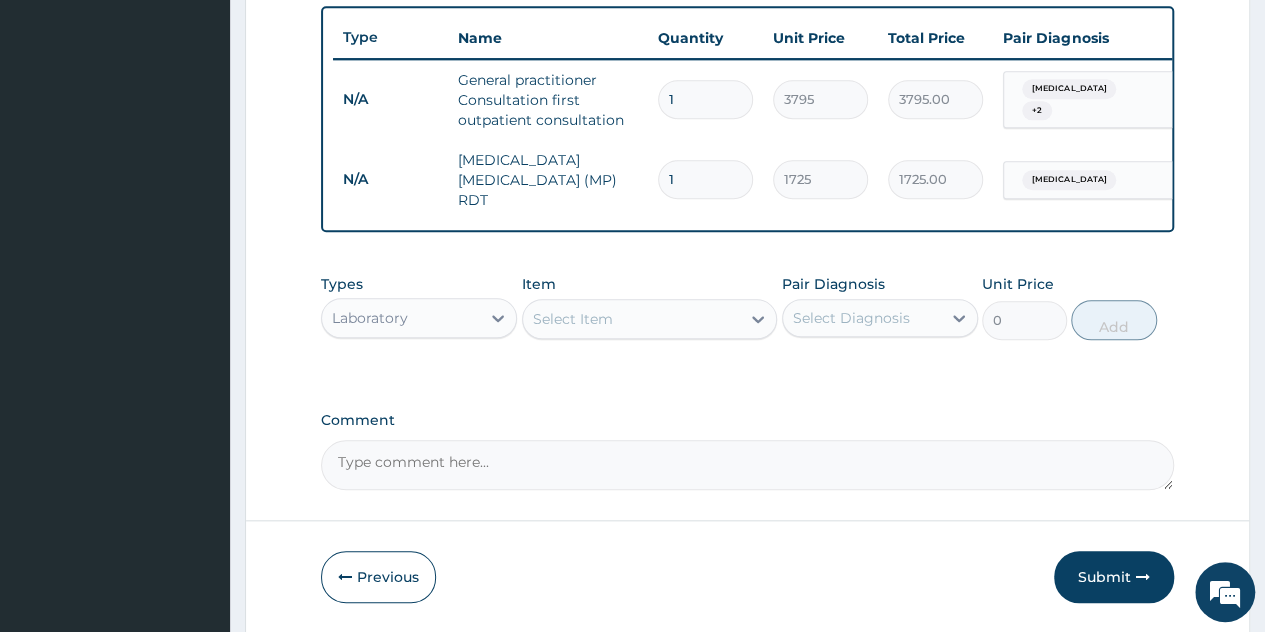click on "Select Item" at bounding box center [573, 319] 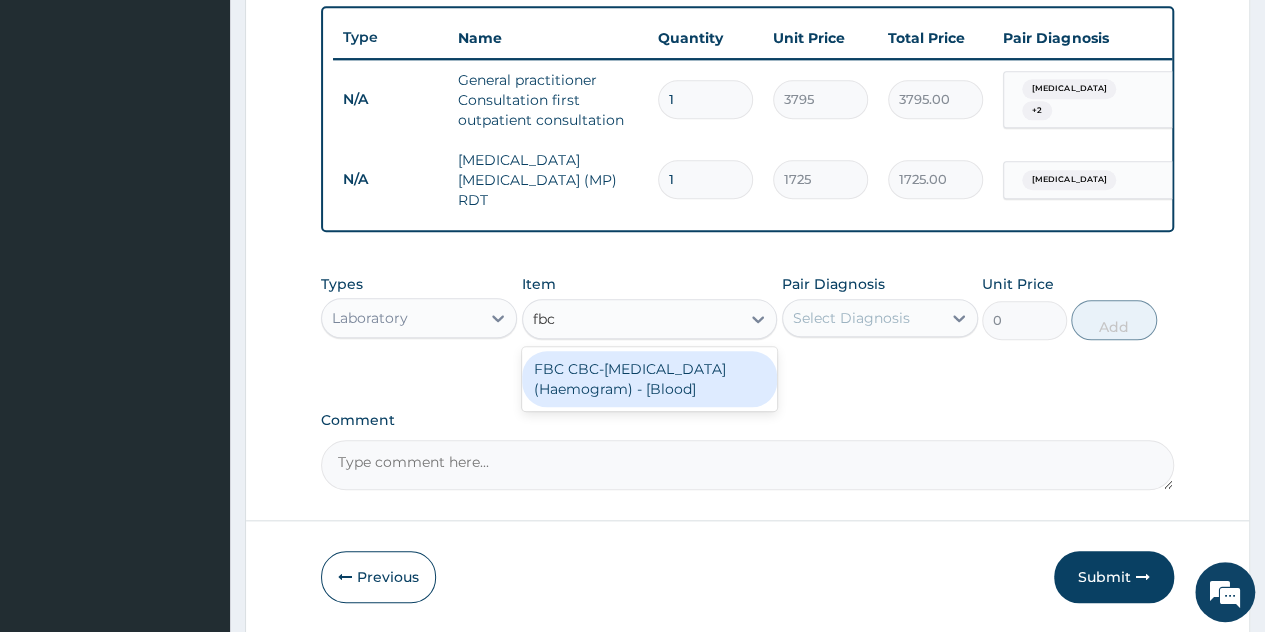 type on "fbc" 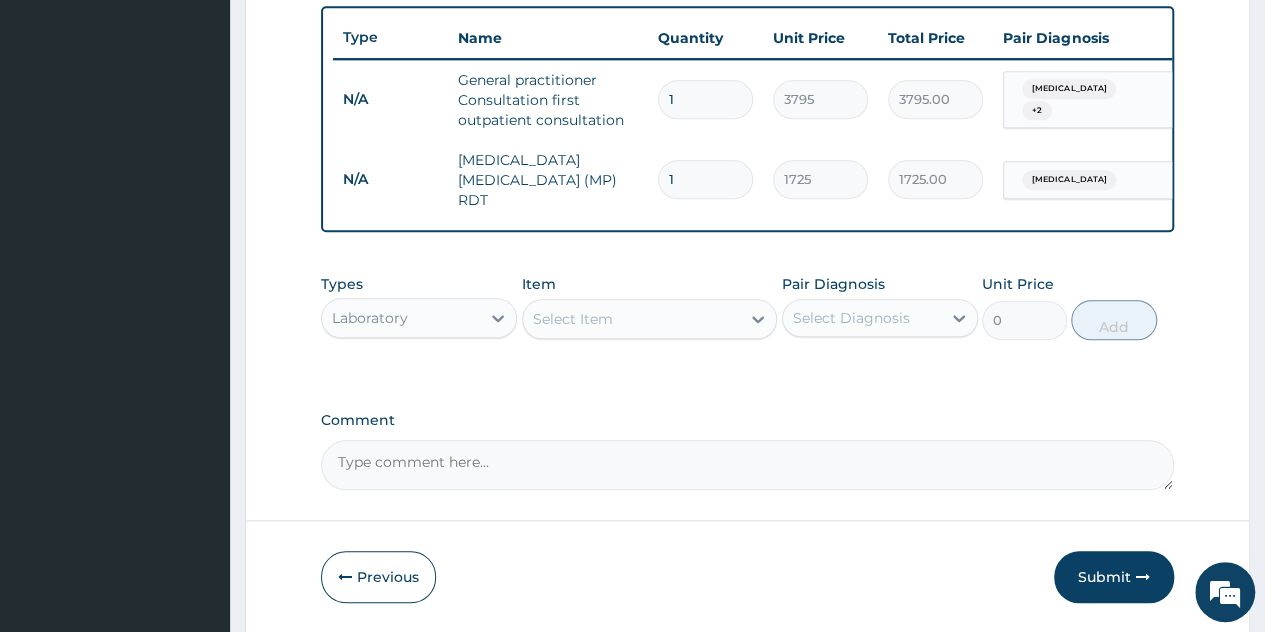 click on "Comment" at bounding box center (747, 420) 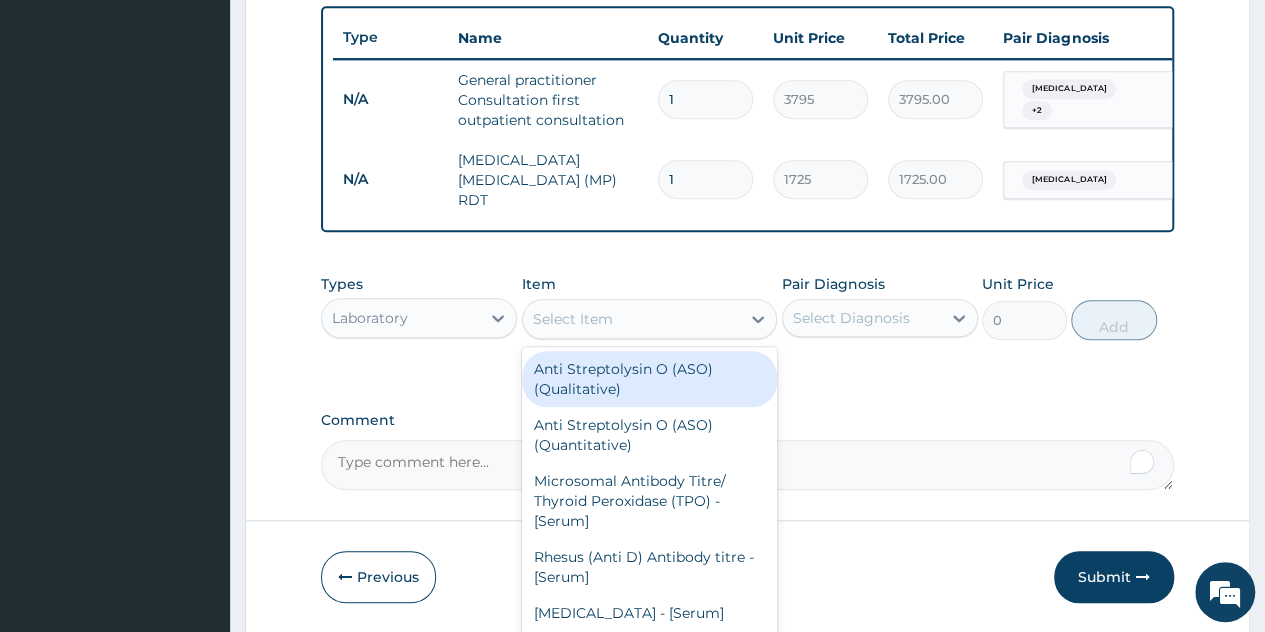 click on "Select Item" at bounding box center [632, 319] 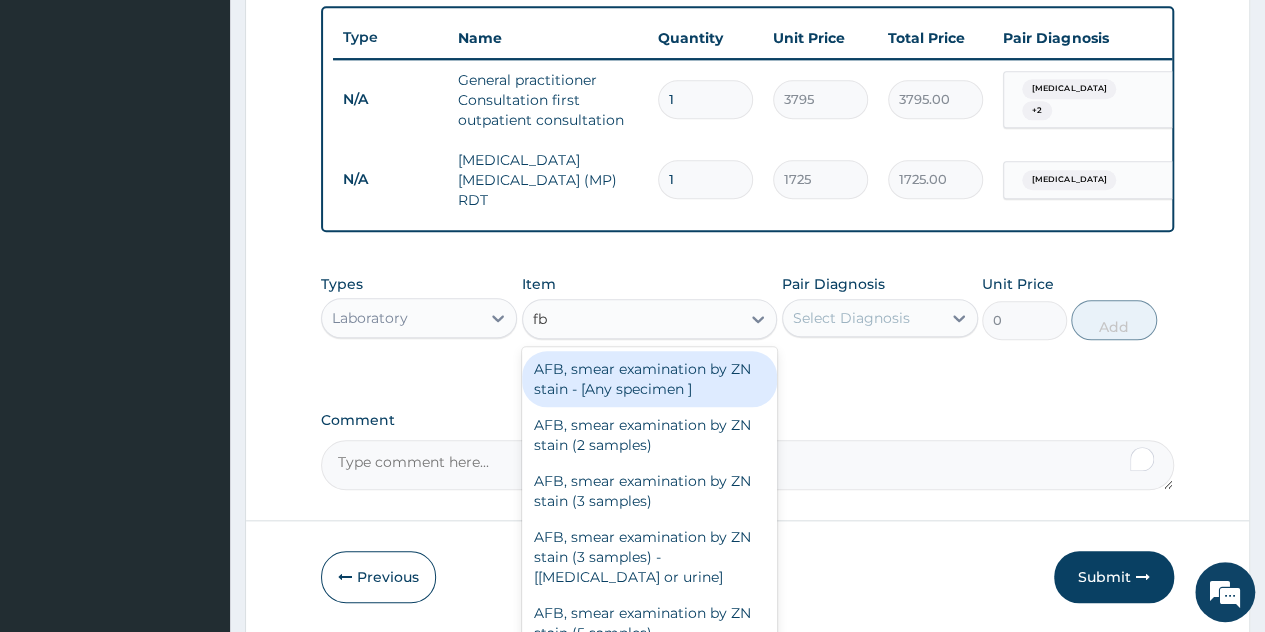 type on "fbc" 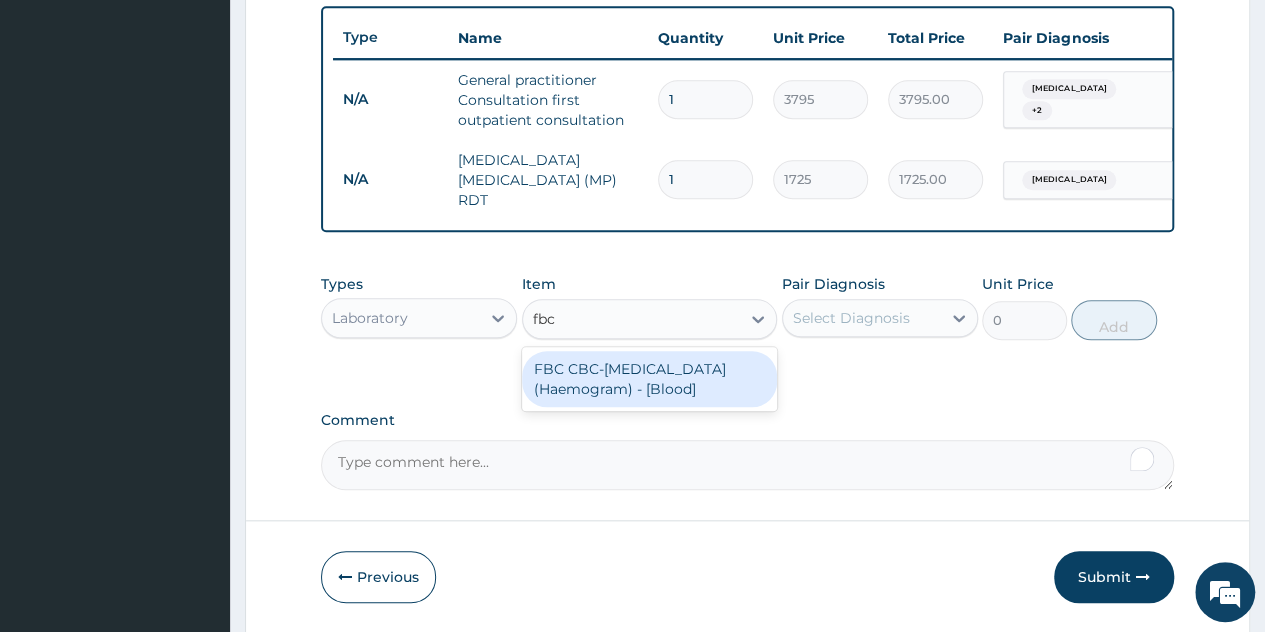 click on "FBC CBC-[MEDICAL_DATA] (Haemogram) - [Blood]" at bounding box center [650, 379] 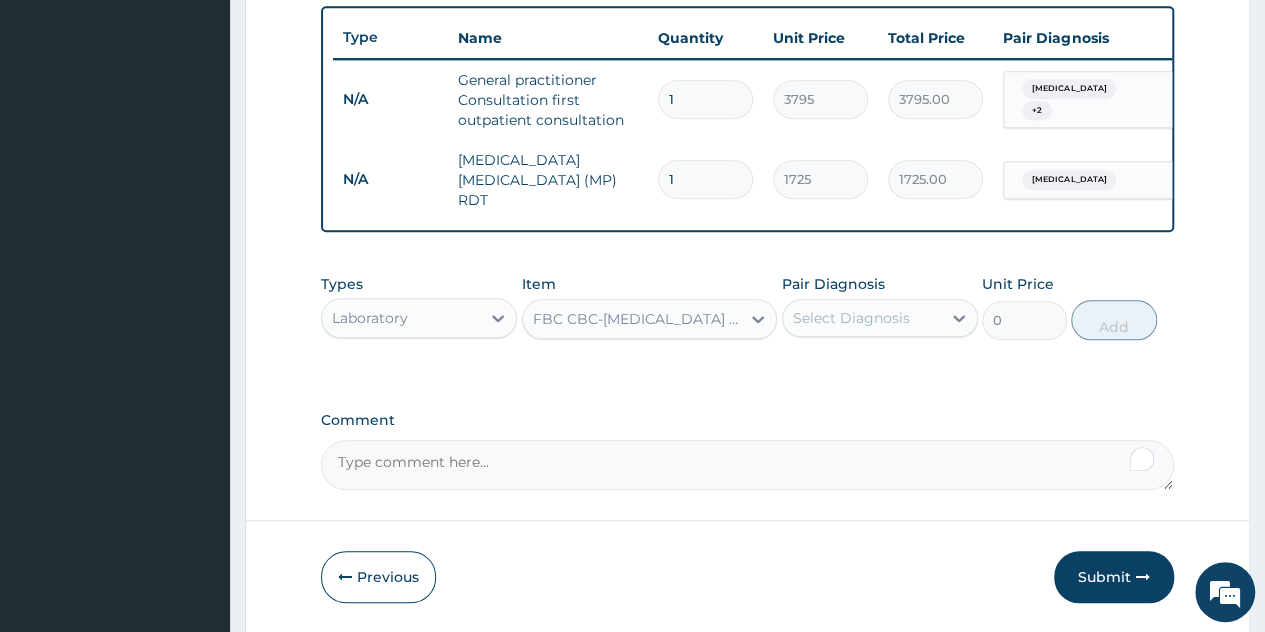 type 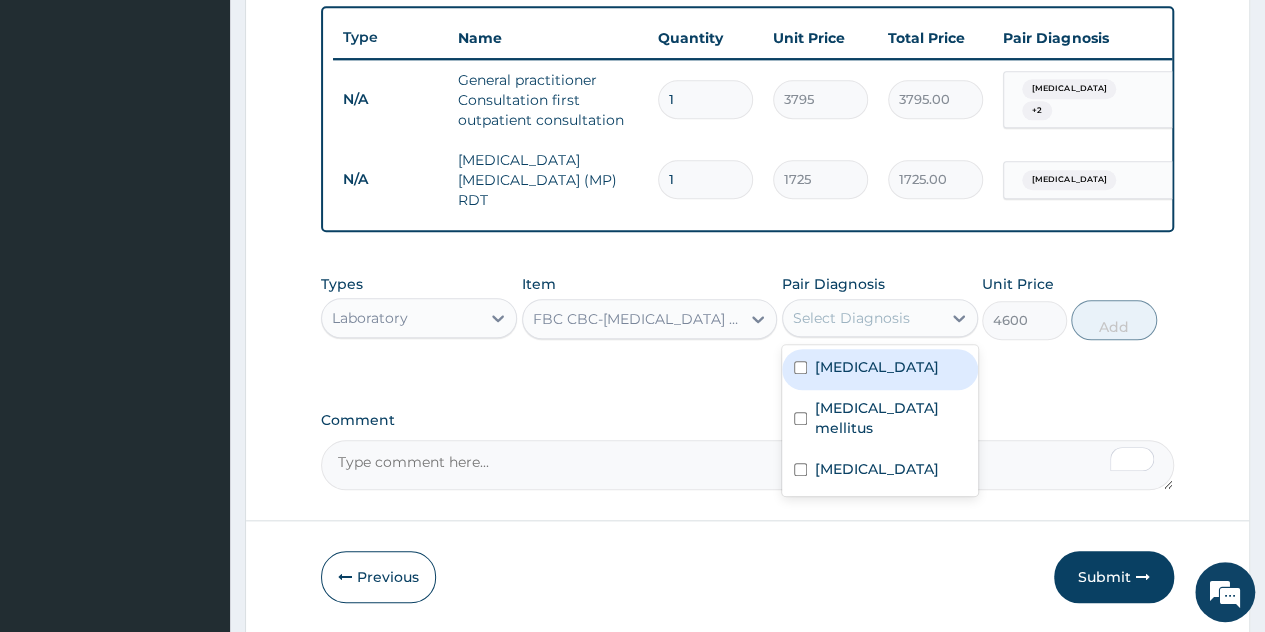 click on "Select Diagnosis" at bounding box center (851, 318) 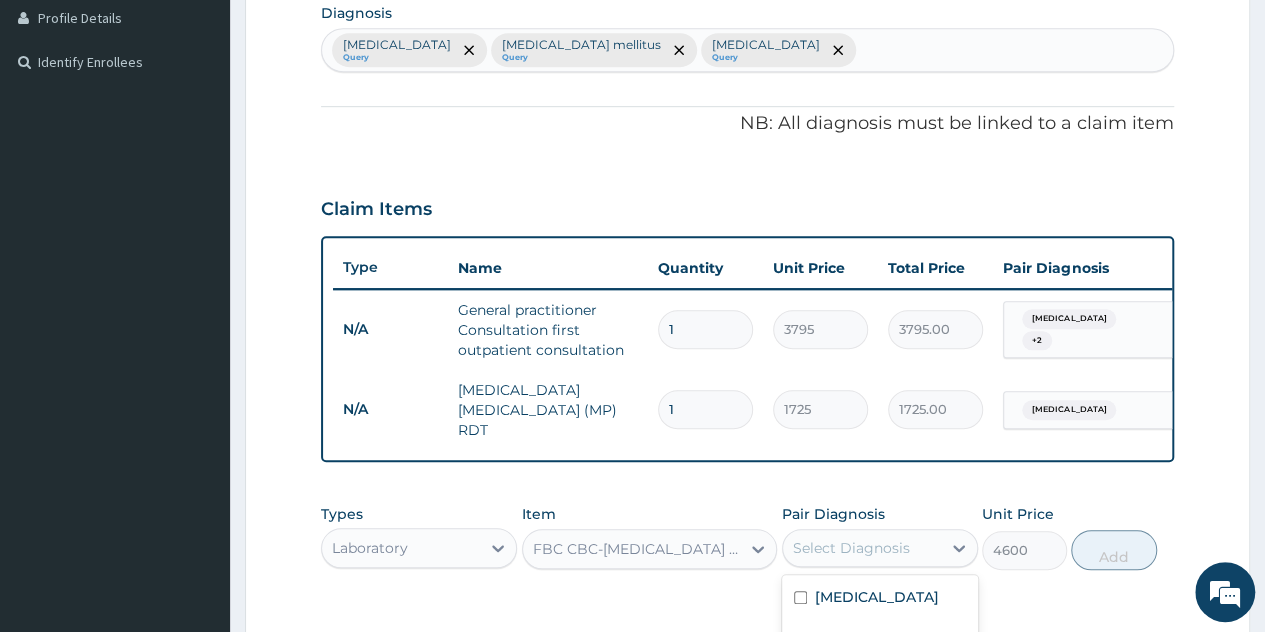scroll, scrollTop: 438, scrollLeft: 0, axis: vertical 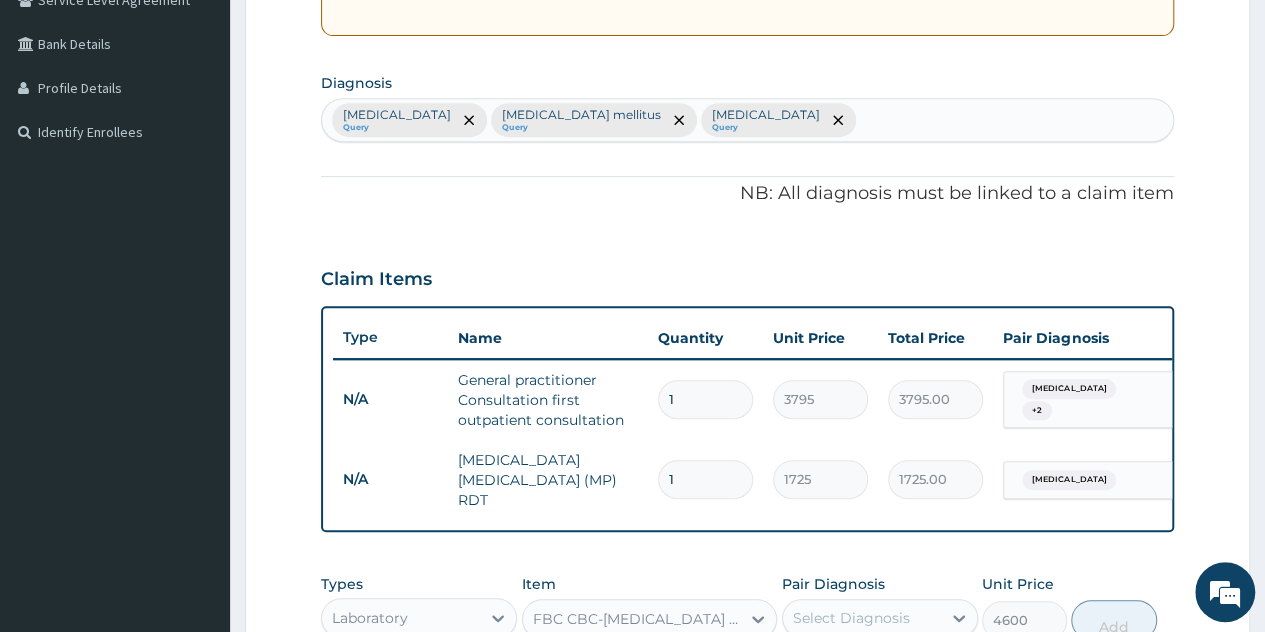click on "Malaria Query Diabetes mellitus Query Hyperlipidemia Query" at bounding box center [747, 120] 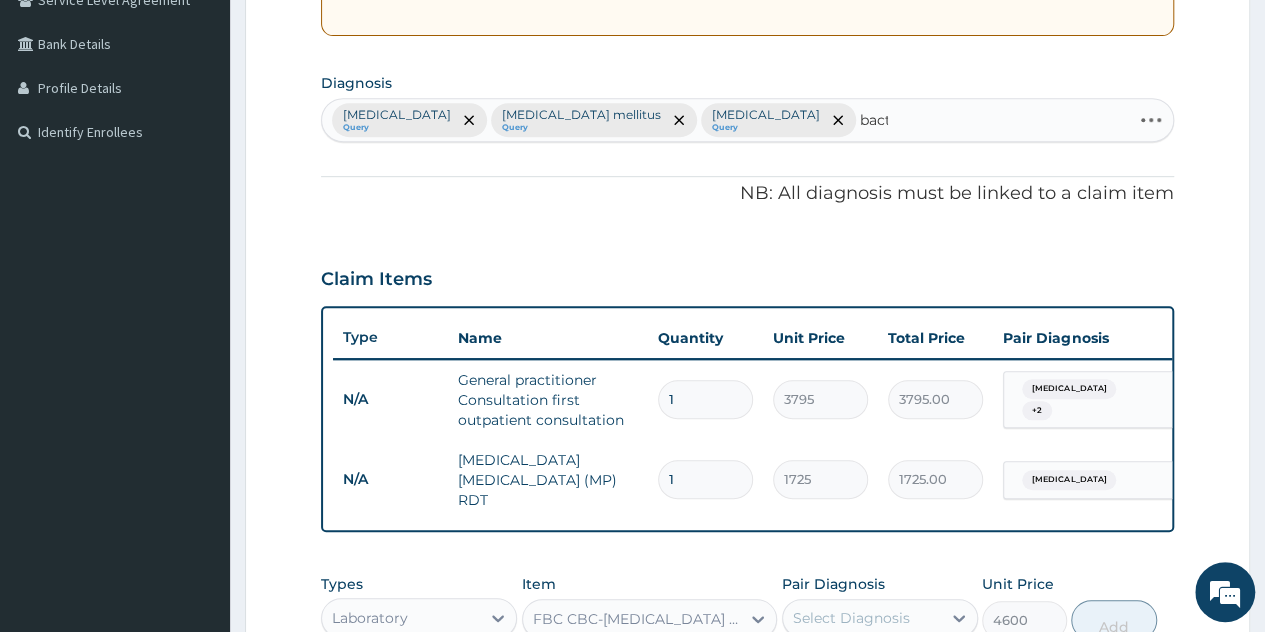 type on "bacte" 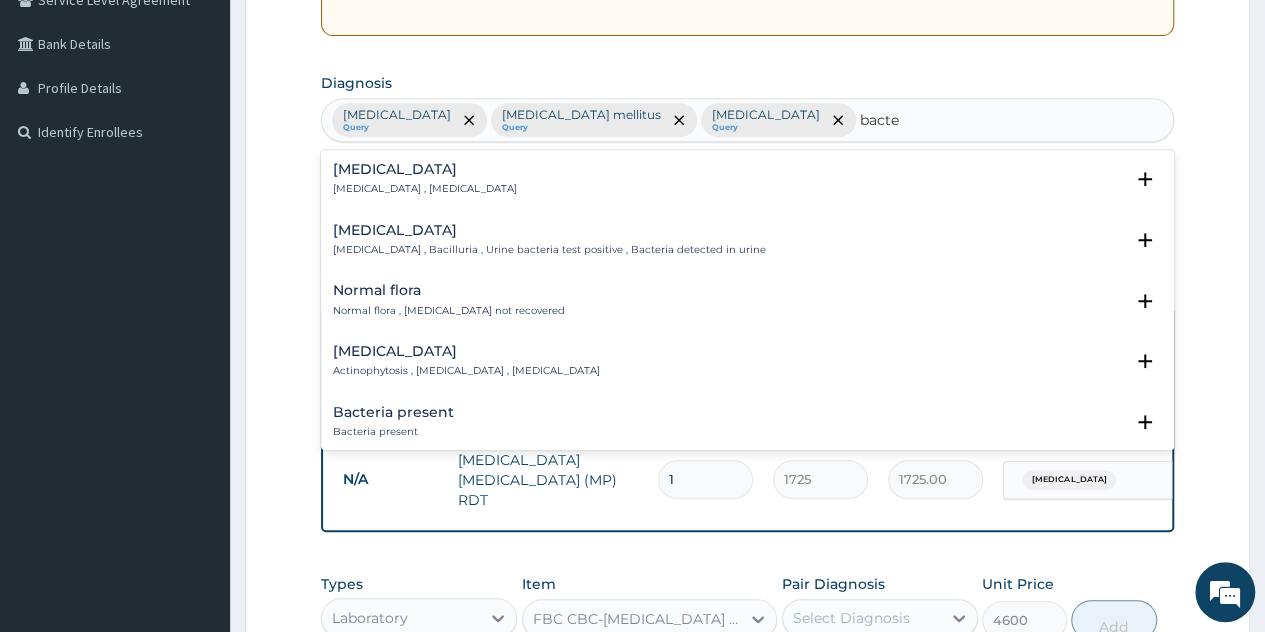 click on "Bacteremia Bacteremia , Bacteraemia" at bounding box center (425, 179) 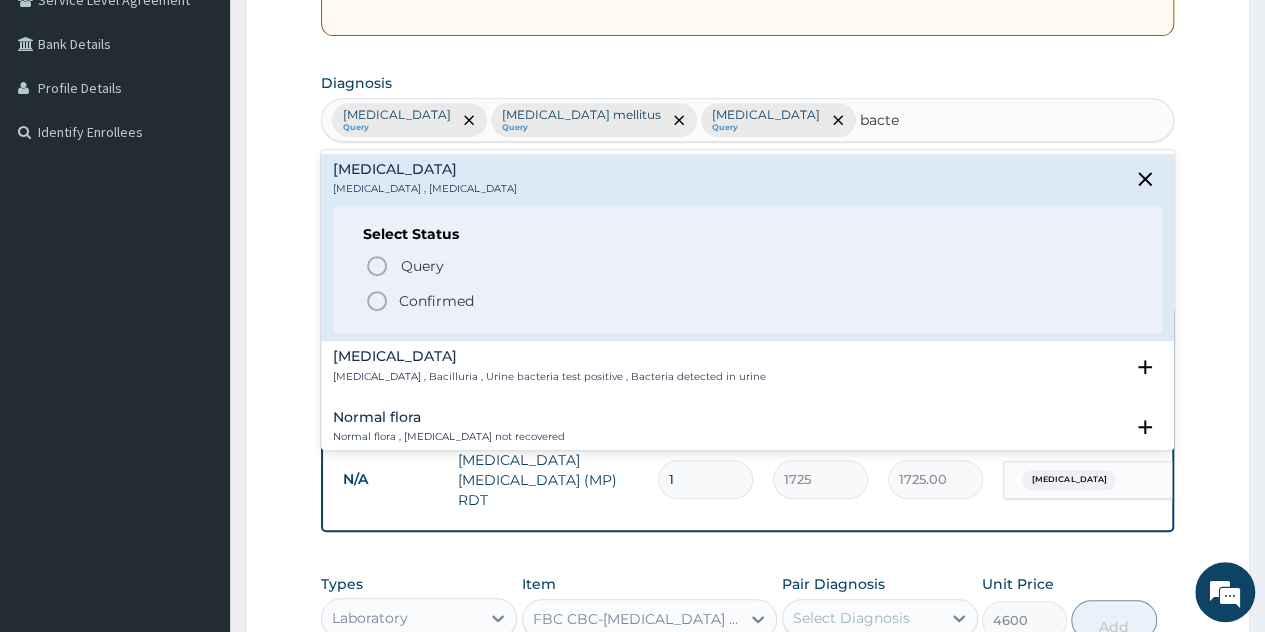 click on "Confirmed" at bounding box center (436, 301) 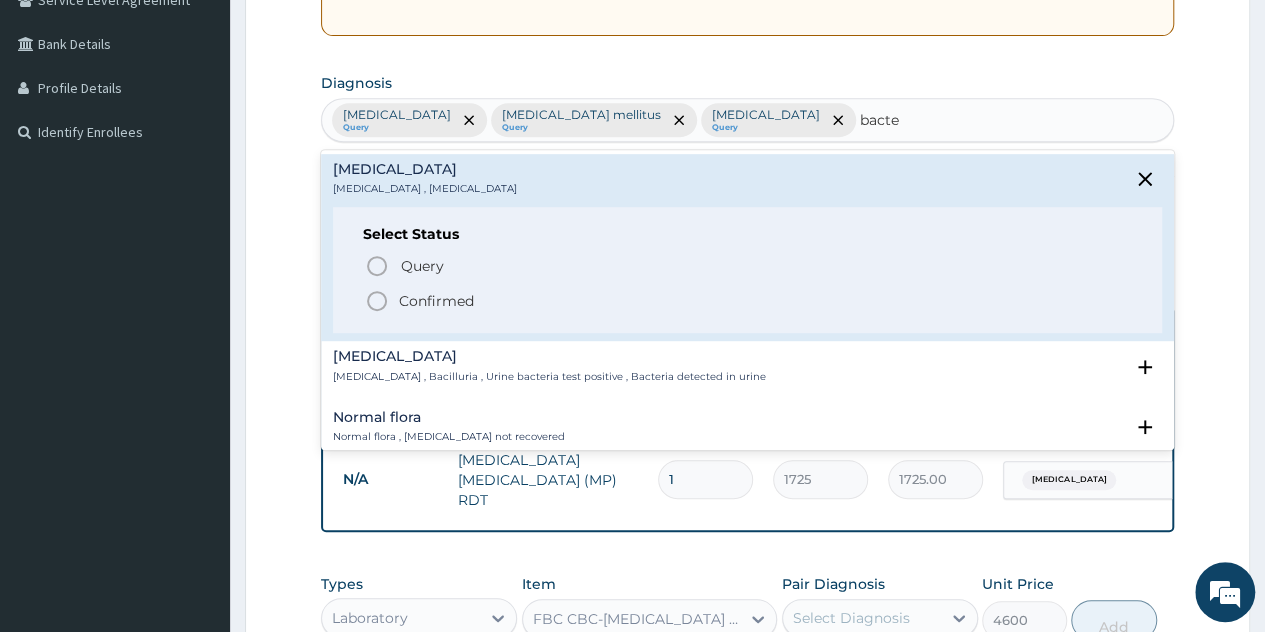 type 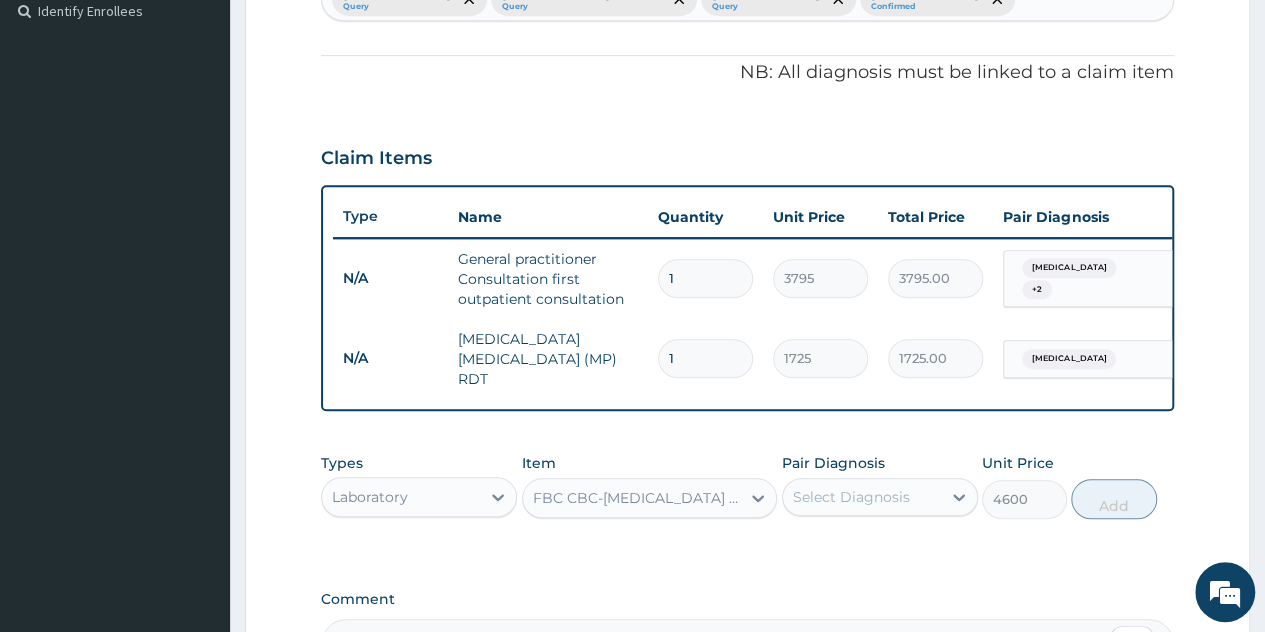 scroll, scrollTop: 738, scrollLeft: 0, axis: vertical 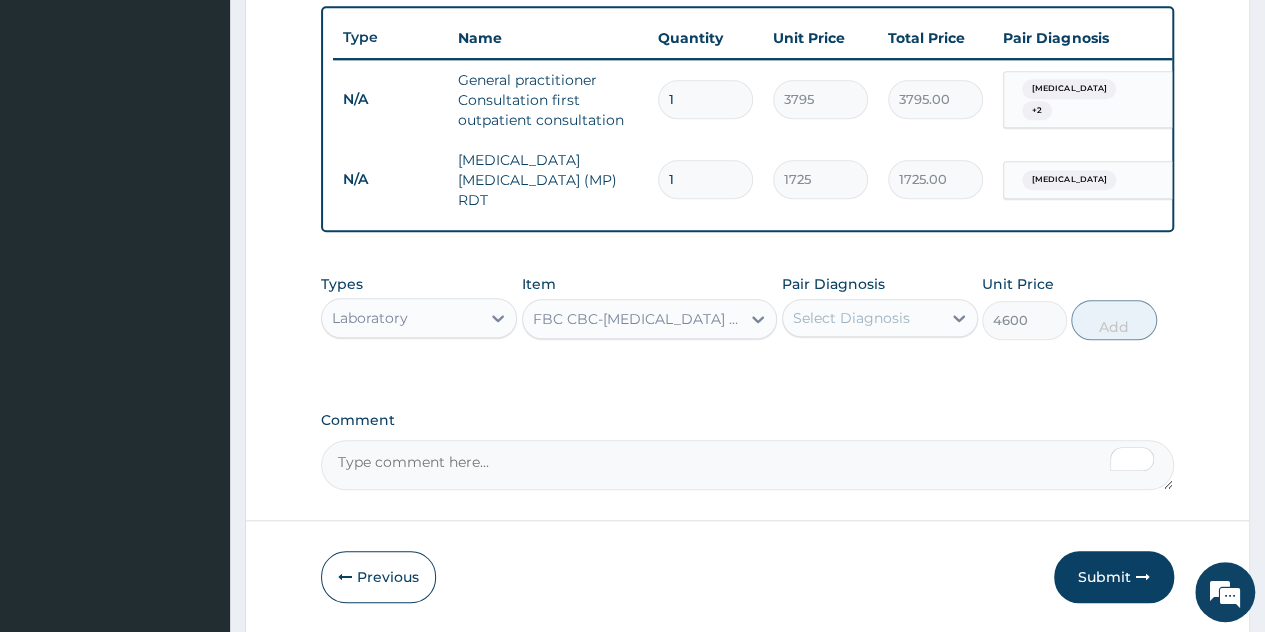 click on "Select Diagnosis" at bounding box center (851, 318) 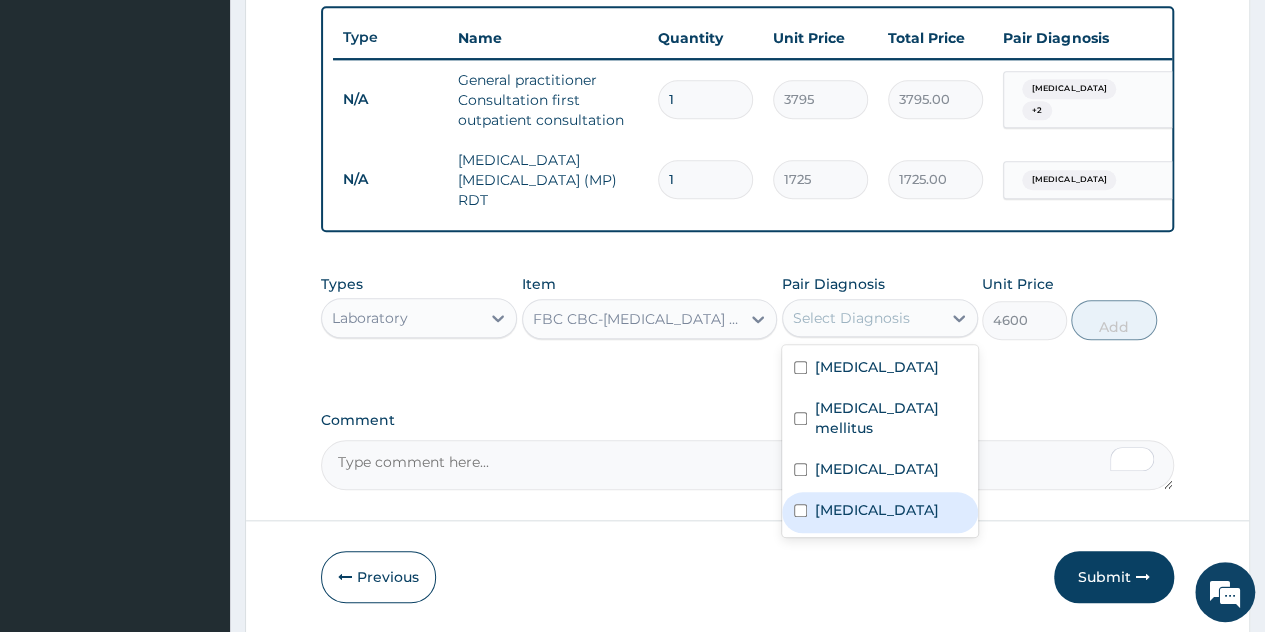 click on "Bacteremia" at bounding box center (880, 512) 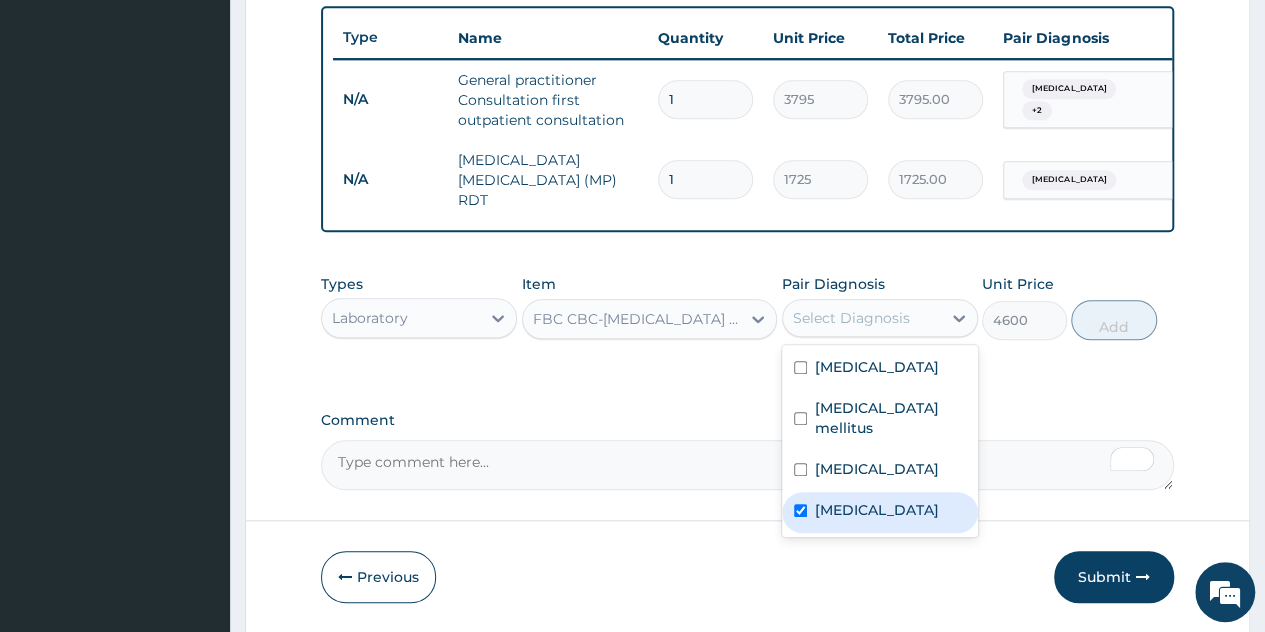 checkbox on "true" 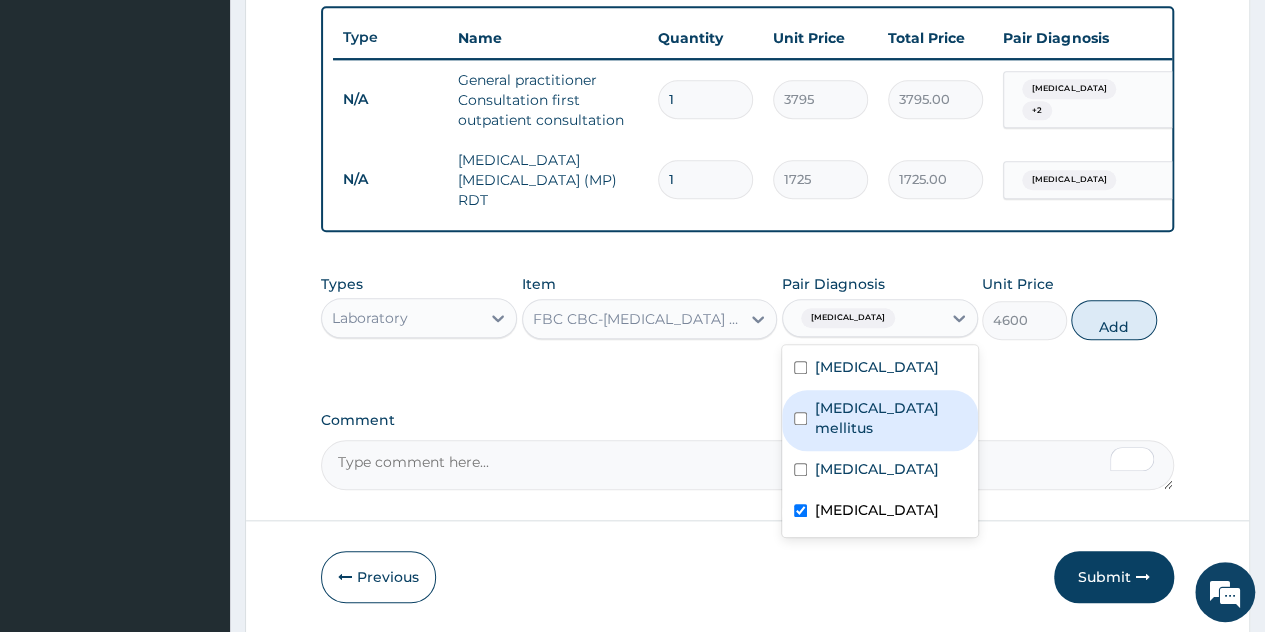 click on "Types Laboratory Item FBC CBC-Complete Blood Count (Haemogram) - [Blood] Pair Diagnosis option Bacteremia, selected. option Diabetes mellitus focused, 2 of 4. 4 results available. Use Up and Down to choose options, press Enter to select the currently focused option, press Escape to exit the menu, press Tab to select the option and exit the menu. Bacteremia Malaria Diabetes mellitus Hyperlipidemia Bacteremia Unit Price 4600 Add" at bounding box center [747, 307] 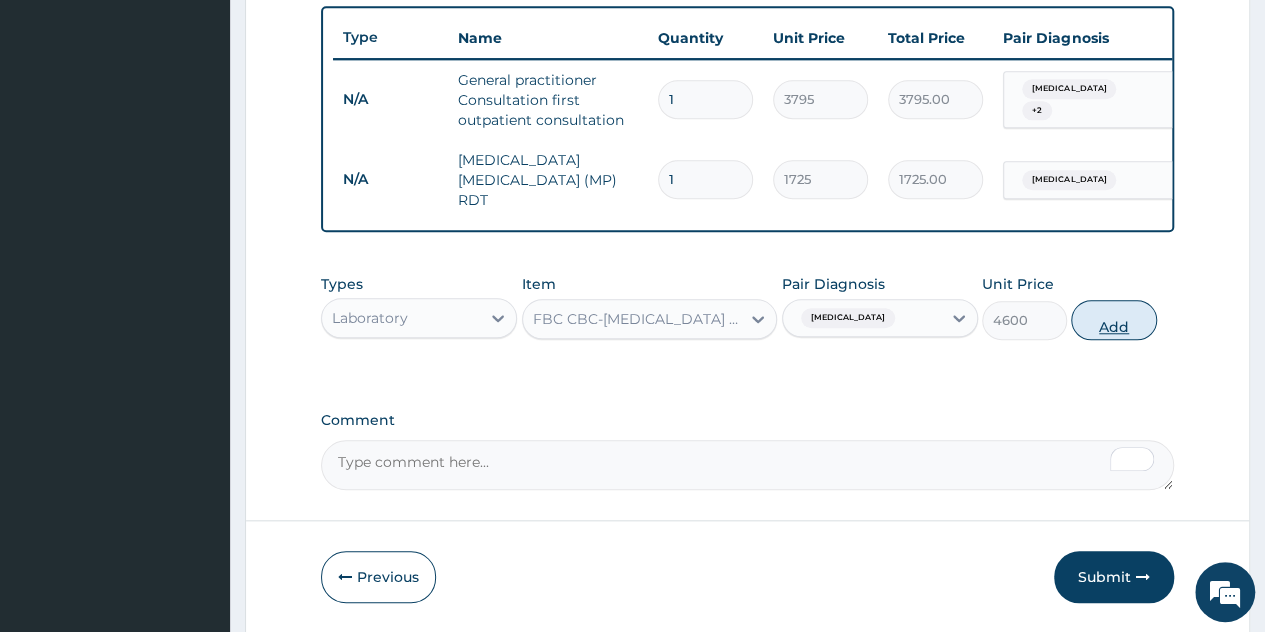 click on "Add" at bounding box center (1113, 320) 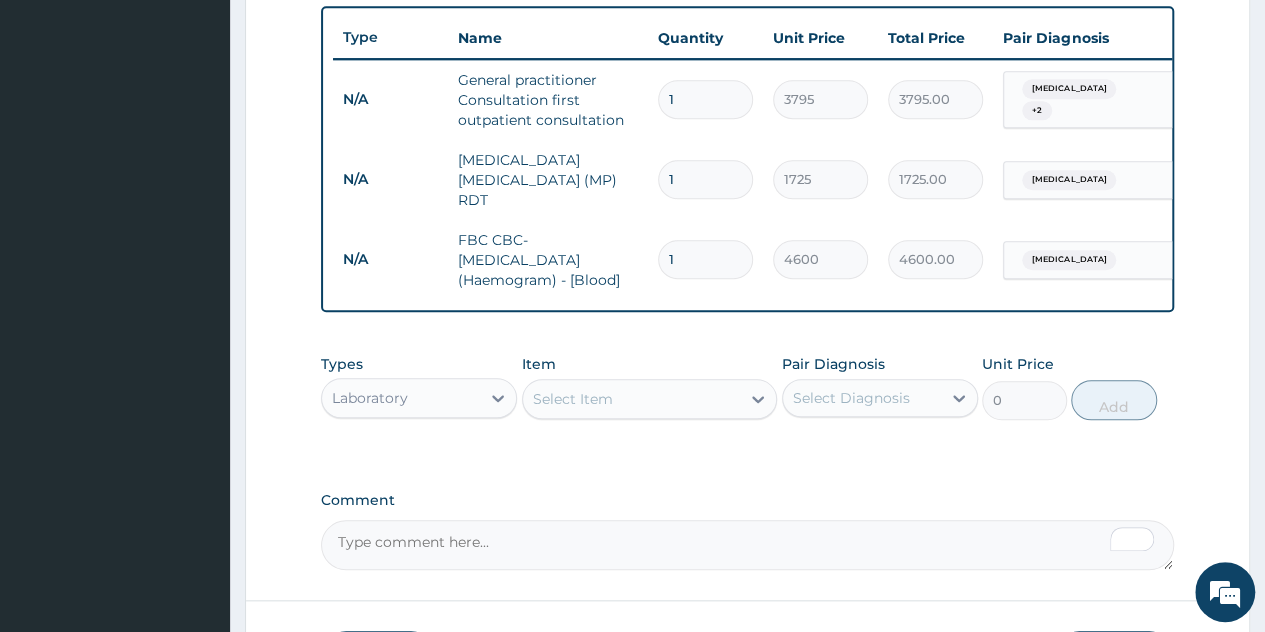 click on "Laboratory" at bounding box center [401, 398] 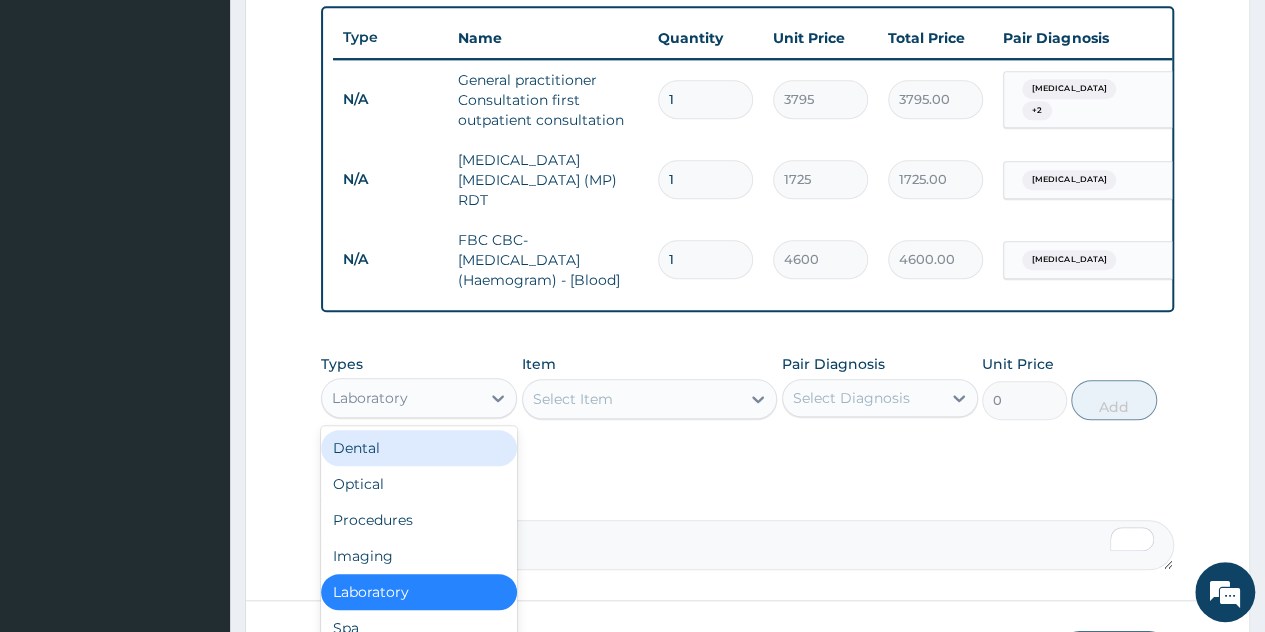 scroll, scrollTop: 887, scrollLeft: 0, axis: vertical 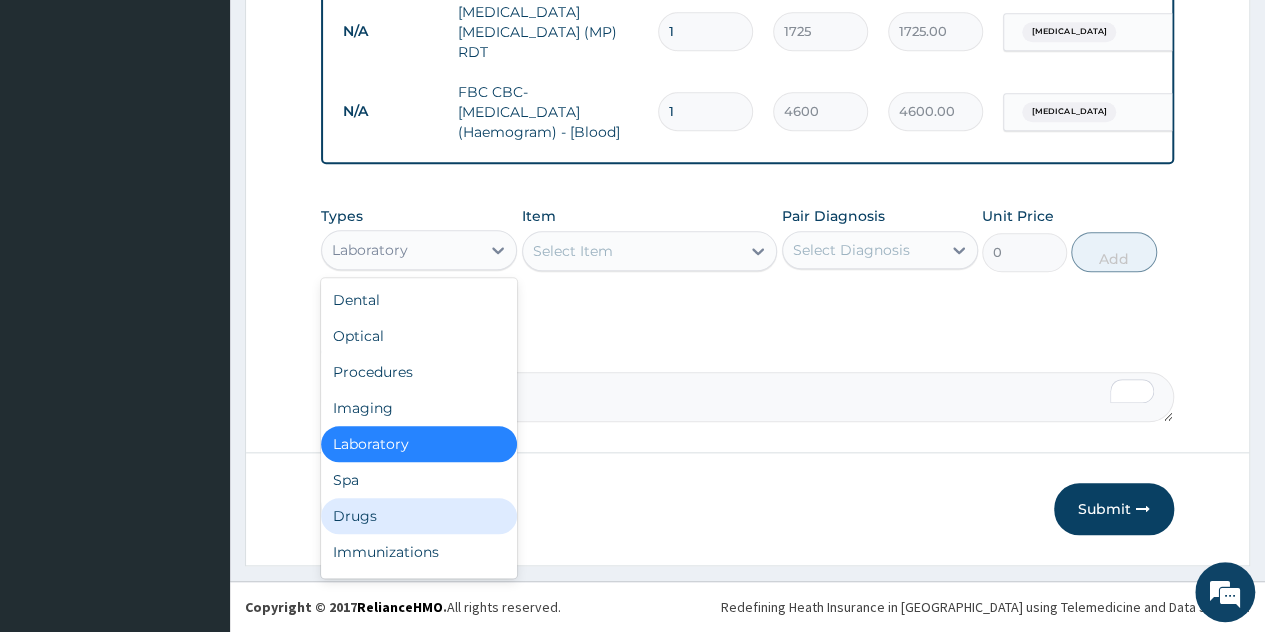 click on "Drugs" at bounding box center [419, 516] 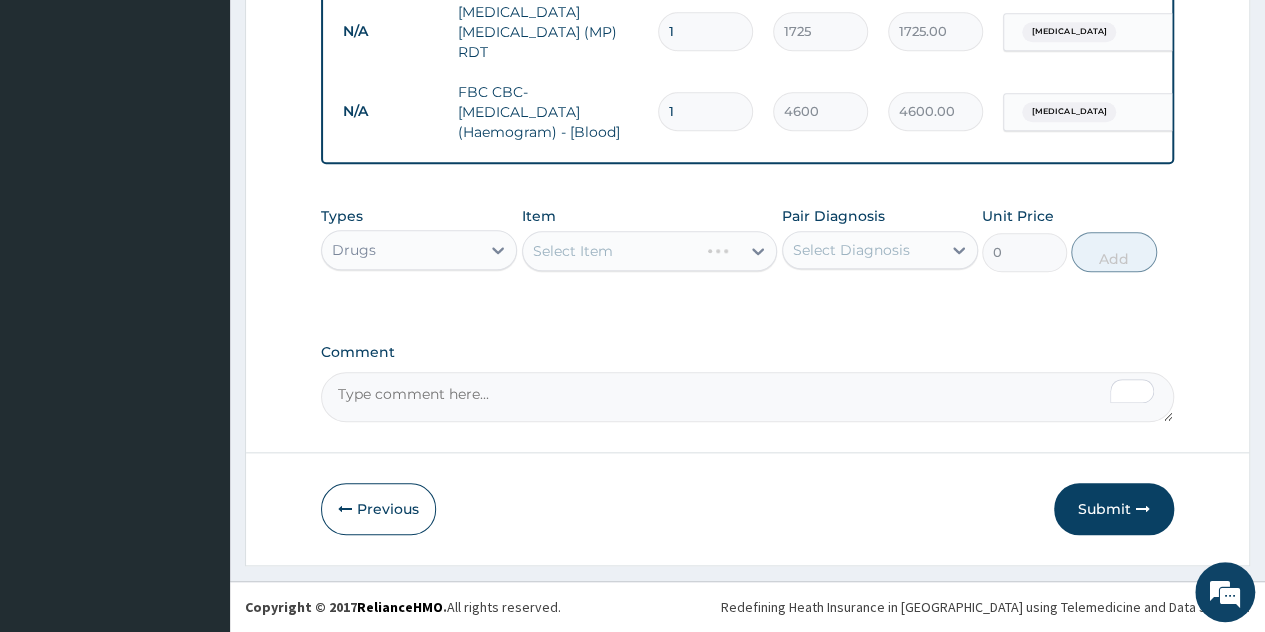 click on "Select Item" at bounding box center [650, 251] 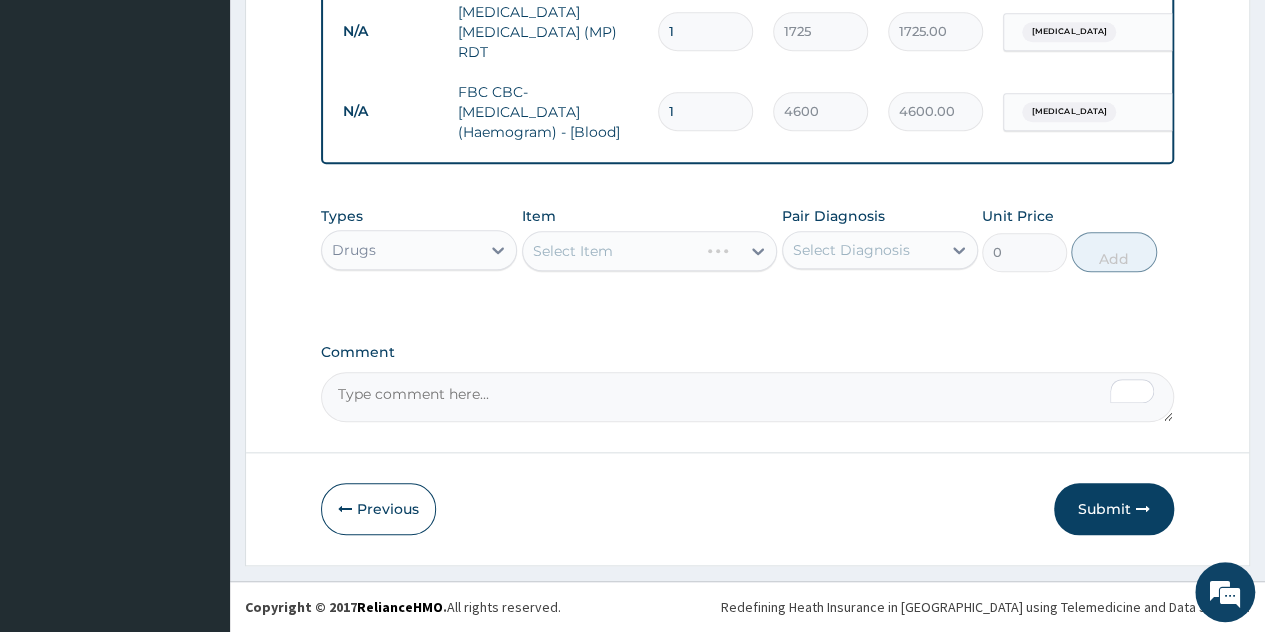 click on "Select Item" at bounding box center (650, 251) 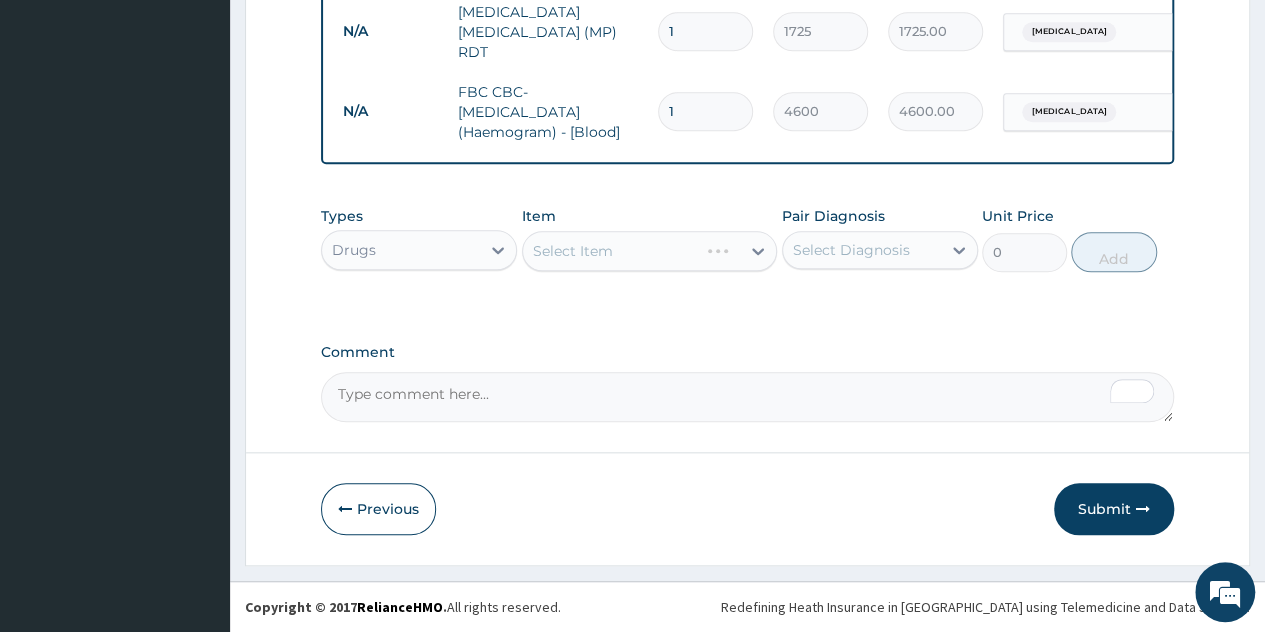 click on "Select Item" at bounding box center [650, 251] 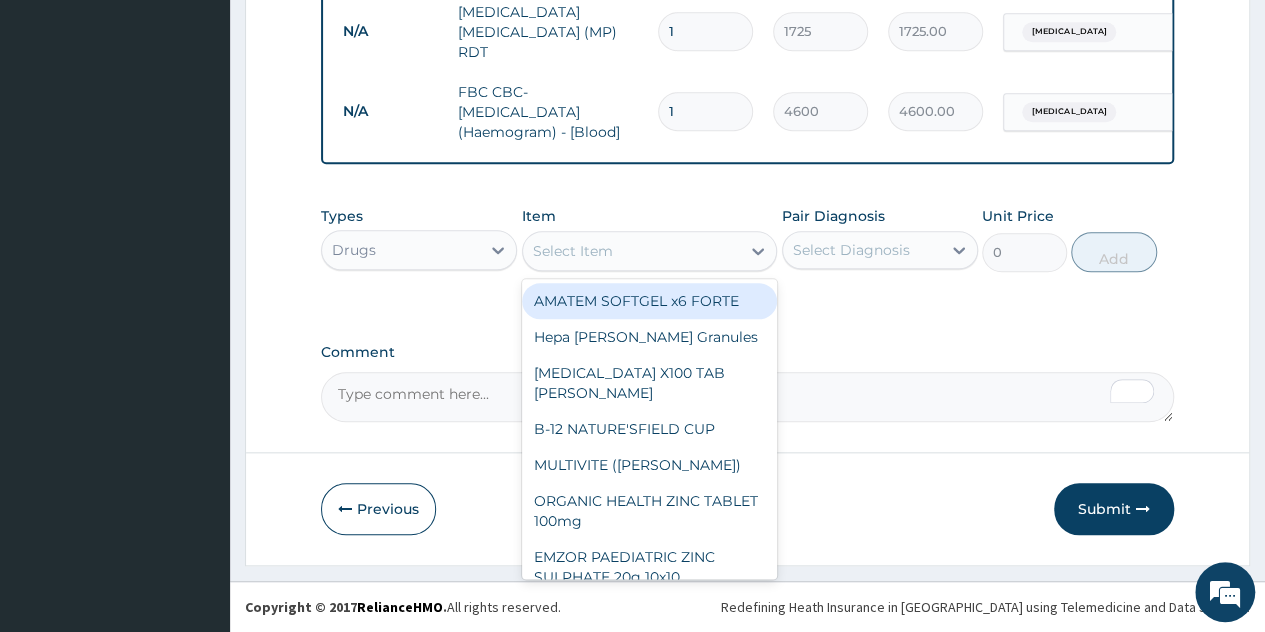 click on "Select Item" at bounding box center [632, 251] 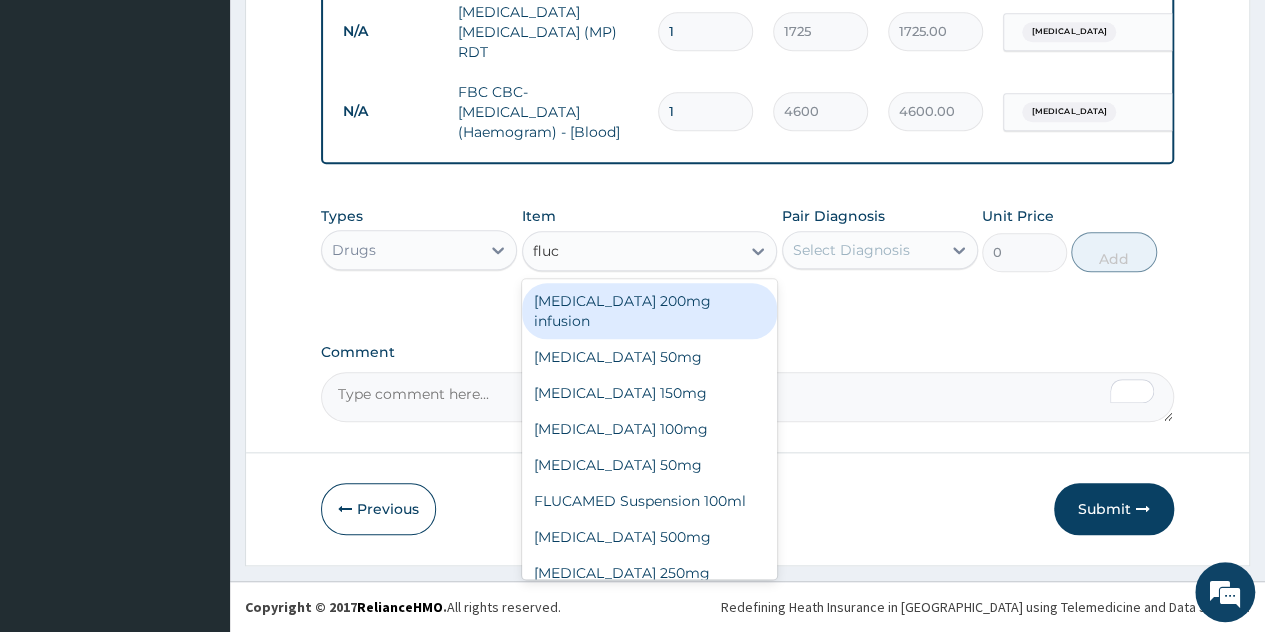 type on "fluco" 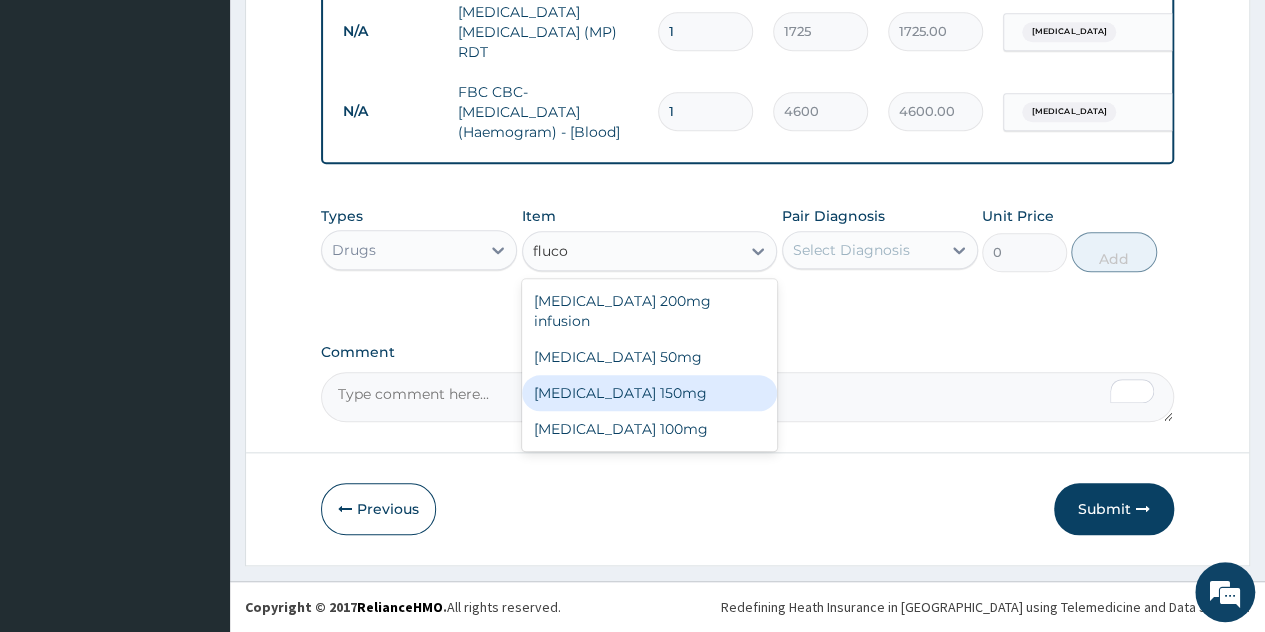 click on "[MEDICAL_DATA] 150mg" at bounding box center (650, 393) 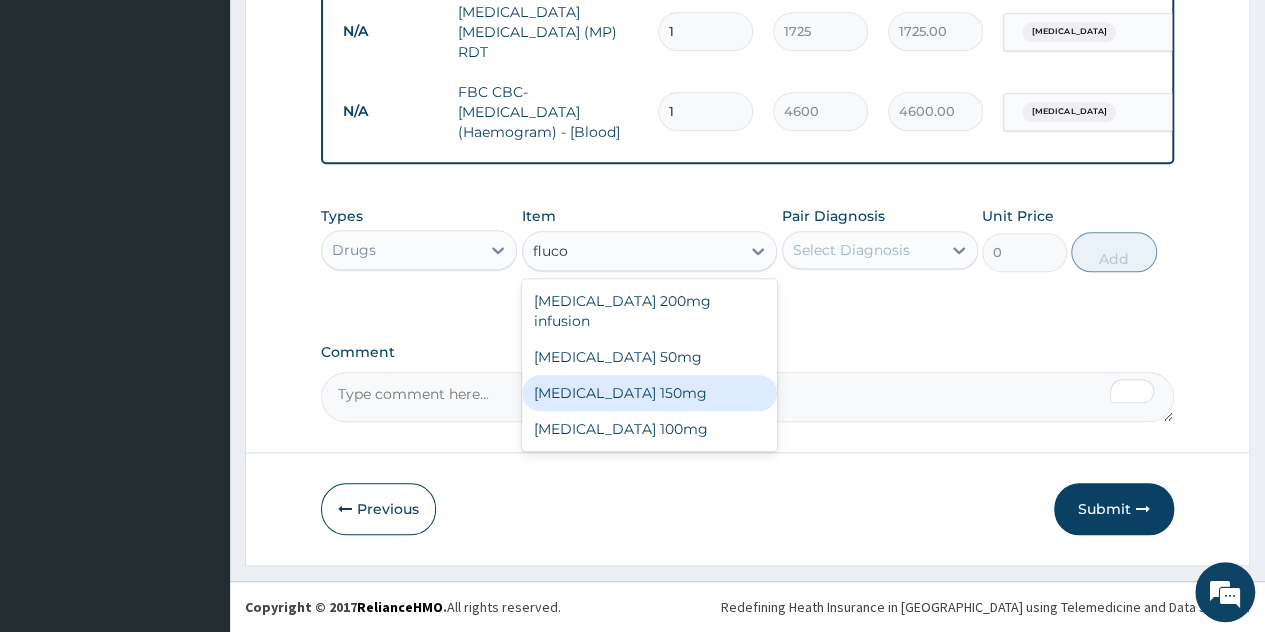 type 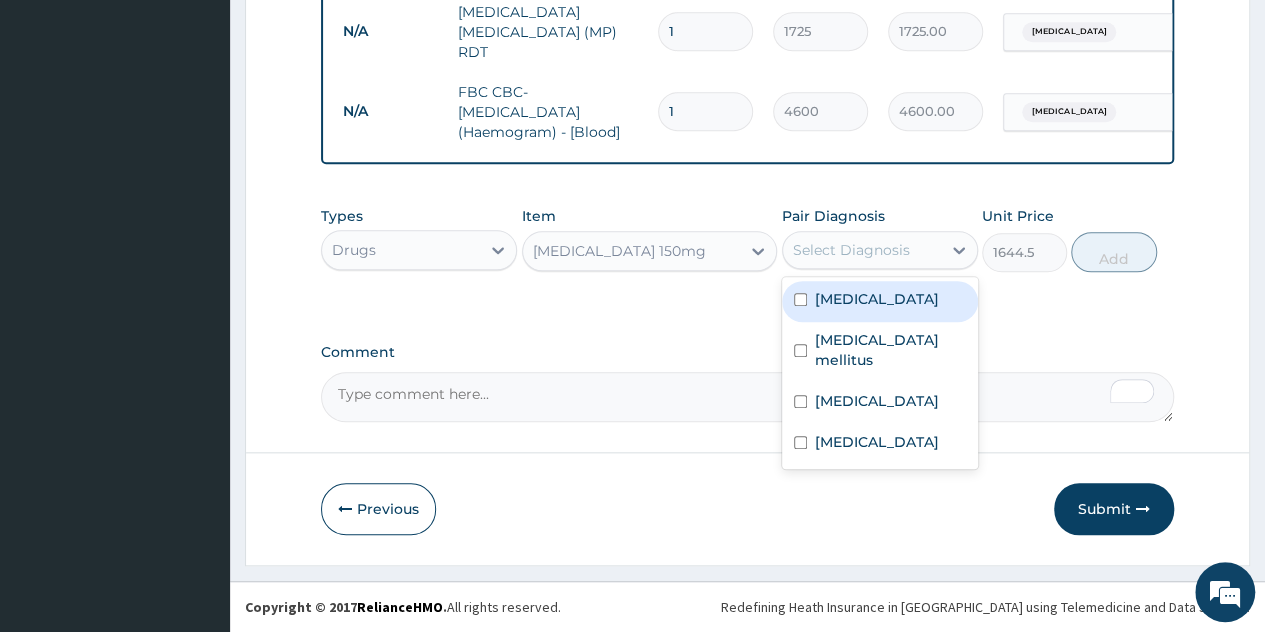click on "Select Diagnosis" at bounding box center (862, 250) 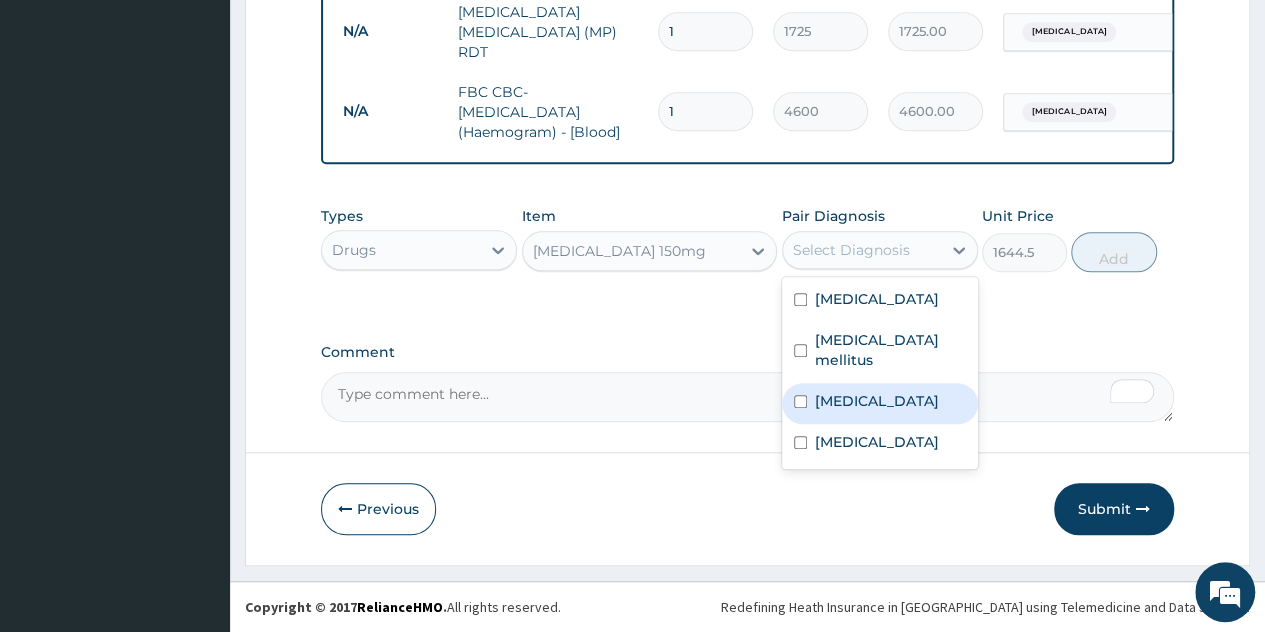 click on "Hyperlipidemia" at bounding box center (877, 401) 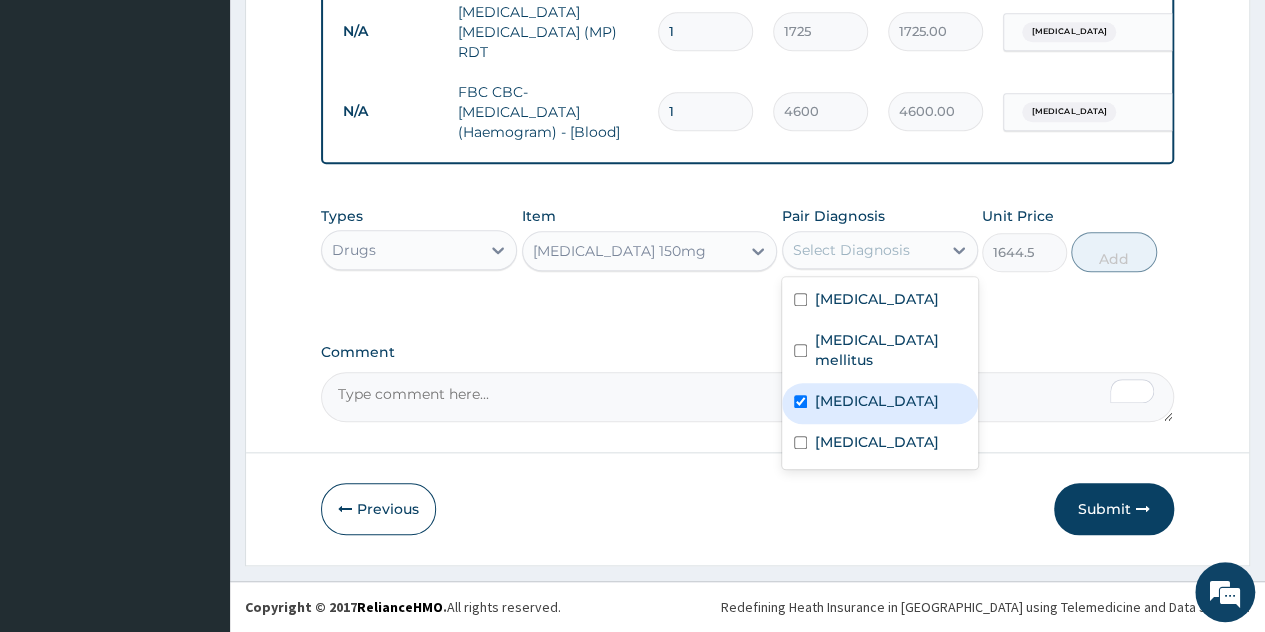 checkbox on "true" 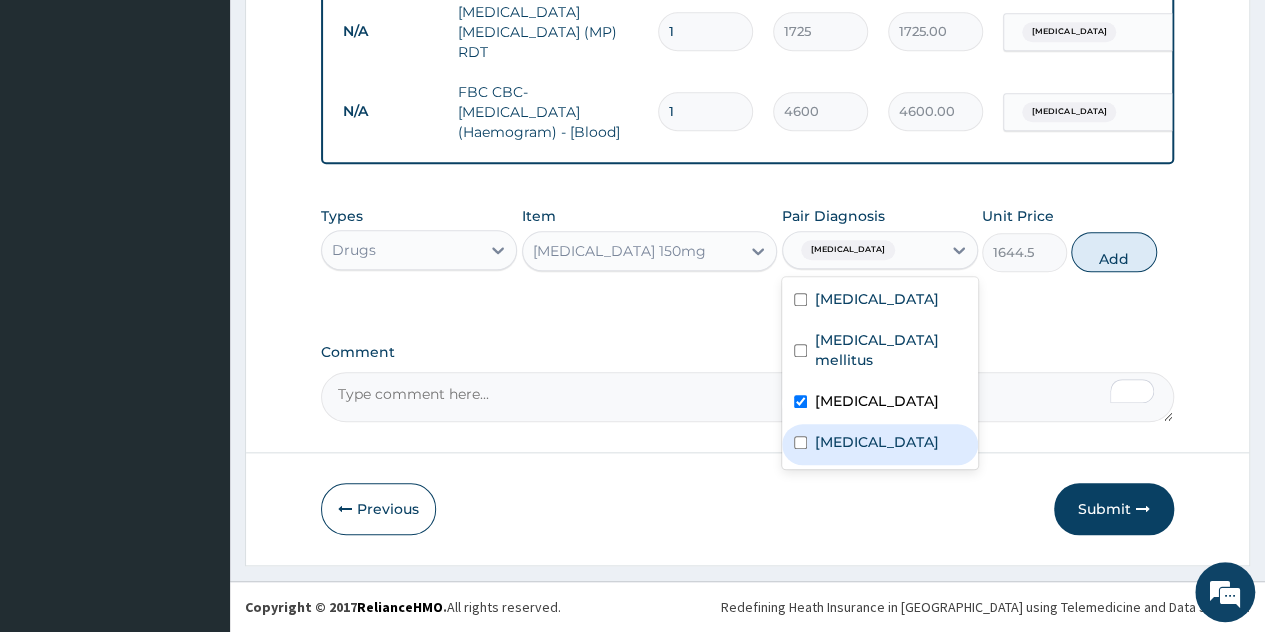 click on "Bacteremia" at bounding box center (877, 442) 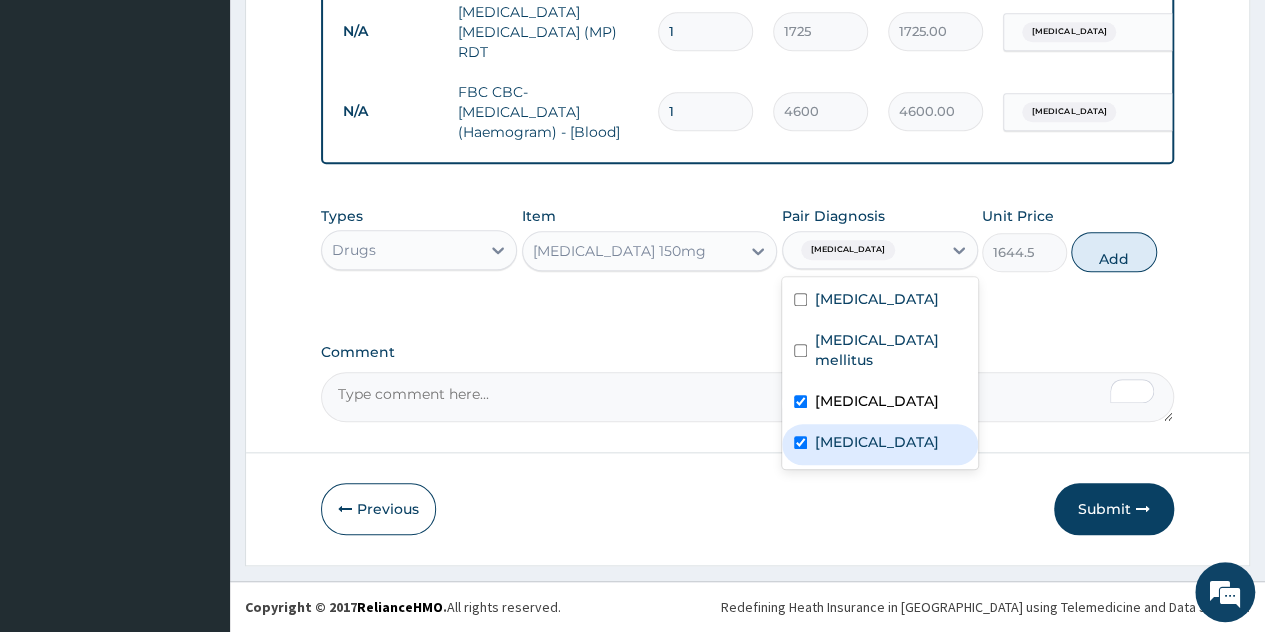 checkbox on "true" 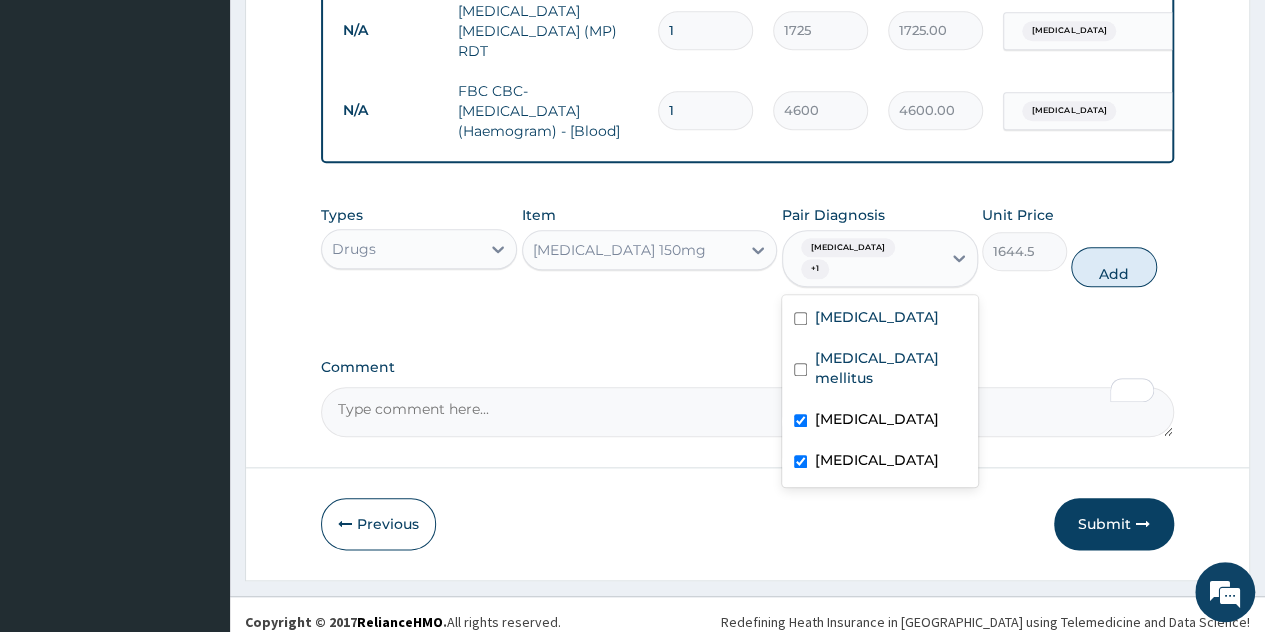 click on "Hyperlipidemia" at bounding box center [877, 419] 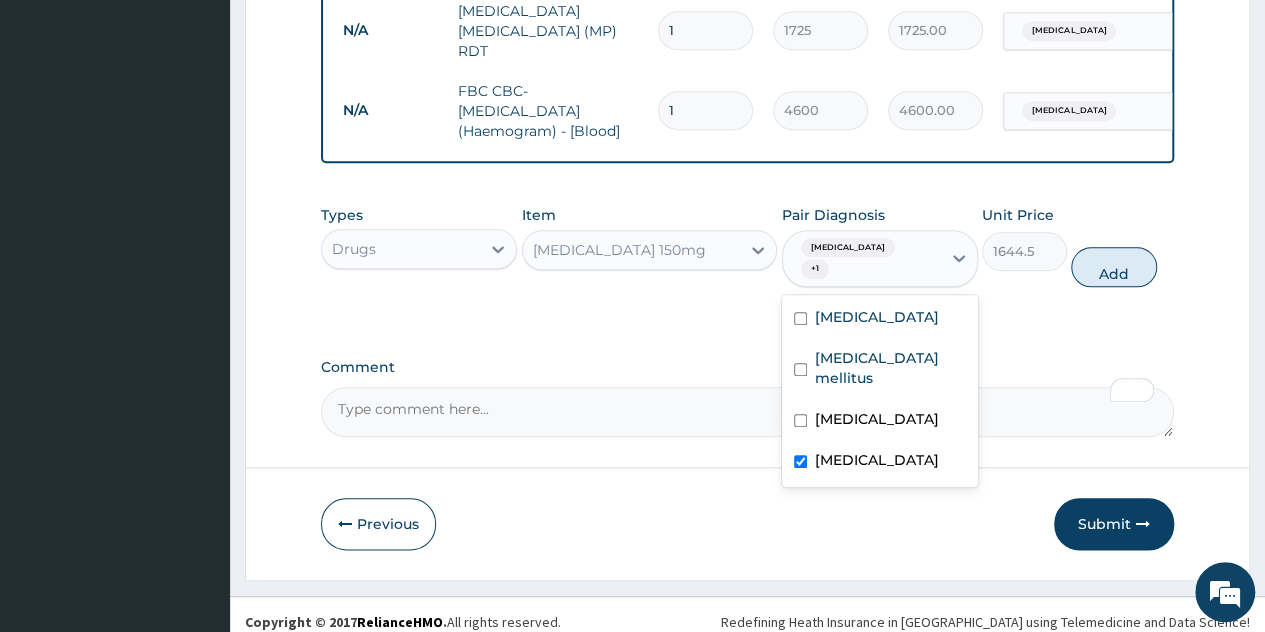 checkbox on "false" 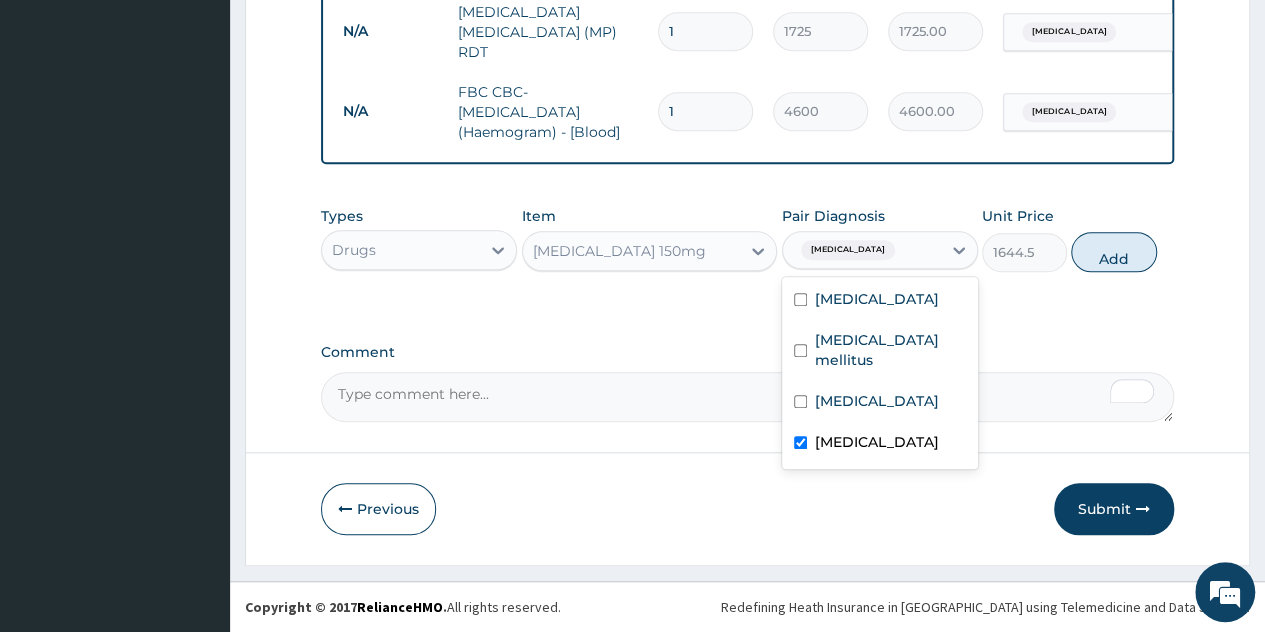 click on "Bacteremia" at bounding box center [877, 442] 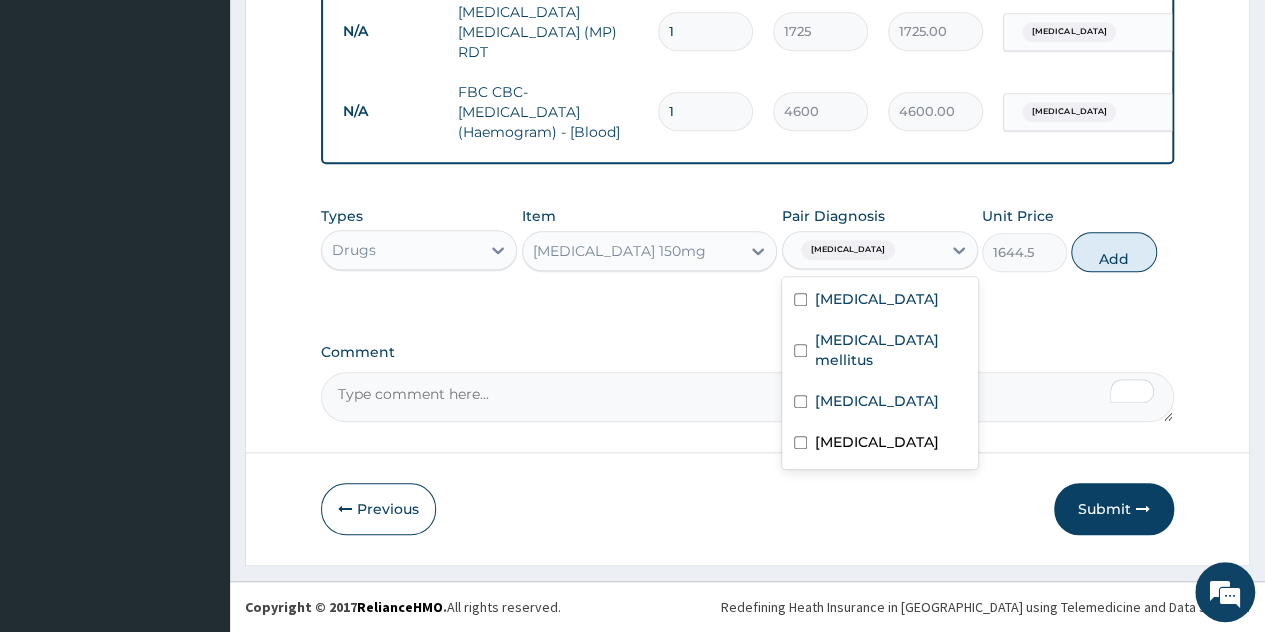 checkbox on "false" 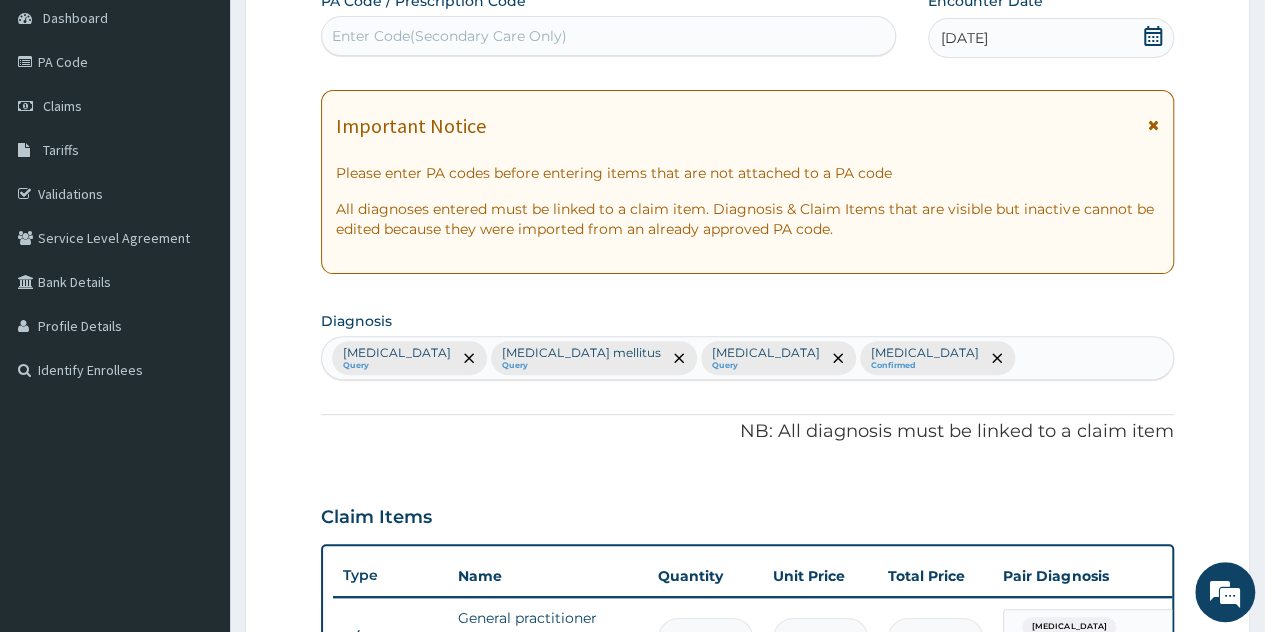 scroll, scrollTop: 187, scrollLeft: 0, axis: vertical 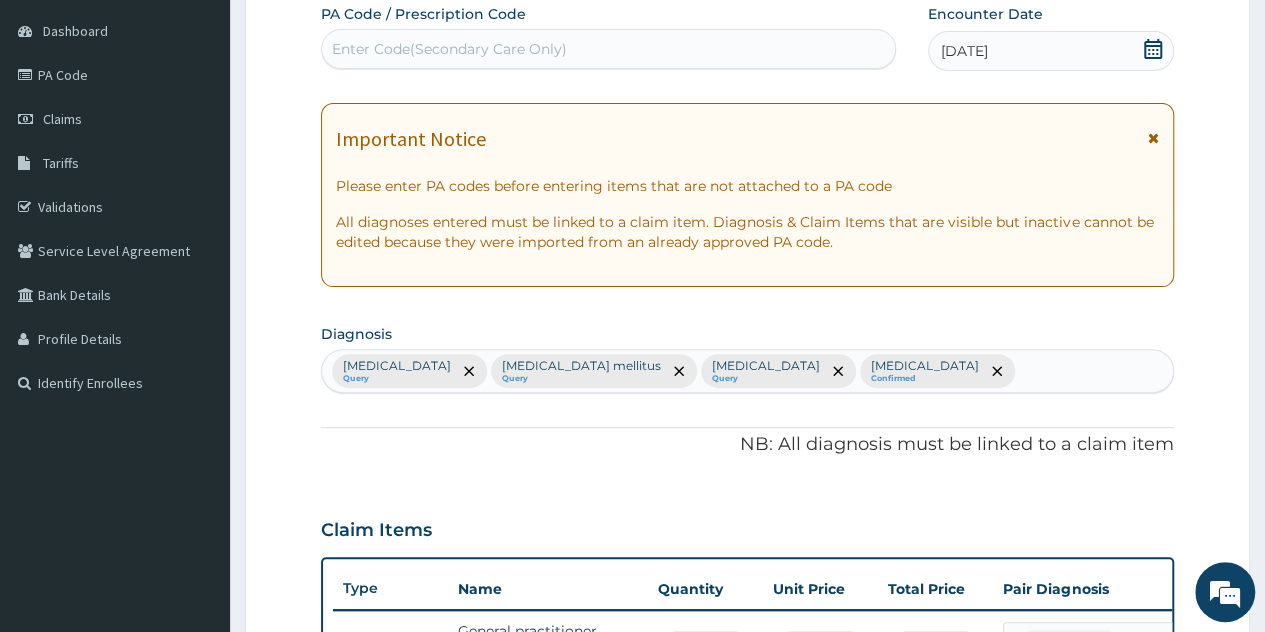 click on "Malaria Query Diabetes mellitus Query Hyperlipidemia Query Bacteremia Confirmed" at bounding box center [747, 371] 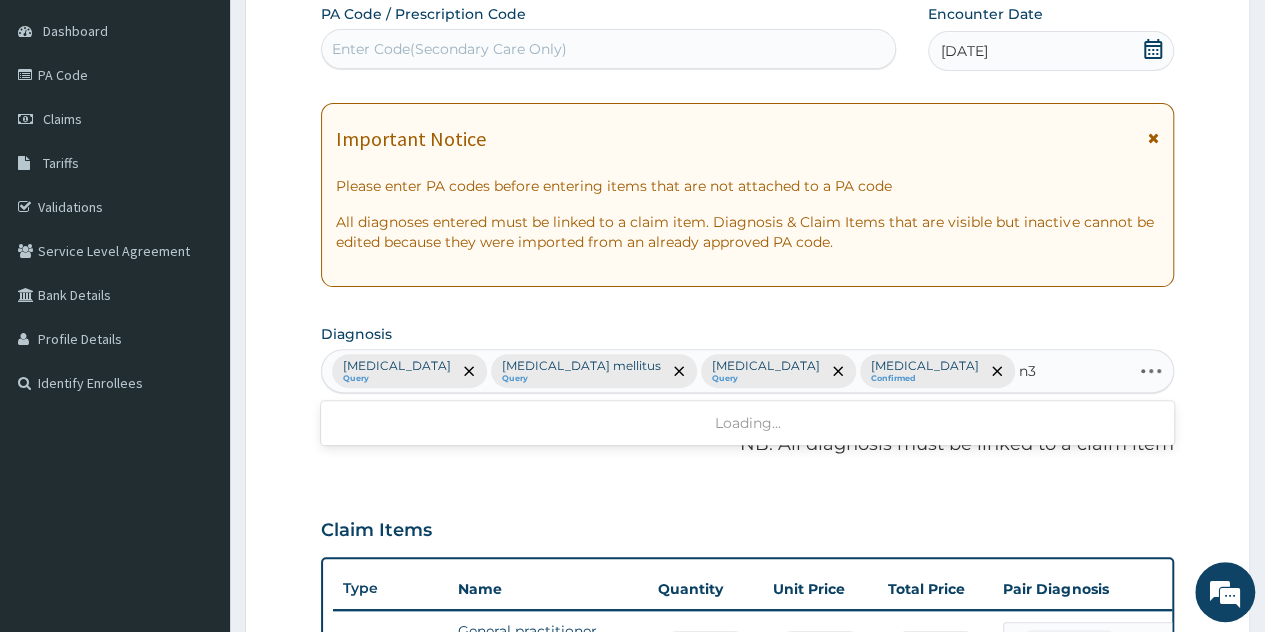 type on "n" 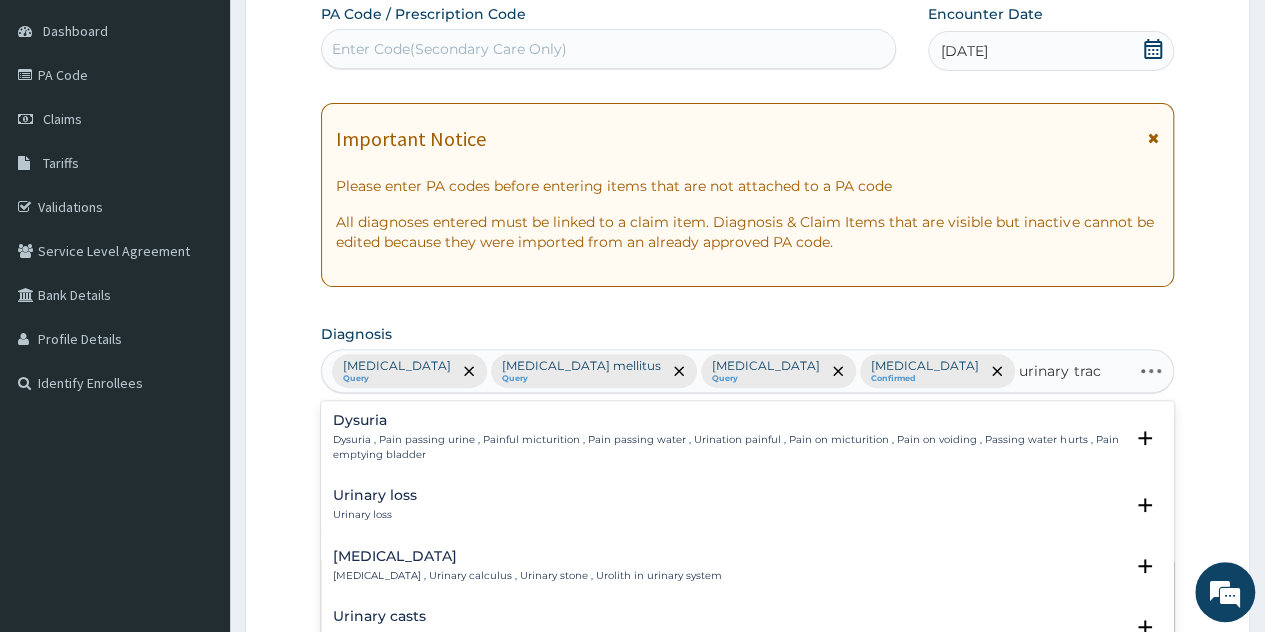 type on "urinary tract" 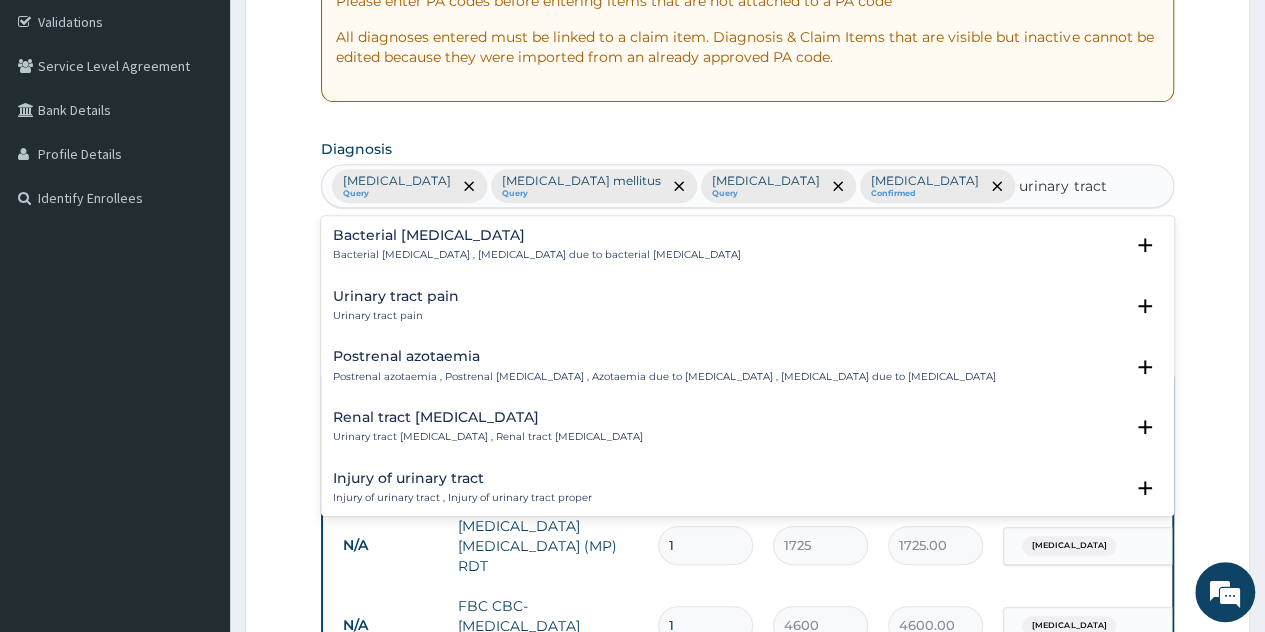 scroll, scrollTop: 387, scrollLeft: 0, axis: vertical 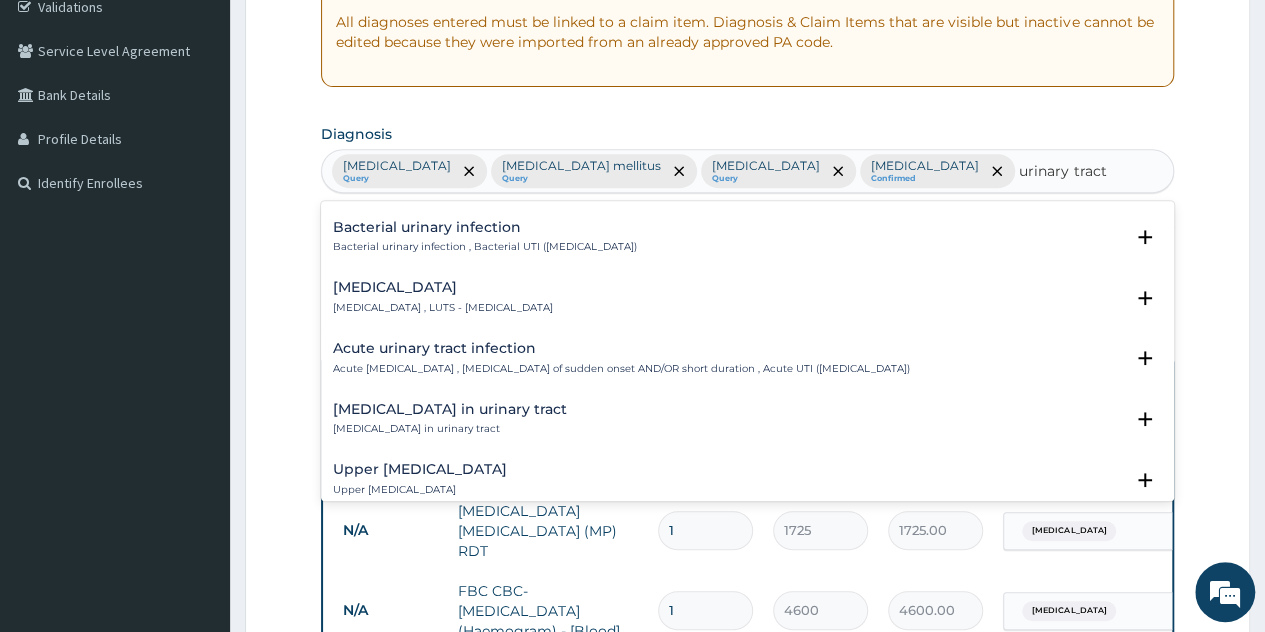 click on "Acute urinary tract infection Acute urinary tract infection , Urinary tract infection of sudden onset AND/OR short duration , Acute UTI (urinary tract infection)" at bounding box center [621, 358] 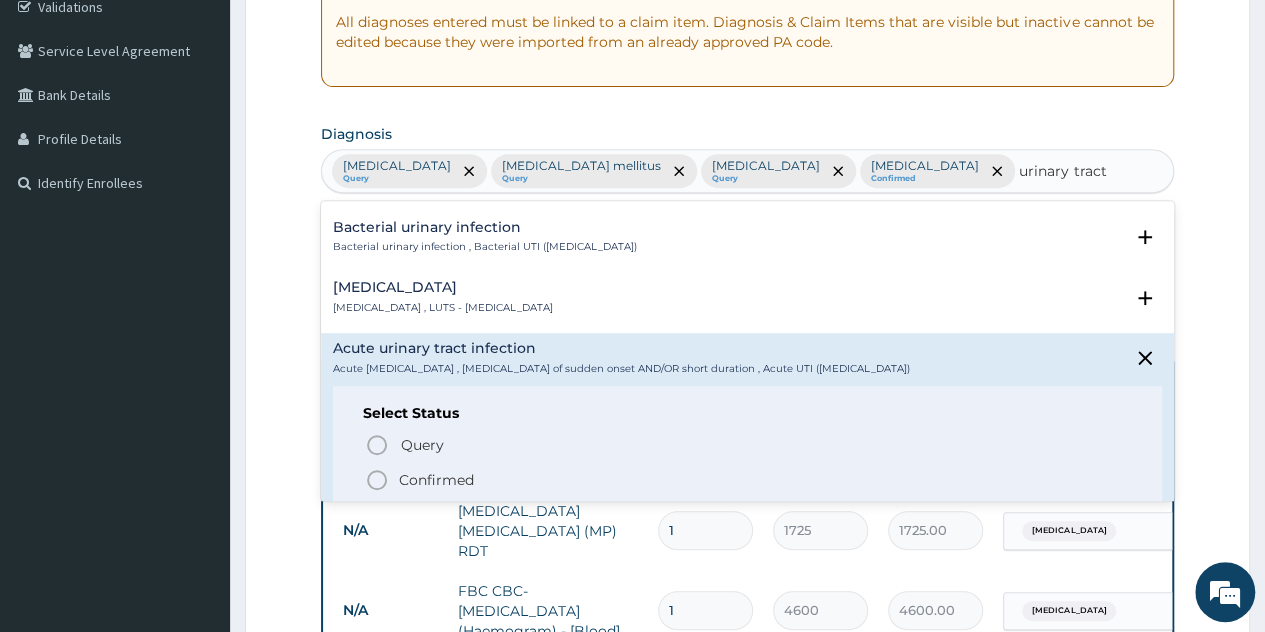 click on "Confirmed" at bounding box center [436, 480] 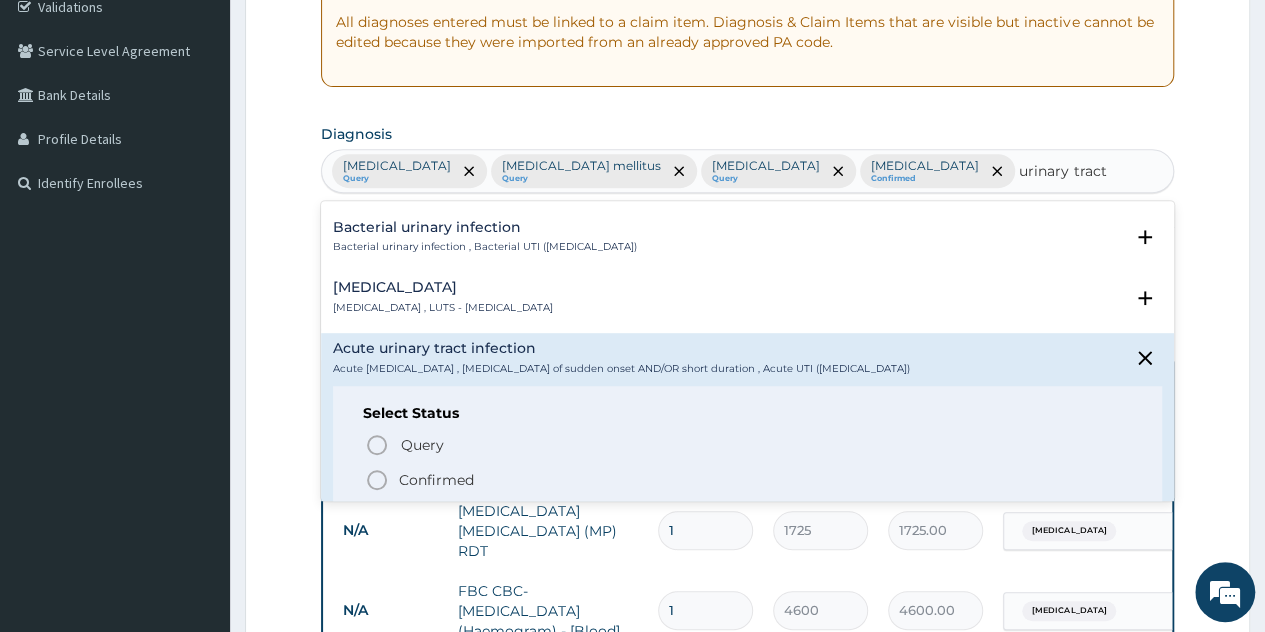 type 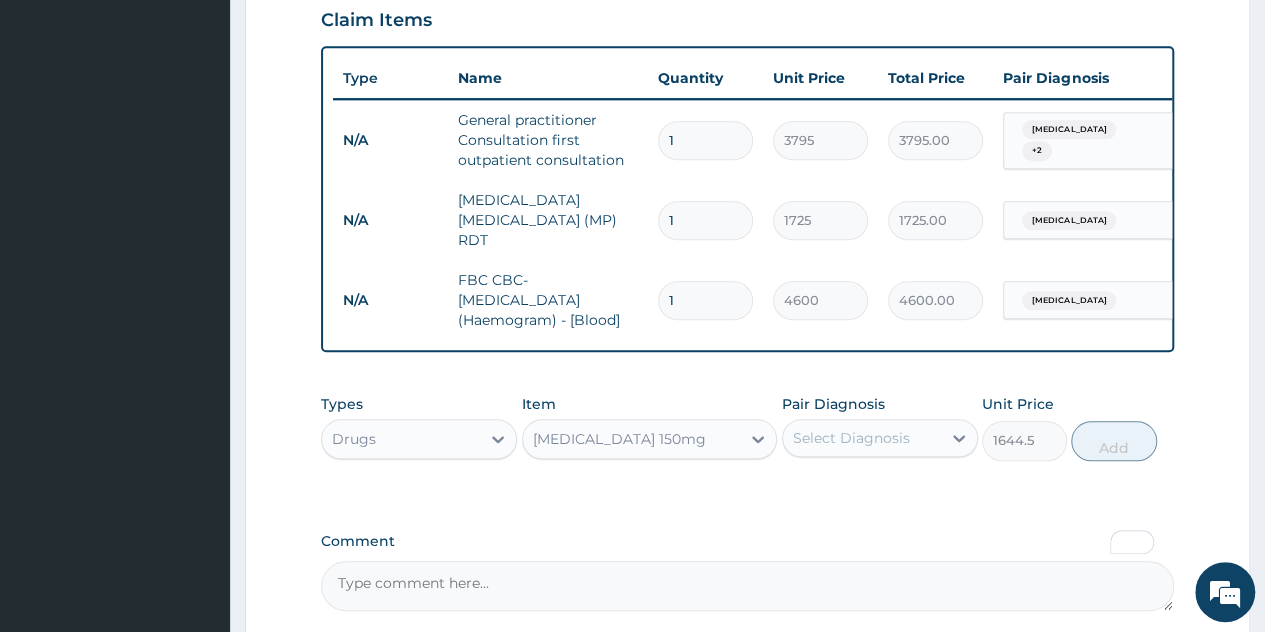 scroll, scrollTop: 787, scrollLeft: 0, axis: vertical 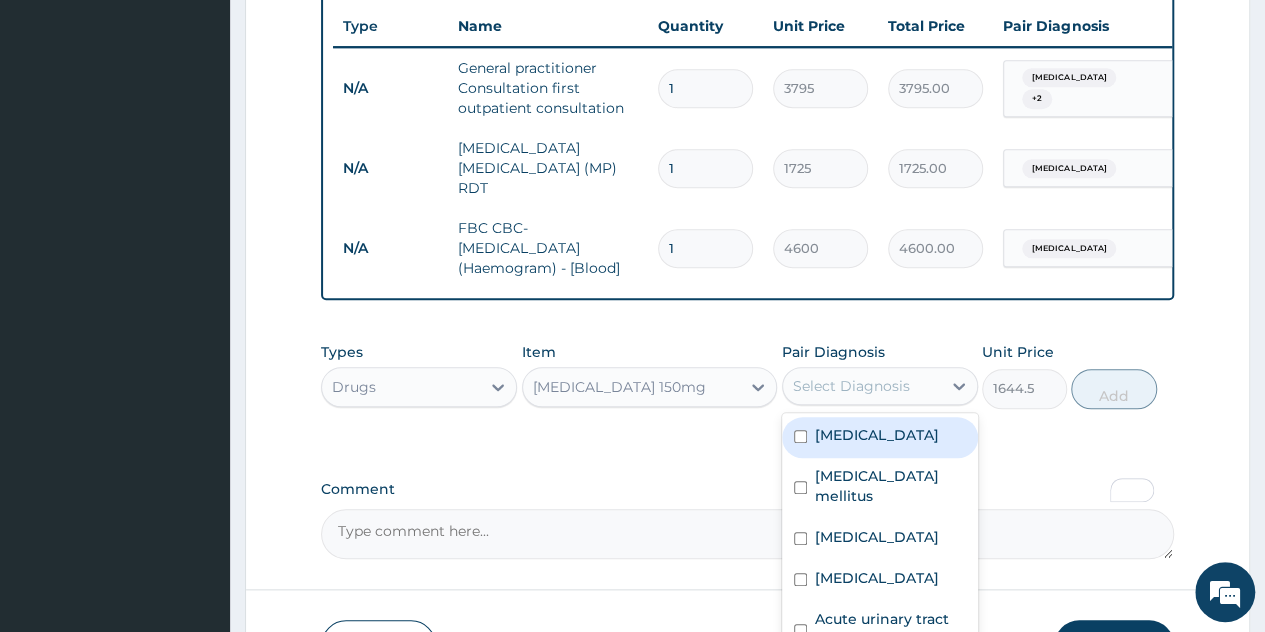 click on "Select Diagnosis" at bounding box center [851, 386] 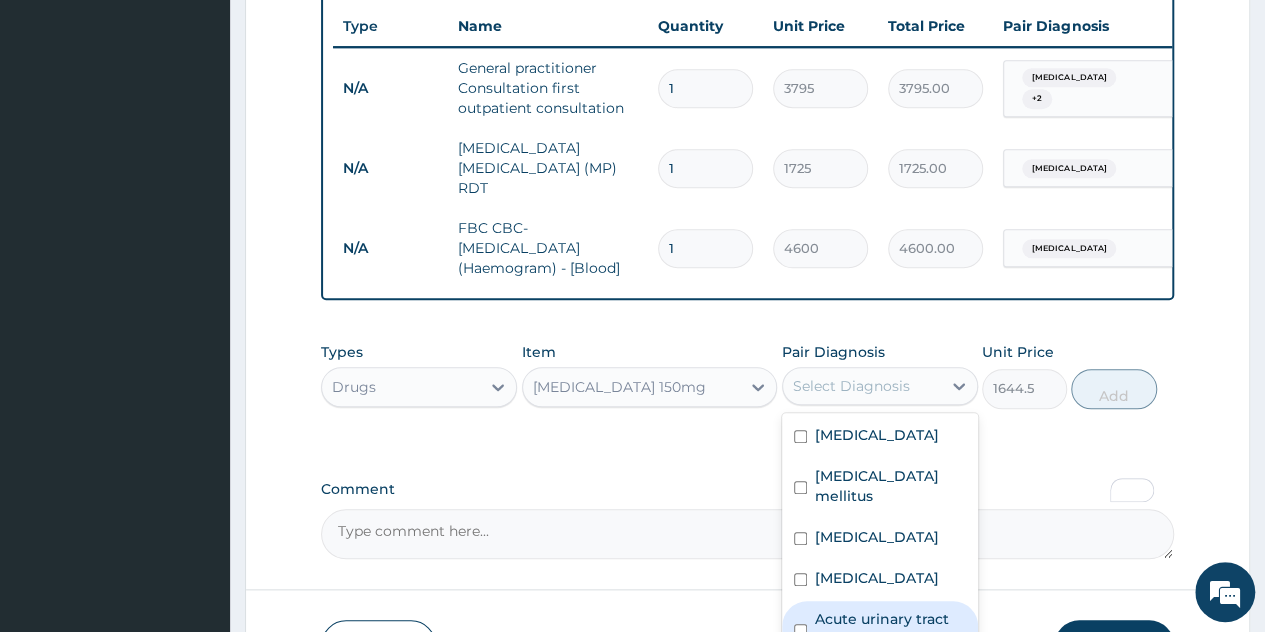click on "Acute urinary tract infection" at bounding box center (890, 629) 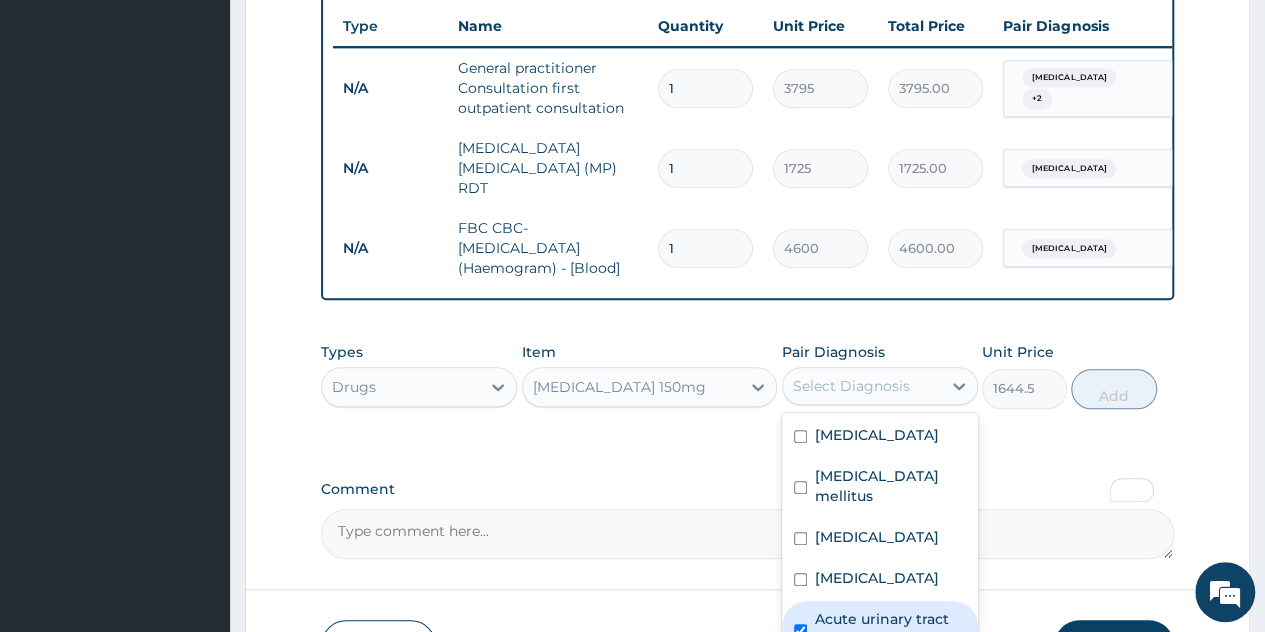 checkbox on "true" 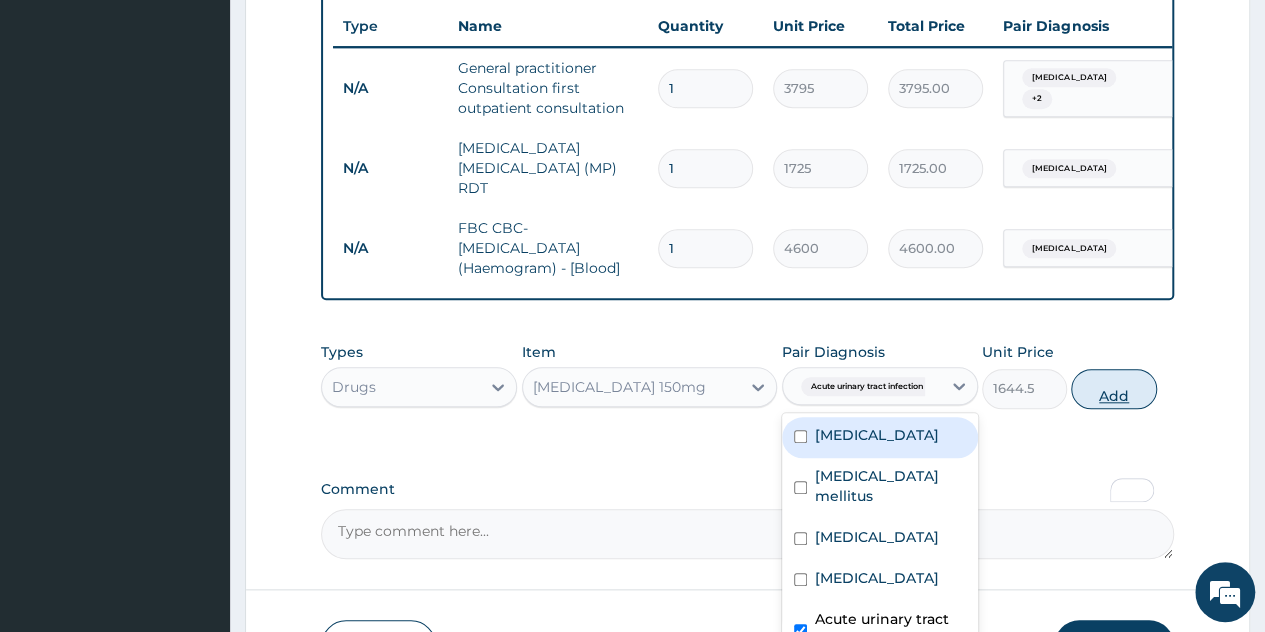 click on "Add" at bounding box center (1113, 389) 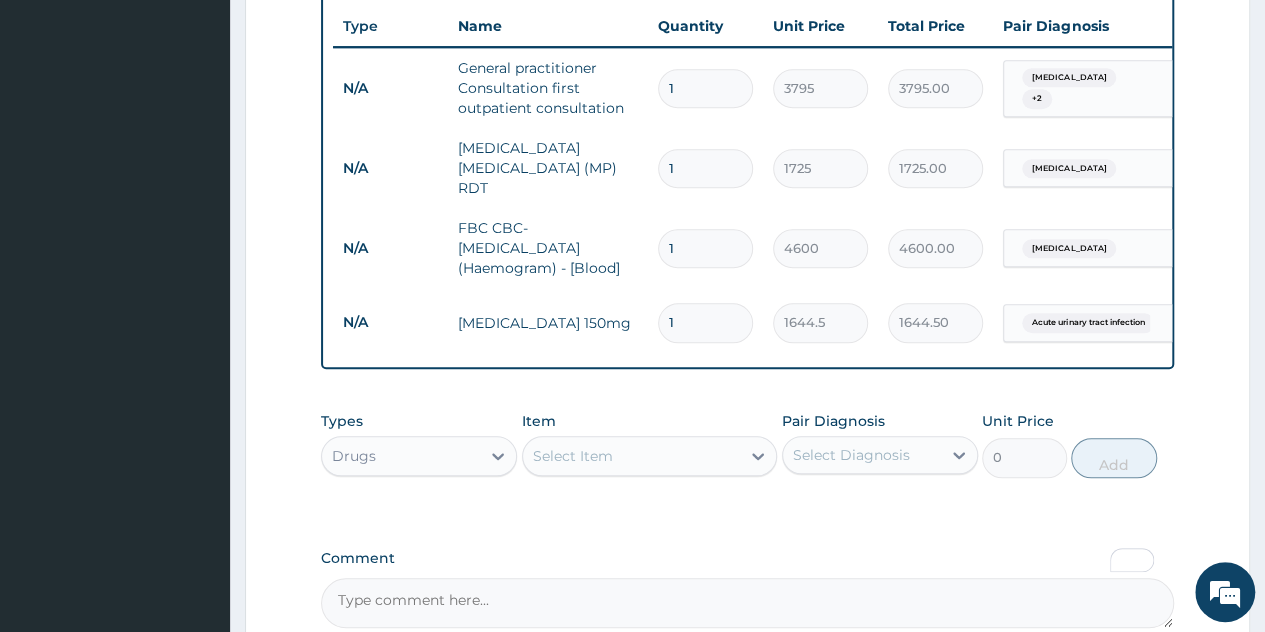 type 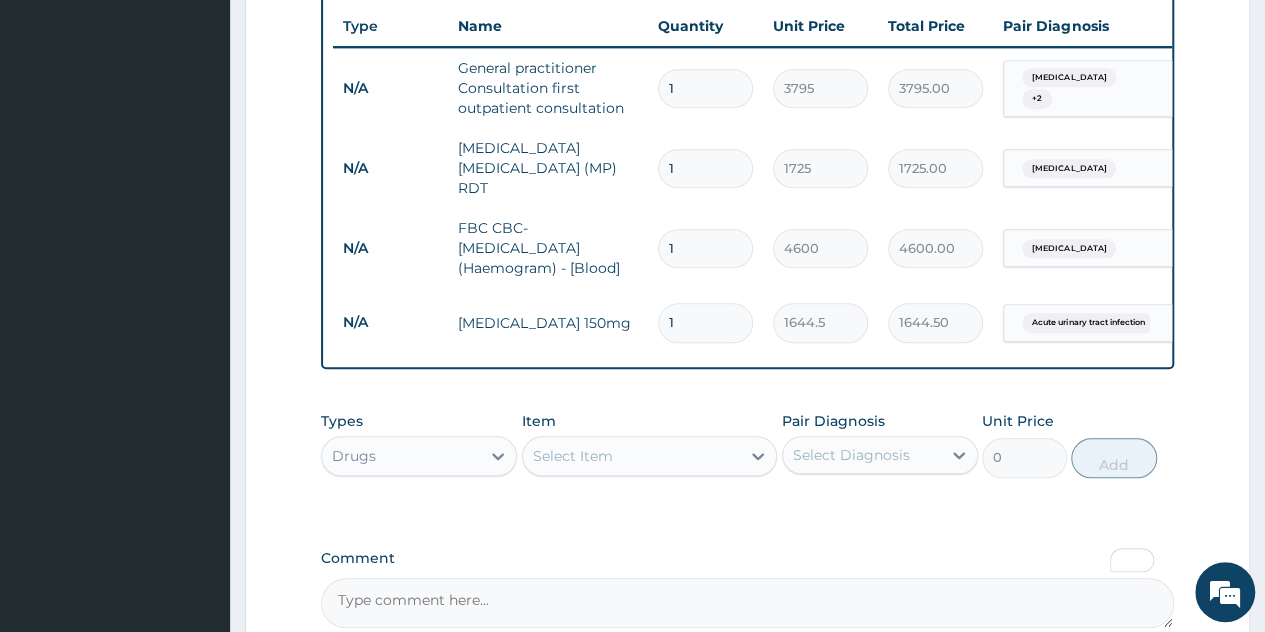 type on "0.00" 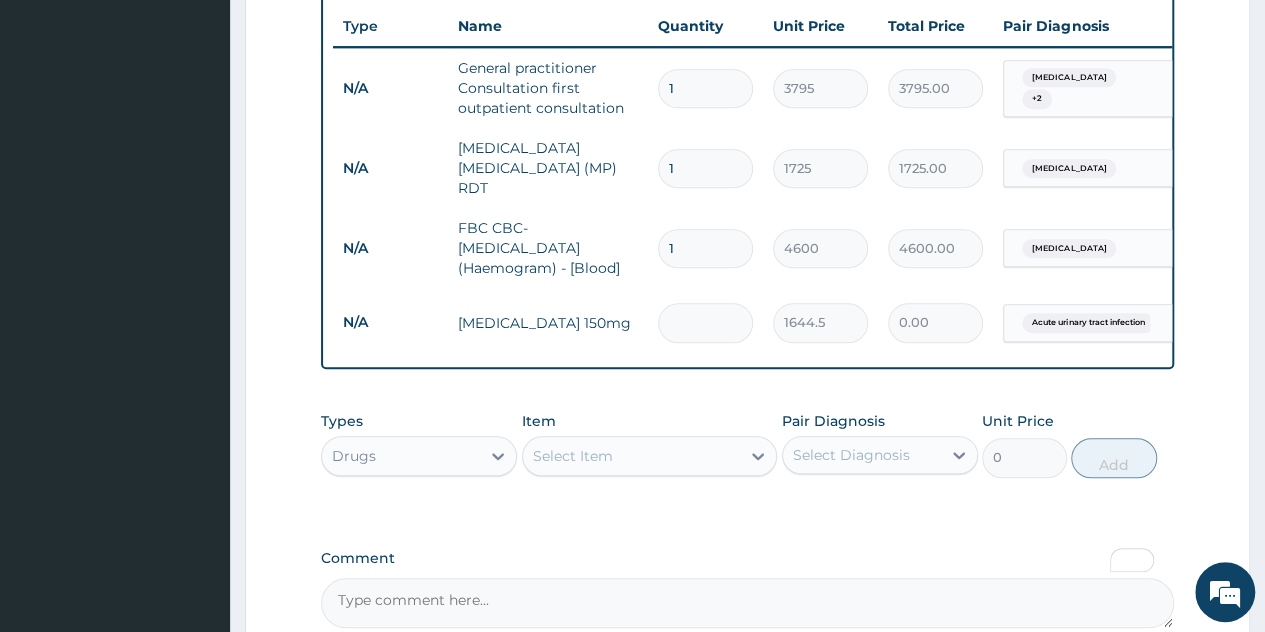type on "2" 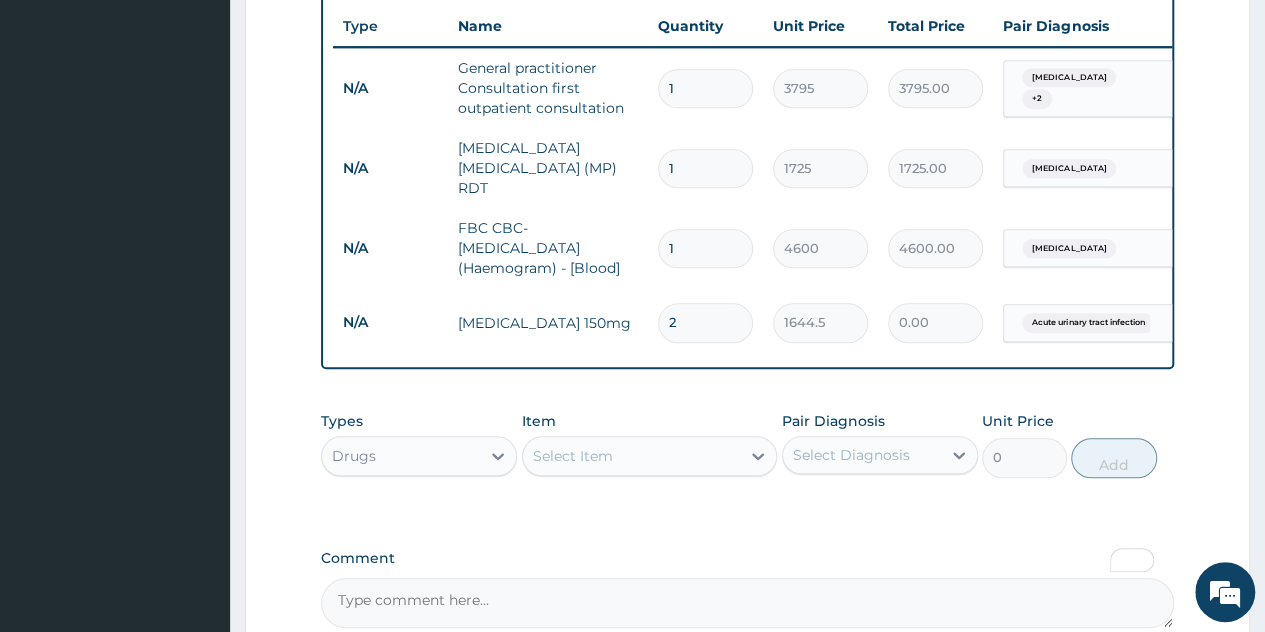type on "3289.00" 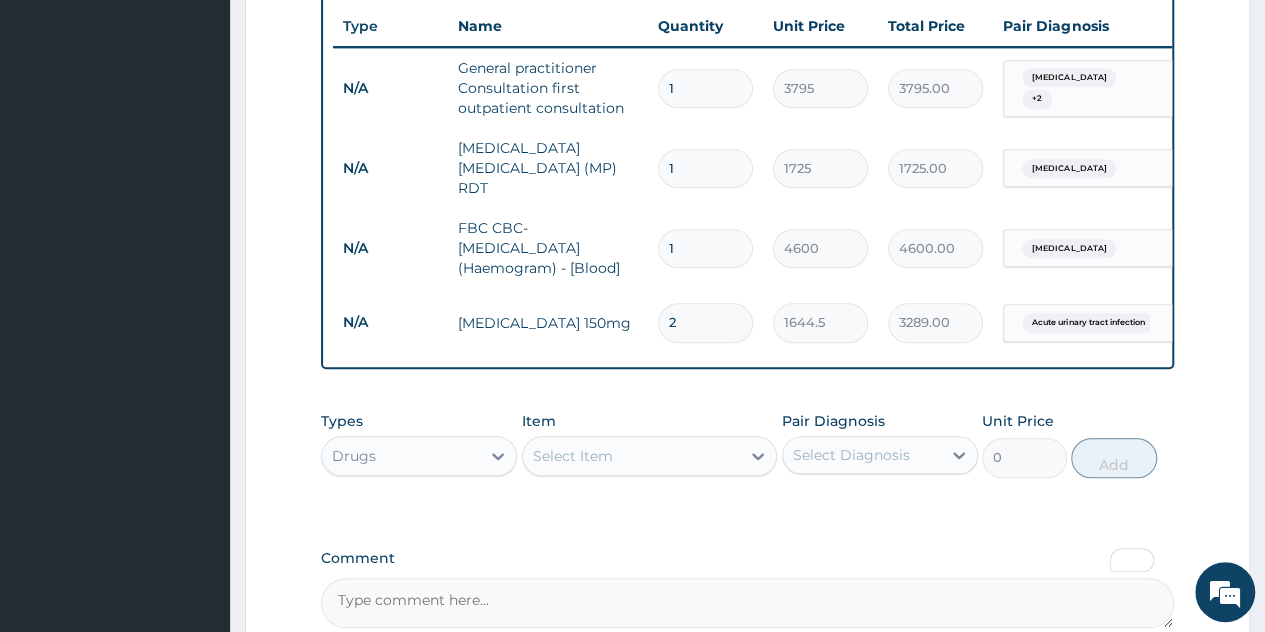 type 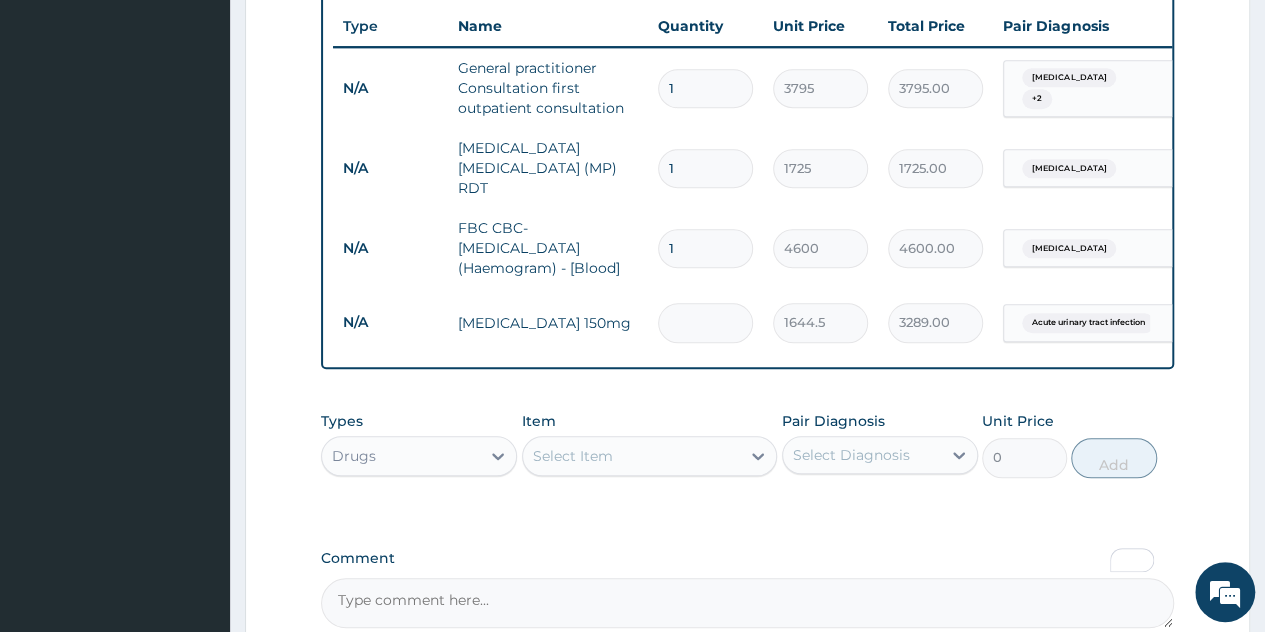 type on "0.00" 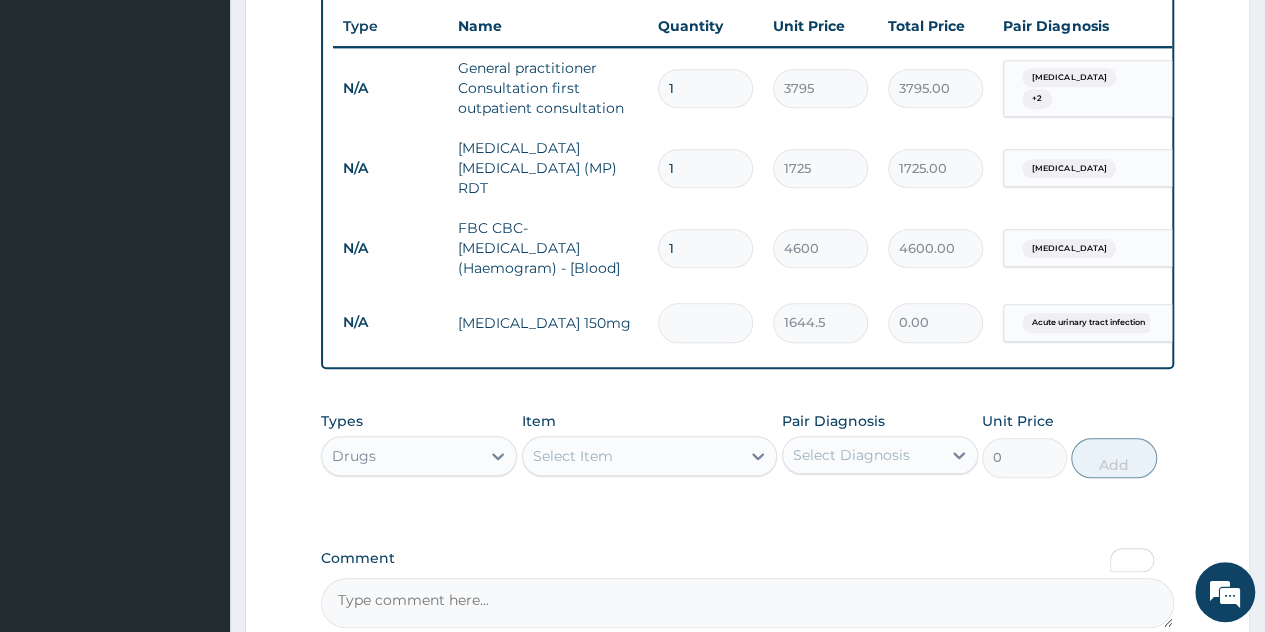 type on "3" 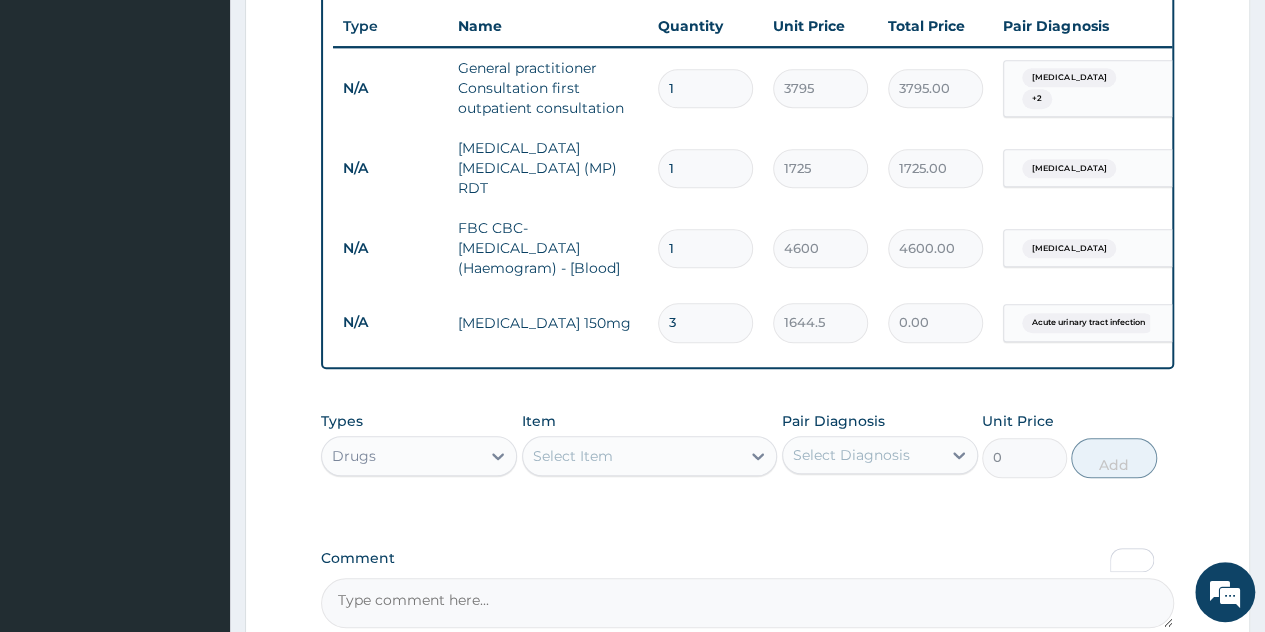 type on "4933.50" 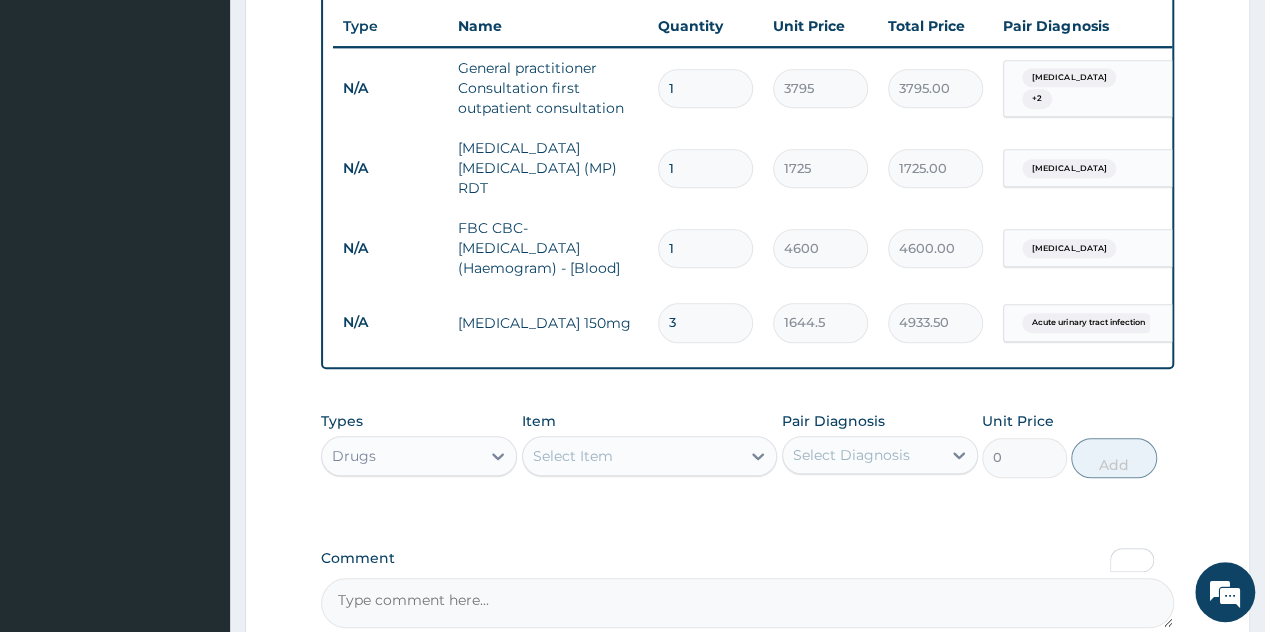 type on "3" 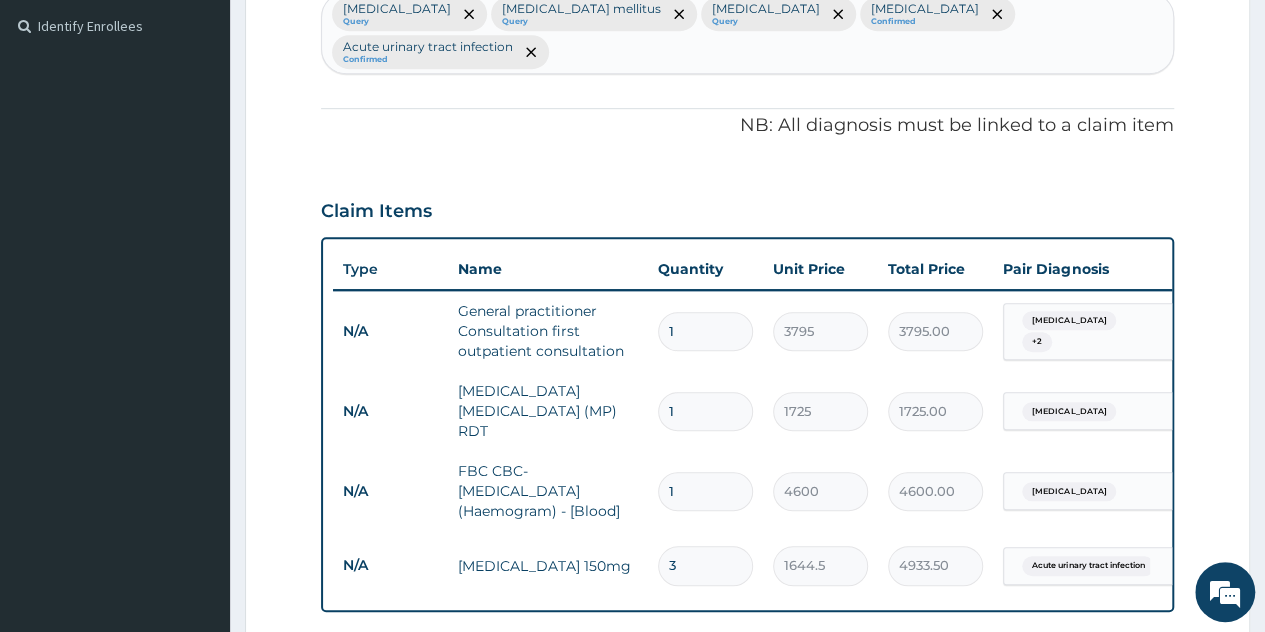 scroll, scrollTop: 487, scrollLeft: 0, axis: vertical 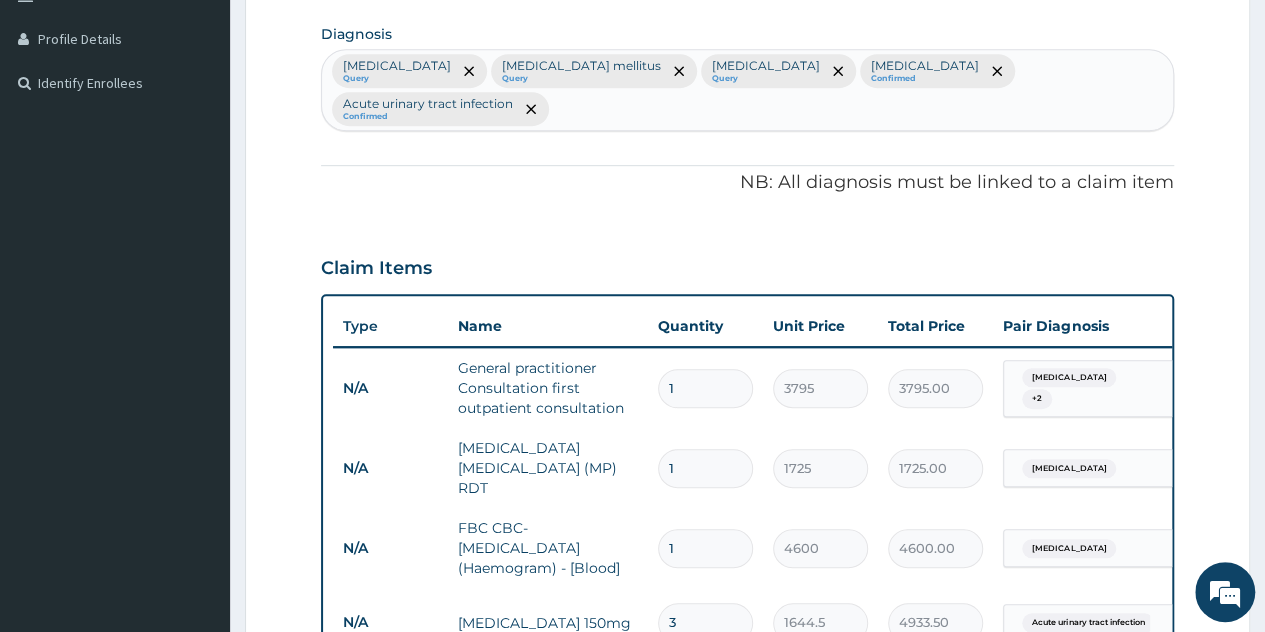 click on "Malaria Query Diabetes mellitus Query Hyperlipidemia Query Bacteremia Confirmed Acute urinary tract infection Confirmed" at bounding box center (747, 90) 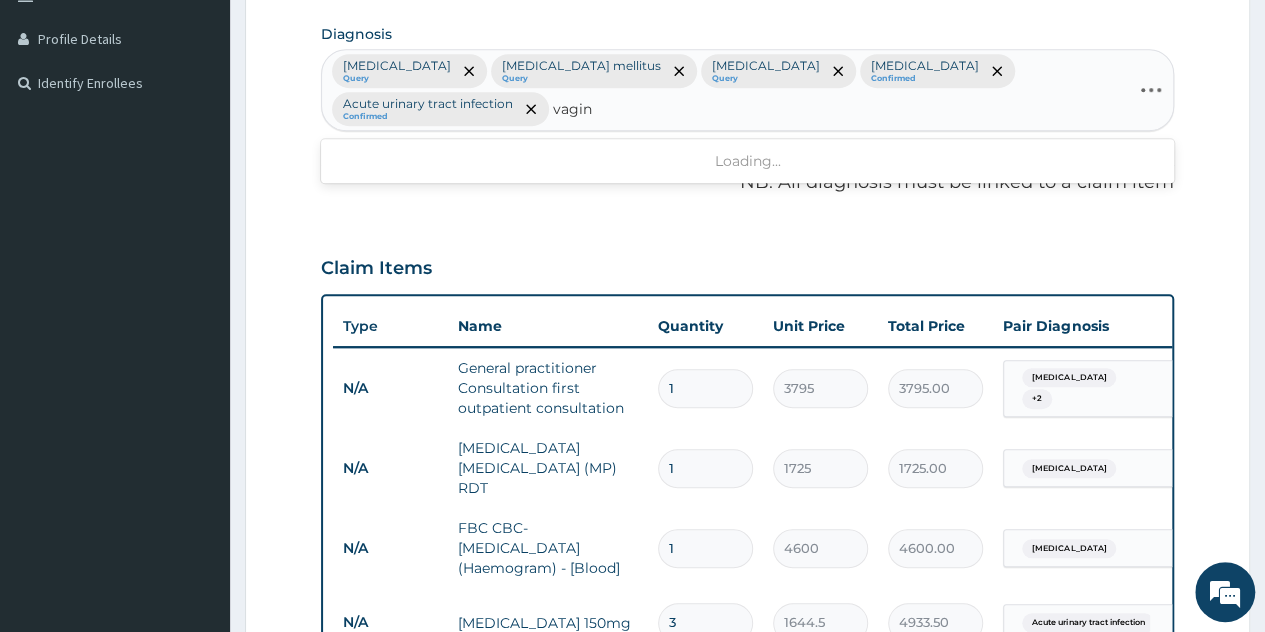 type on "vagini" 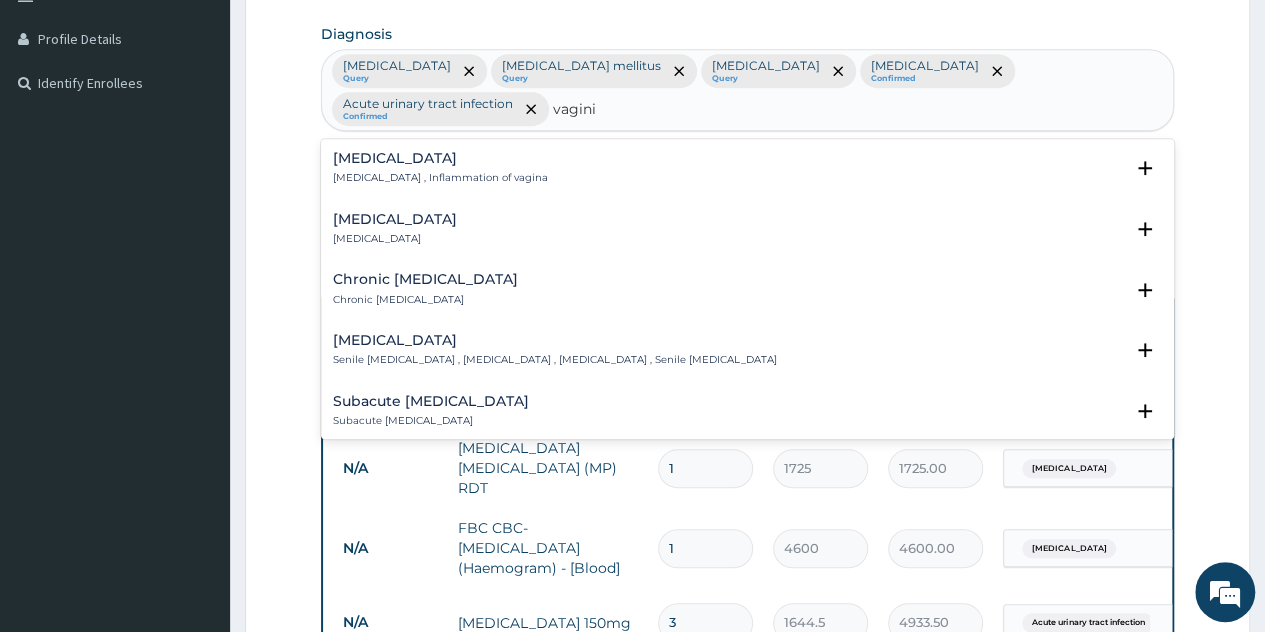 click on "Vaginitis" at bounding box center [440, 158] 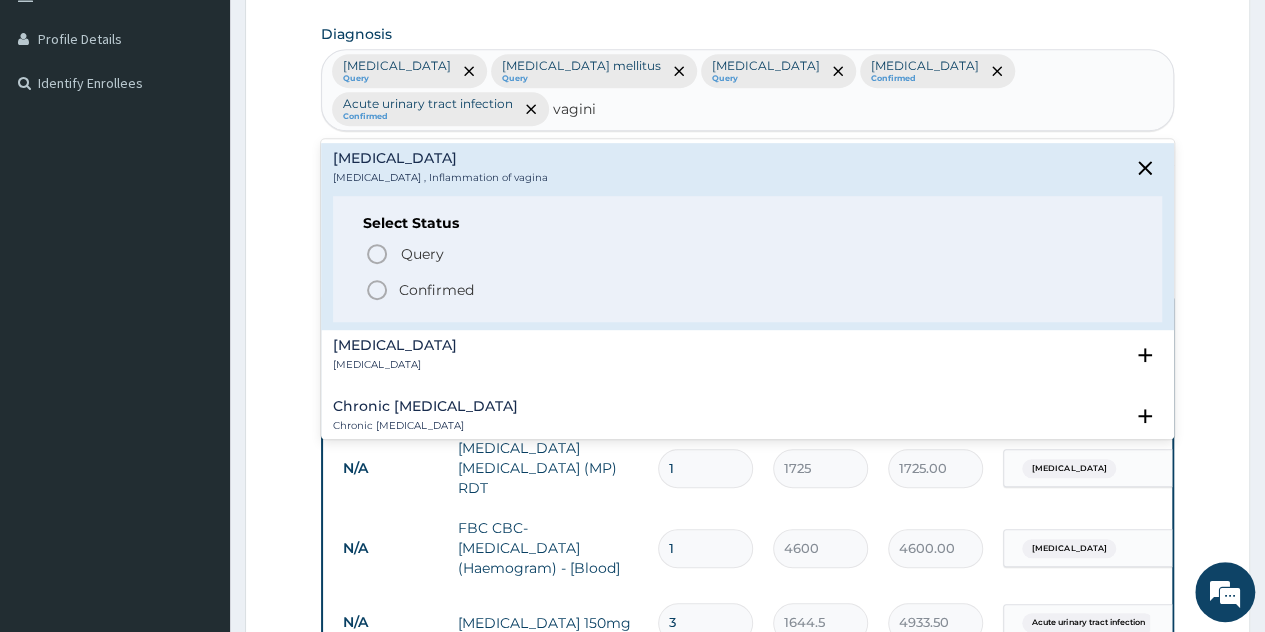 click on "Vaginitis" at bounding box center [440, 158] 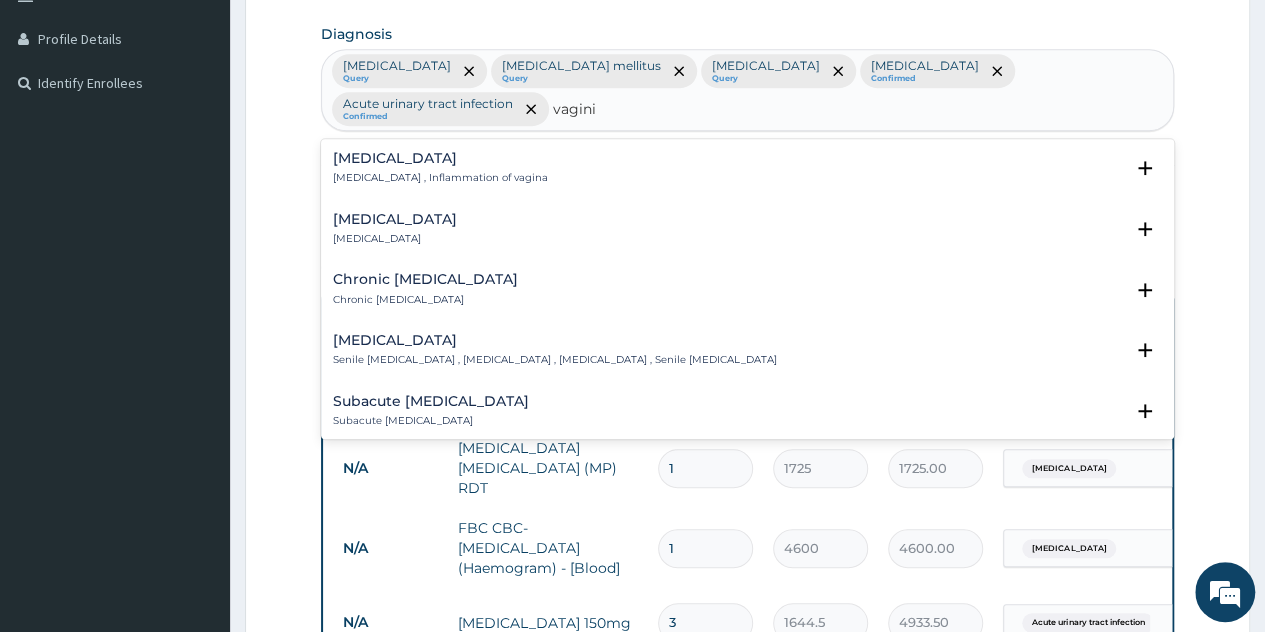 click on "Acute vaginitis Acute vaginitis" at bounding box center [747, 229] 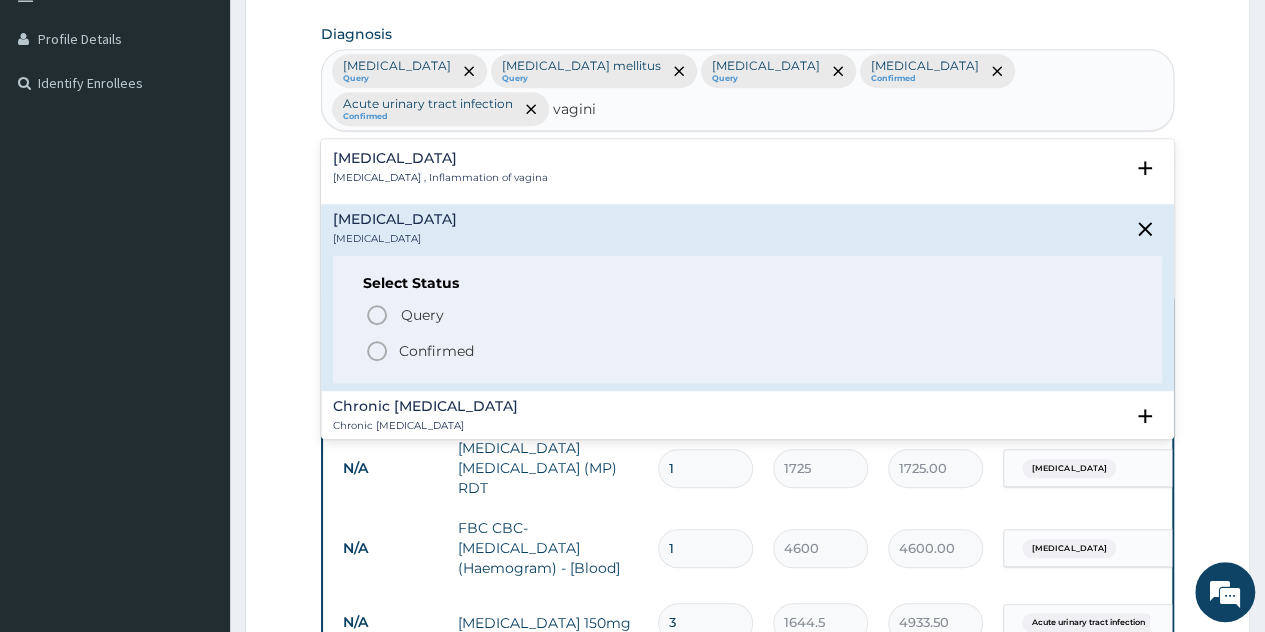click on "Confirmed" at bounding box center [436, 351] 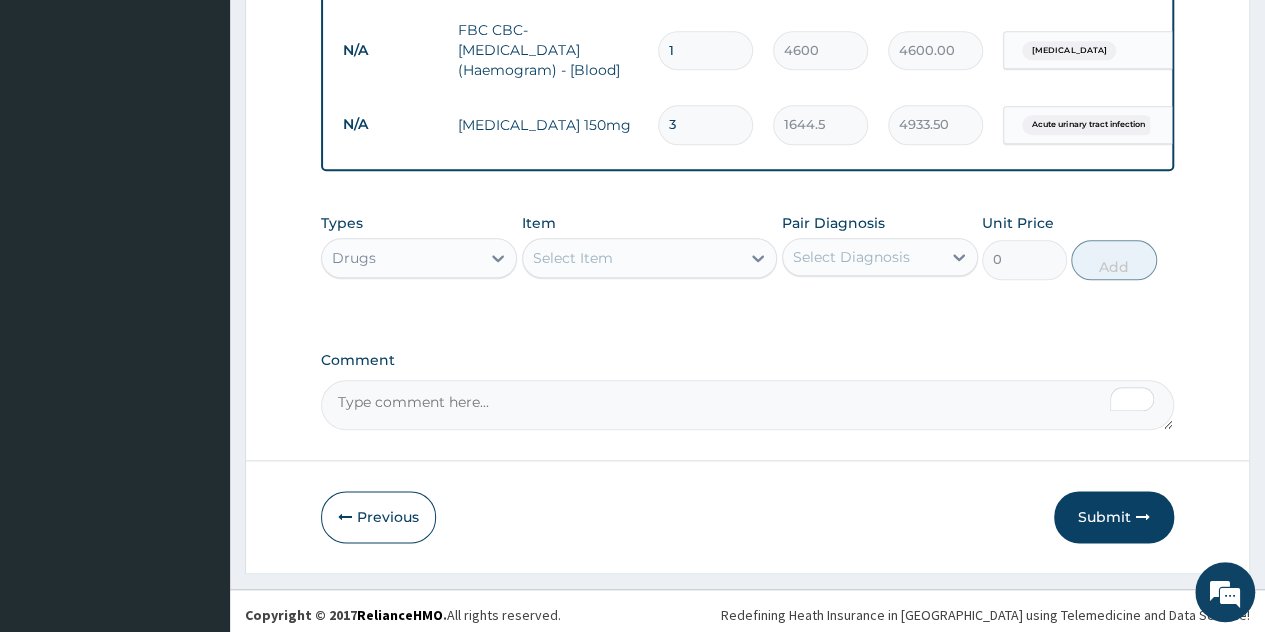 scroll, scrollTop: 987, scrollLeft: 0, axis: vertical 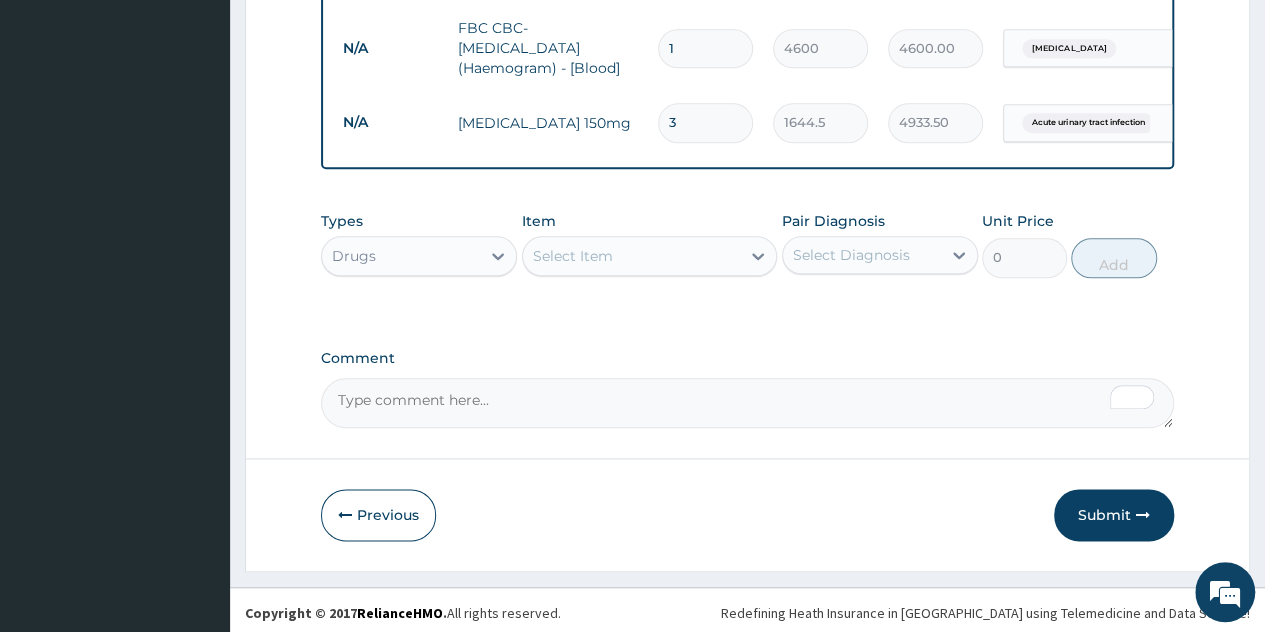 click on "Select Item" at bounding box center [632, 256] 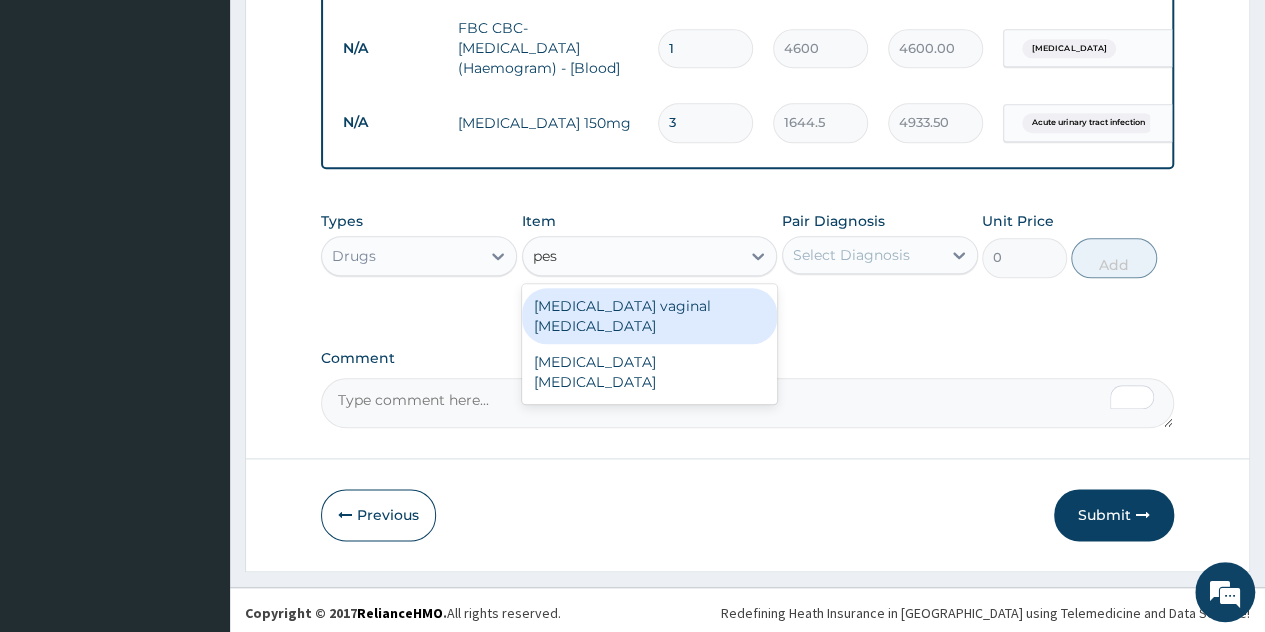 type on "pess" 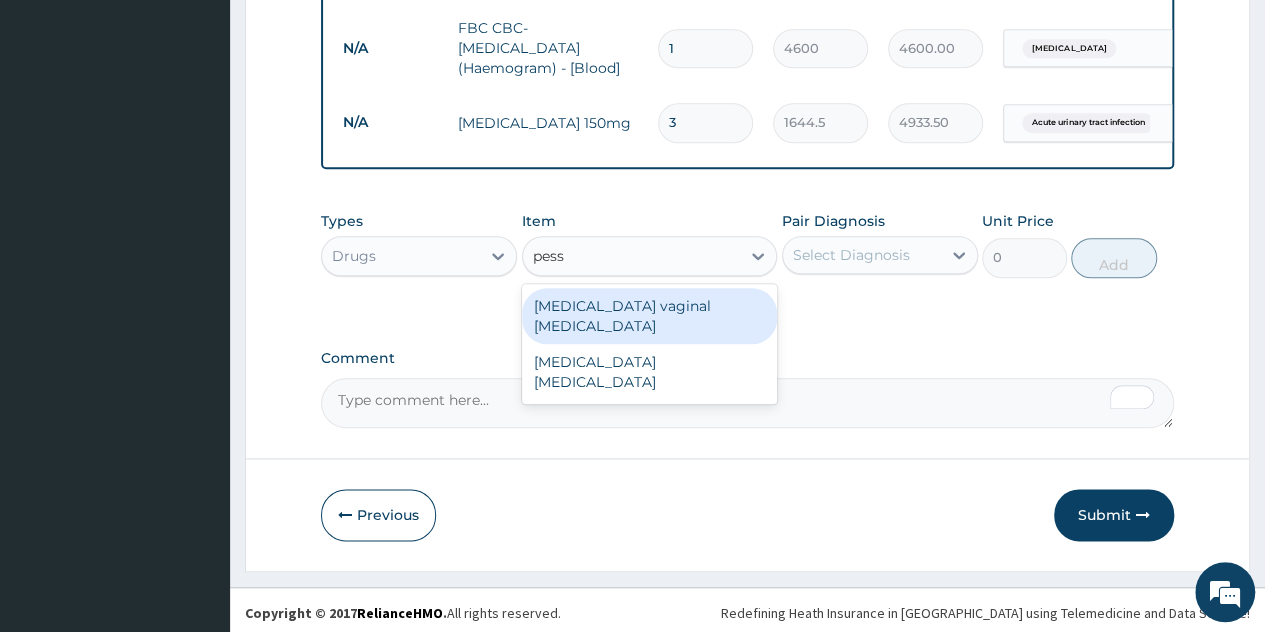 click on "[MEDICAL_DATA] vaginal [MEDICAL_DATA]" at bounding box center (650, 316) 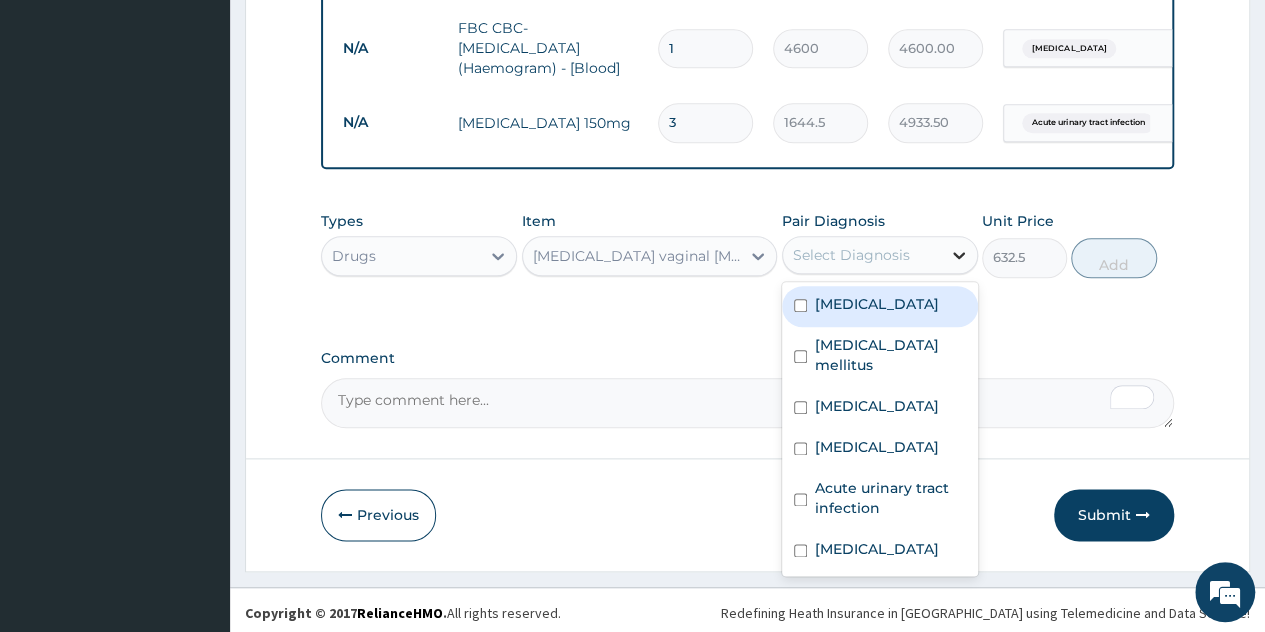 click 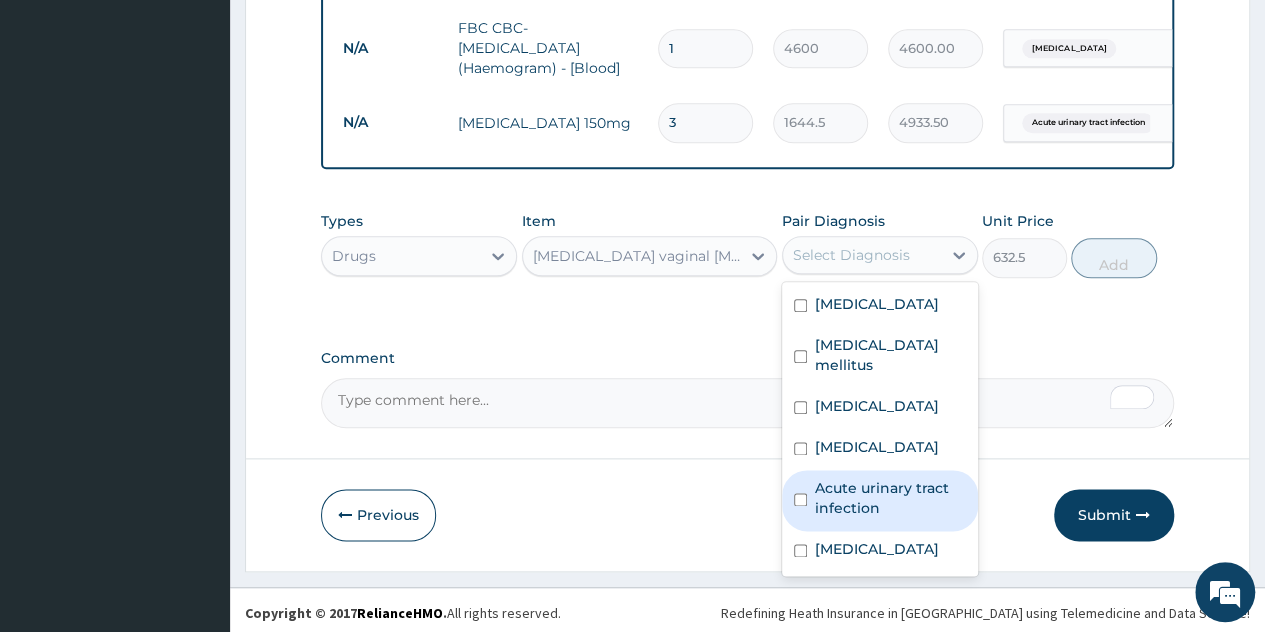 click on "Acute urinary tract infection" at bounding box center (880, 500) 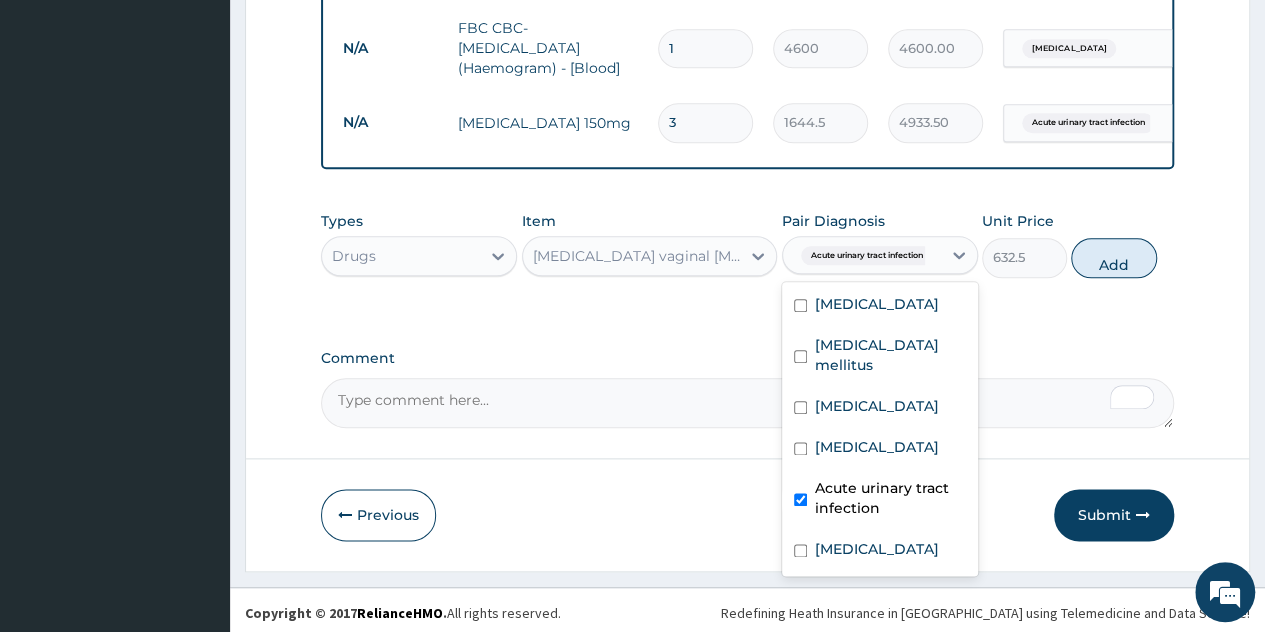 click on "Acute urinary tract infection" at bounding box center [880, 500] 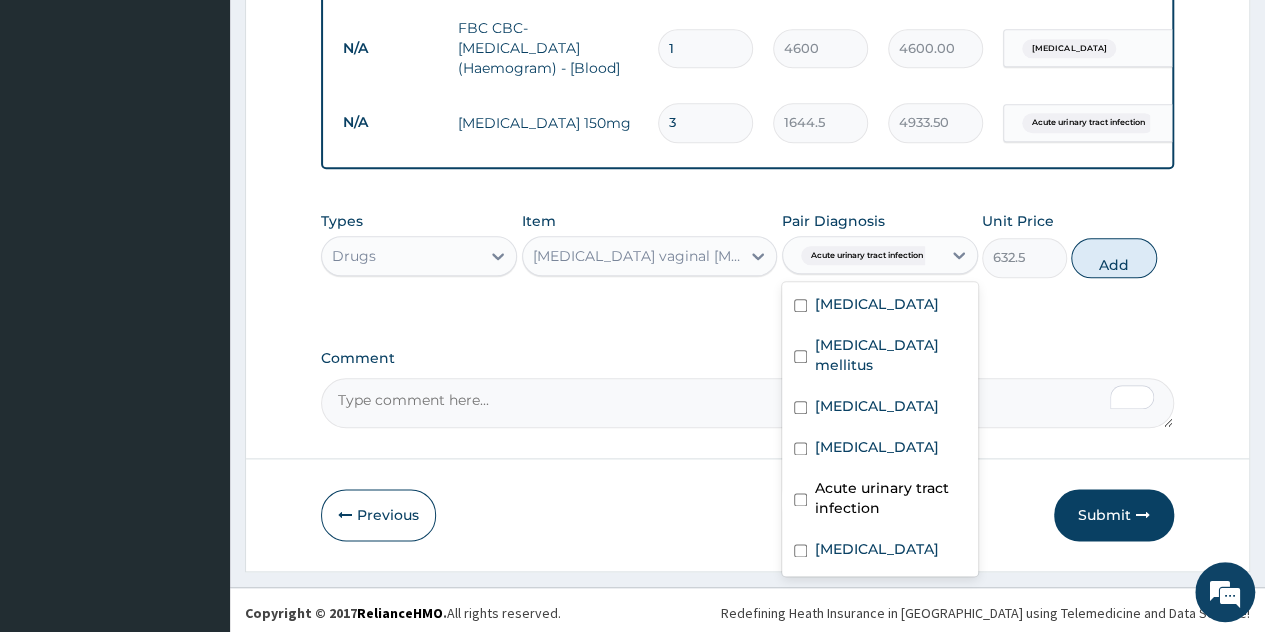 checkbox on "false" 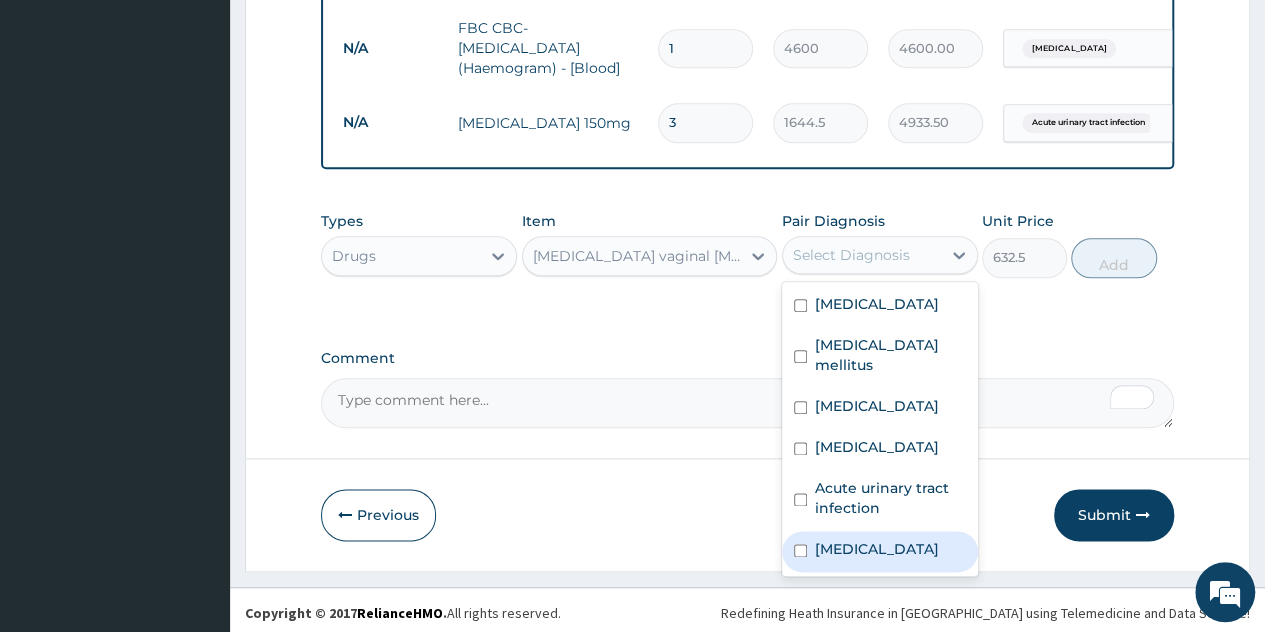 click on "Acute vaginitis" at bounding box center [877, 549] 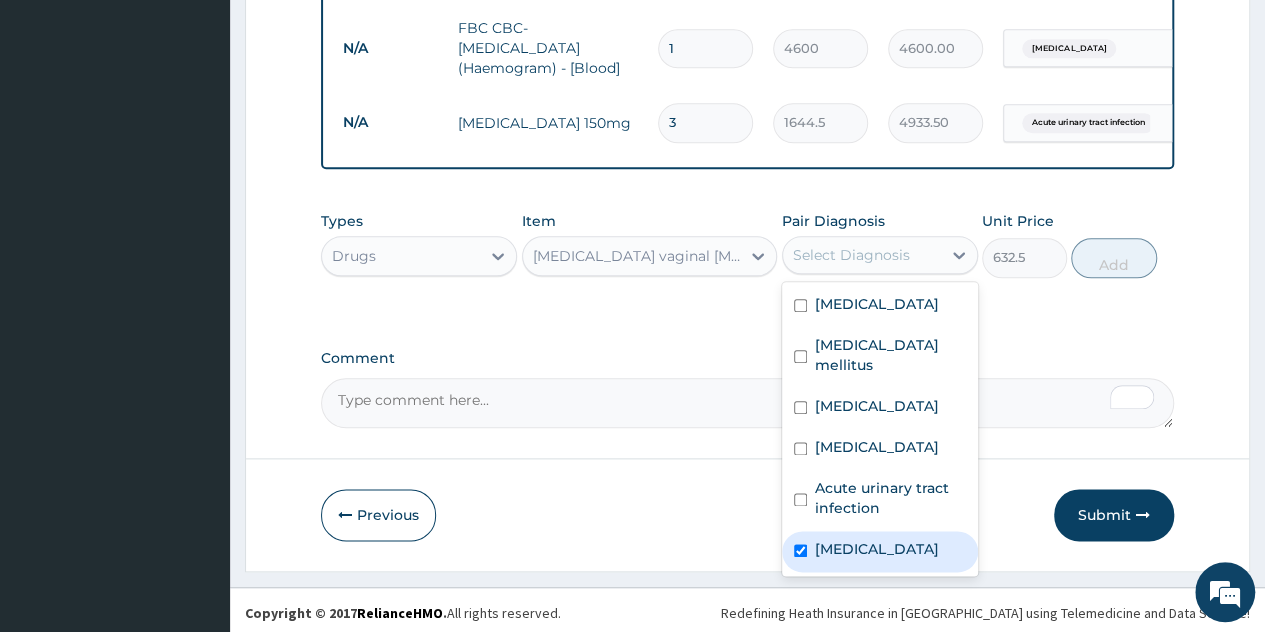 checkbox on "true" 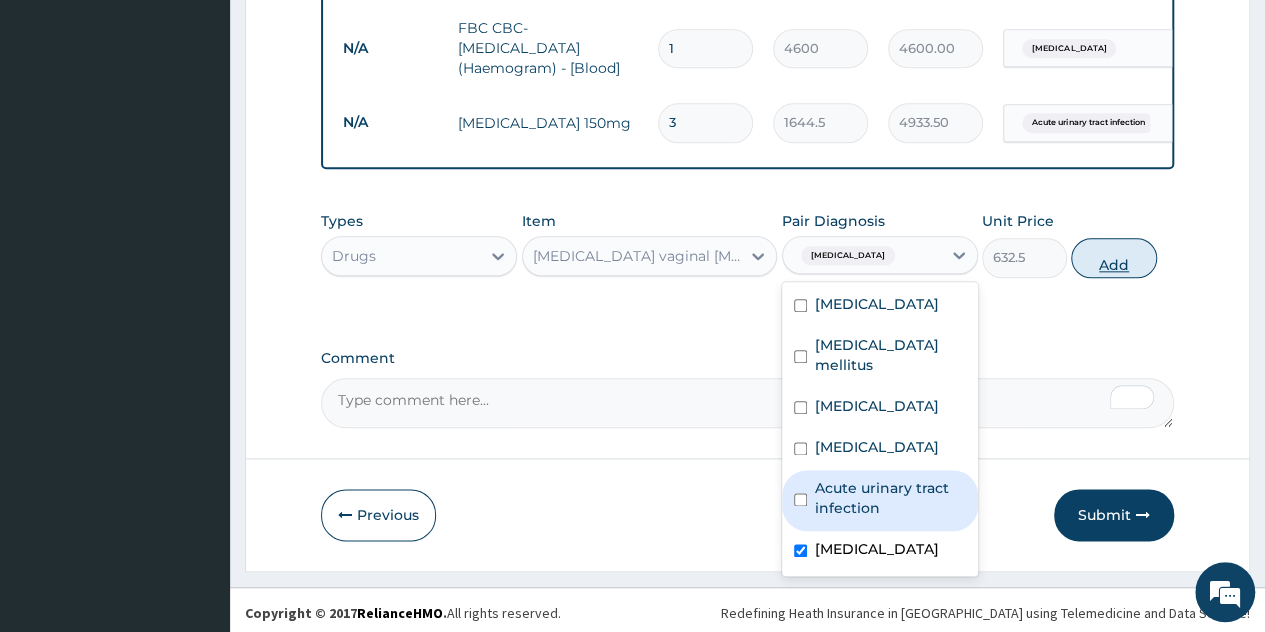 click on "Add" at bounding box center [1113, 258] 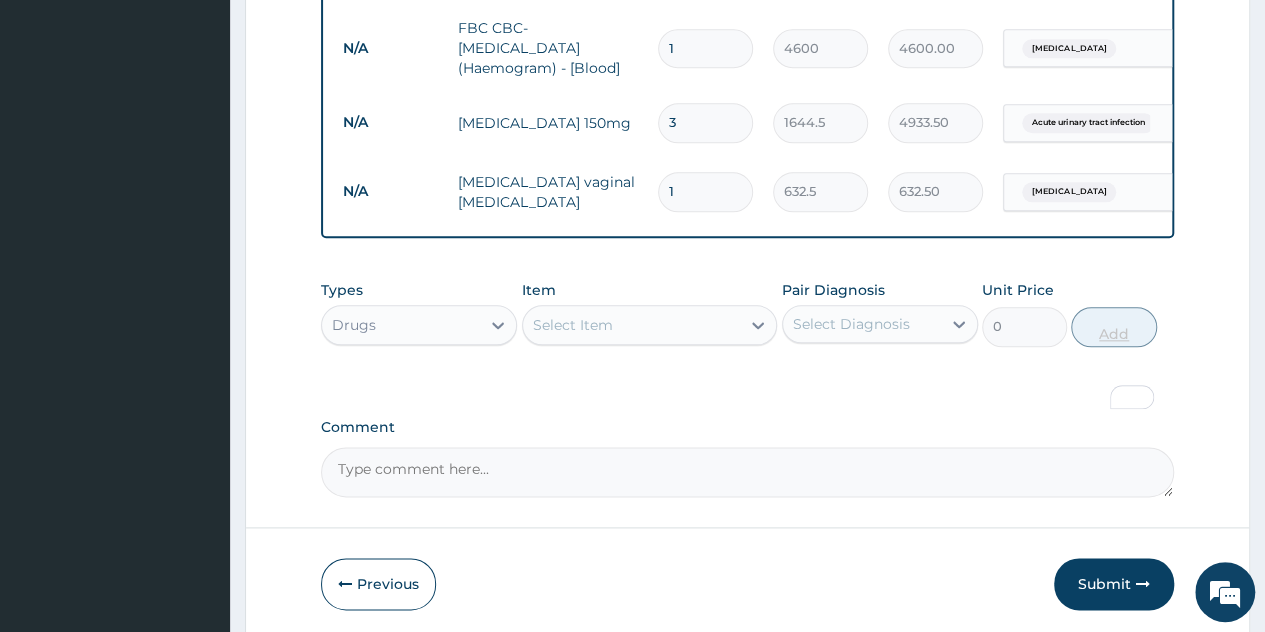 type 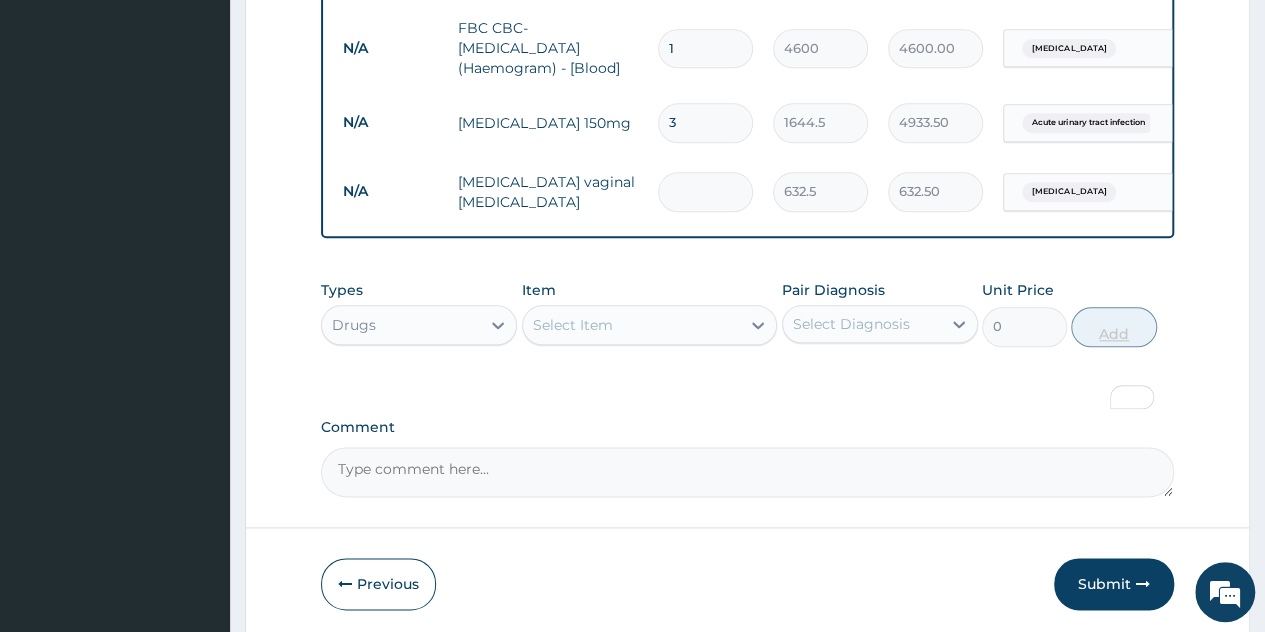 type on "0.00" 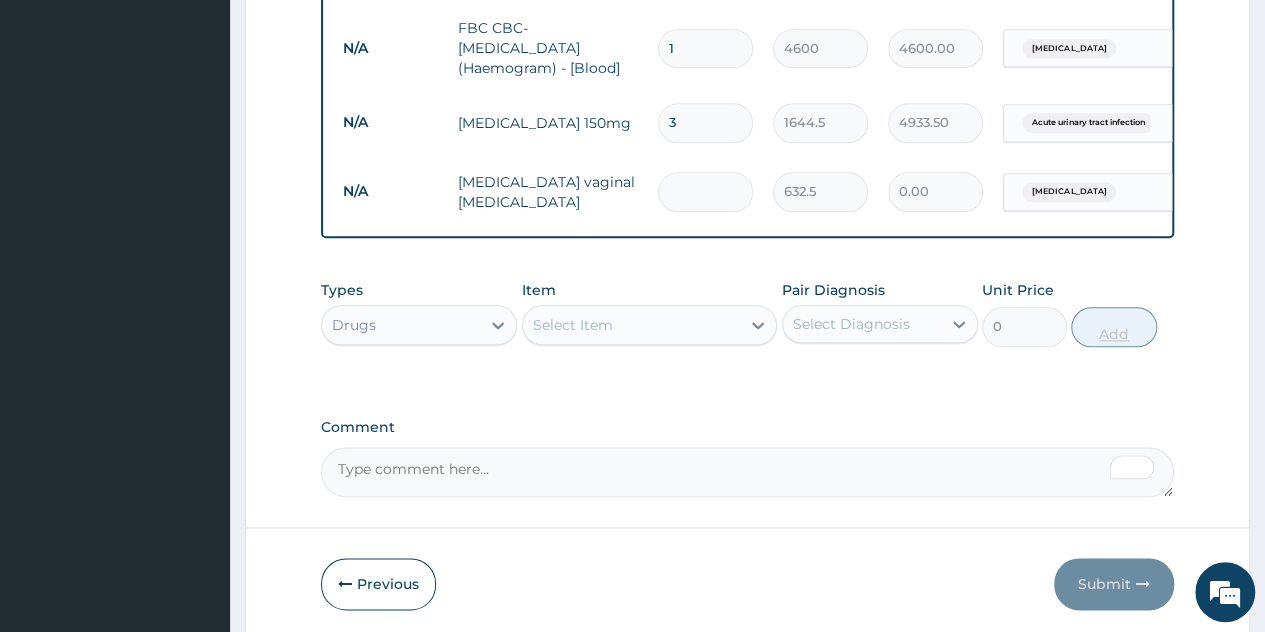type on "6" 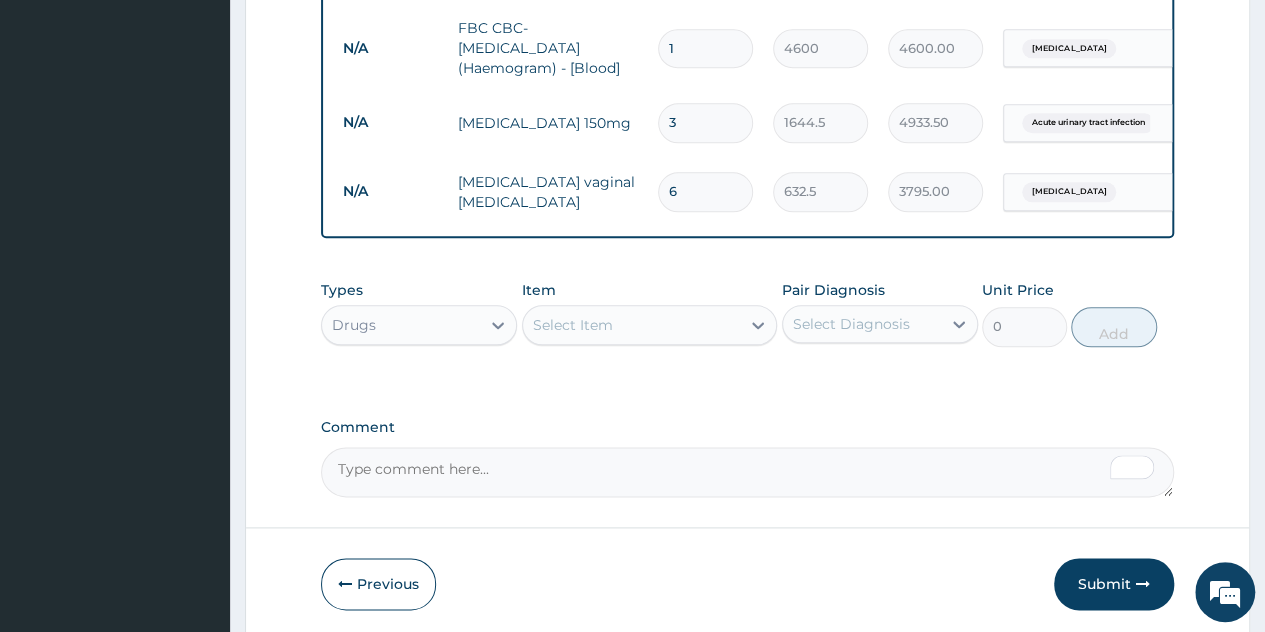 type on "6" 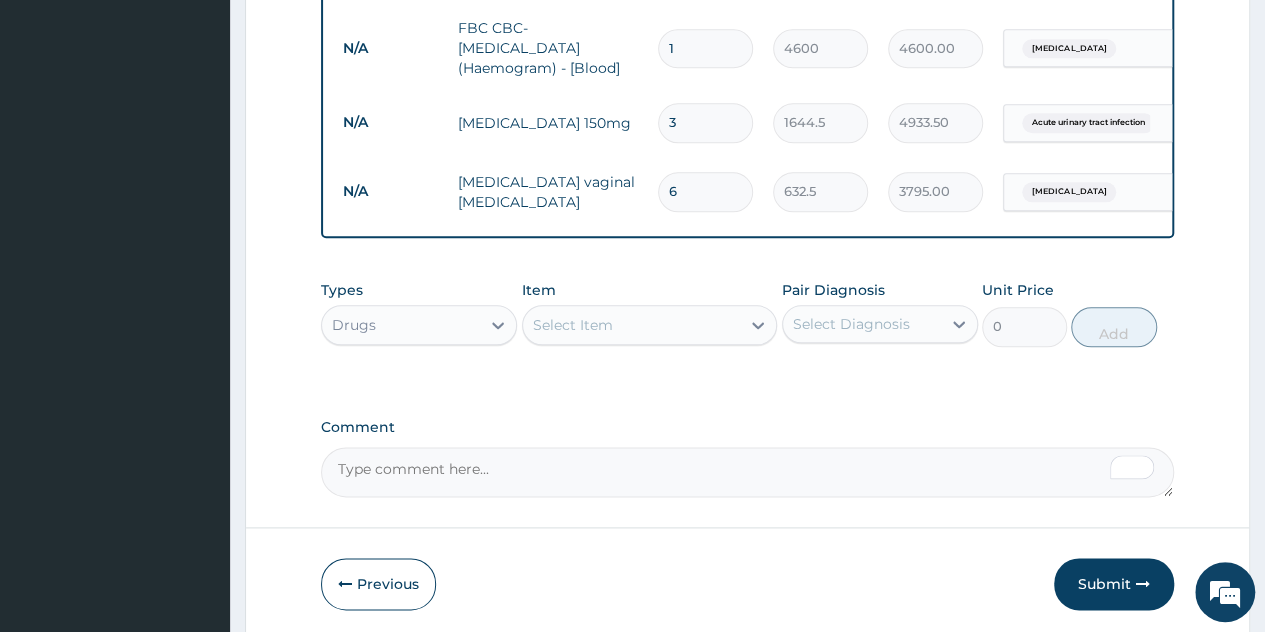 click on "Select Item" at bounding box center (632, 325) 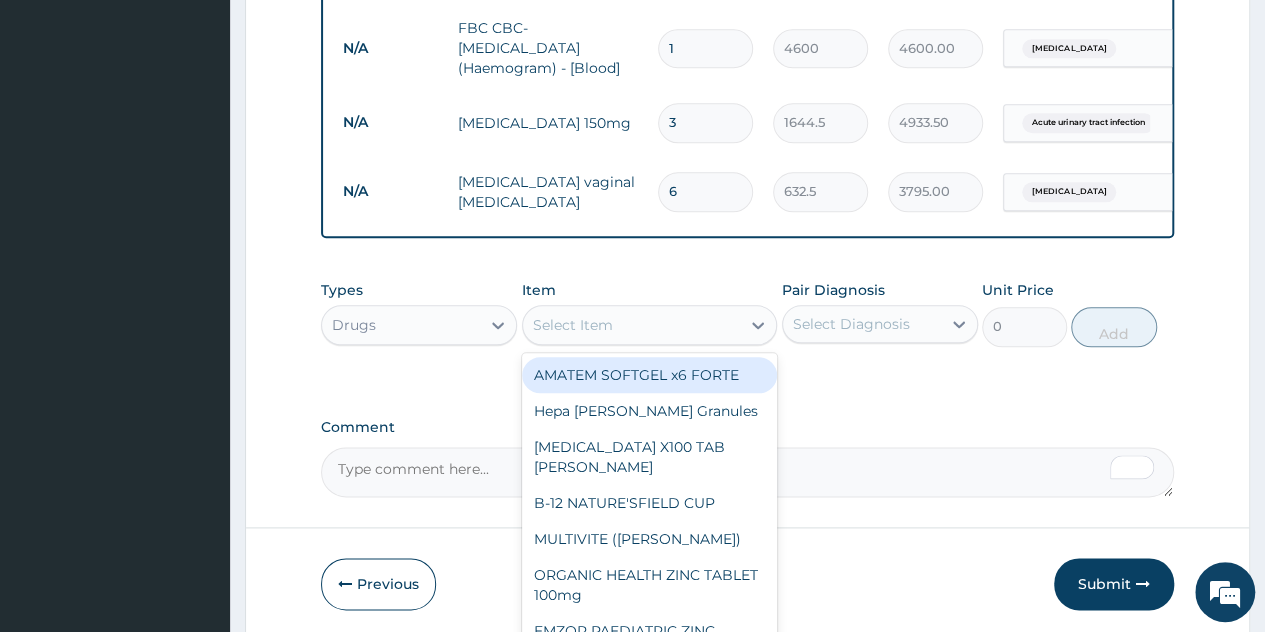 click on "AMATEM SOFTGEL x6 FORTE" at bounding box center (650, 375) 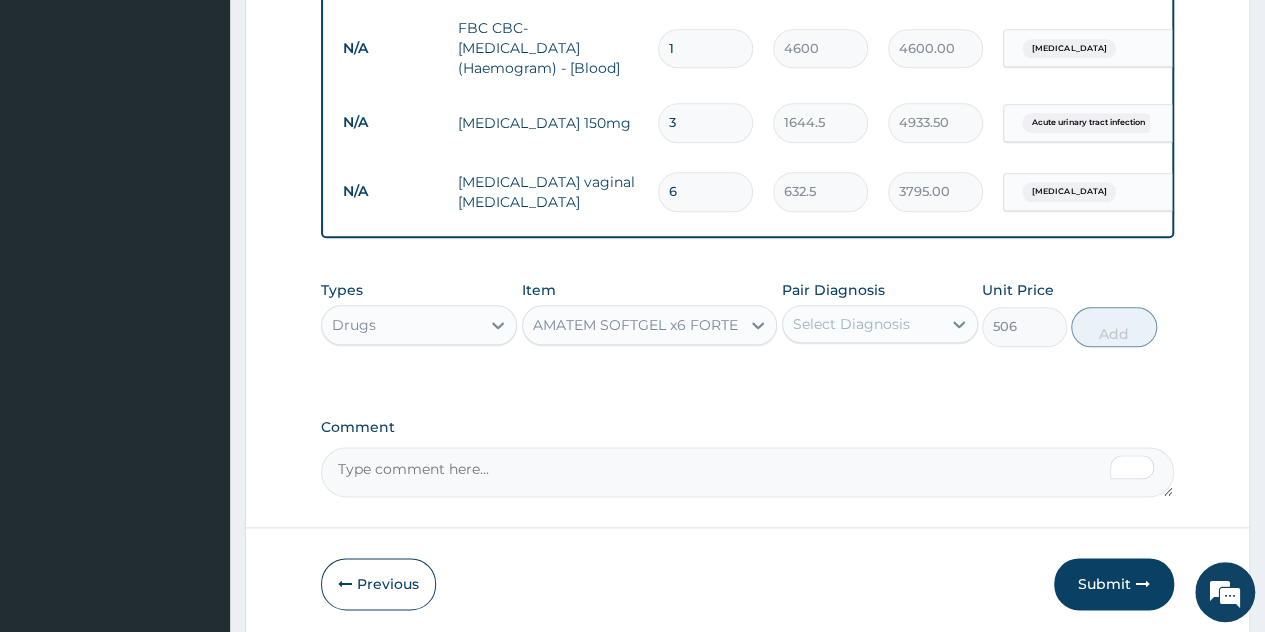 click on "Select Diagnosis" at bounding box center [862, 324] 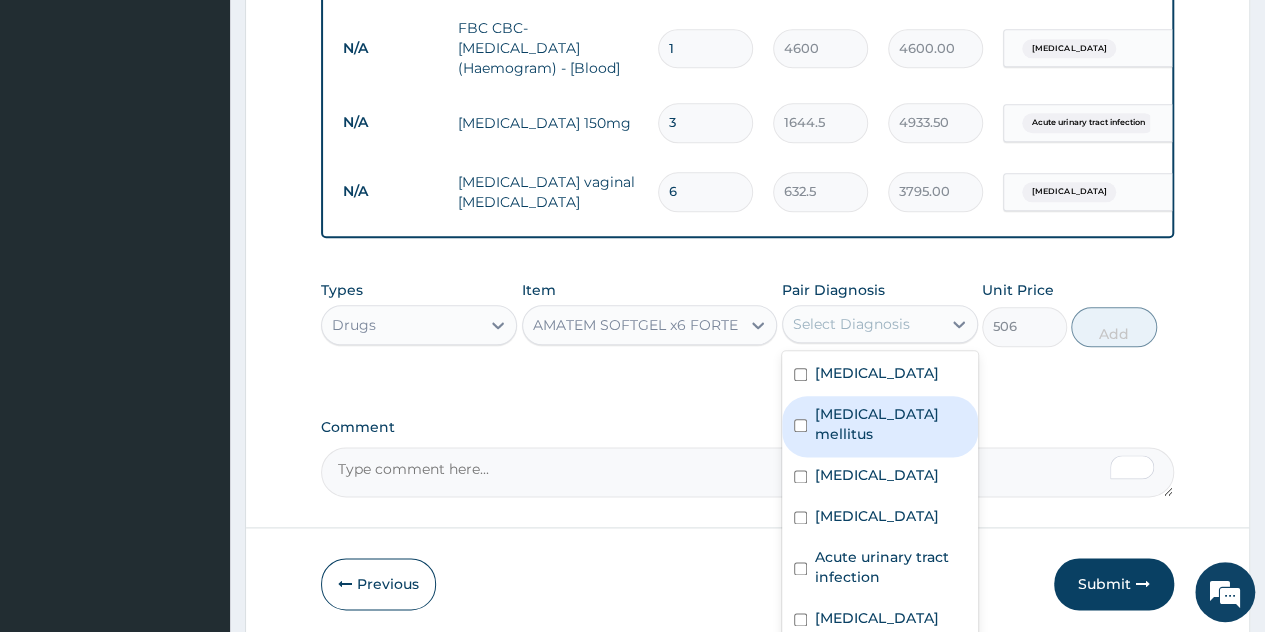 click on "[MEDICAL_DATA]" at bounding box center [877, 373] 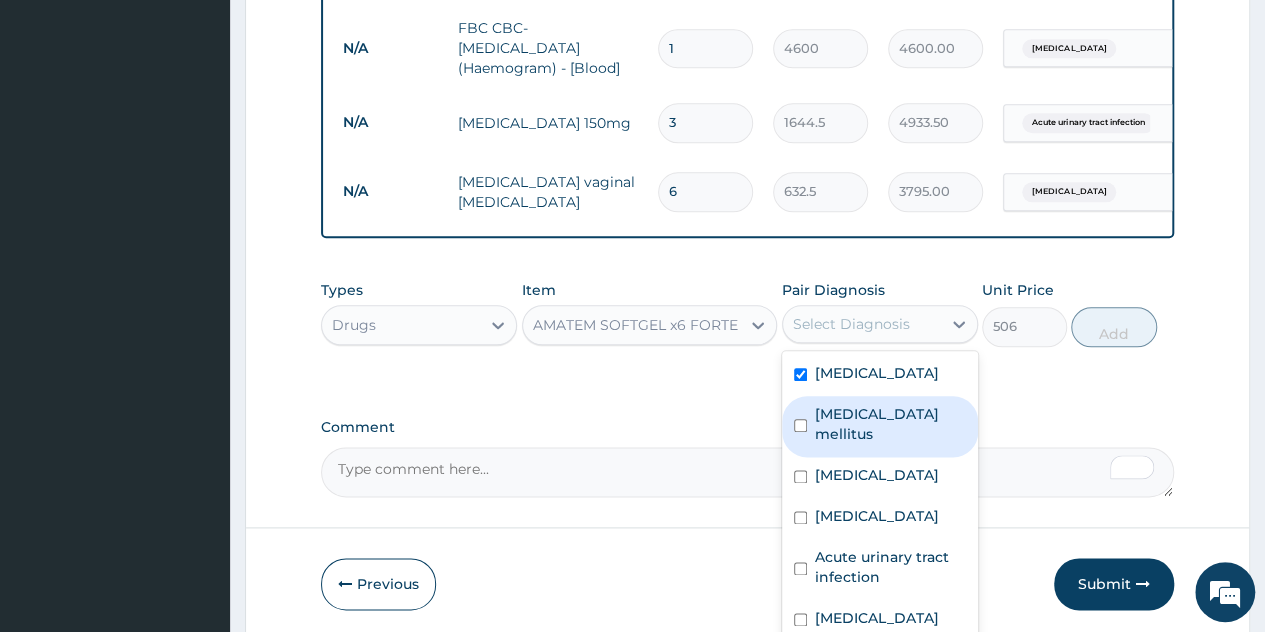 checkbox on "true" 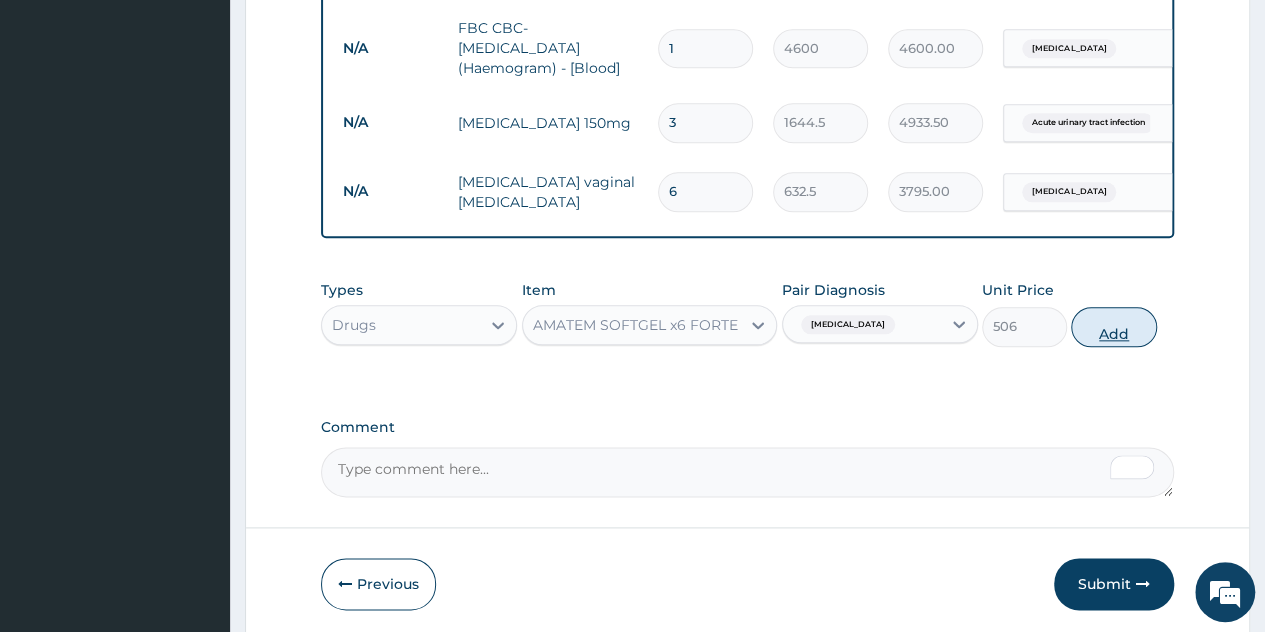 click on "Add" at bounding box center (1113, 327) 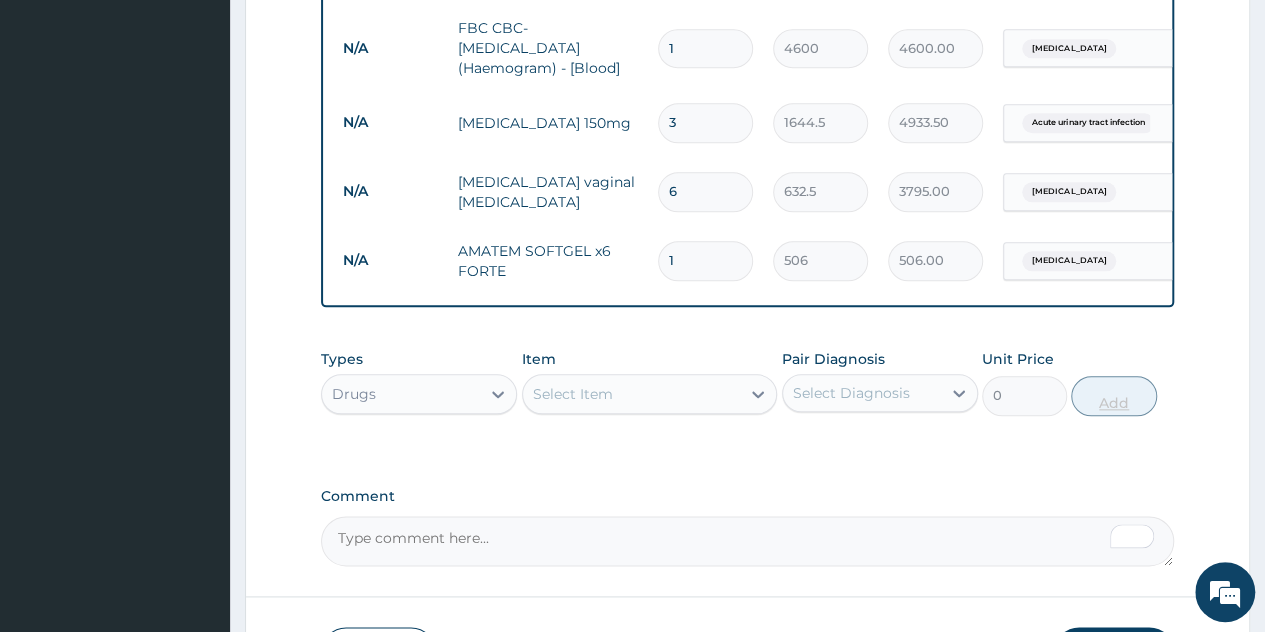 type 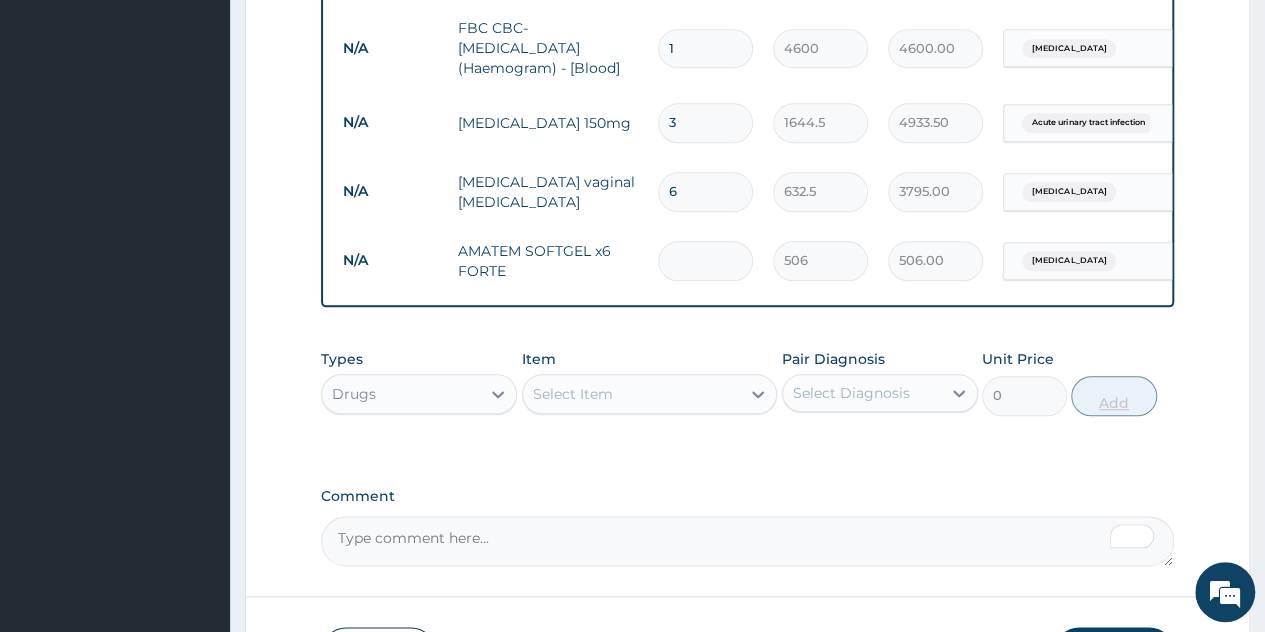 type on "0.00" 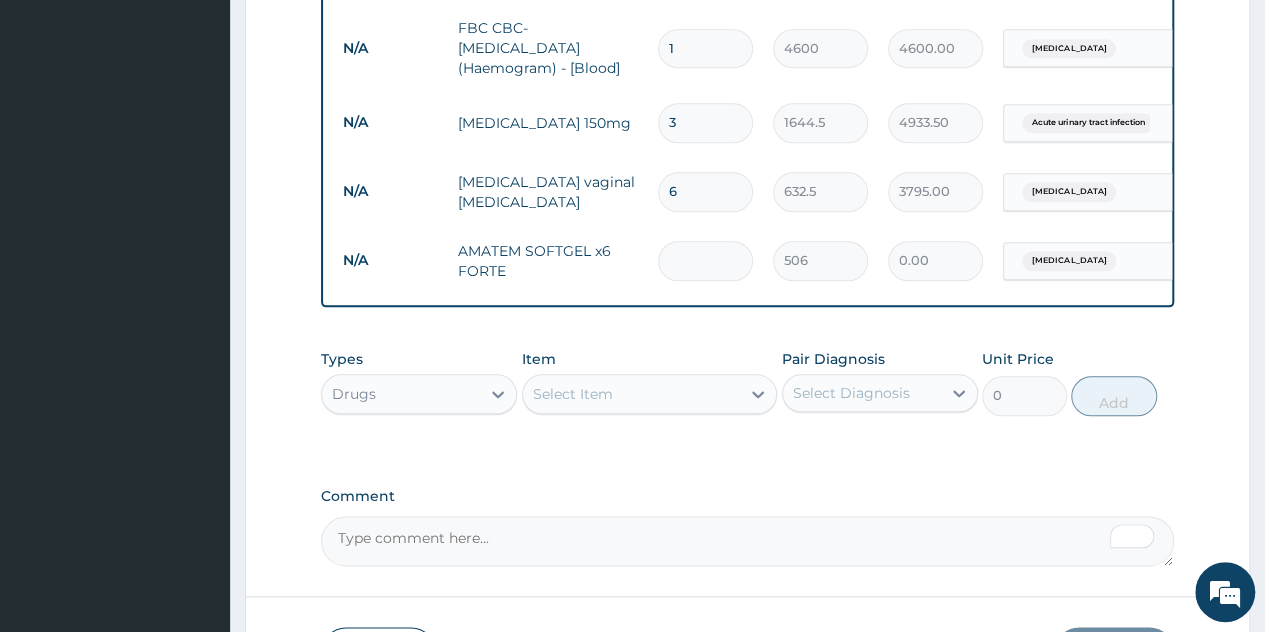 type on "6" 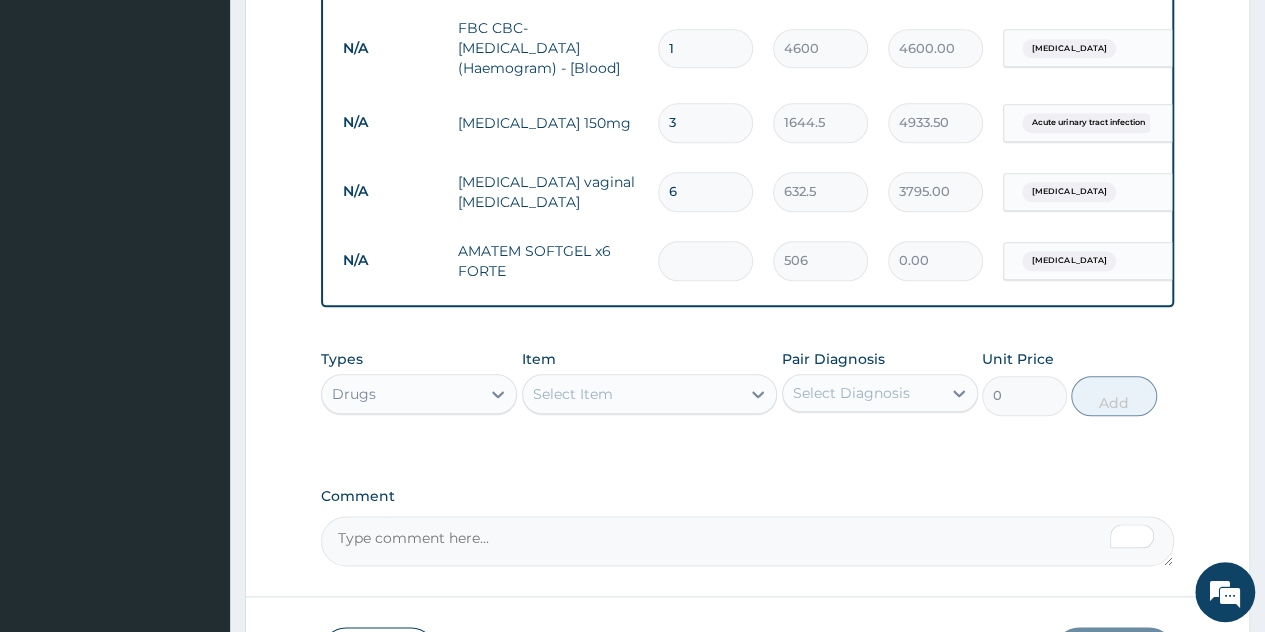 type on "3036.00" 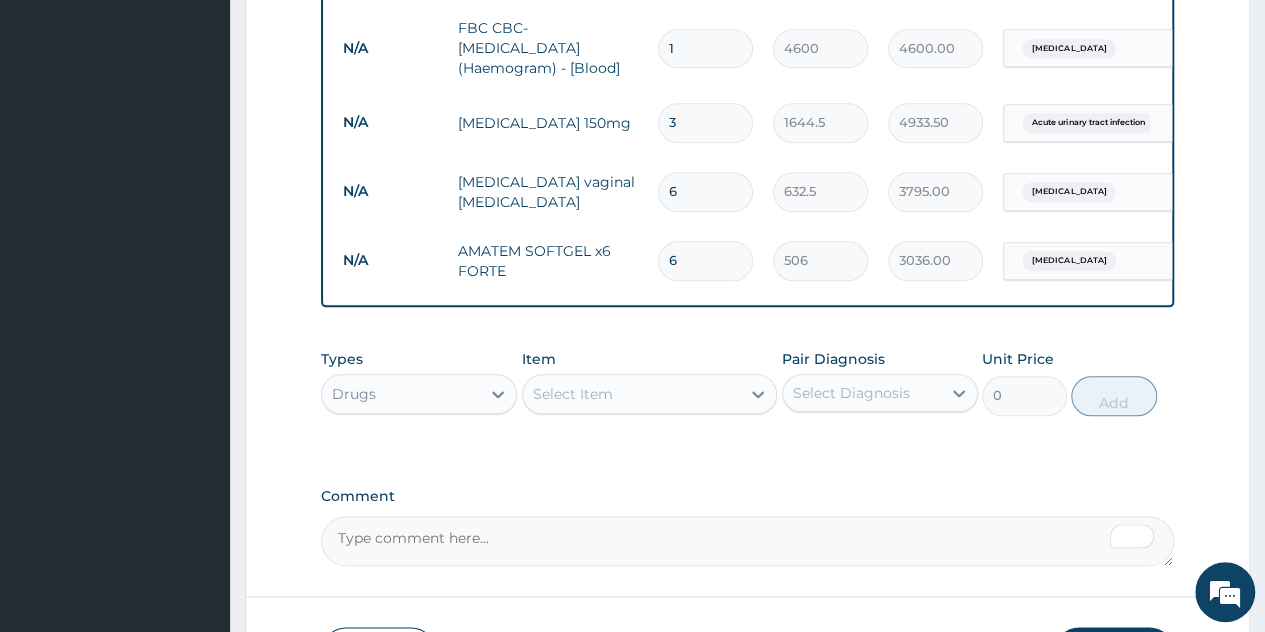 type on "6" 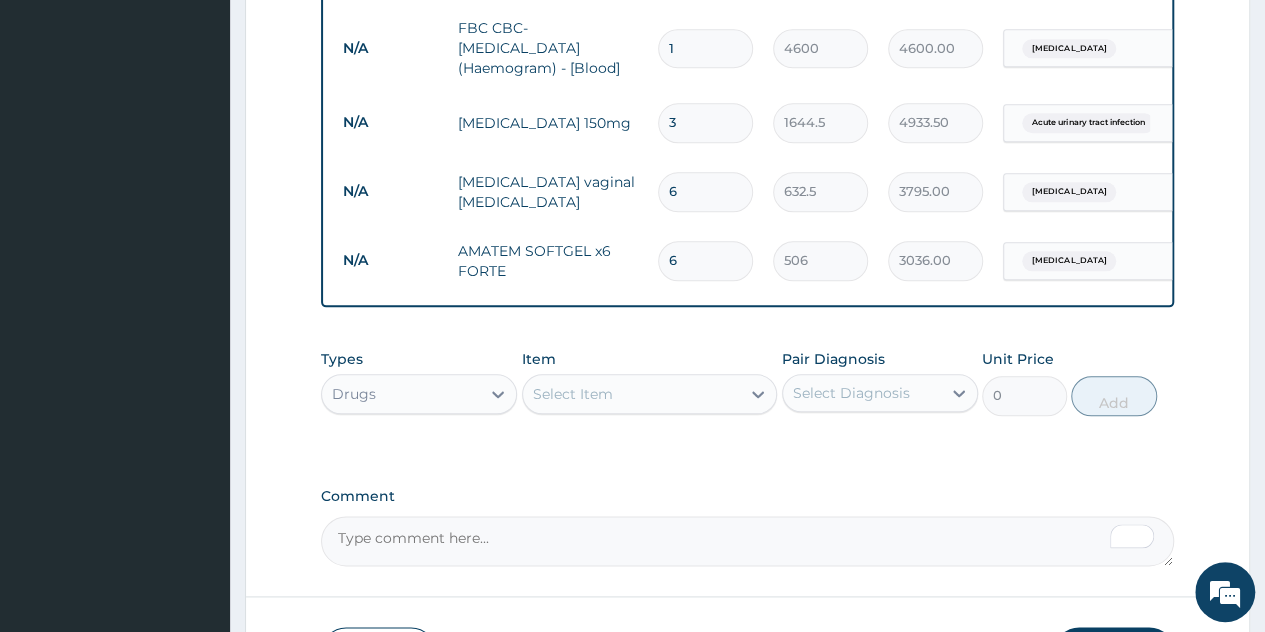 click on "Item Select Item" at bounding box center (650, 382) 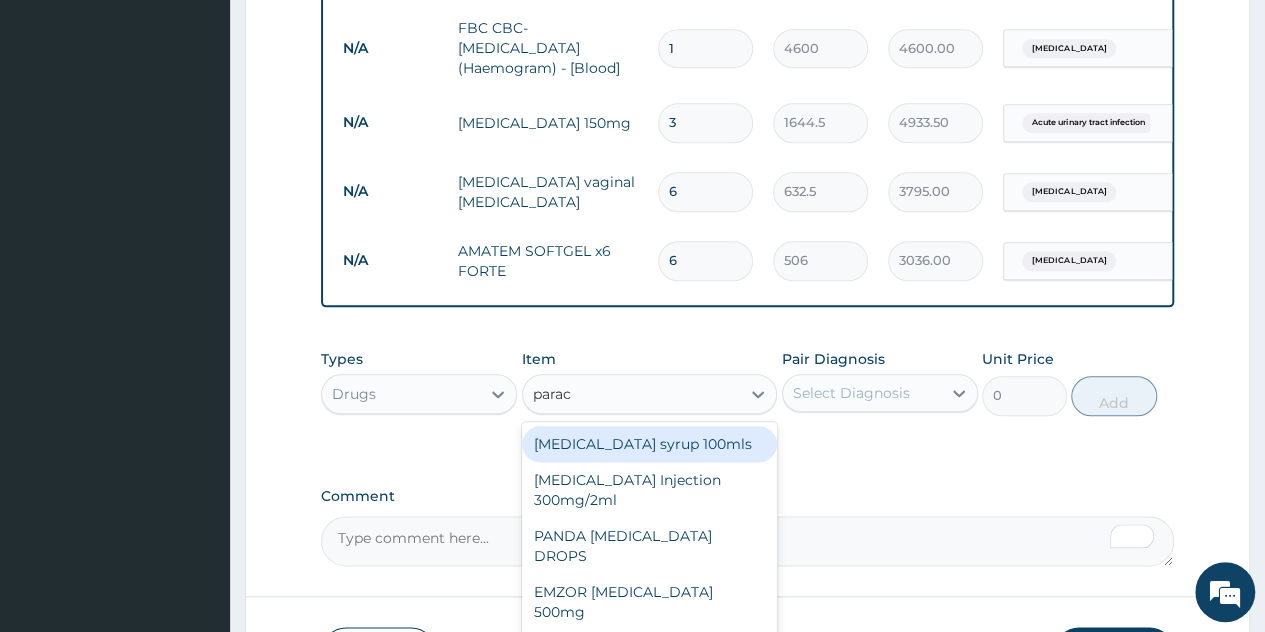 type on "parace" 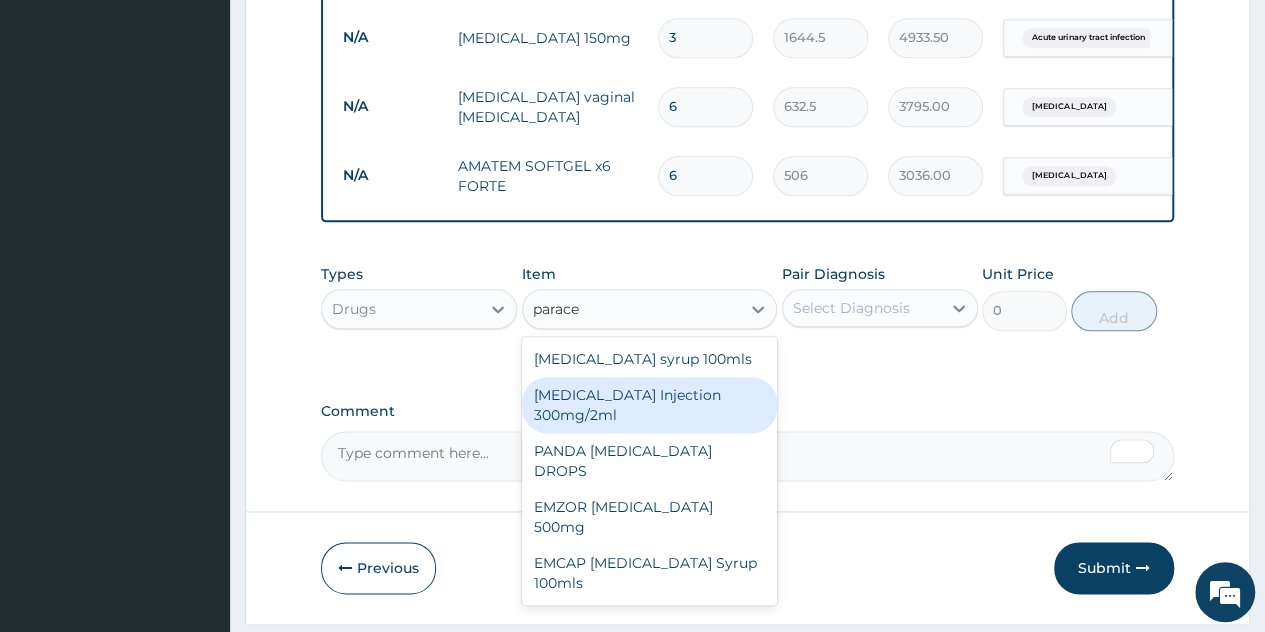 scroll, scrollTop: 1133, scrollLeft: 0, axis: vertical 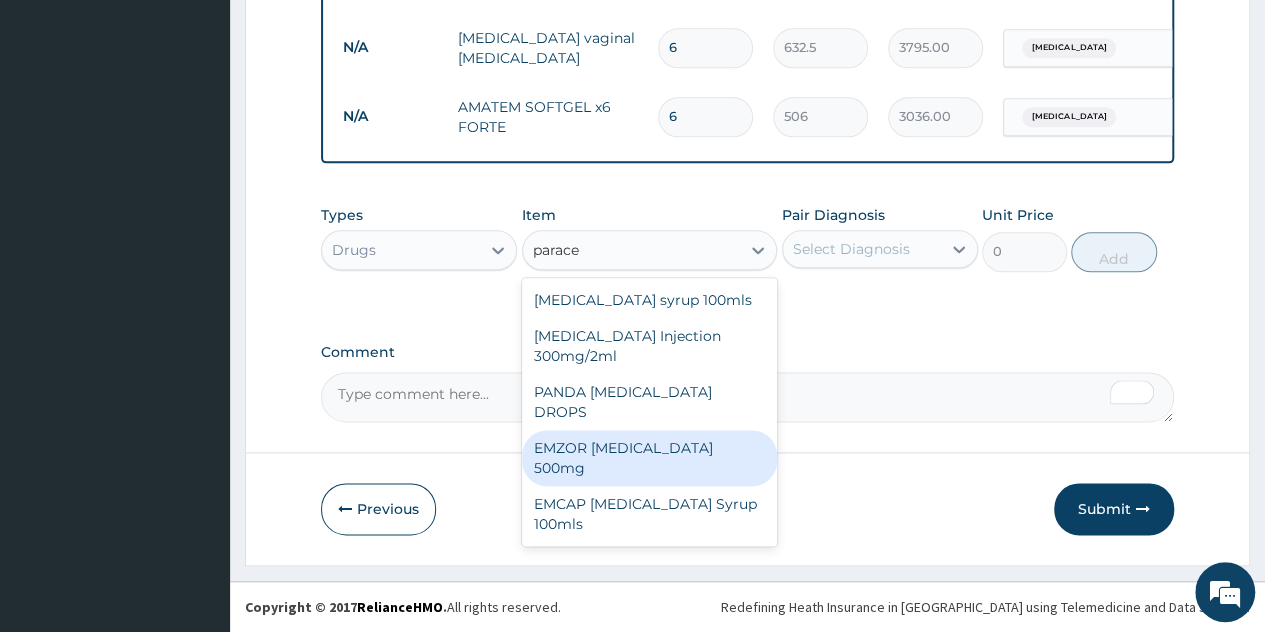 click on "EMZOR PARACETAMOL 500mg" at bounding box center [650, 458] 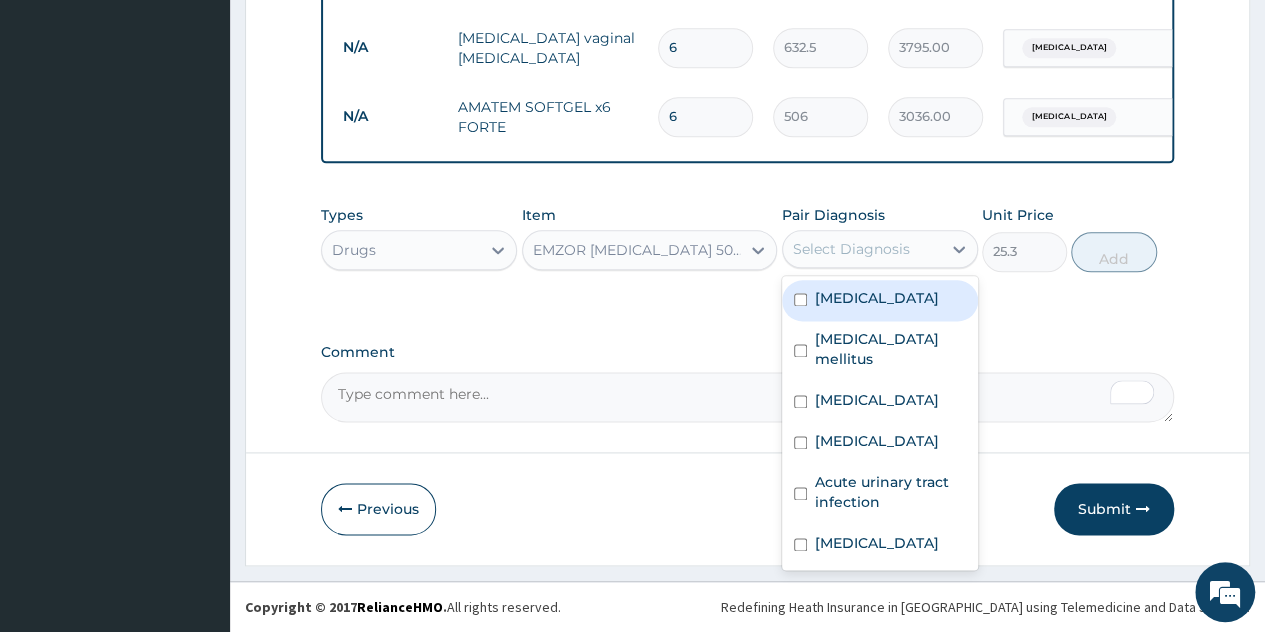 click on "Select Diagnosis" at bounding box center (851, 249) 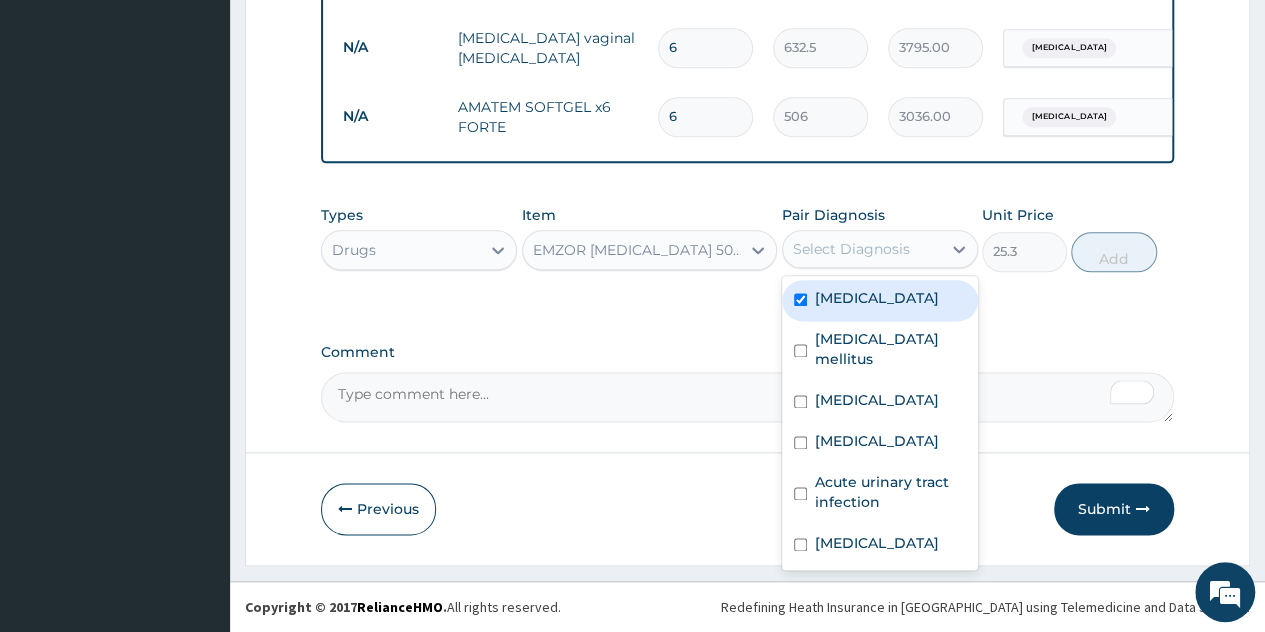 checkbox on "true" 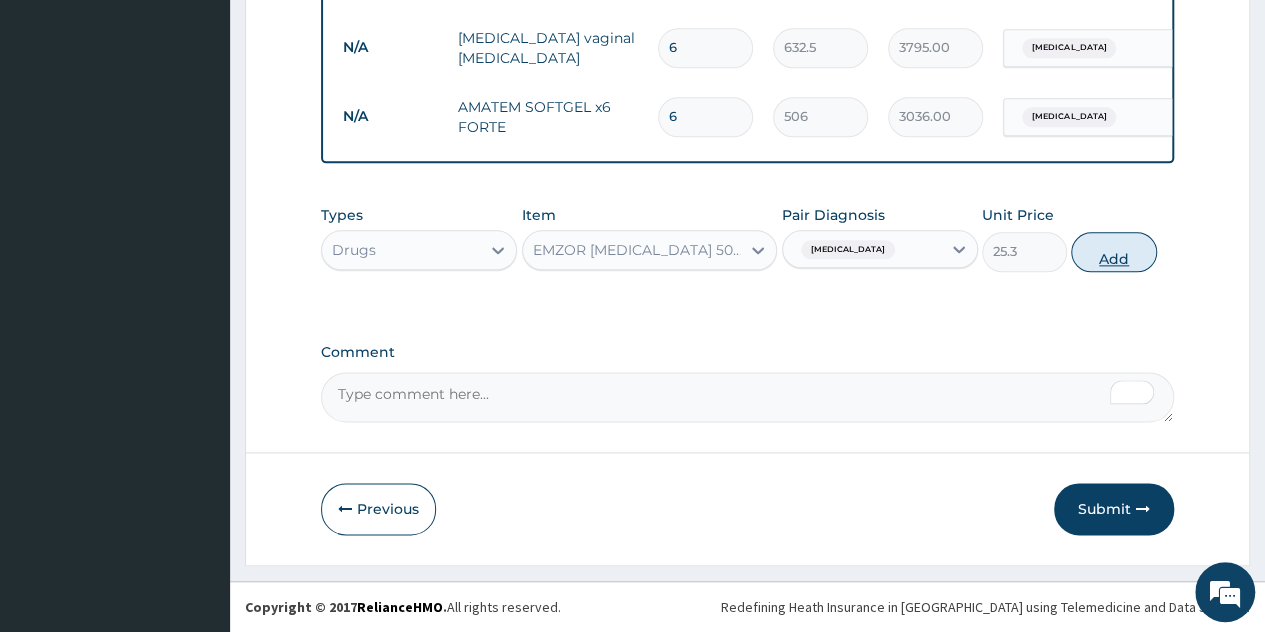 click on "Add" at bounding box center (1113, 252) 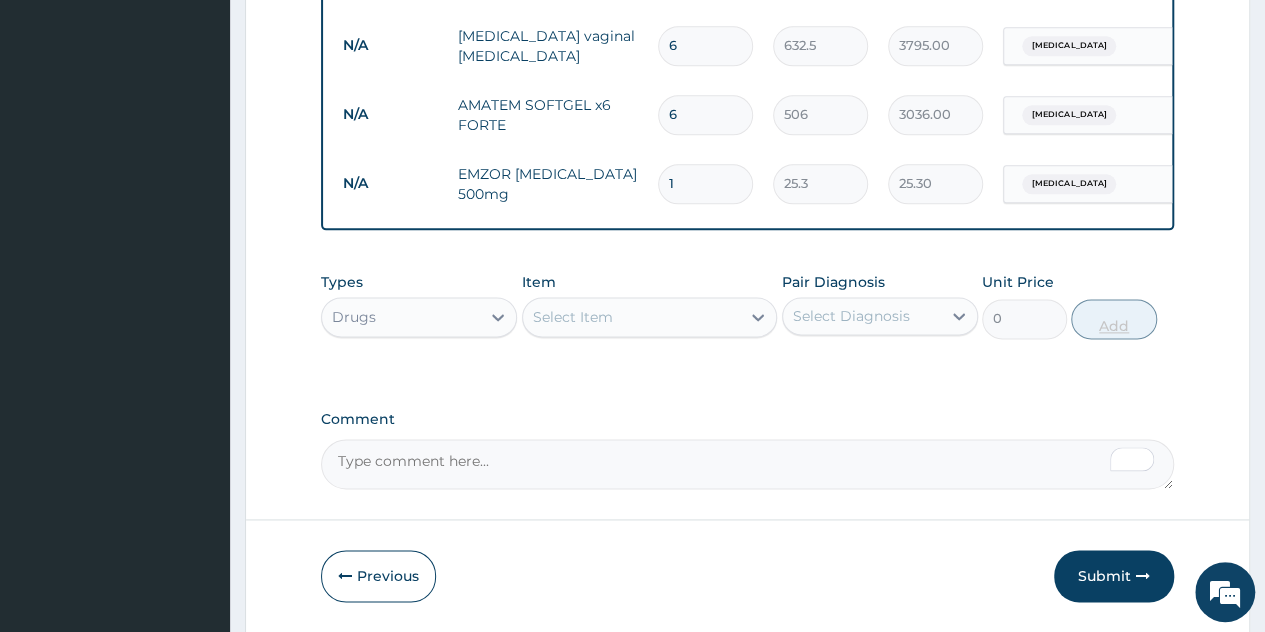 type on "18" 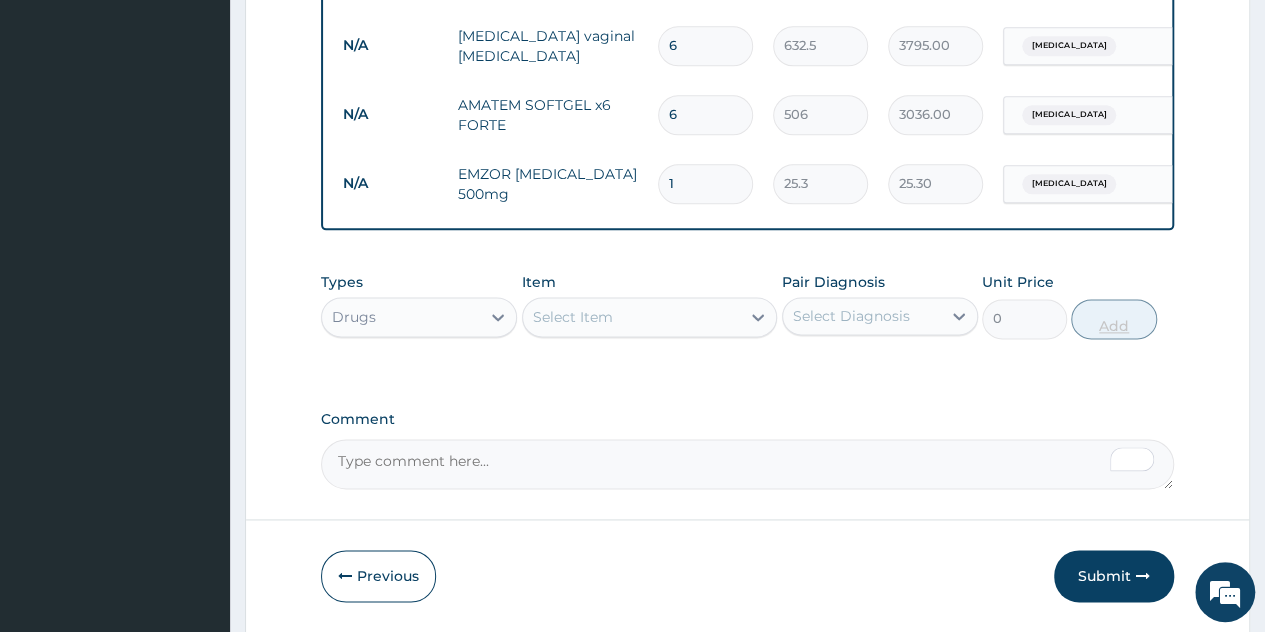 type on "455.40" 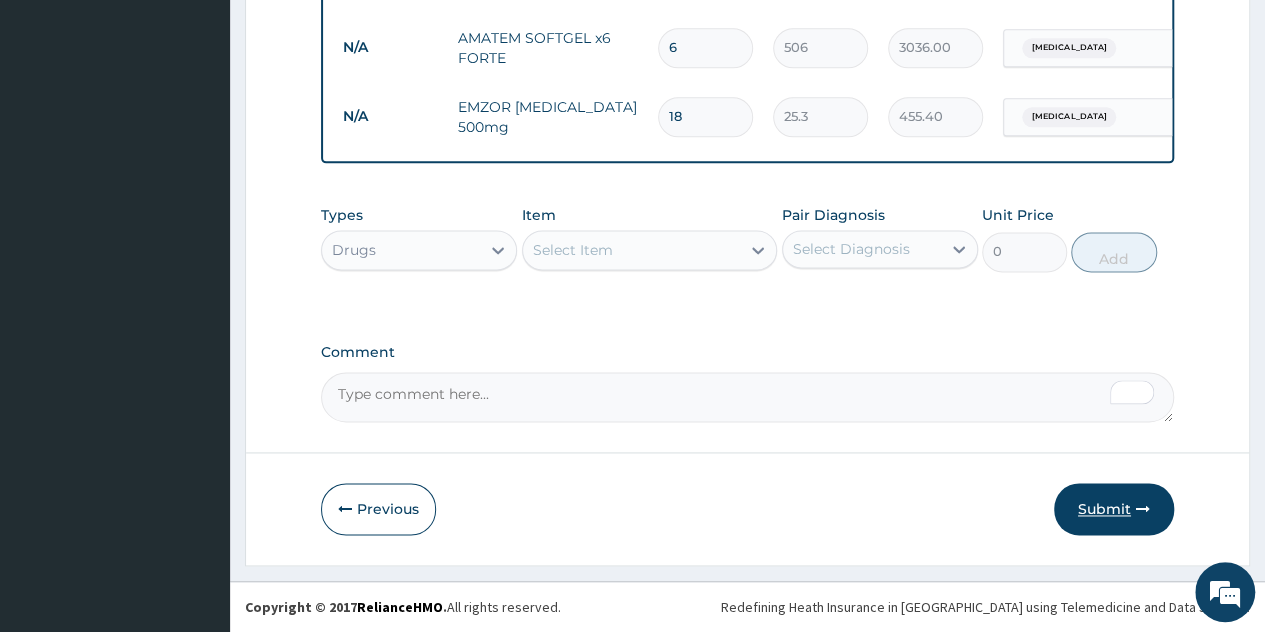 type on "18" 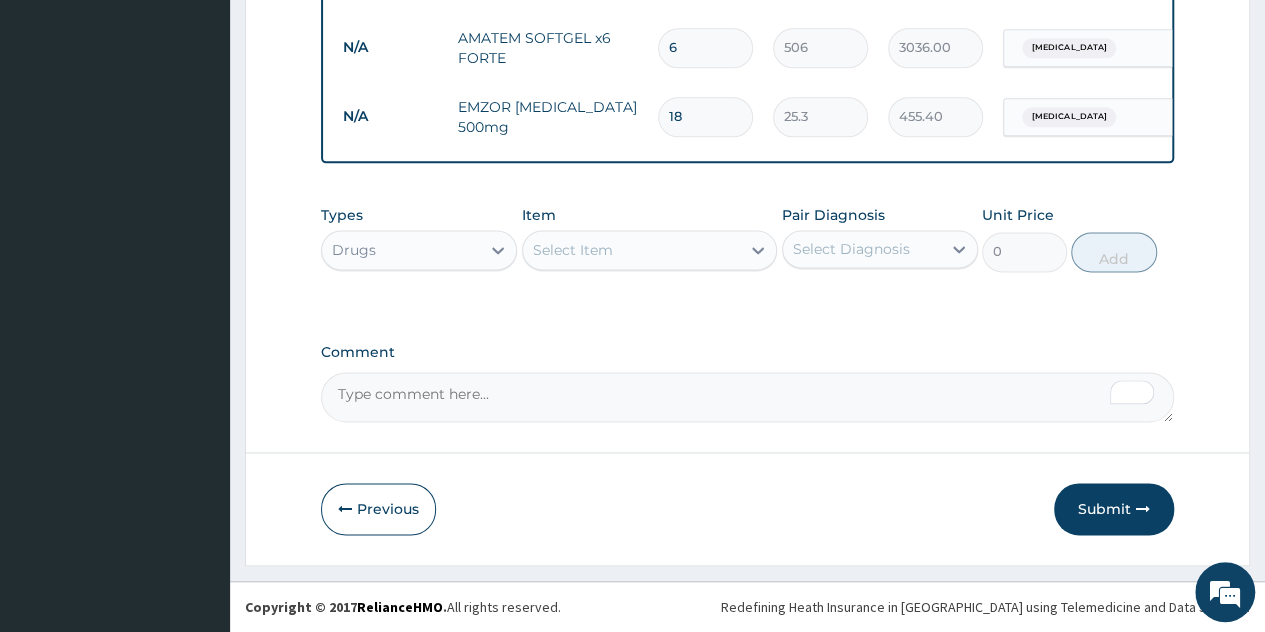 click on "Submit" at bounding box center (1114, 509) 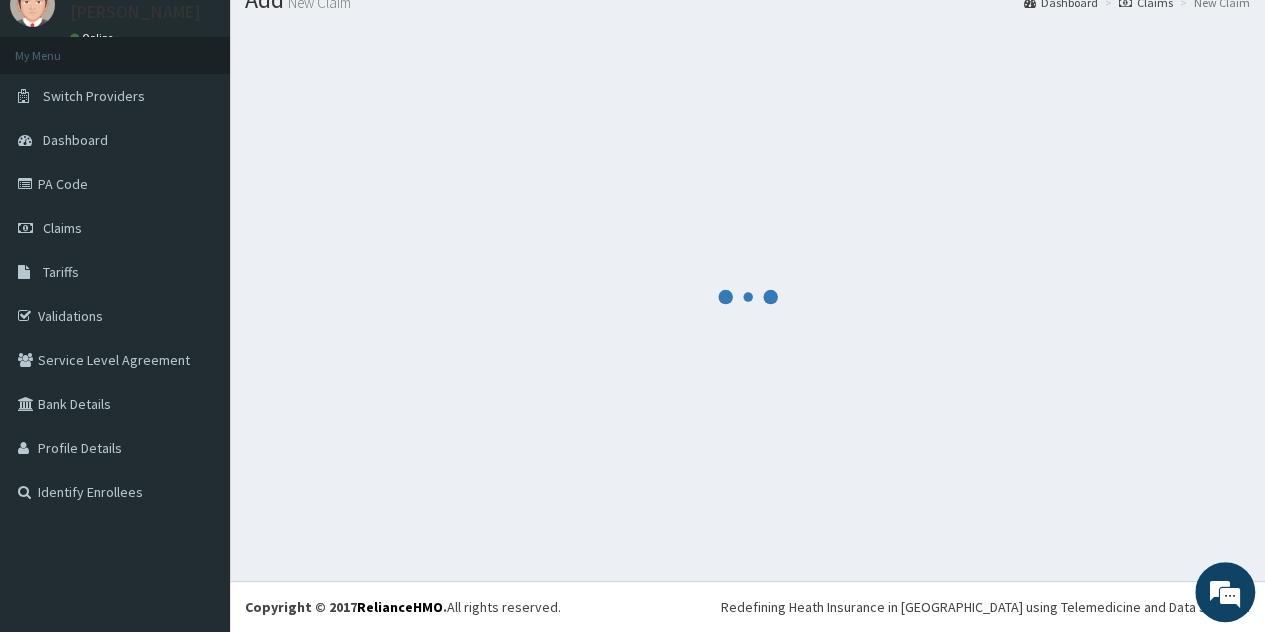 scroll, scrollTop: 77, scrollLeft: 0, axis: vertical 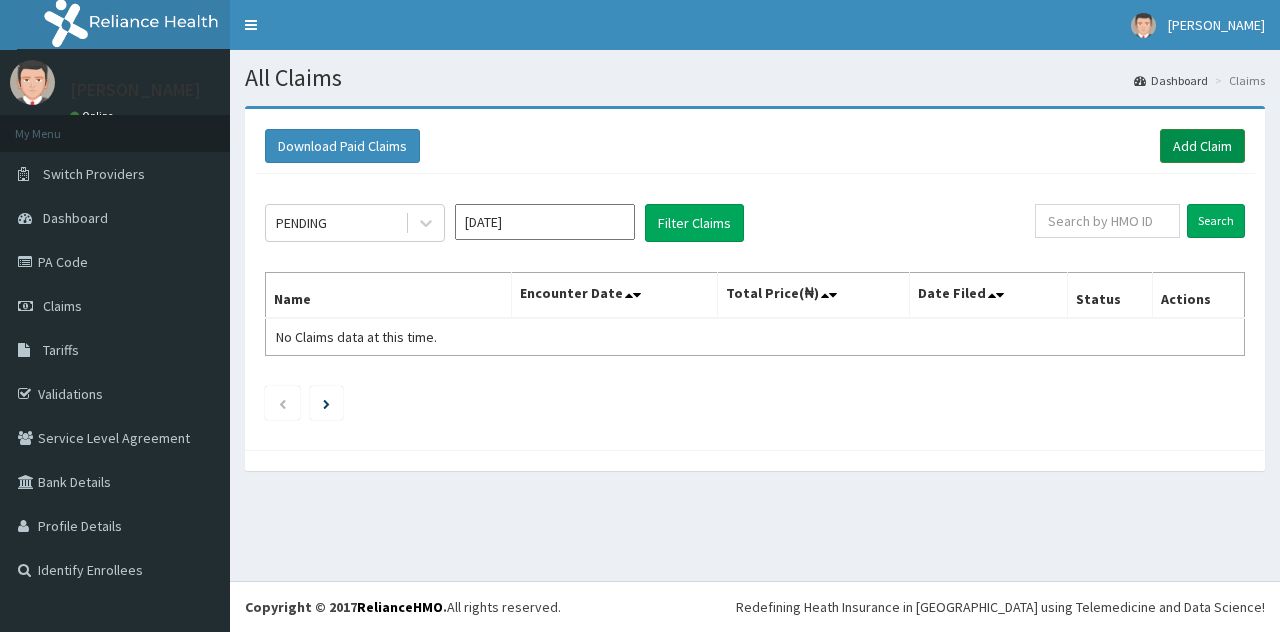 click on "Add Claim" at bounding box center [1202, 146] 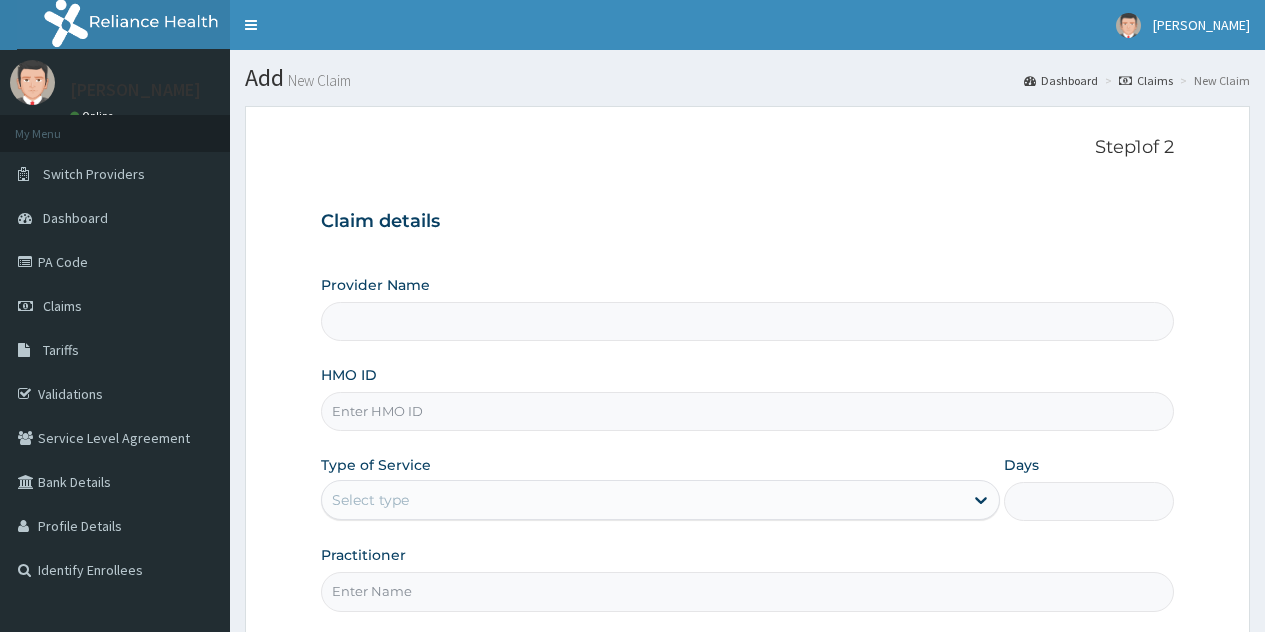 scroll, scrollTop: 0, scrollLeft: 0, axis: both 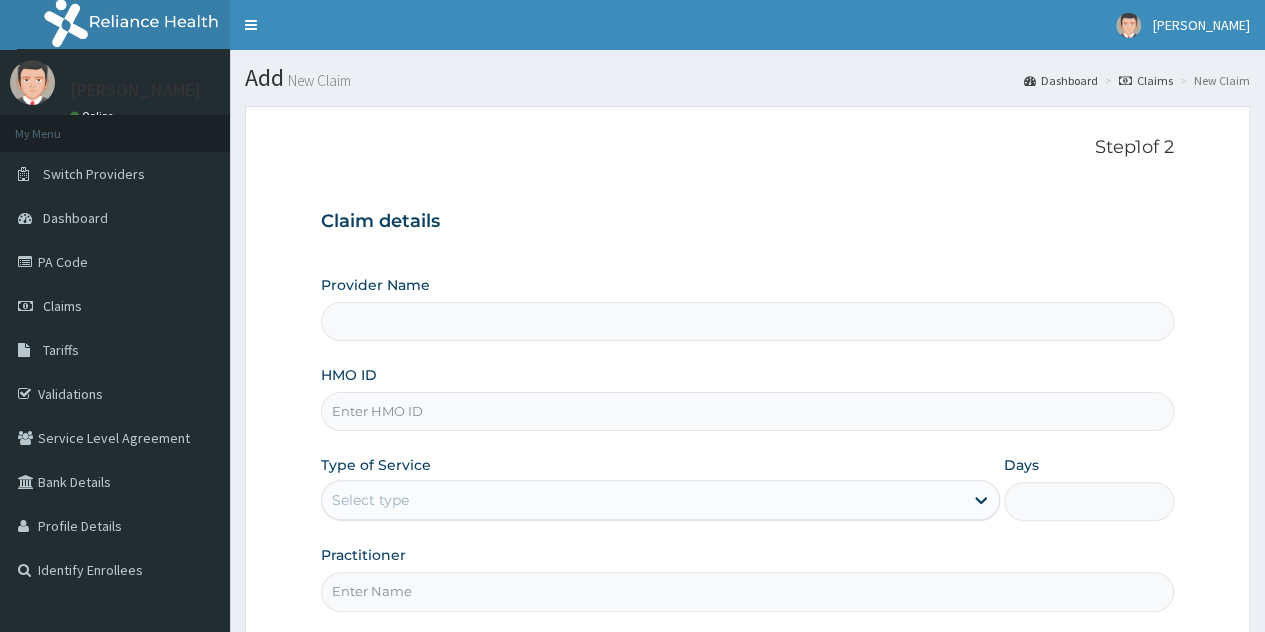 drag, startPoint x: 0, startPoint y: 0, endPoint x: 429, endPoint y: 421, distance: 601.0674 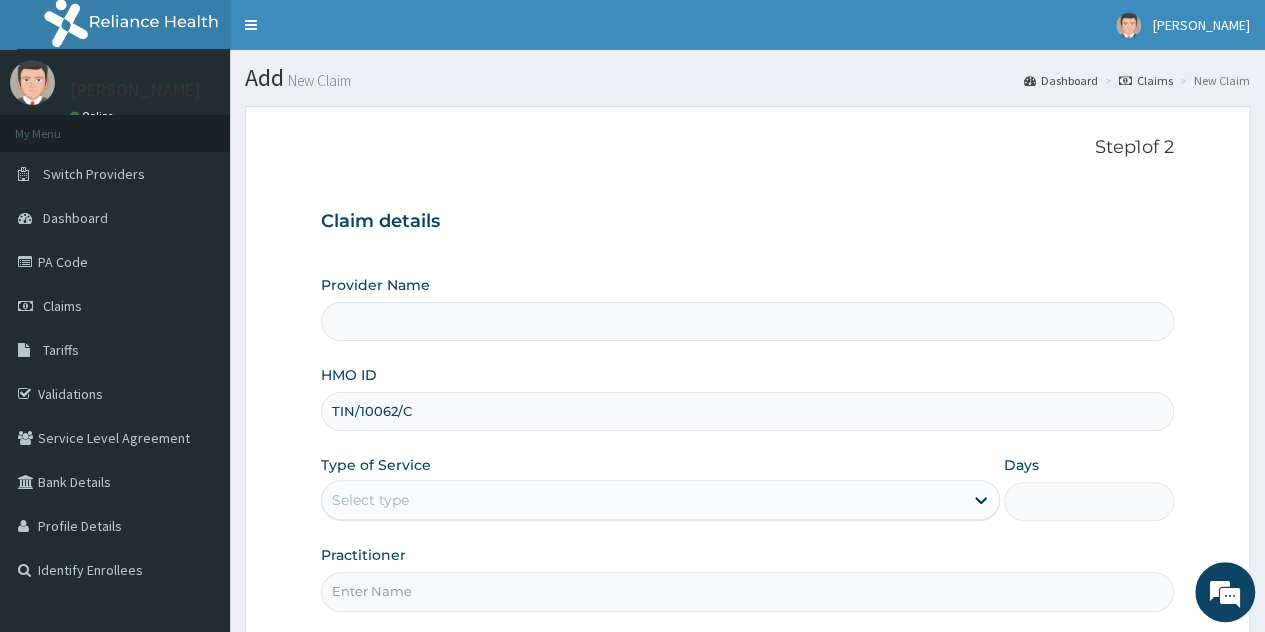 scroll, scrollTop: 100, scrollLeft: 0, axis: vertical 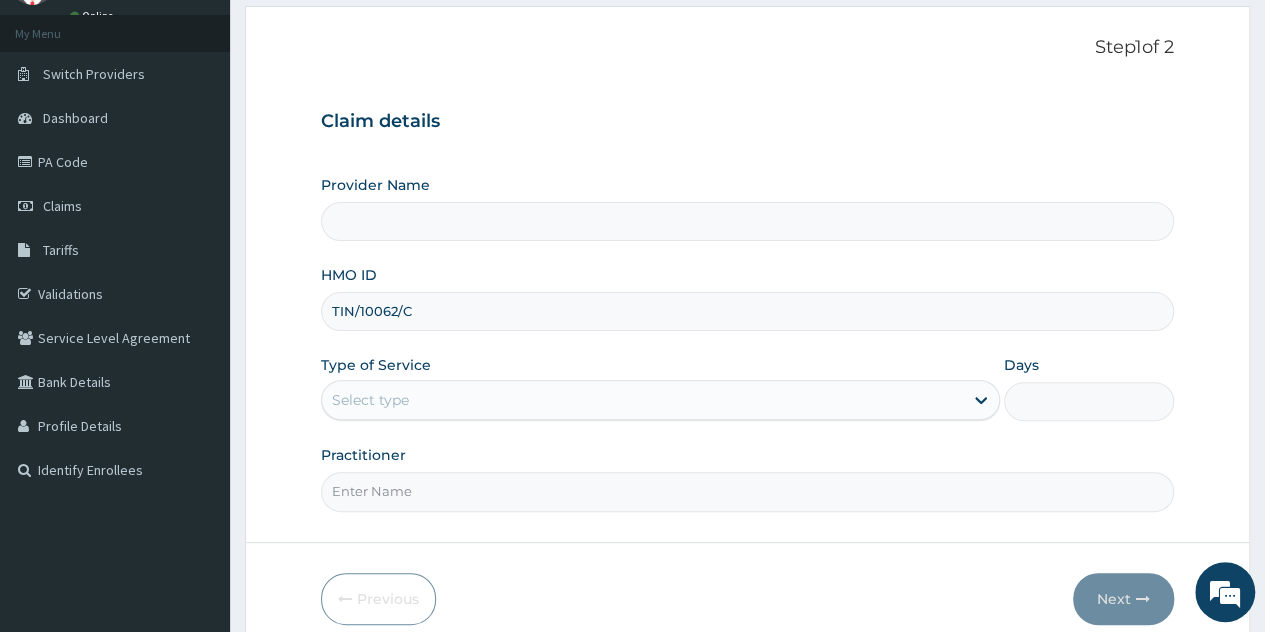 type on "TIN/10062/C" 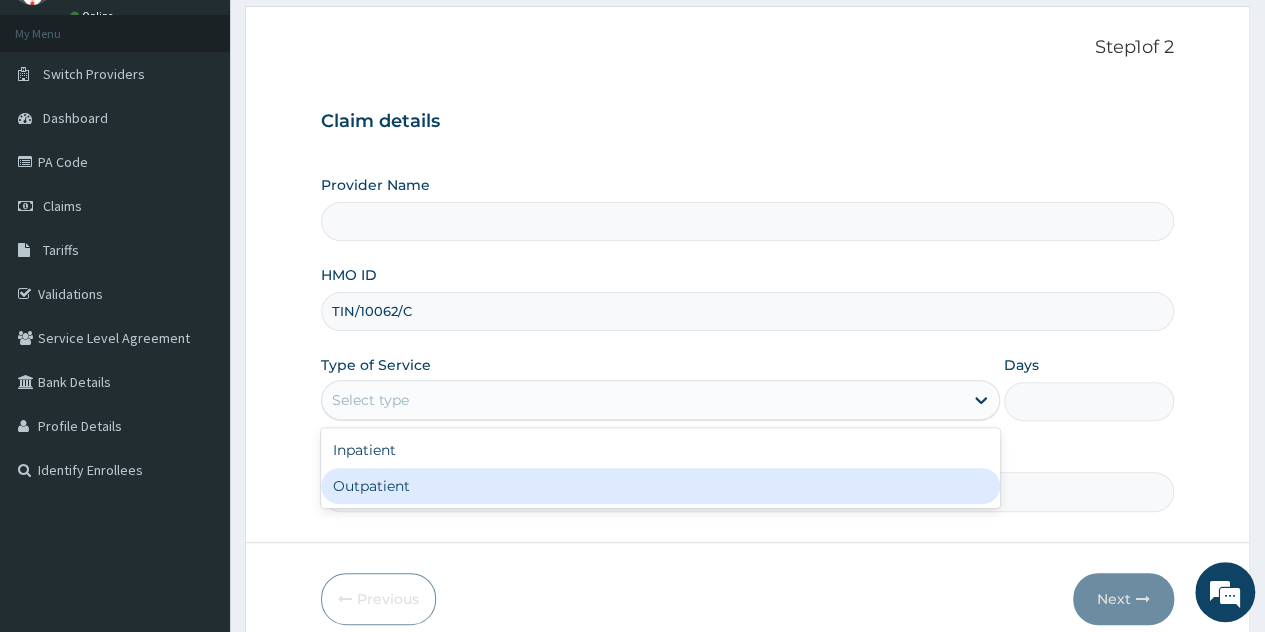 click on "Outpatient" at bounding box center (660, 486) 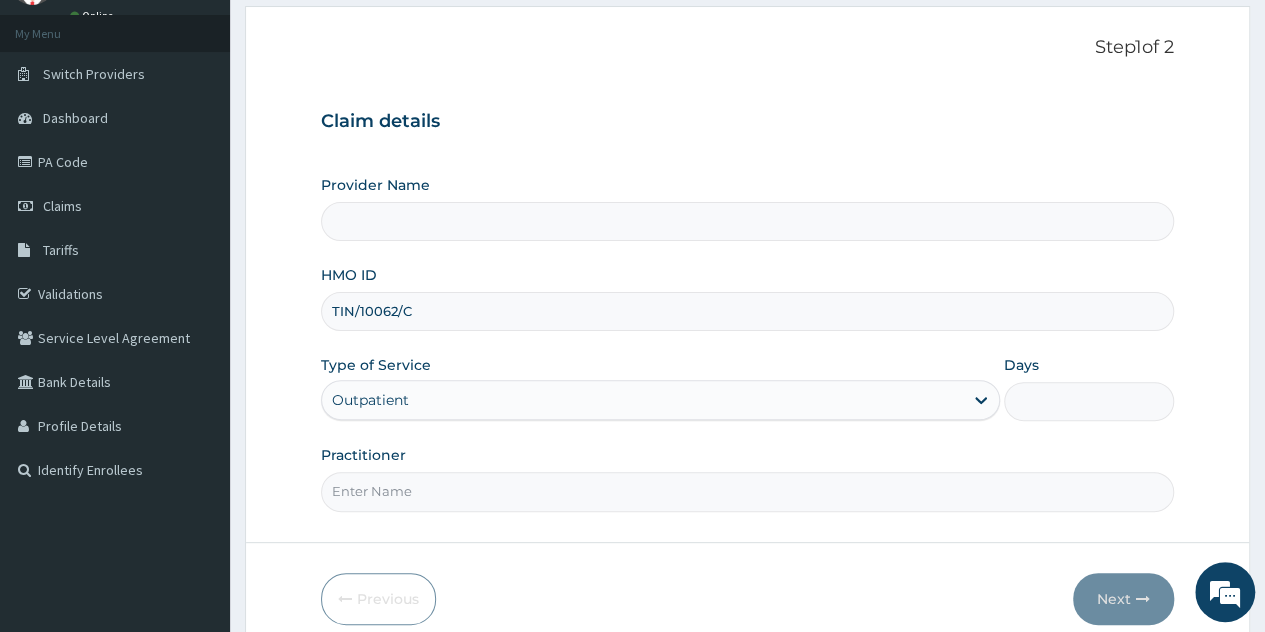 type on "1" 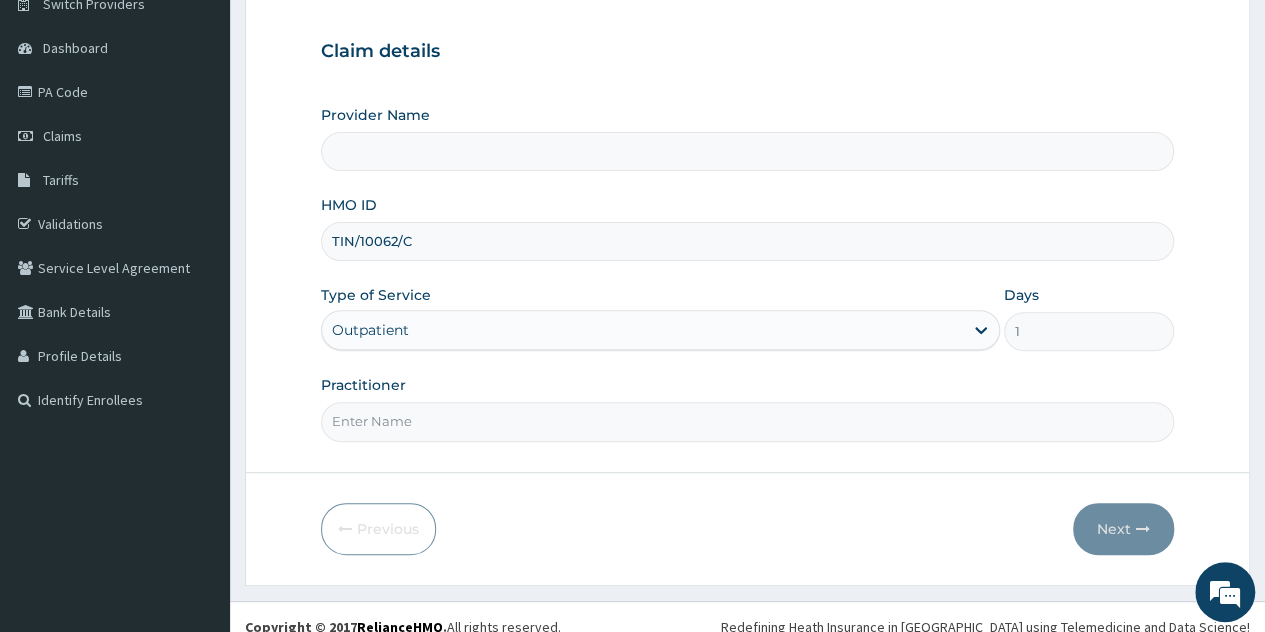 scroll, scrollTop: 188, scrollLeft: 0, axis: vertical 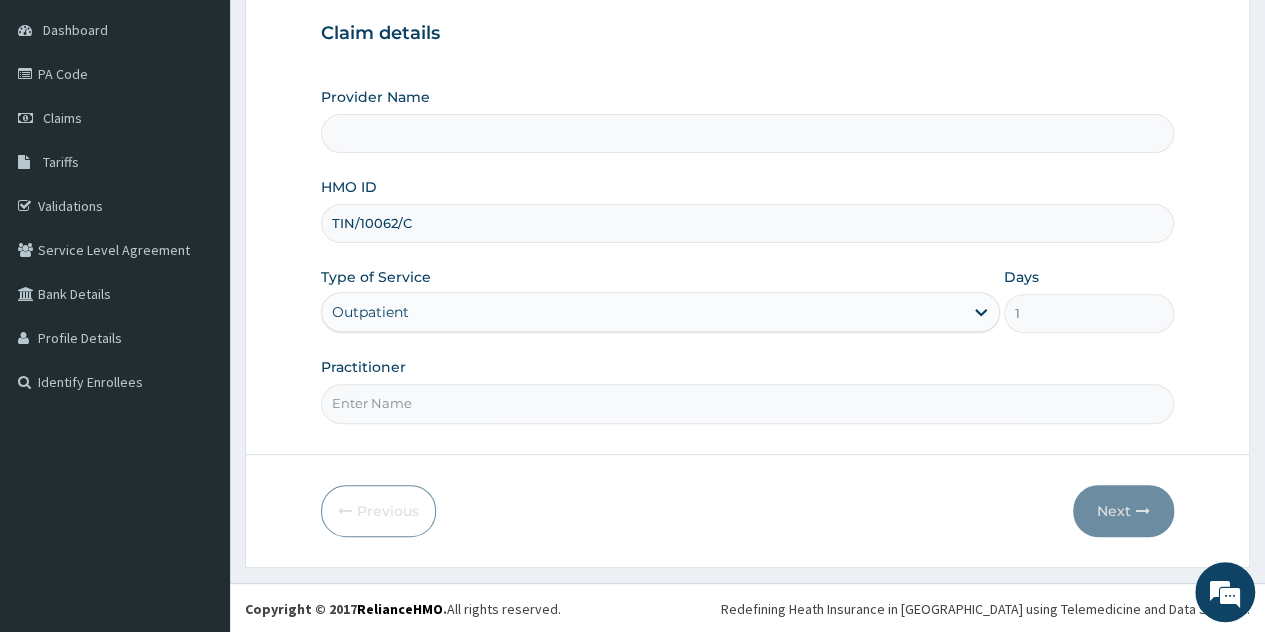 click on "Practitioner" at bounding box center [747, 403] 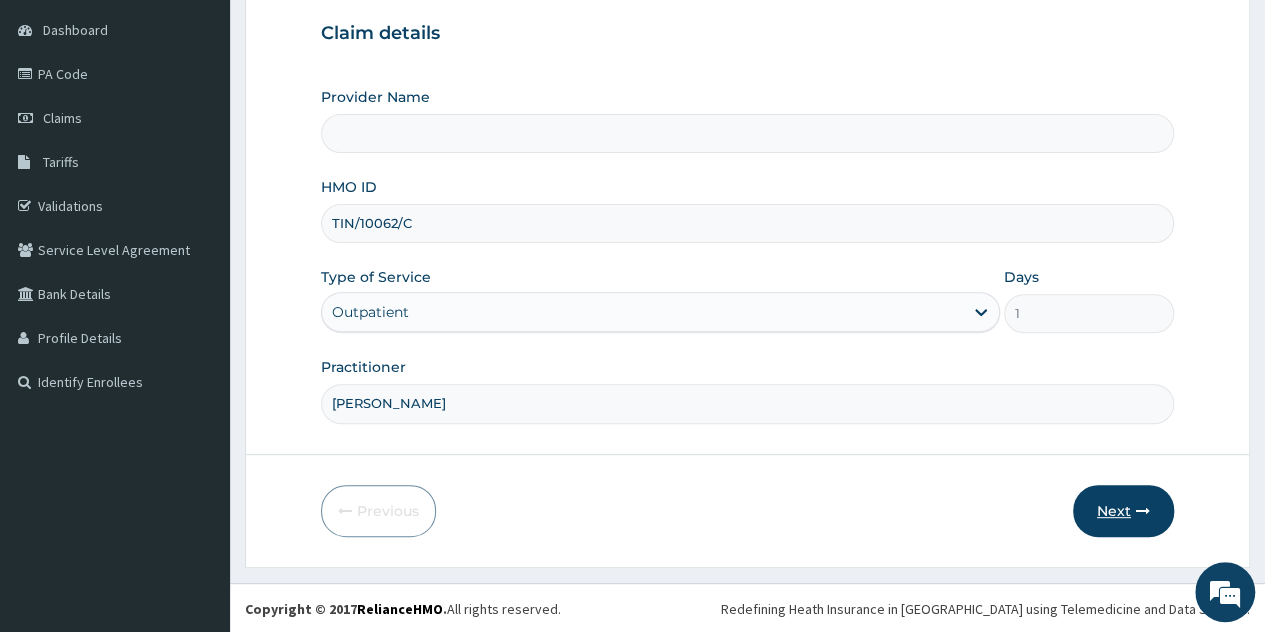 click on "Next" at bounding box center [1123, 511] 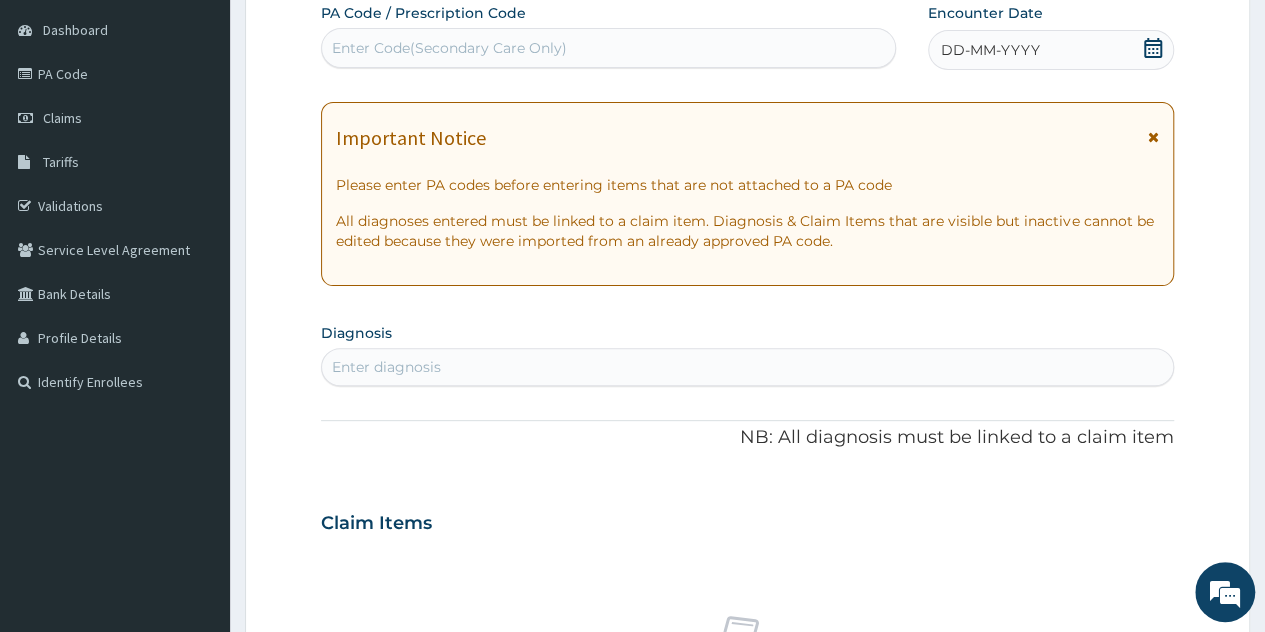 click on "DD-MM-YYYY" at bounding box center [990, 50] 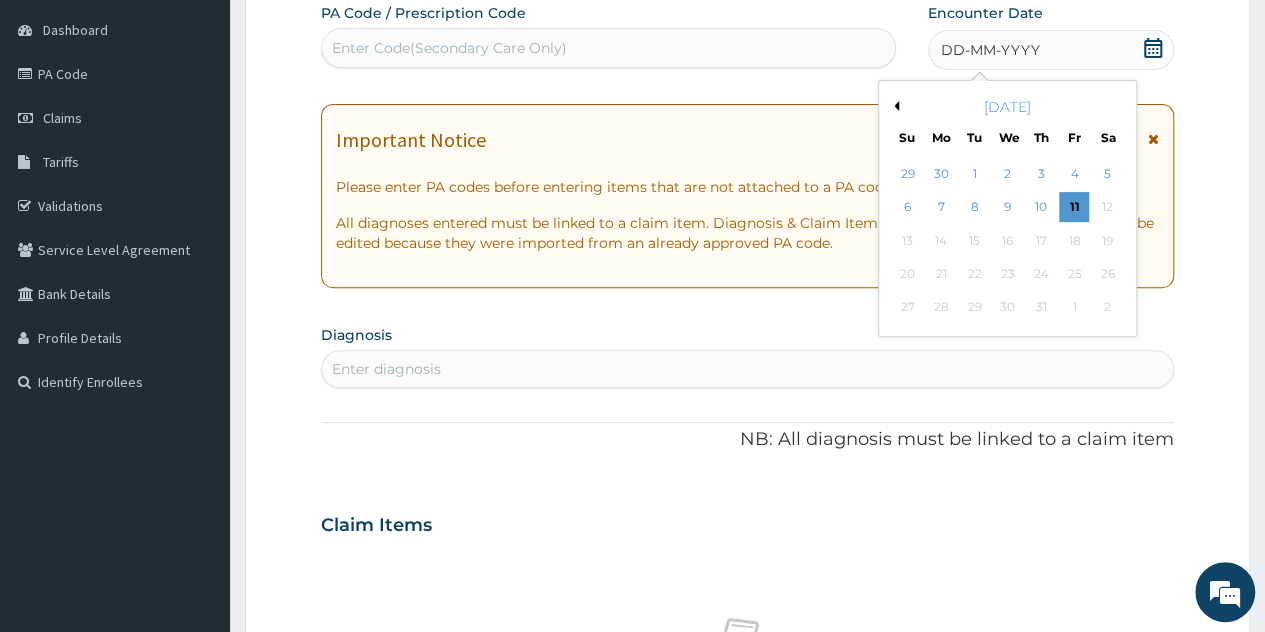 click on "Previous Month" at bounding box center (894, 106) 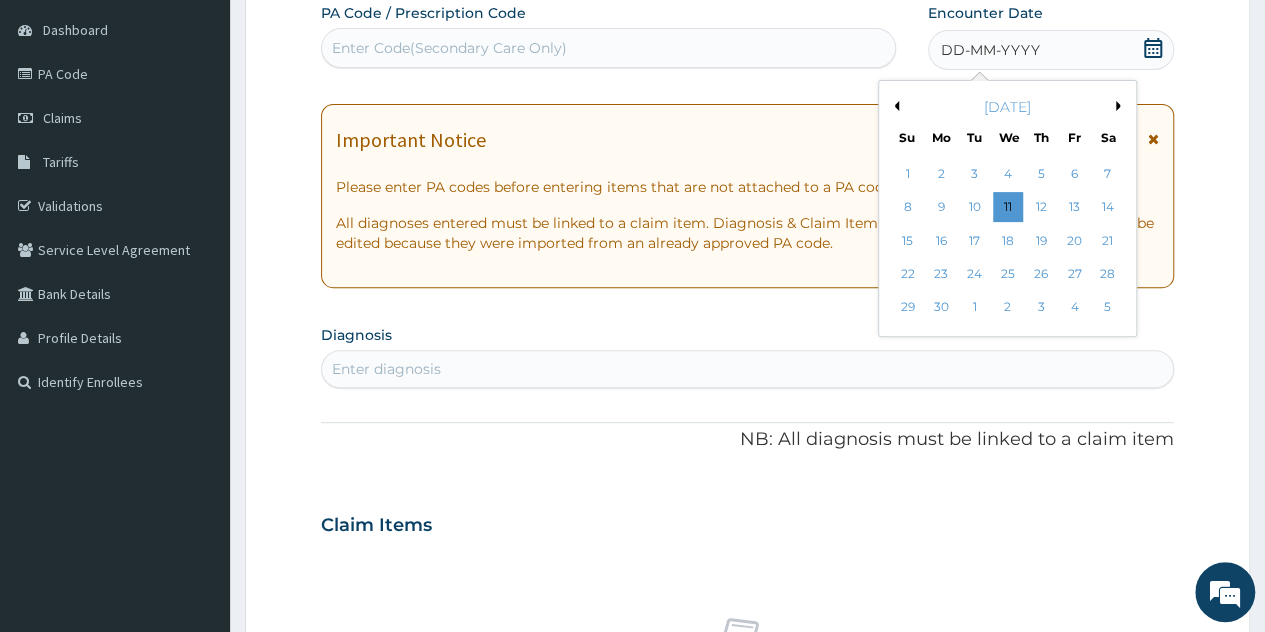 click on "Previous Month" at bounding box center (894, 106) 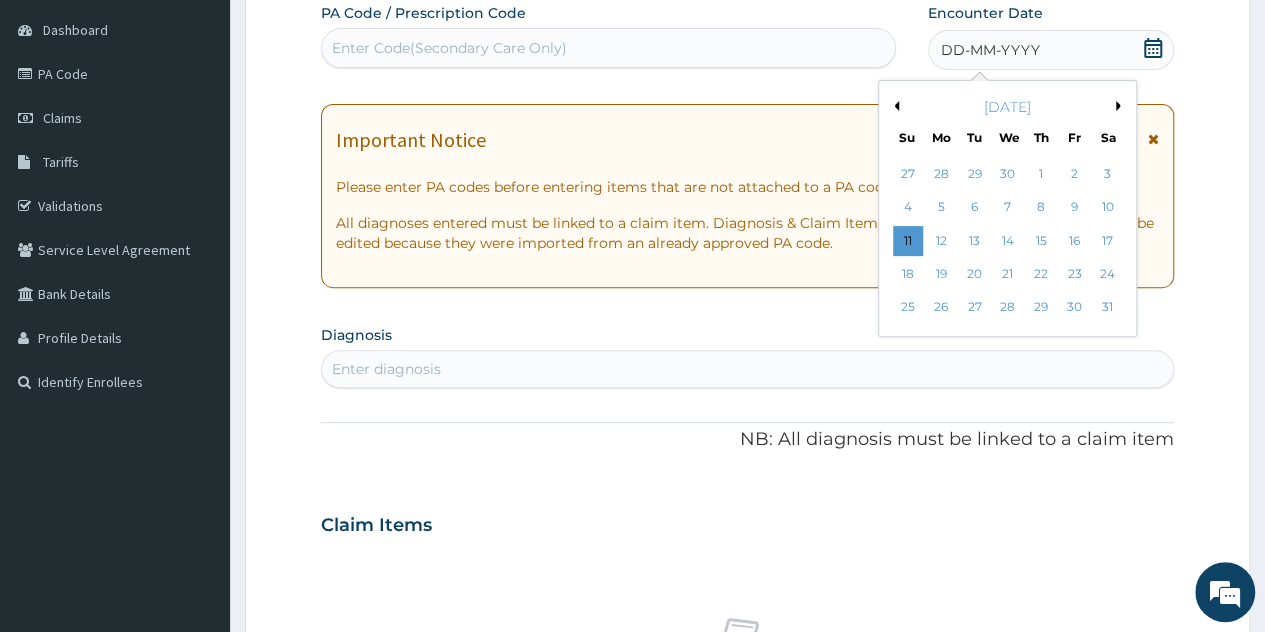 click on "Previous Month" at bounding box center [894, 106] 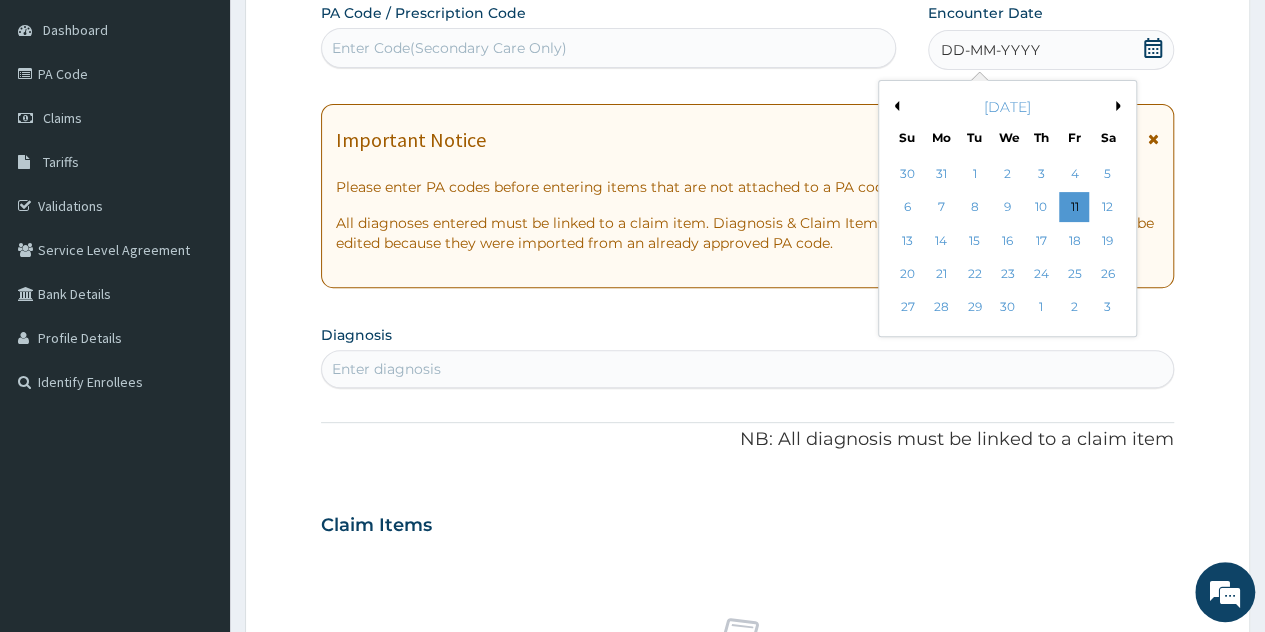 scroll, scrollTop: 0, scrollLeft: 0, axis: both 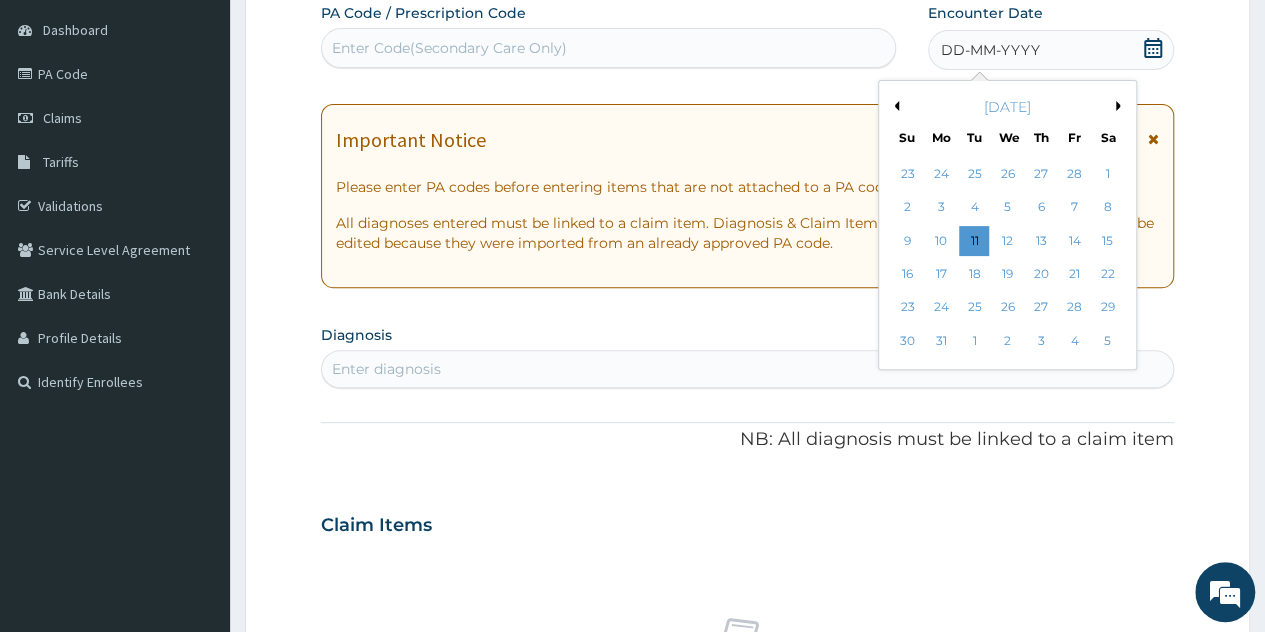 click on "Previous Month" at bounding box center (894, 106) 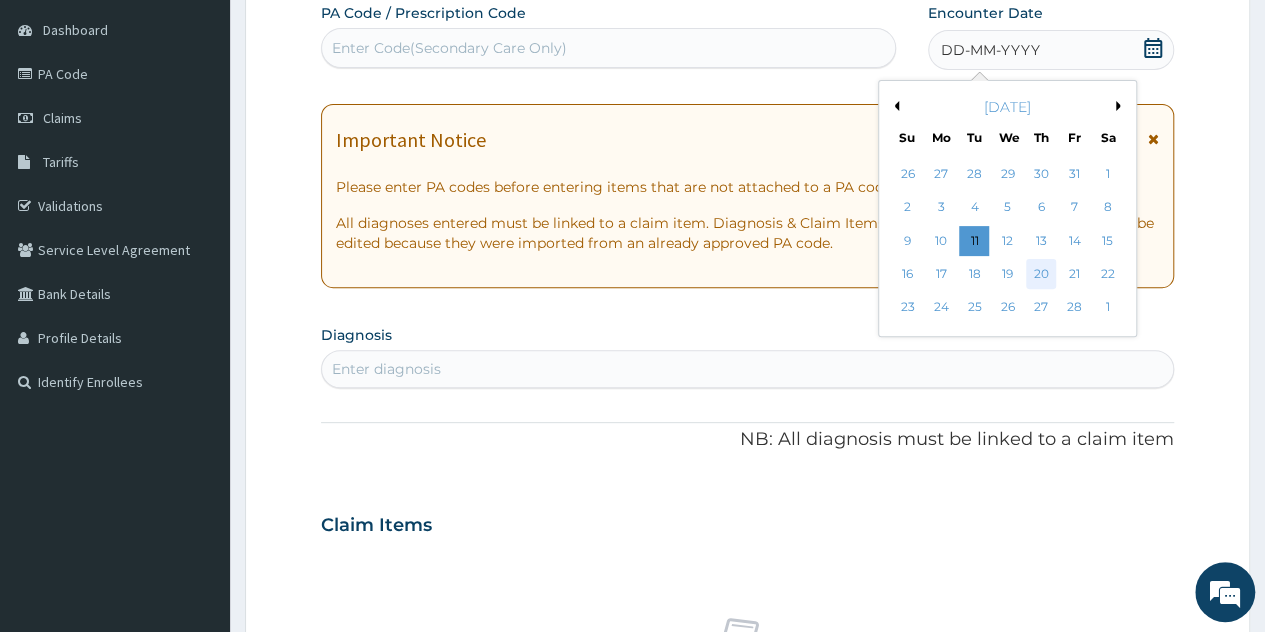 click on "20" at bounding box center [1041, 274] 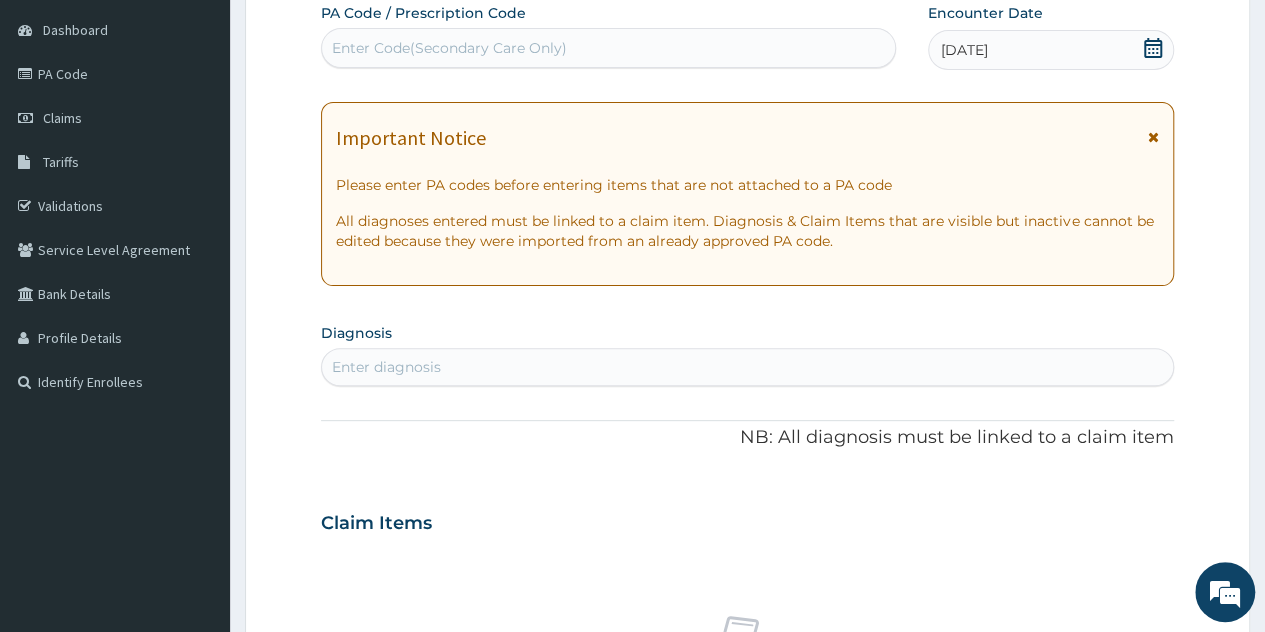 click 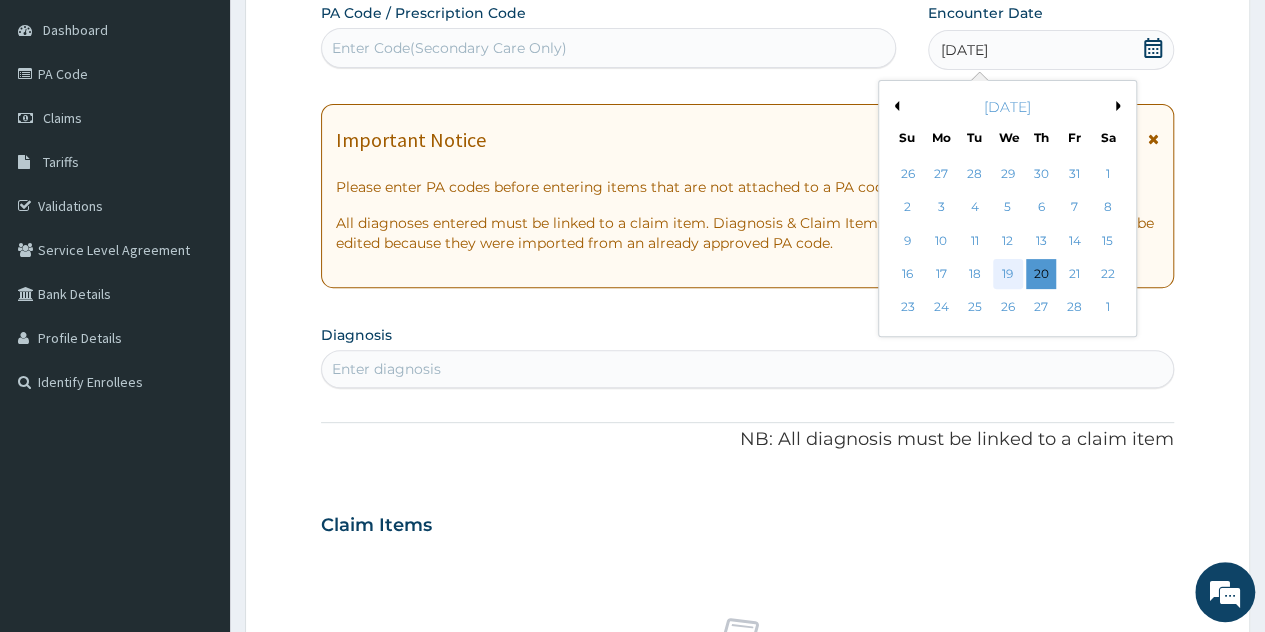 click on "19" at bounding box center (1007, 274) 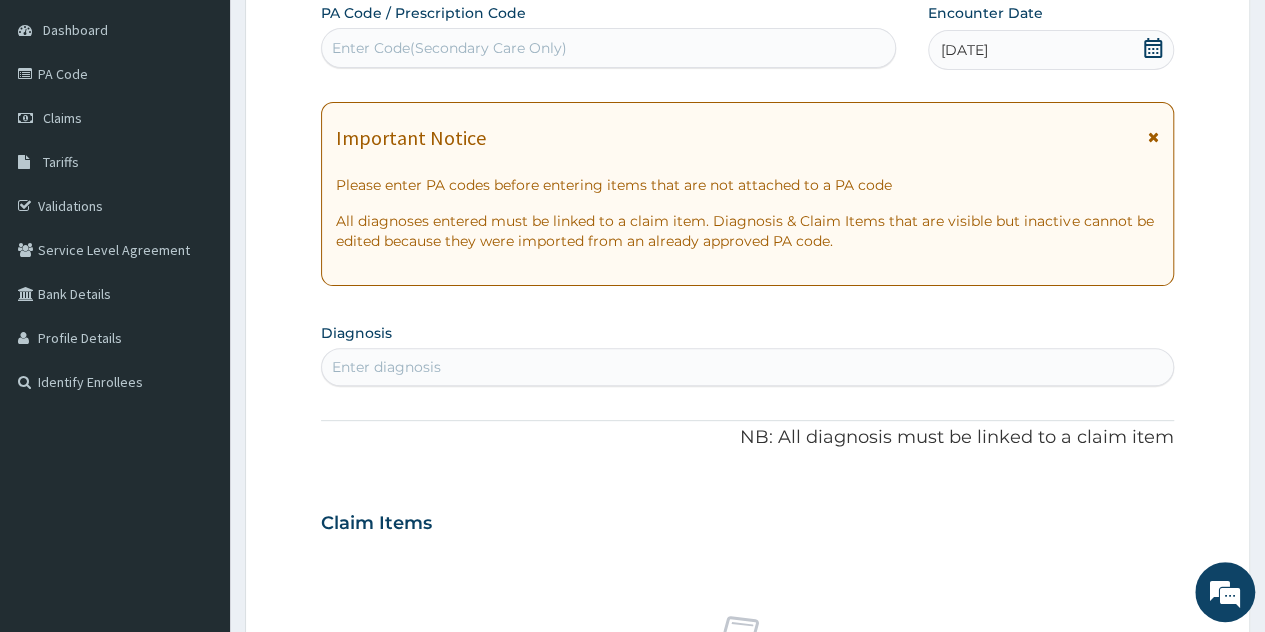 click on "Enter diagnosis" at bounding box center [747, 367] 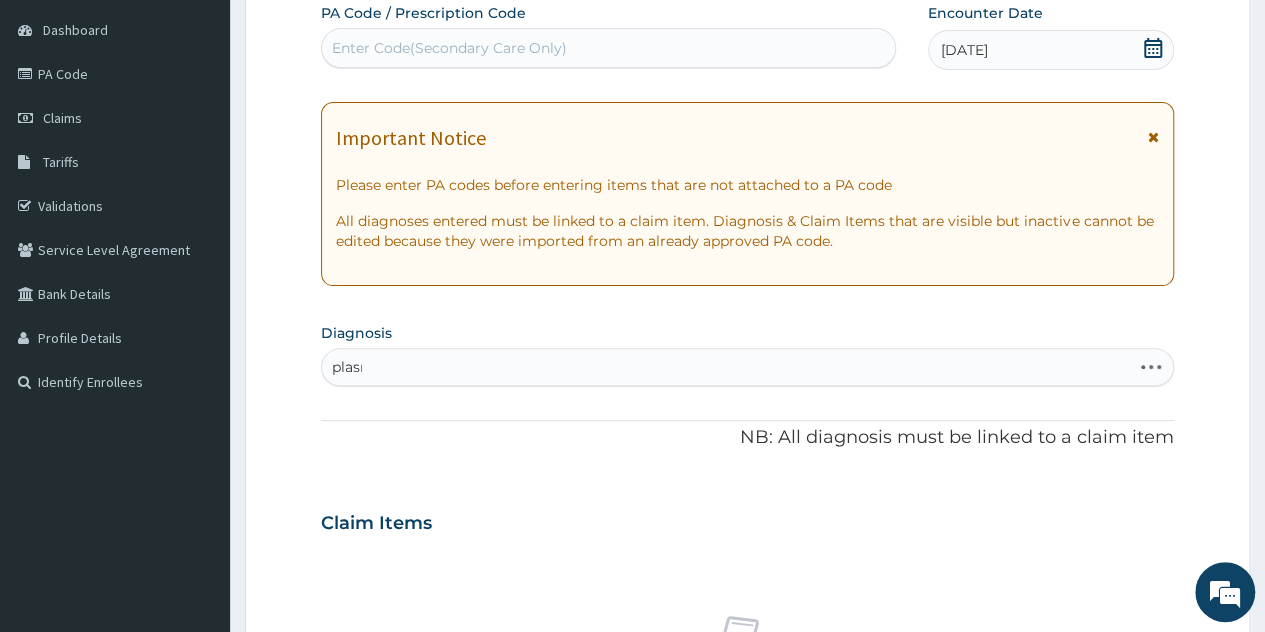 type on "plasmo" 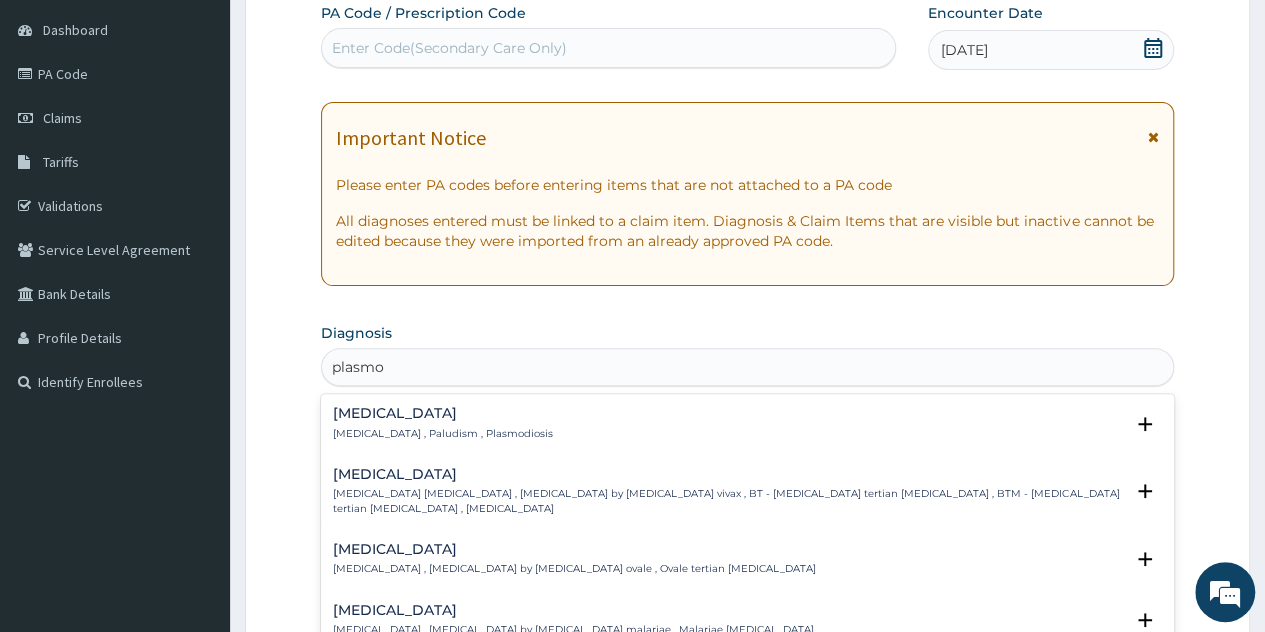 click on "Malaria Malaria , Paludism , Plasmodiosis" at bounding box center [443, 423] 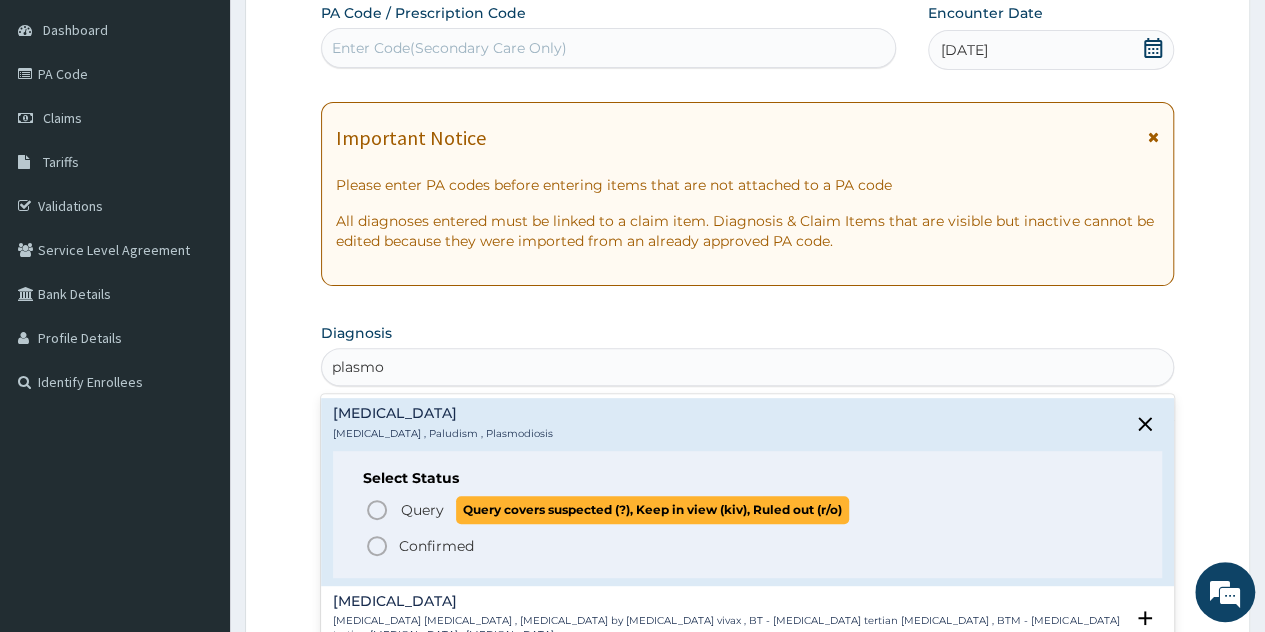 click on "Query" at bounding box center (422, 510) 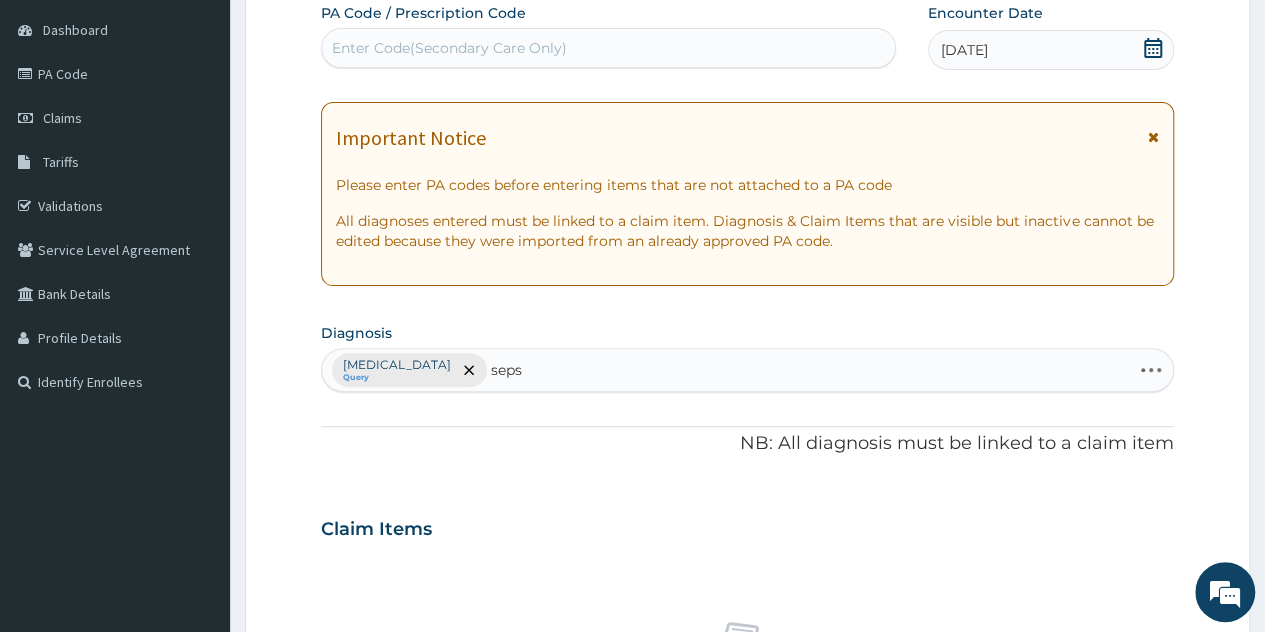 type on "sepsi" 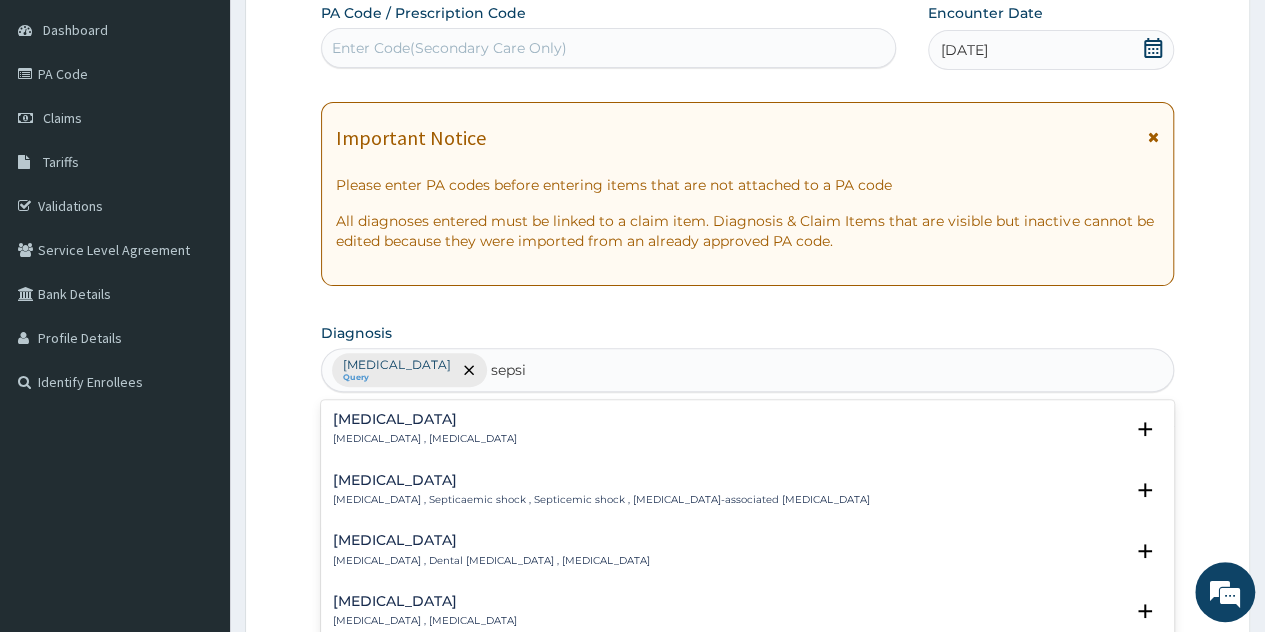 click on "Sepsis Systemic infection , Sepsis" at bounding box center (425, 429) 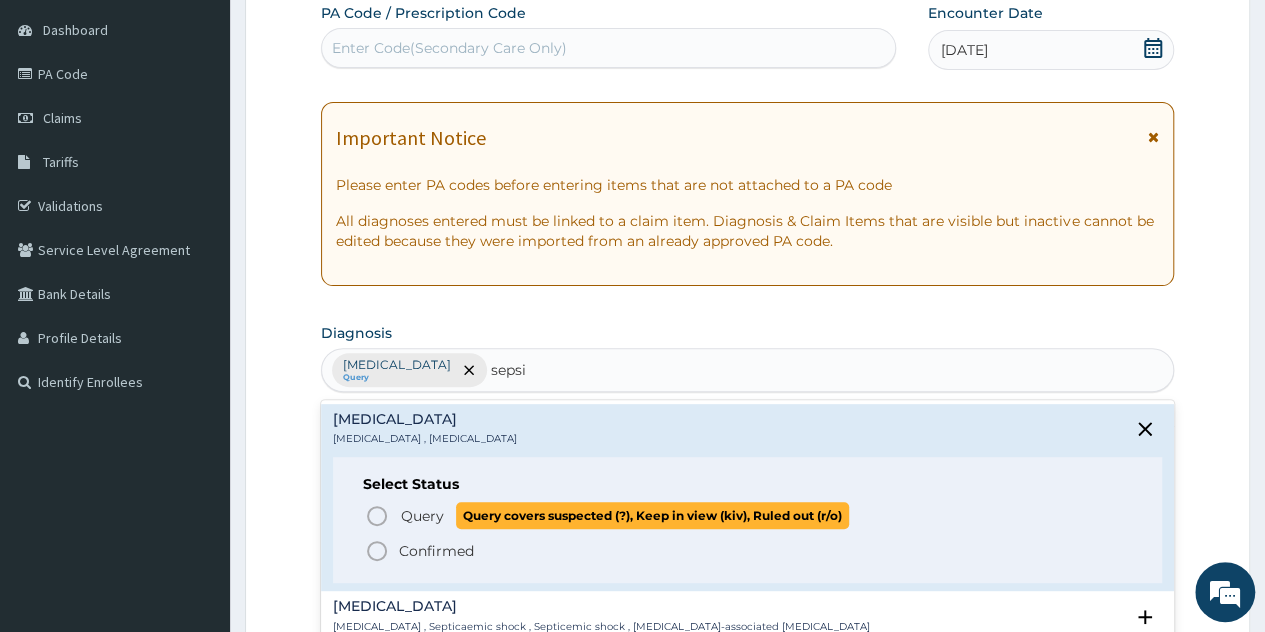 click on "Query" at bounding box center [422, 516] 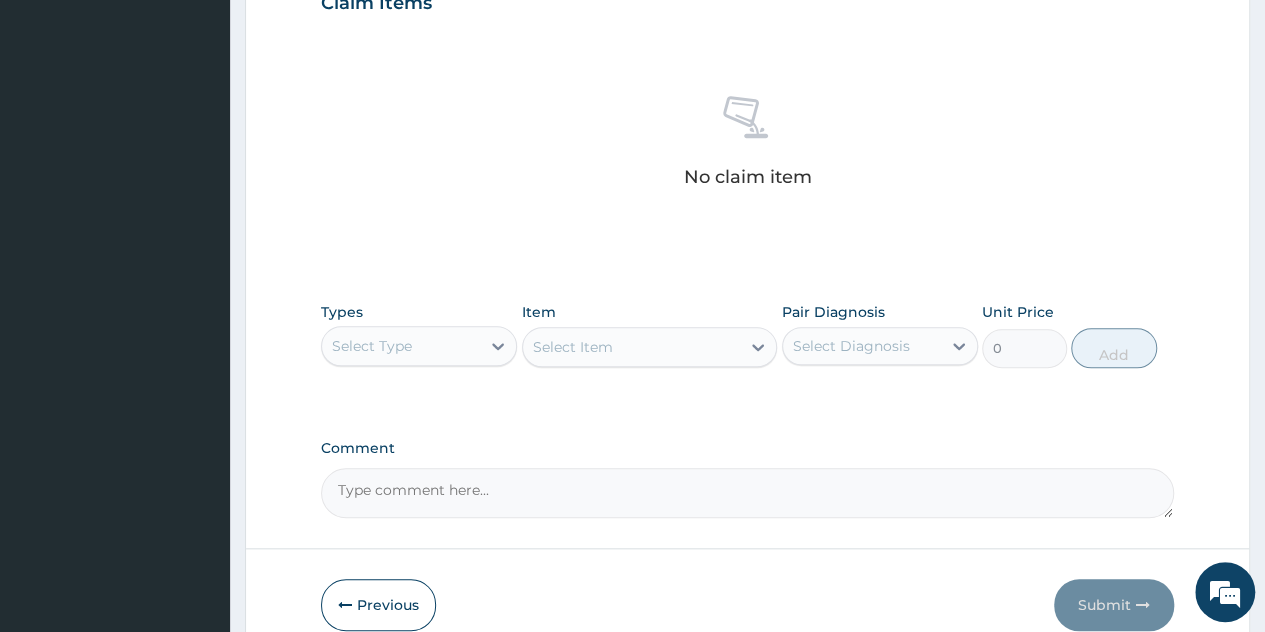 scroll, scrollTop: 806, scrollLeft: 0, axis: vertical 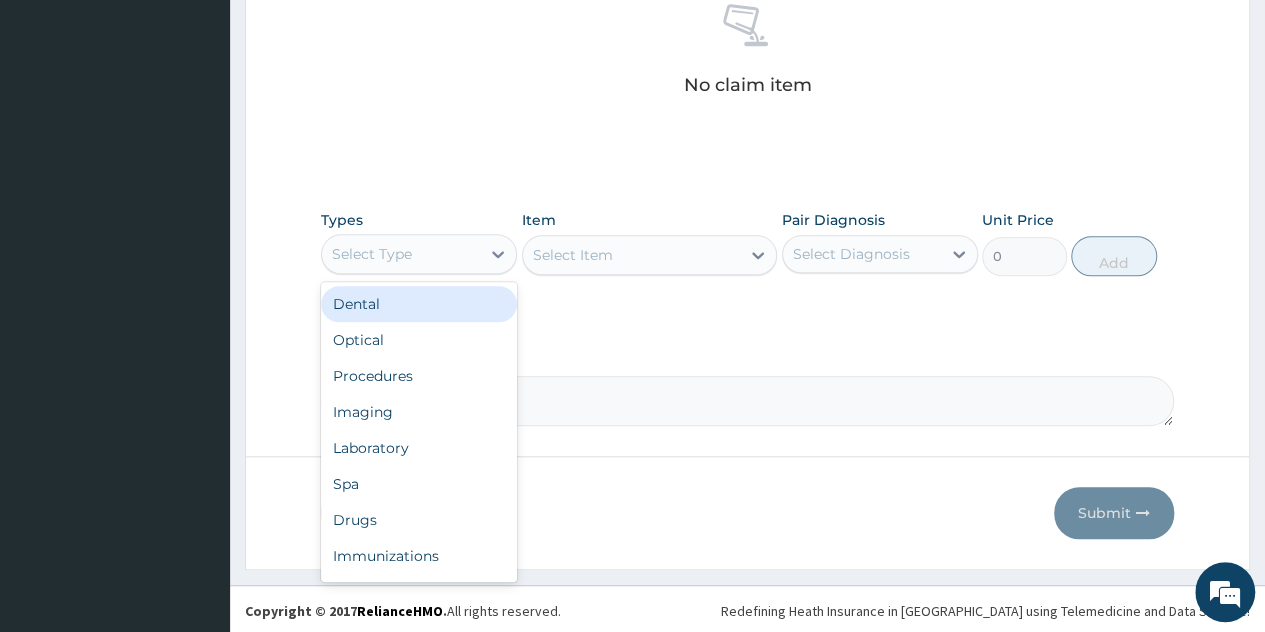 click on "Select Type" at bounding box center [401, 254] 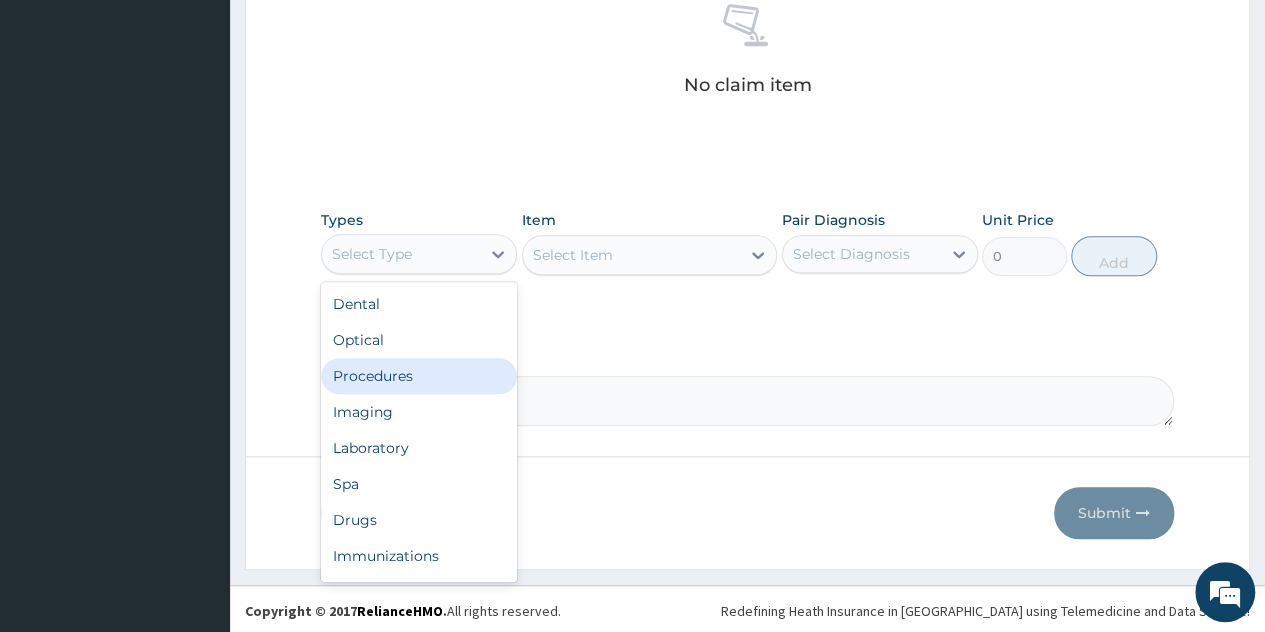 click on "Procedures" at bounding box center (419, 376) 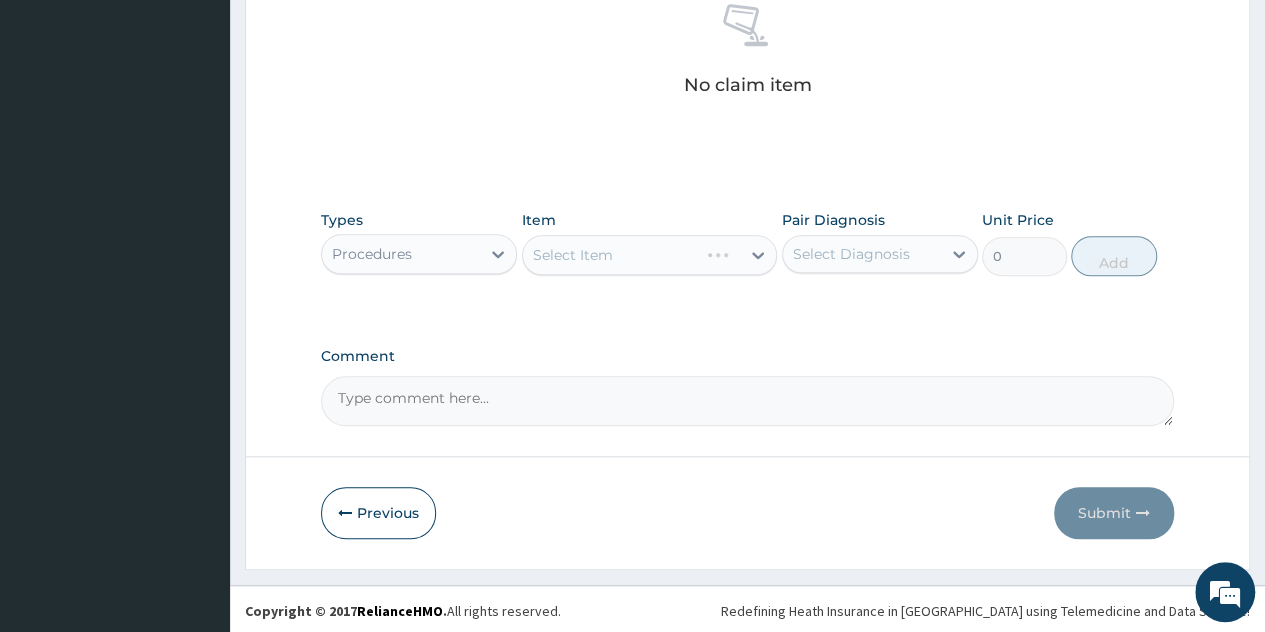 click on "Select Item" at bounding box center [650, 255] 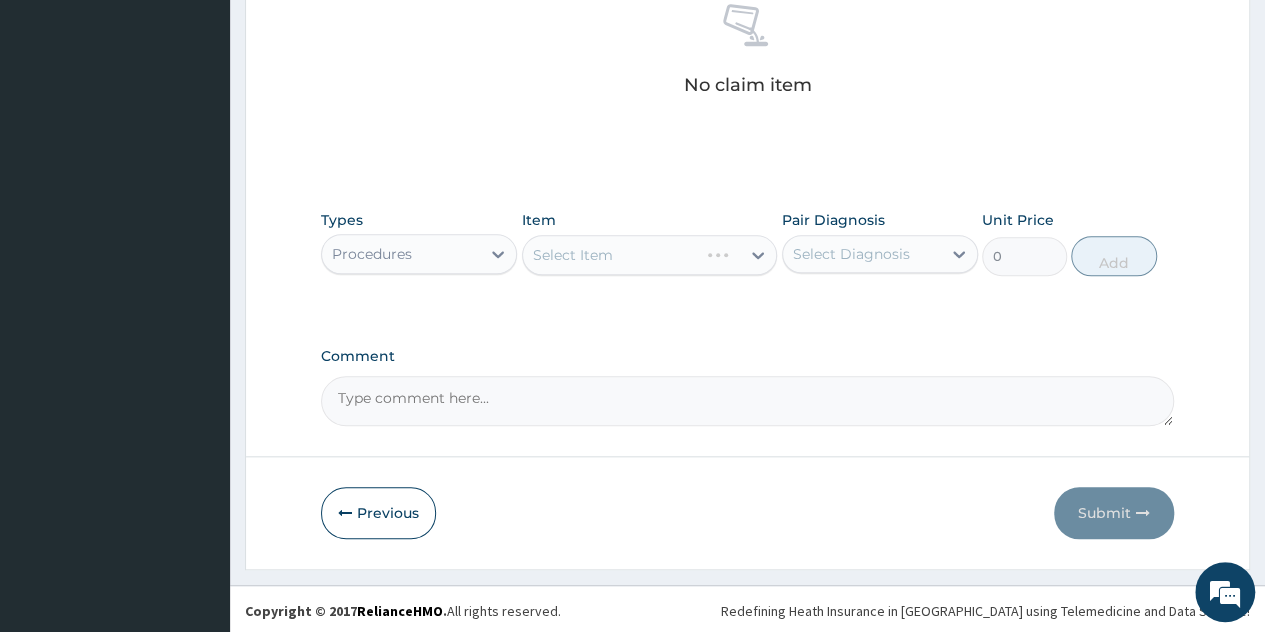 click on "Select Item" at bounding box center [650, 255] 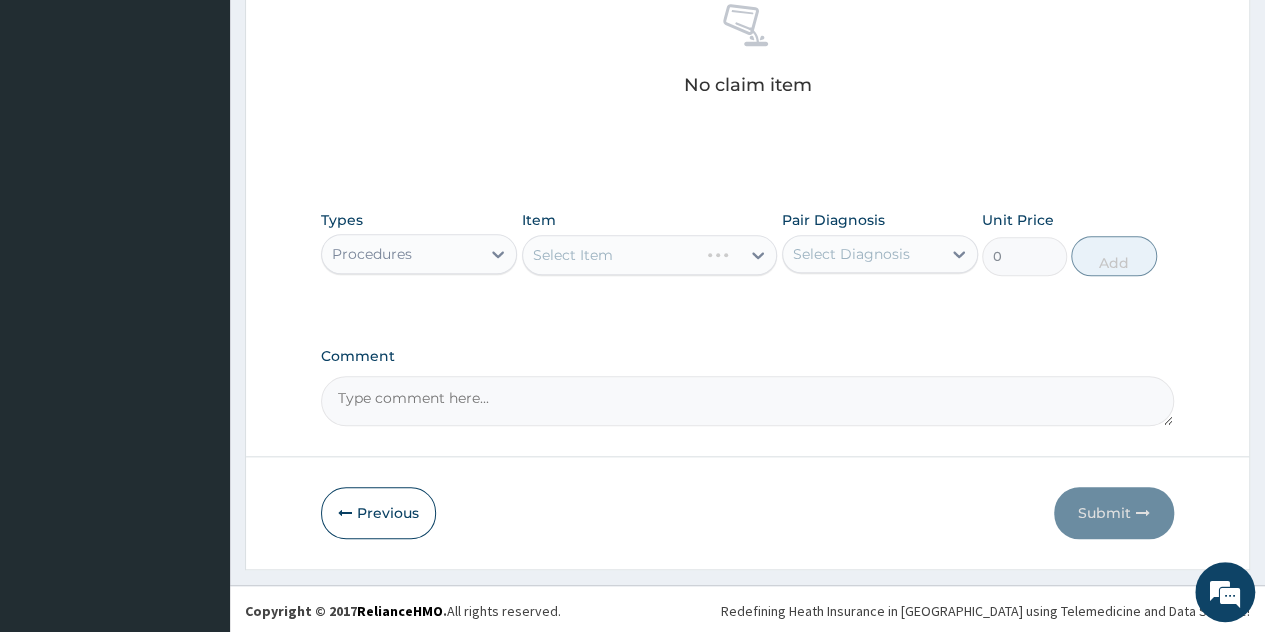 click on "Select Item" at bounding box center [650, 255] 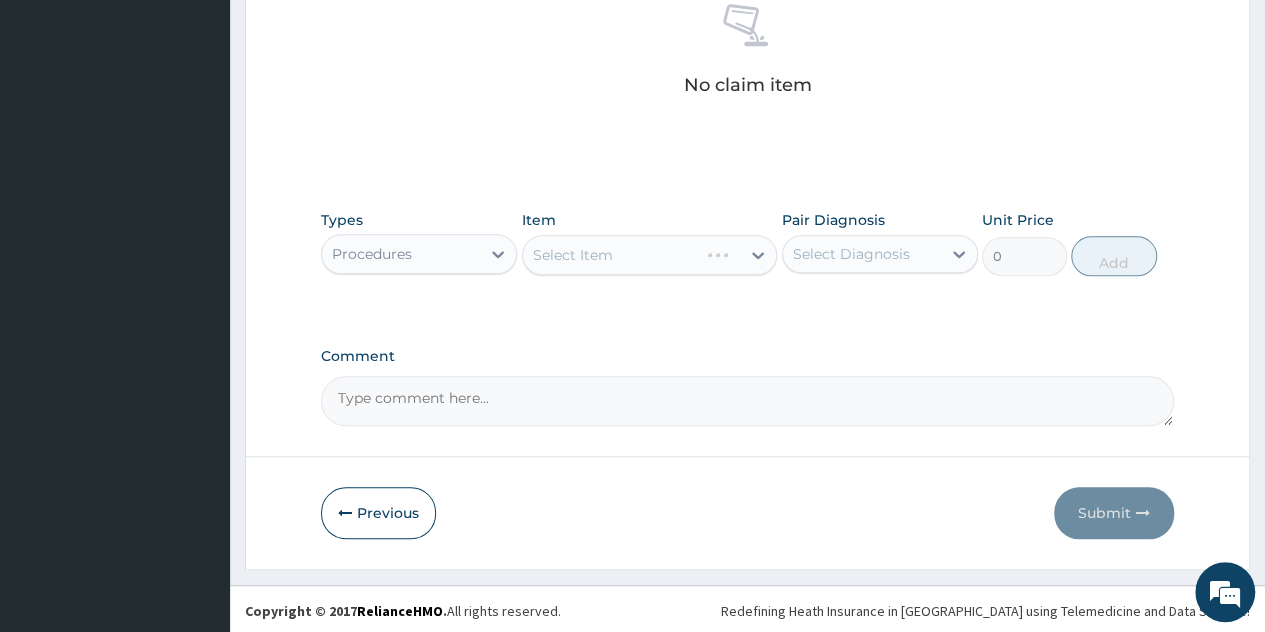 click on "Select Item" at bounding box center [650, 255] 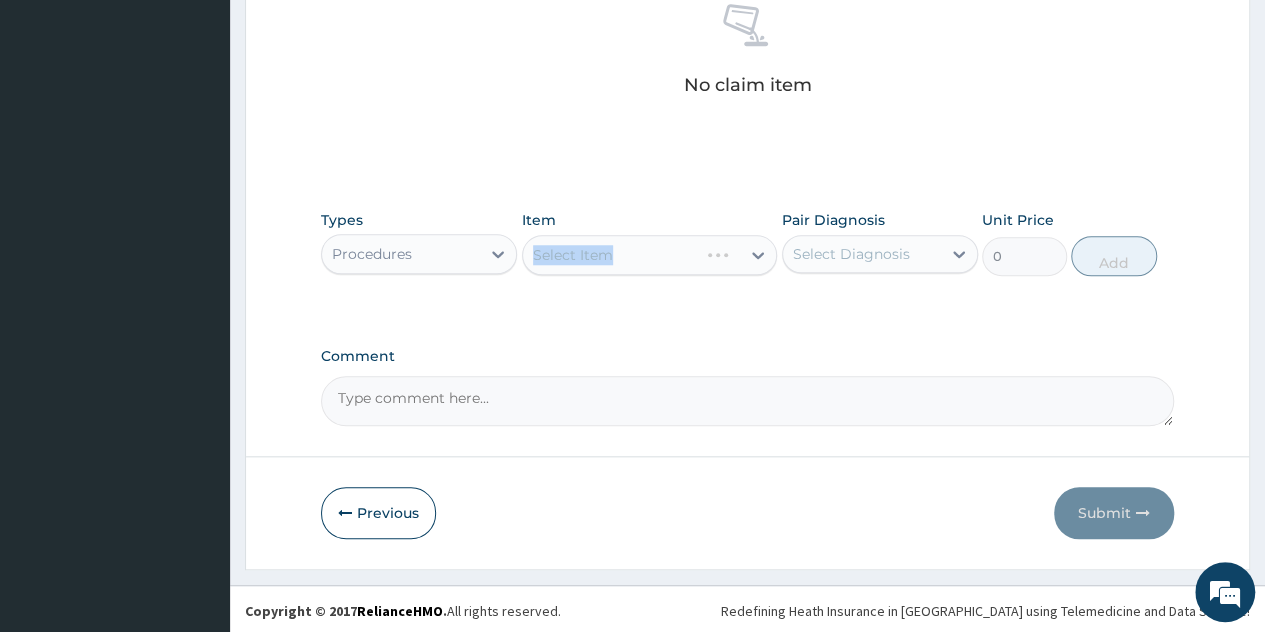 click on "Select Item" at bounding box center (650, 255) 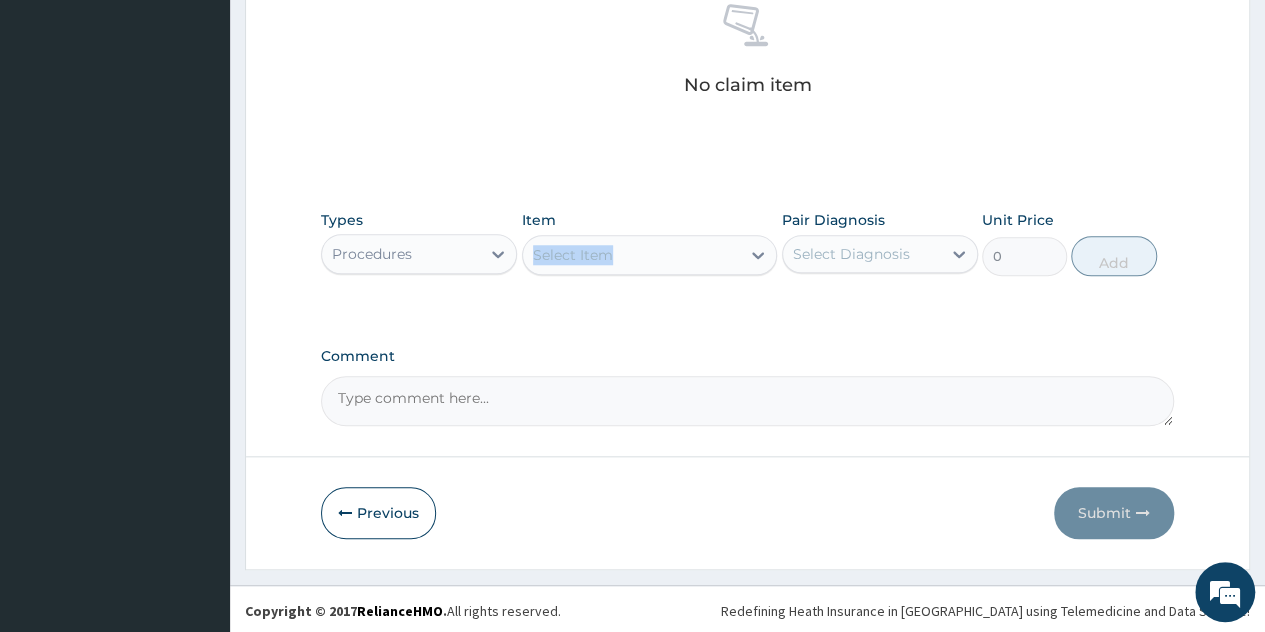 click on "Select Item" at bounding box center [632, 255] 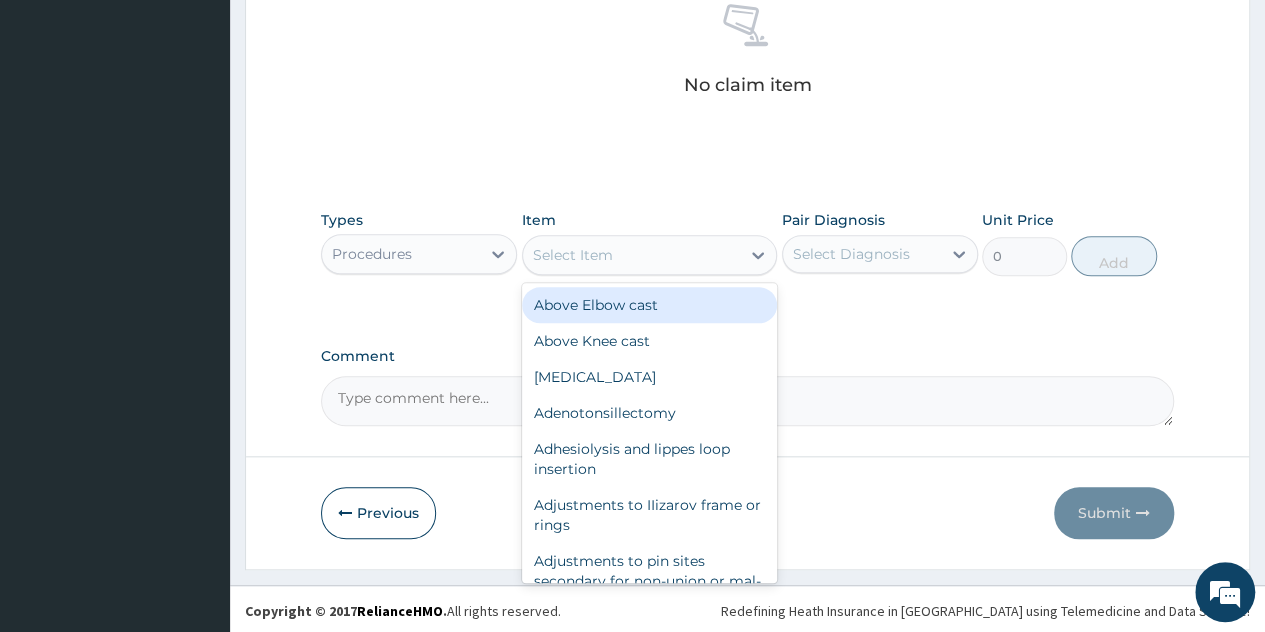 click on "Select Item" at bounding box center [632, 255] 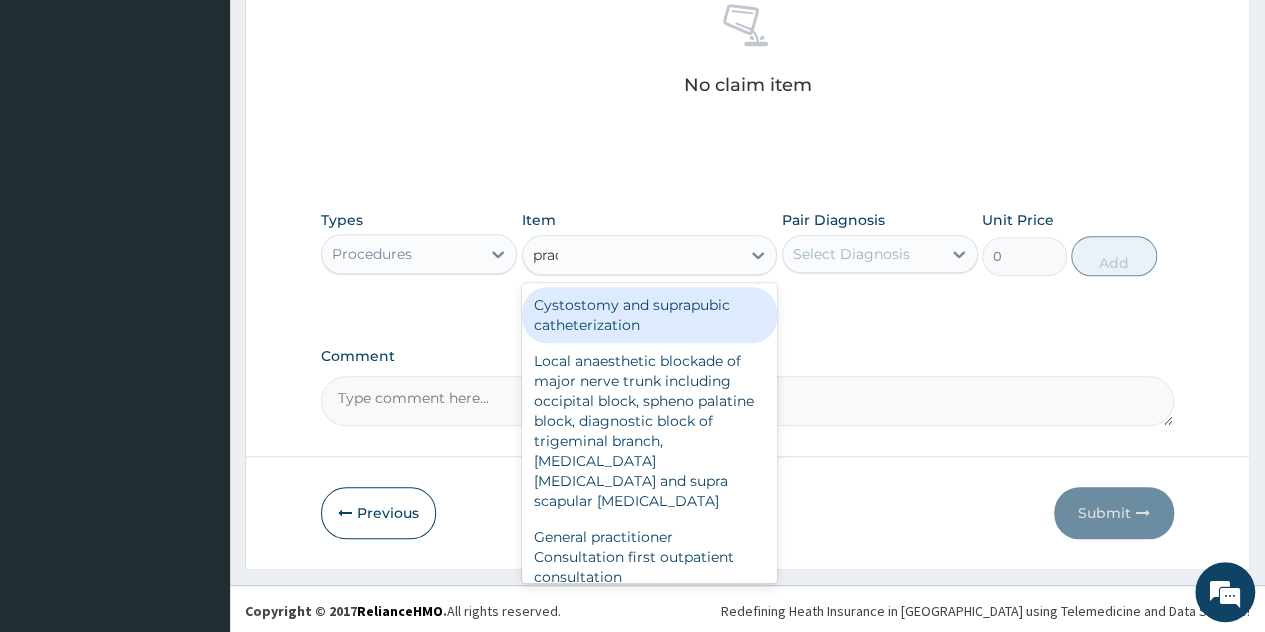 type on "pract" 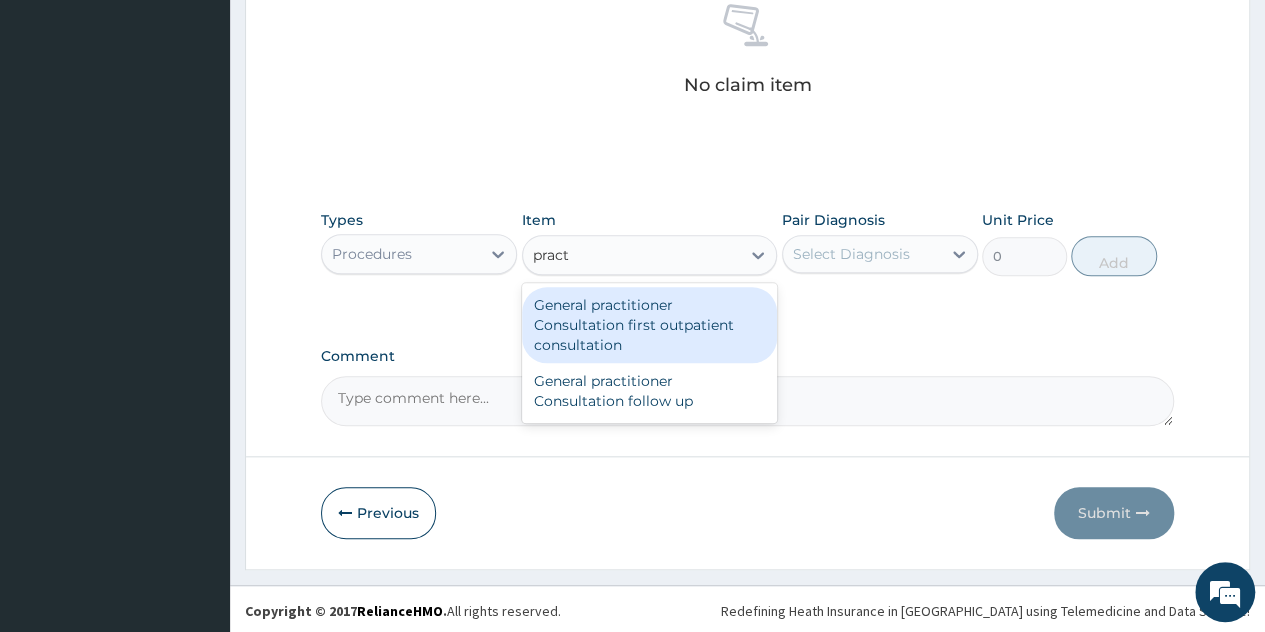 click on "General practitioner Consultation first outpatient consultation" at bounding box center [650, 325] 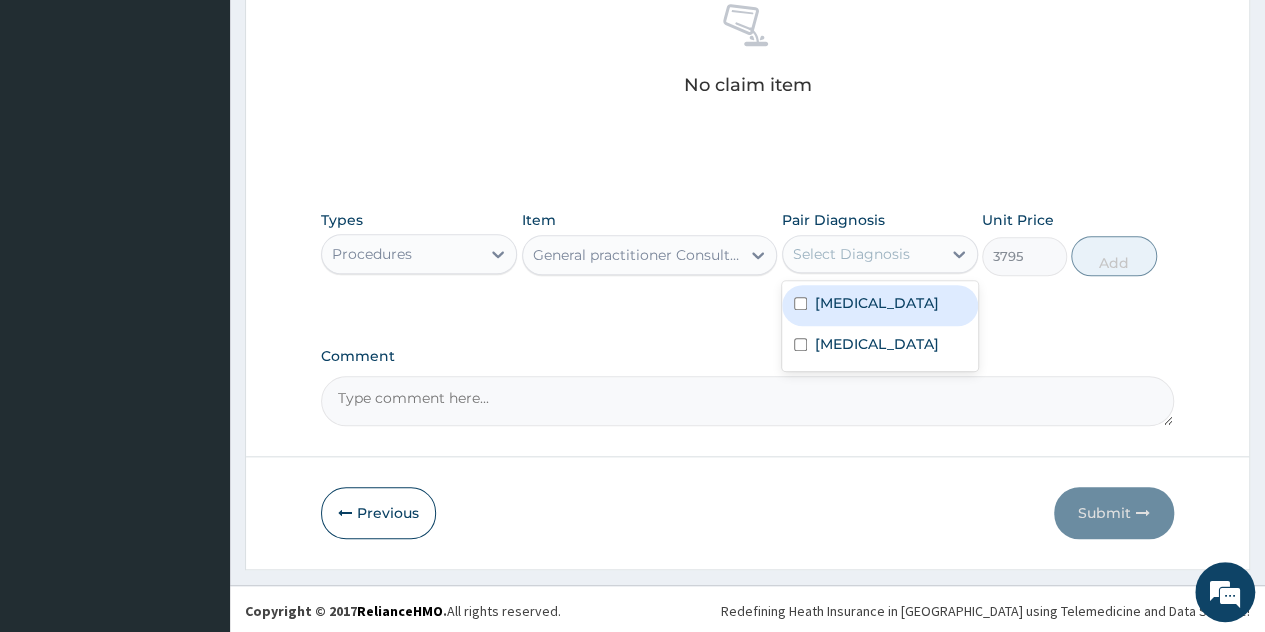click on "Select Diagnosis" at bounding box center [851, 254] 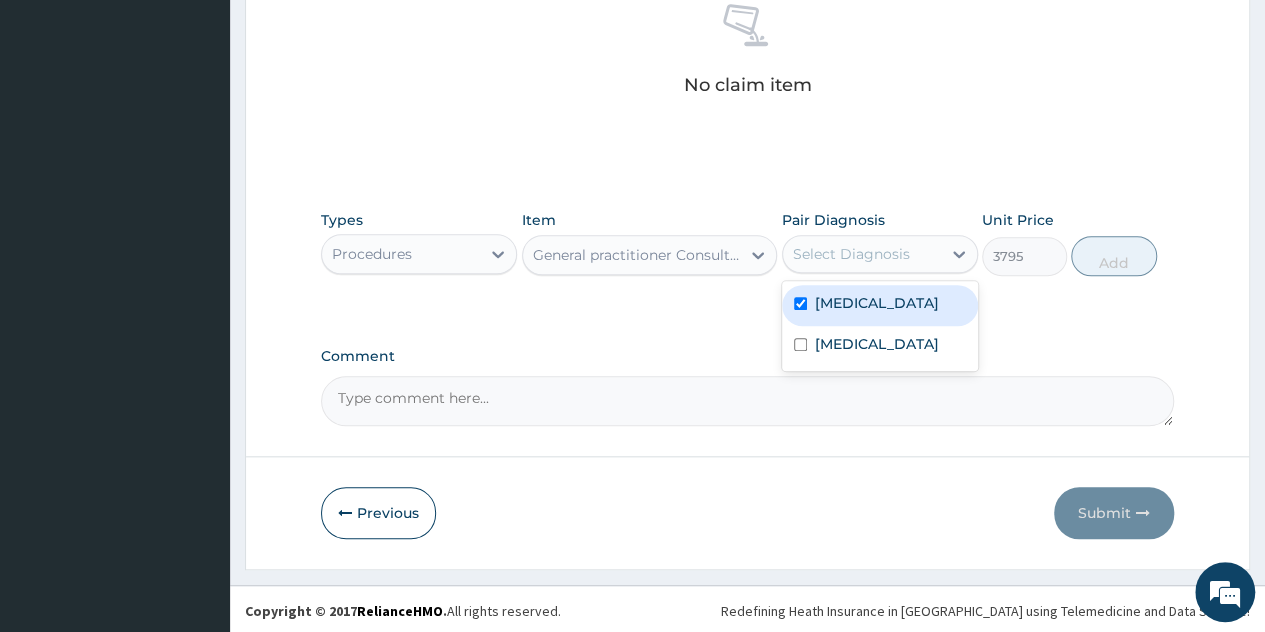 checkbox on "true" 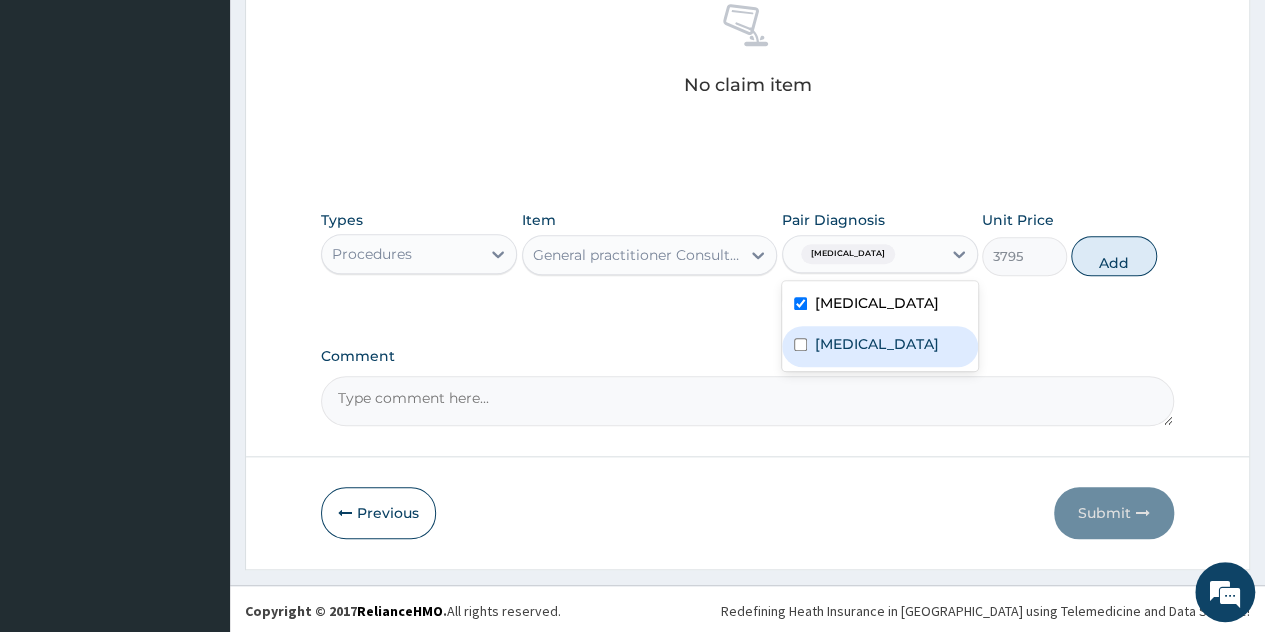click on "Sepsis" at bounding box center (877, 344) 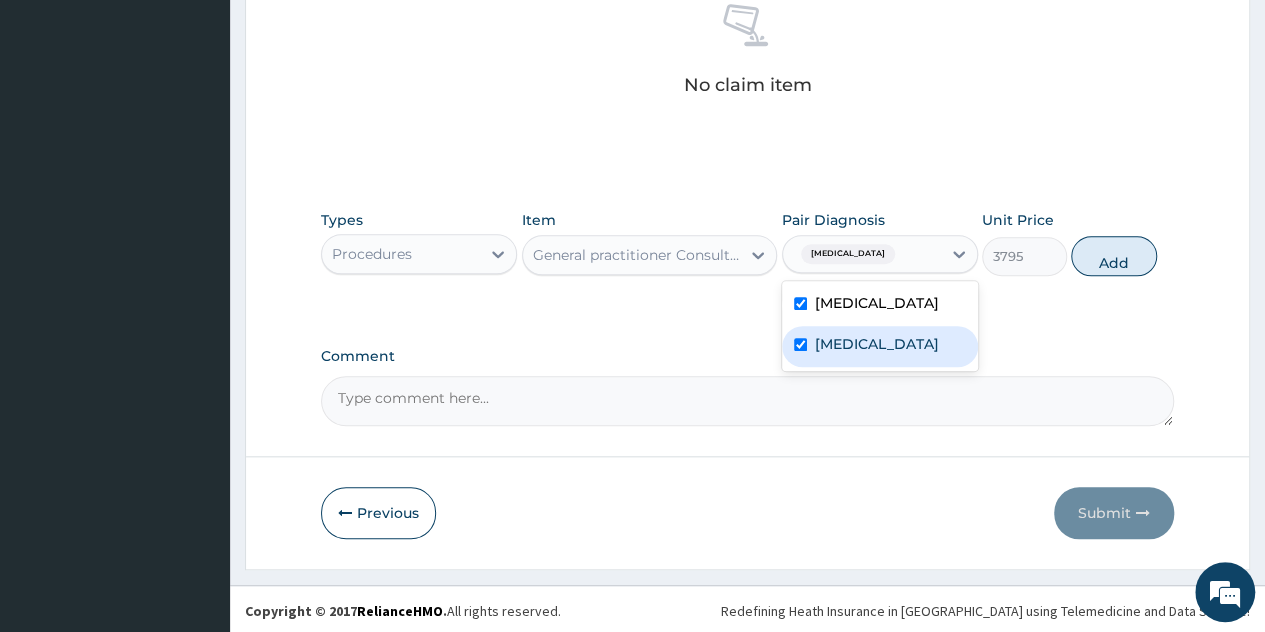 checkbox on "true" 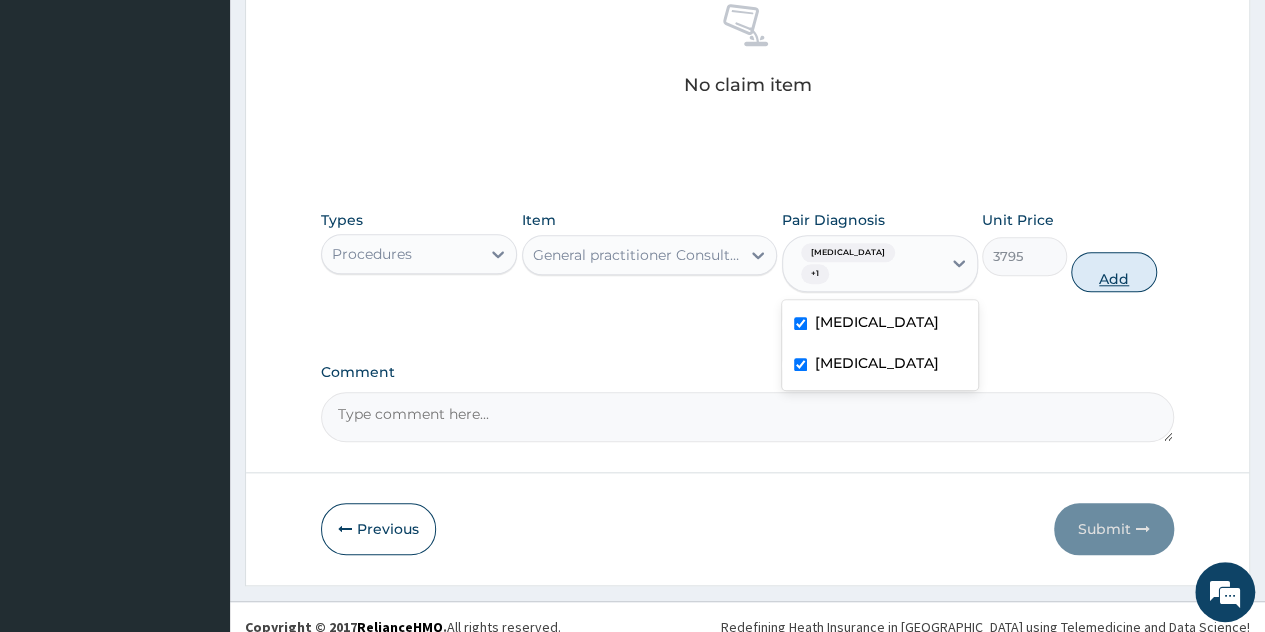 click on "Add" at bounding box center (1113, 272) 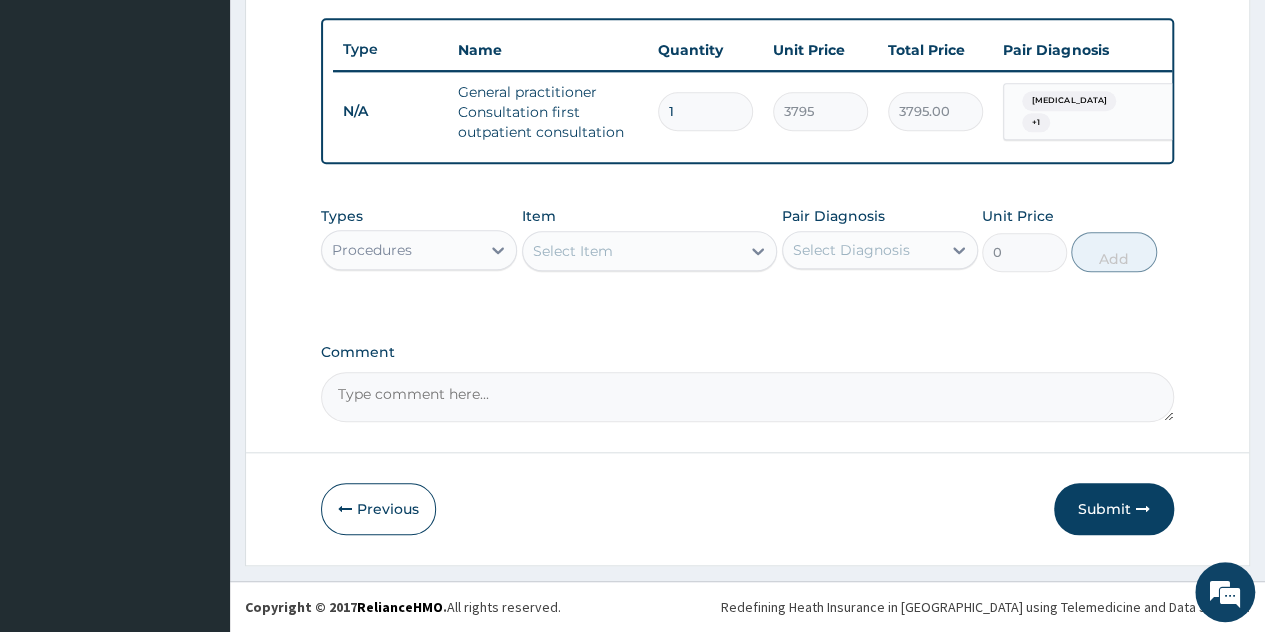 scroll, scrollTop: 738, scrollLeft: 0, axis: vertical 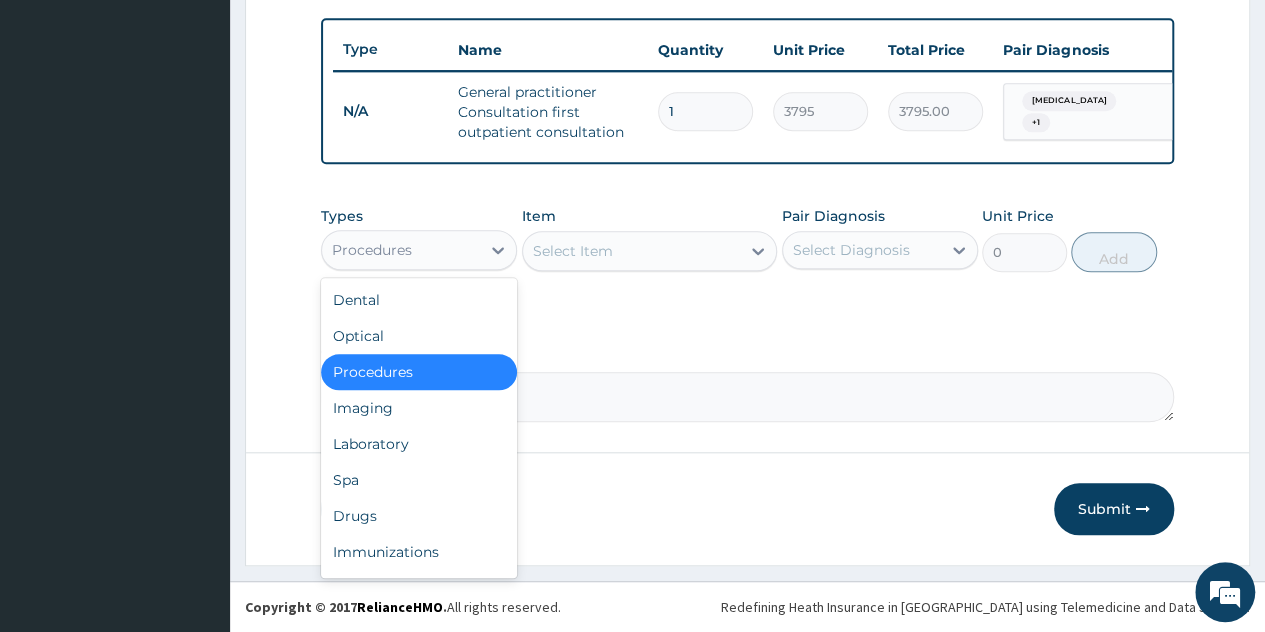 drag, startPoint x: 452, startPoint y: 261, endPoint x: 429, endPoint y: 406, distance: 146.8128 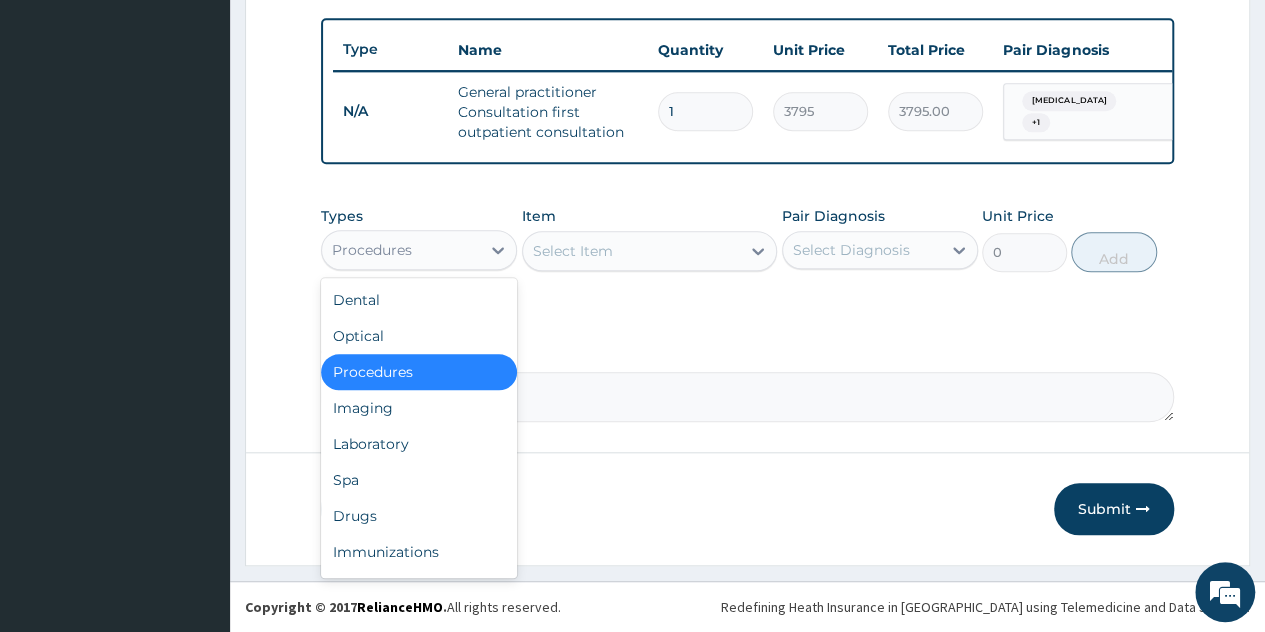 click on "Procedures" at bounding box center (419, 250) 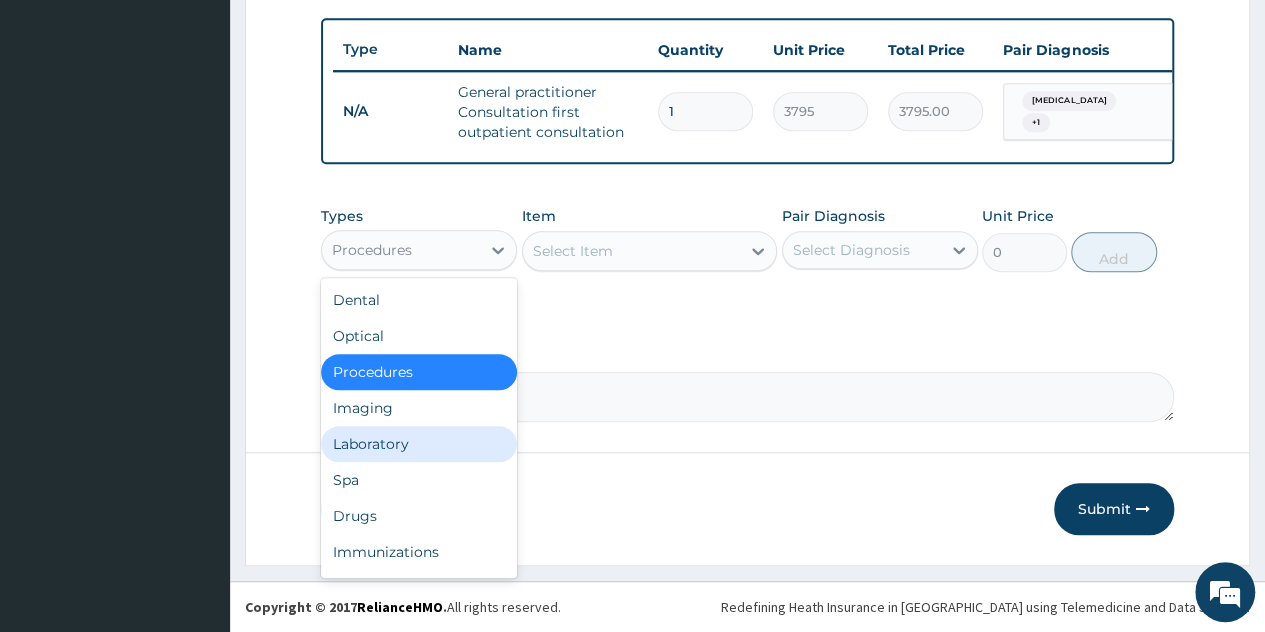 drag, startPoint x: 443, startPoint y: 451, endPoint x: 504, endPoint y: 408, distance: 74.63243 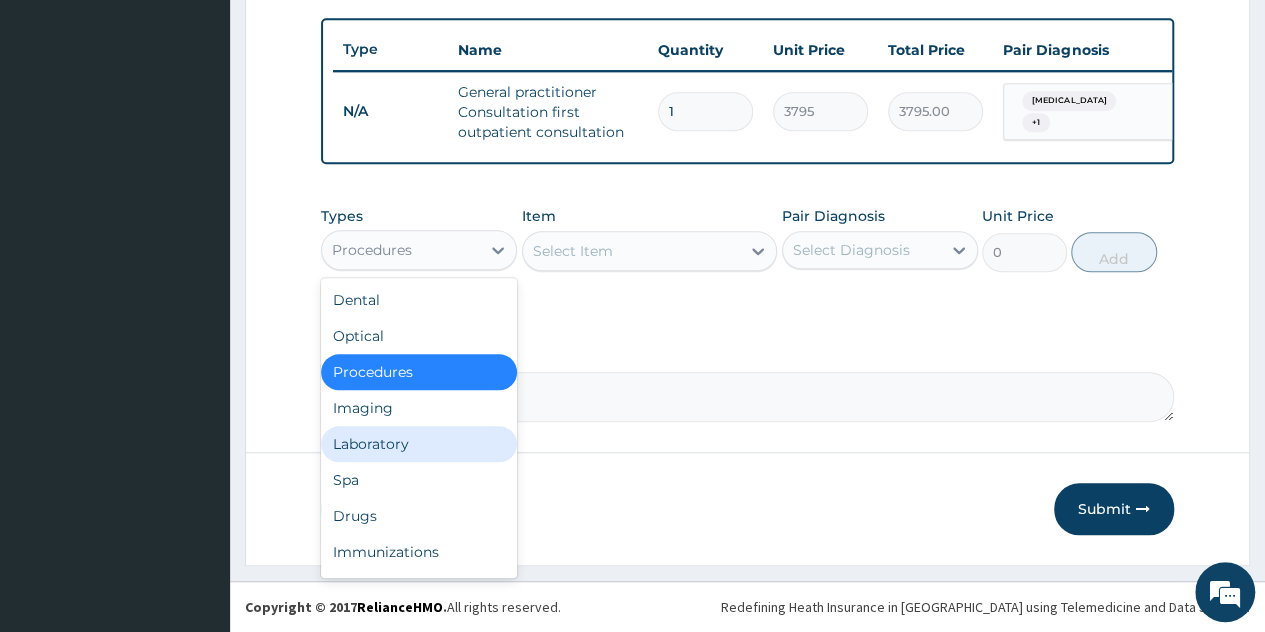click on "Laboratory" at bounding box center [419, 444] 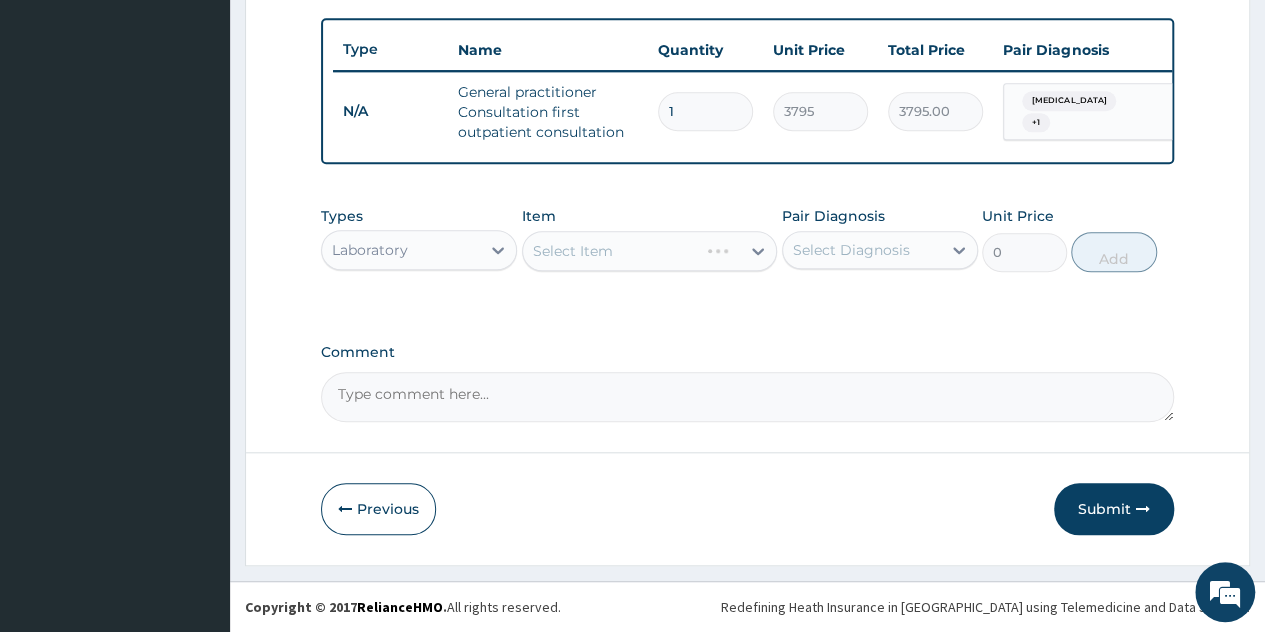 click on "Select Item" at bounding box center (650, 251) 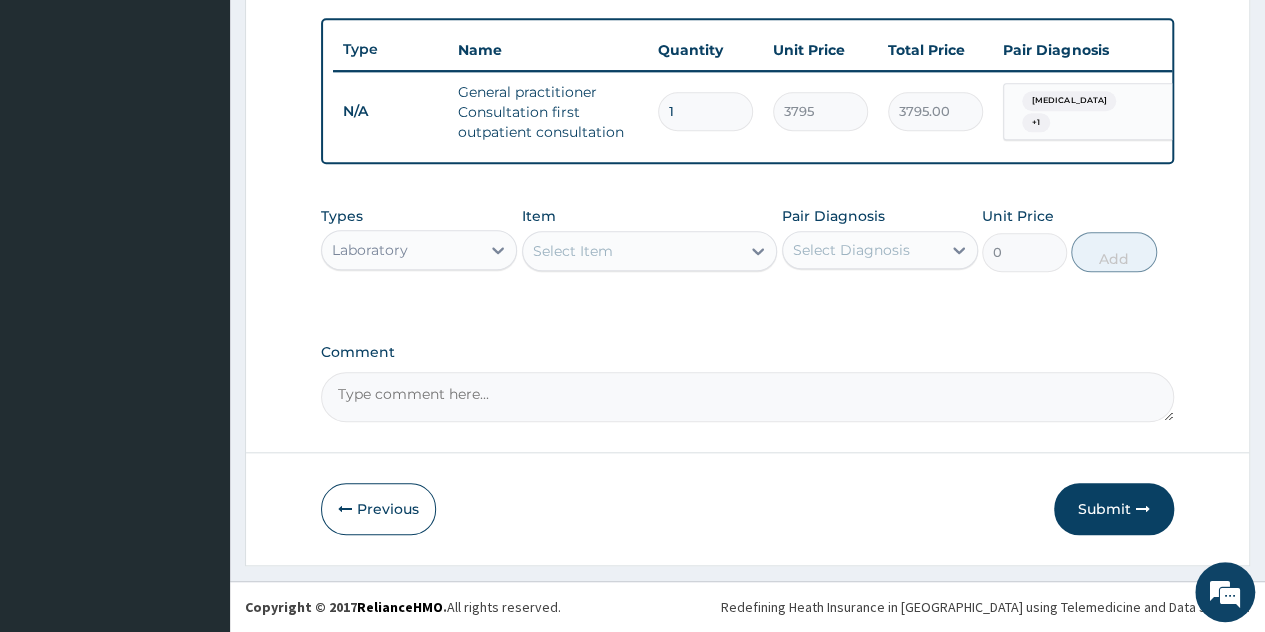 click on "Select Item" at bounding box center (632, 251) 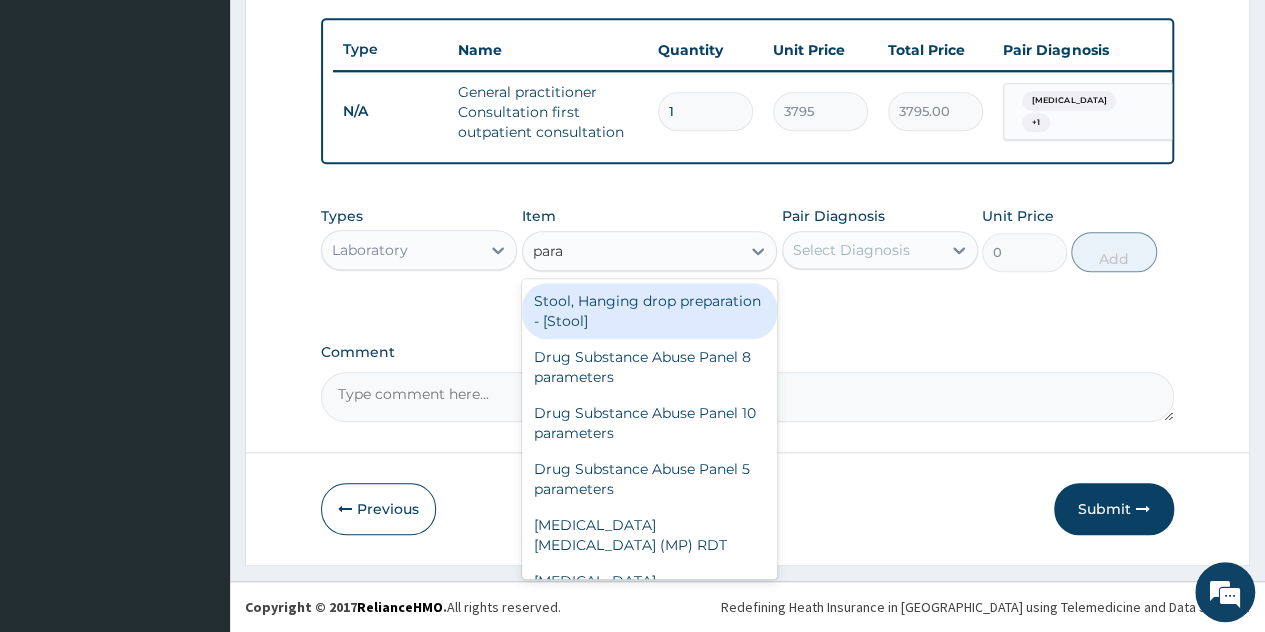 type on "paras" 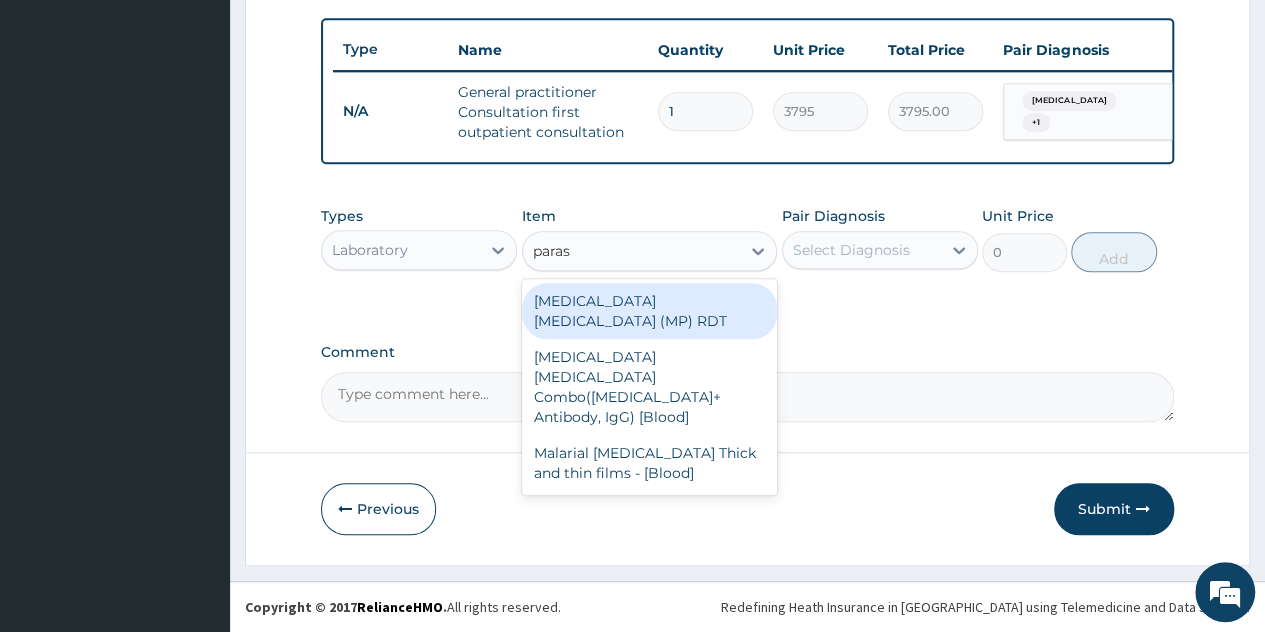 type 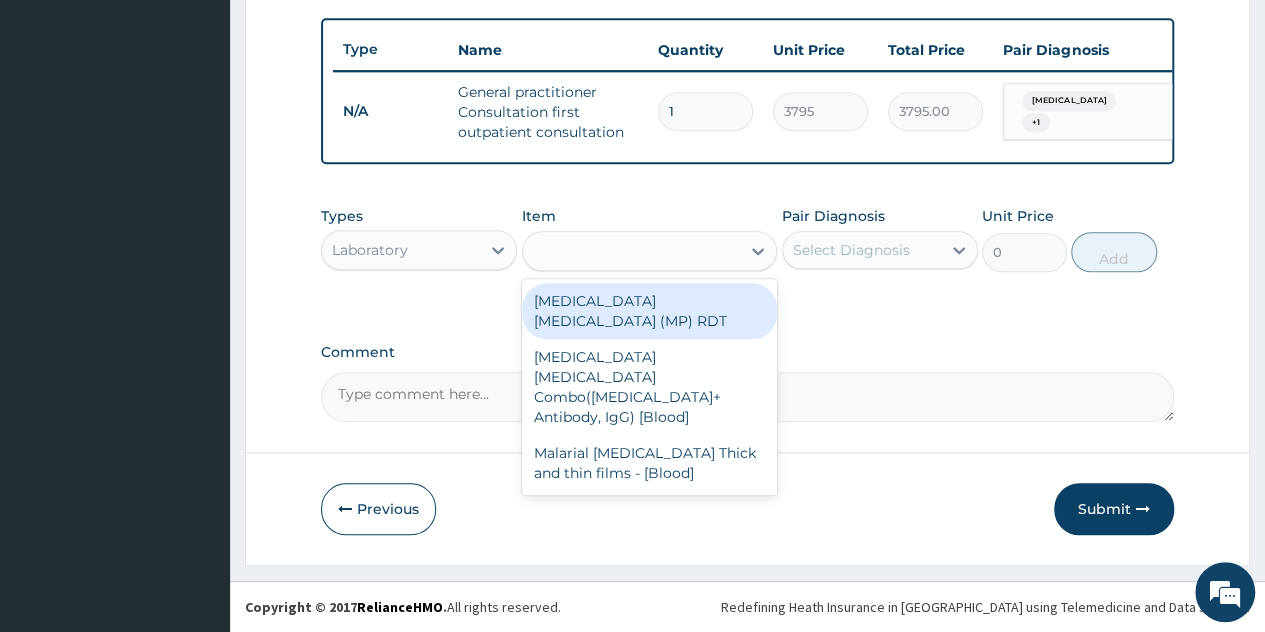 type on "1725" 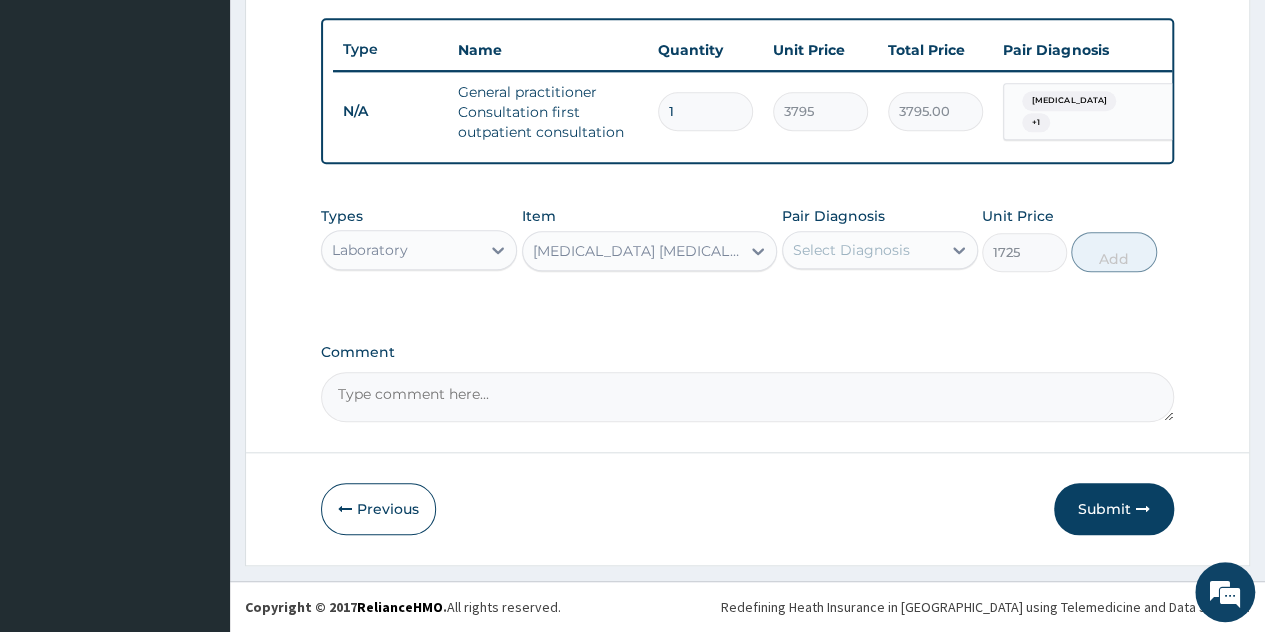 click on "Select Diagnosis" at bounding box center (862, 250) 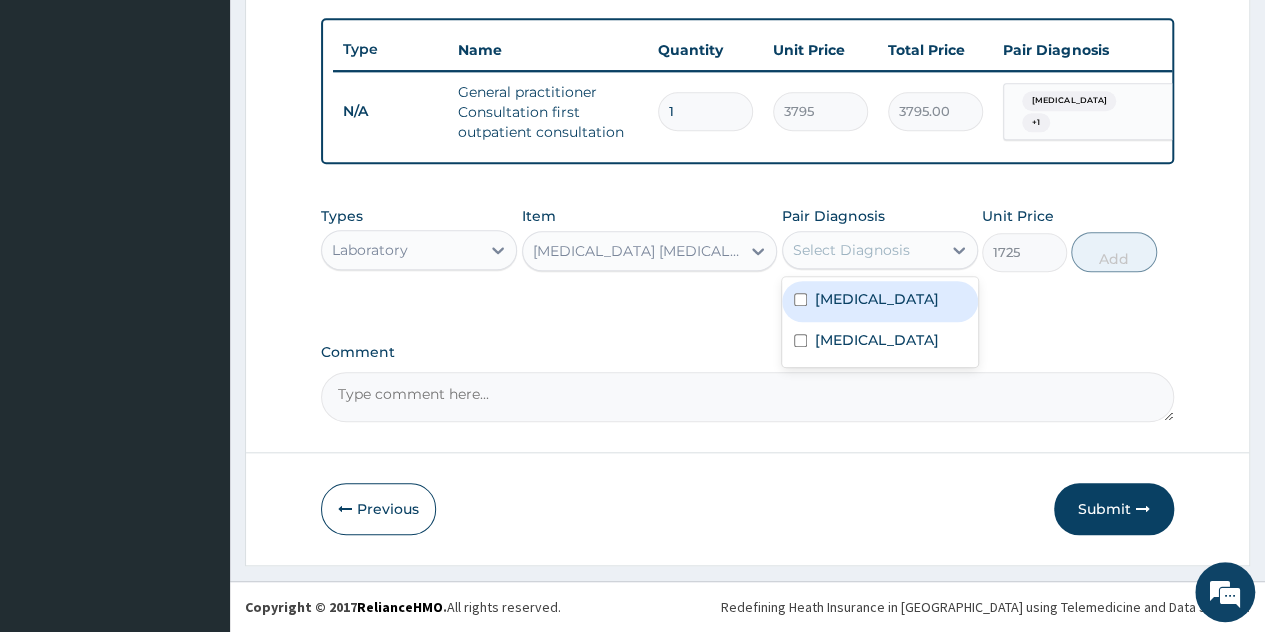 click on "[MEDICAL_DATA]" at bounding box center (880, 301) 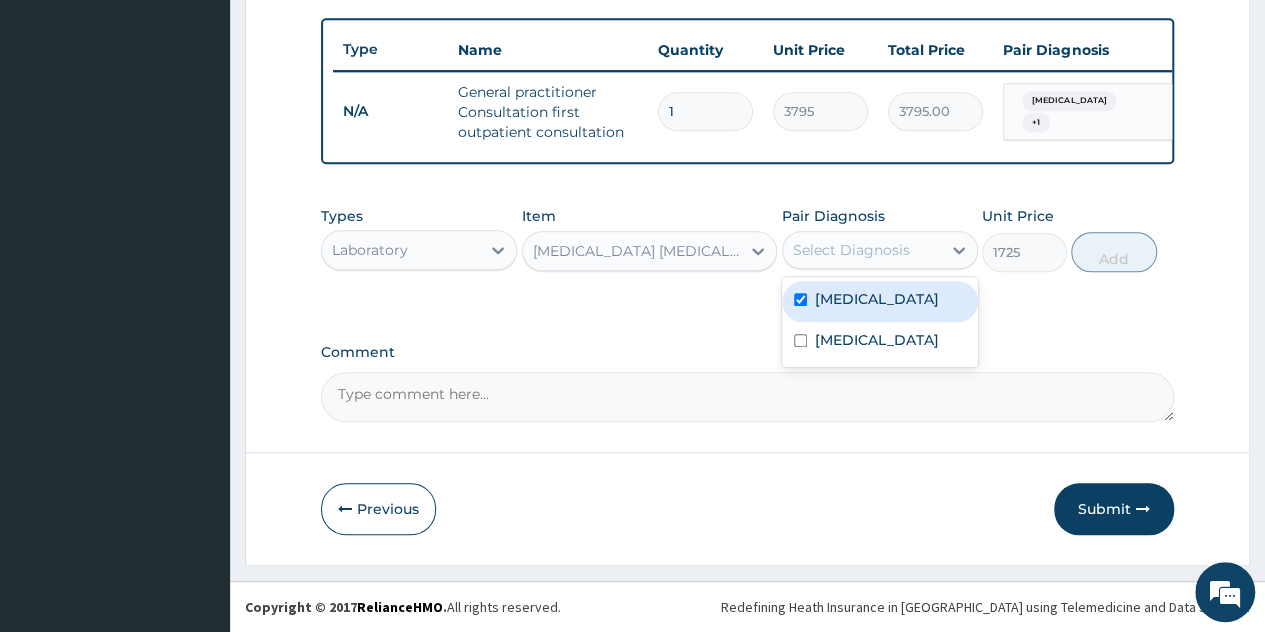 checkbox on "true" 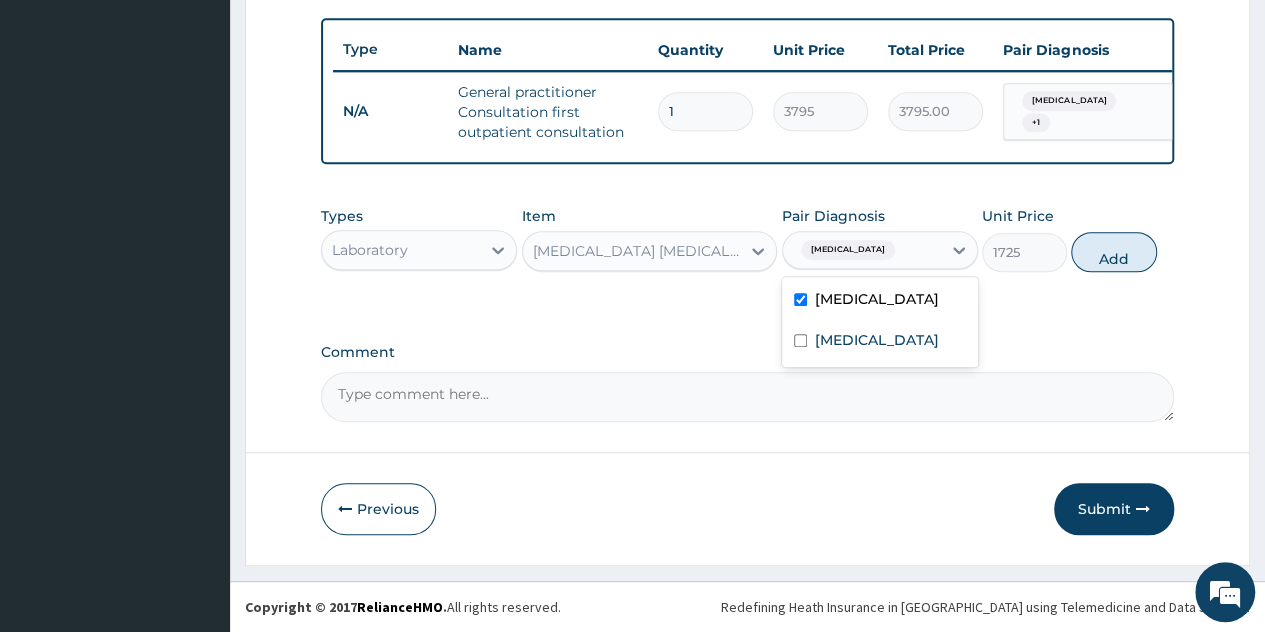 drag, startPoint x: 1094, startPoint y: 253, endPoint x: 1002, endPoint y: 278, distance: 95.33625 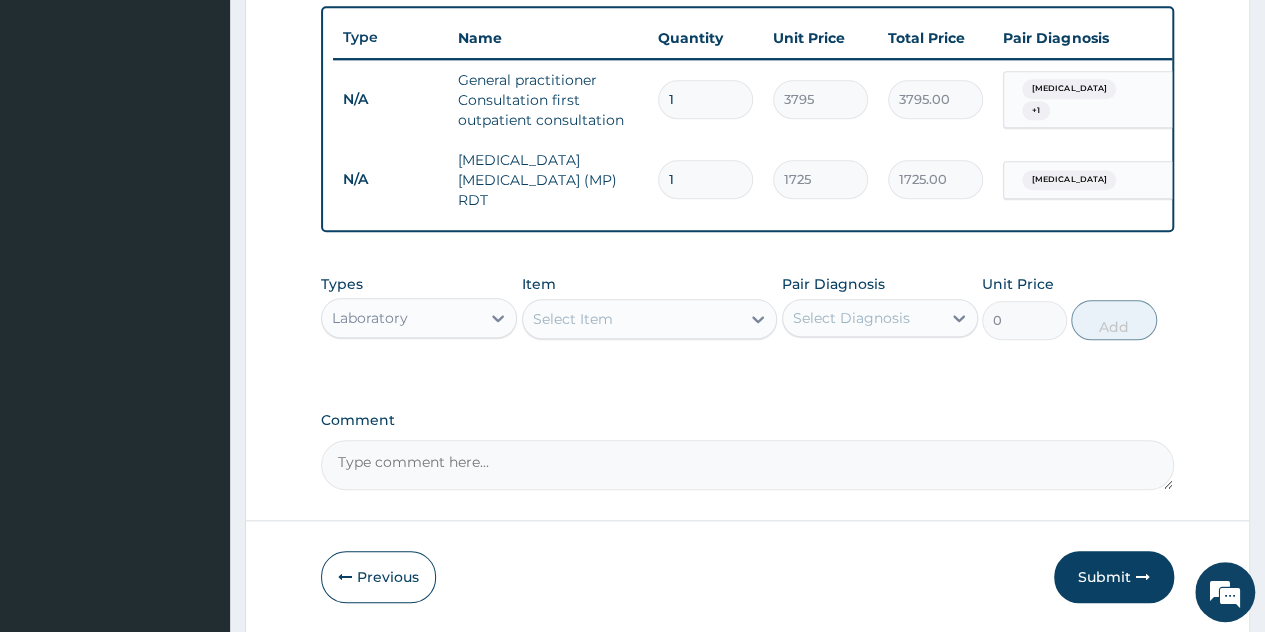 click on "Select Item" at bounding box center (632, 319) 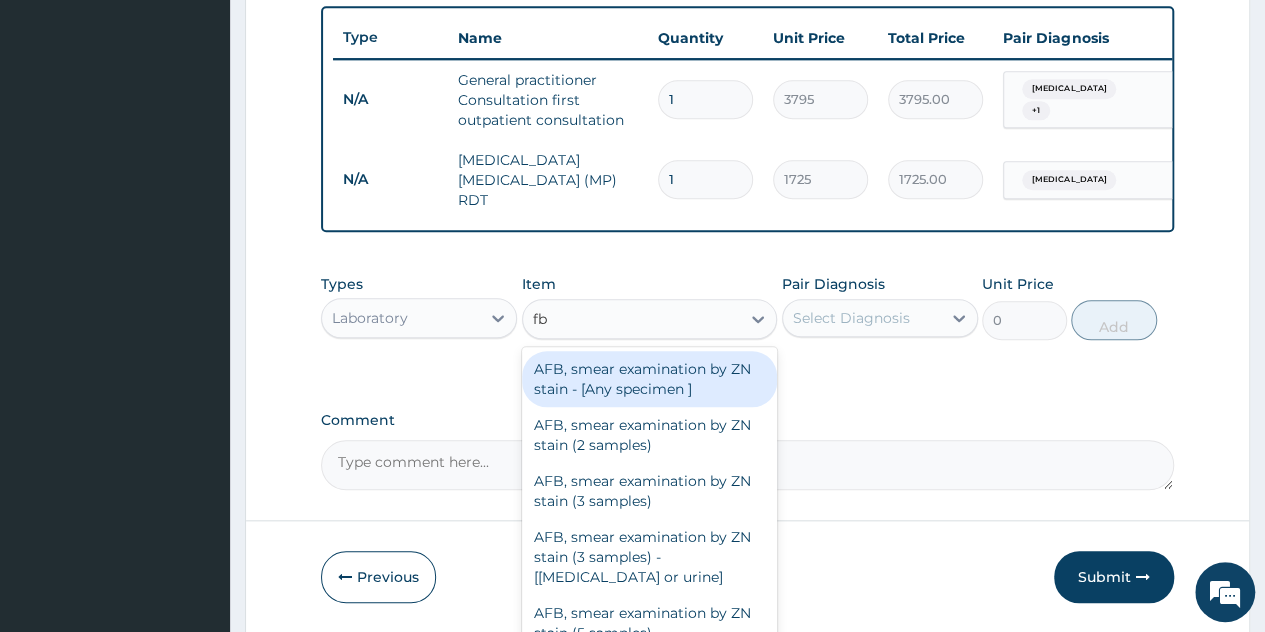 type on "fbc" 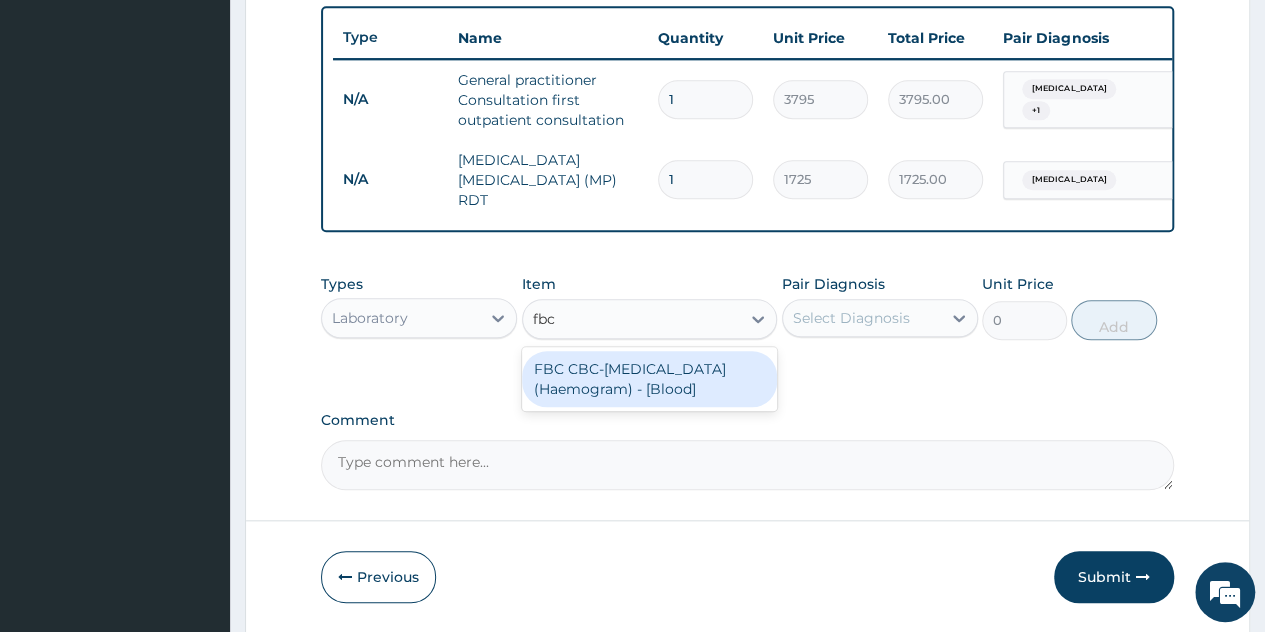 type 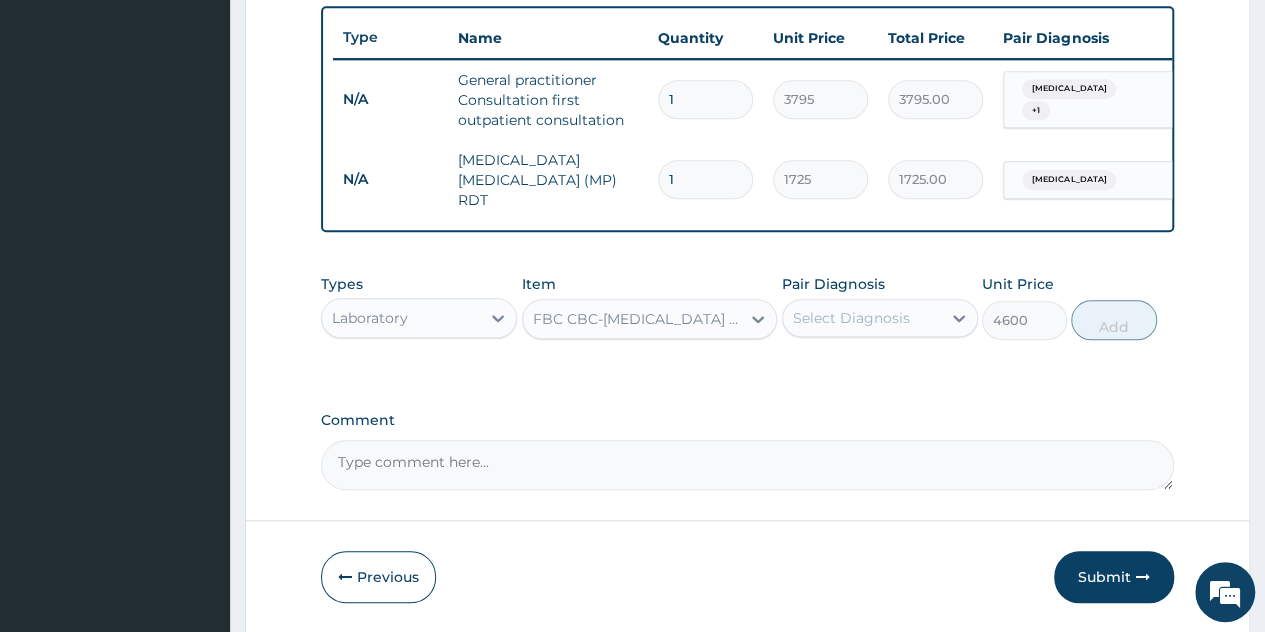 click on "Select Diagnosis" at bounding box center (851, 318) 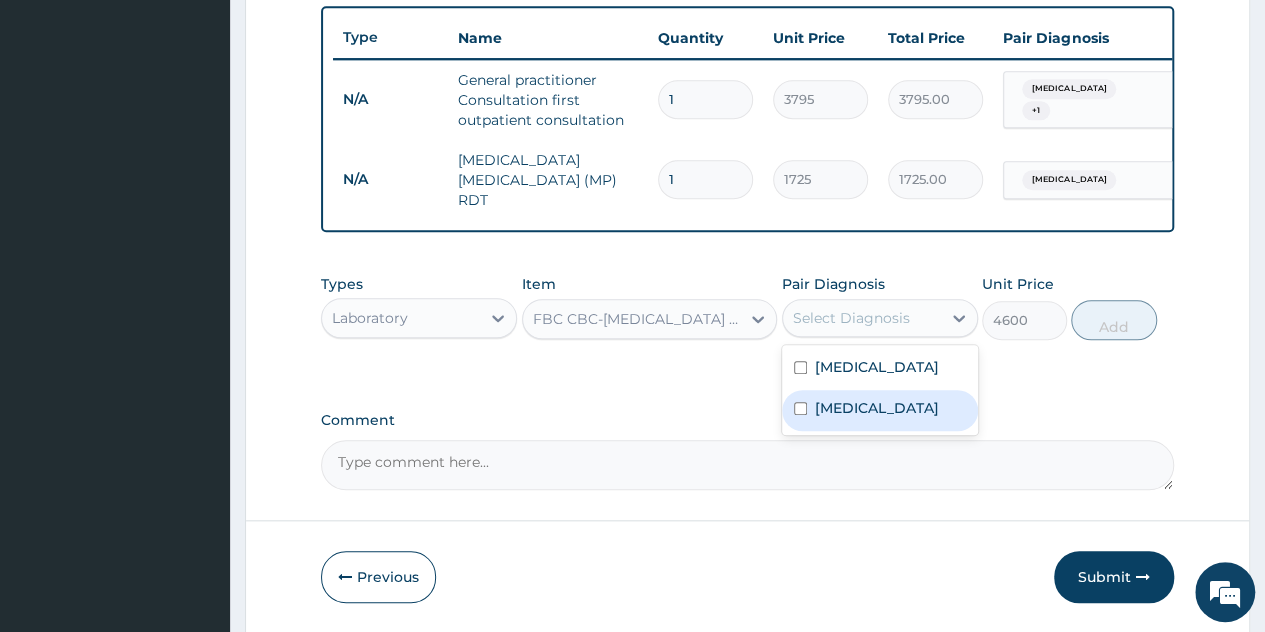 click on "Sepsis" at bounding box center (880, 410) 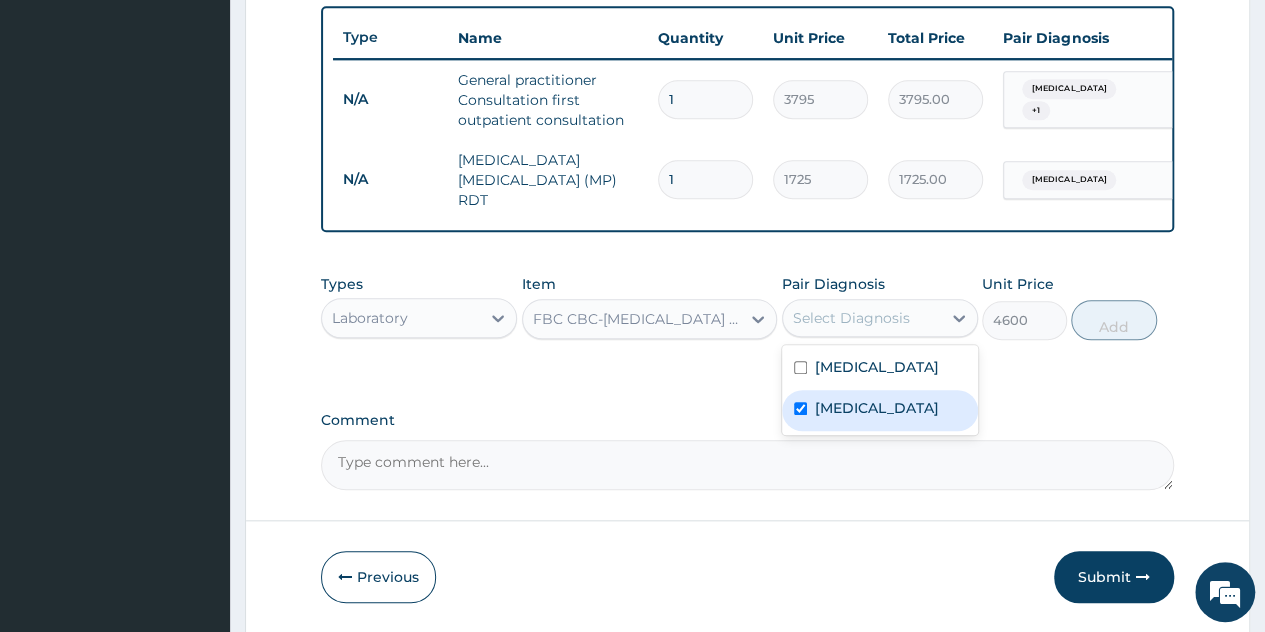 checkbox on "true" 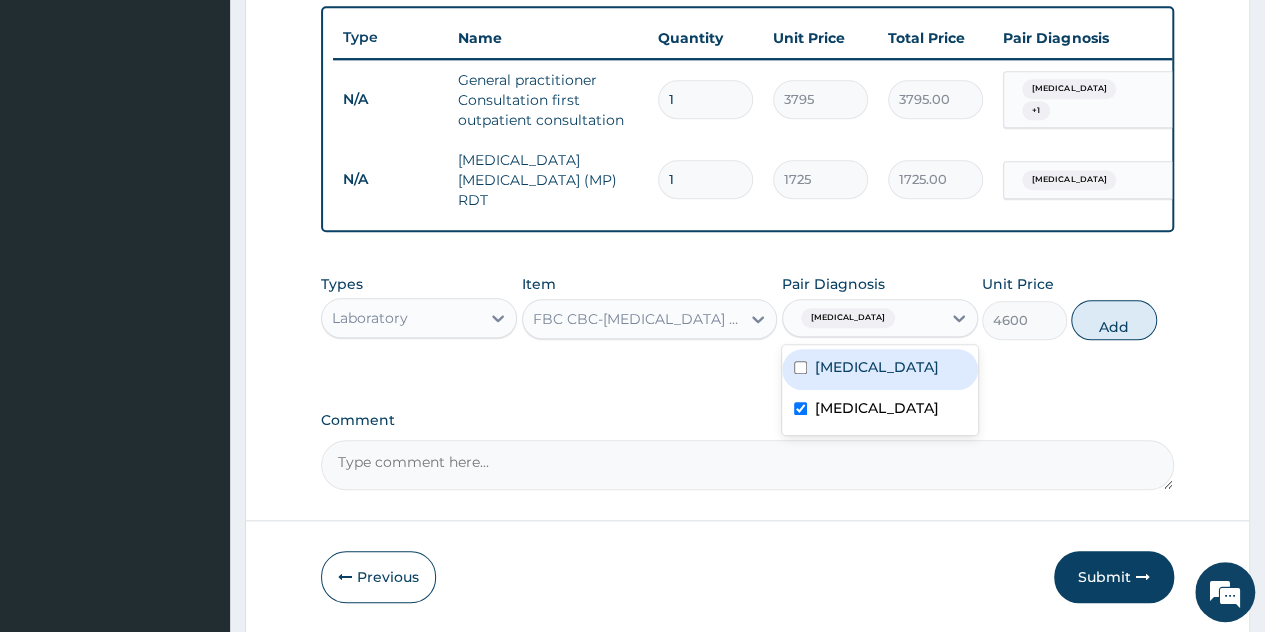drag, startPoint x: 1093, startPoint y: 331, endPoint x: 1072, endPoint y: 331, distance: 21 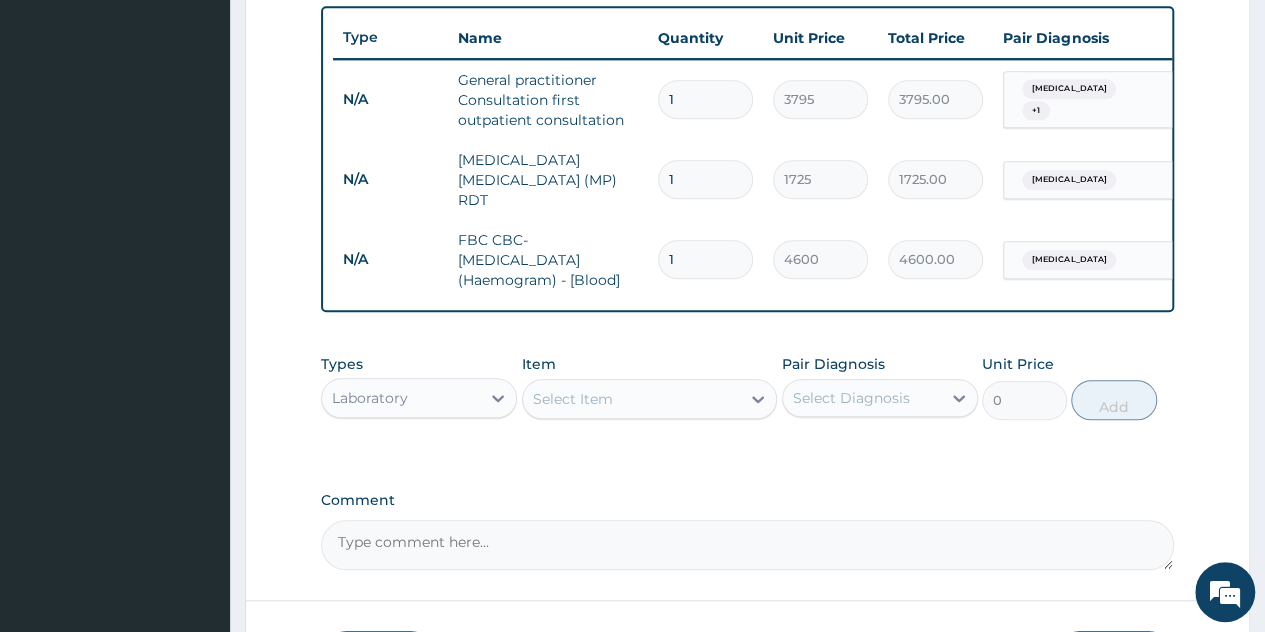 click on "Laboratory" at bounding box center [401, 398] 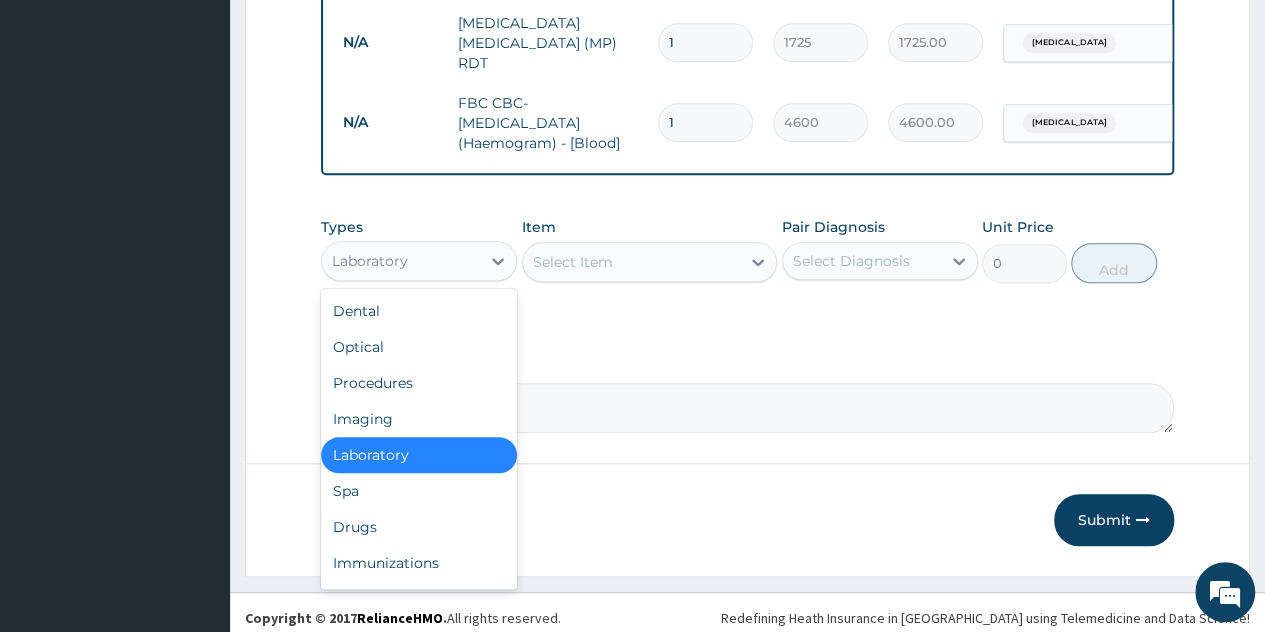 scroll, scrollTop: 887, scrollLeft: 0, axis: vertical 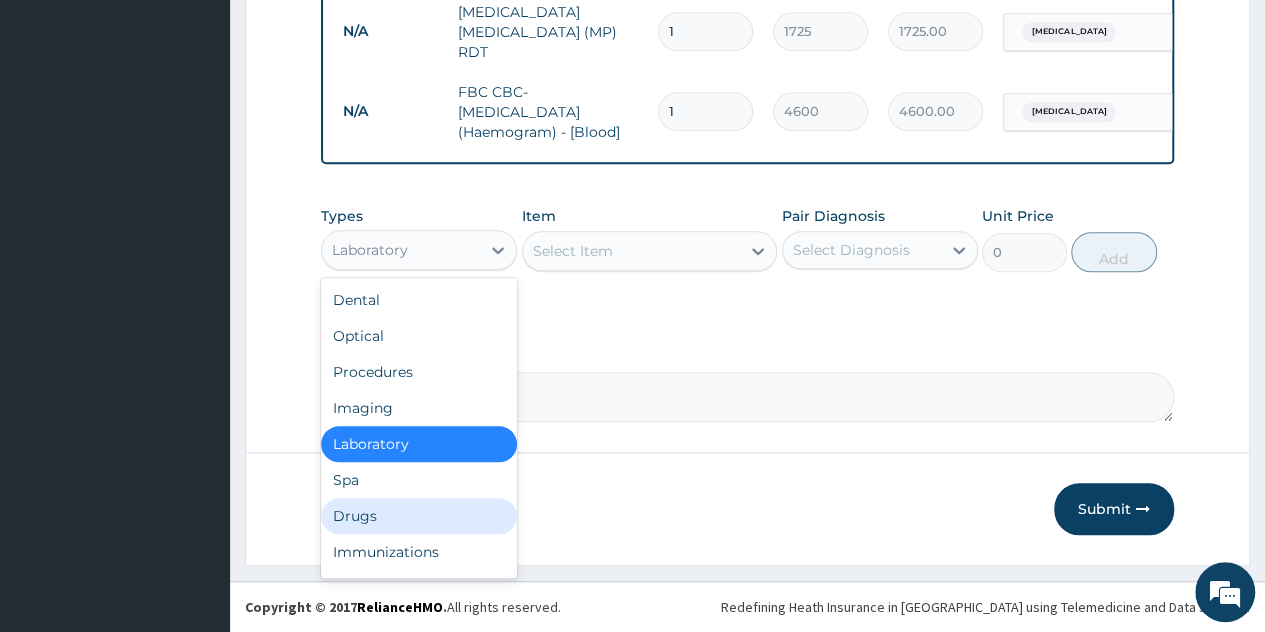 click on "Drugs" at bounding box center (419, 516) 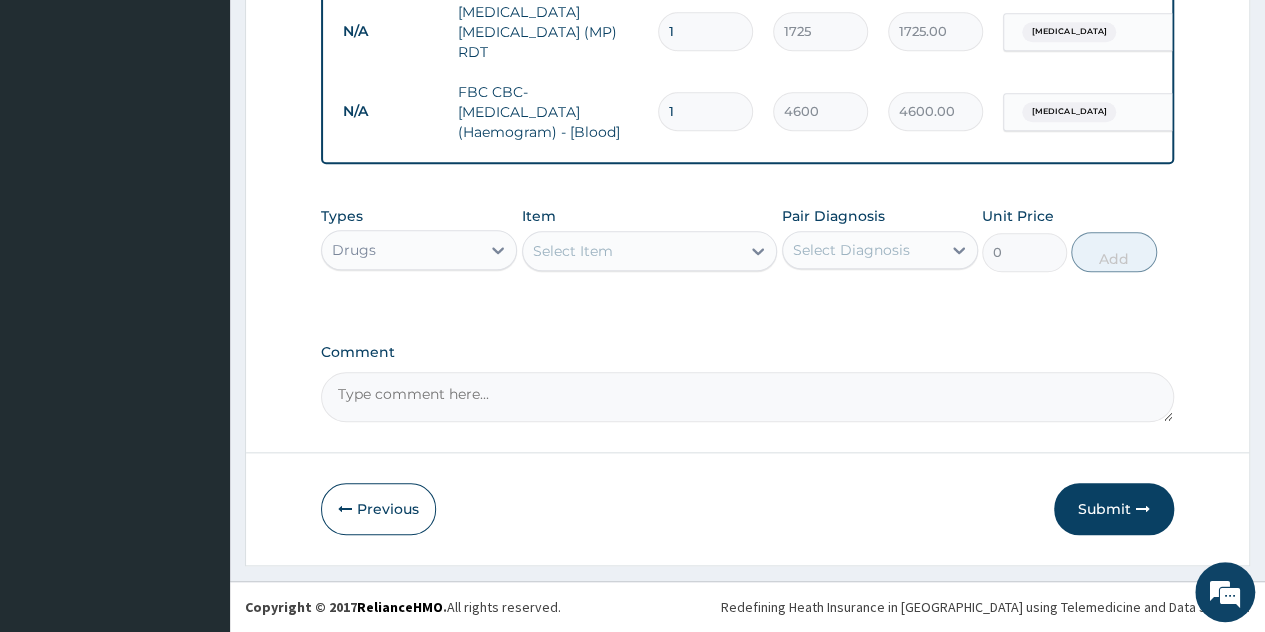 click on "Select Item" at bounding box center [573, 251] 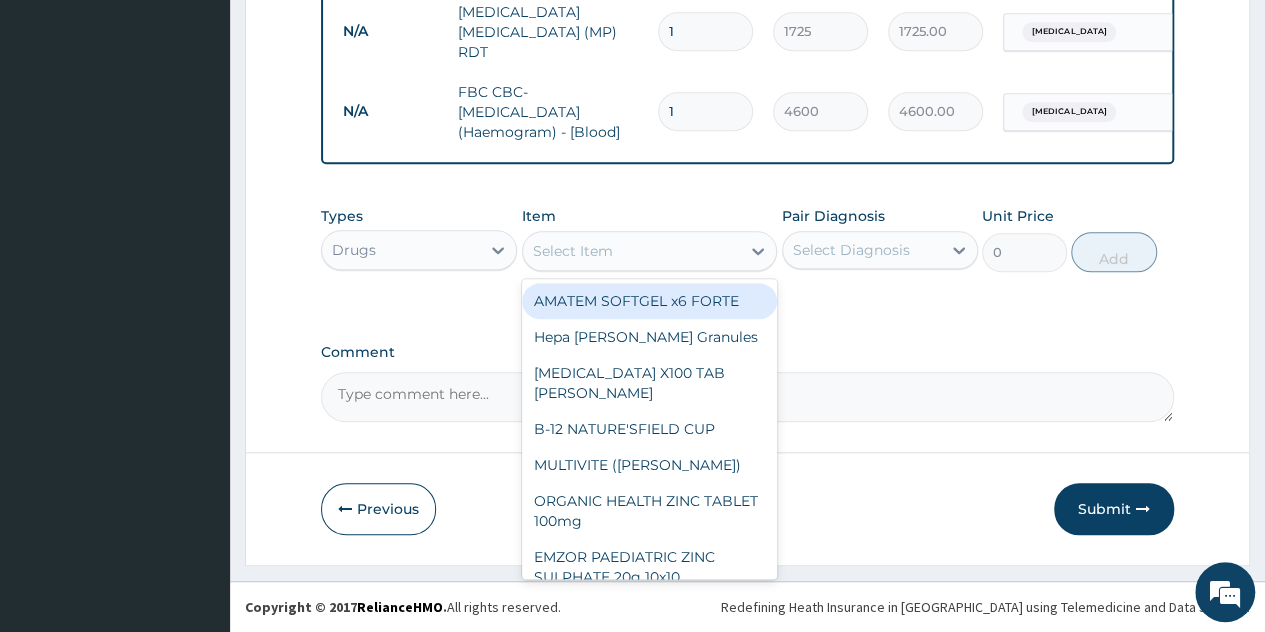 type on "506" 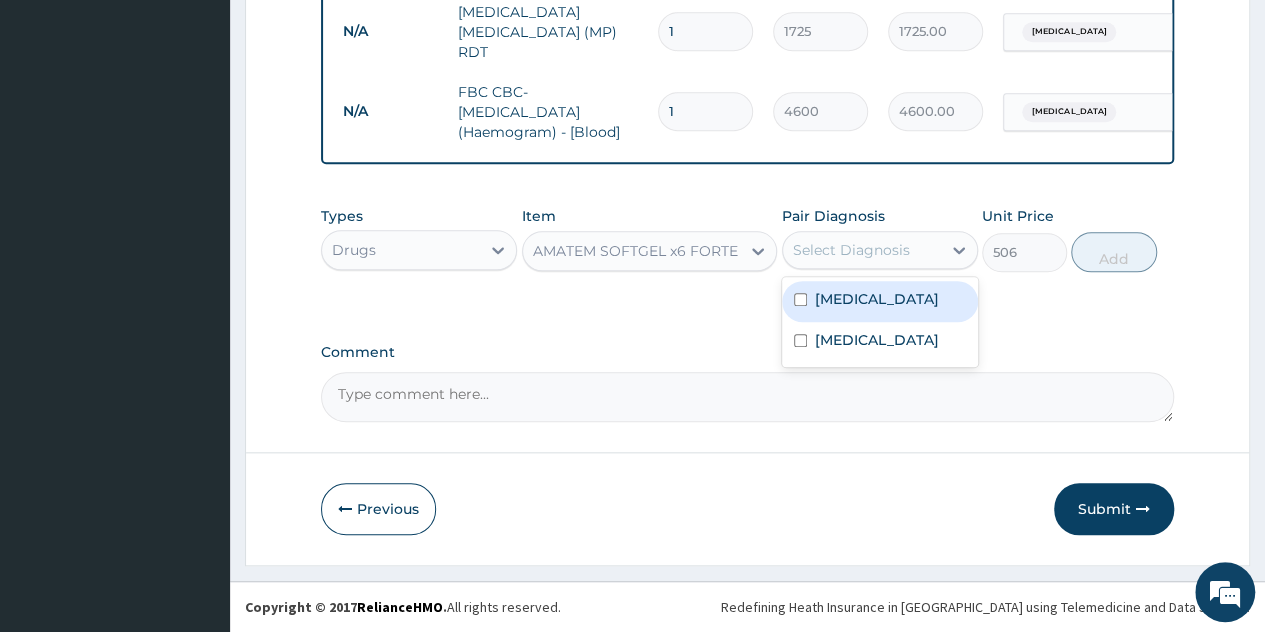 click on "Select Diagnosis" at bounding box center [851, 250] 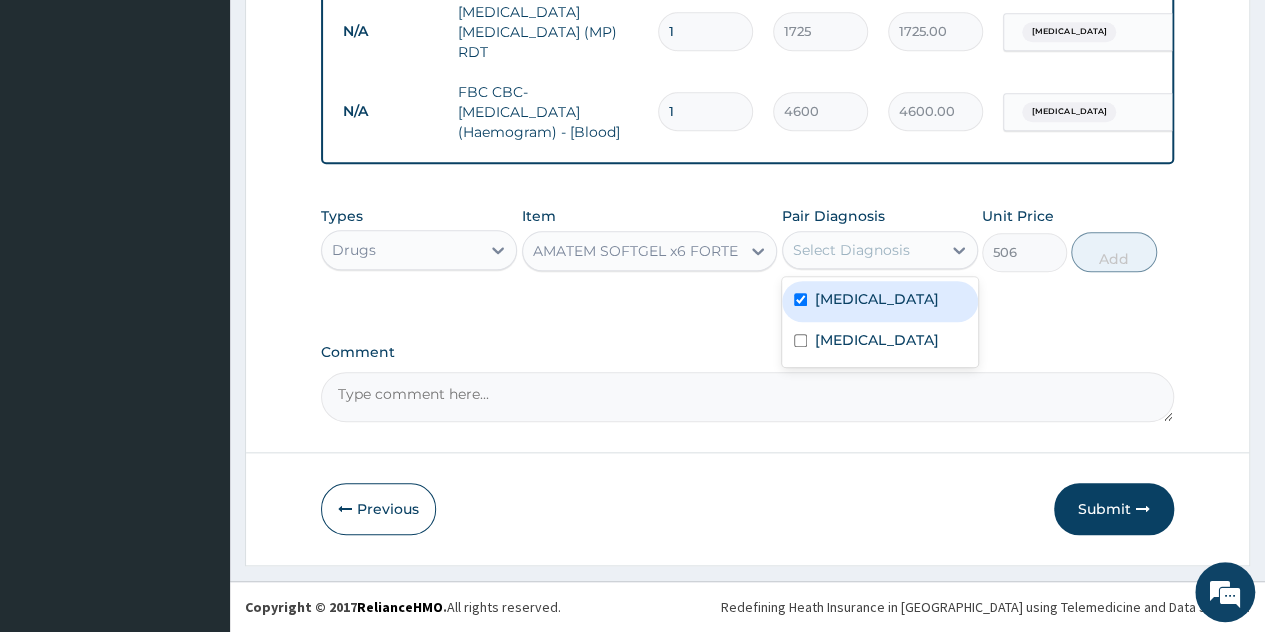 checkbox on "true" 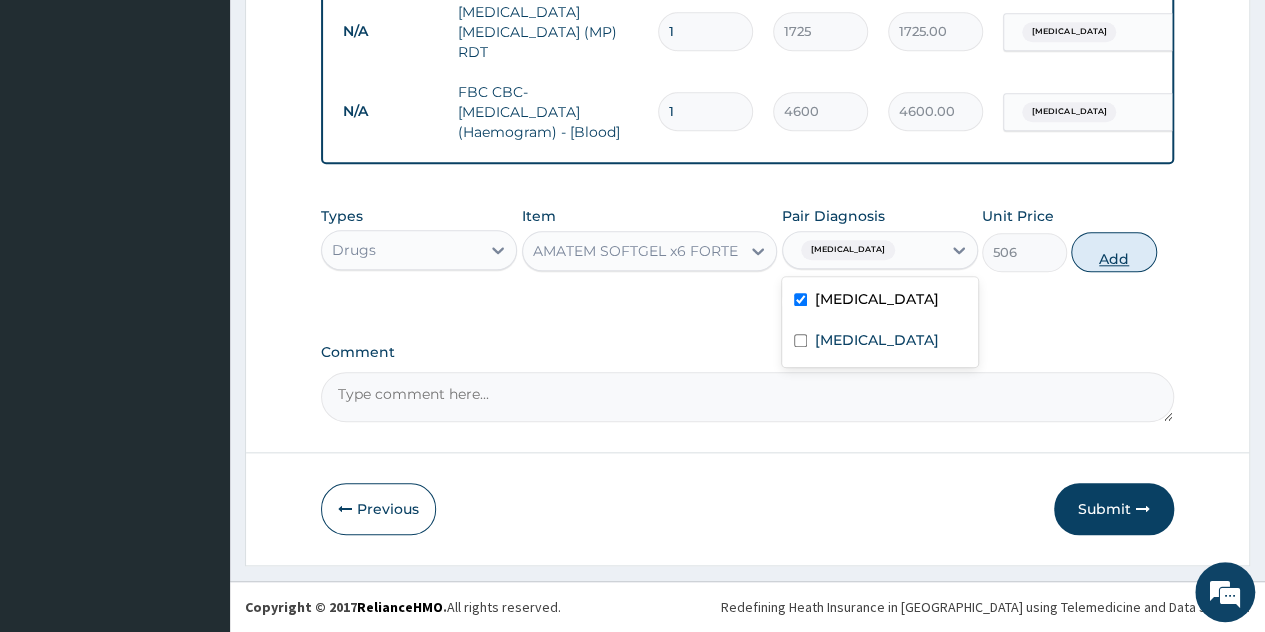 click on "Add" at bounding box center (1113, 252) 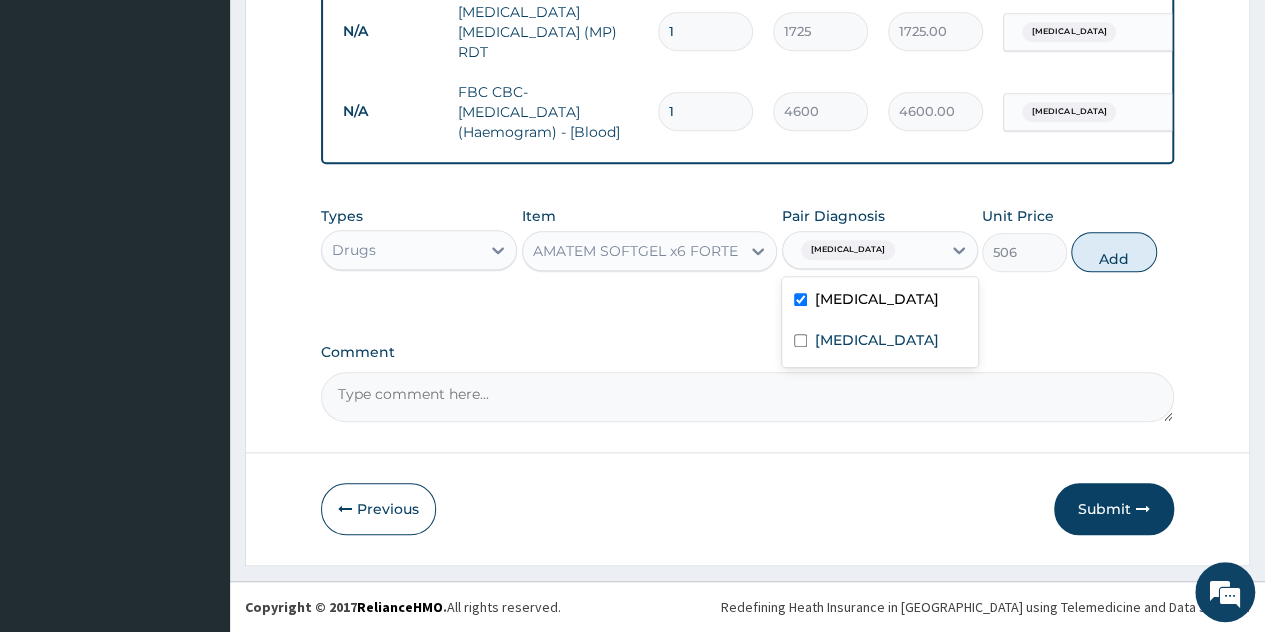 type on "0" 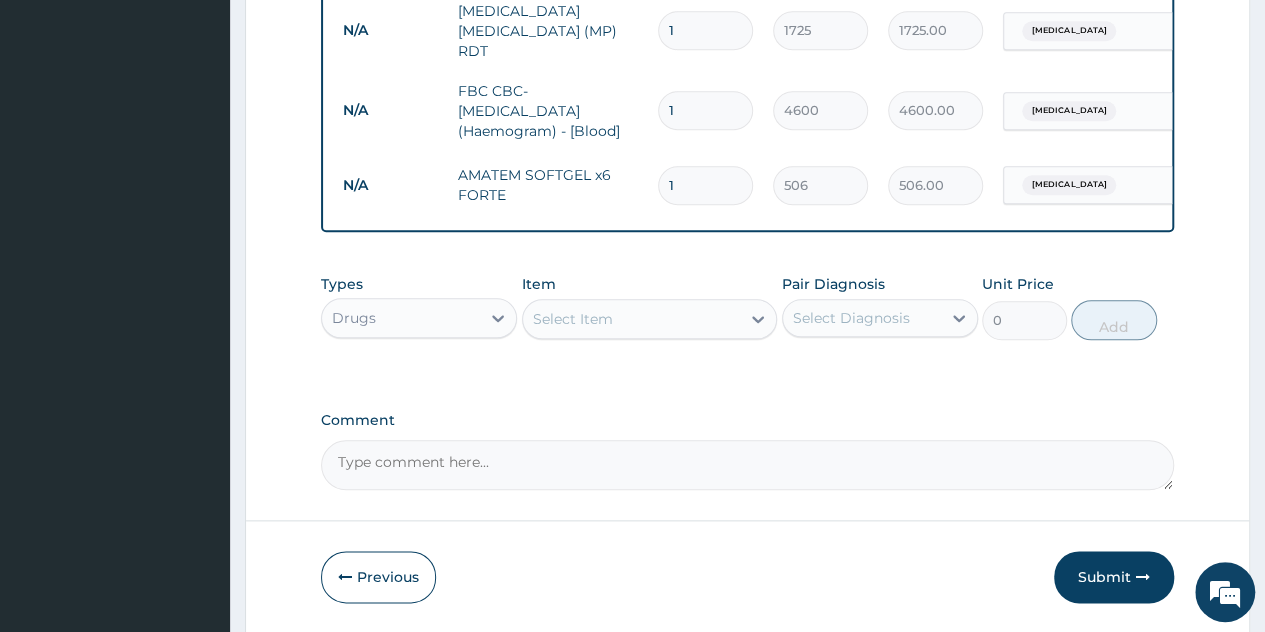click on "Select Item" at bounding box center (632, 319) 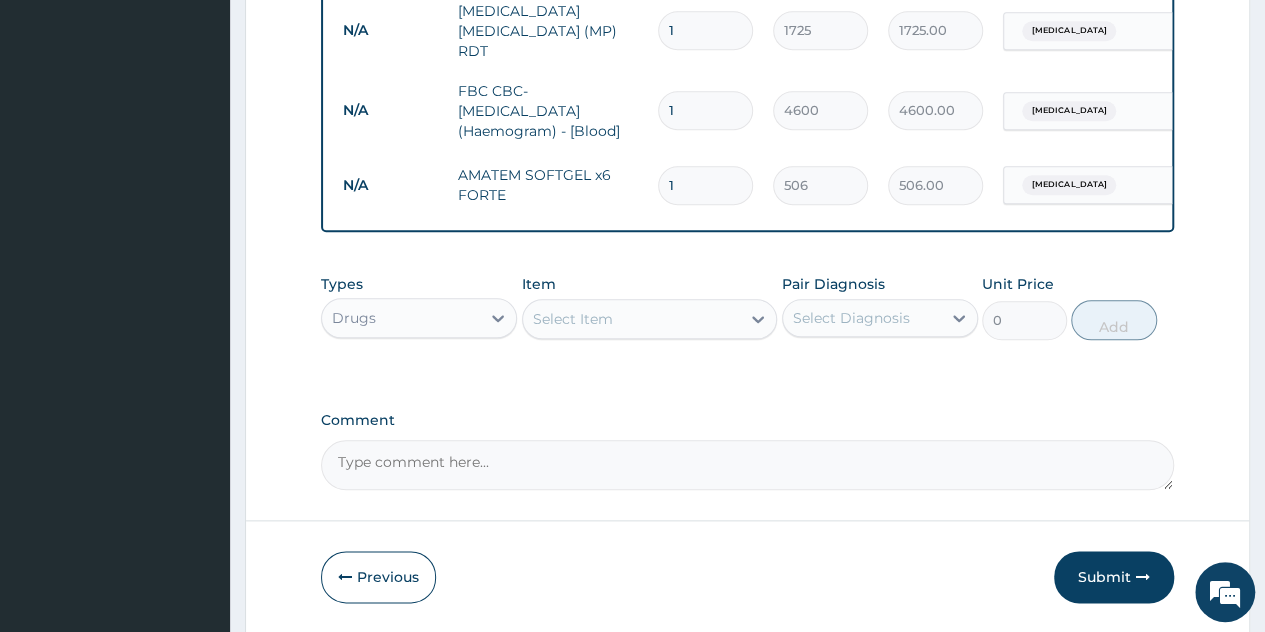 click on "Select Item" at bounding box center [632, 319] 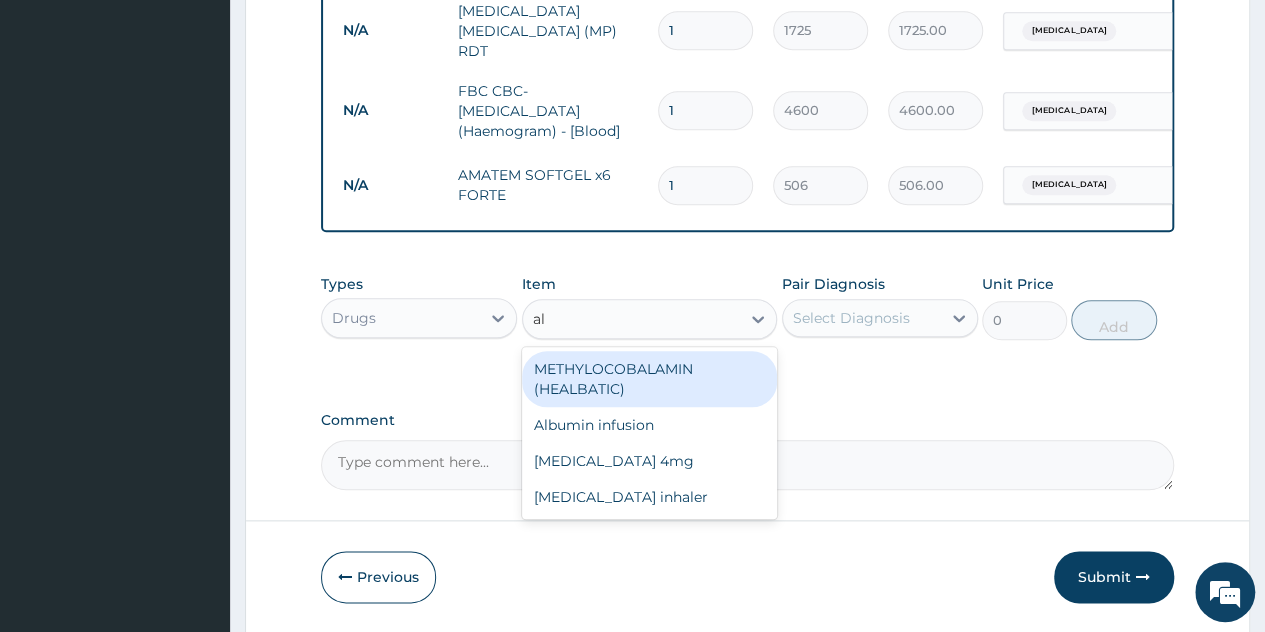 type on "a" 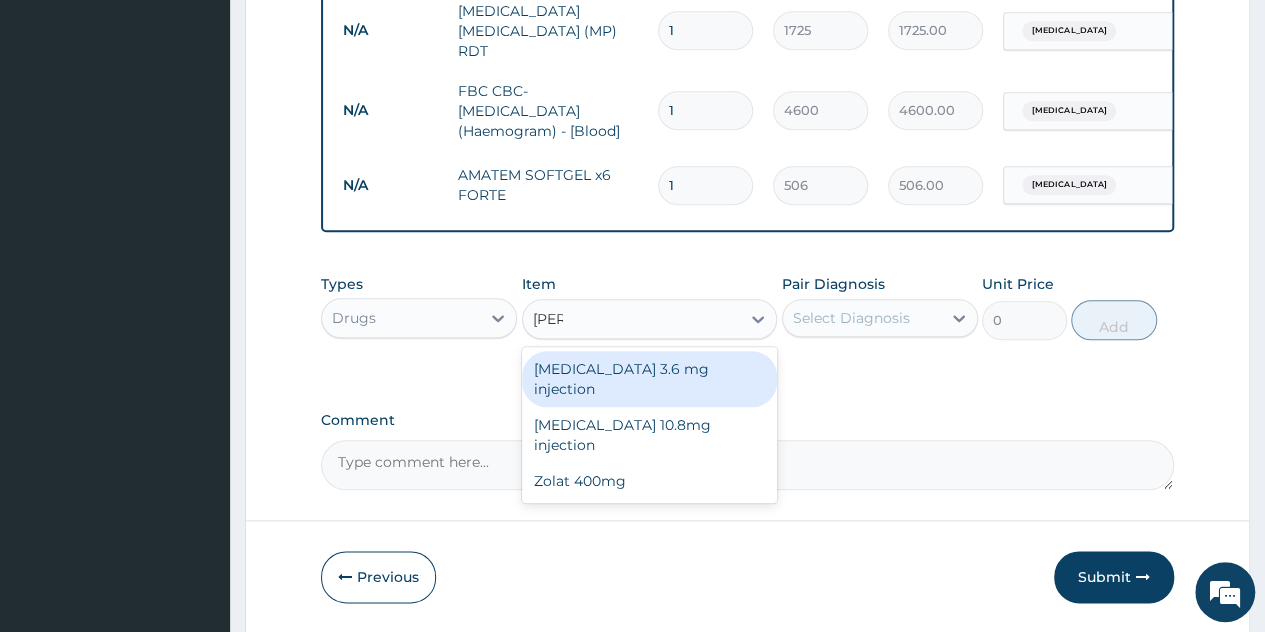 type on "[PERSON_NAME]" 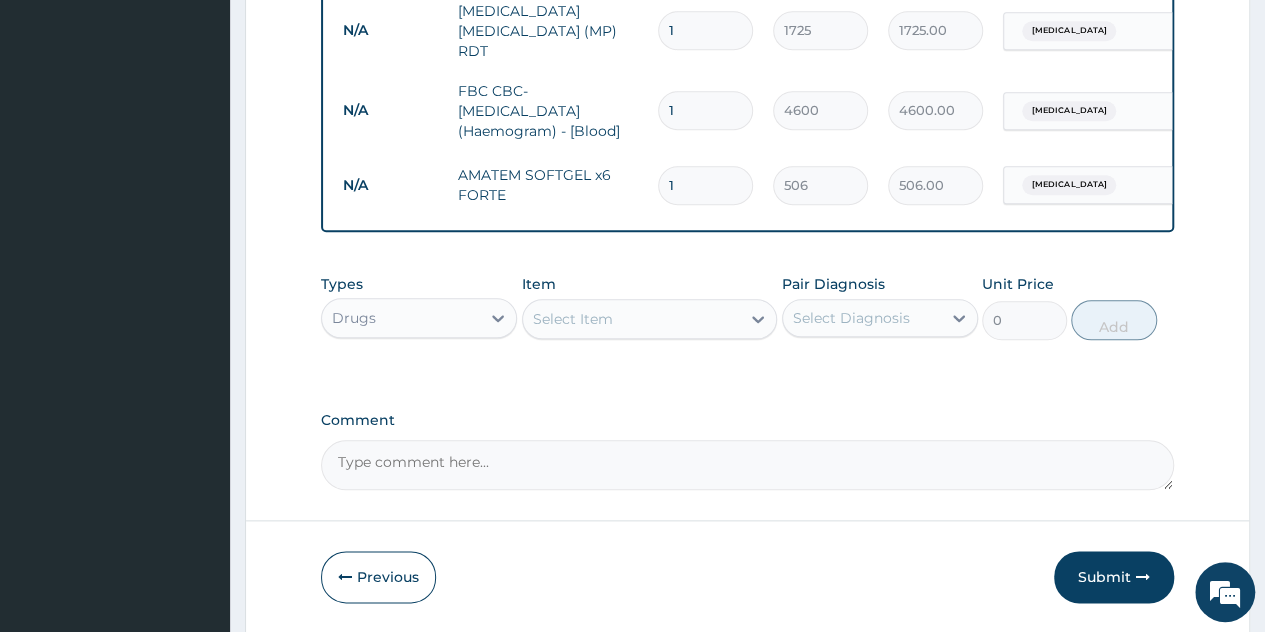 drag, startPoint x: 680, startPoint y: 466, endPoint x: 715, endPoint y: 365, distance: 106.89247 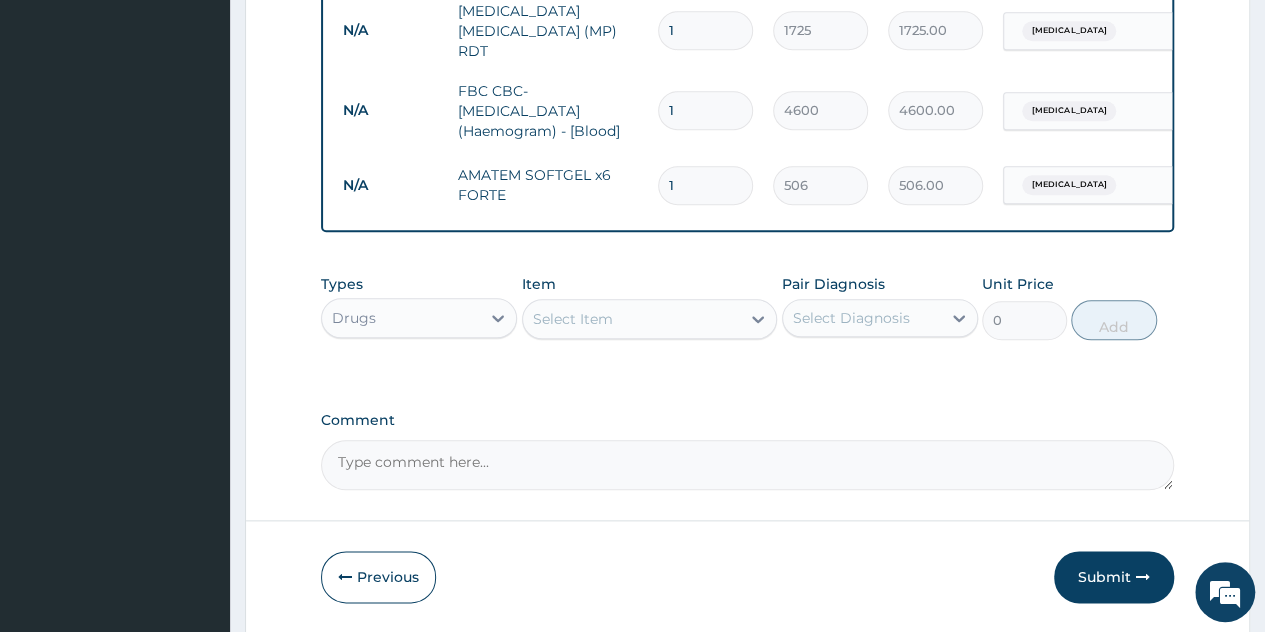 click on "Comment" at bounding box center (747, 451) 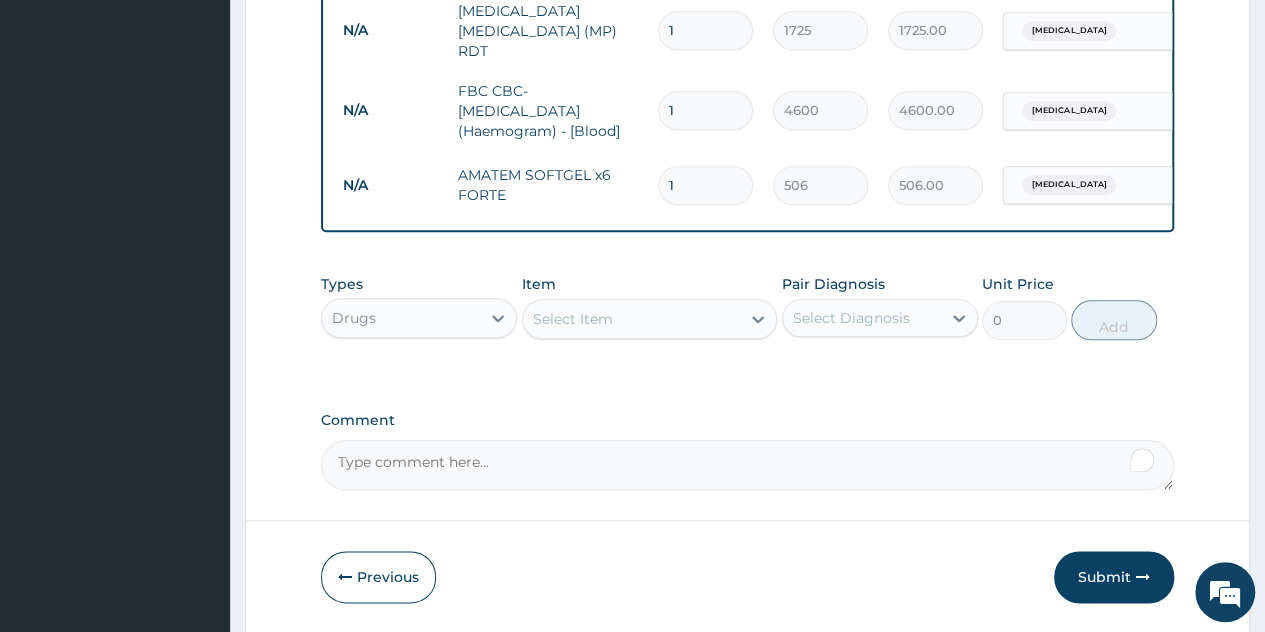 click on "Select Item" at bounding box center (632, 319) 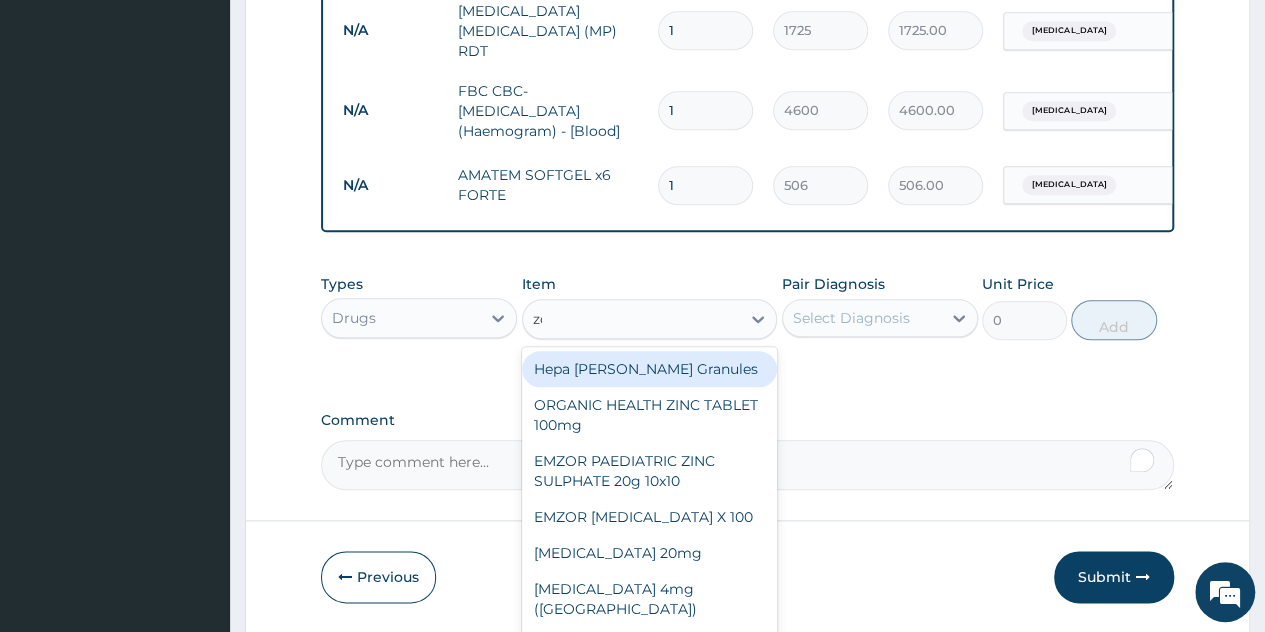 type on "[PERSON_NAME]" 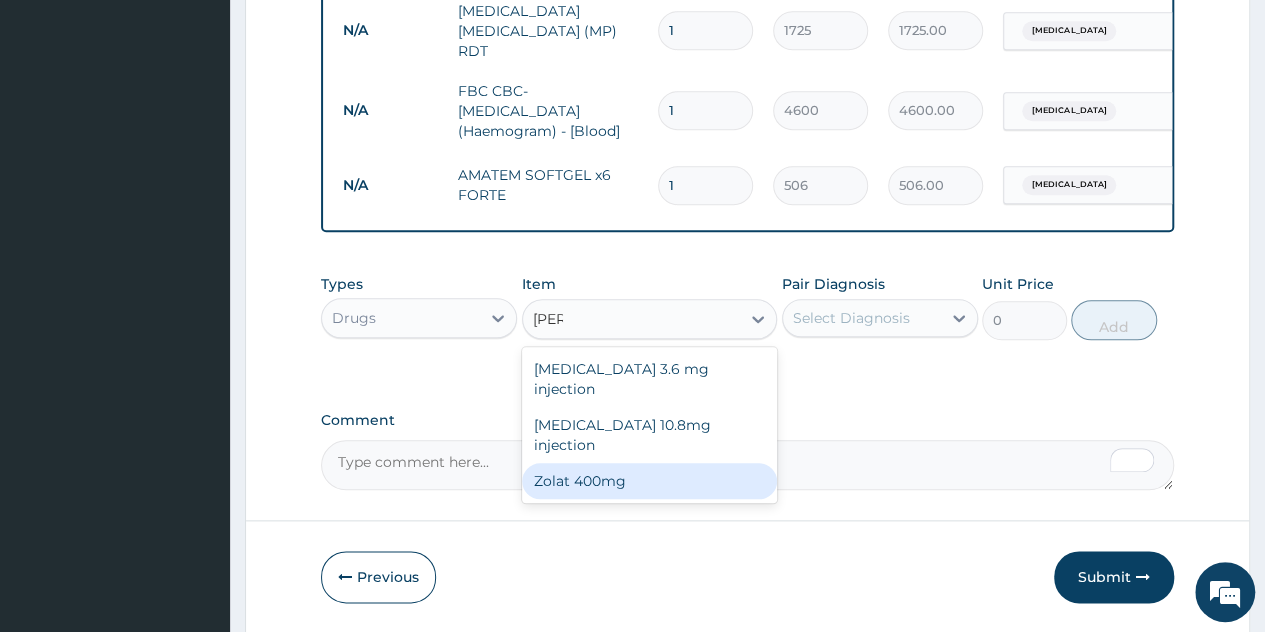 click on "Zolat 400mg" at bounding box center (650, 481) 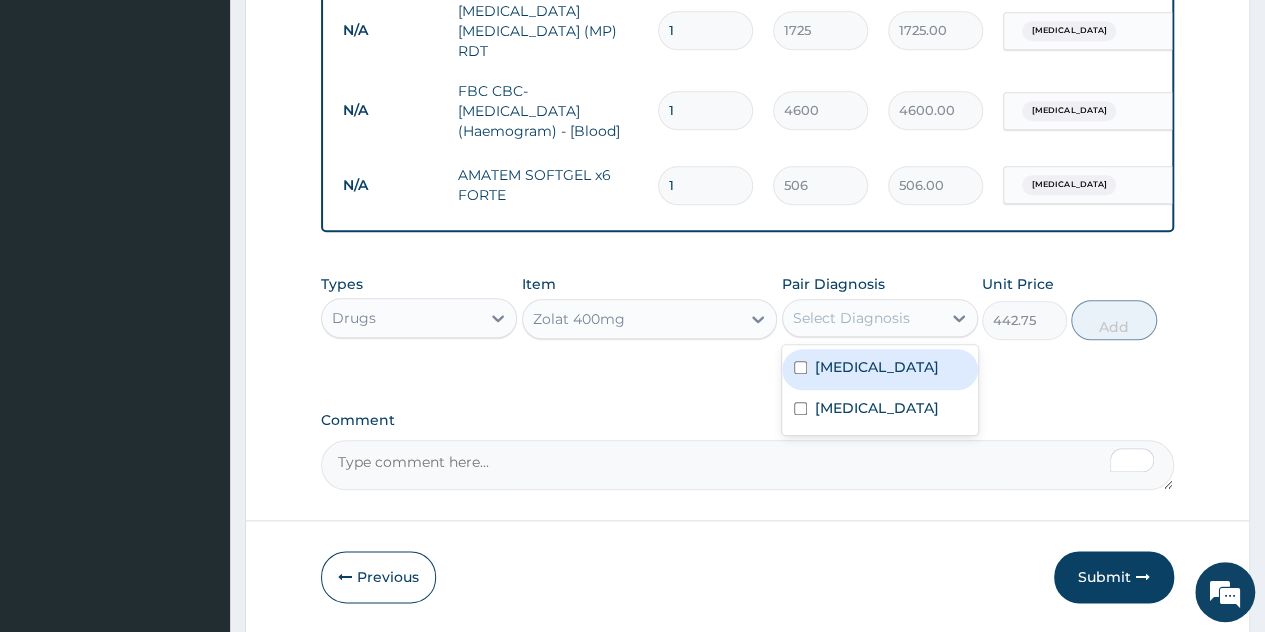 click on "Select Diagnosis" at bounding box center (851, 318) 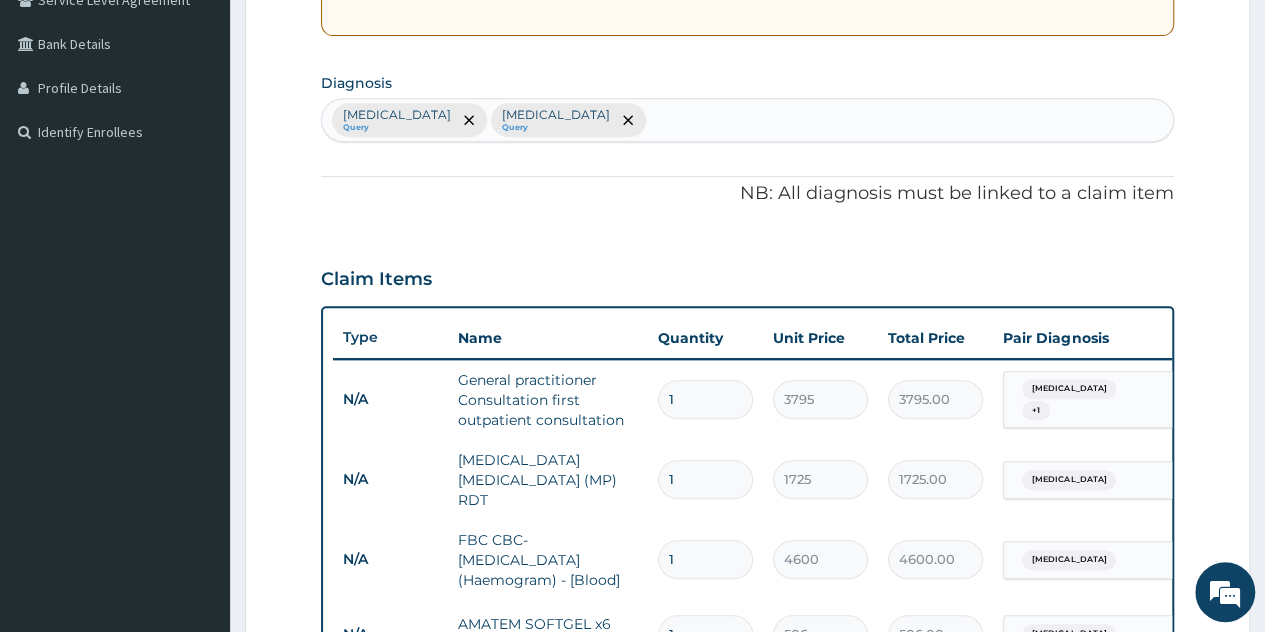 scroll, scrollTop: 387, scrollLeft: 0, axis: vertical 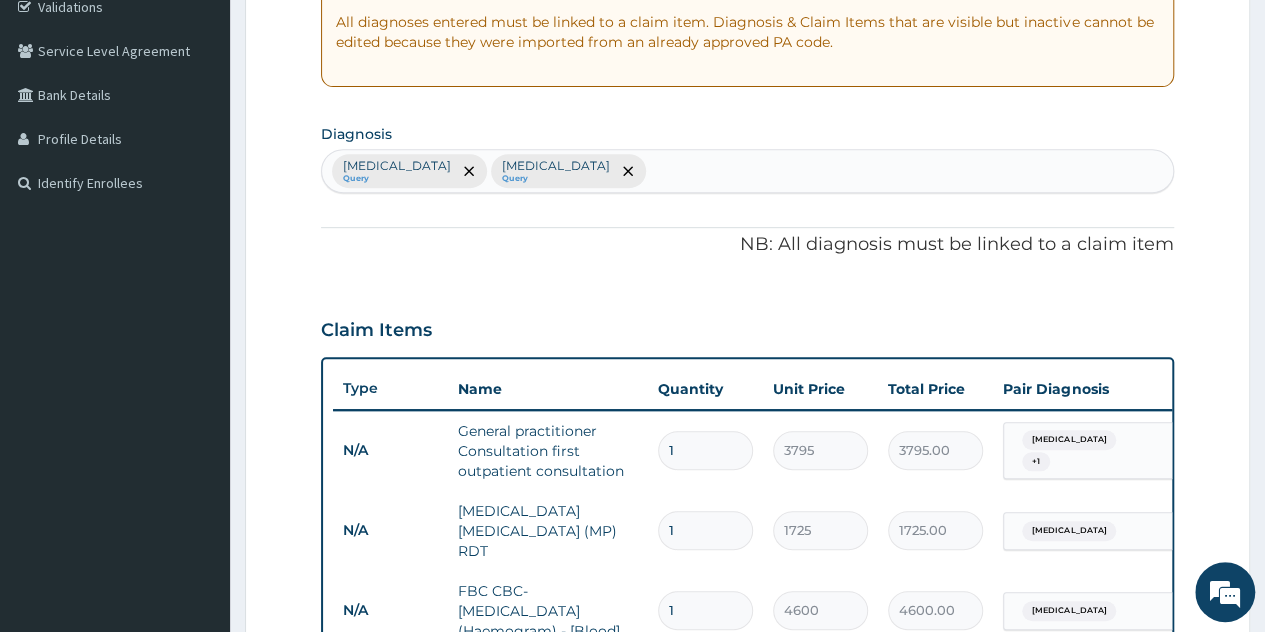 click on "Malaria Query Sepsis Query" at bounding box center (747, 171) 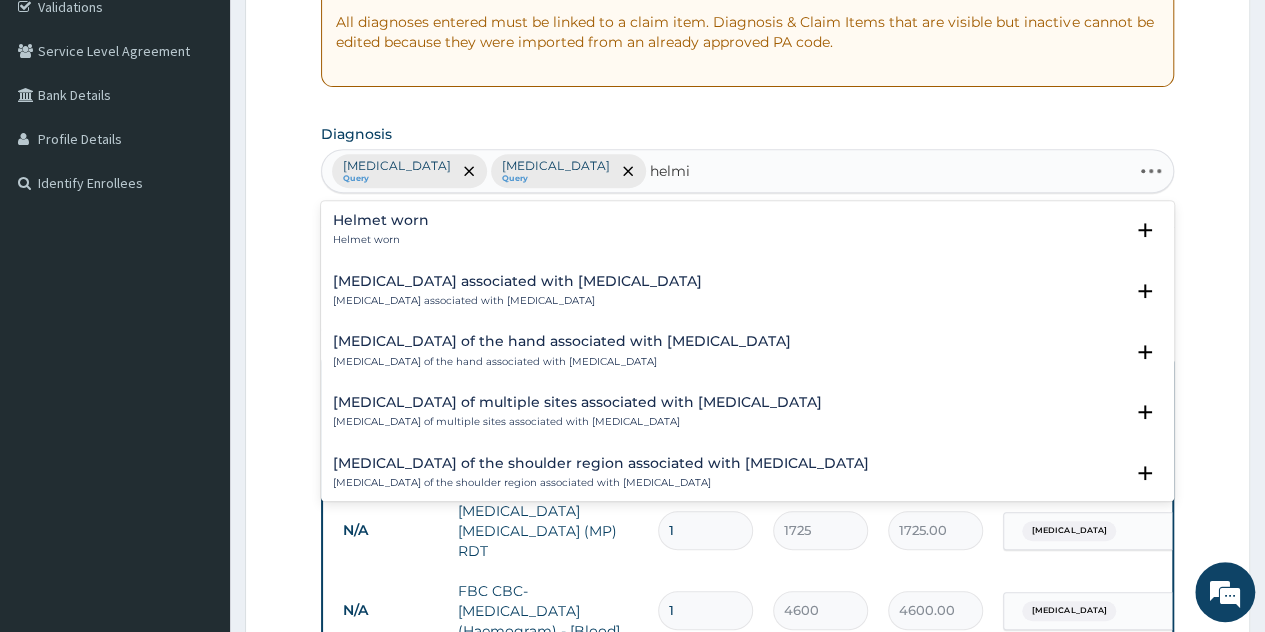 type on "helmin" 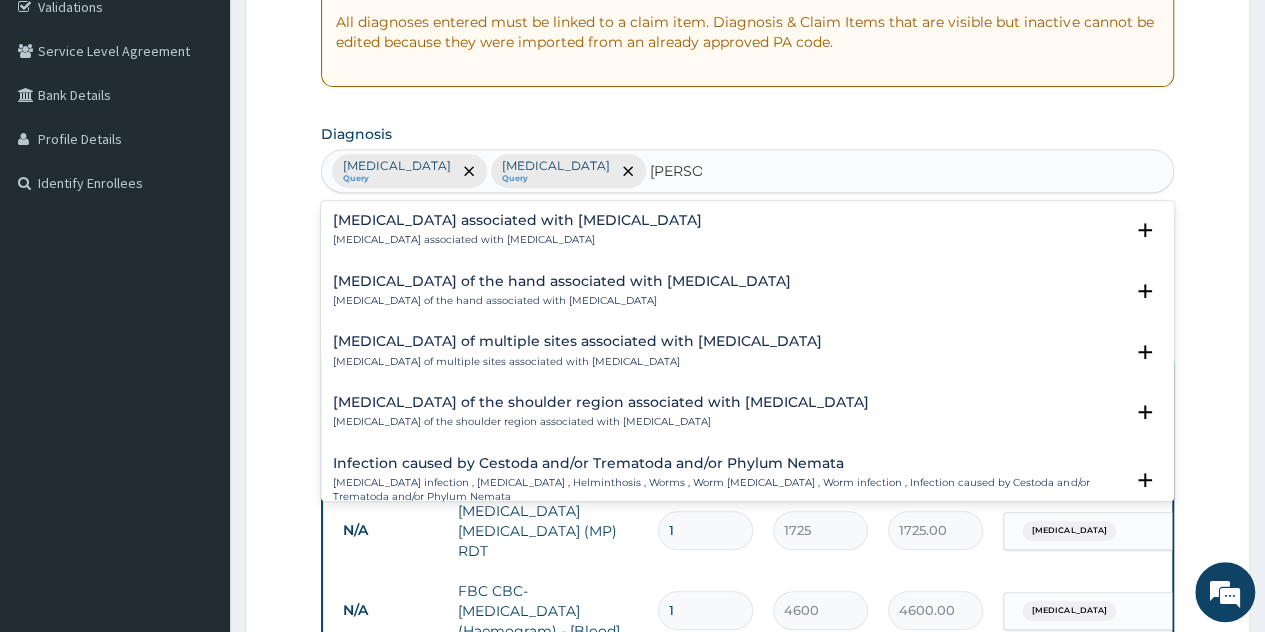 click on "Arthropathy associated with helminthiasis" at bounding box center [517, 240] 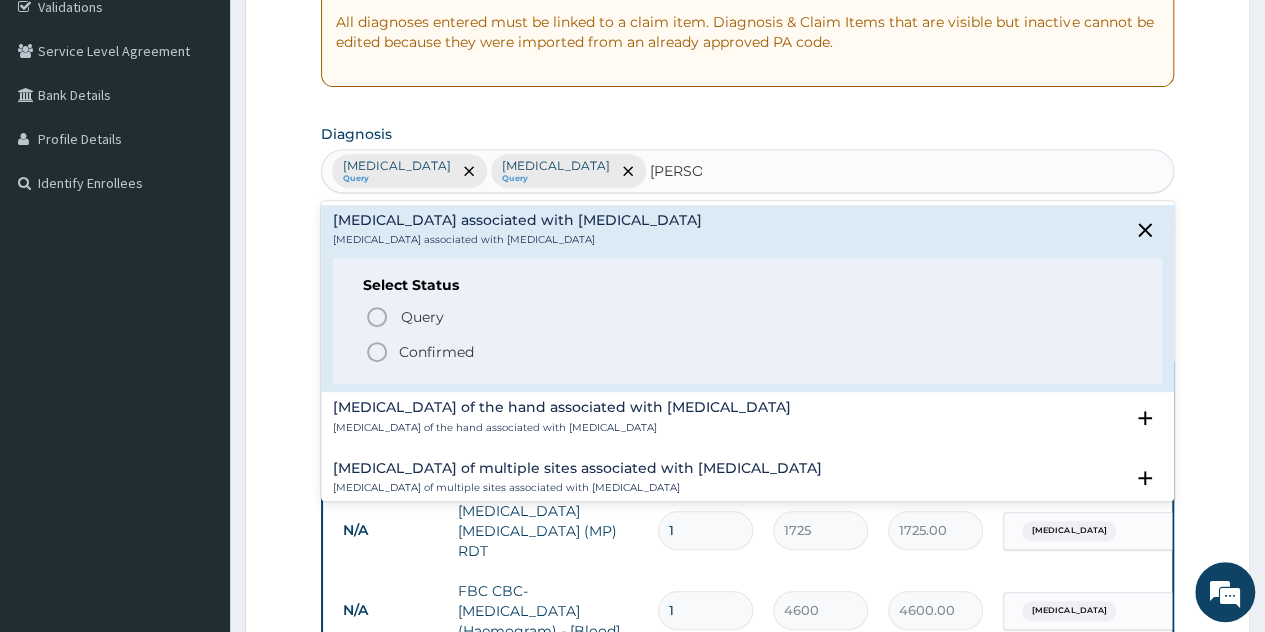 click on "Confirmed" at bounding box center [436, 352] 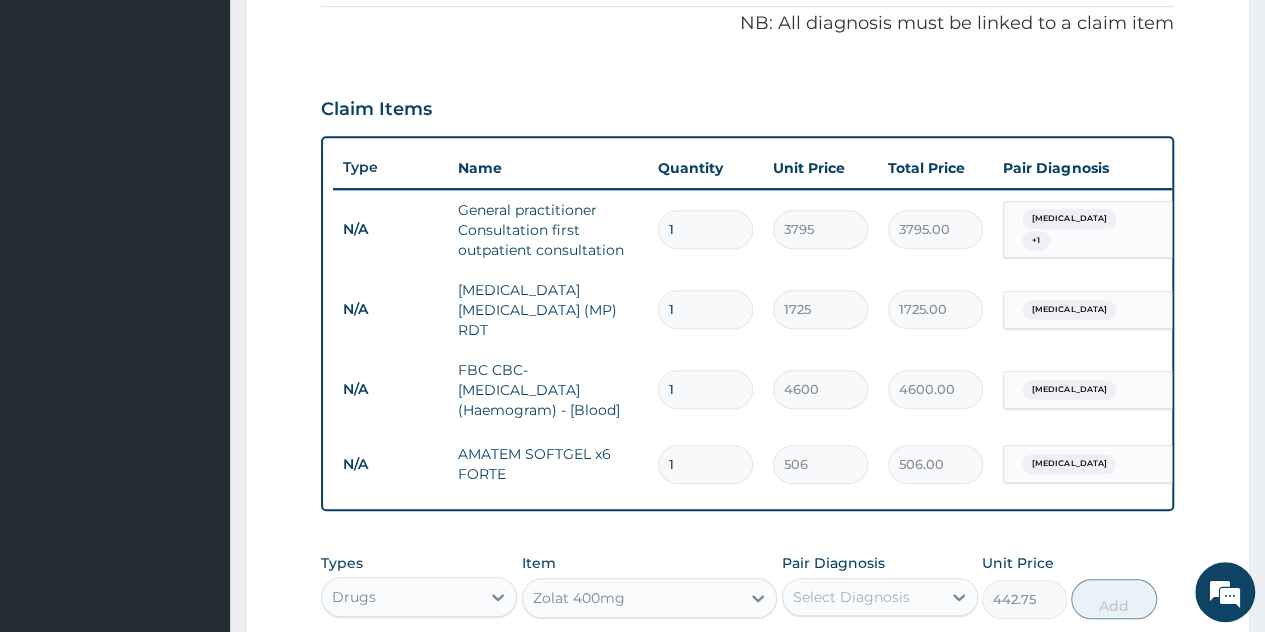 scroll, scrollTop: 887, scrollLeft: 0, axis: vertical 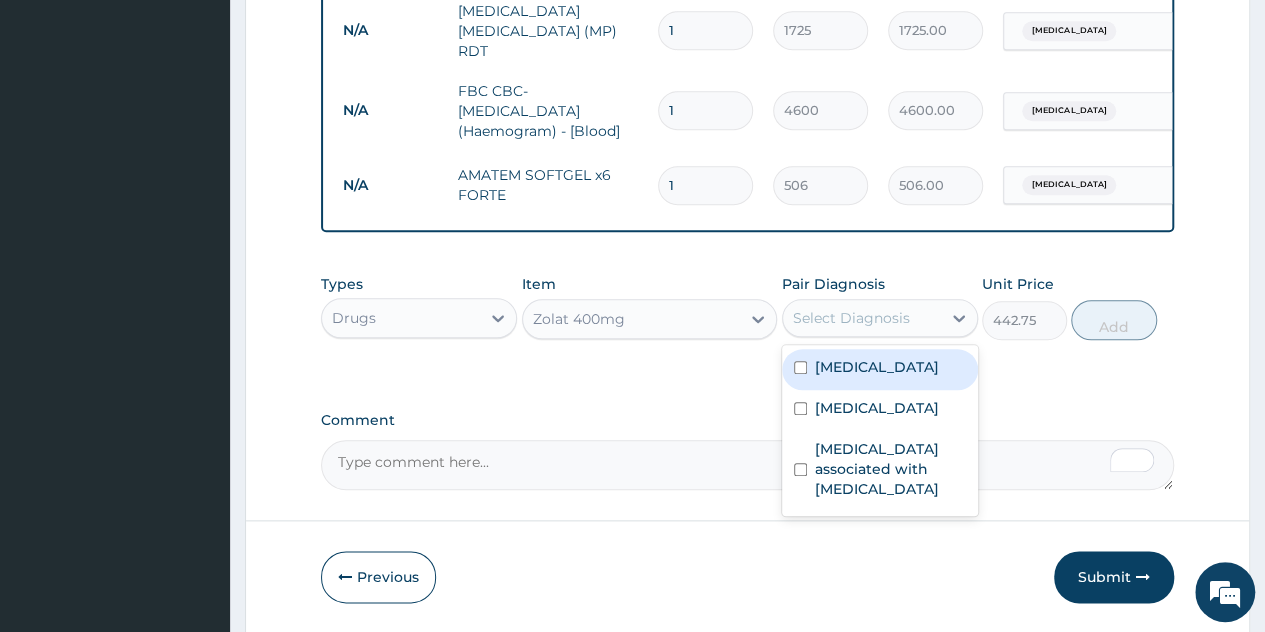 click on "Select Diagnosis" at bounding box center (862, 318) 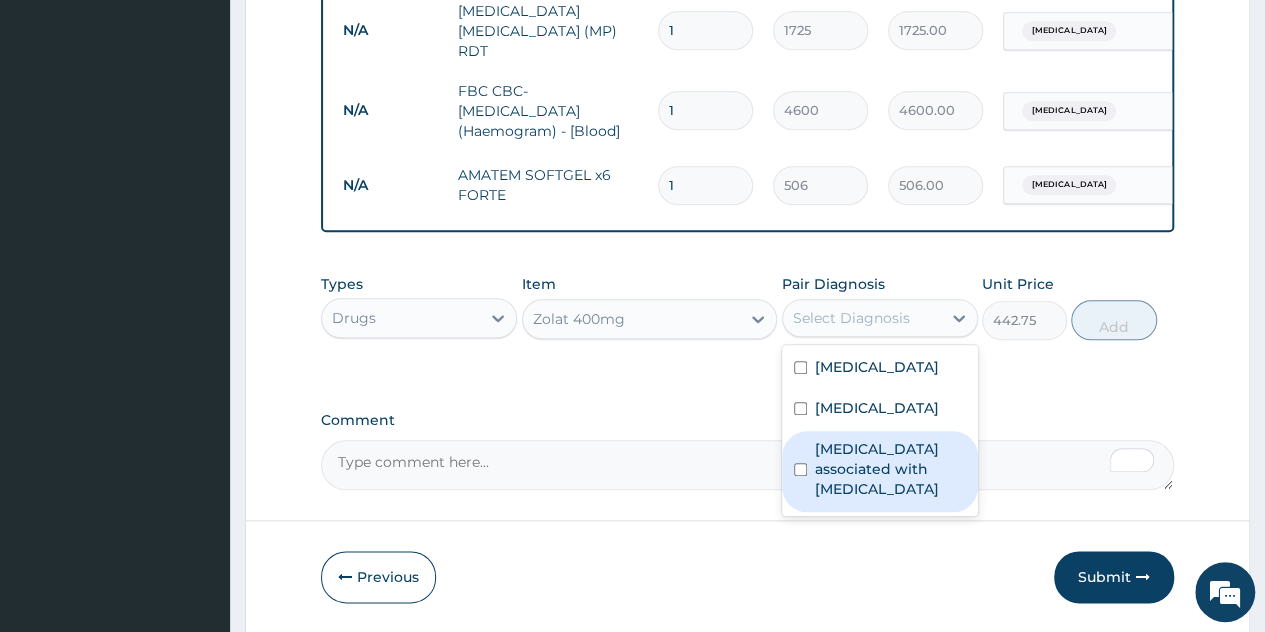 click on "Arthropathy associated with helminthiasis" at bounding box center (890, 469) 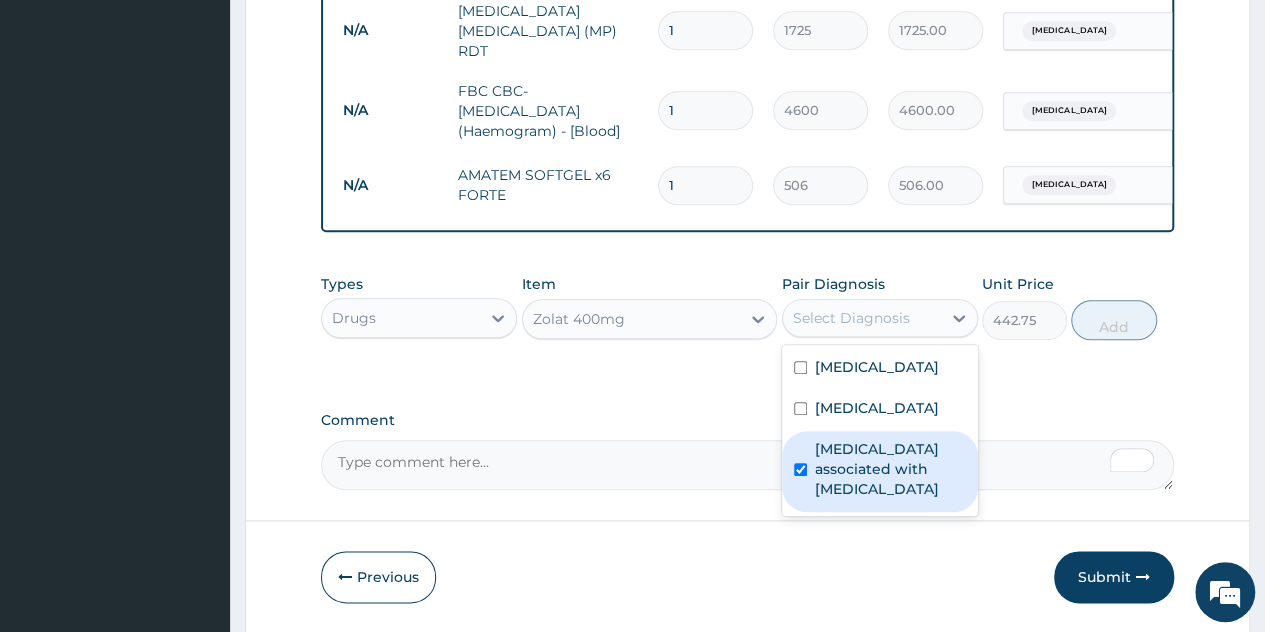 checkbox on "true" 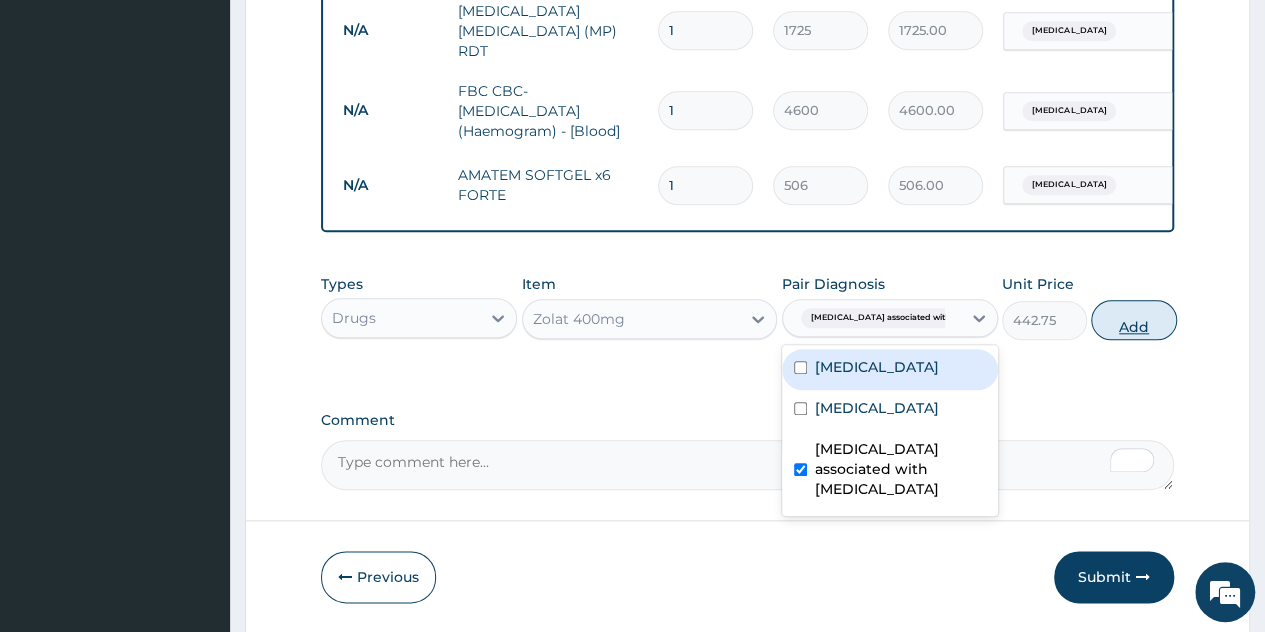 click on "Add" at bounding box center (1133, 320) 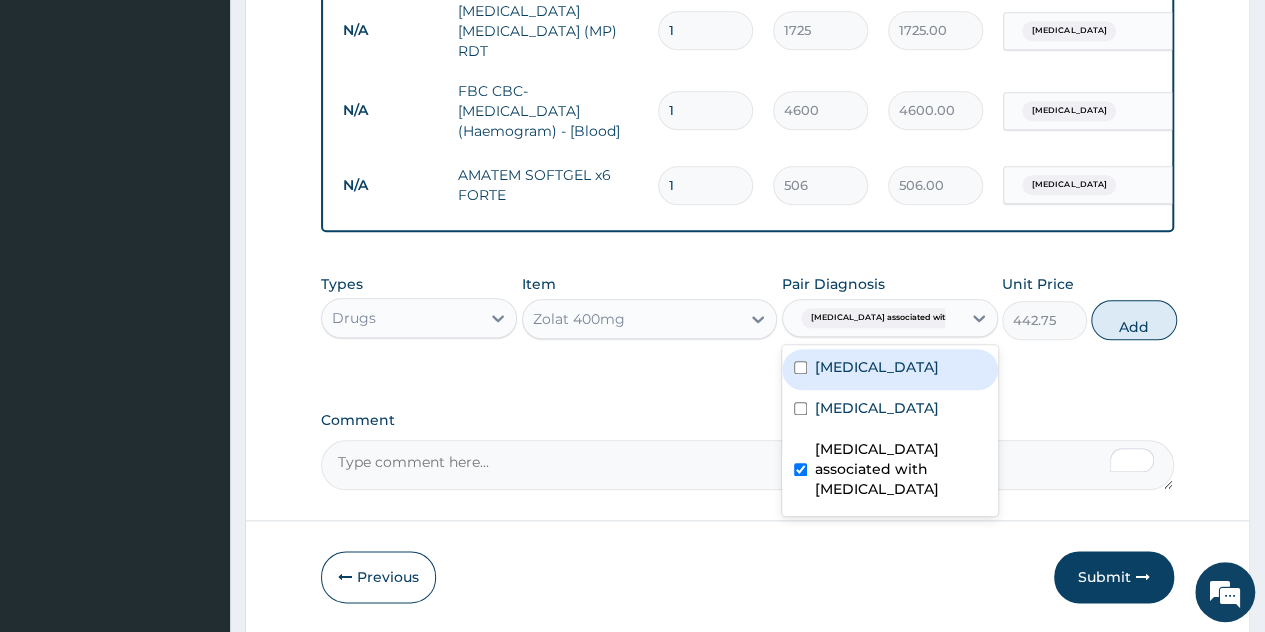 type on "0" 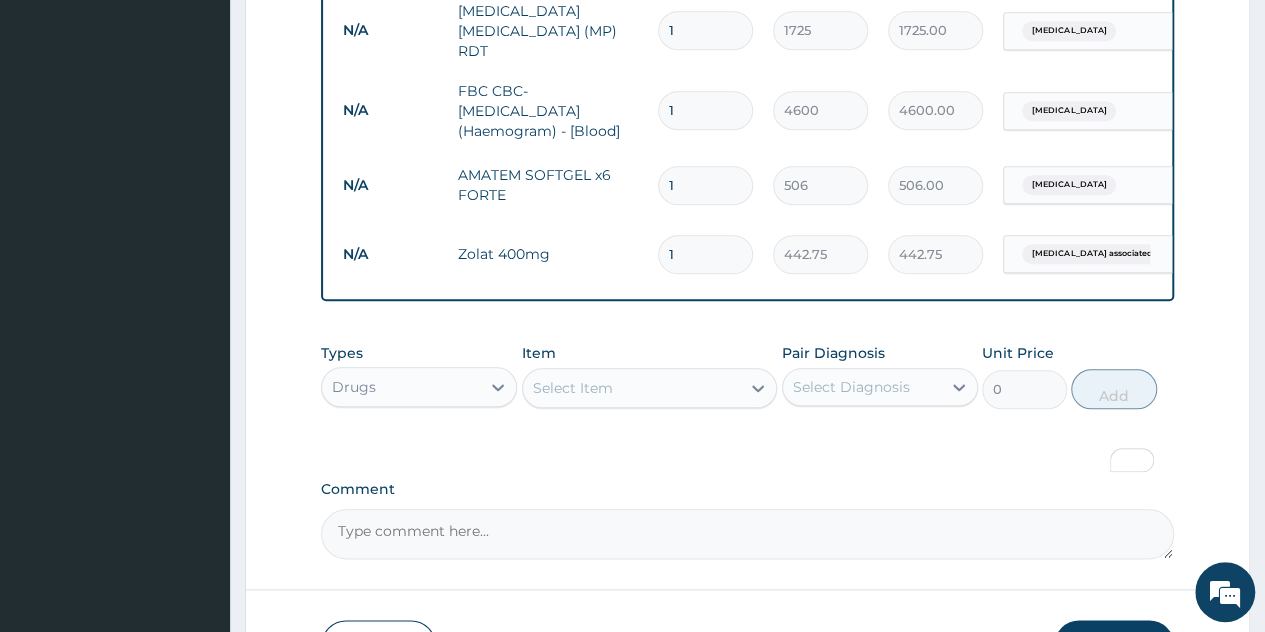 click on "Select Item" at bounding box center [573, 388] 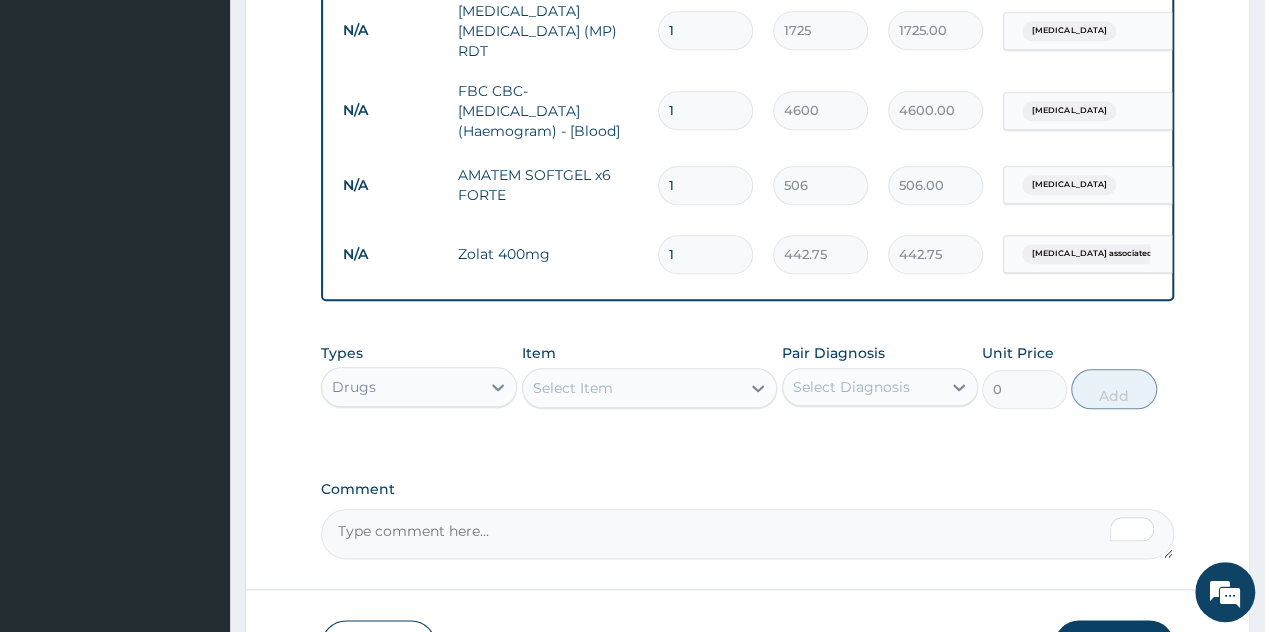 click on "Select Item" at bounding box center [632, 388] 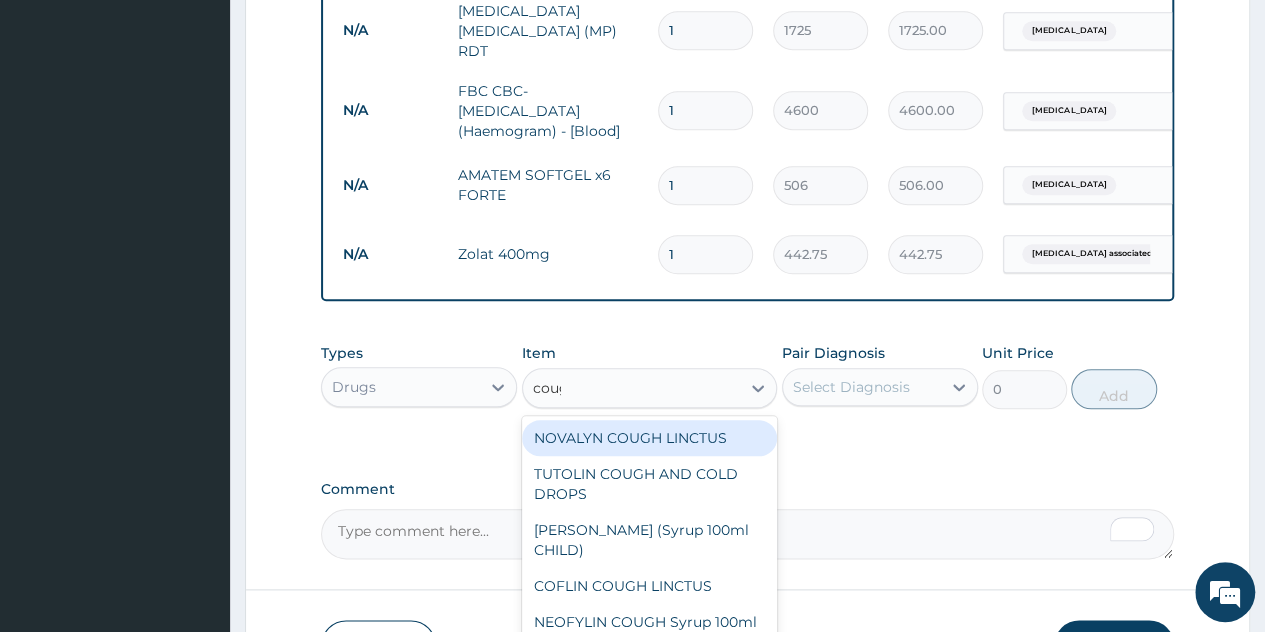 type on "cough" 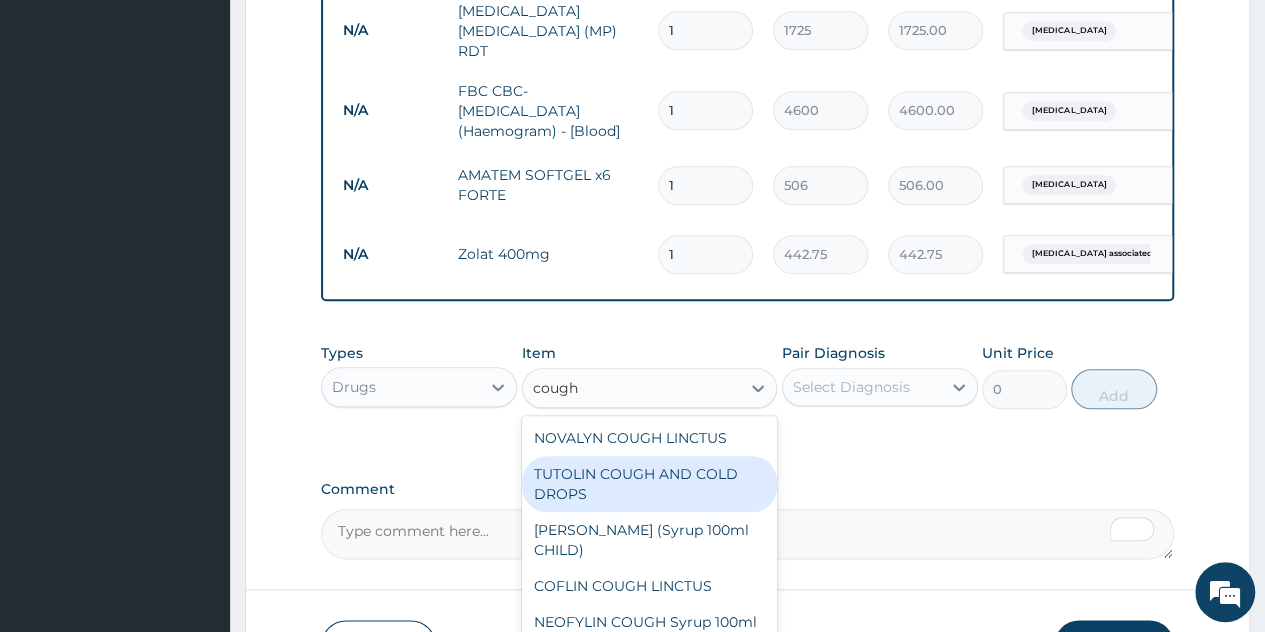click on "TUTOLIN COUGH AND COLD DROPS" at bounding box center [650, 484] 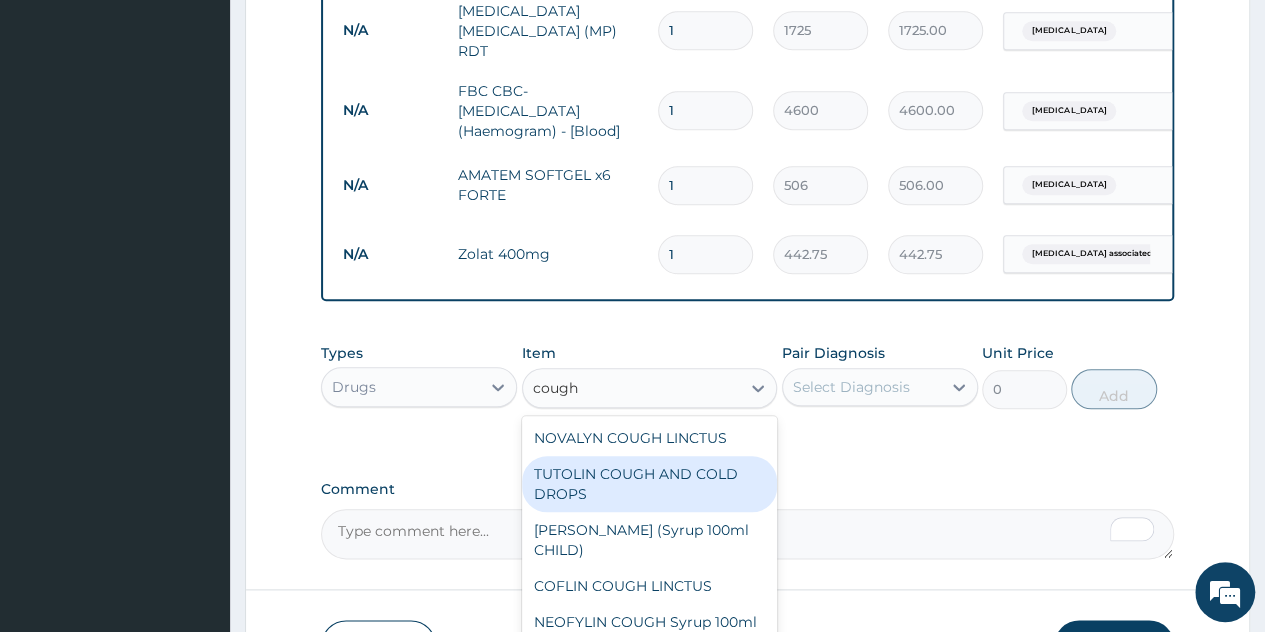 type 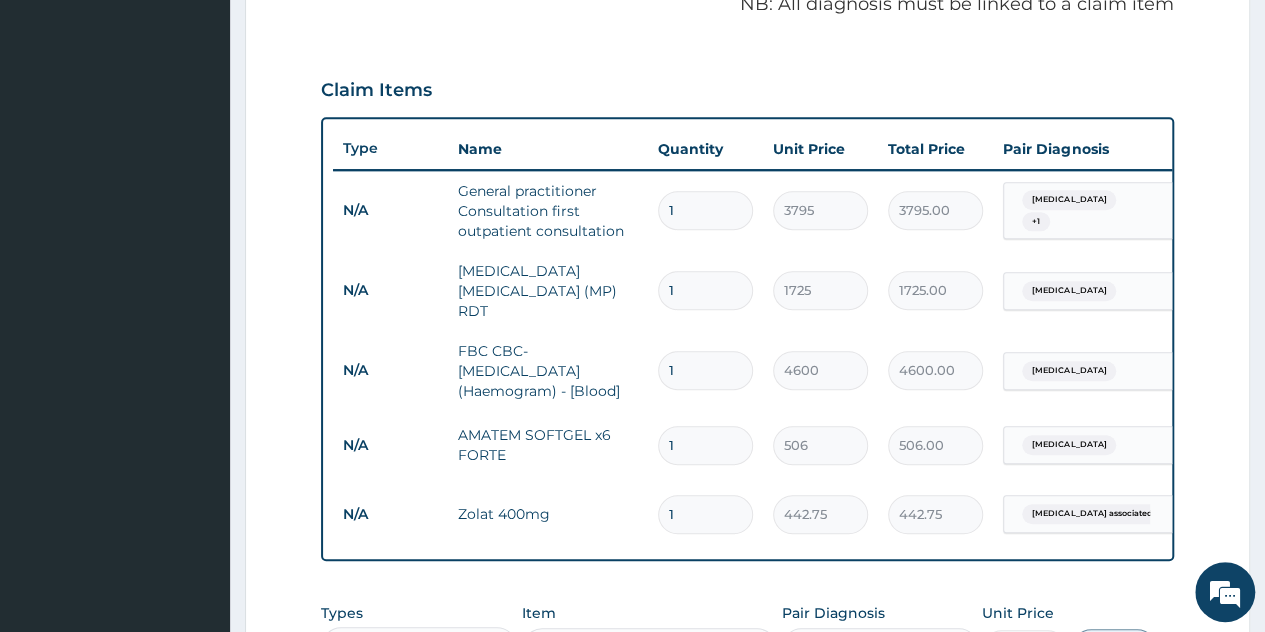 scroll, scrollTop: 387, scrollLeft: 0, axis: vertical 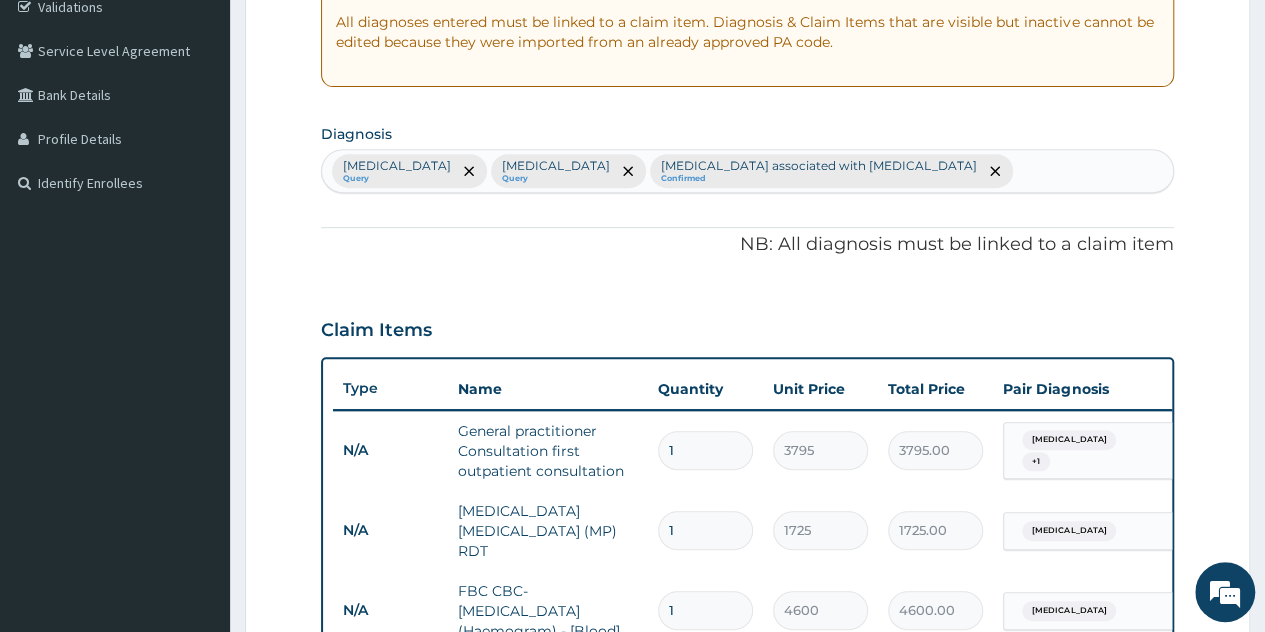 click on "Malaria Query Sepsis Query Arthropathy associated with helminthiasis Confirmed" at bounding box center [747, 171] 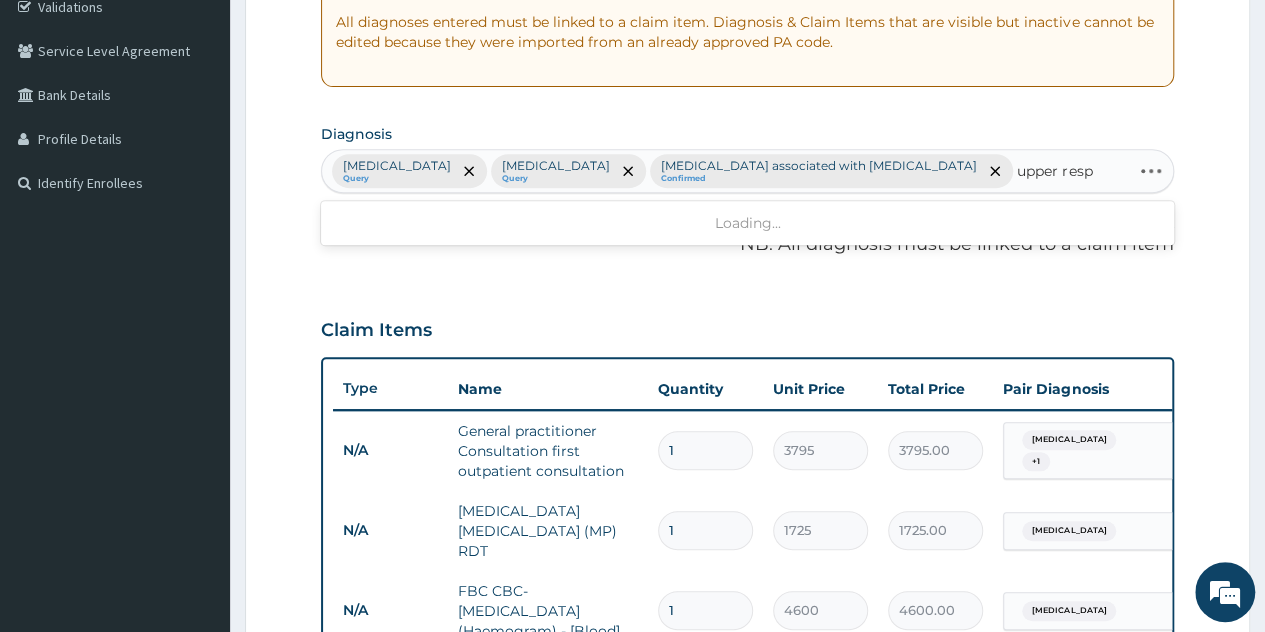 type on "upper respi" 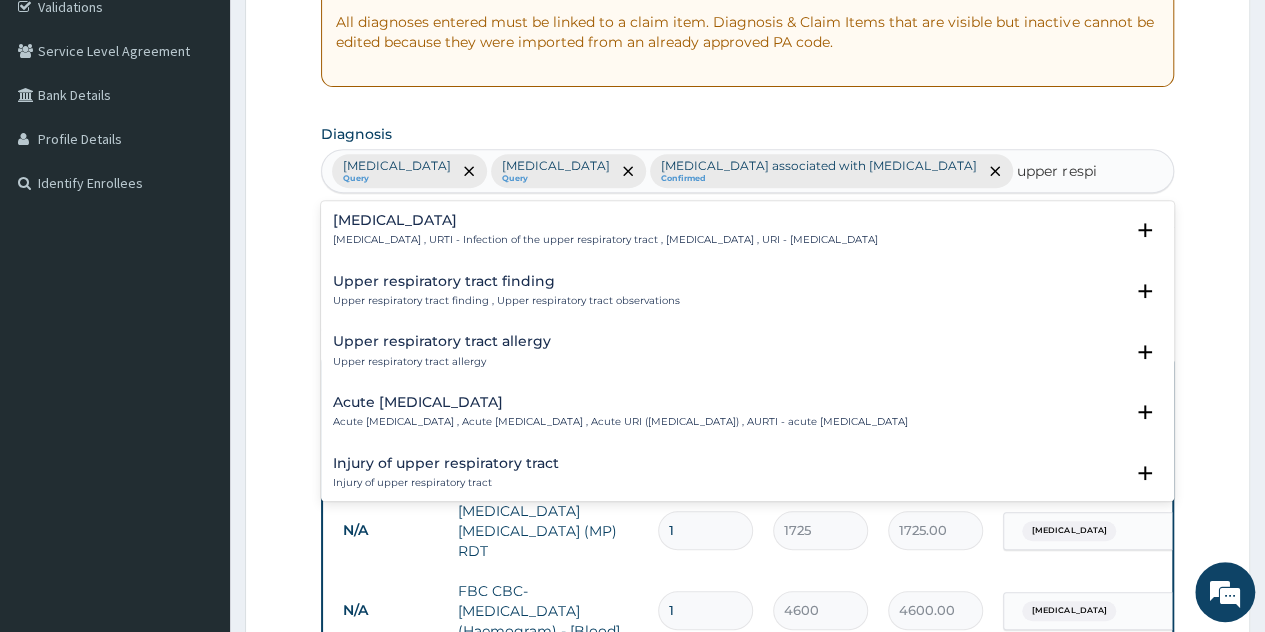 click on "Upper respiratory infection" at bounding box center [605, 220] 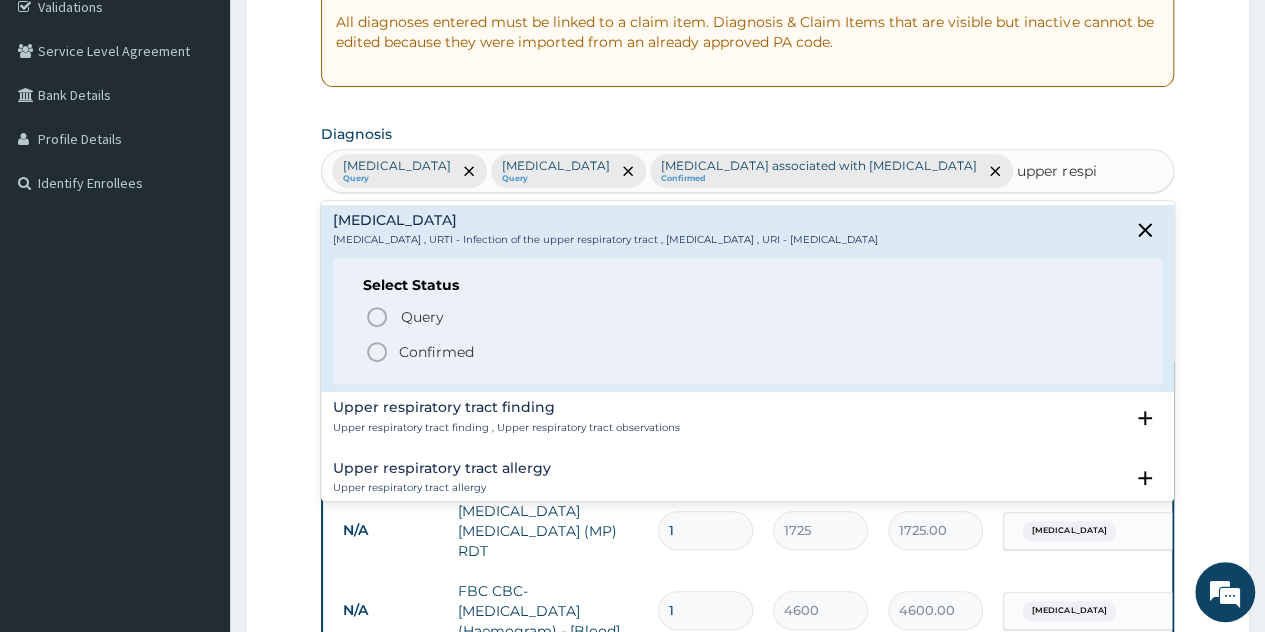 click on "Confirmed" at bounding box center (748, 352) 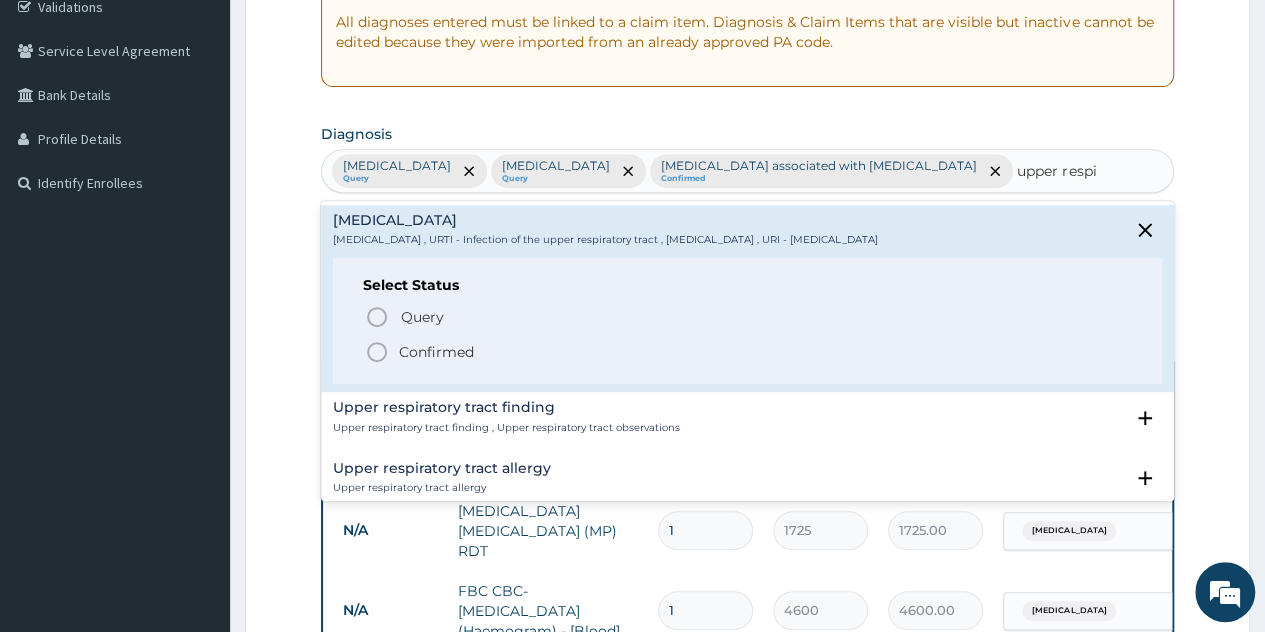 type 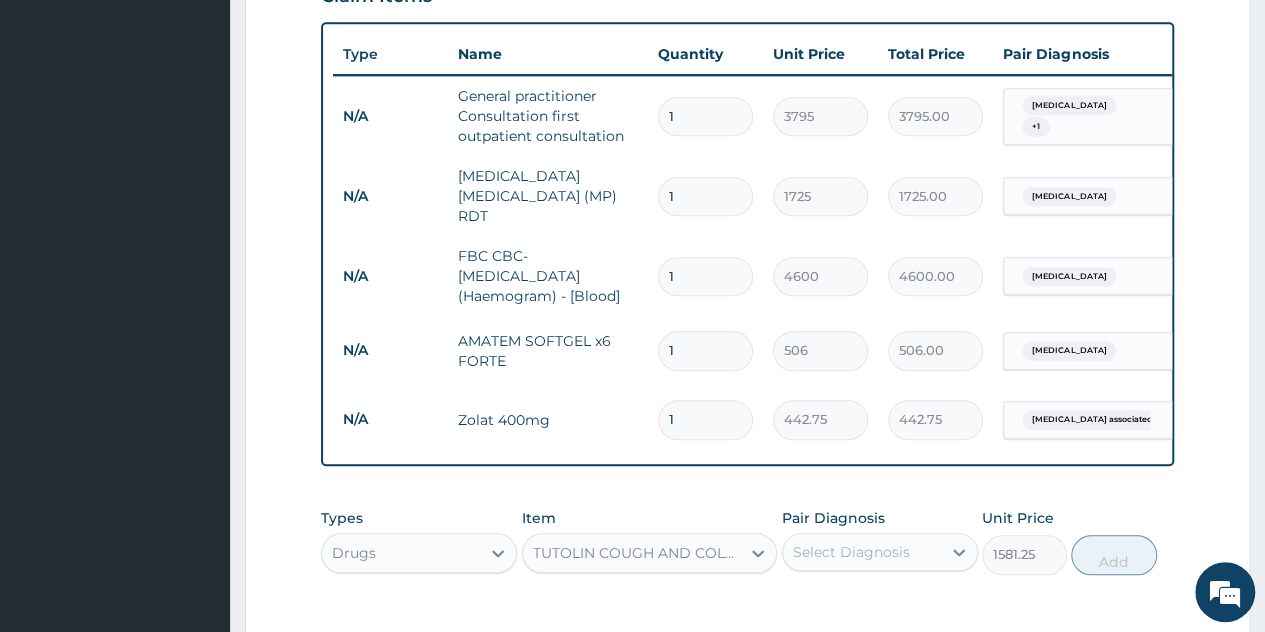 scroll, scrollTop: 887, scrollLeft: 0, axis: vertical 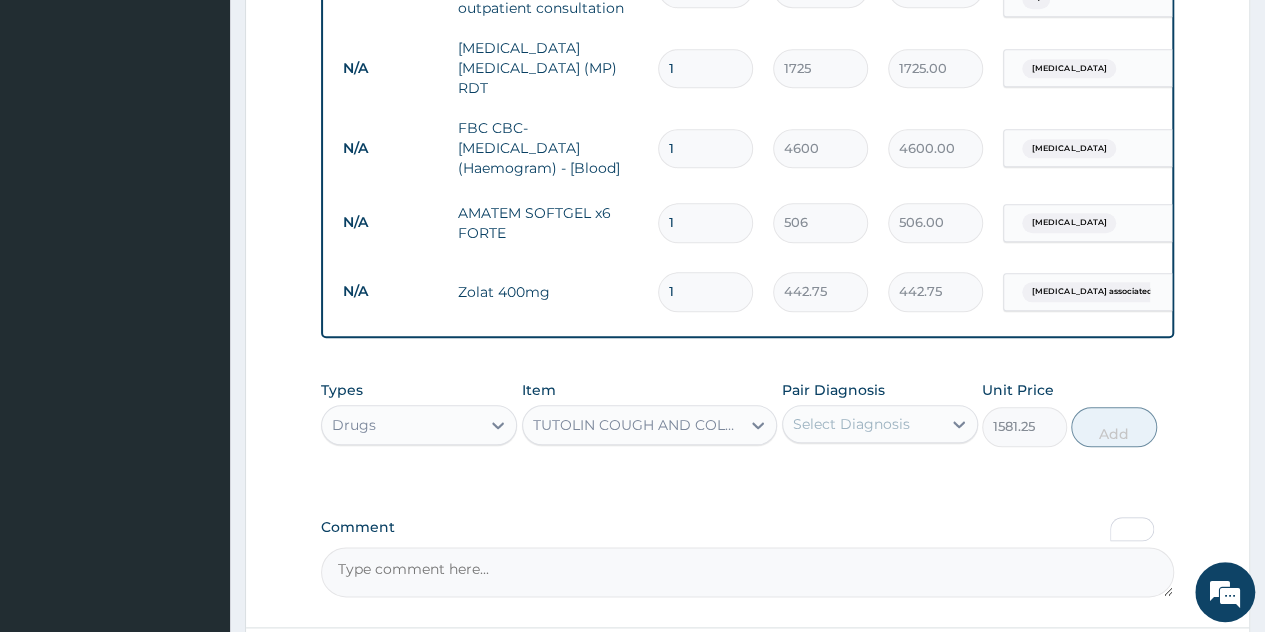 click on "Select Diagnosis" at bounding box center [851, 424] 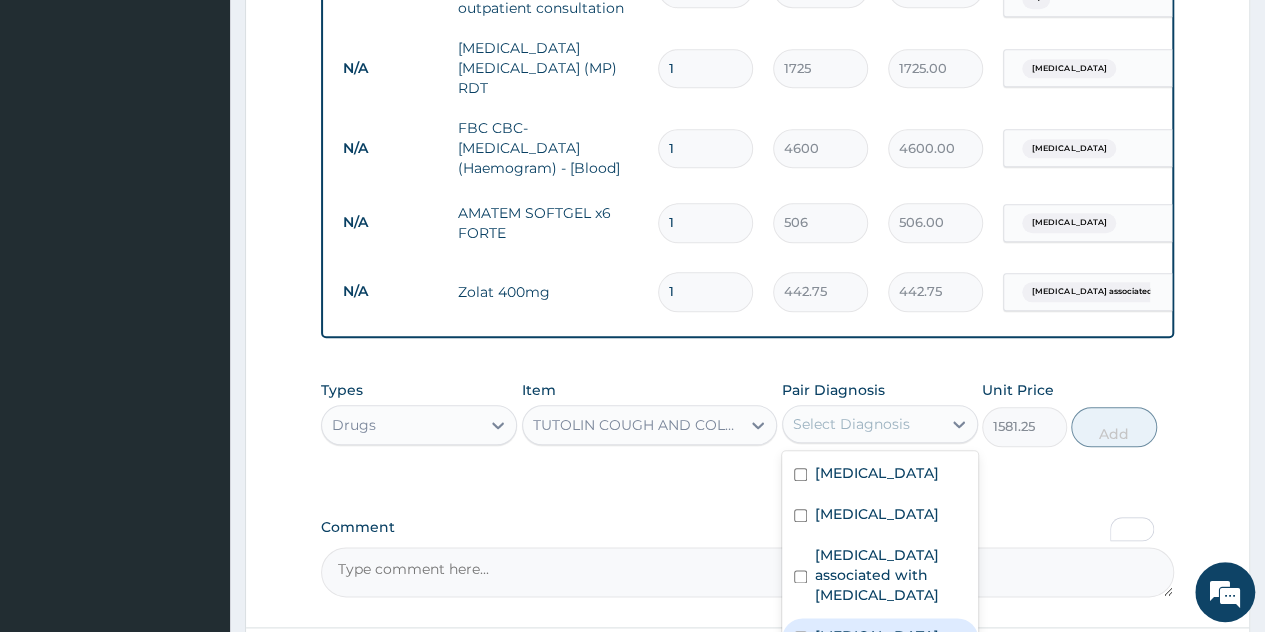 drag, startPoint x: 884, startPoint y: 603, endPoint x: 1072, endPoint y: 439, distance: 249.47946 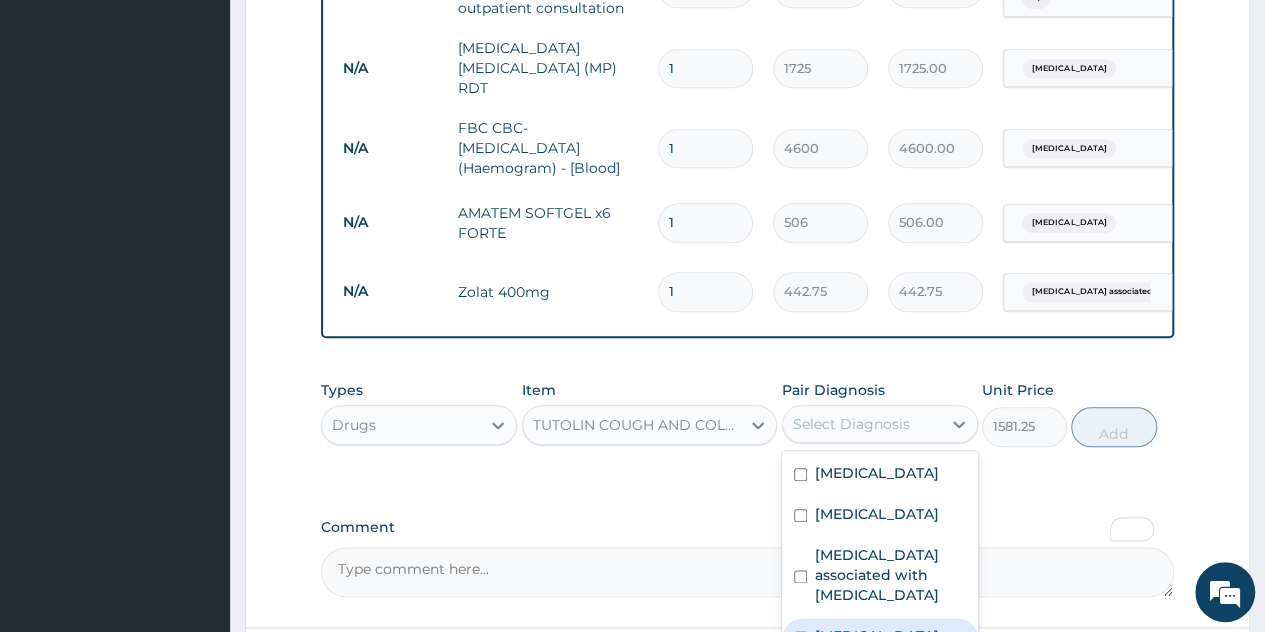 click on "Upper respiratory infection" at bounding box center [877, 636] 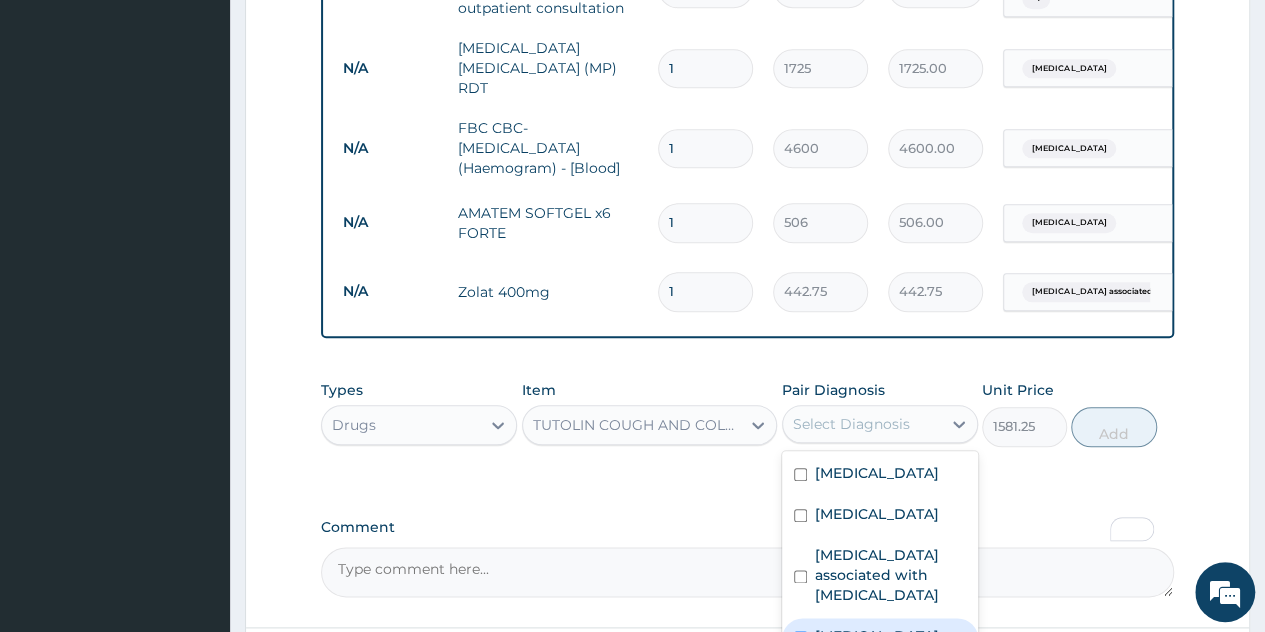 checkbox on "true" 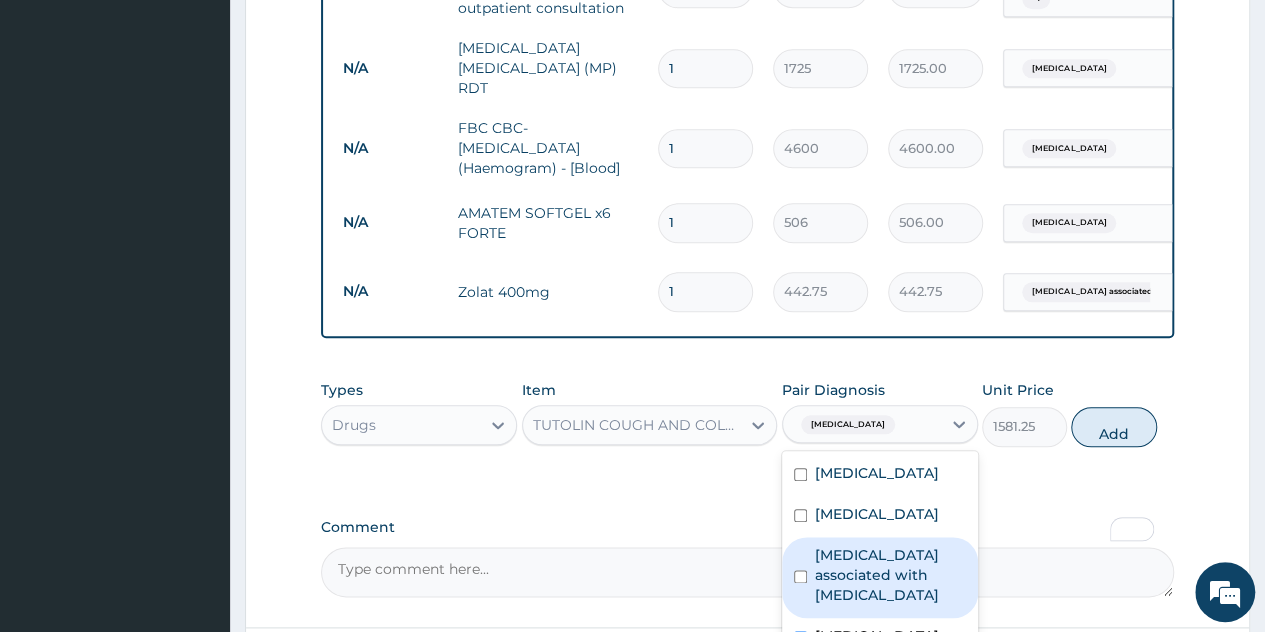 click on "Add" at bounding box center [1113, 427] 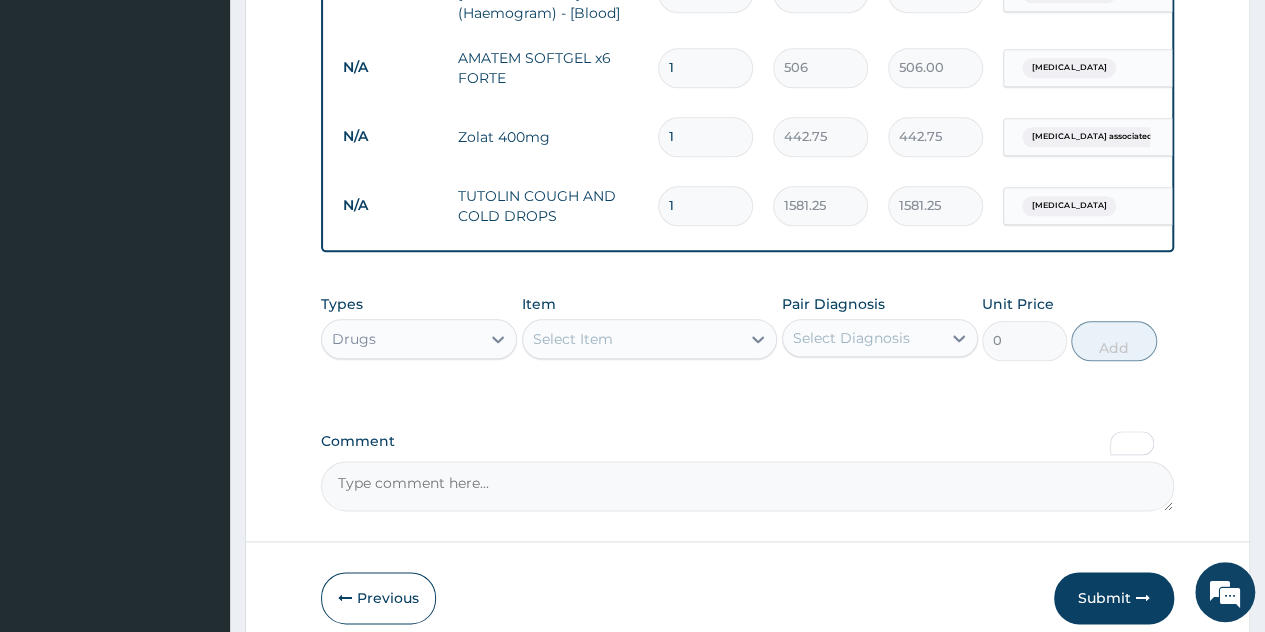 scroll, scrollTop: 1095, scrollLeft: 0, axis: vertical 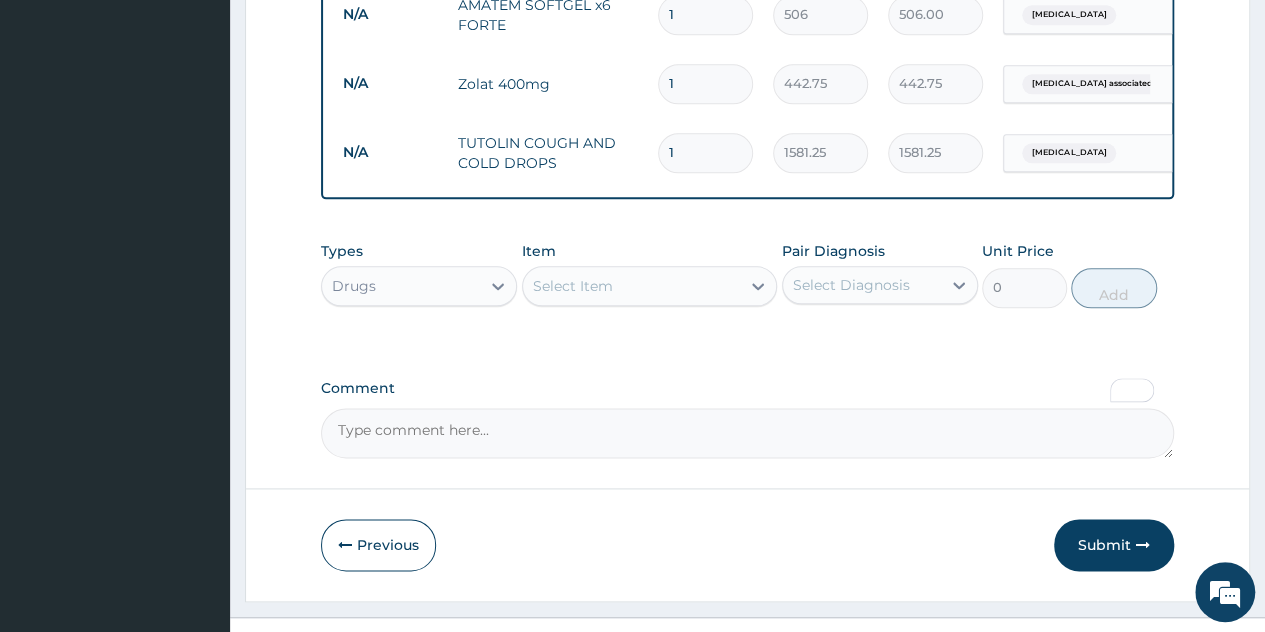 click on "Item Select Item" at bounding box center (650, 274) 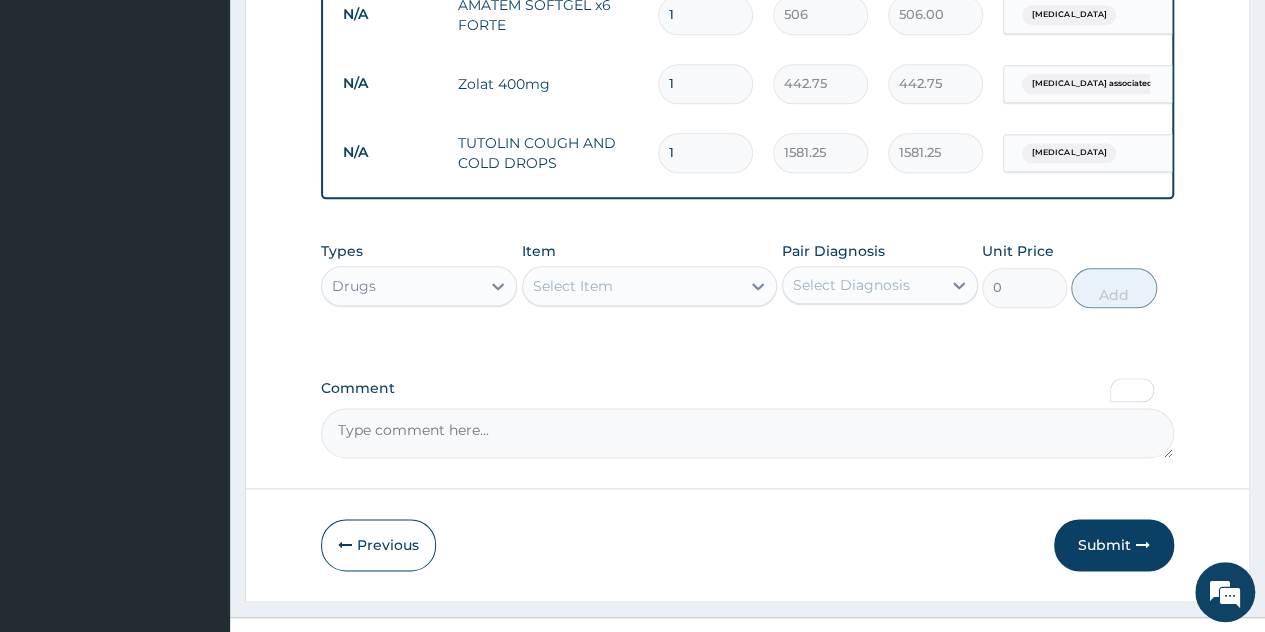click on "Select Item" at bounding box center [573, 286] 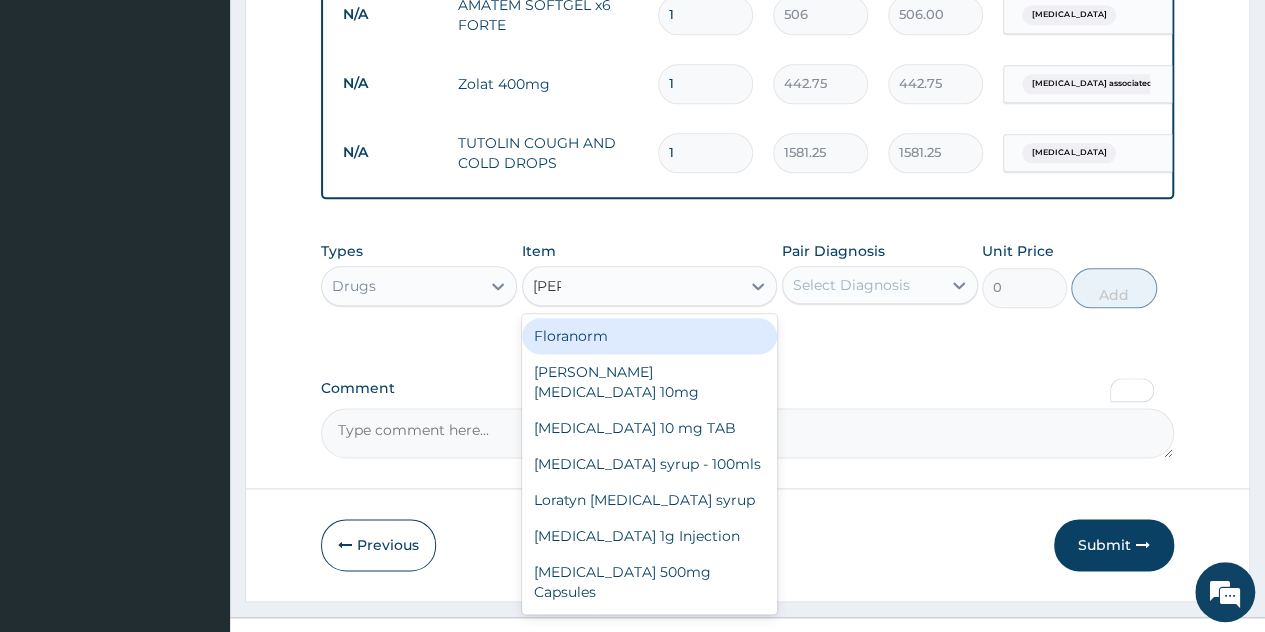 type on "lorat" 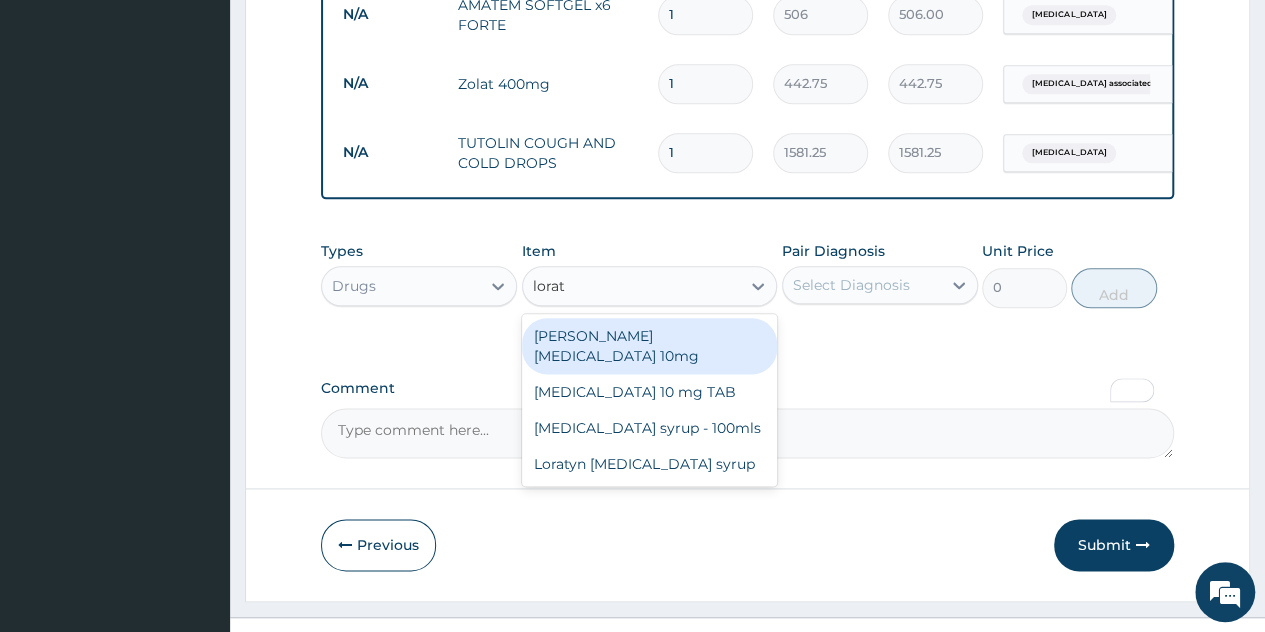 click on "[PERSON_NAME][MEDICAL_DATA] 10mg" at bounding box center [650, 346] 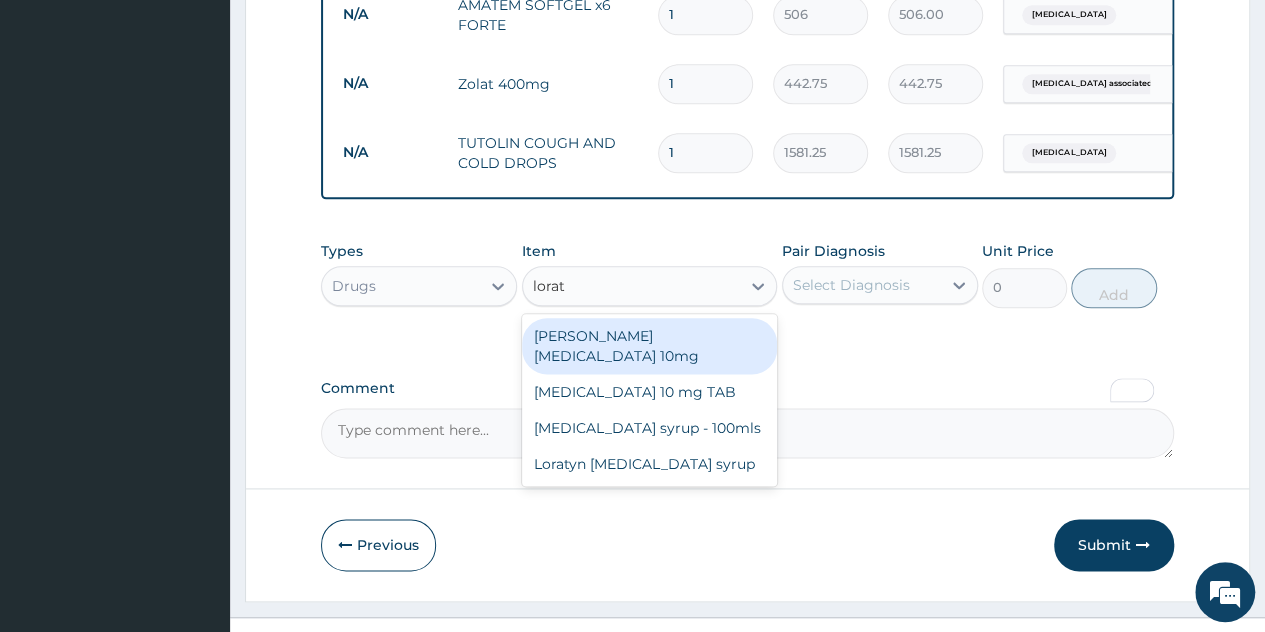 type 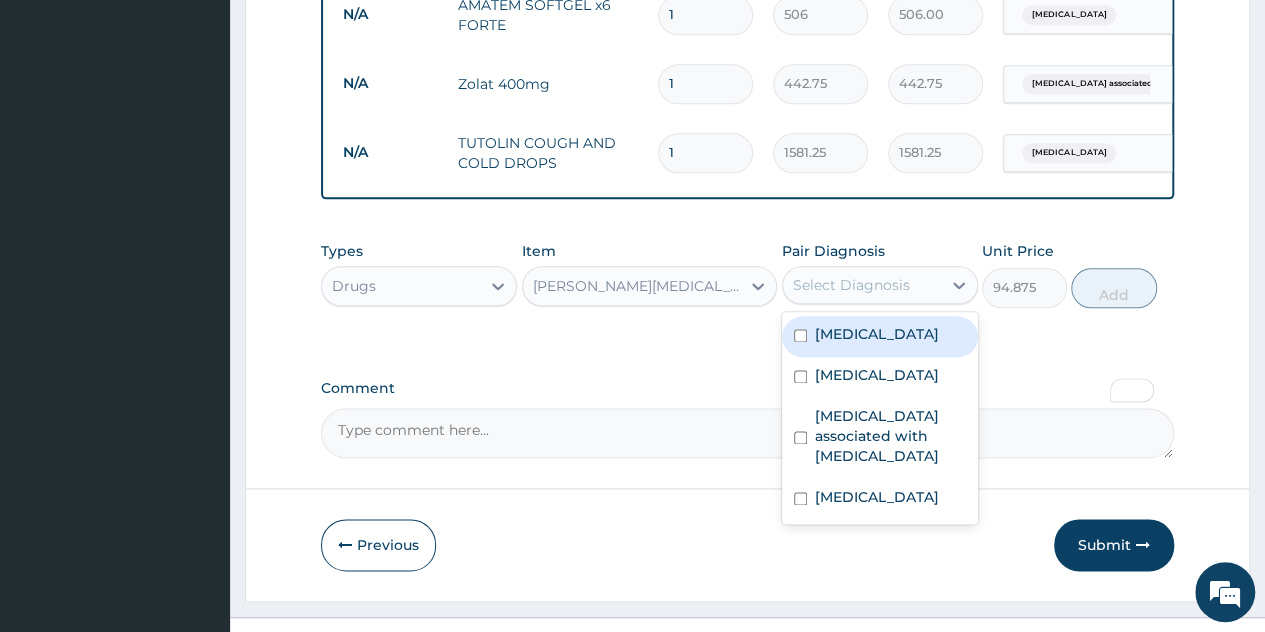 drag, startPoint x: 874, startPoint y: 265, endPoint x: 865, endPoint y: 289, distance: 25.632011 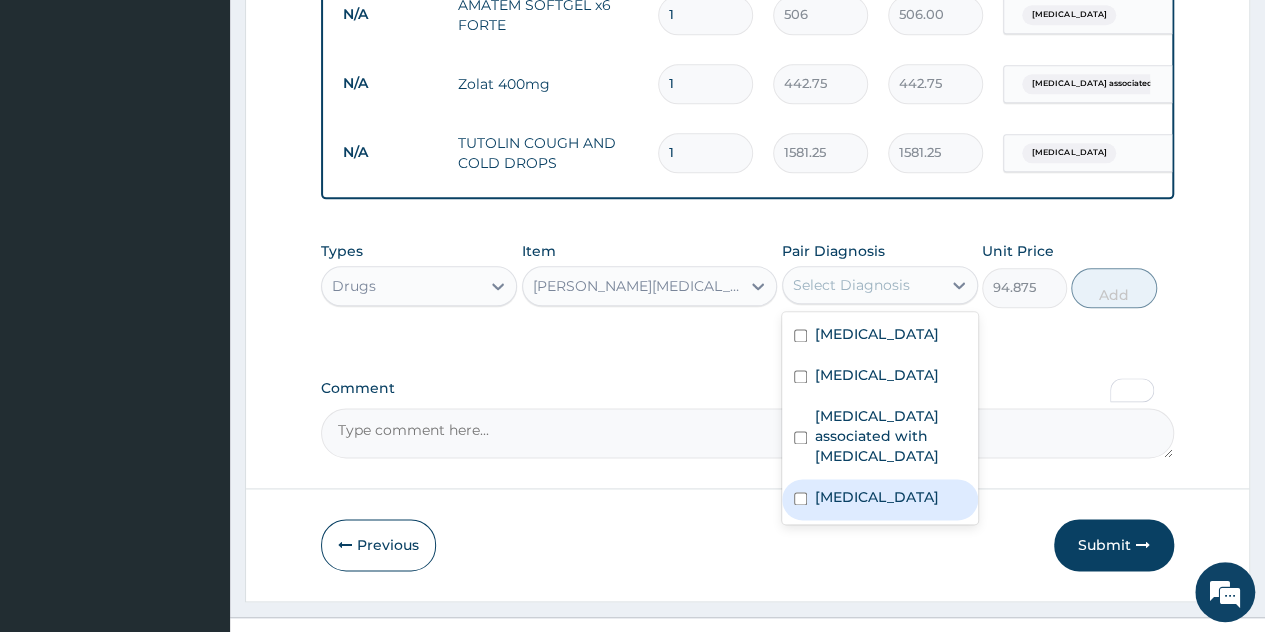 click on "Upper respiratory infection" at bounding box center (877, 497) 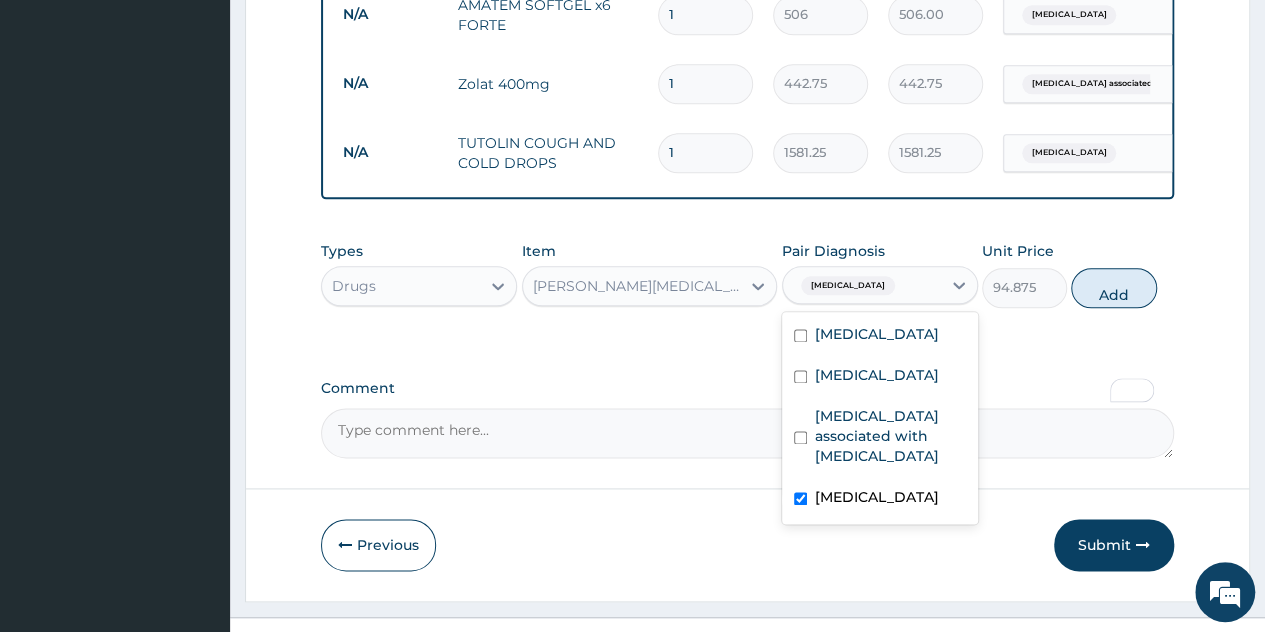 checkbox on "true" 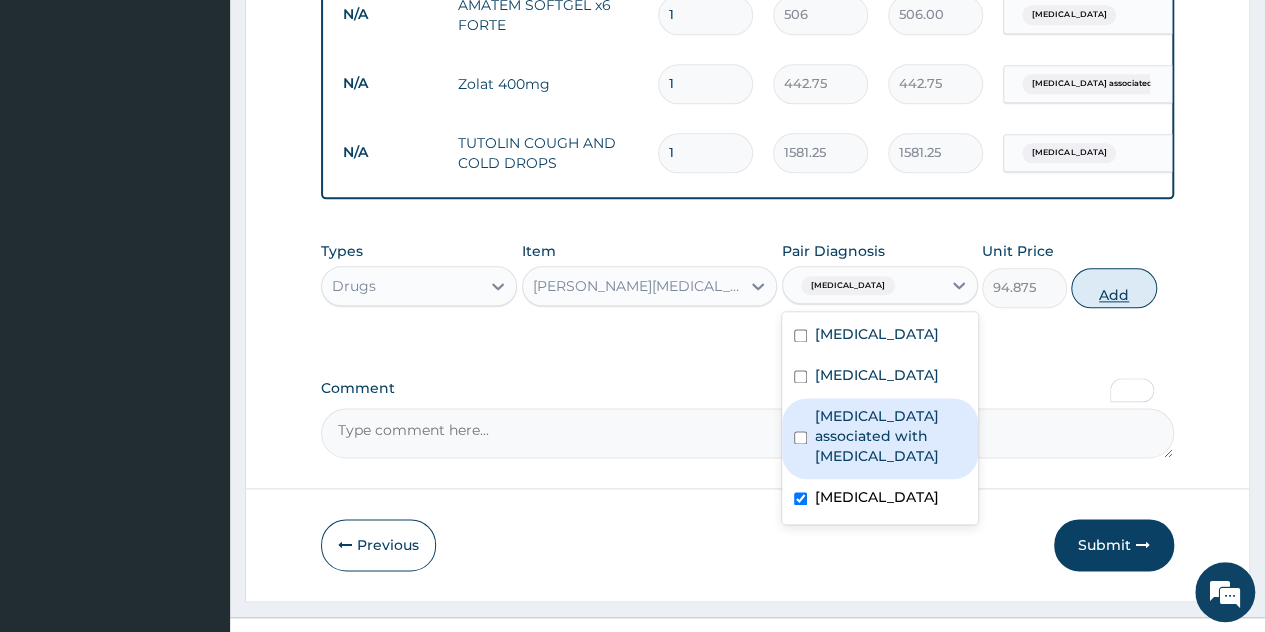 drag, startPoint x: 1106, startPoint y: 227, endPoint x: 1104, endPoint y: 247, distance: 20.09975 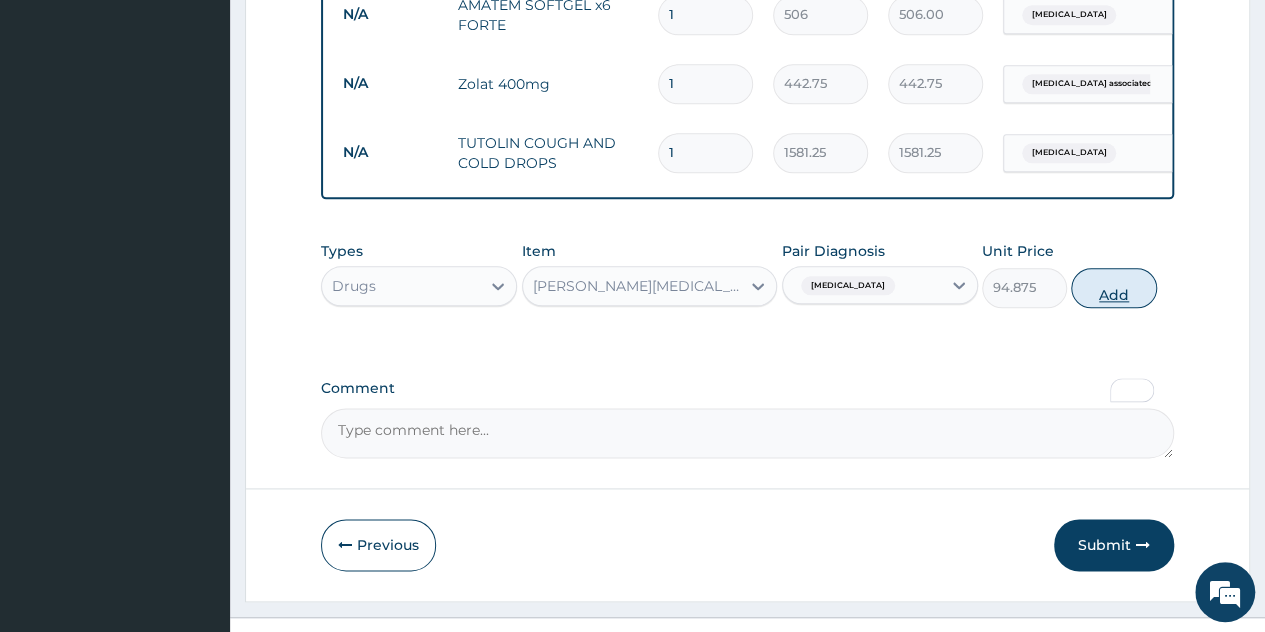 click on "Add" at bounding box center [1113, 288] 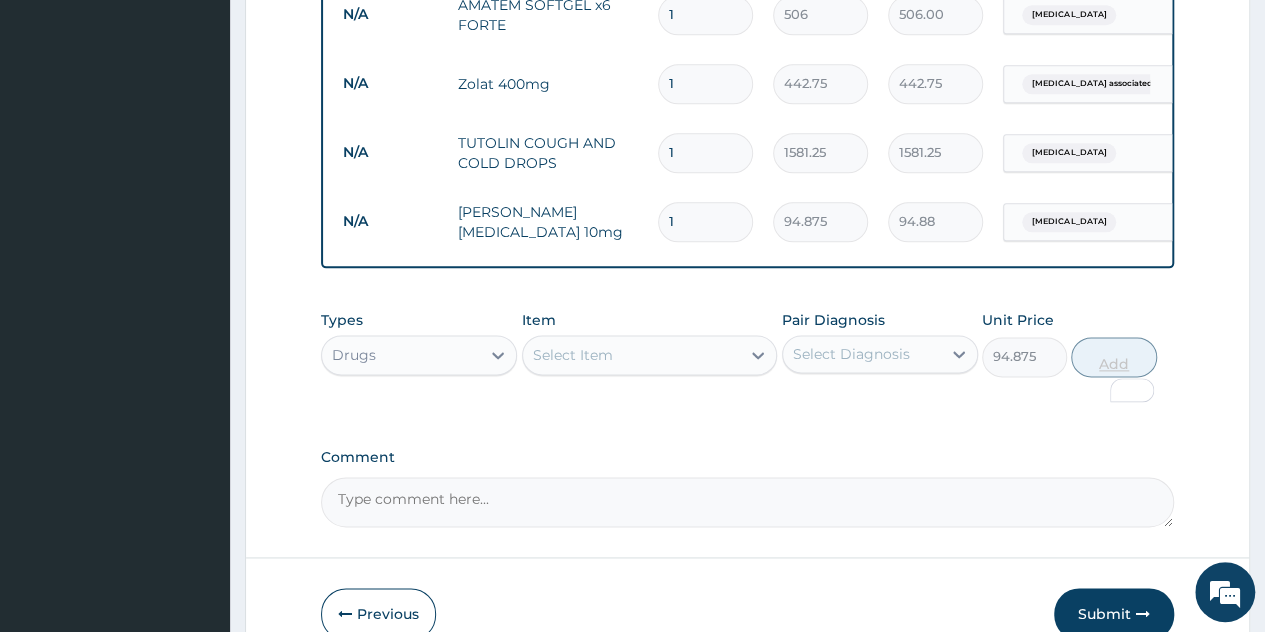 type on "0" 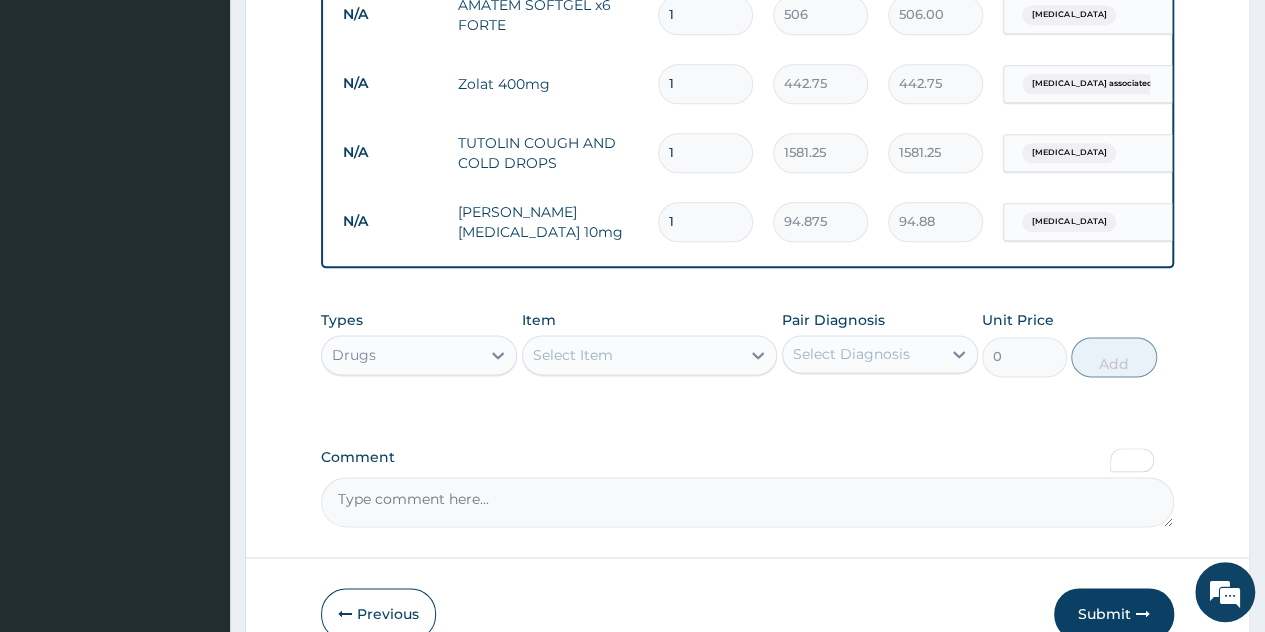 click on "1" at bounding box center [705, 221] 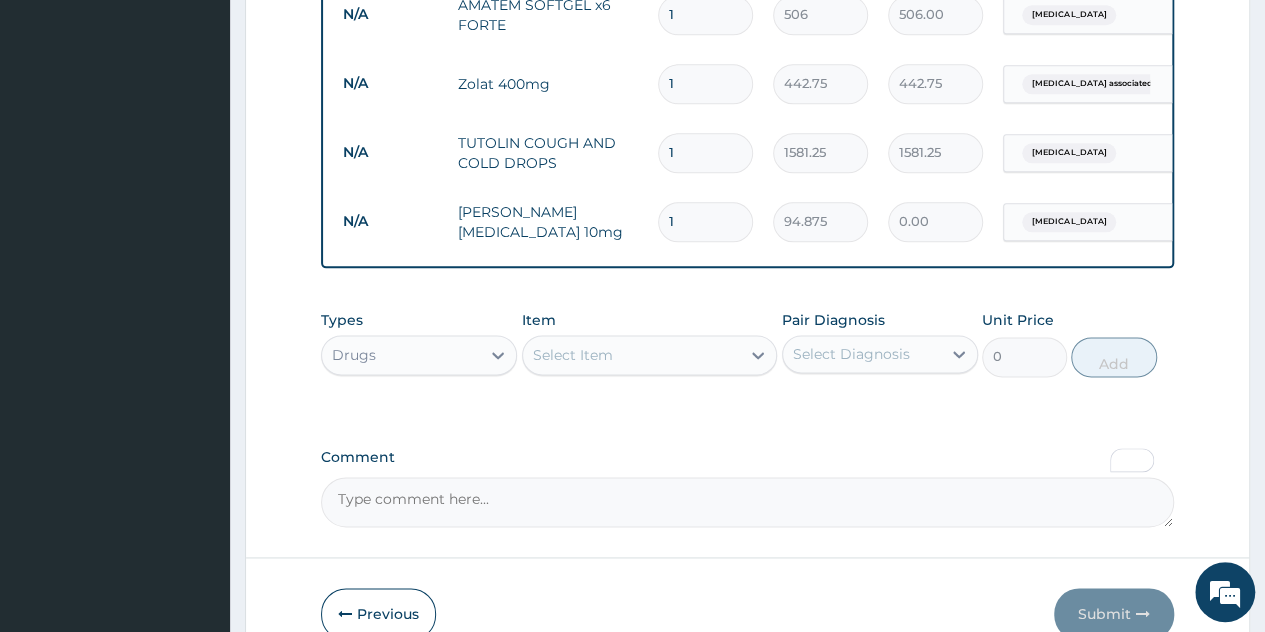 type 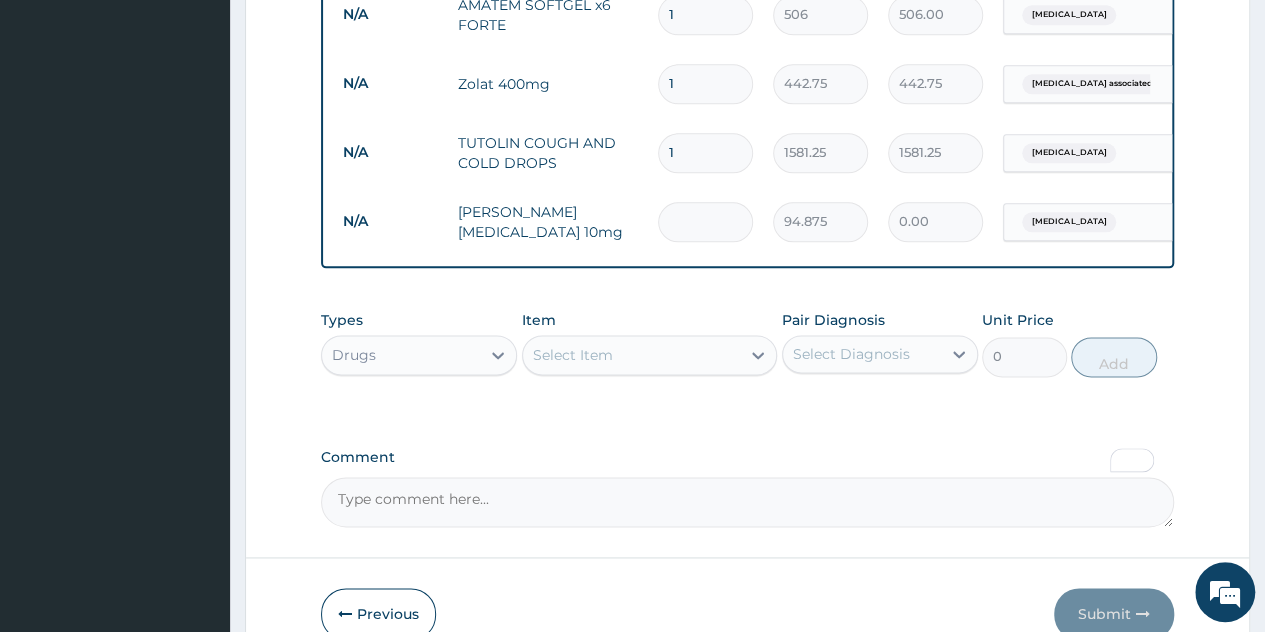 type on "5" 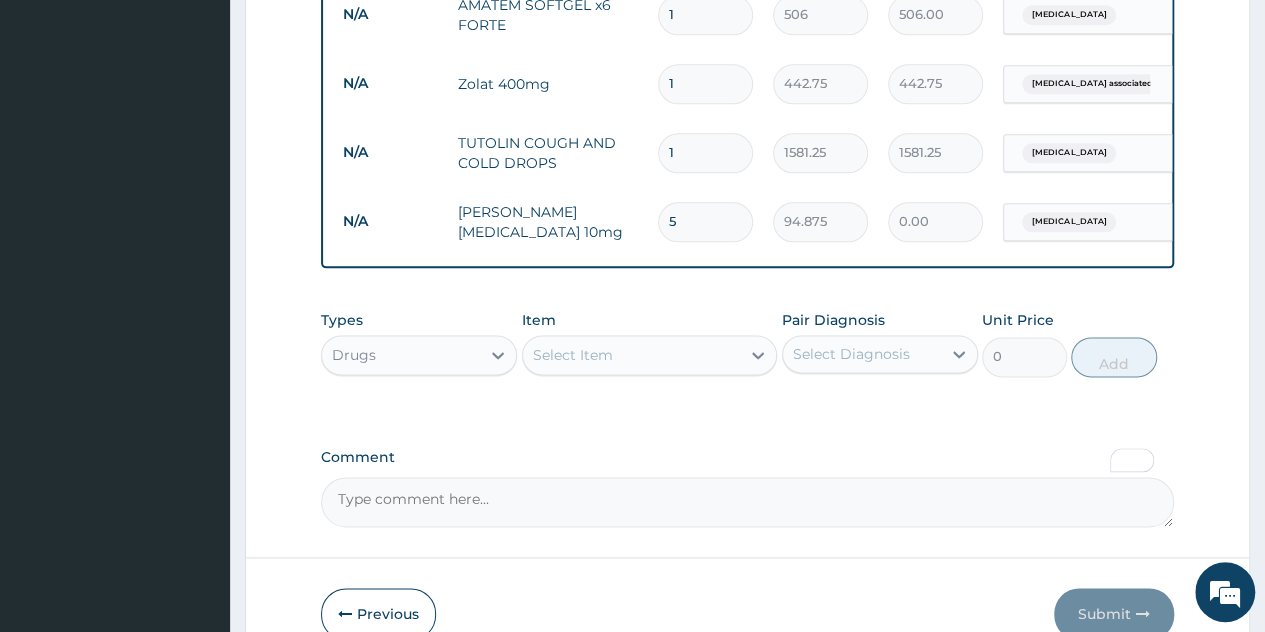 type on "474.38" 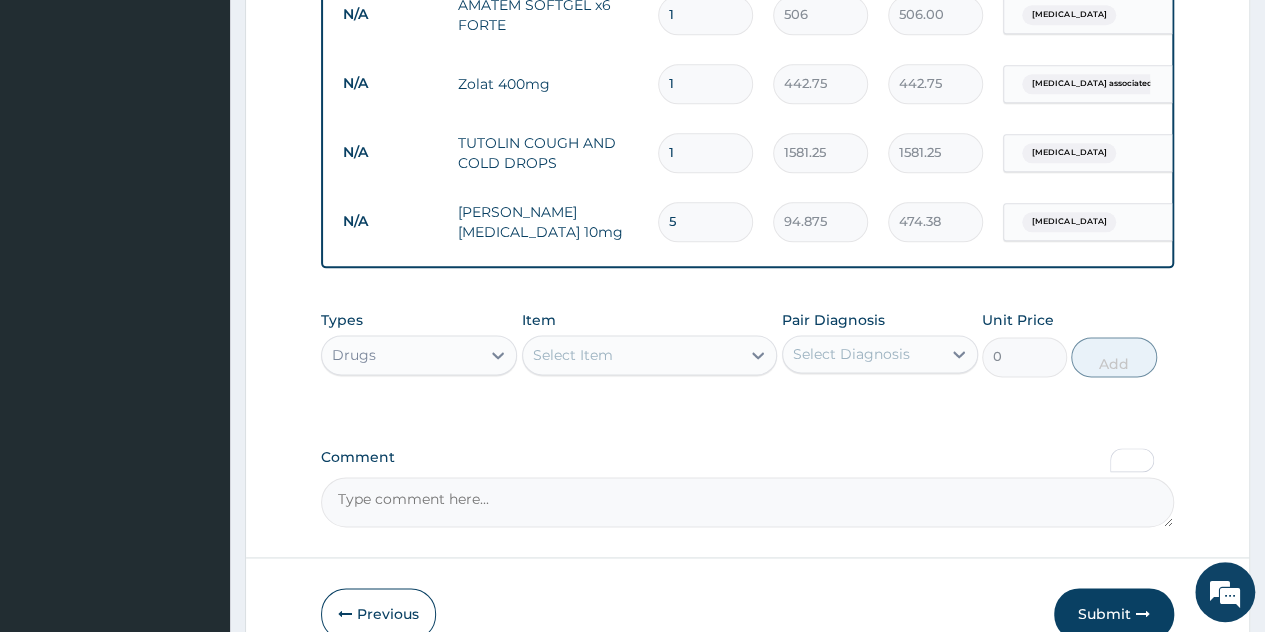 type on "5" 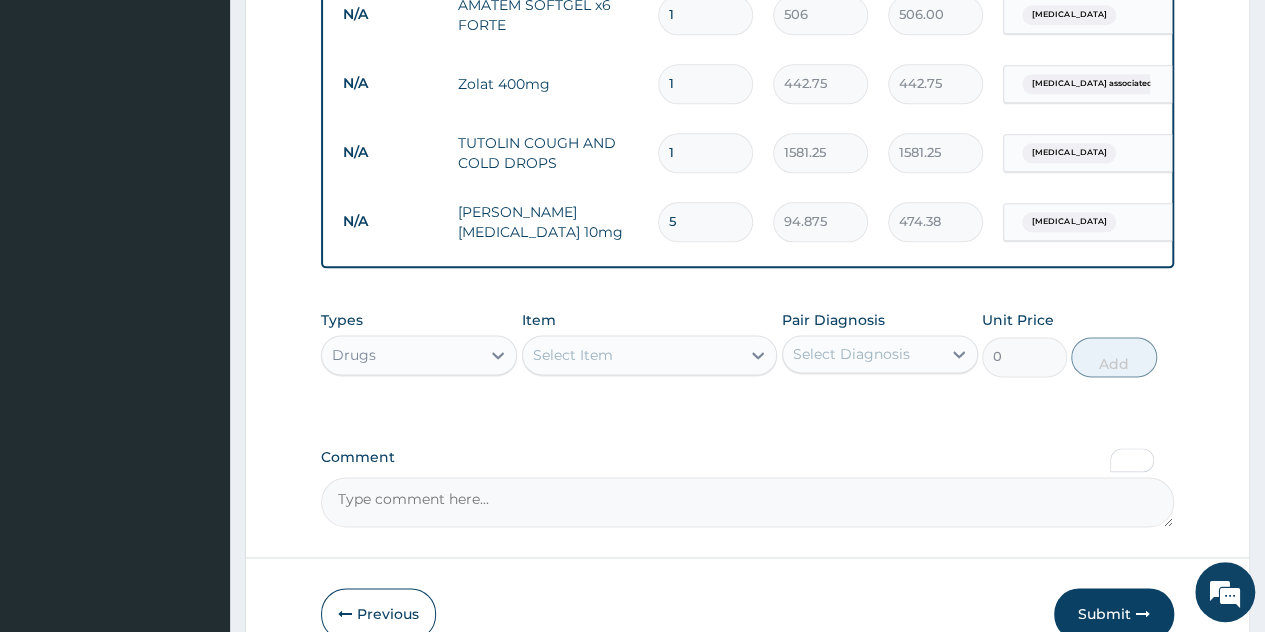 click on "Select Item" at bounding box center [573, 355] 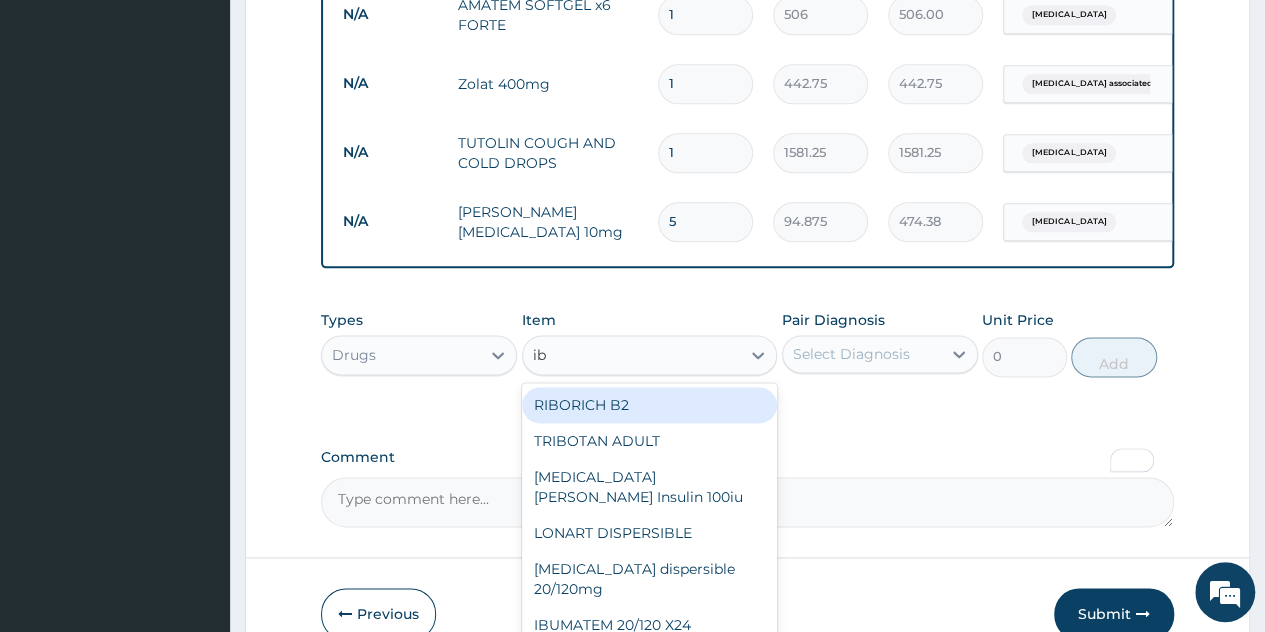 type on "ibu" 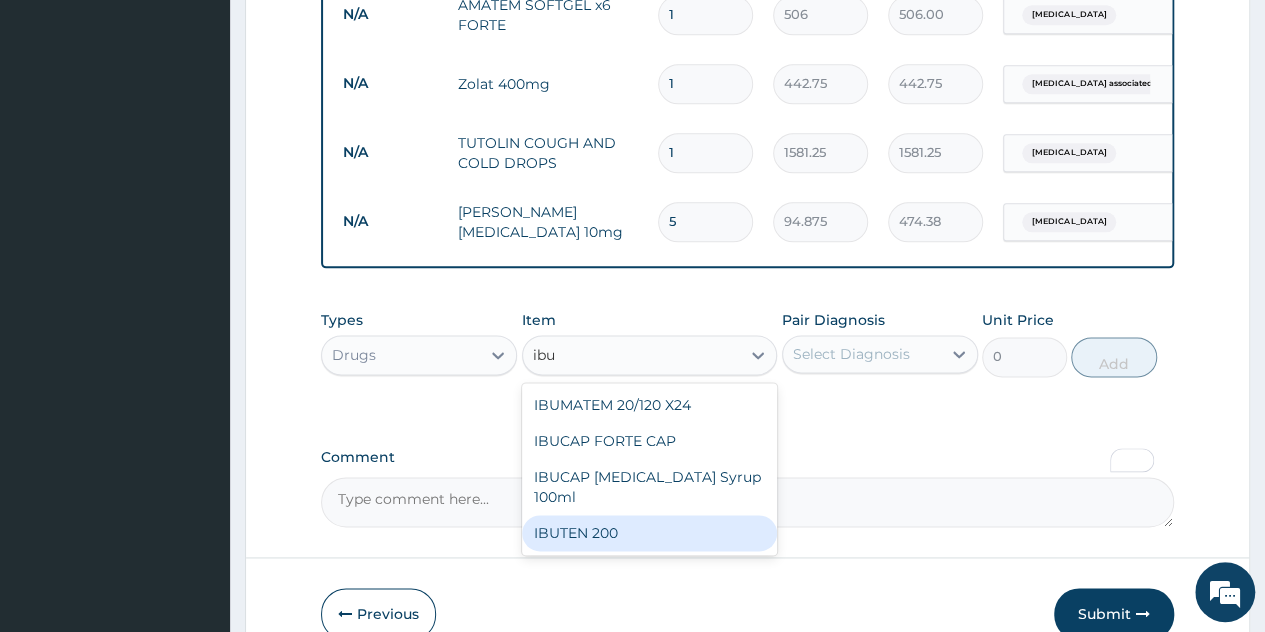 click on "IBUTEN 200" at bounding box center [650, 533] 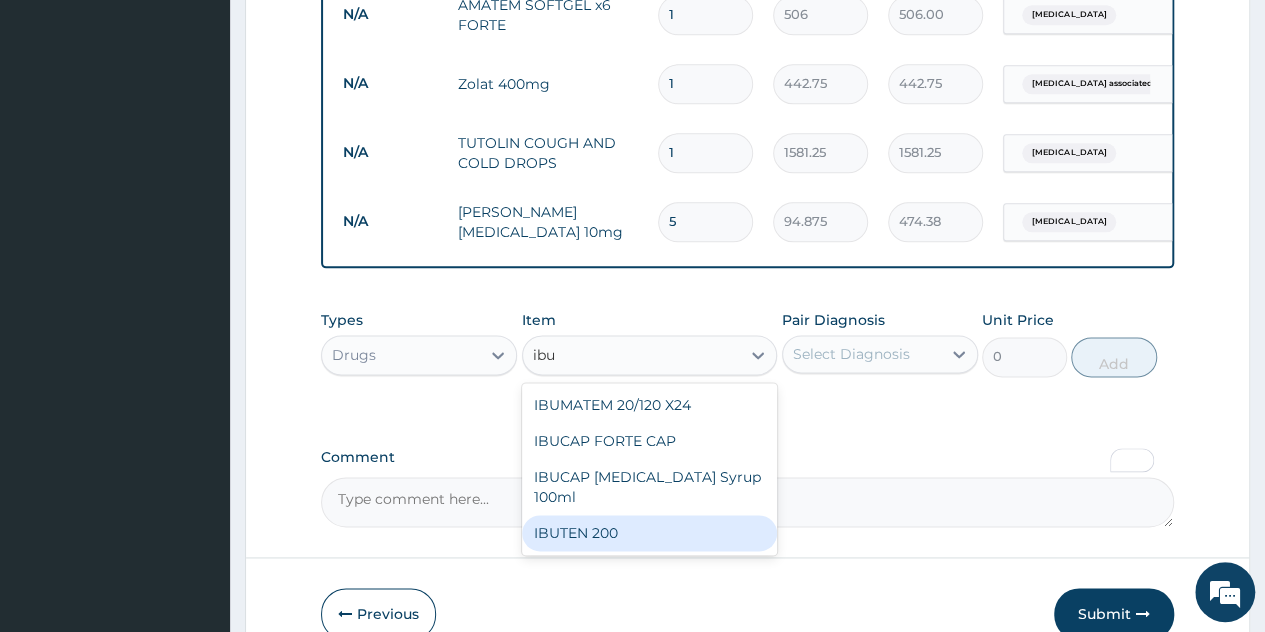 type 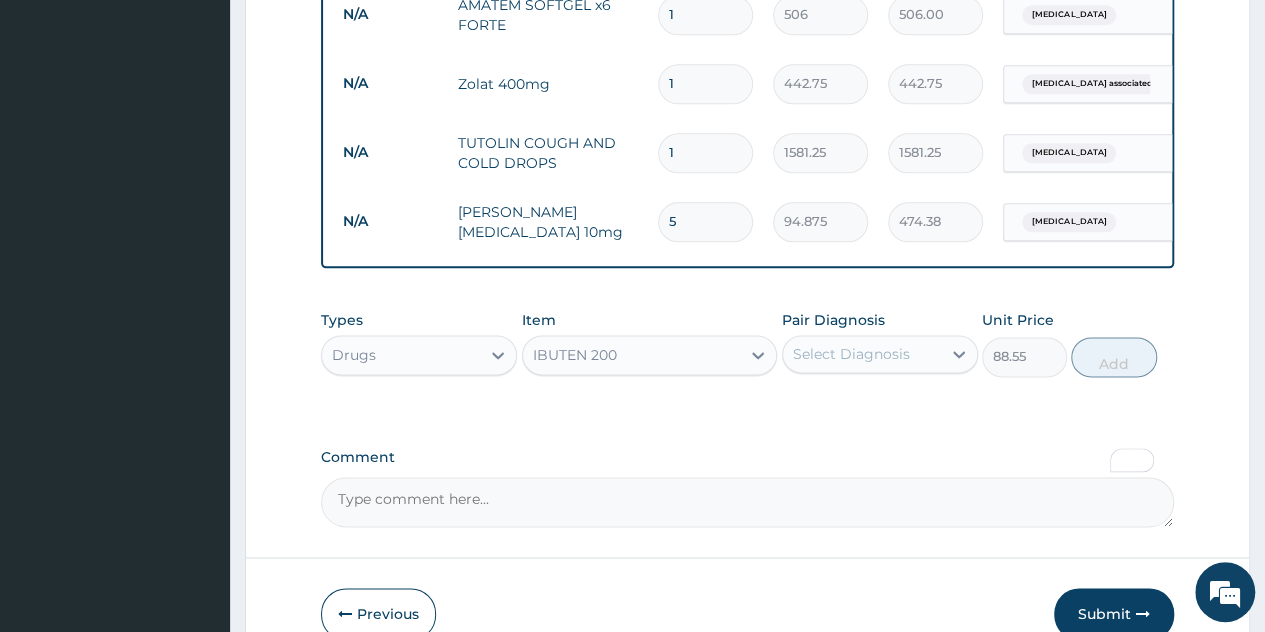 drag, startPoint x: 865, startPoint y: 336, endPoint x: 872, endPoint y: 327, distance: 11.401754 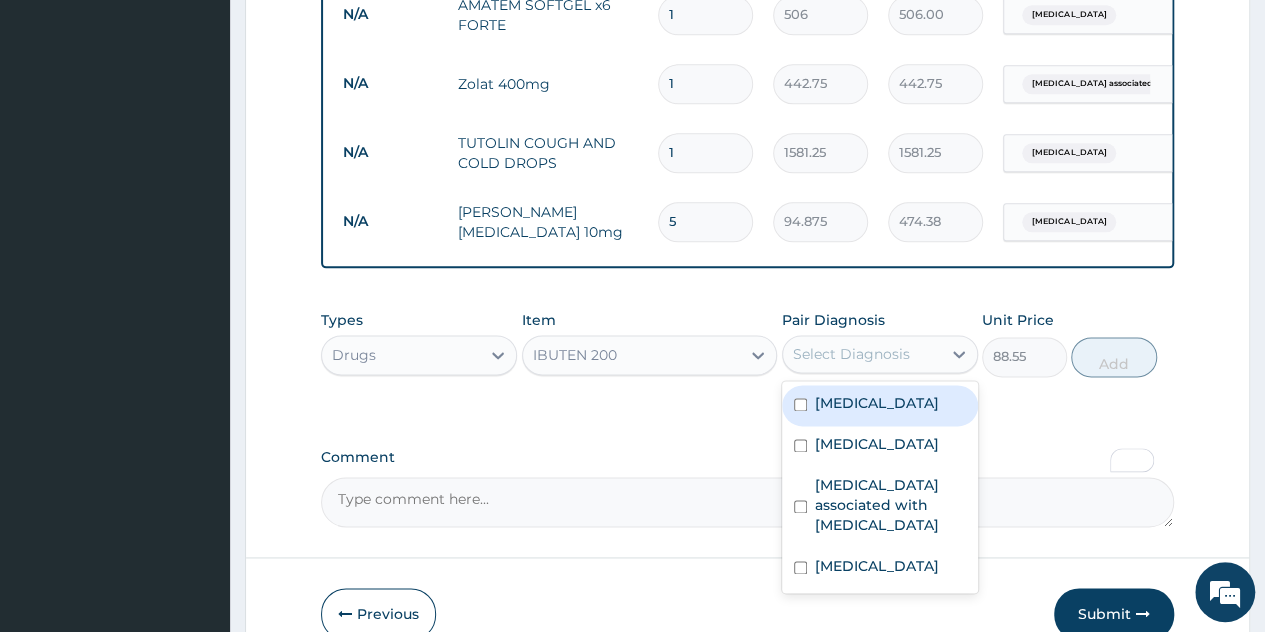 click on "Malaria" at bounding box center [877, 403] 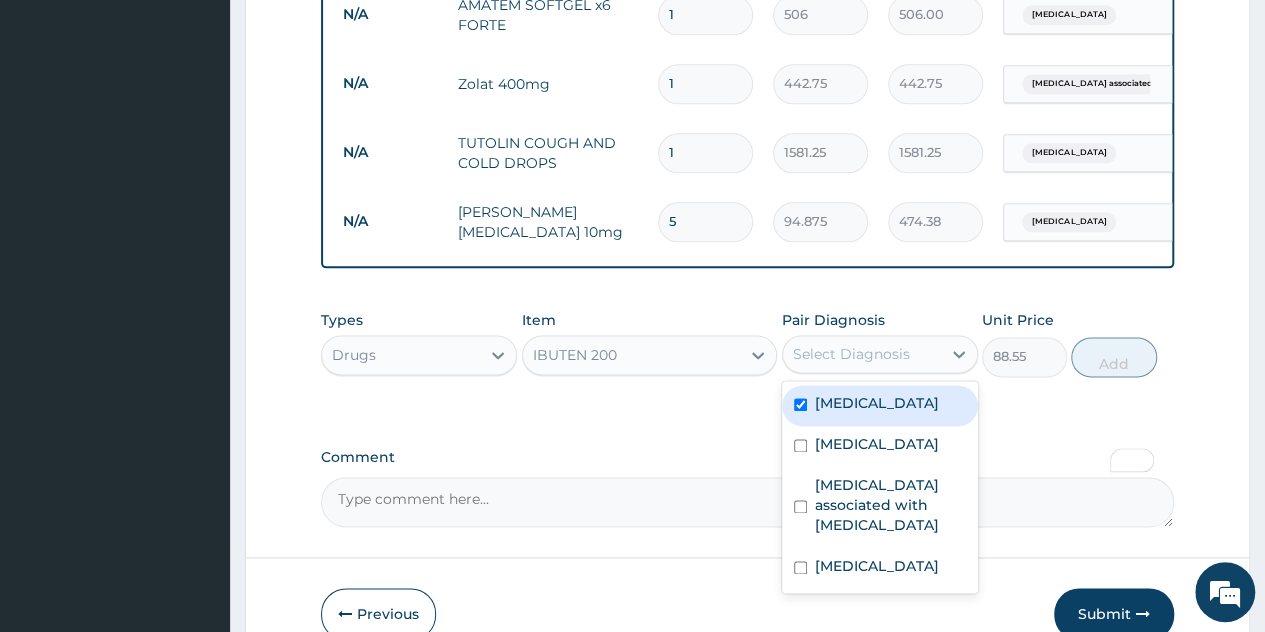 checkbox on "true" 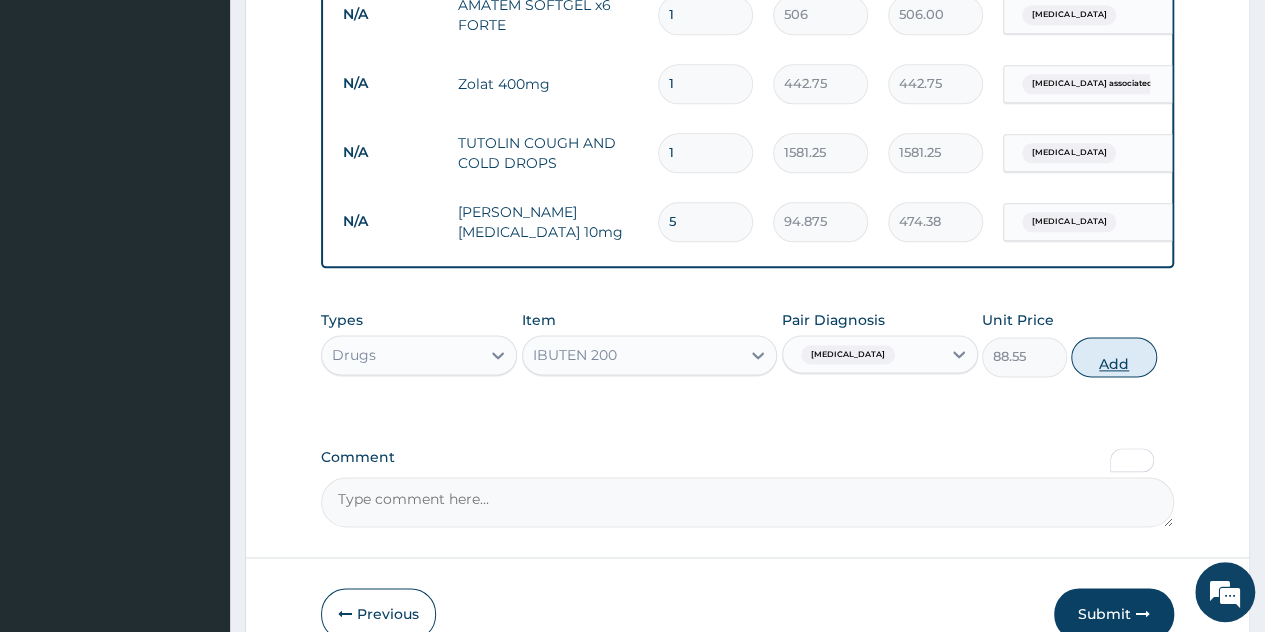 click on "Add" at bounding box center [1113, 357] 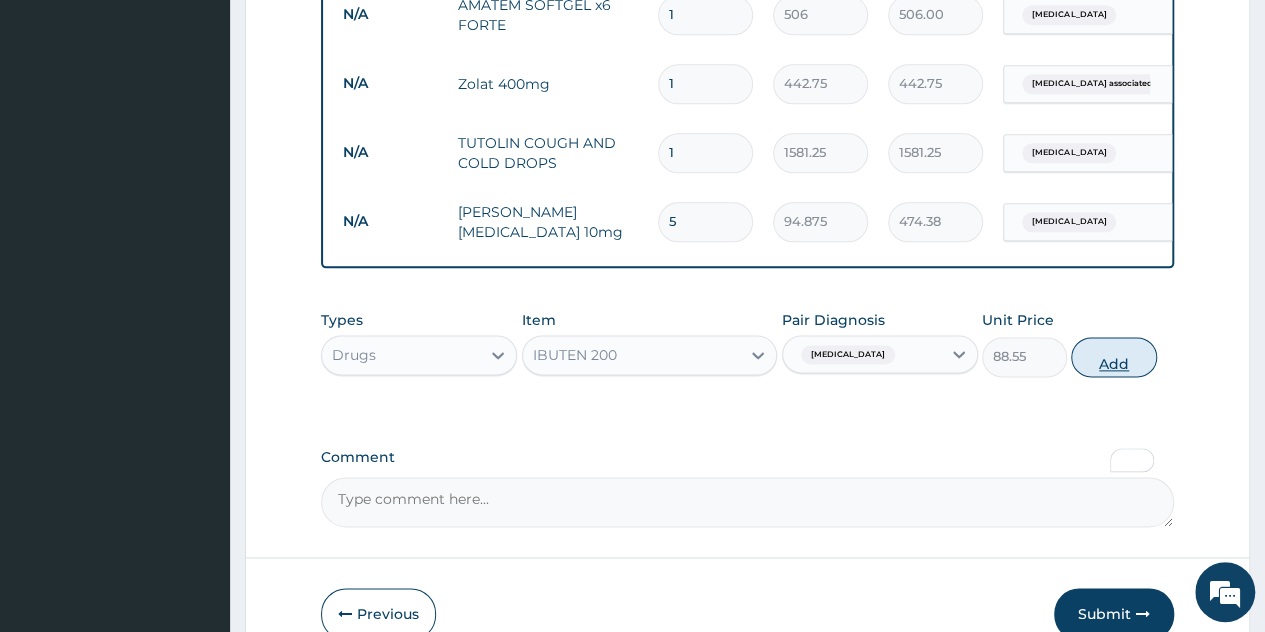 type on "0" 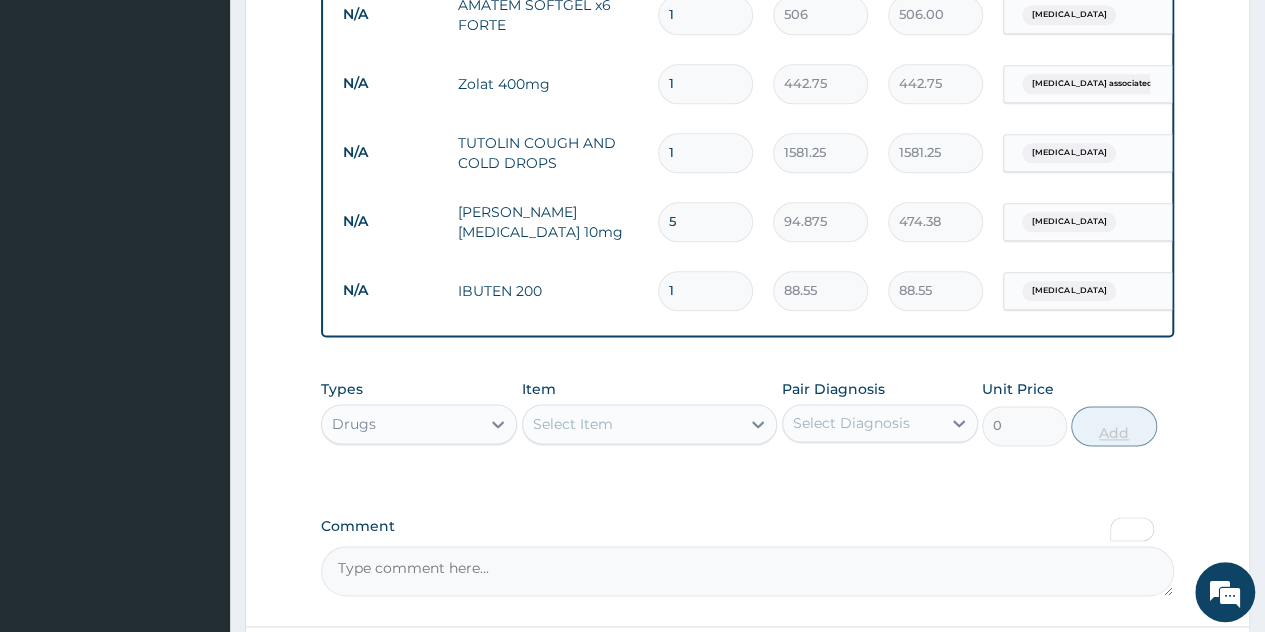 type on "19" 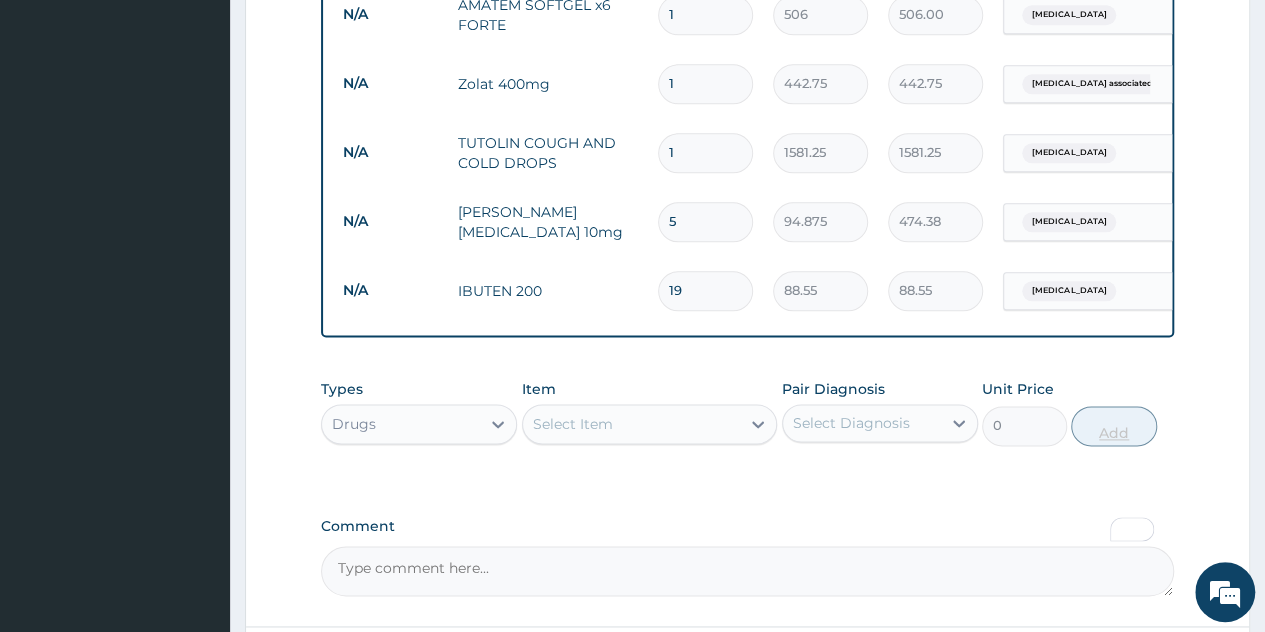 type on "1682.45" 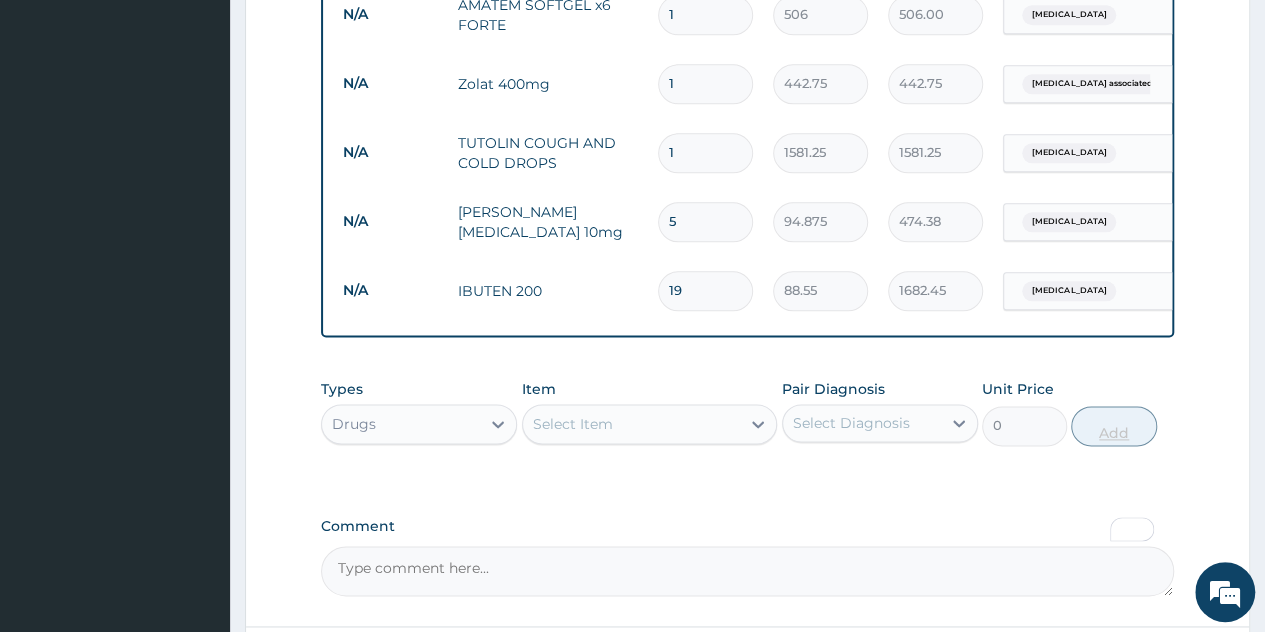 type on "190" 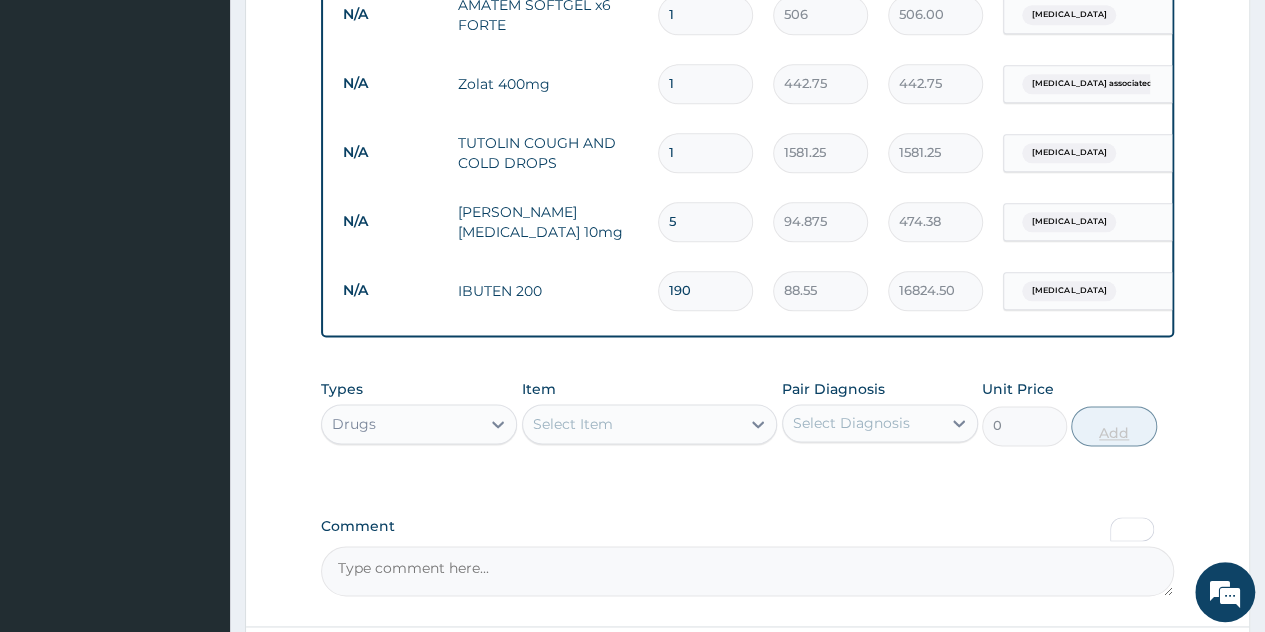 type on "19" 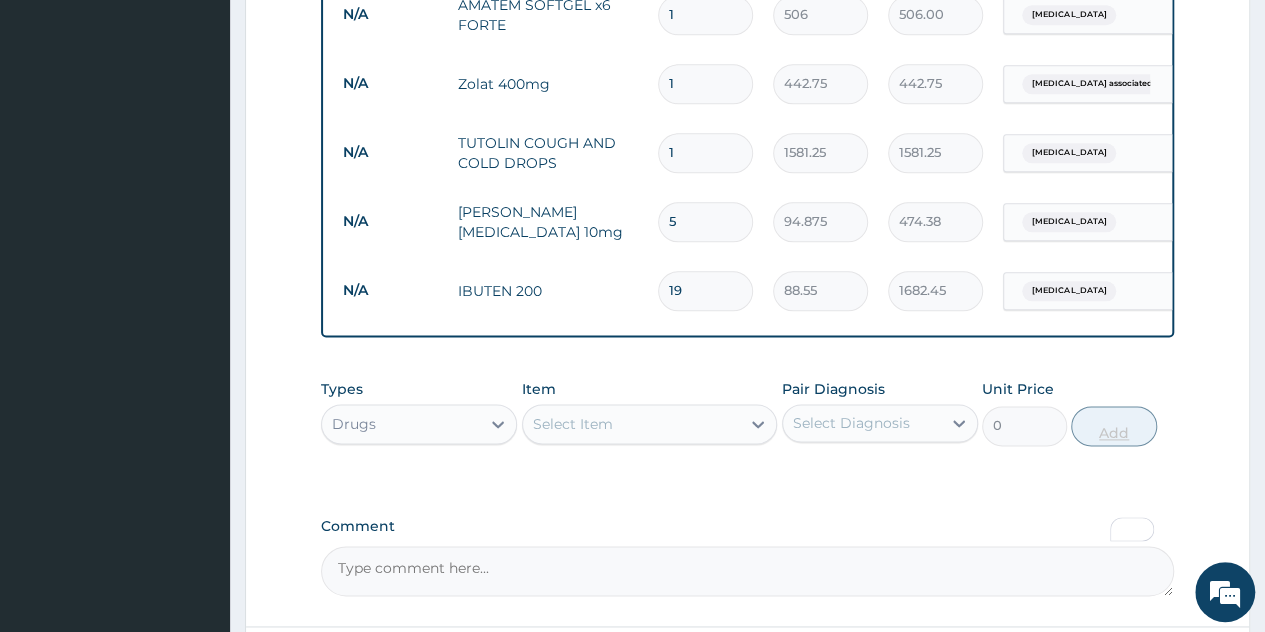 type on "1" 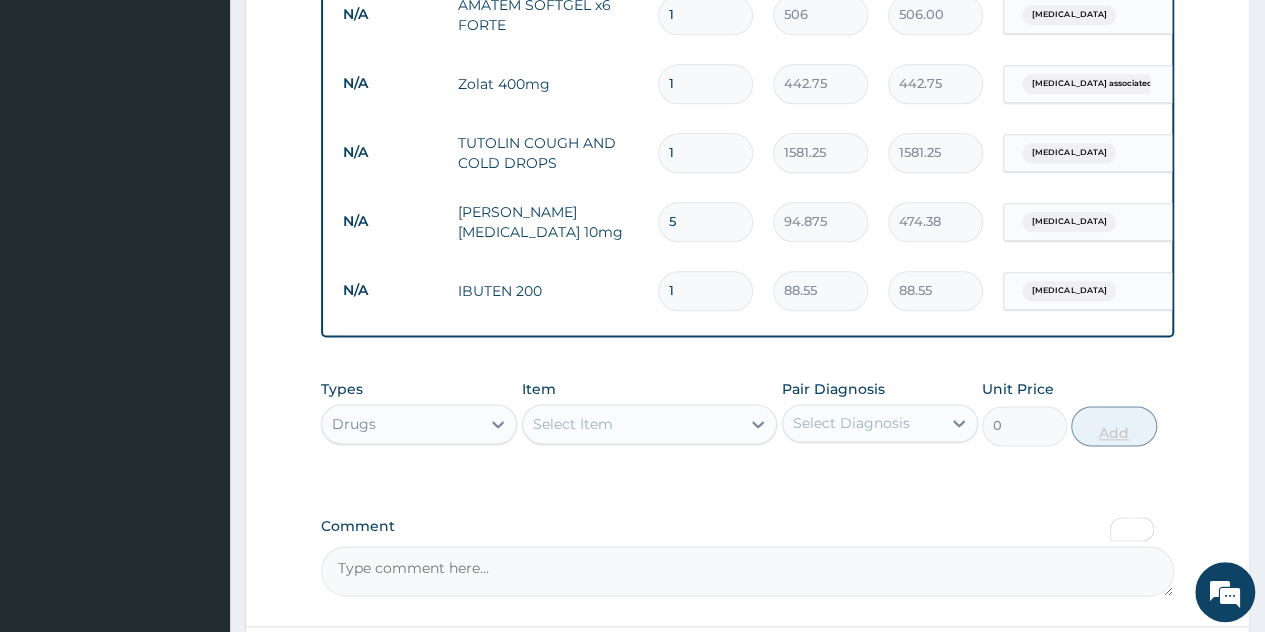 type on "10" 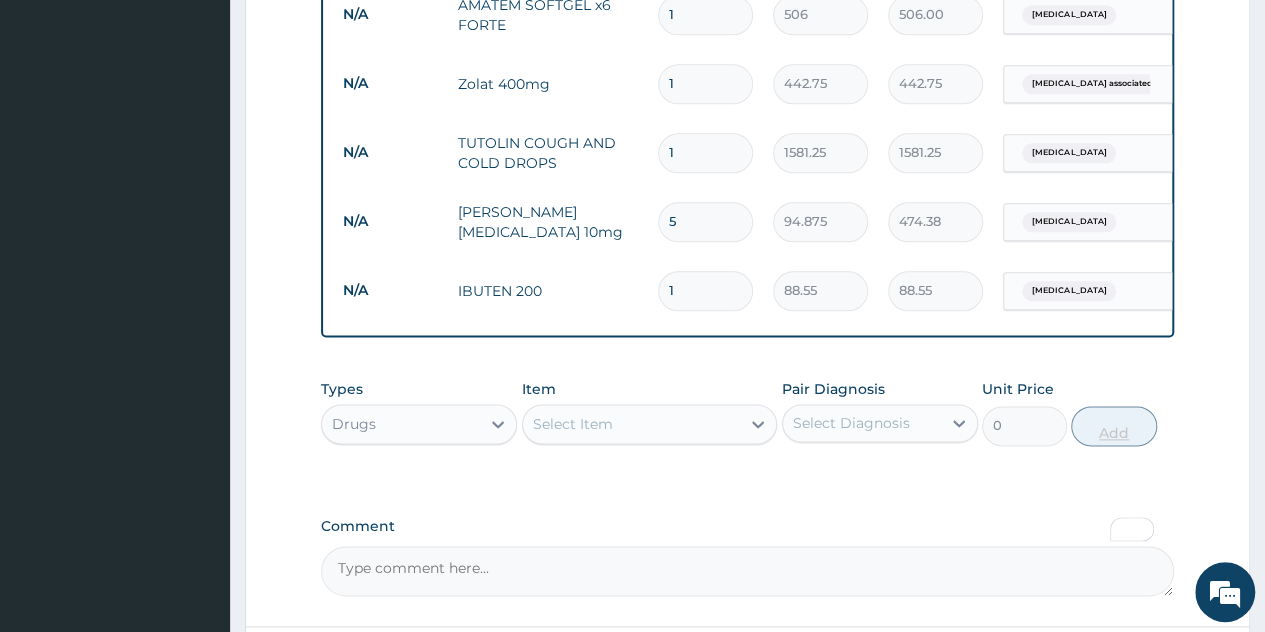 type on "885.50" 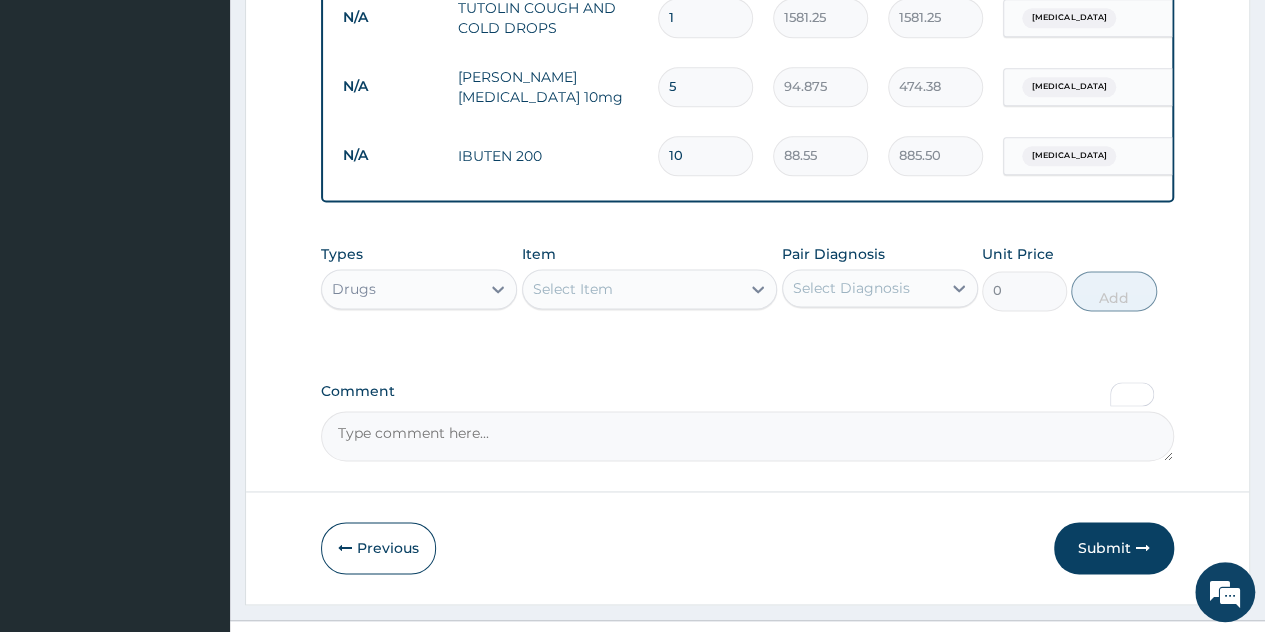 scroll, scrollTop: 1234, scrollLeft: 0, axis: vertical 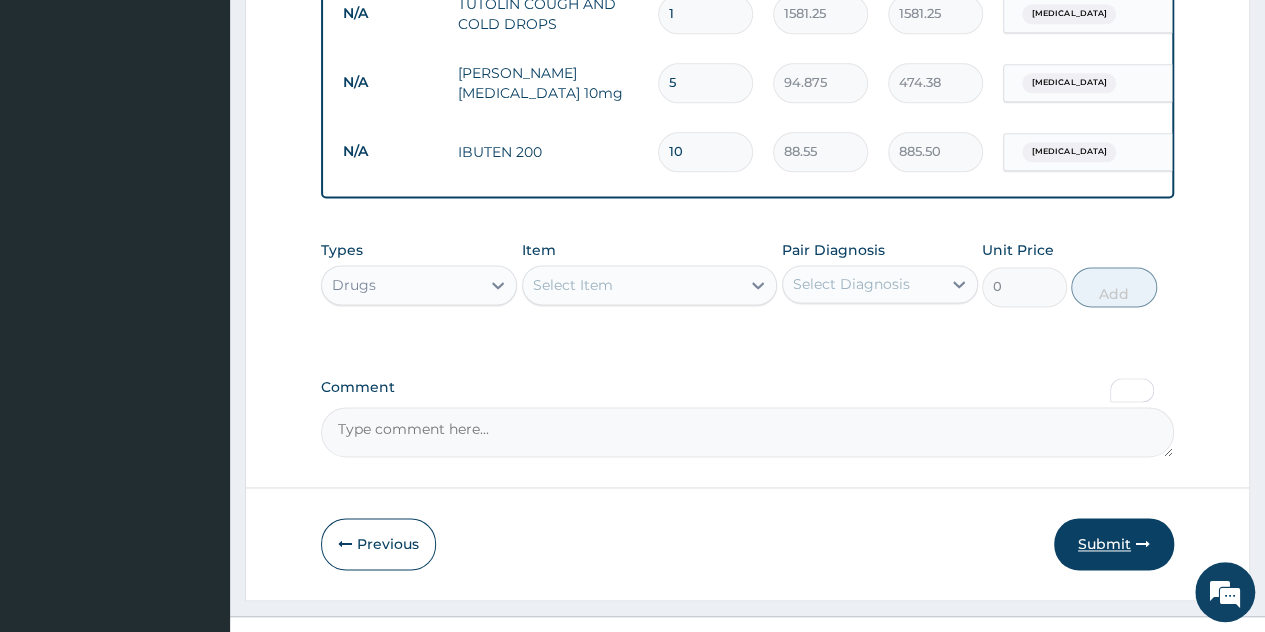 type on "10" 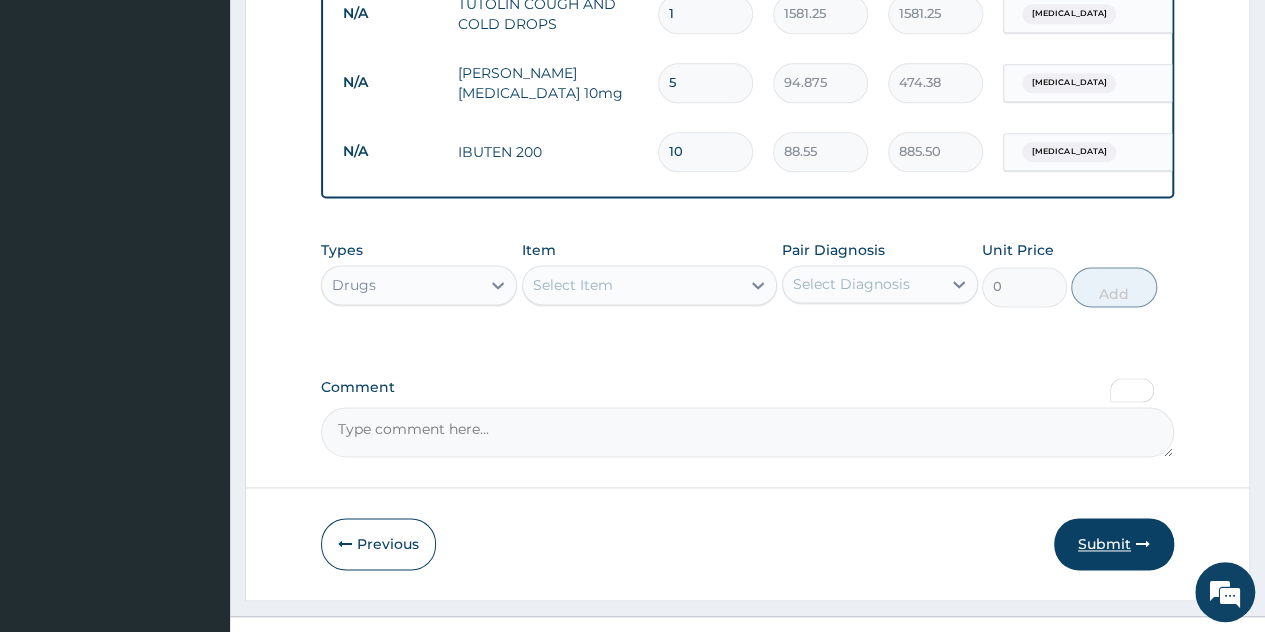 click on "Submit" at bounding box center [1114, 544] 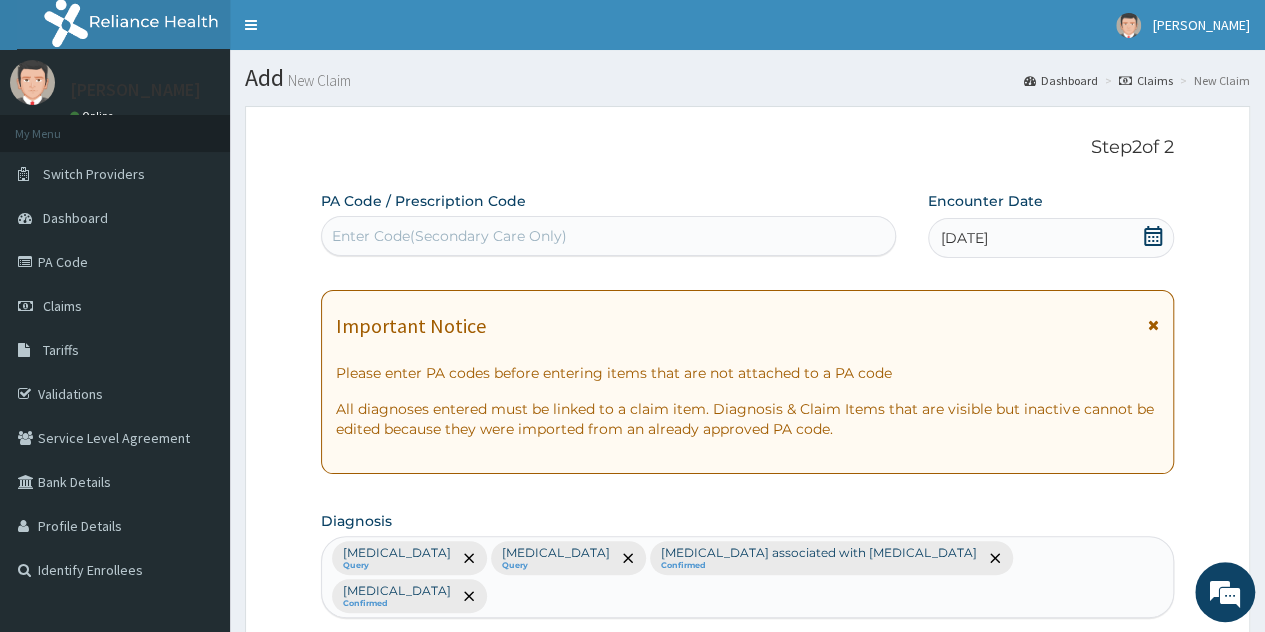 scroll, scrollTop: 293, scrollLeft: 0, axis: vertical 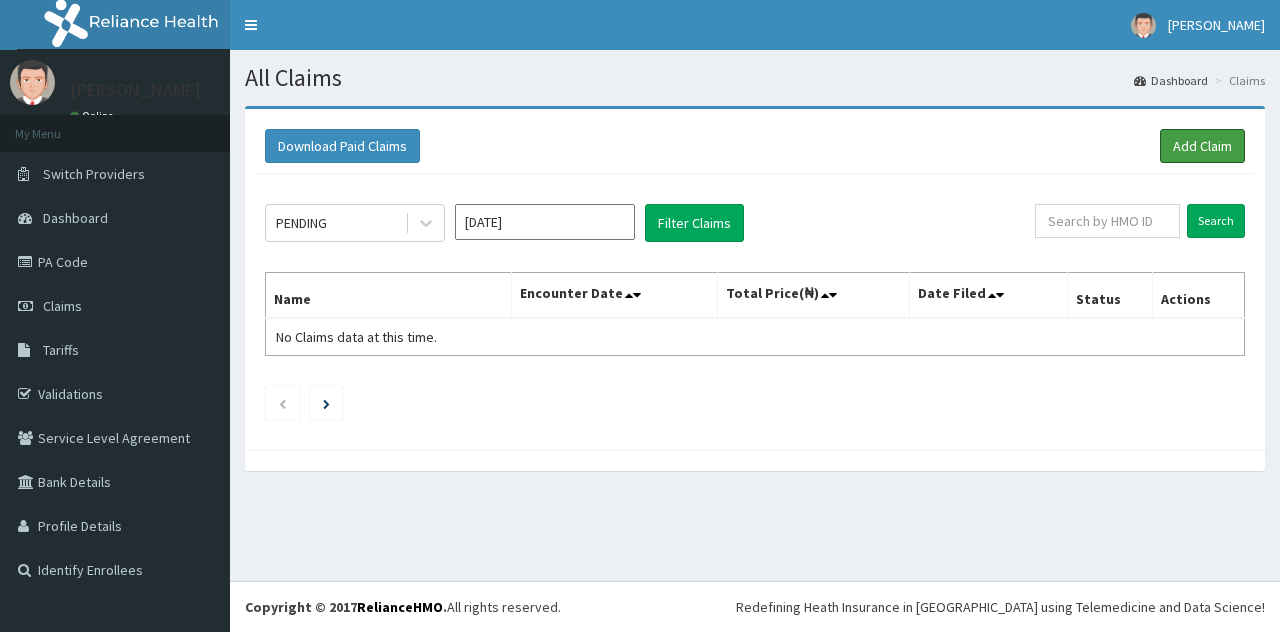 click on "Add Claim" at bounding box center (1202, 146) 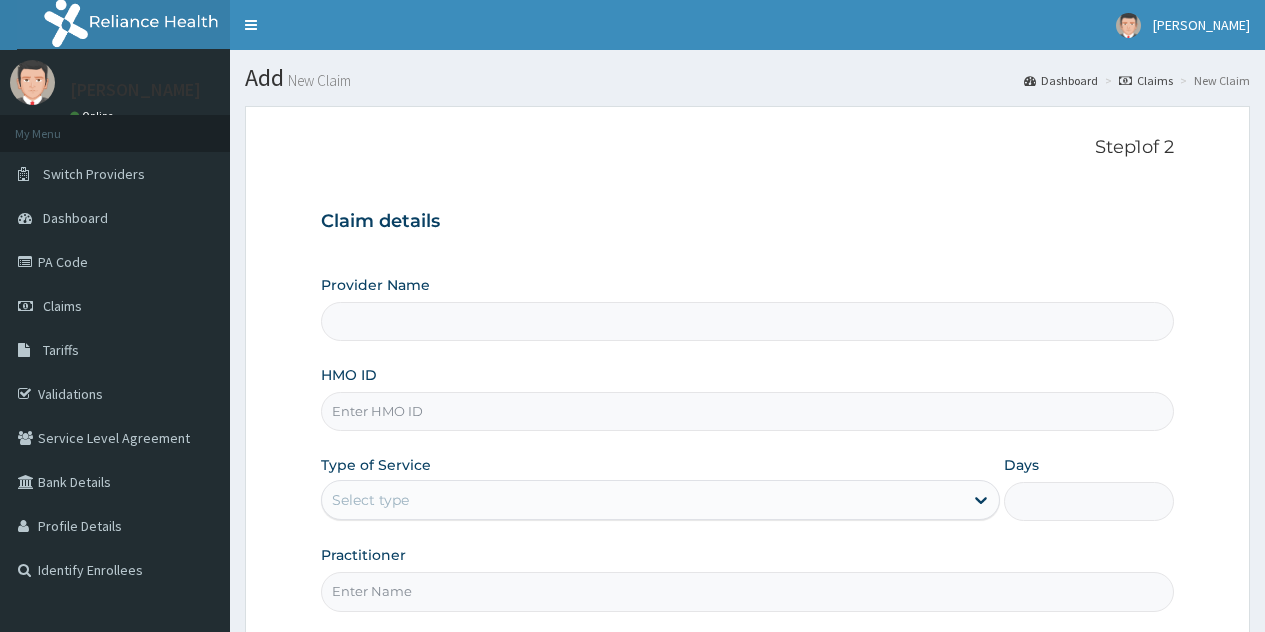 scroll, scrollTop: 0, scrollLeft: 0, axis: both 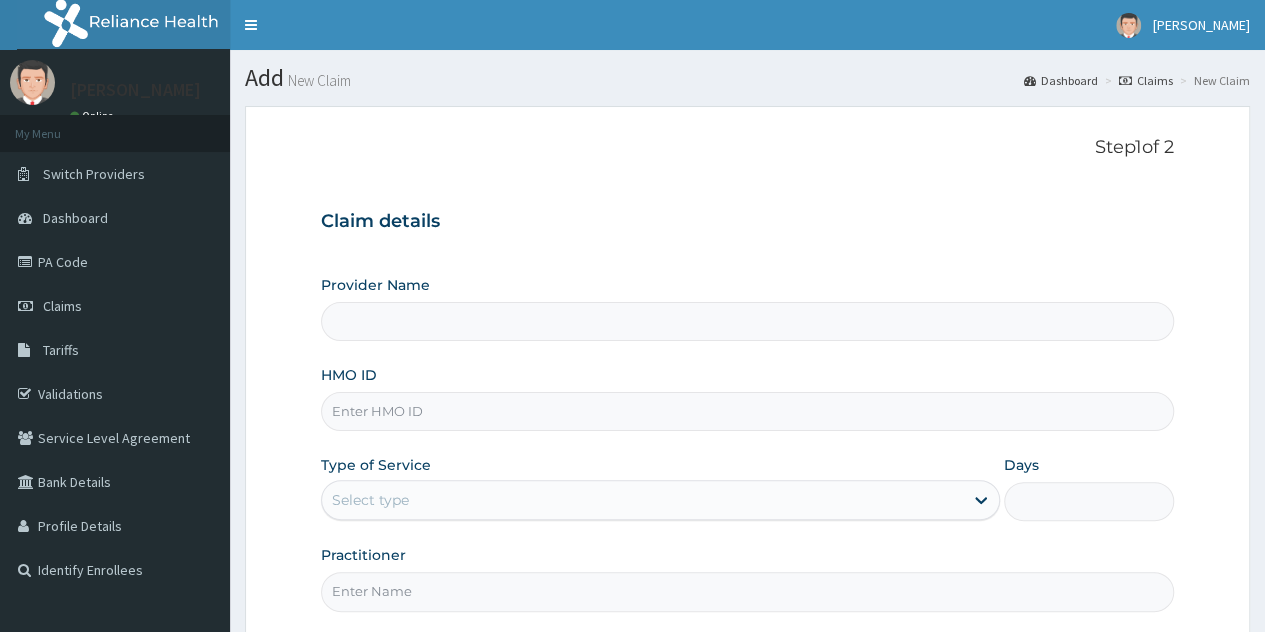 drag, startPoint x: 0, startPoint y: 0, endPoint x: 402, endPoint y: 425, distance: 585.0034 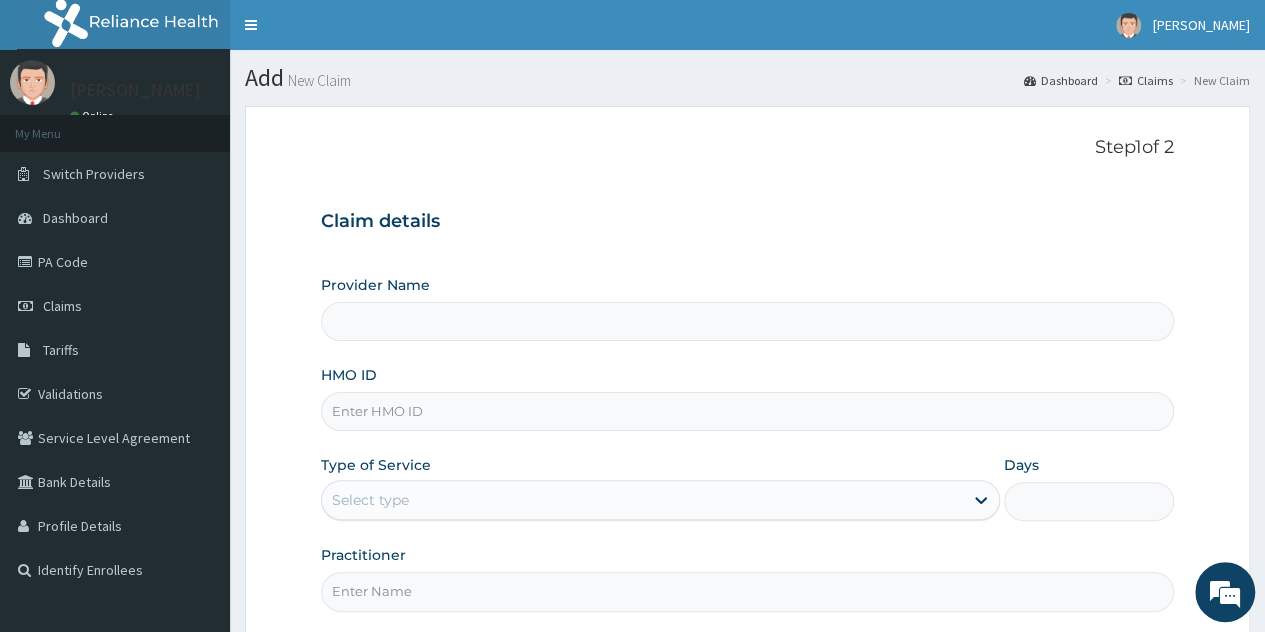 paste on "TIN/10062/D" 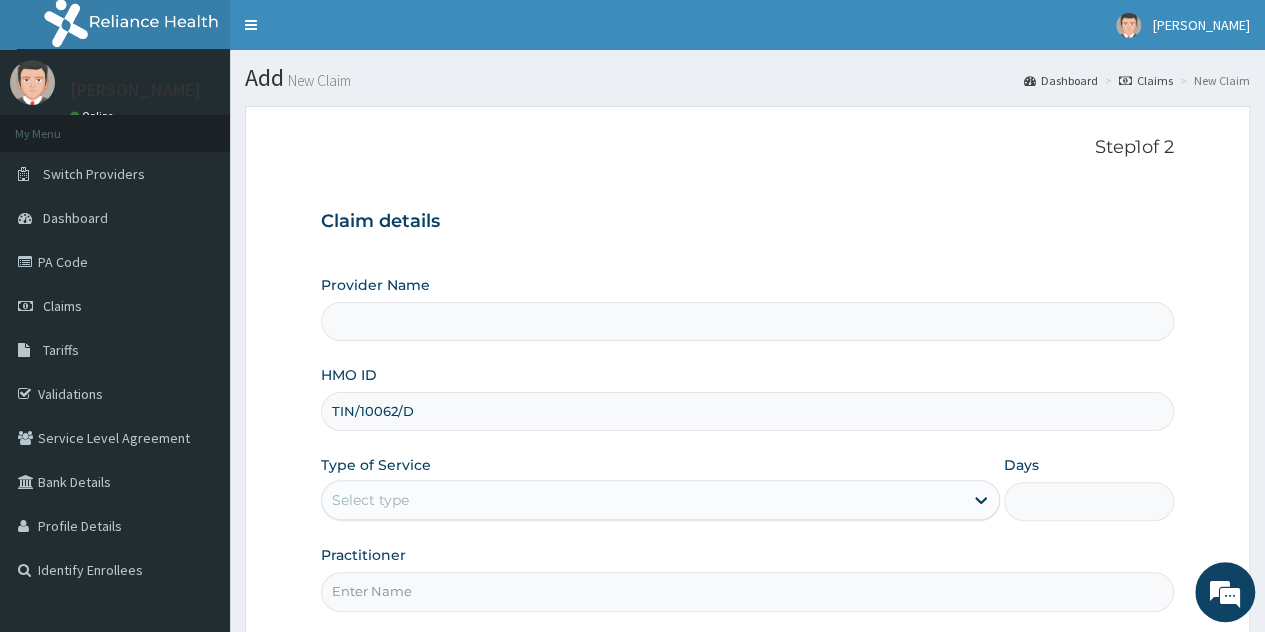 scroll, scrollTop: 188, scrollLeft: 0, axis: vertical 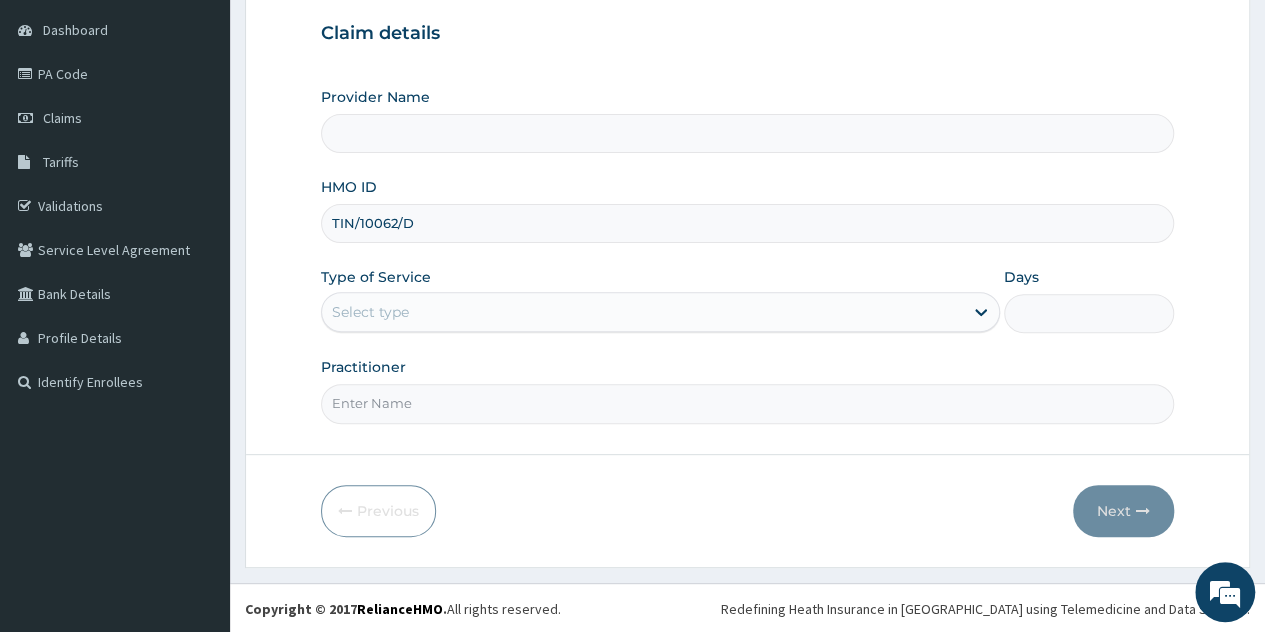 type on "TIN/10062/D" 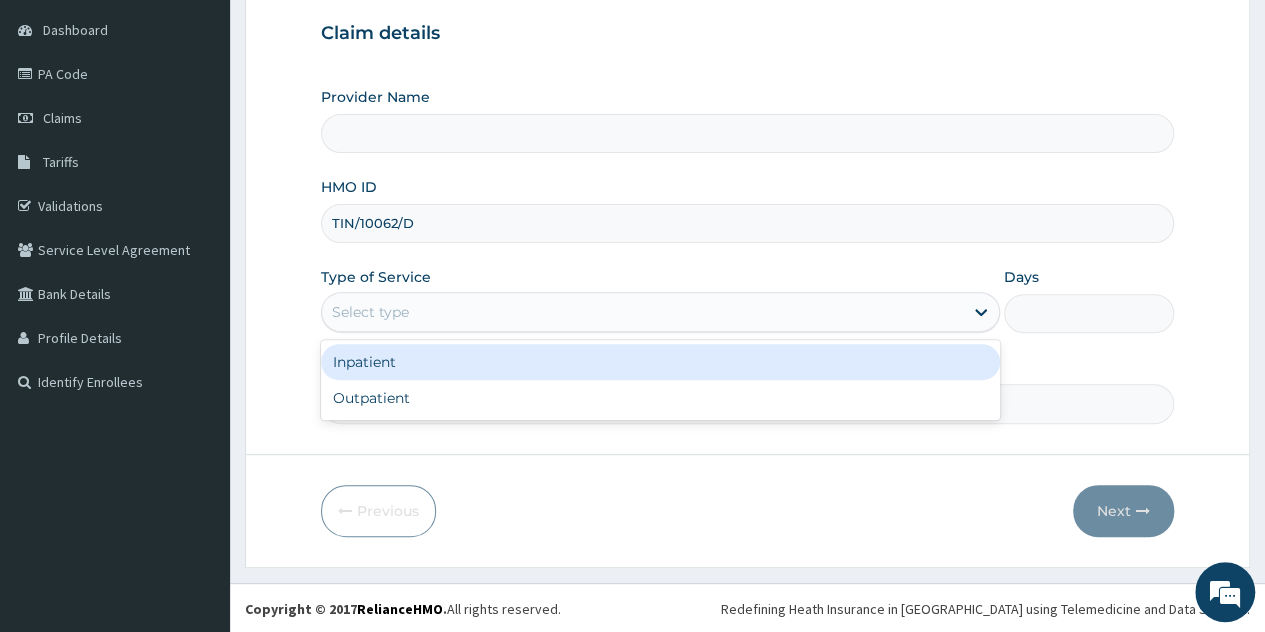 drag, startPoint x: 450, startPoint y: 302, endPoint x: 443, endPoint y: 336, distance: 34.713108 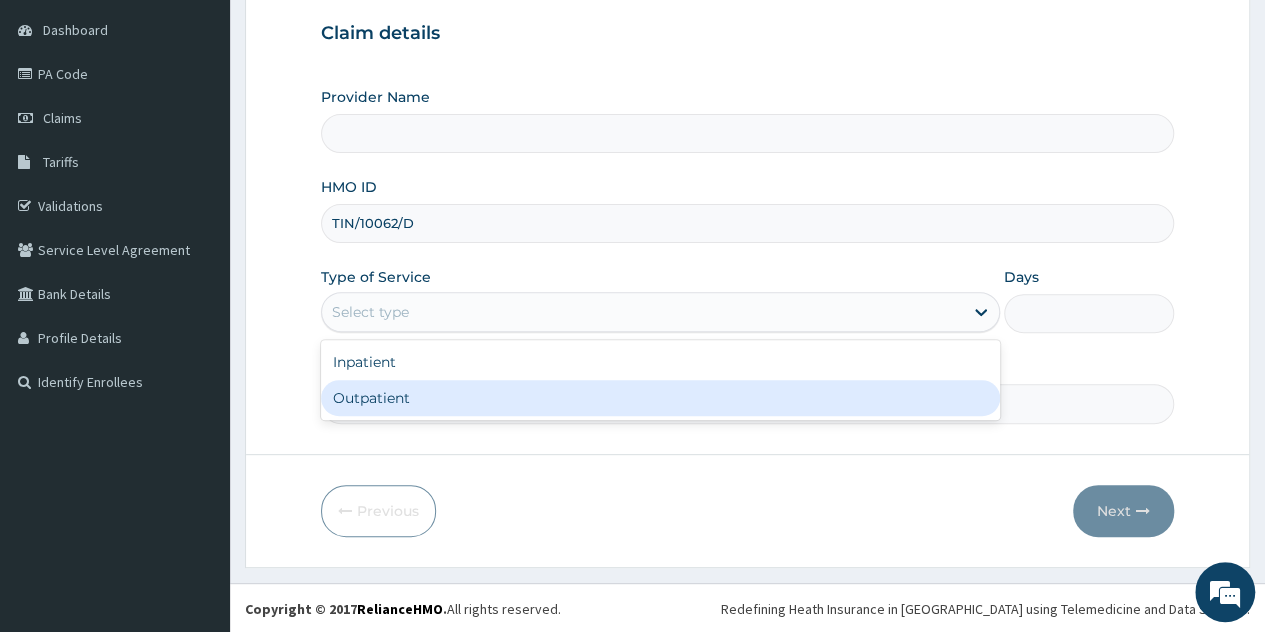 click on "Outpatient" at bounding box center [660, 398] 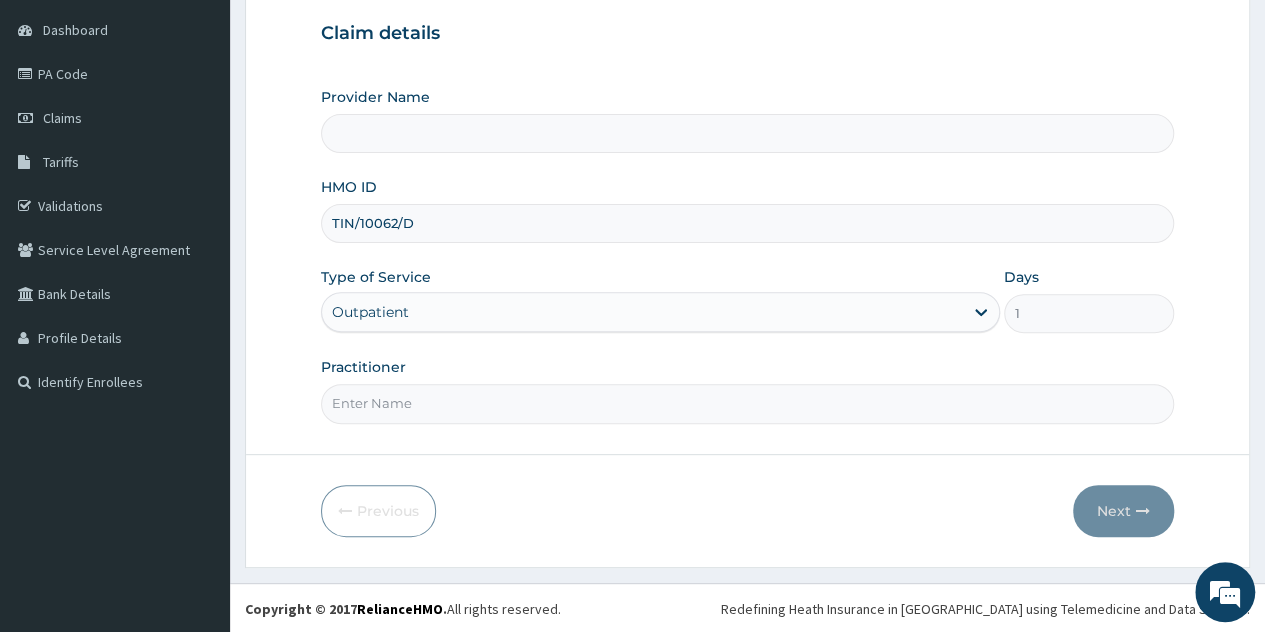 click on "Practitioner" at bounding box center [747, 403] 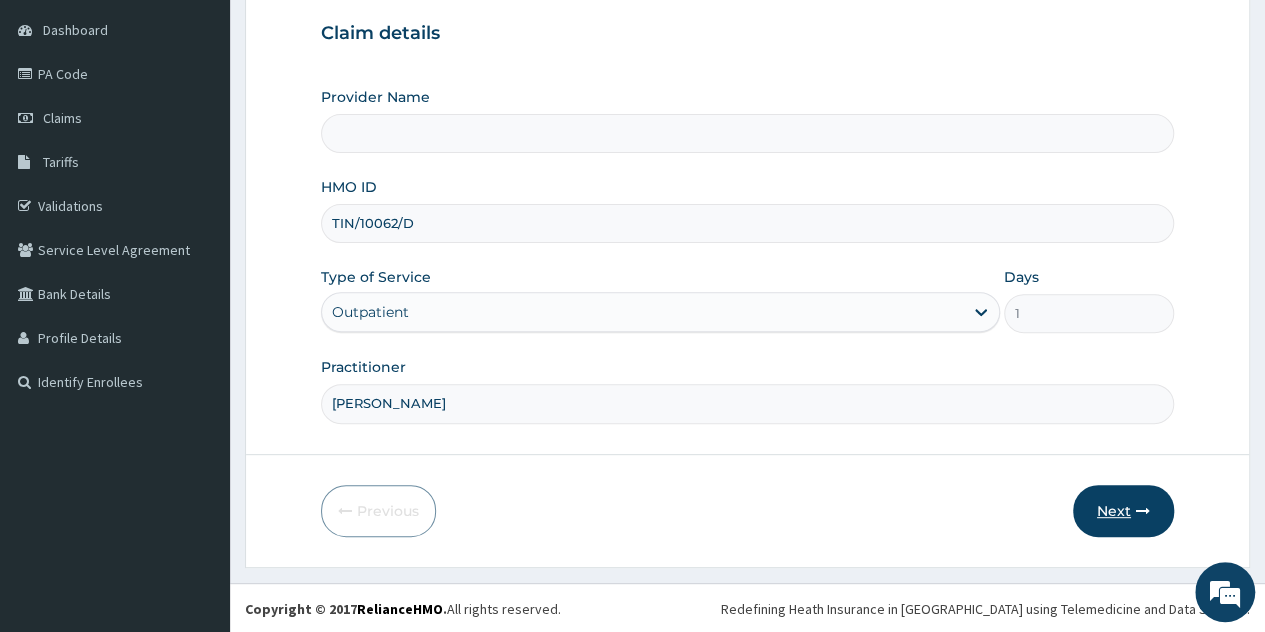 click on "Next" at bounding box center (1123, 511) 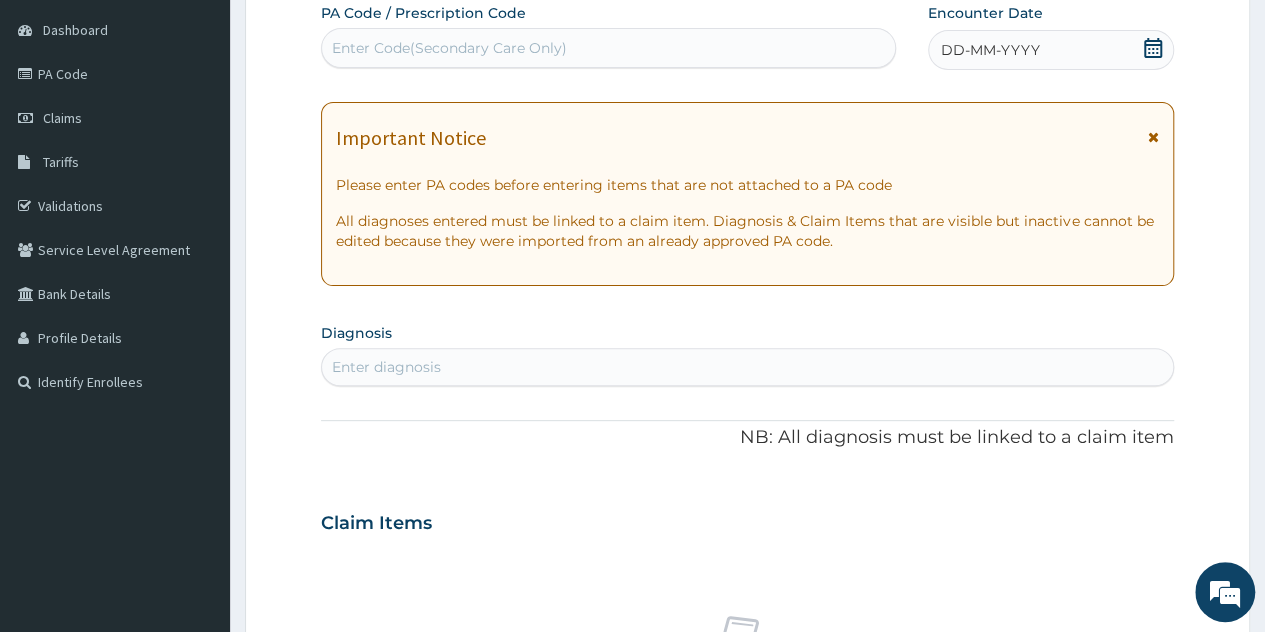 click on "DD-MM-YYYY" at bounding box center (1051, 50) 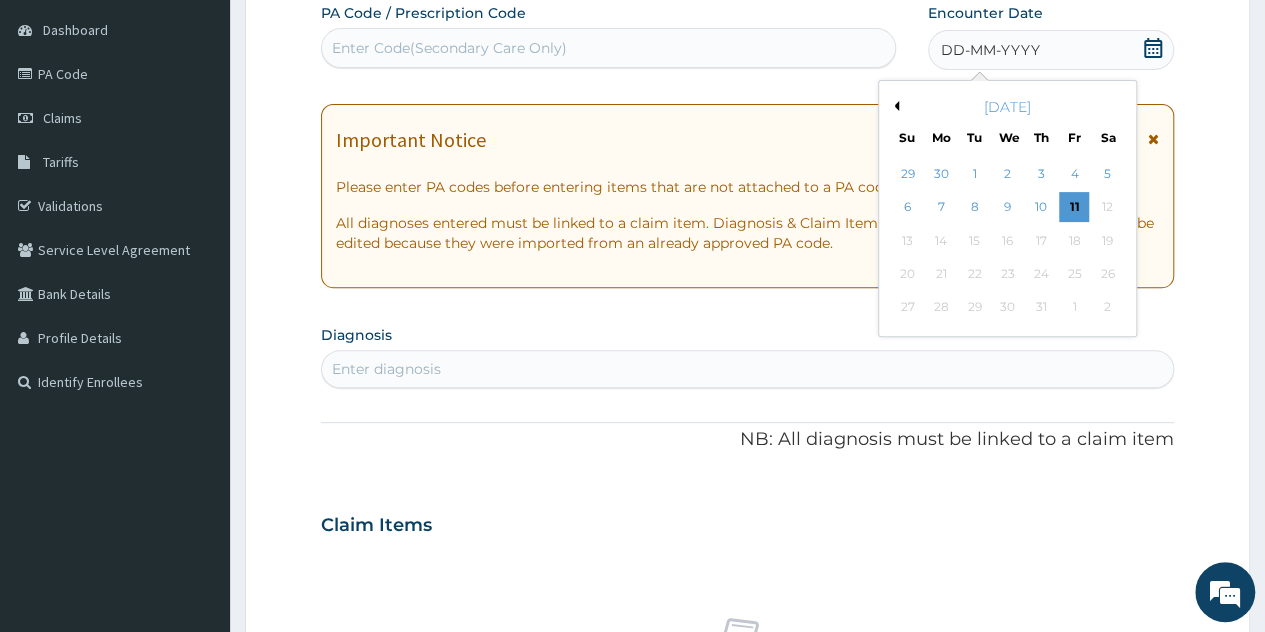 click on "Previous Month" at bounding box center [894, 106] 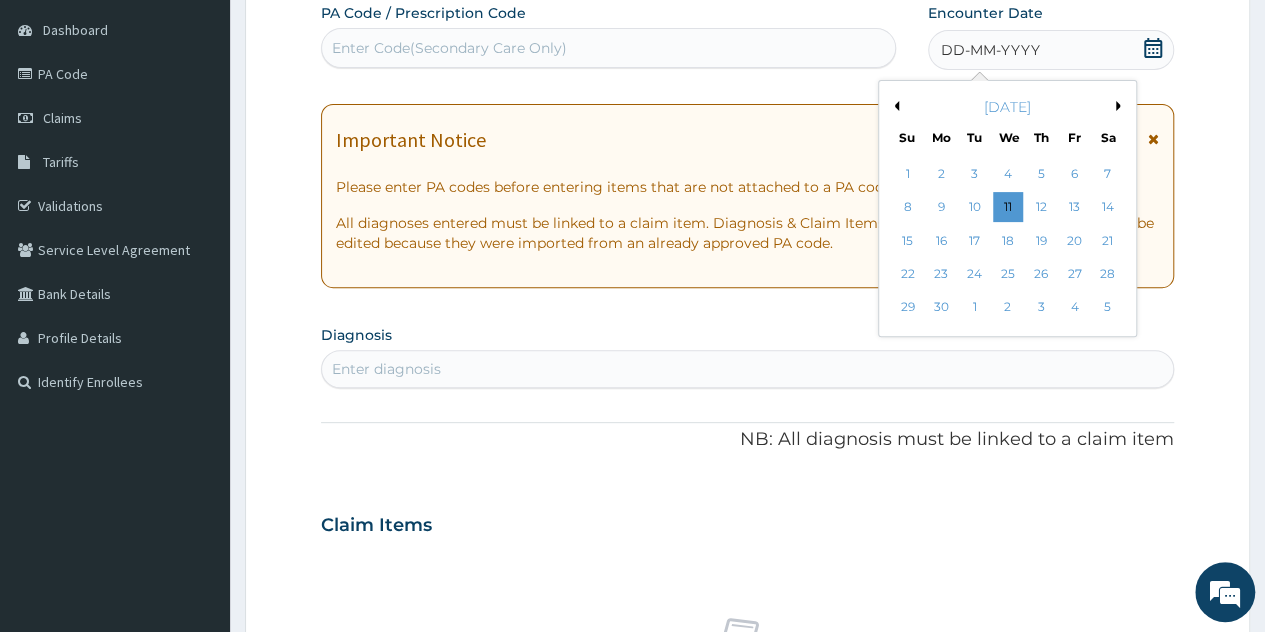 click on "Previous Month" at bounding box center [894, 106] 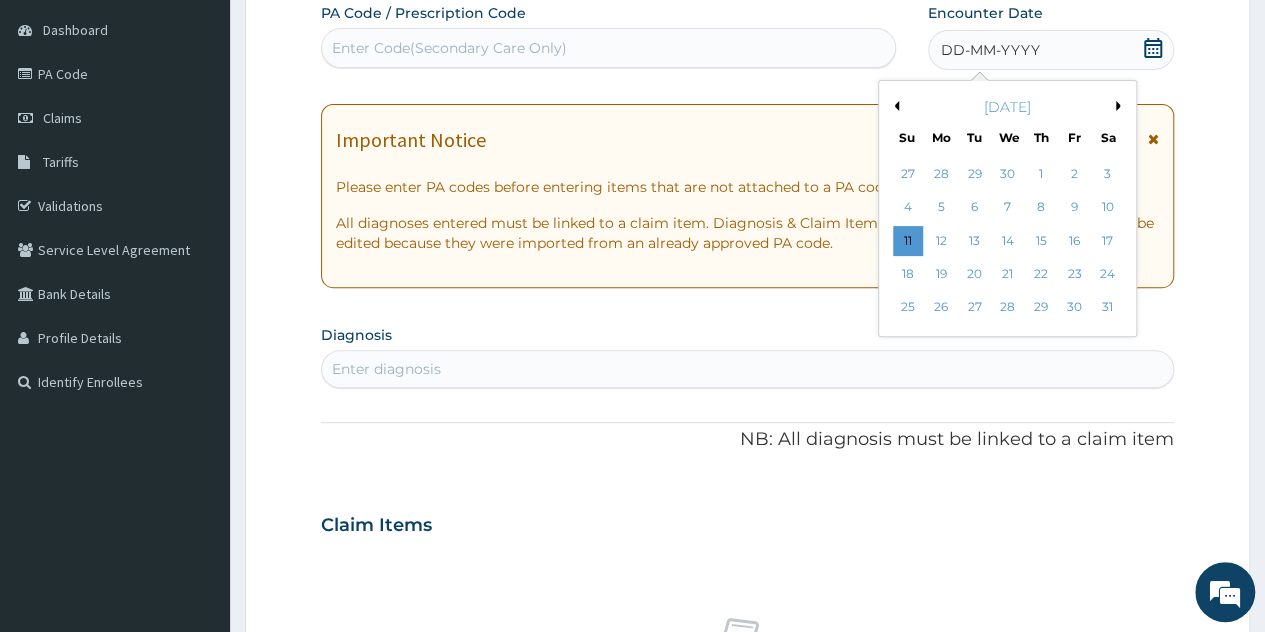 click on "Previous Month" at bounding box center (894, 106) 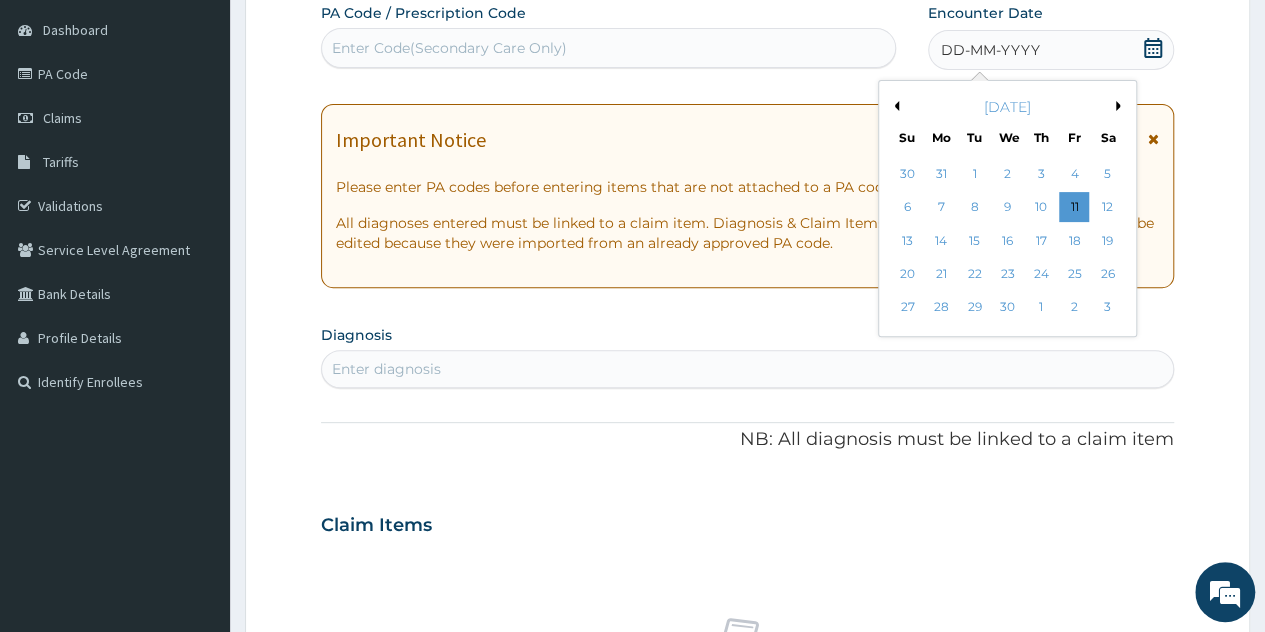 click on "Previous Month" at bounding box center (894, 106) 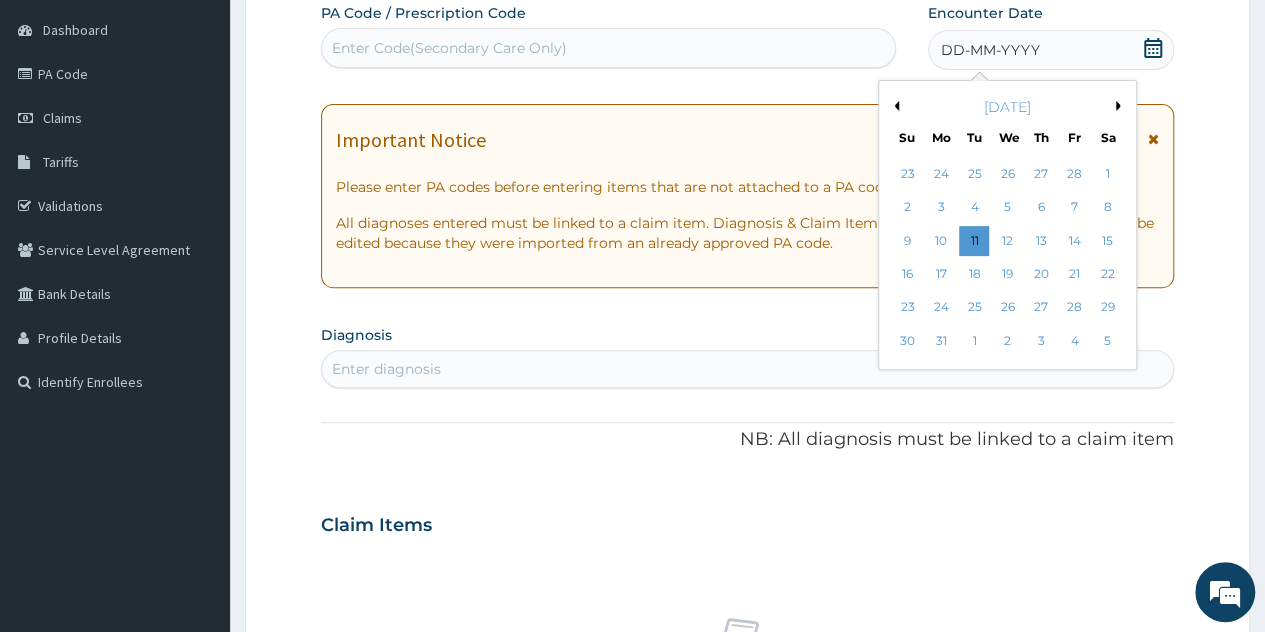click on "Previous Month" at bounding box center [894, 106] 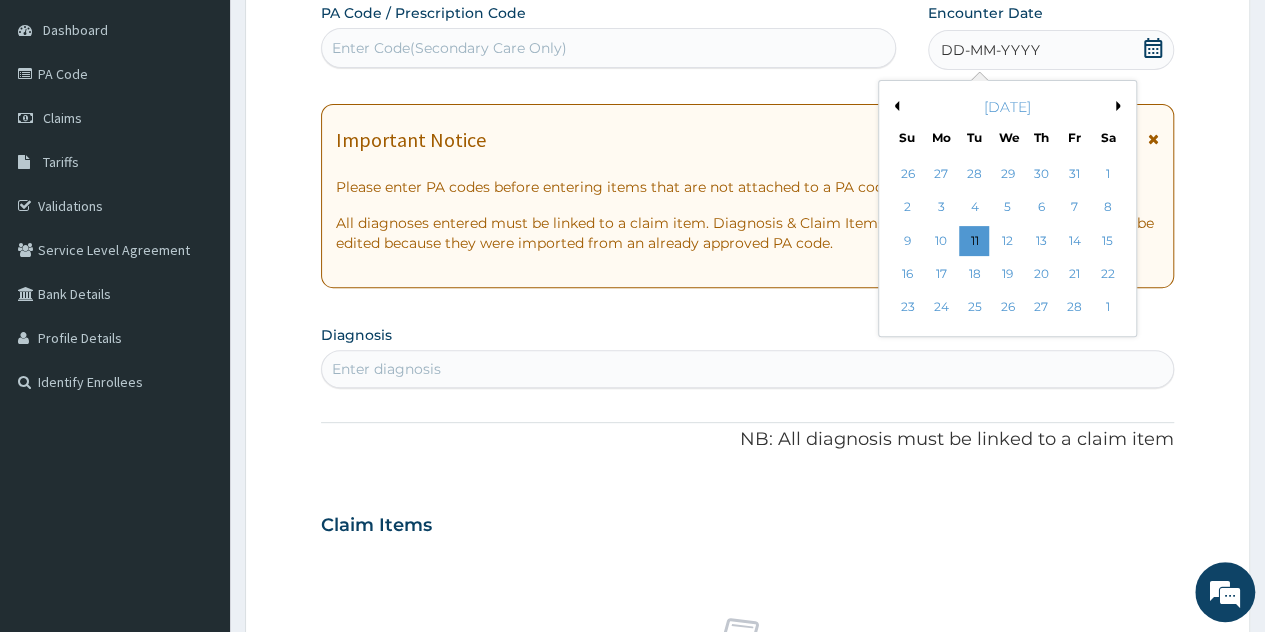 scroll, scrollTop: 0, scrollLeft: 0, axis: both 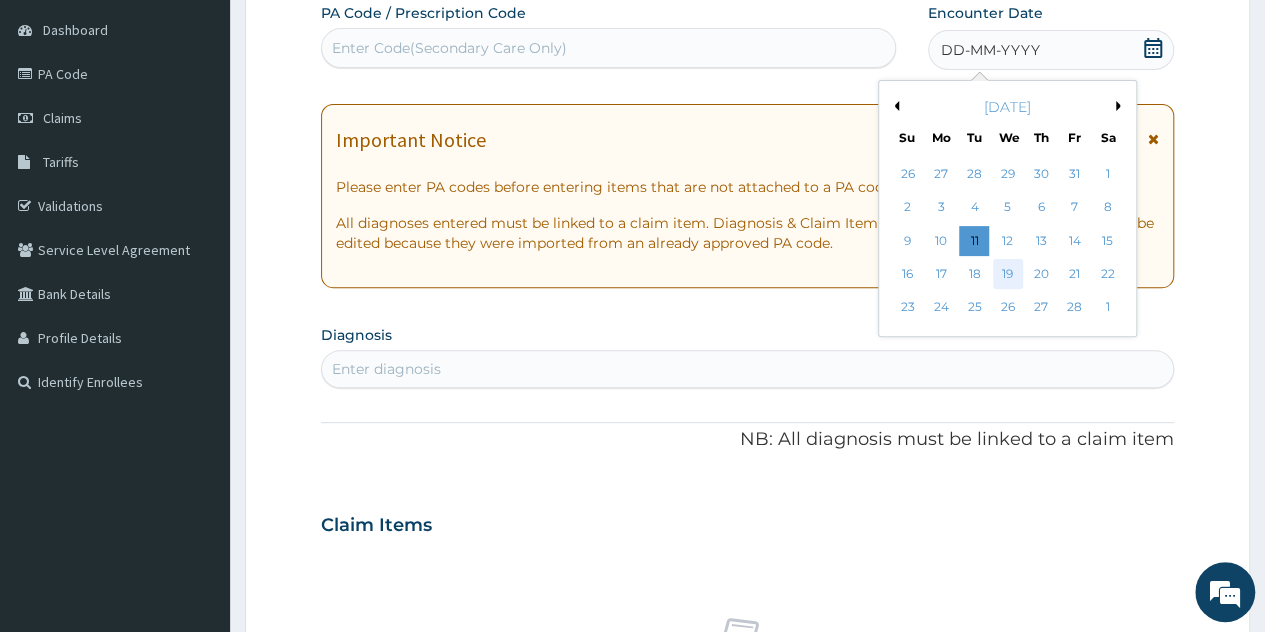click on "19" at bounding box center (1007, 274) 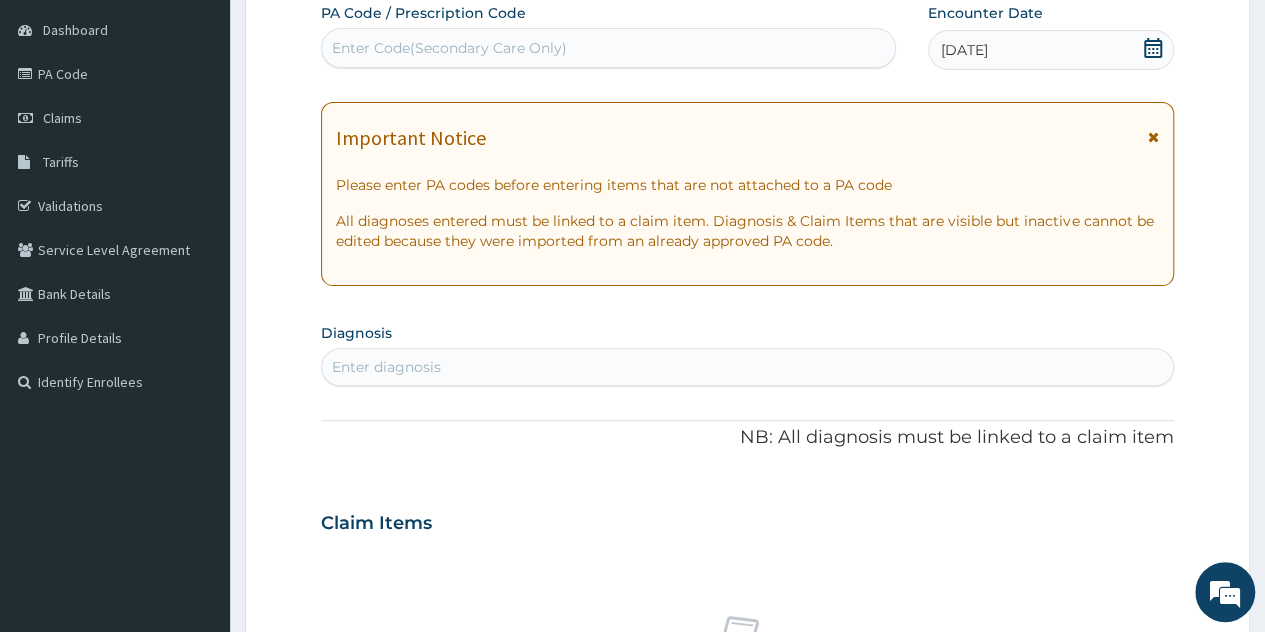 click on "Enter diagnosis" at bounding box center (747, 367) 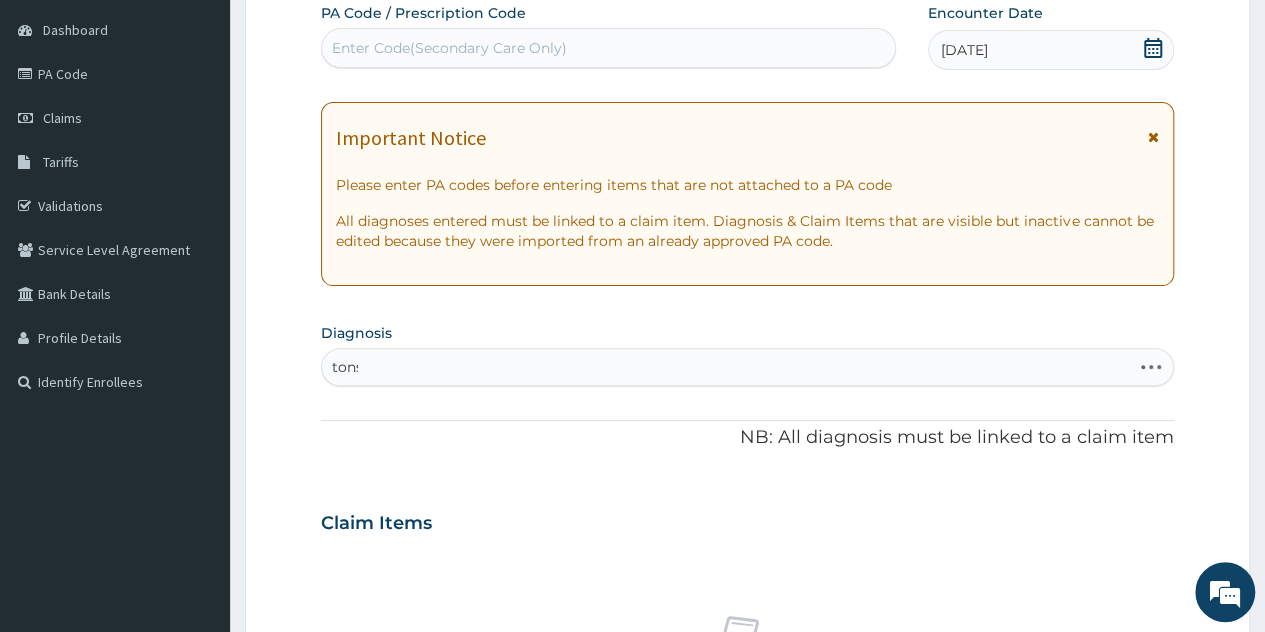 type on "tonsi" 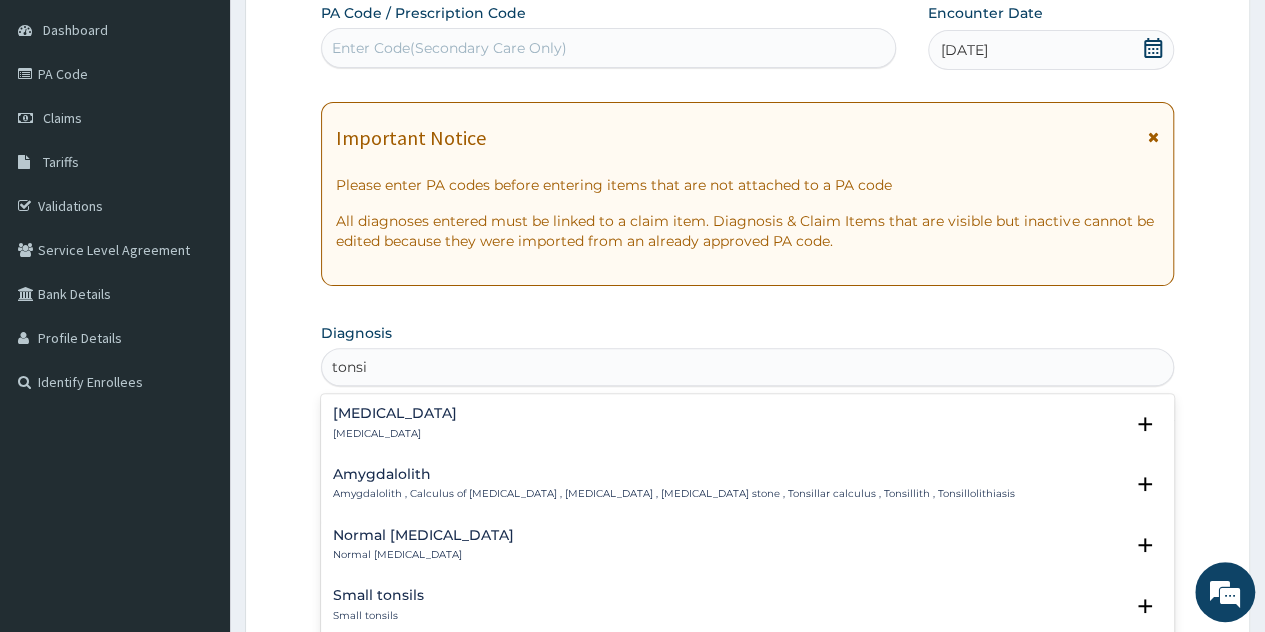 click on "[MEDICAL_DATA] [MEDICAL_DATA]" at bounding box center (747, 423) 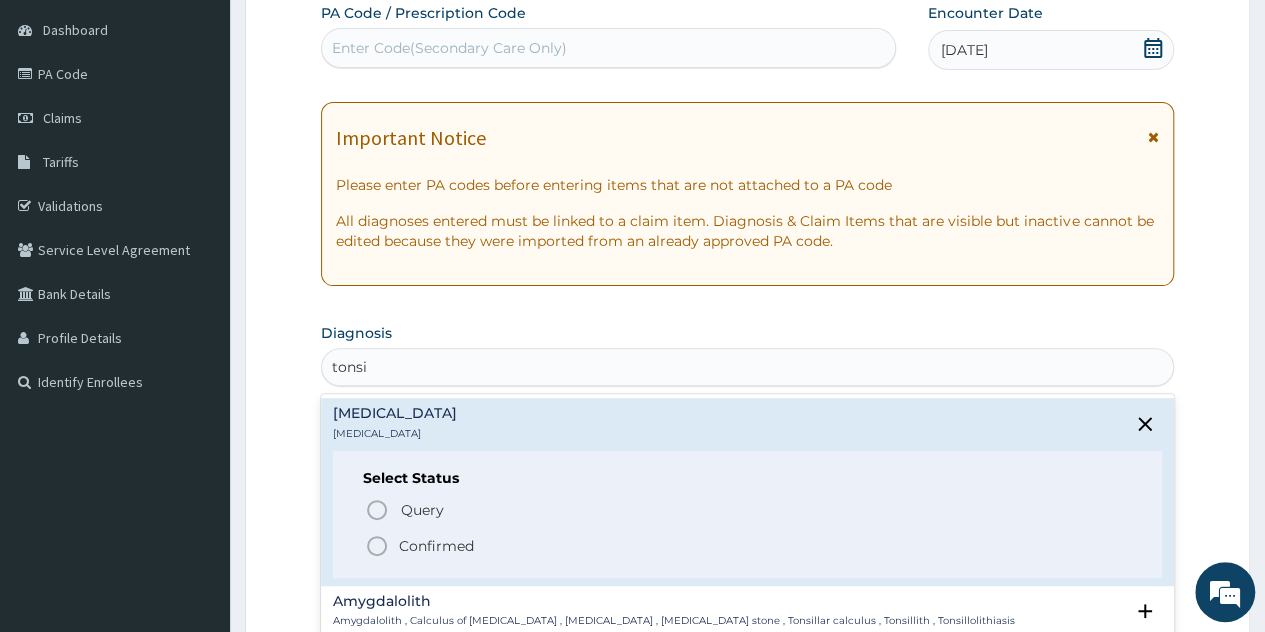 drag, startPoint x: 406, startPoint y: 535, endPoint x: 426, endPoint y: 534, distance: 20.024984 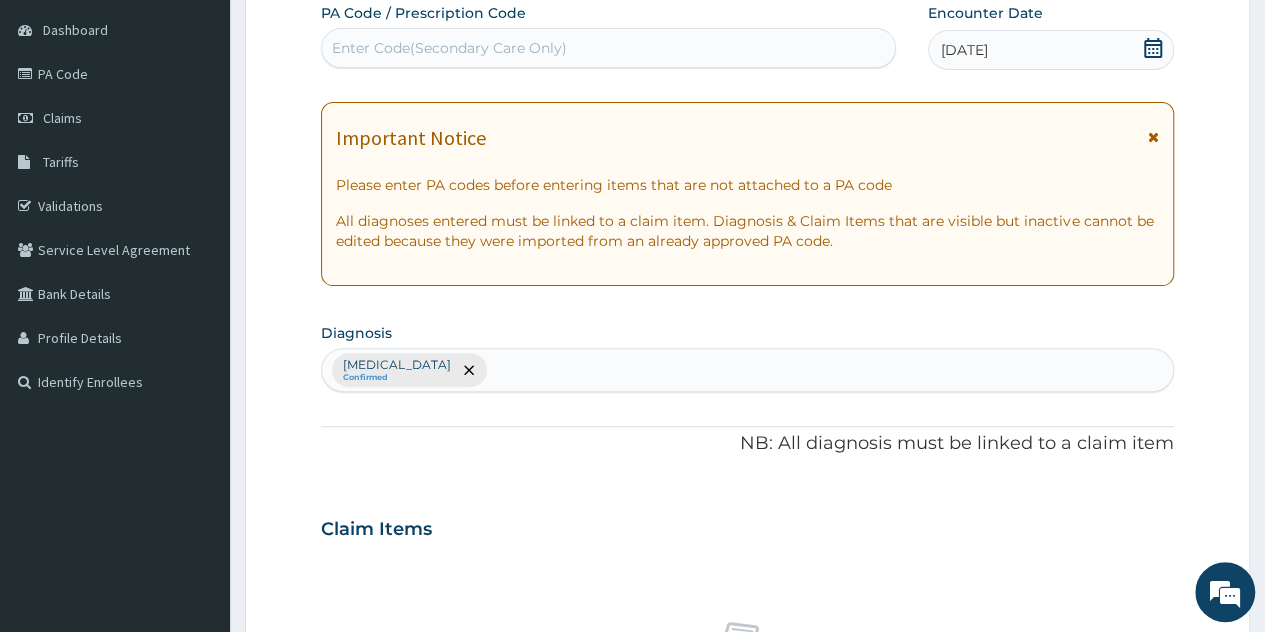 click on "Claim Items" at bounding box center [376, 530] 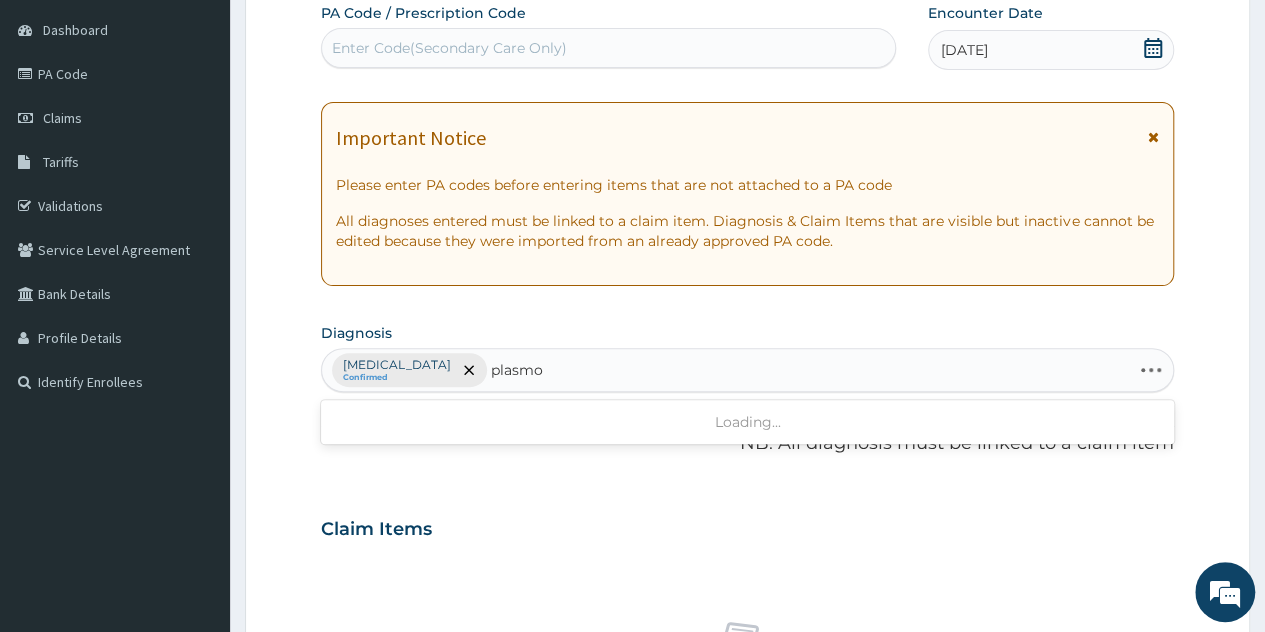 type on "plasmod" 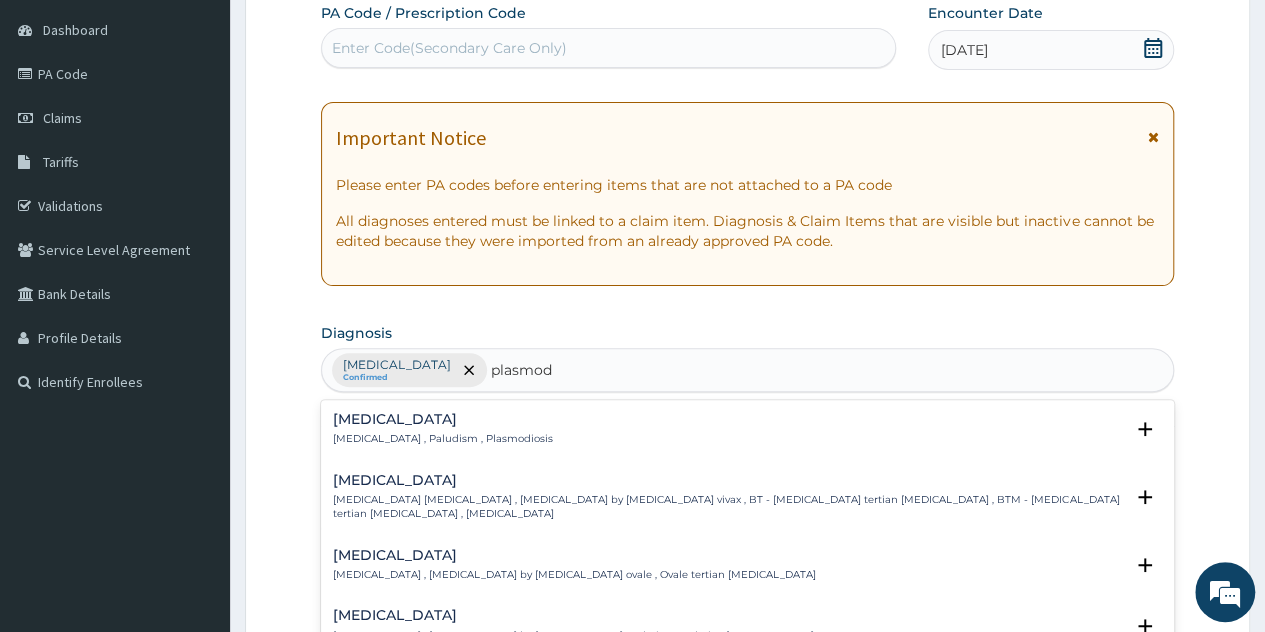 click on "[MEDICAL_DATA] , Paludism , Plasmodiosis" at bounding box center (443, 439) 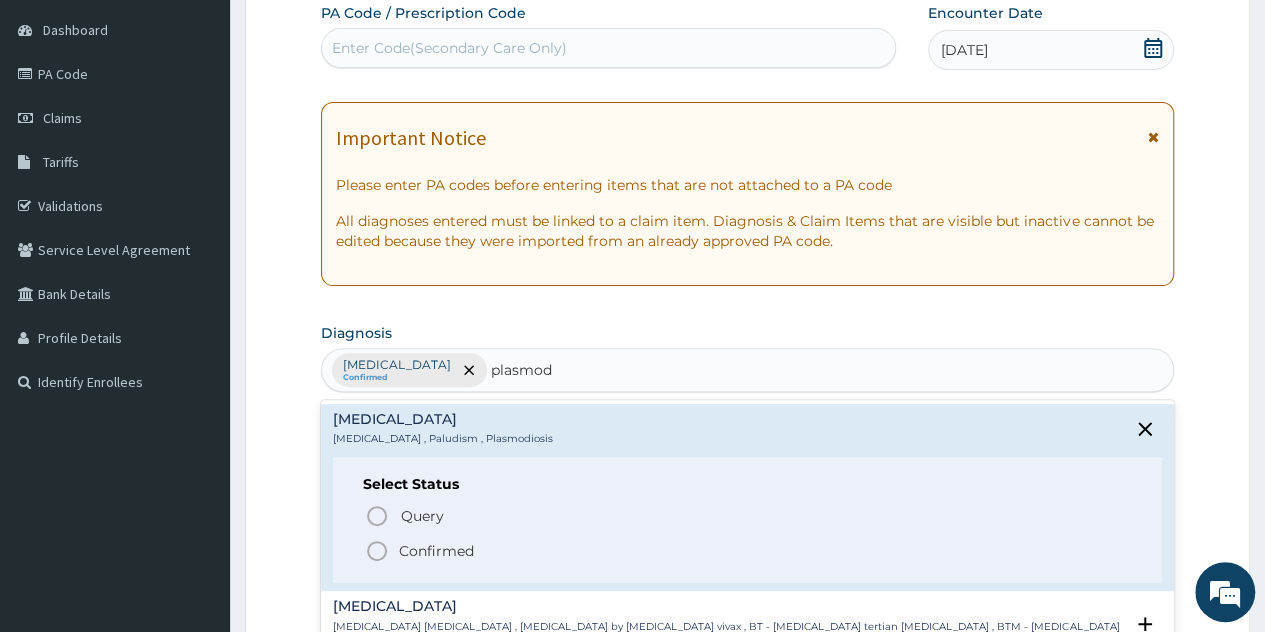 click on "Select Status Query Query covers suspected (?), Keep in view (kiv), Ruled out (r/o) Confirmed" at bounding box center [747, 520] 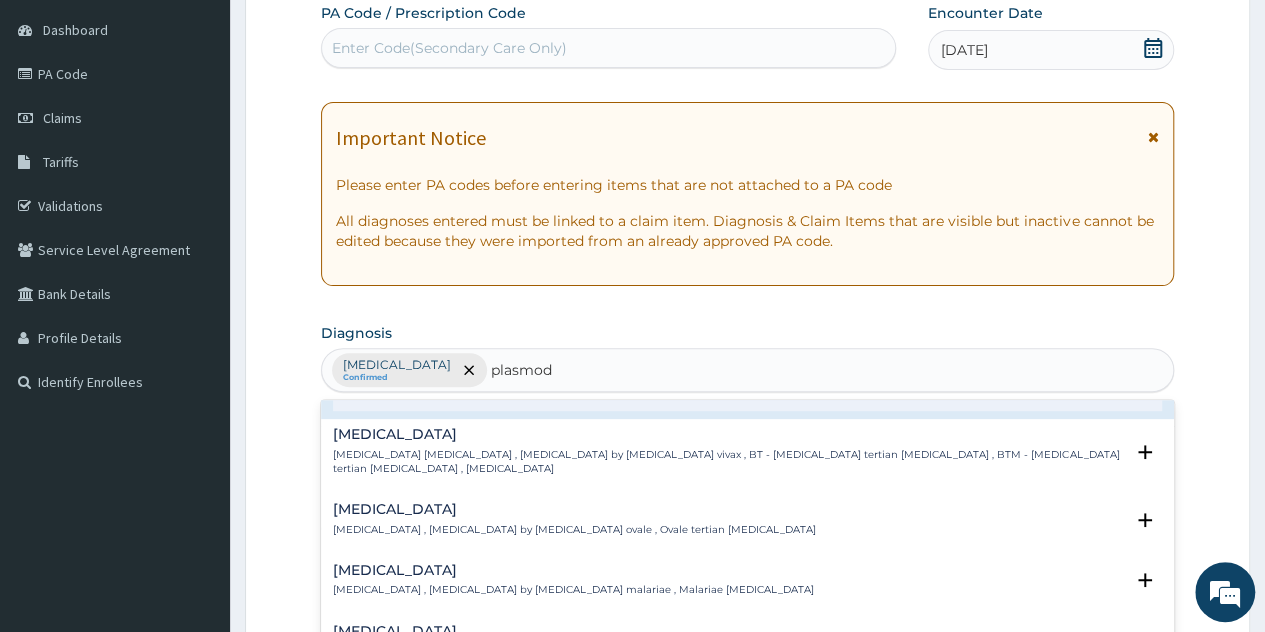 scroll, scrollTop: 0, scrollLeft: 0, axis: both 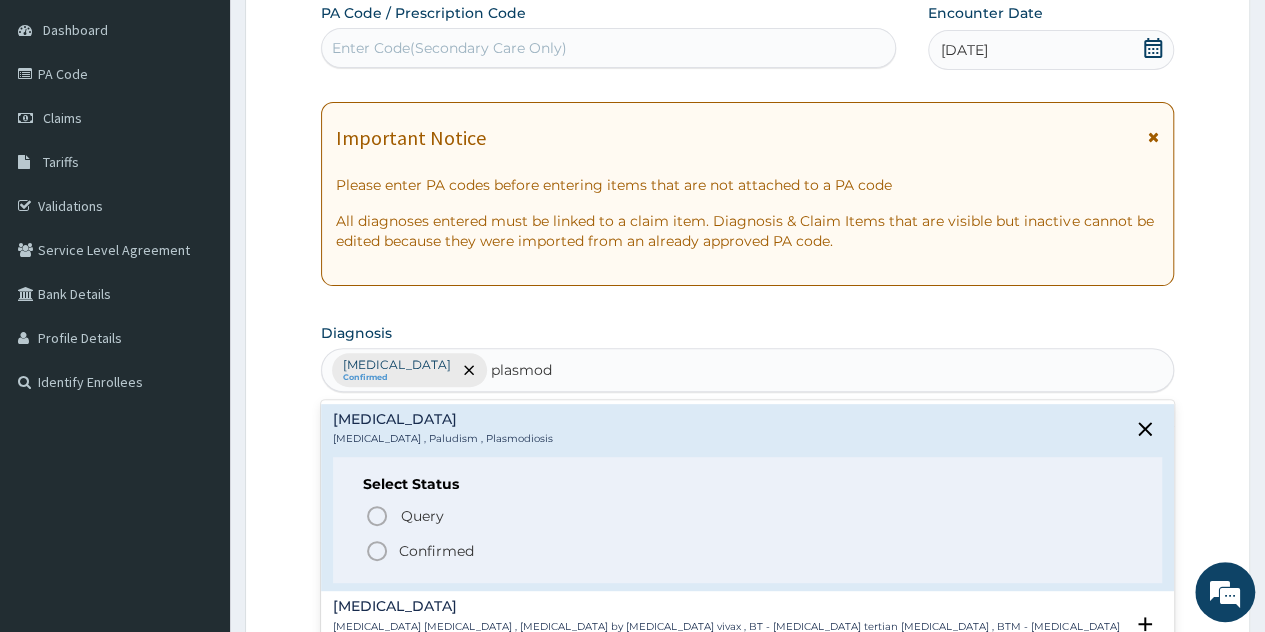 click on "Confirmed" at bounding box center [436, 551] 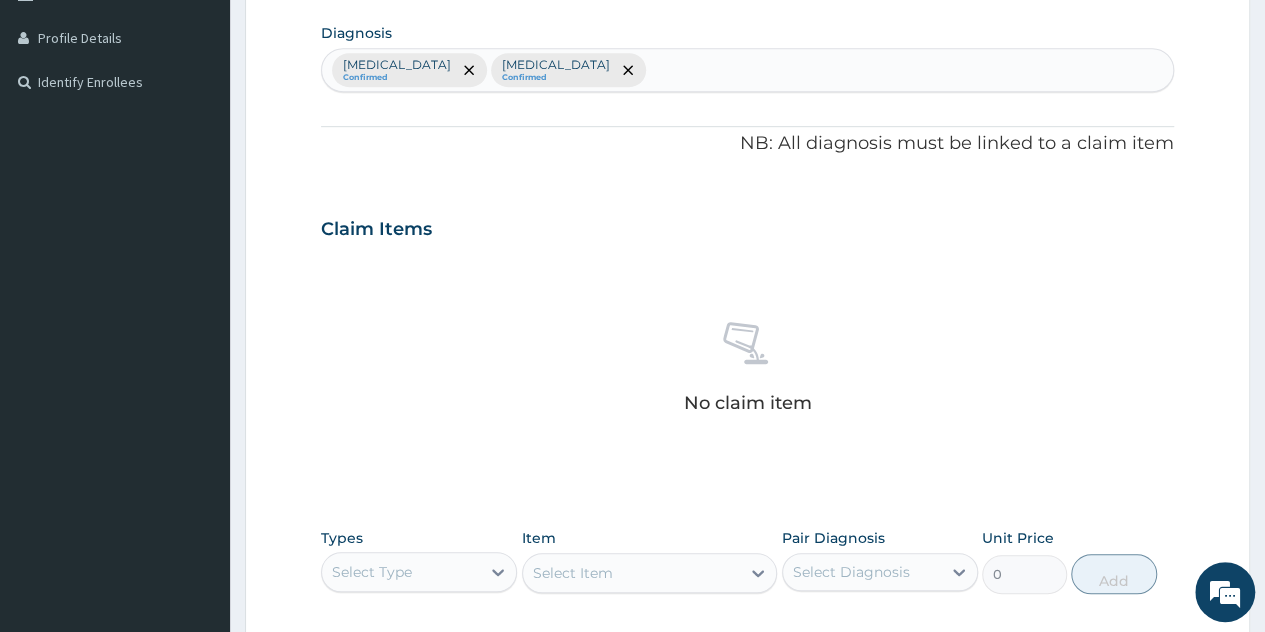 scroll, scrollTop: 806, scrollLeft: 0, axis: vertical 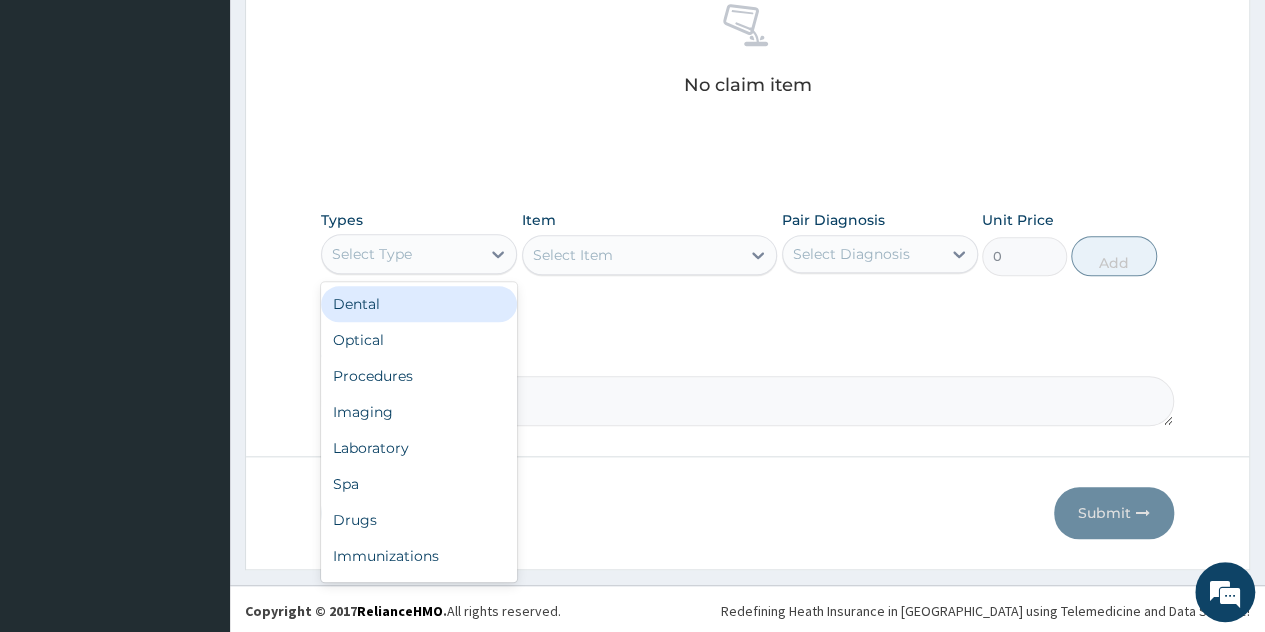 click on "Select Type" at bounding box center [401, 254] 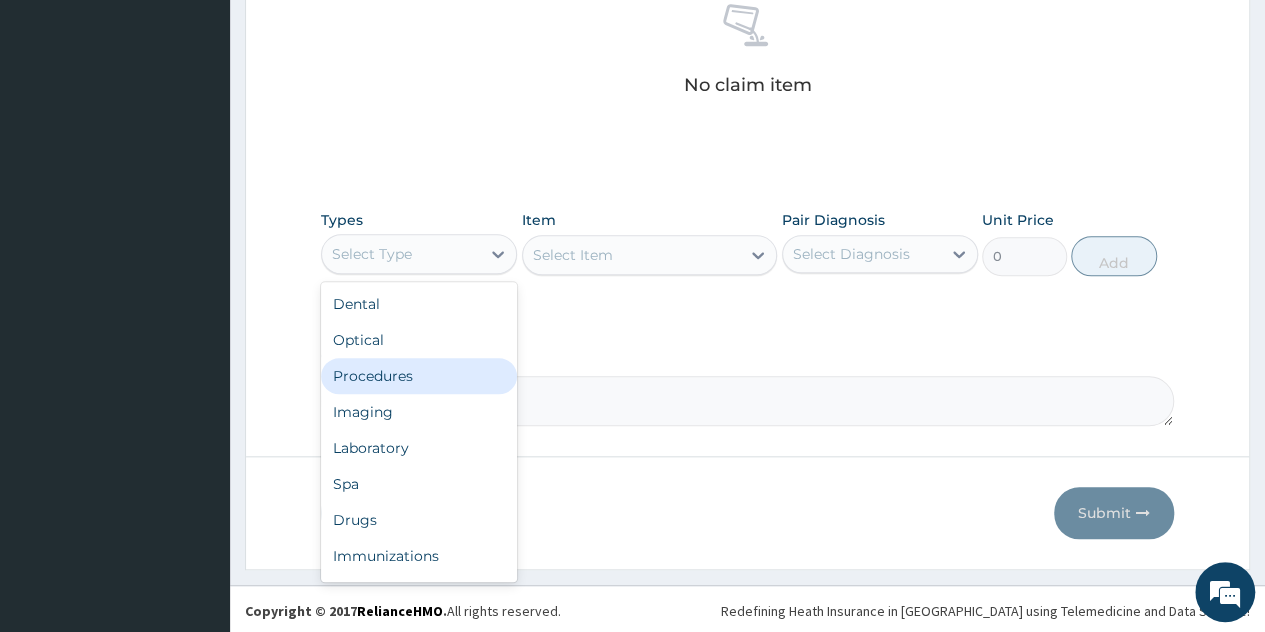 click on "Procedures" at bounding box center (419, 376) 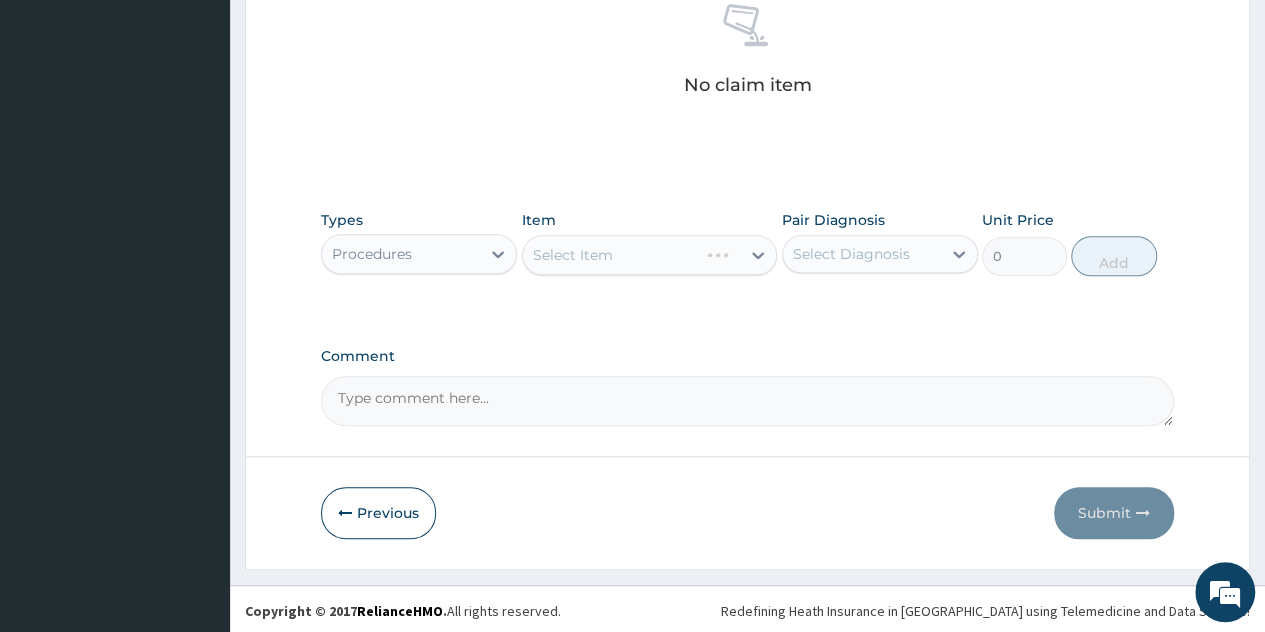 click on "Select Item" at bounding box center [650, 255] 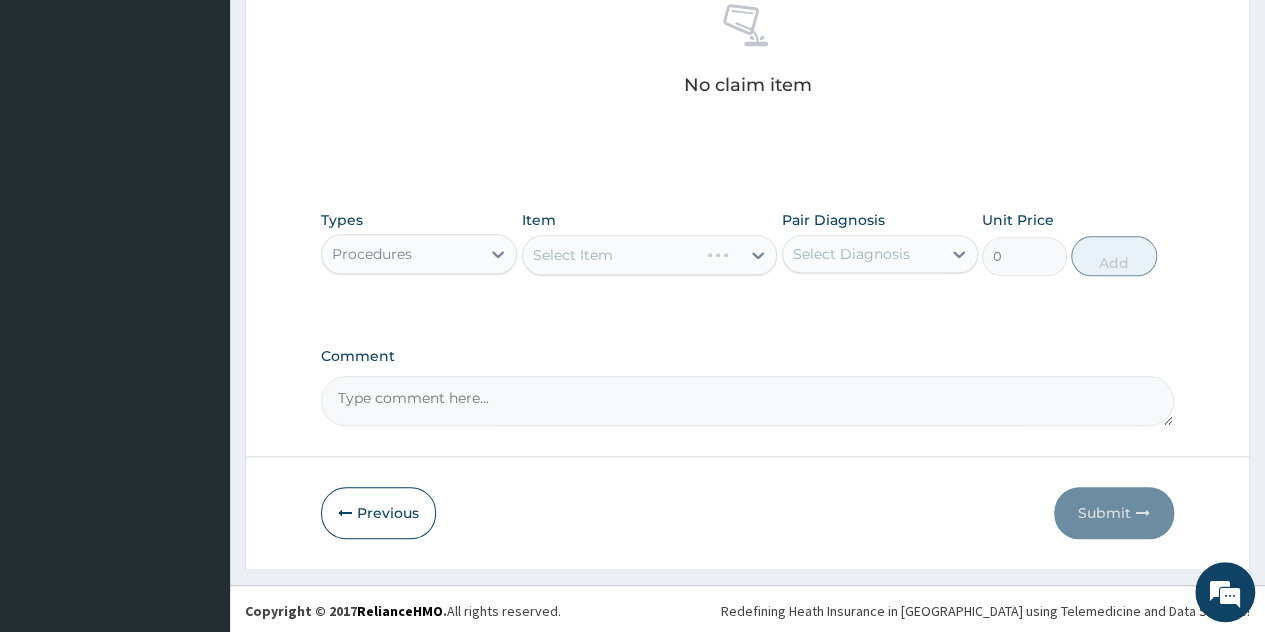 click on "Select Item" at bounding box center [611, 255] 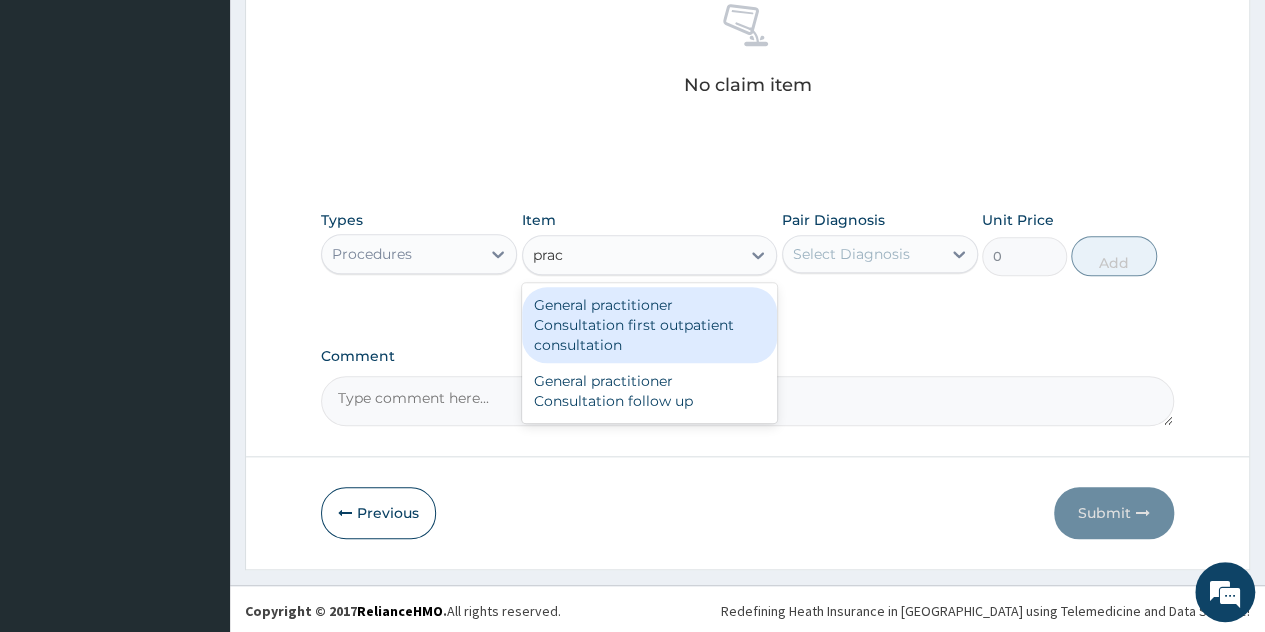 type on "pract" 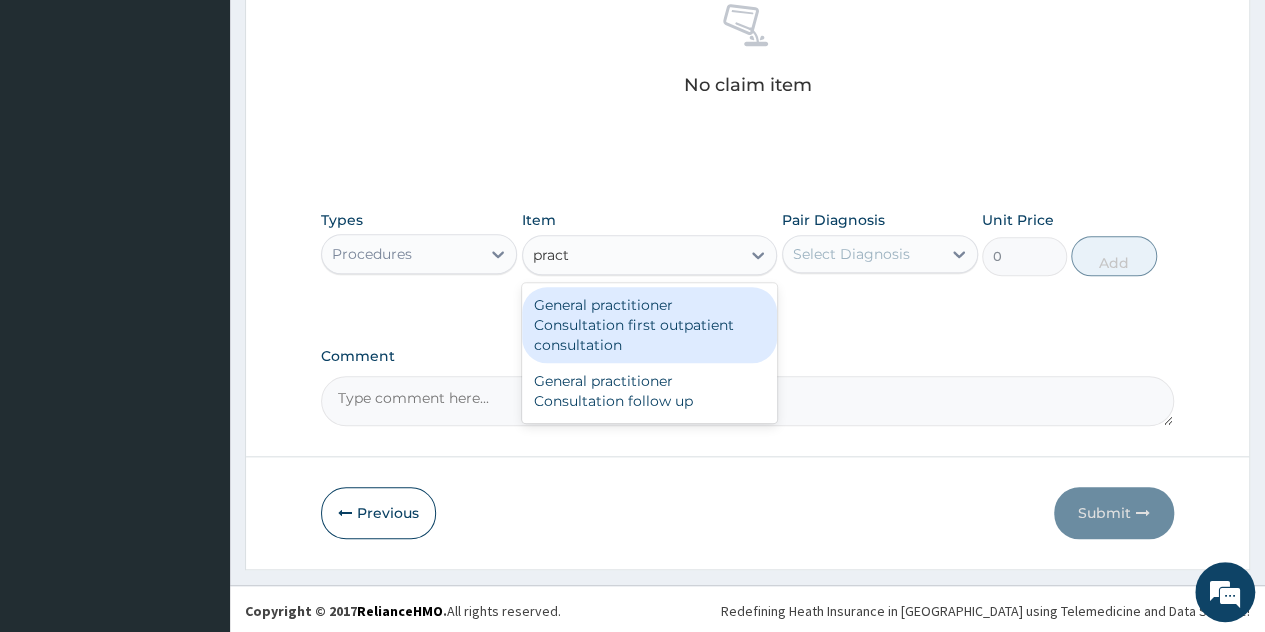 type 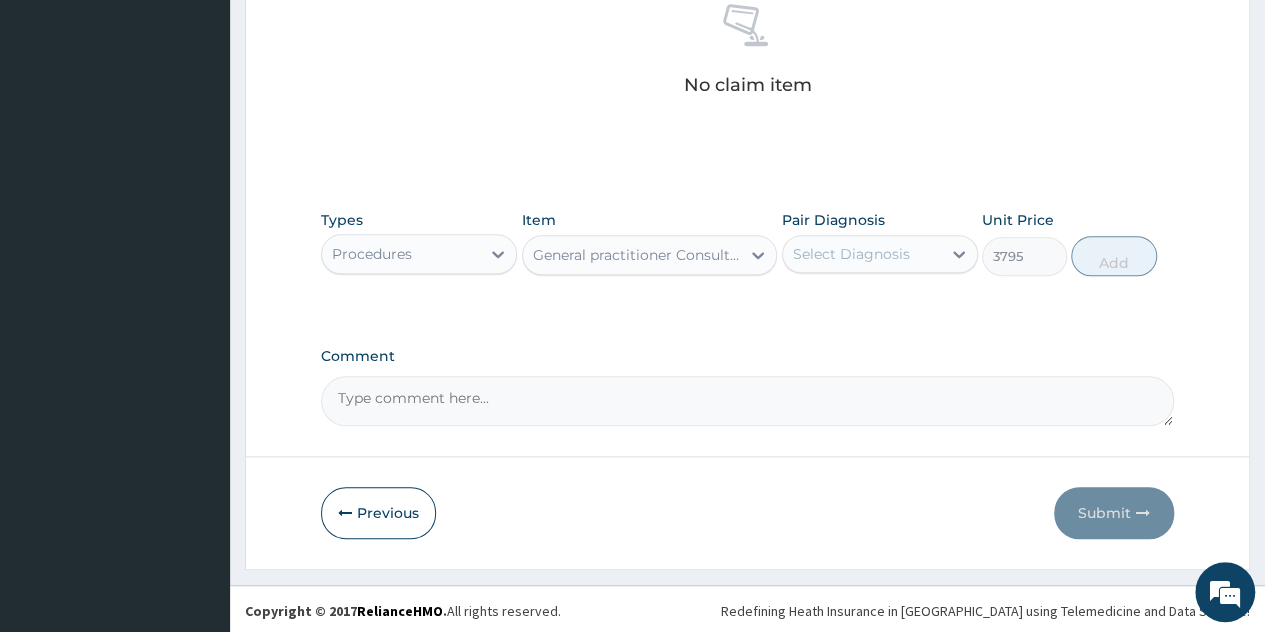click on "Select Diagnosis" at bounding box center [862, 254] 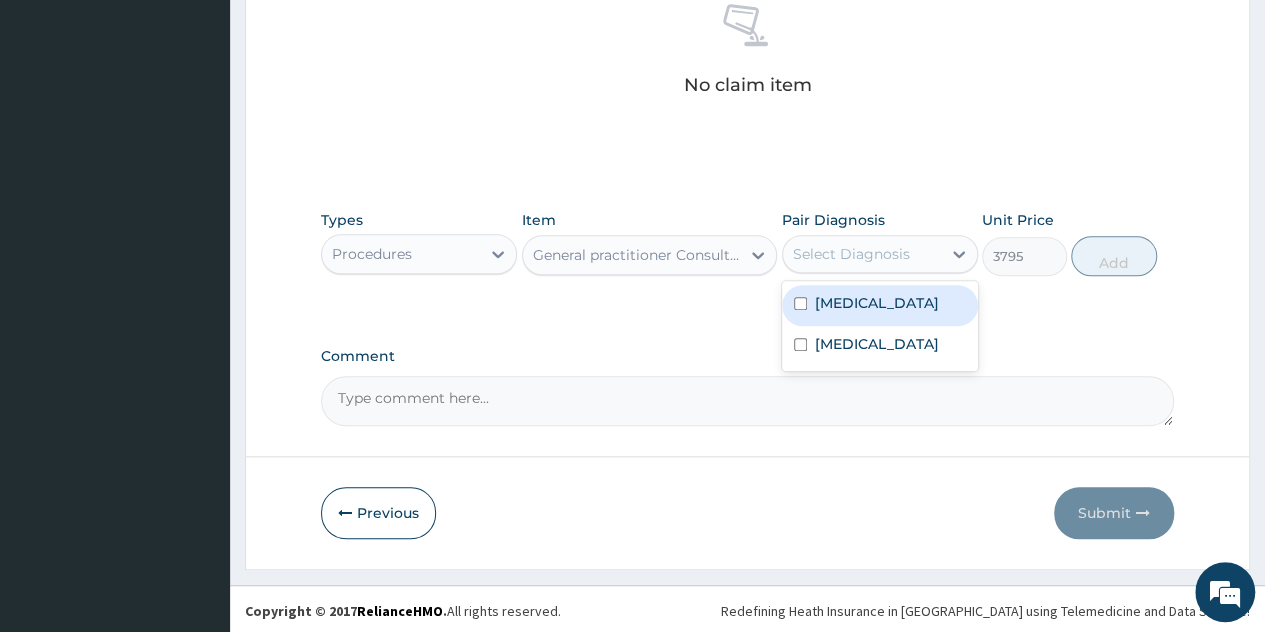 click on "[MEDICAL_DATA]" at bounding box center (880, 305) 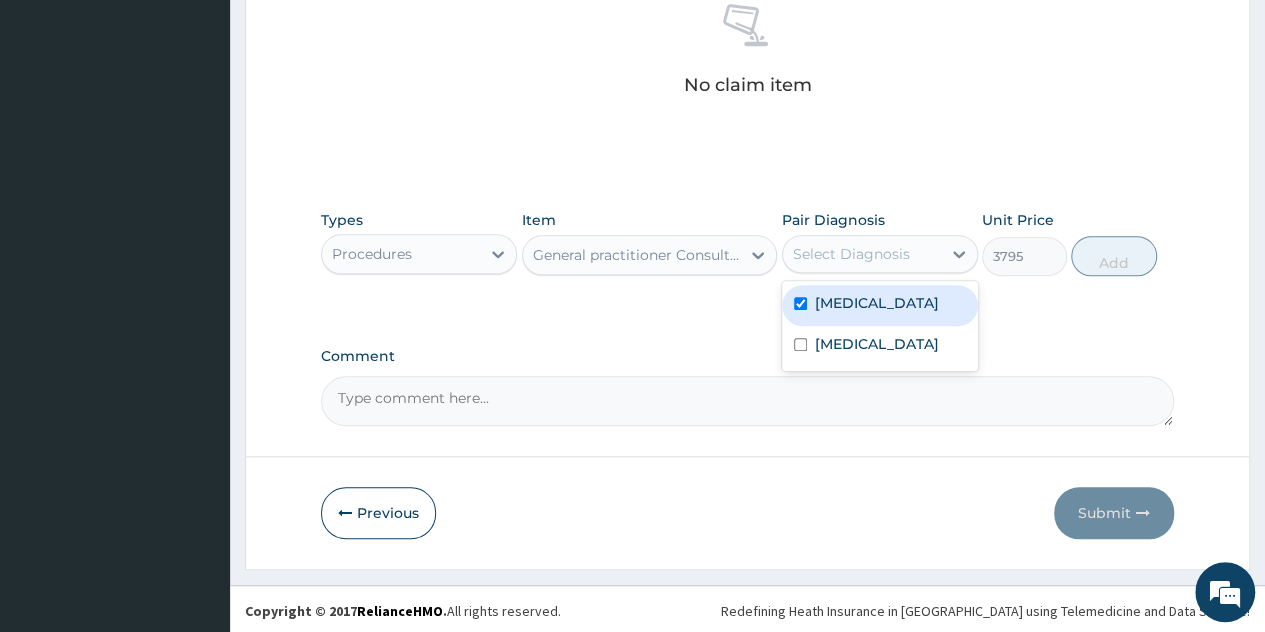 checkbox on "true" 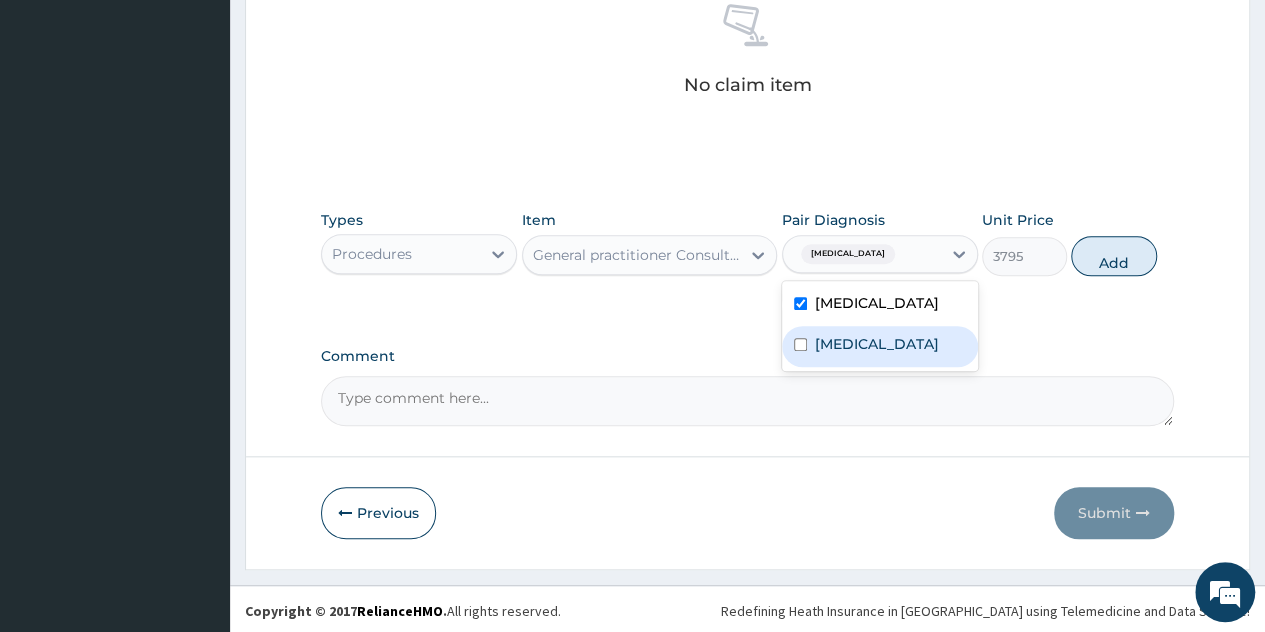 click on "[MEDICAL_DATA]" at bounding box center [880, 346] 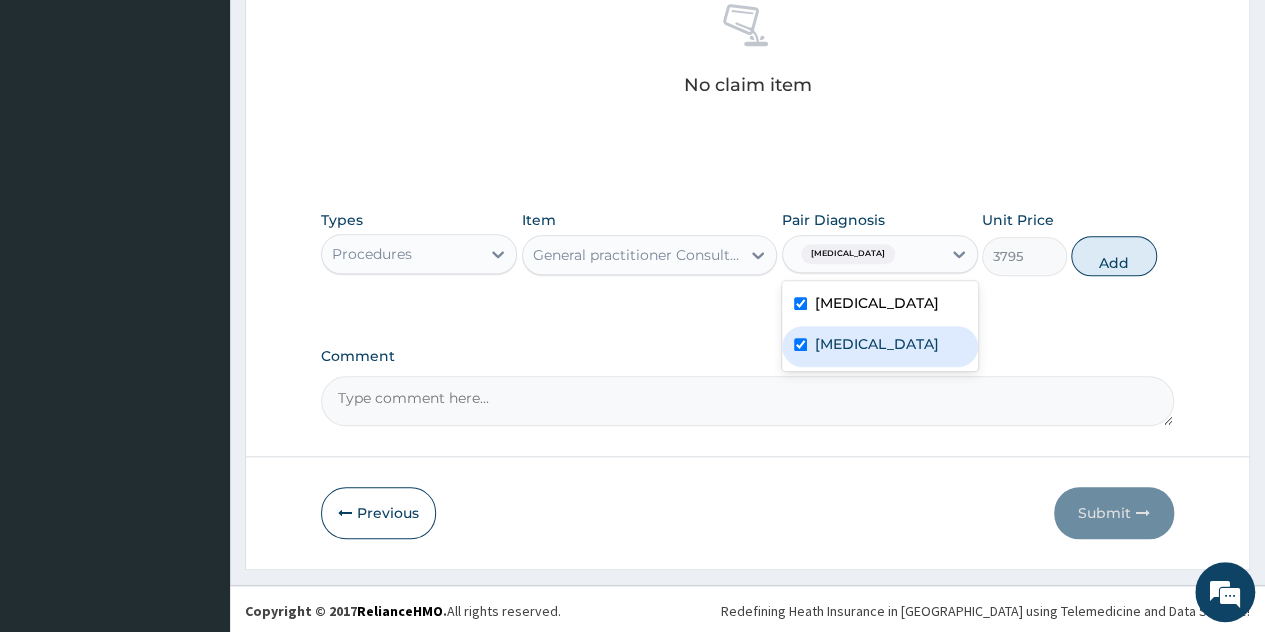 checkbox on "true" 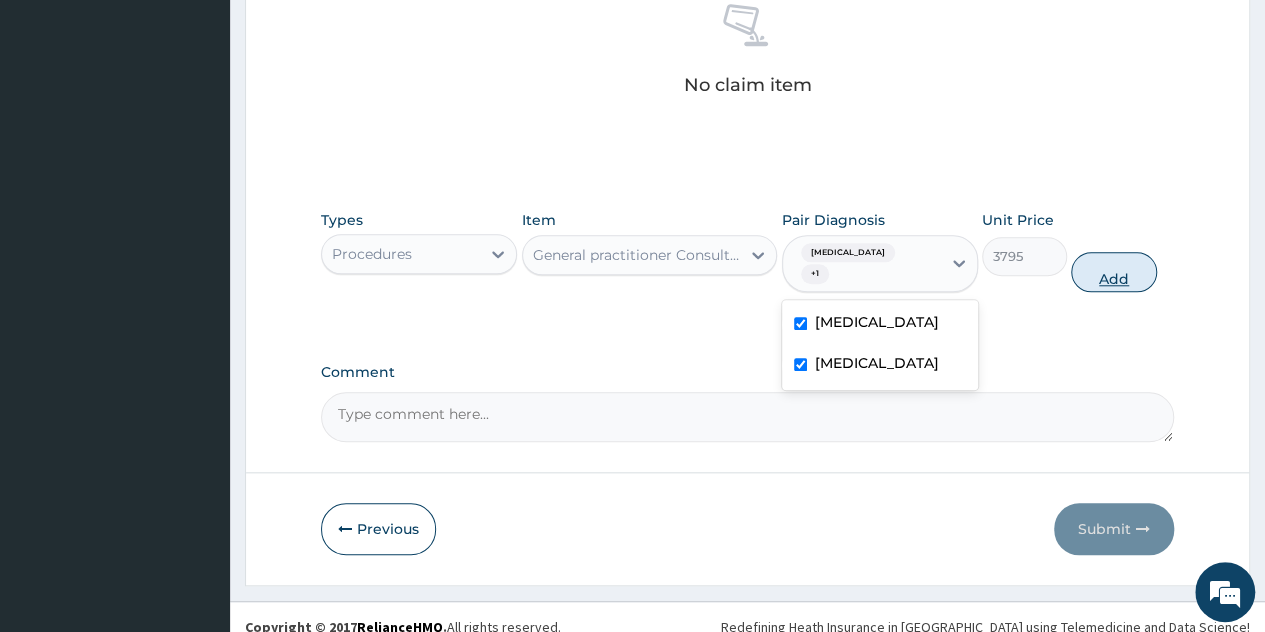 click on "Add" at bounding box center [1113, 272] 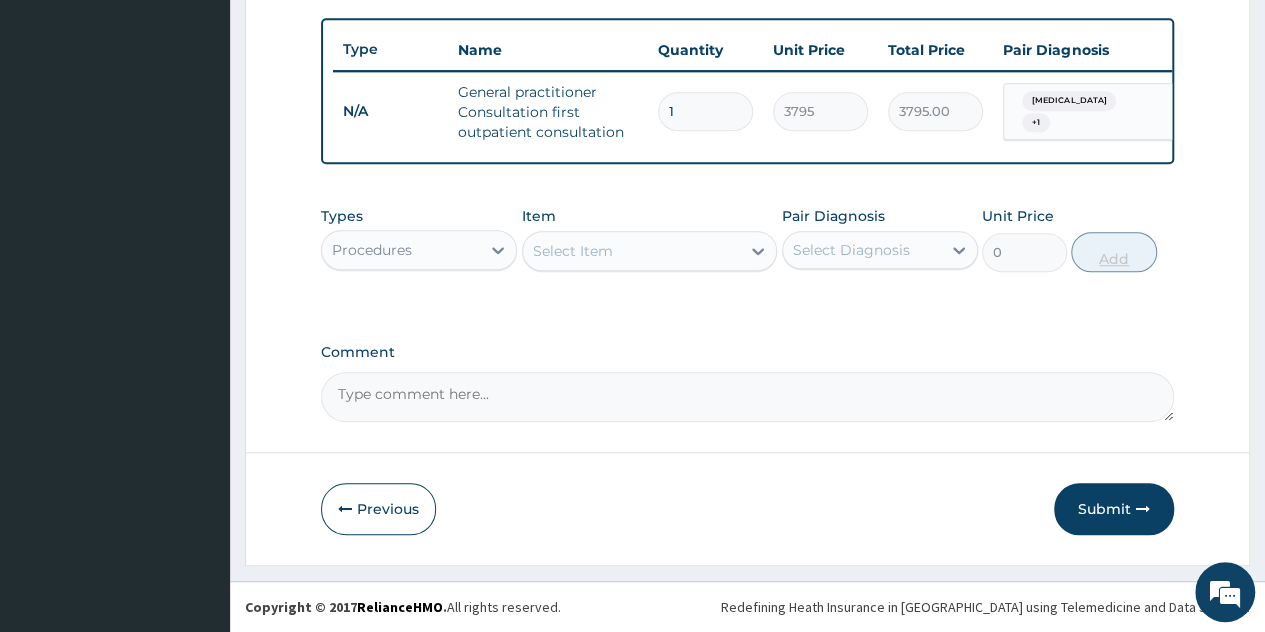 scroll, scrollTop: 738, scrollLeft: 0, axis: vertical 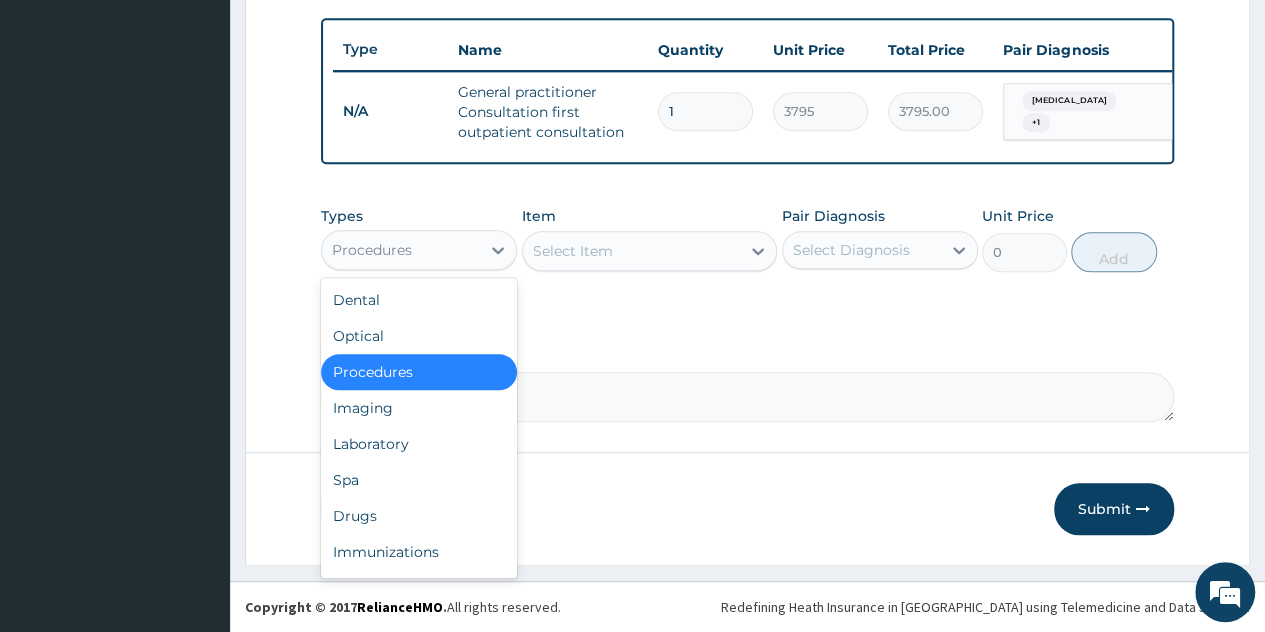 click on "Procedures" at bounding box center [401, 250] 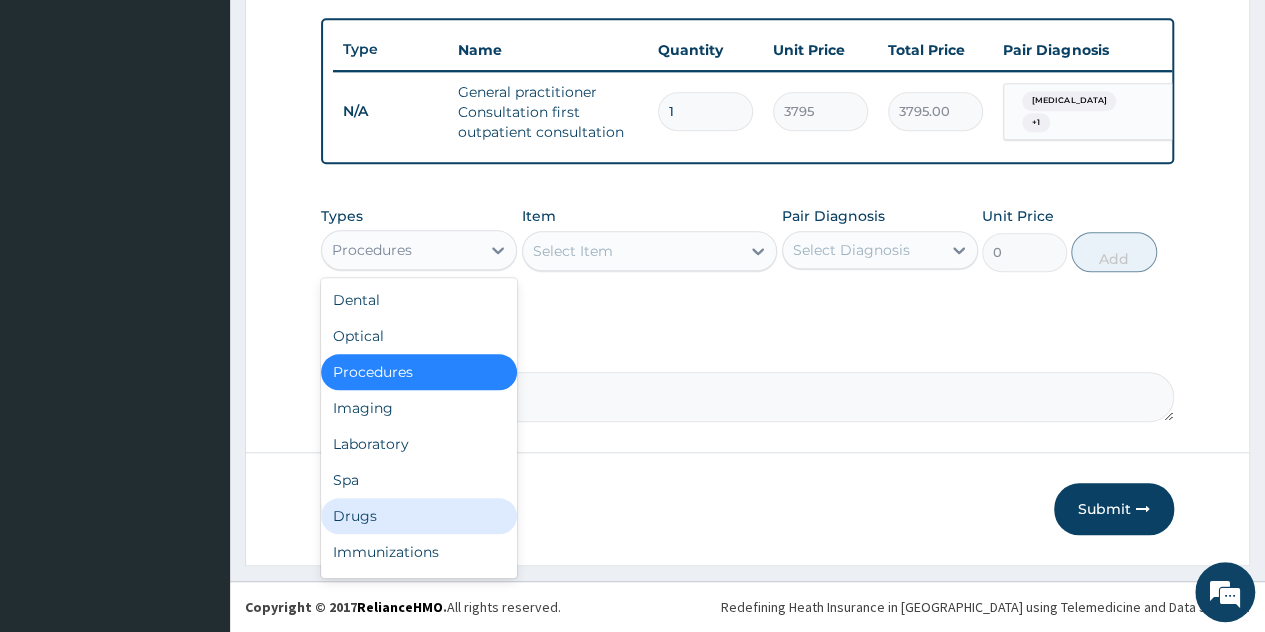 click on "Drugs" at bounding box center [419, 516] 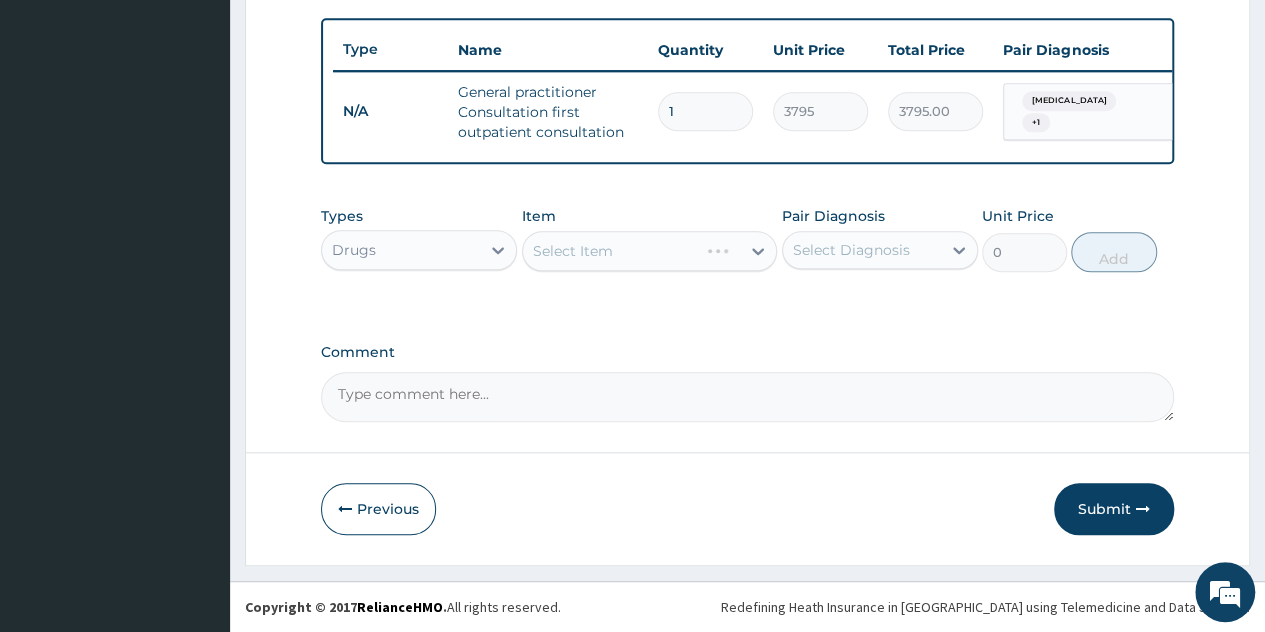 click on "Types option Drugs, selected.   Select is focused ,type to refine list, press Down to open the menu,  Drugs" at bounding box center (419, 239) 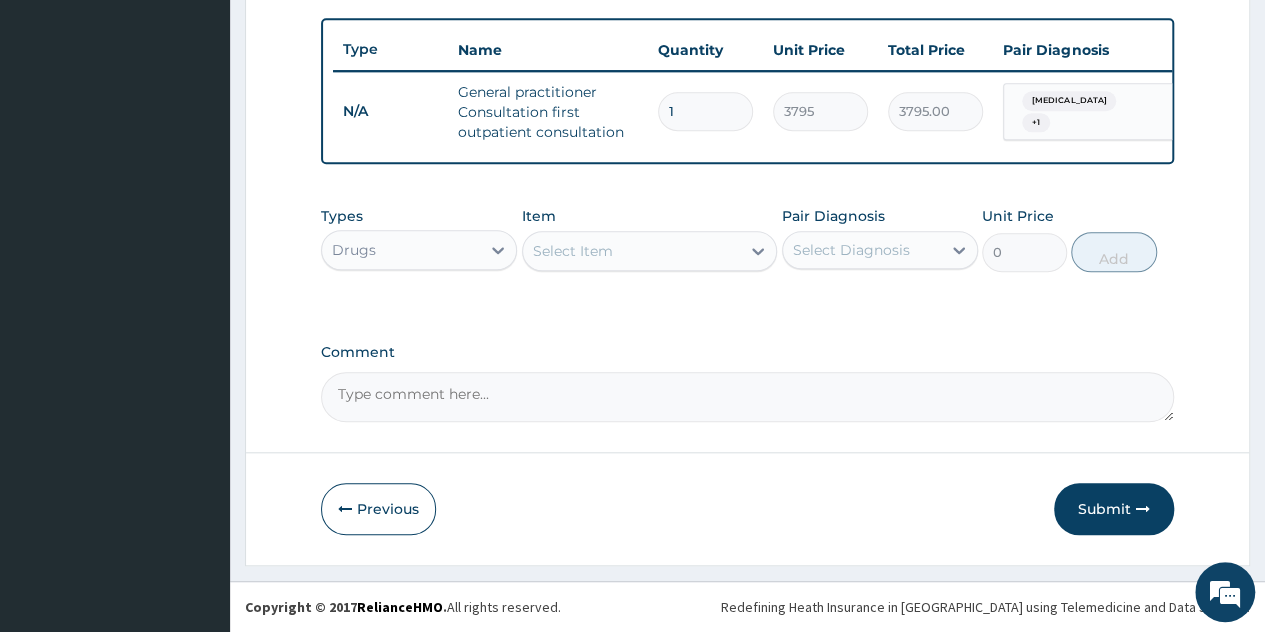 click on "Drugs" at bounding box center (419, 250) 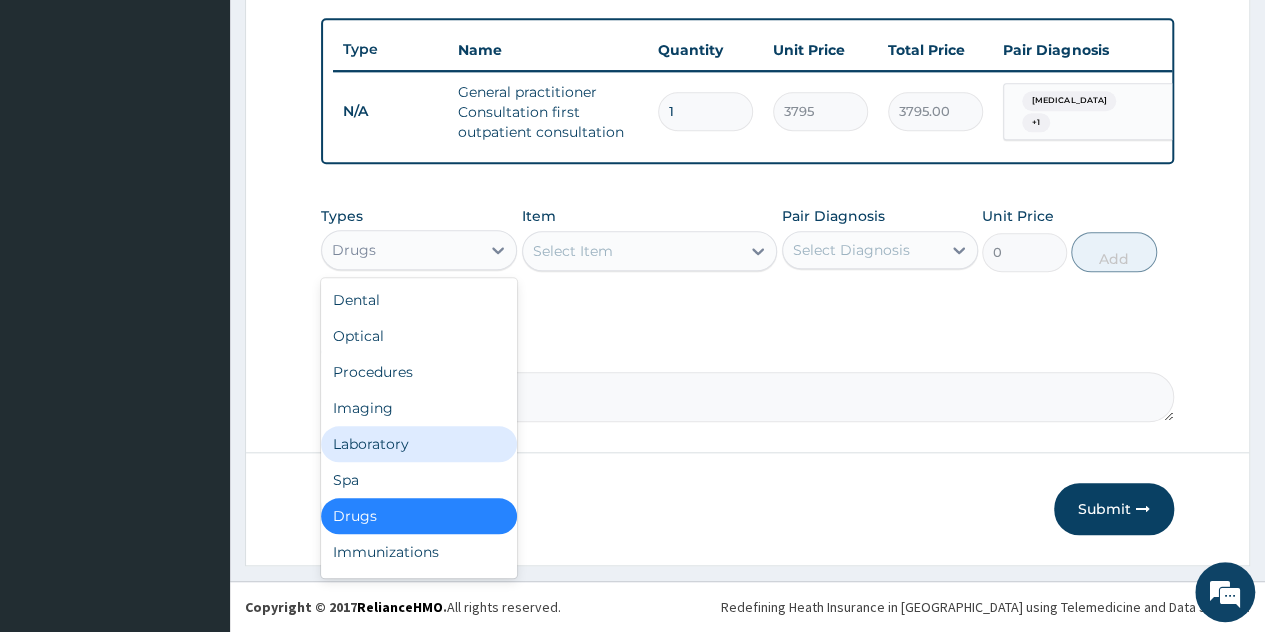 drag, startPoint x: 416, startPoint y: 445, endPoint x: 432, endPoint y: 424, distance: 26.400757 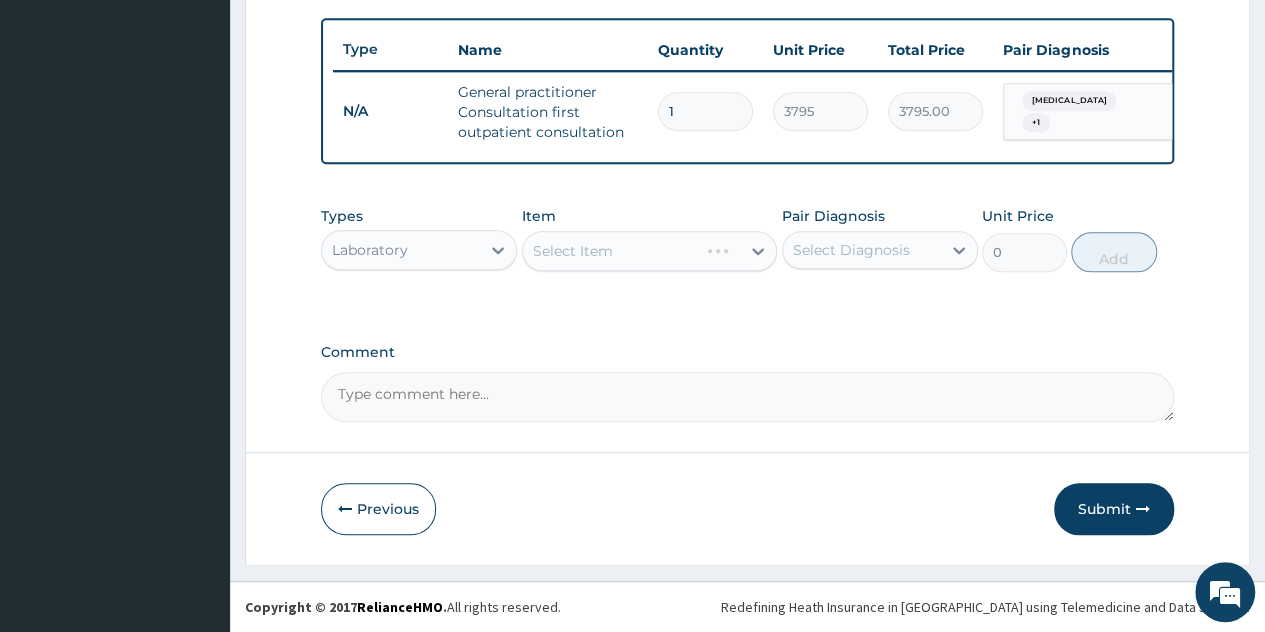 click on "Select Item" at bounding box center (650, 251) 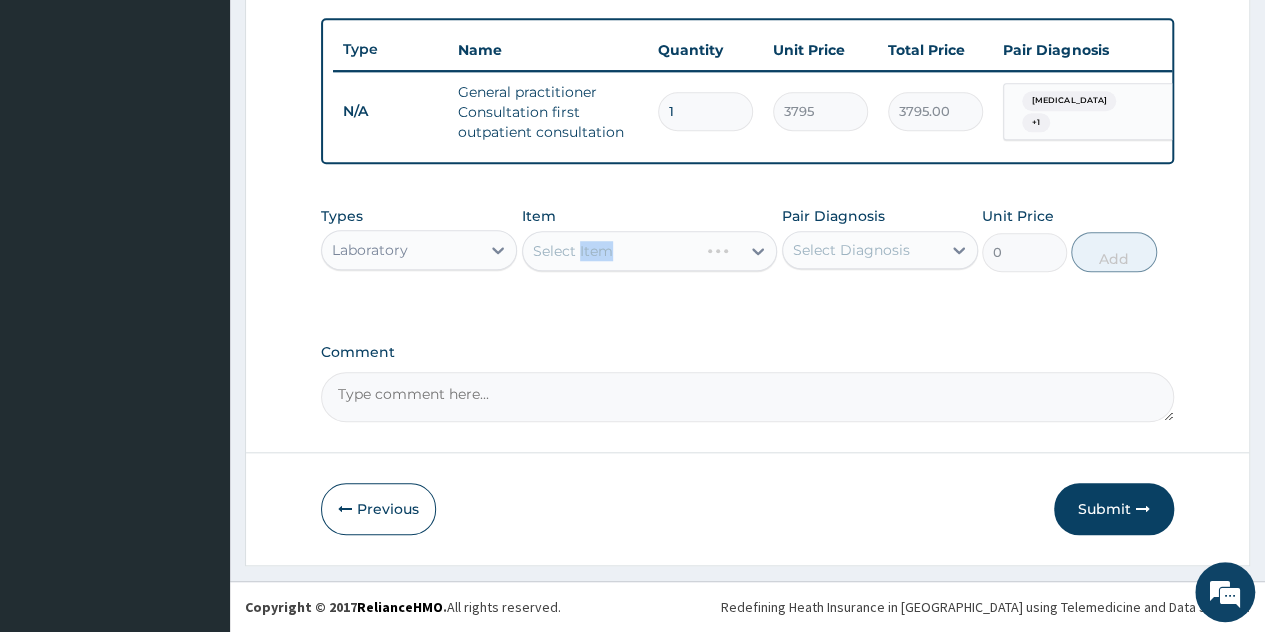 click on "Select Item" at bounding box center (650, 251) 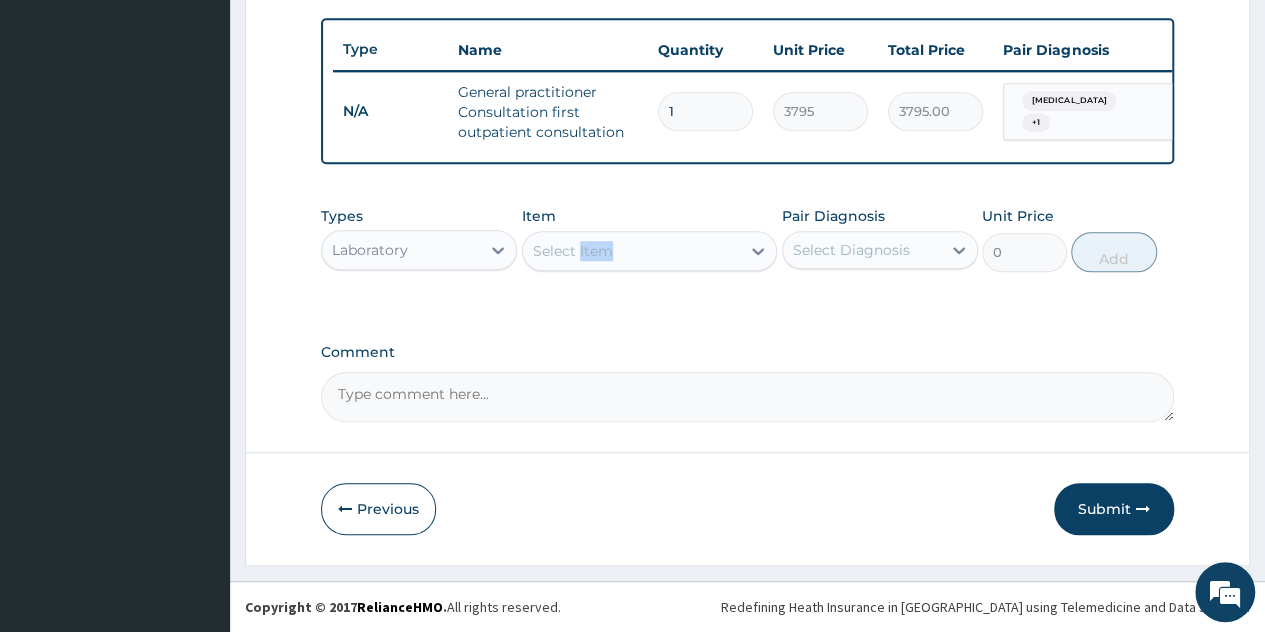 click on "Select Item" at bounding box center [632, 251] 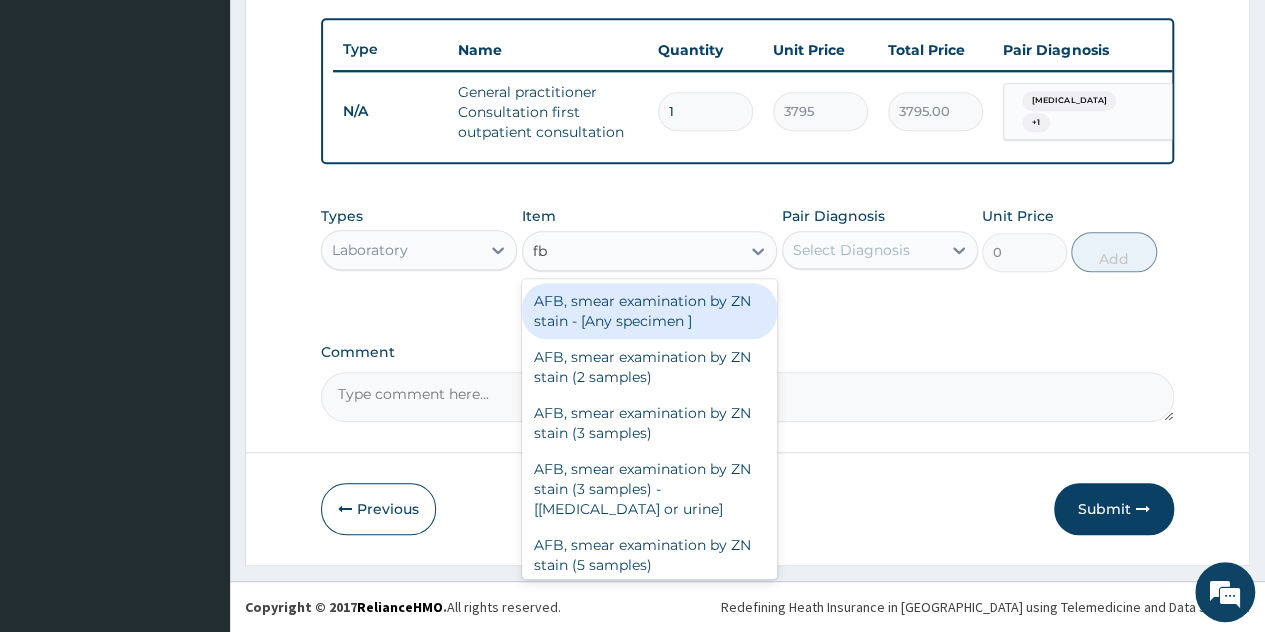 type on "fbc" 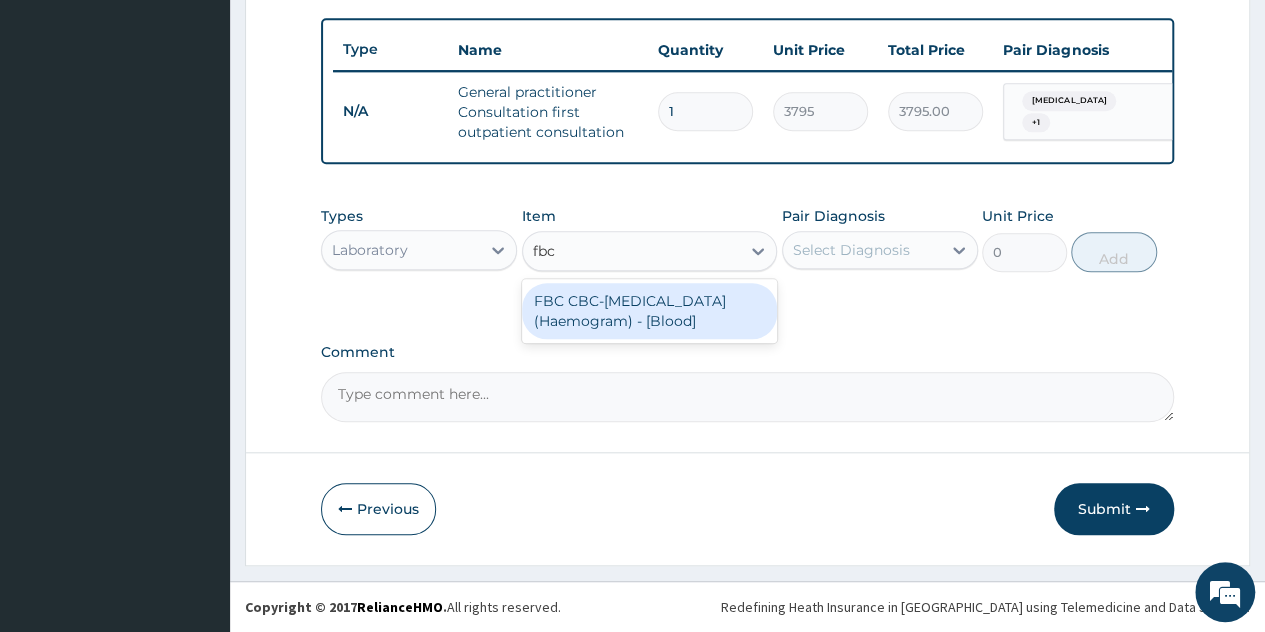 drag, startPoint x: 643, startPoint y: 293, endPoint x: 800, endPoint y: 294, distance: 157.00319 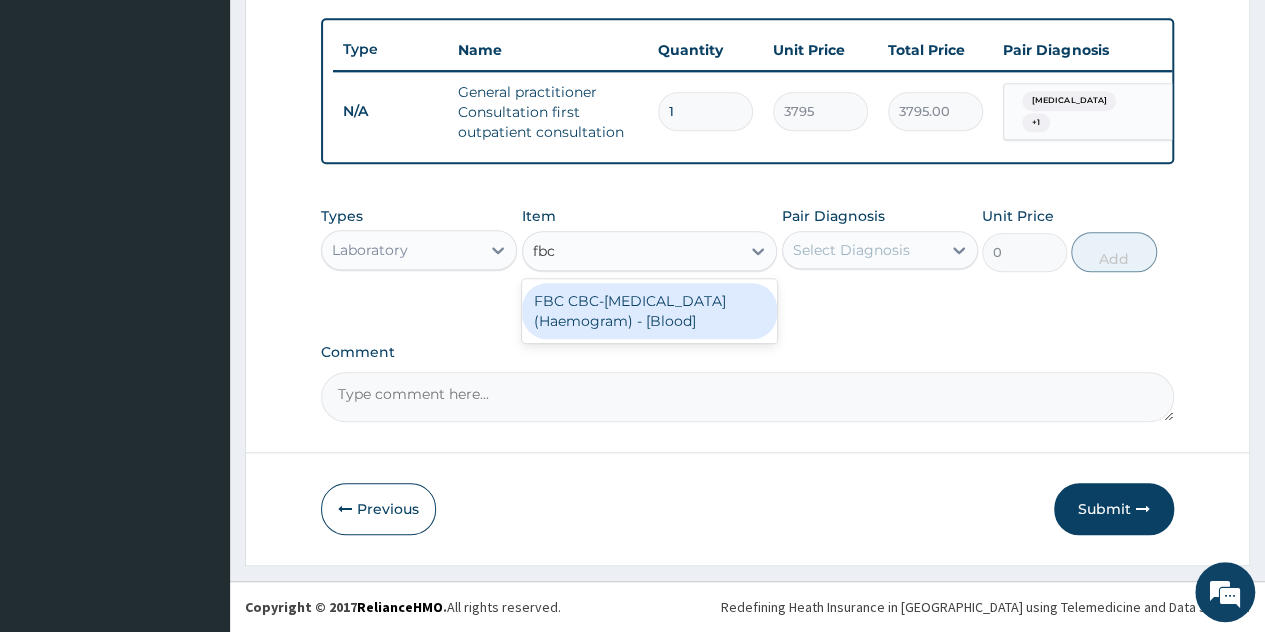 click on "FBC CBC-[MEDICAL_DATA] (Haemogram) - [Blood]" at bounding box center [650, 311] 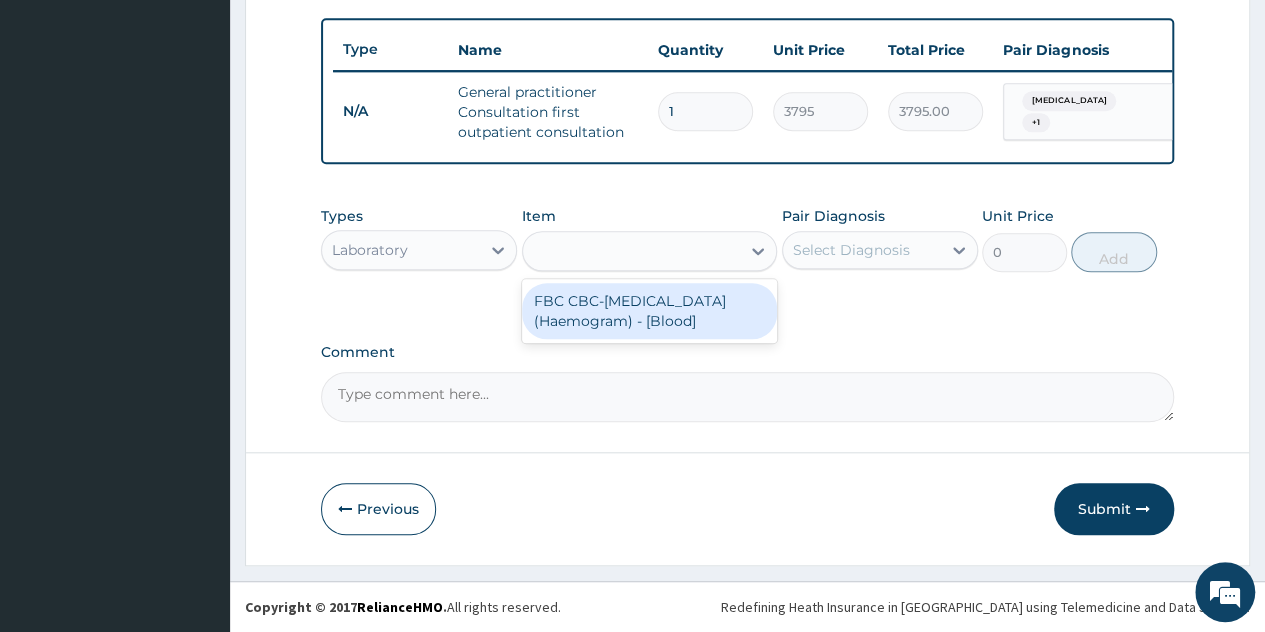 type on "4600" 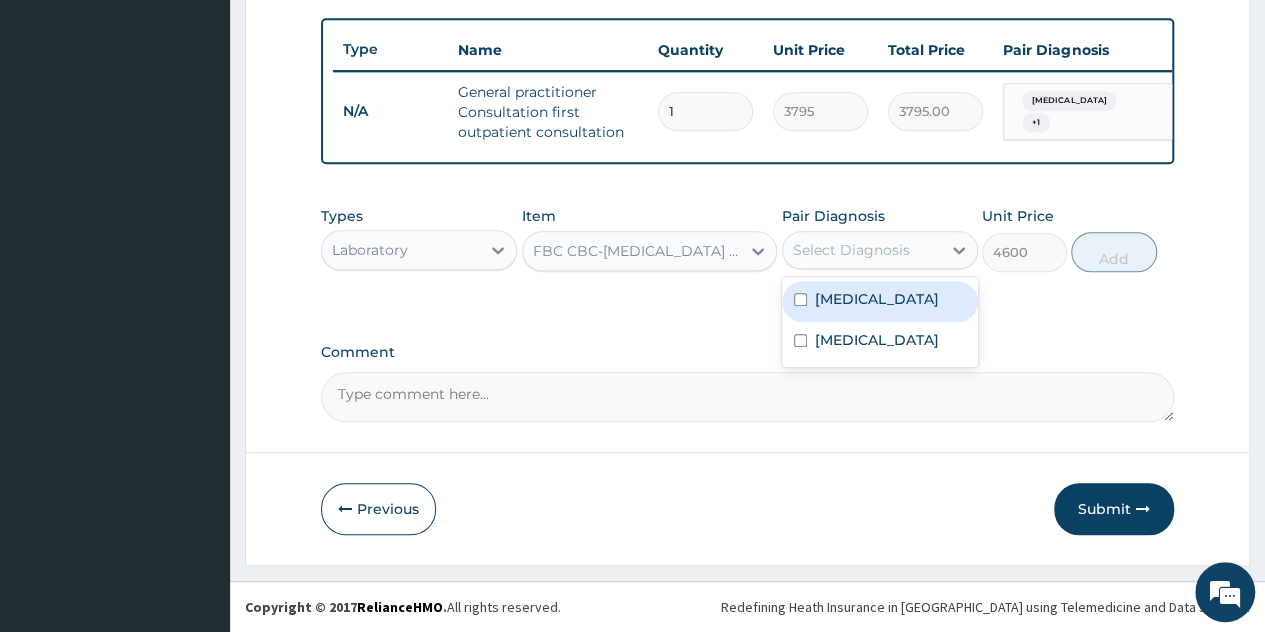 click on "Select Diagnosis" at bounding box center (862, 250) 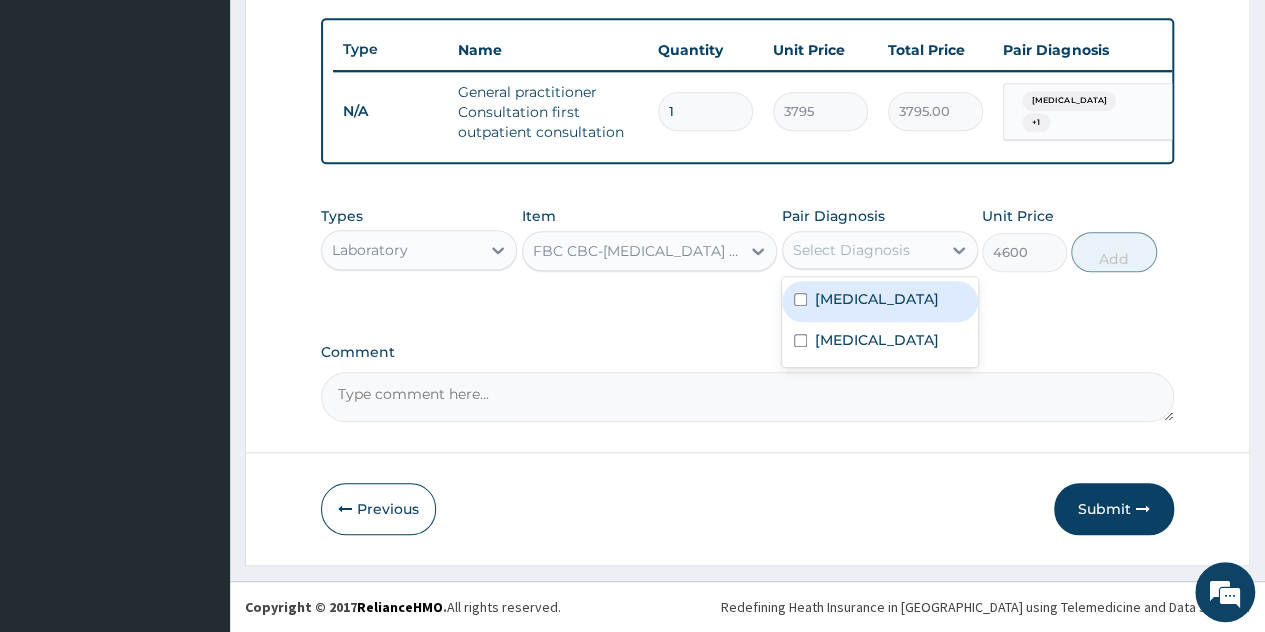 click on "[MEDICAL_DATA]" at bounding box center (880, 301) 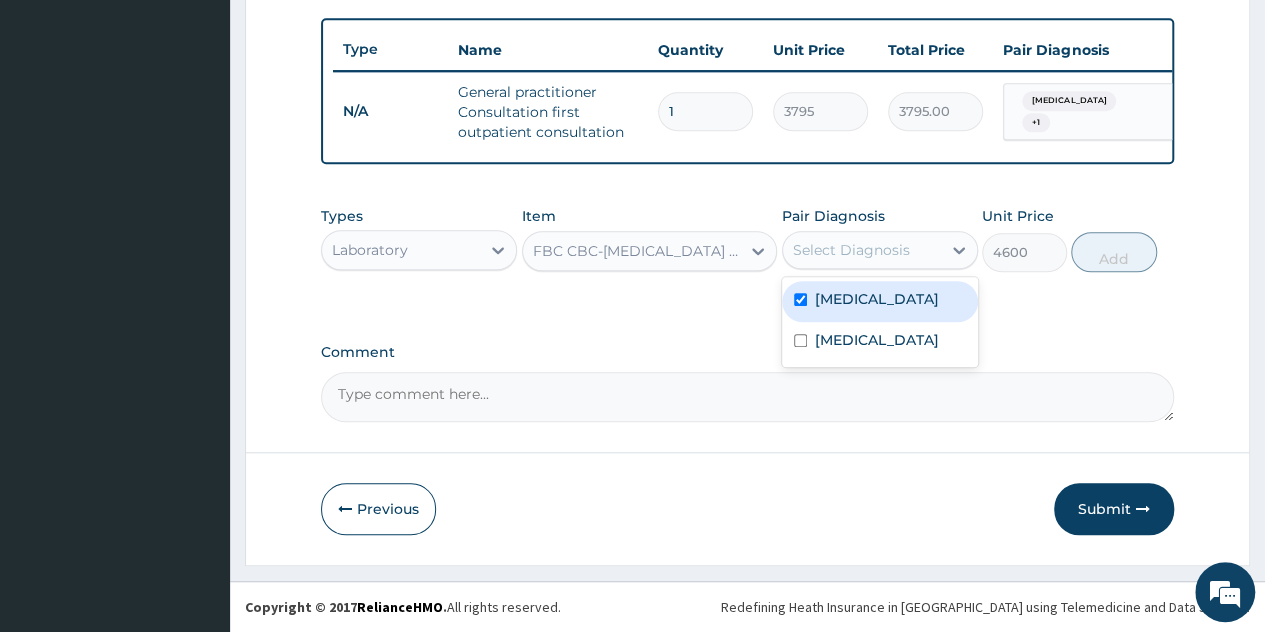 checkbox on "true" 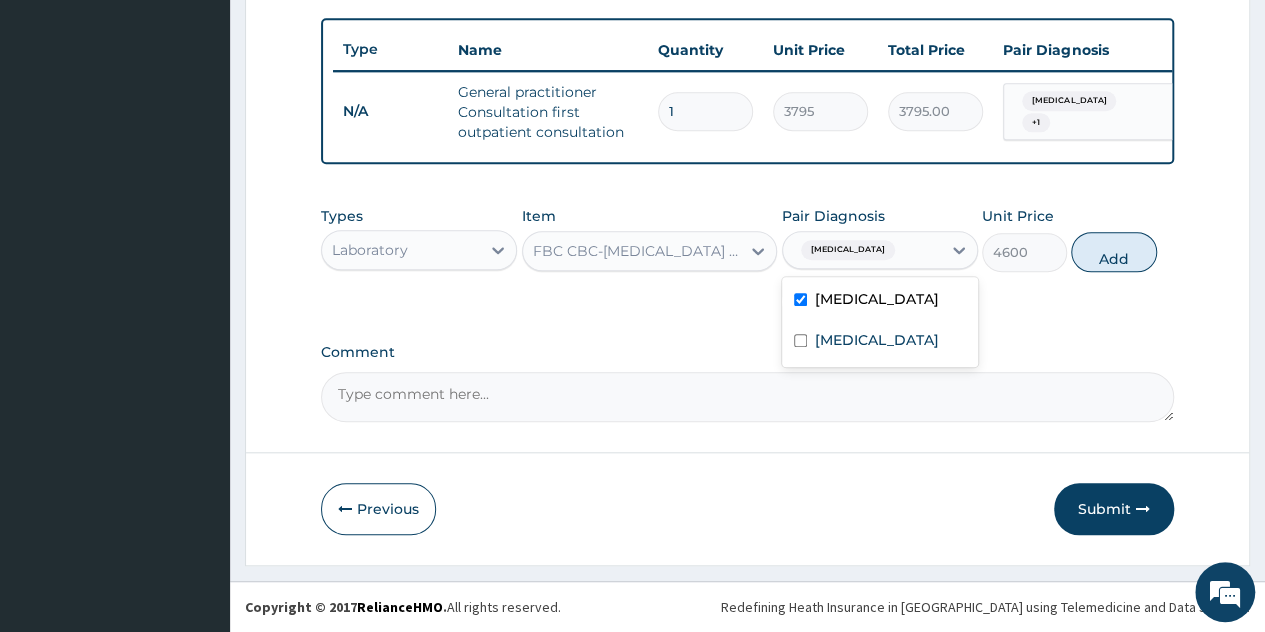 drag, startPoint x: 1148, startPoint y: 252, endPoint x: 1065, endPoint y: 265, distance: 84.0119 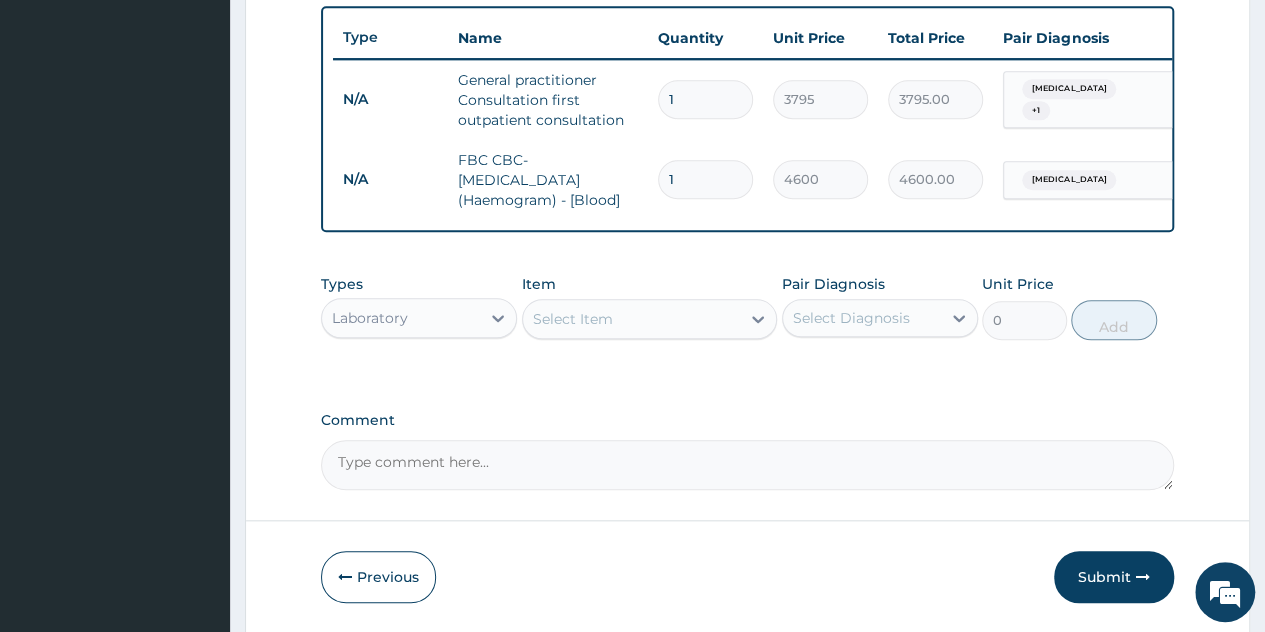 click on "Select Item" at bounding box center (632, 319) 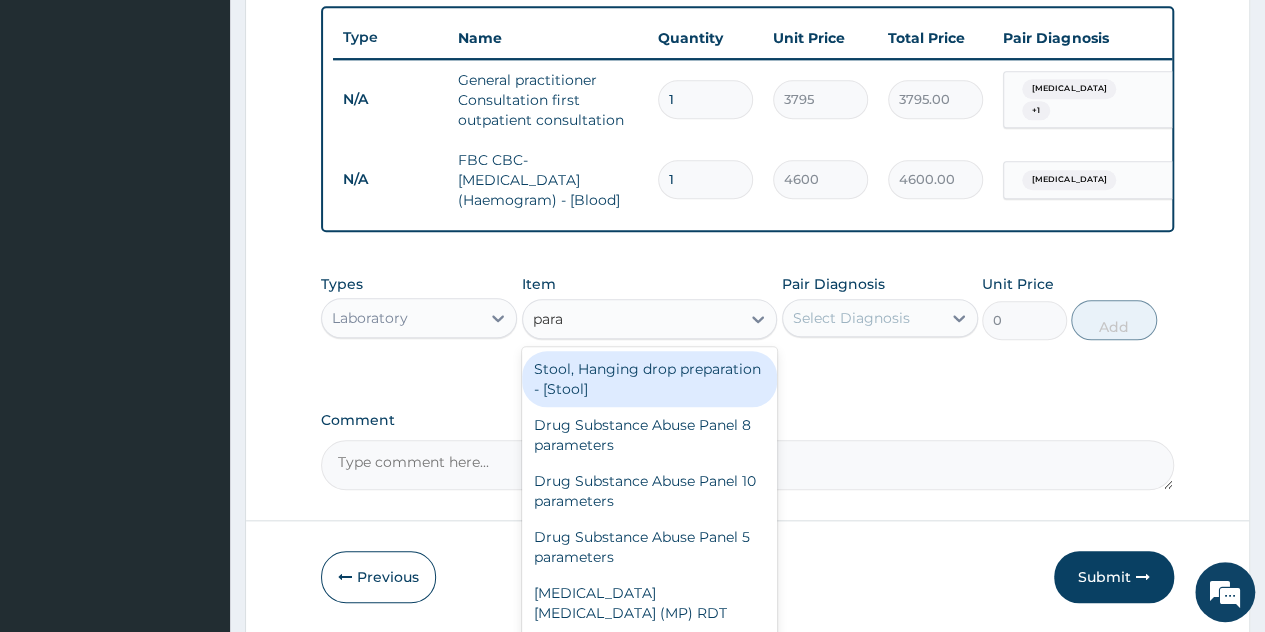 type on "paras" 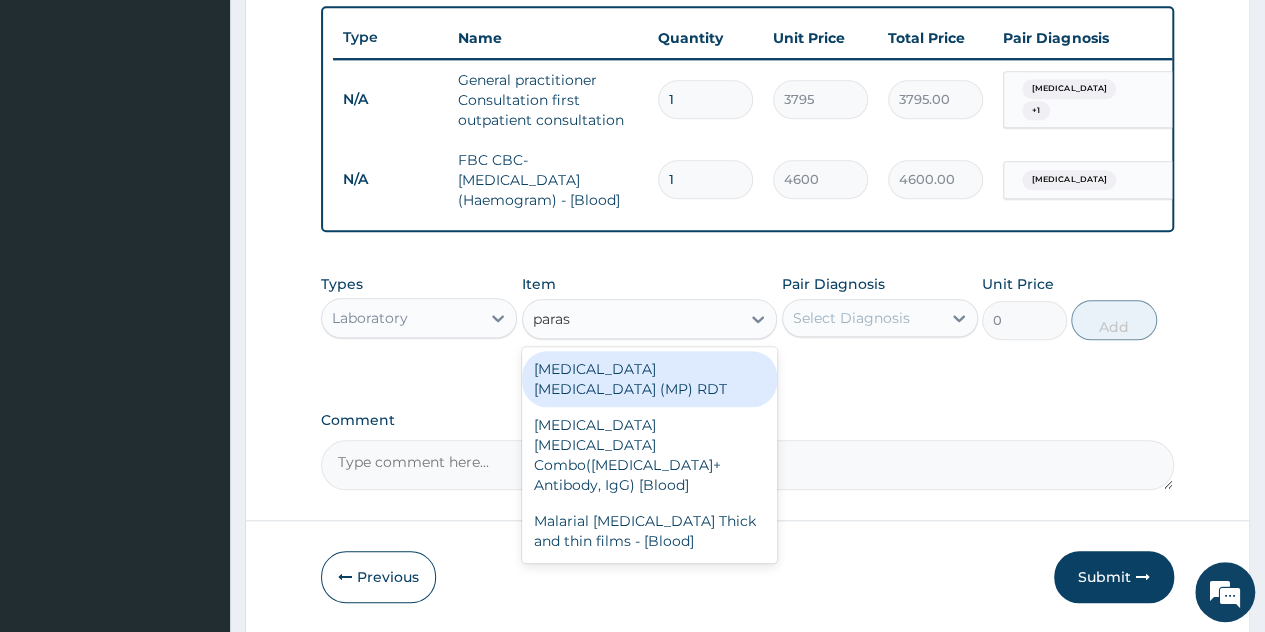 click on "[MEDICAL_DATA] [MEDICAL_DATA] (MP) RDT" at bounding box center (650, 379) 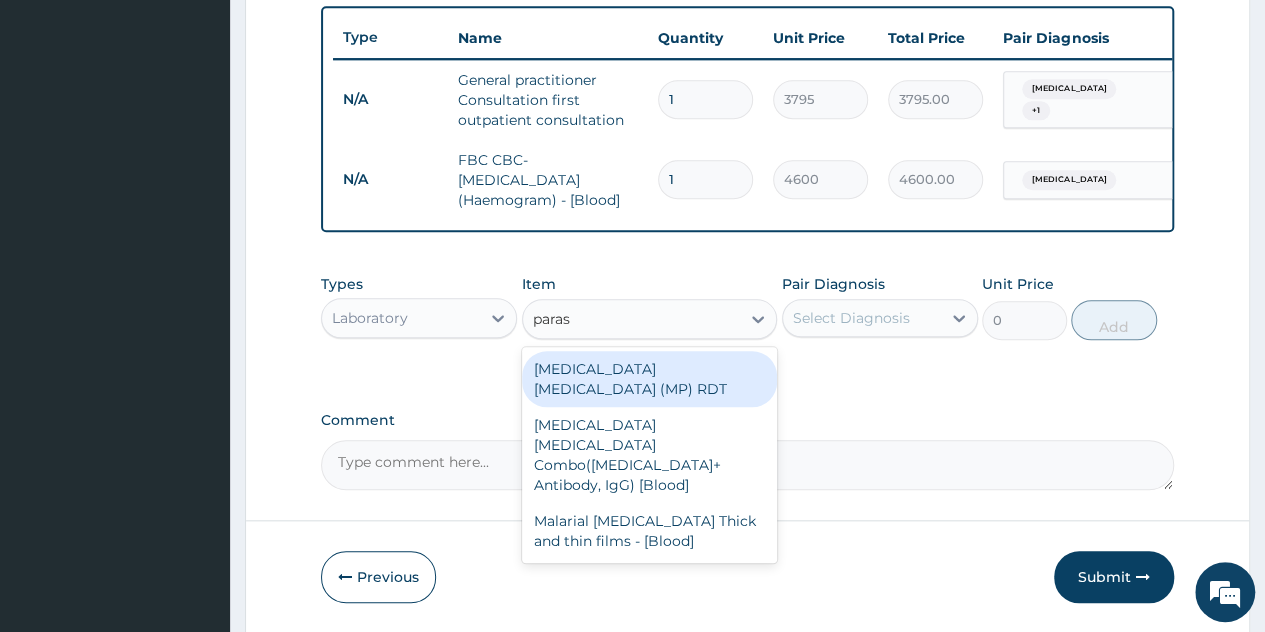 type 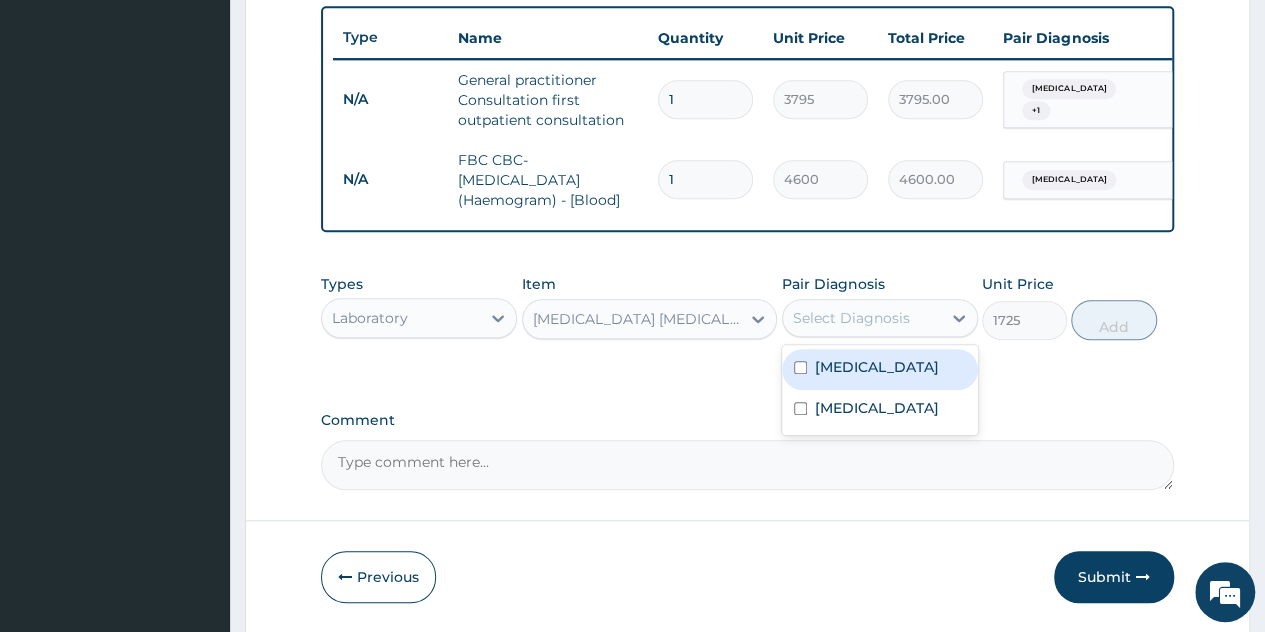 click on "Select Diagnosis" at bounding box center [851, 318] 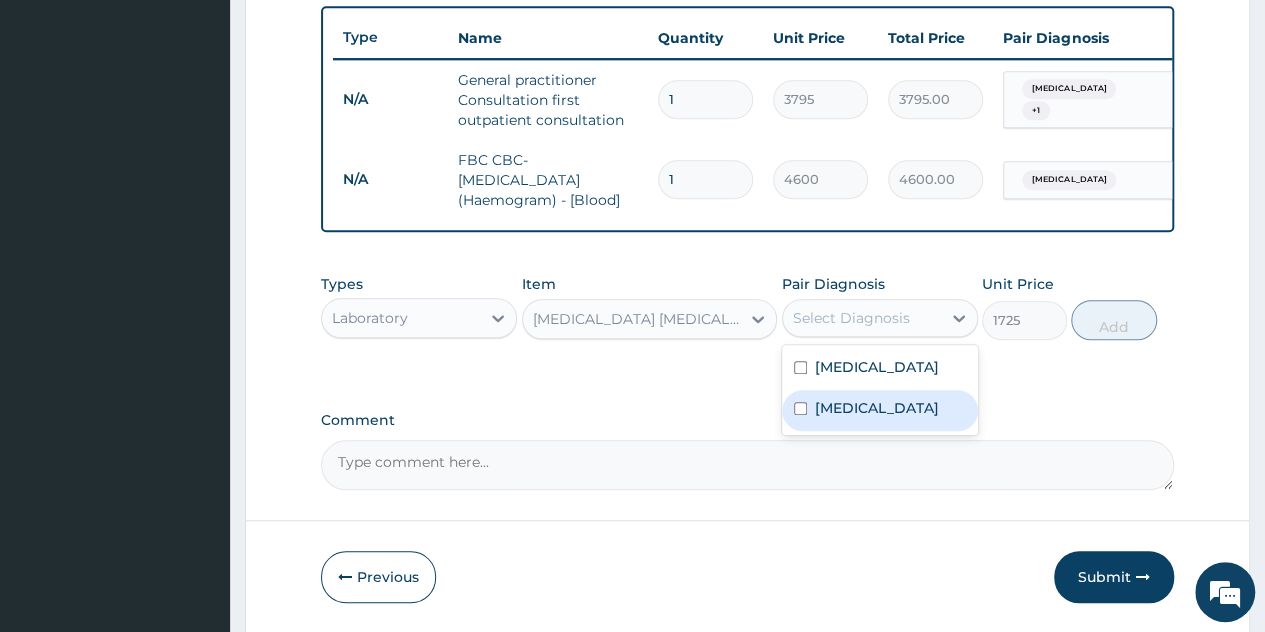 click on "[MEDICAL_DATA]" at bounding box center (877, 408) 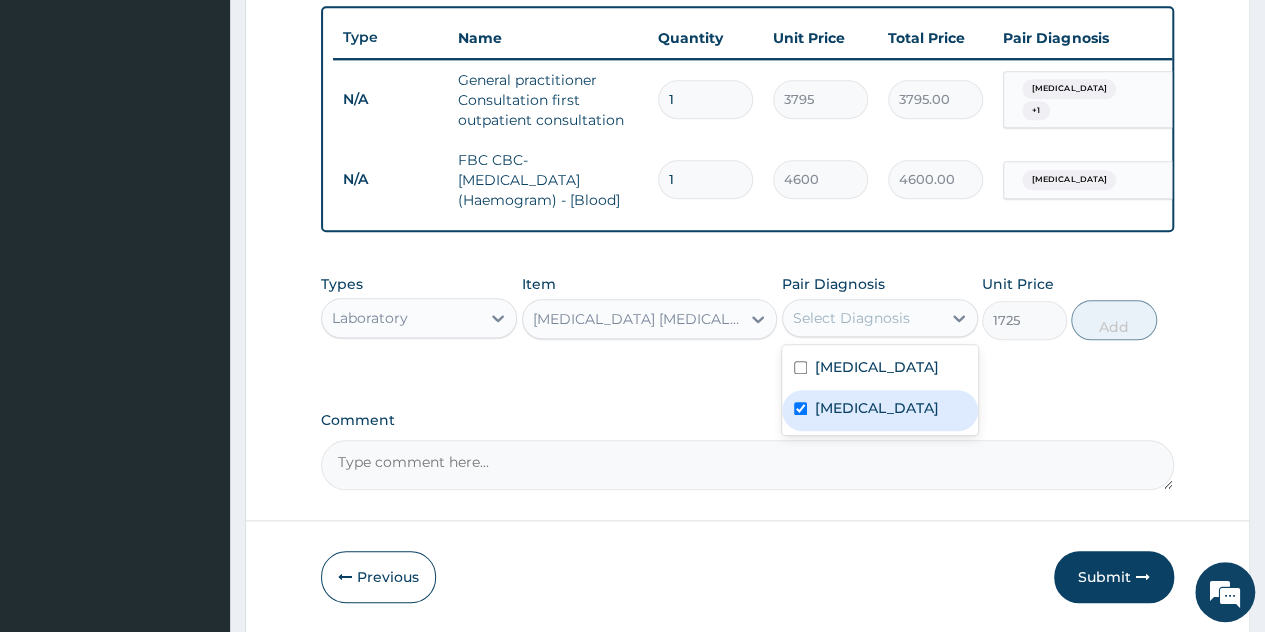 checkbox on "true" 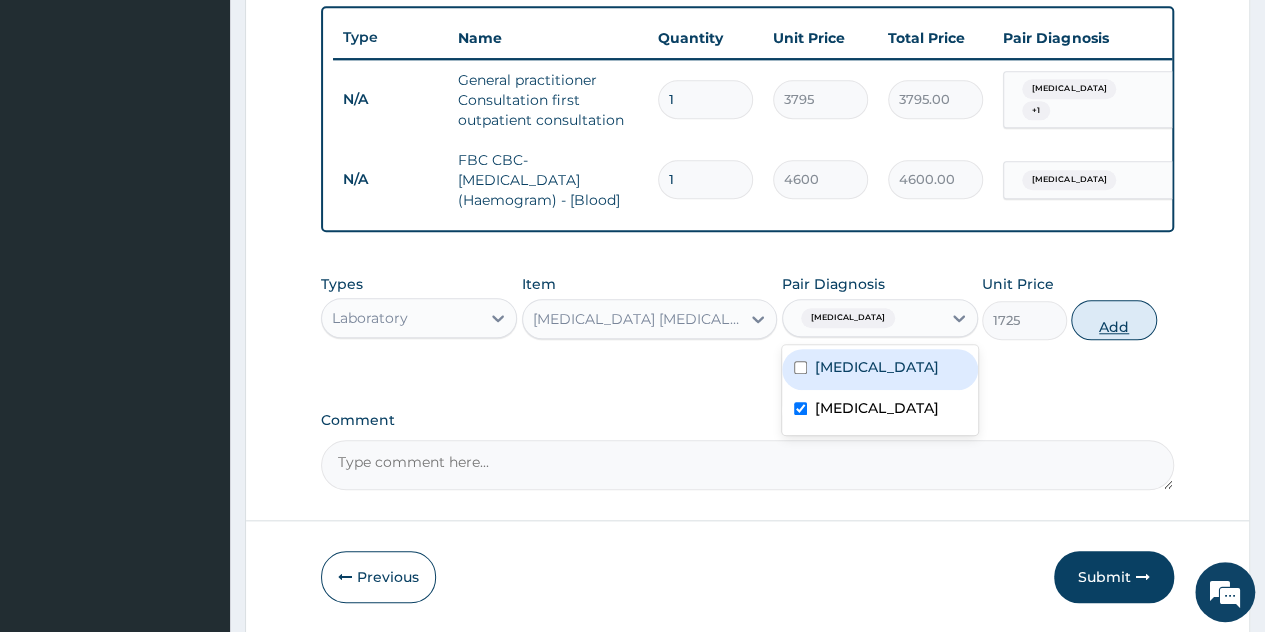 click on "Add" at bounding box center (1113, 320) 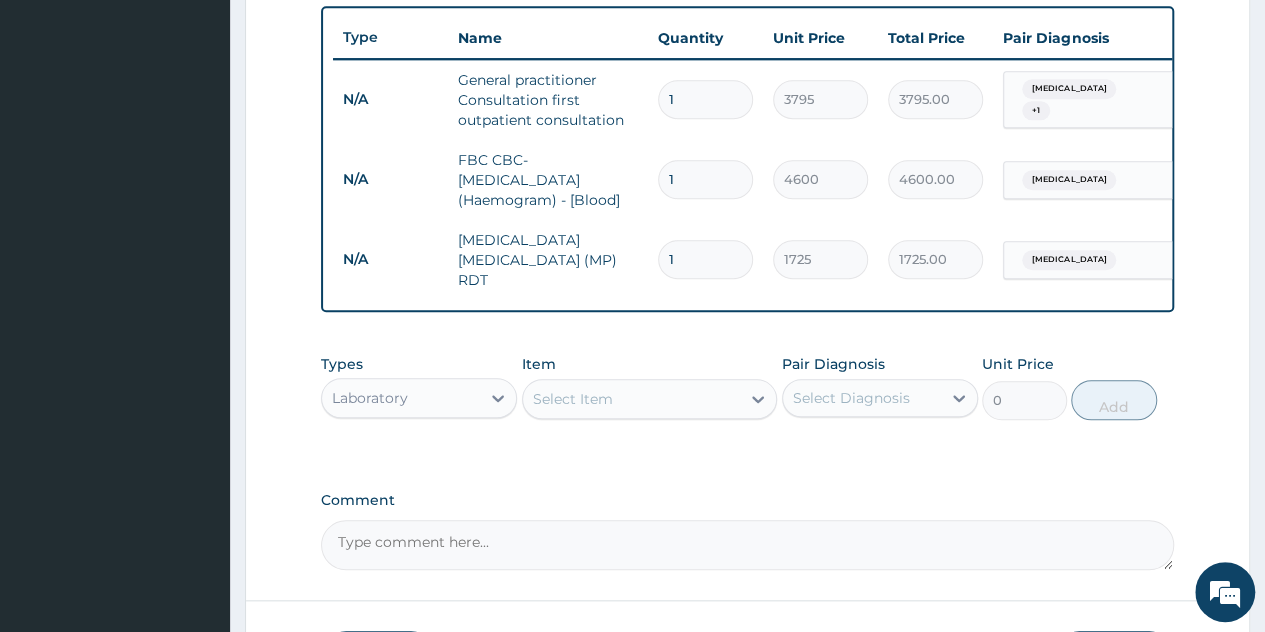 click on "Laboratory" at bounding box center [401, 398] 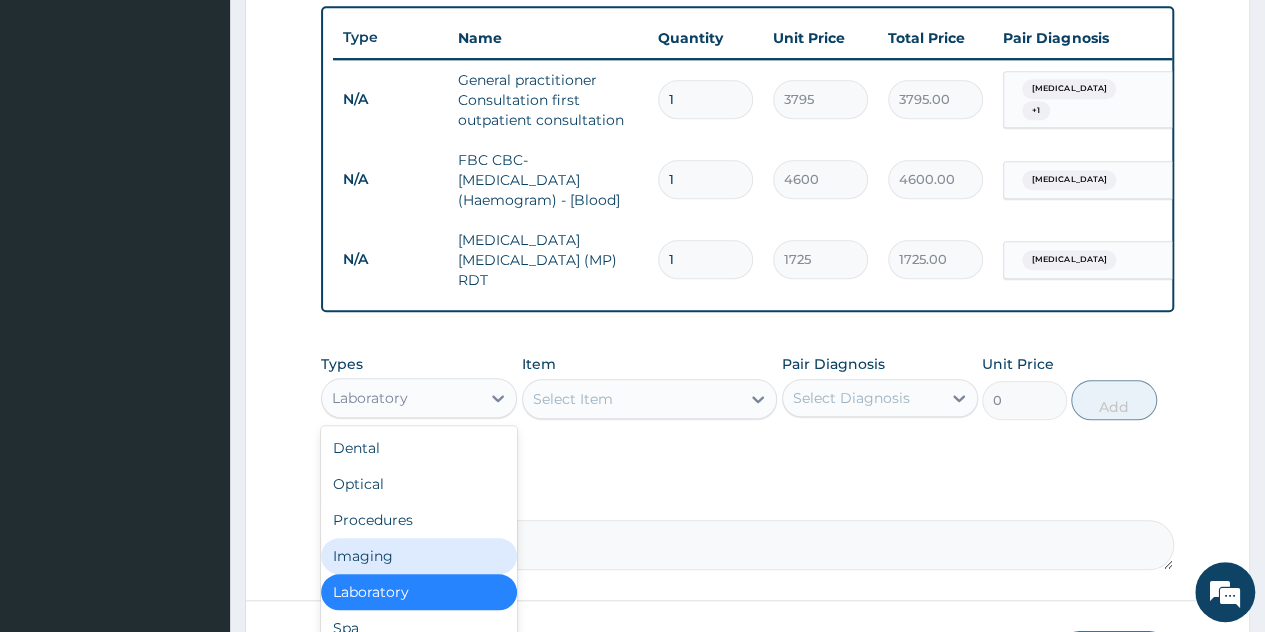 scroll, scrollTop: 68, scrollLeft: 0, axis: vertical 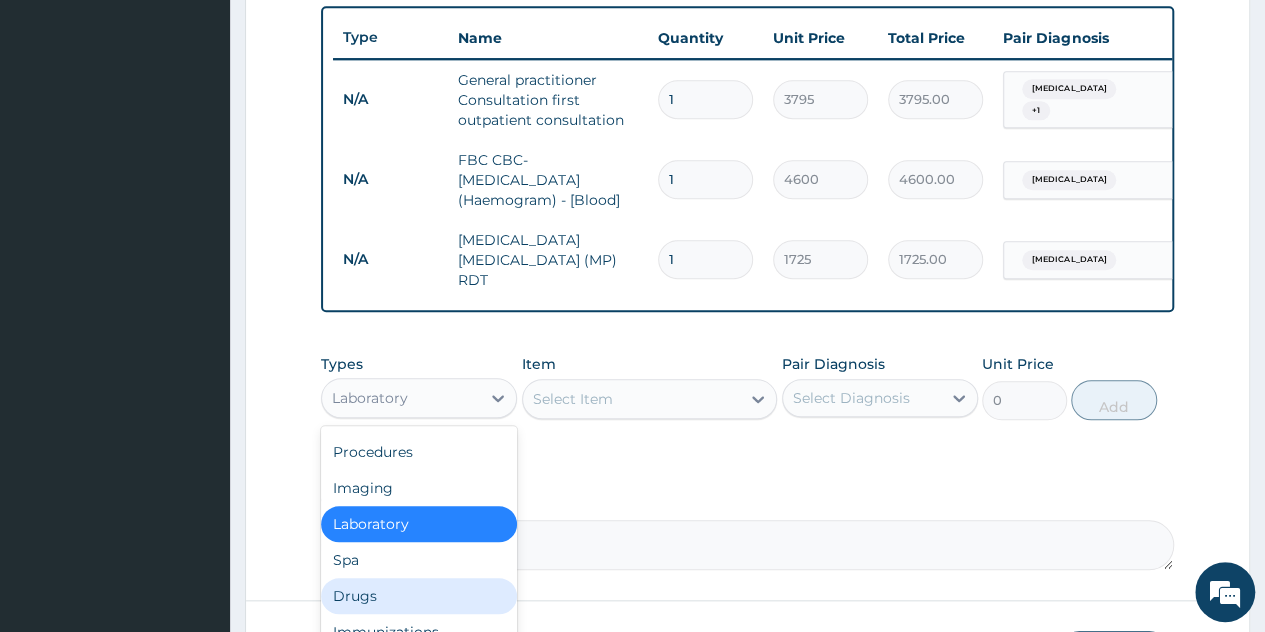 click on "Drugs" at bounding box center (419, 596) 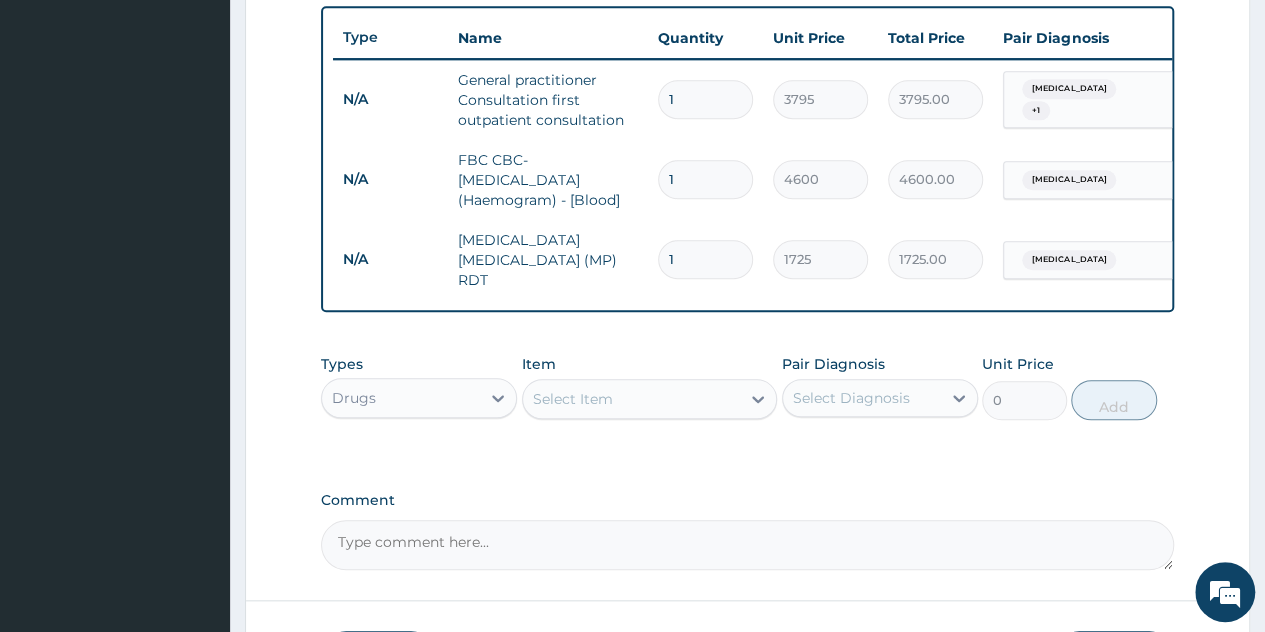 click on "Select Item" at bounding box center [632, 399] 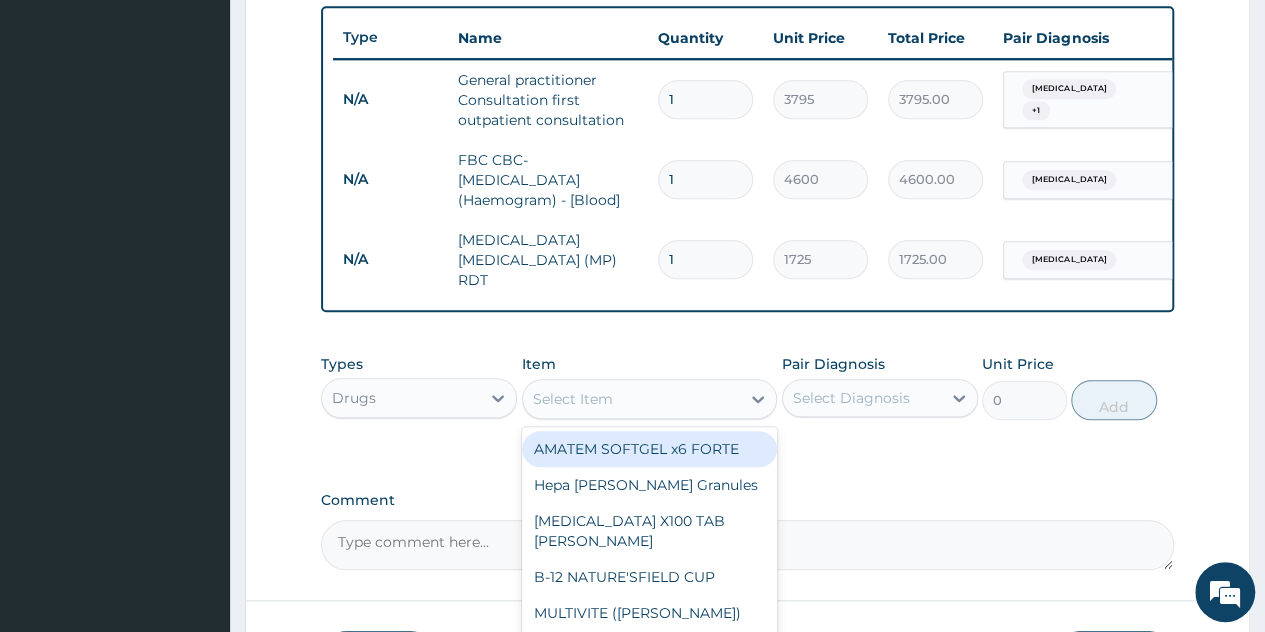 click on "AMATEM SOFTGEL x6 FORTE" at bounding box center [650, 449] 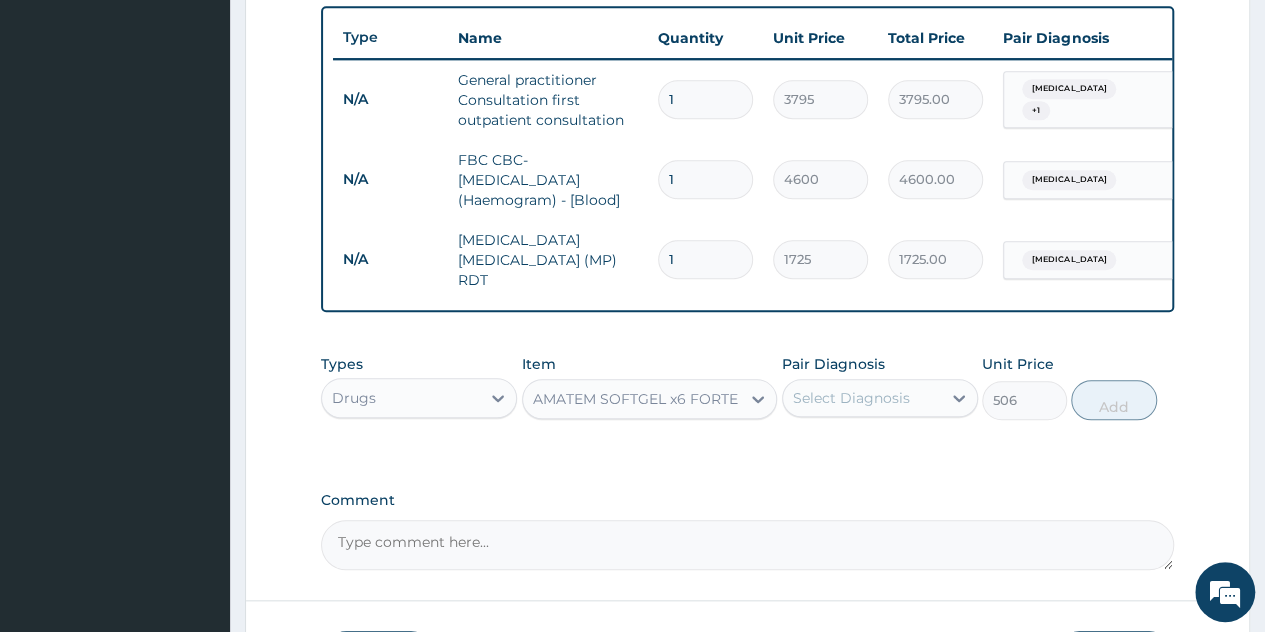click on "Select Diagnosis" at bounding box center (851, 398) 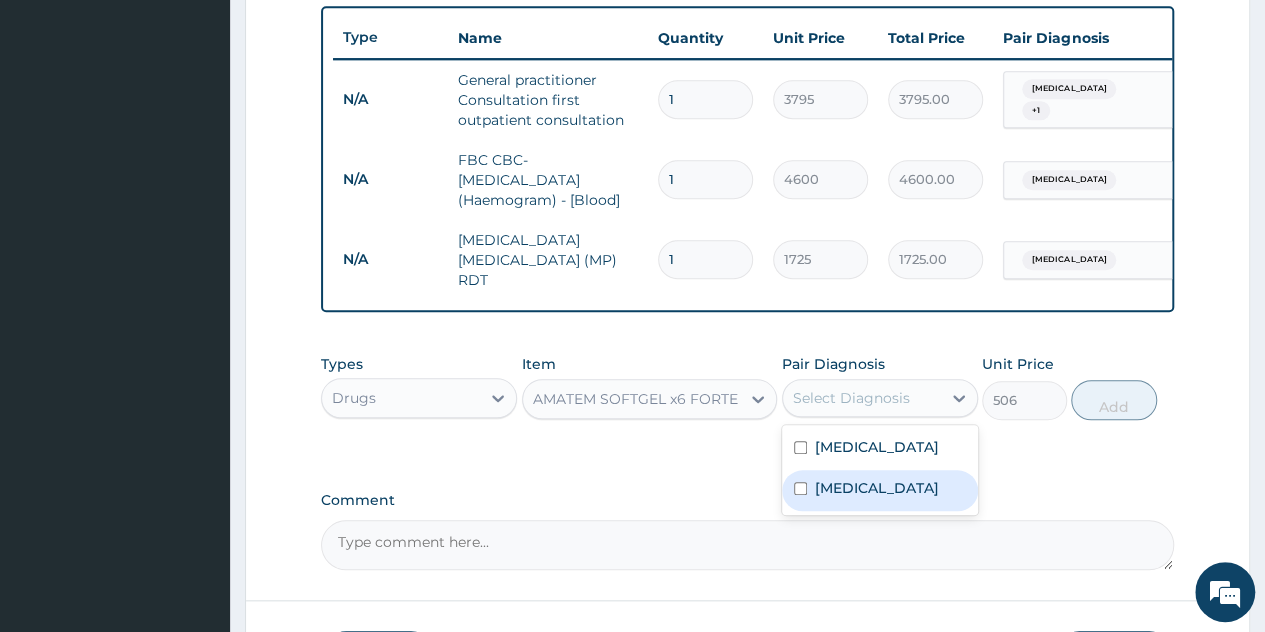 click on "Malaria" at bounding box center (877, 488) 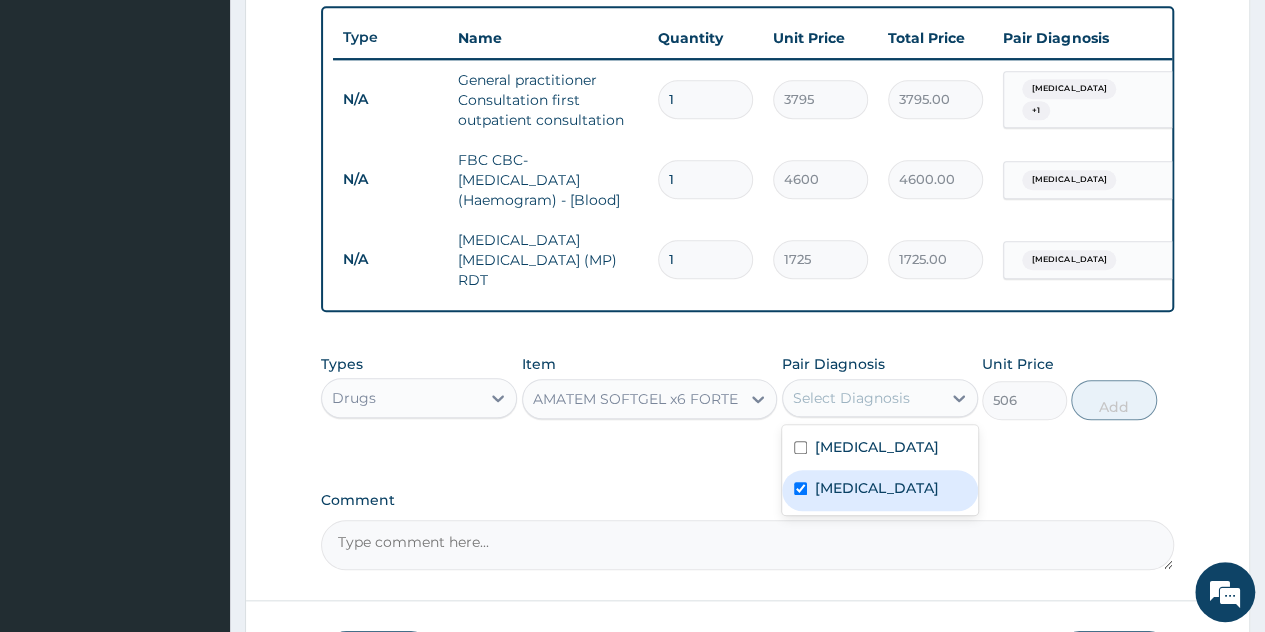 checkbox on "true" 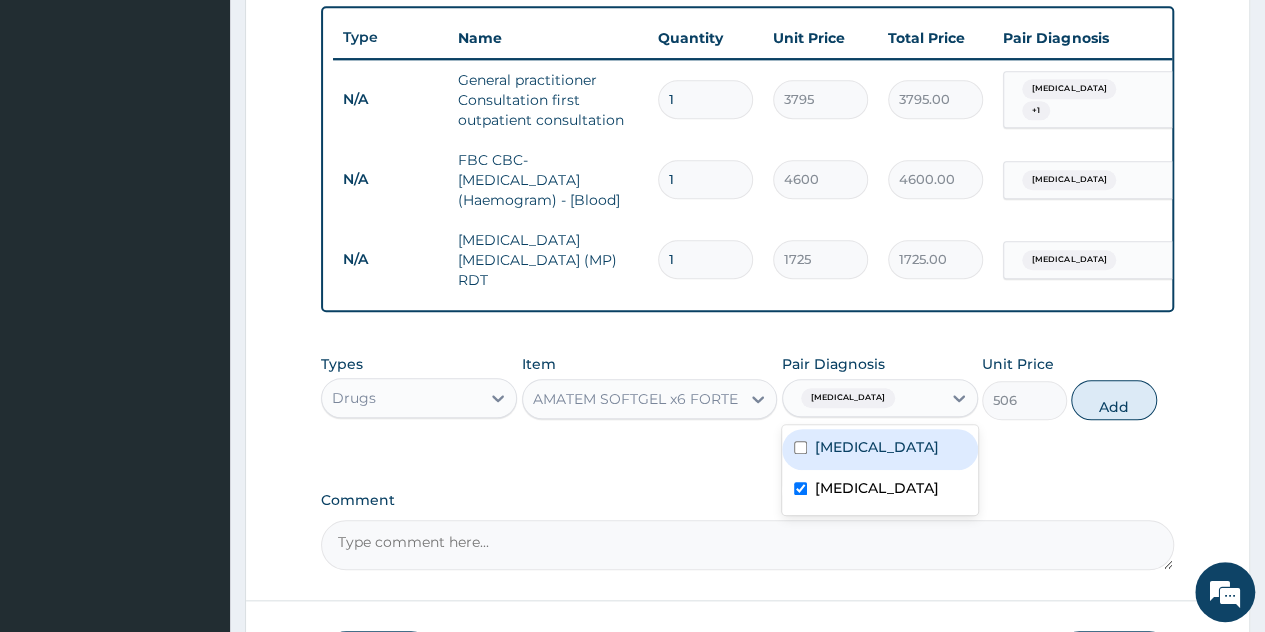 click on "Add" at bounding box center (1113, 400) 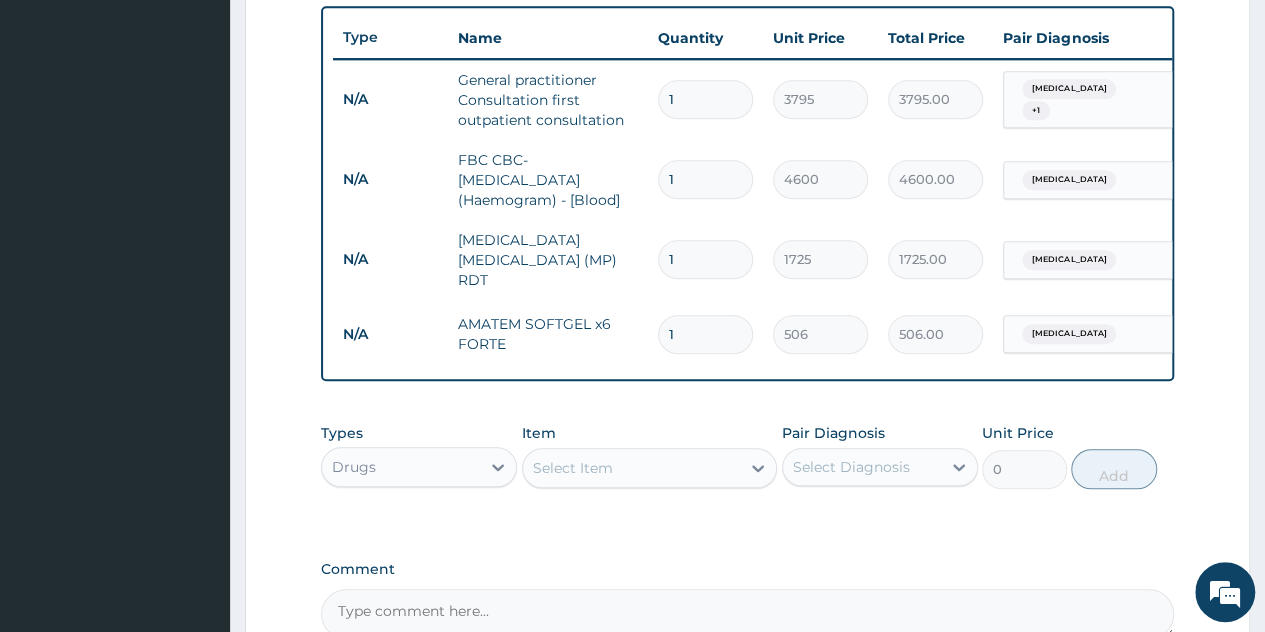 drag, startPoint x: 690, startPoint y: 326, endPoint x: 549, endPoint y: 323, distance: 141.0319 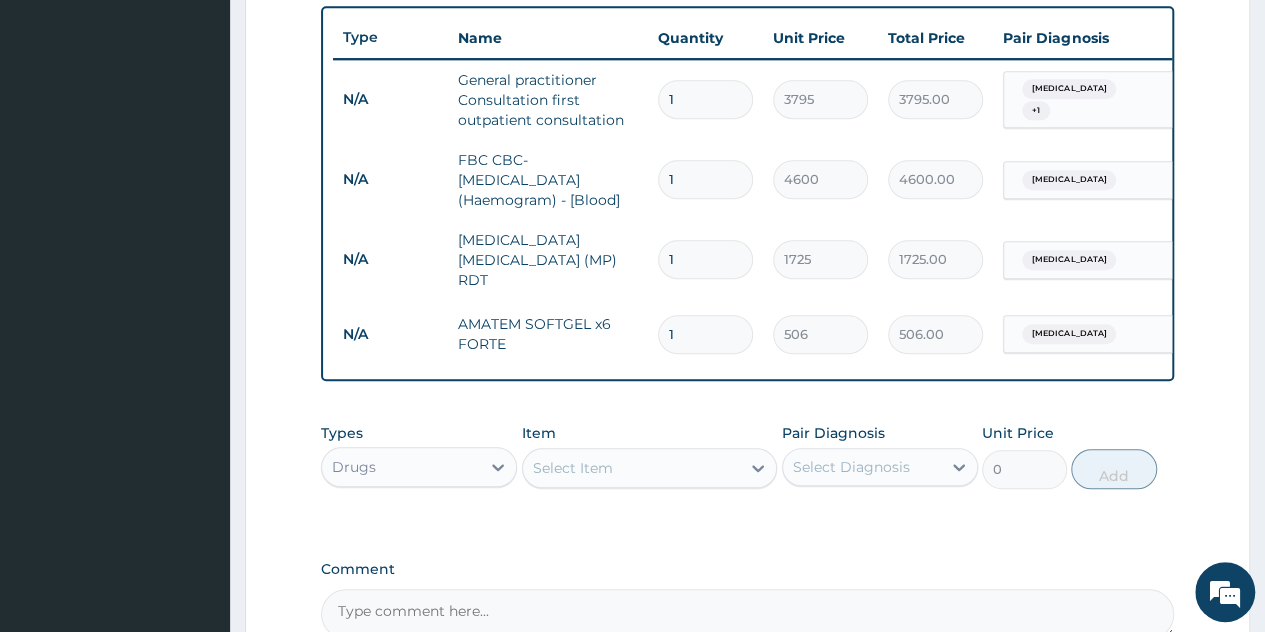 click on "N/A AMATEM SOFTGEL x6 FORTE 1 506 506.00 Malaria Delete" at bounding box center [823, 334] 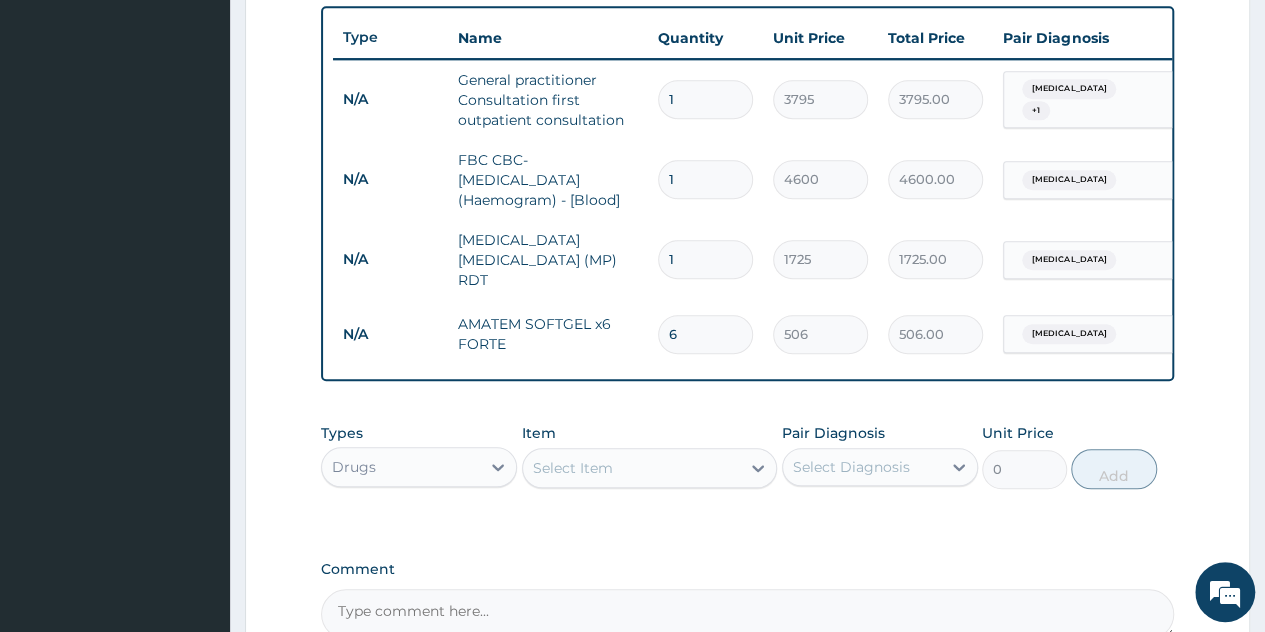 type on "3036.00" 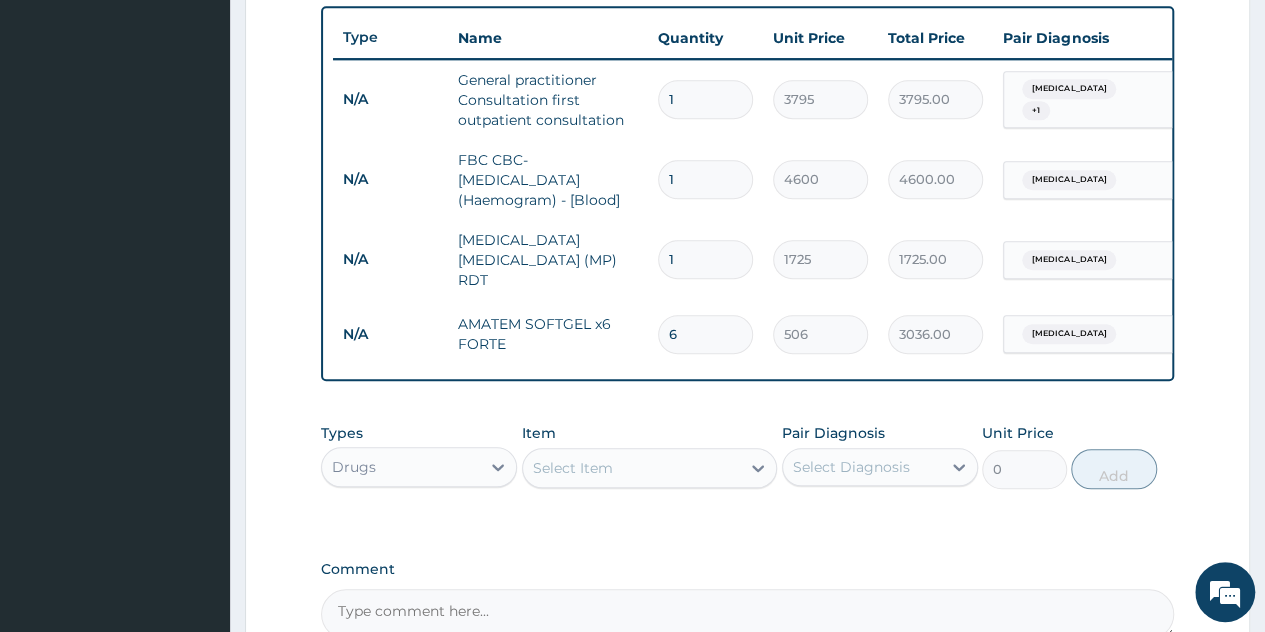 type on "6" 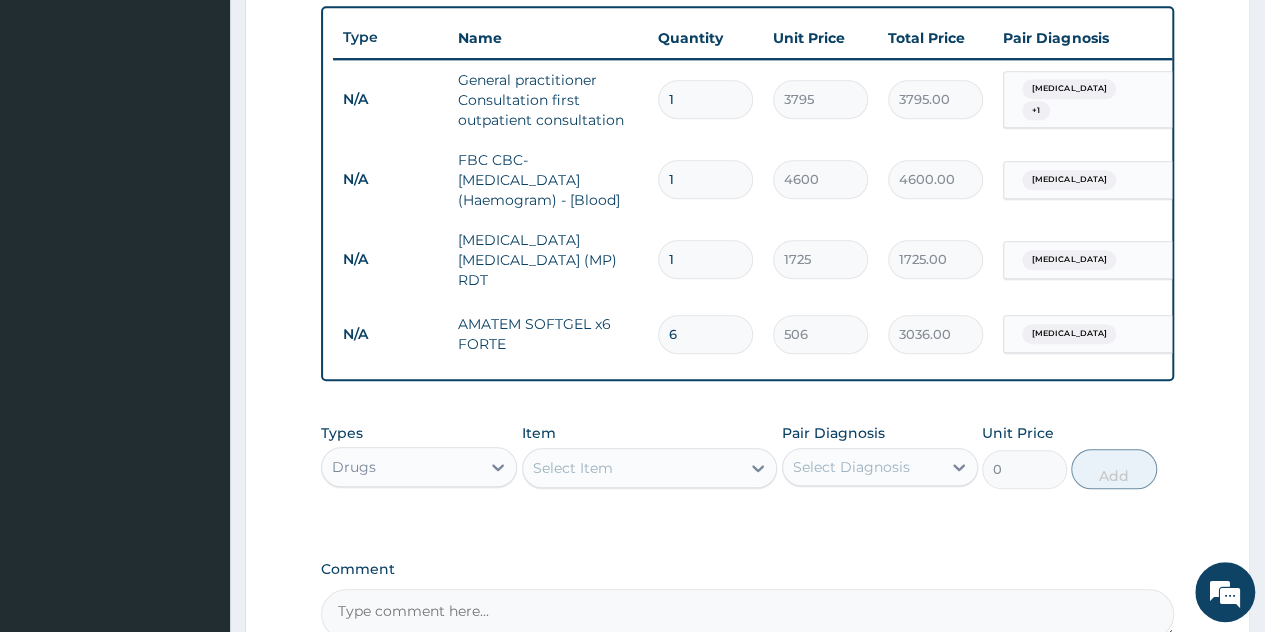 click on "Select Item" at bounding box center (573, 468) 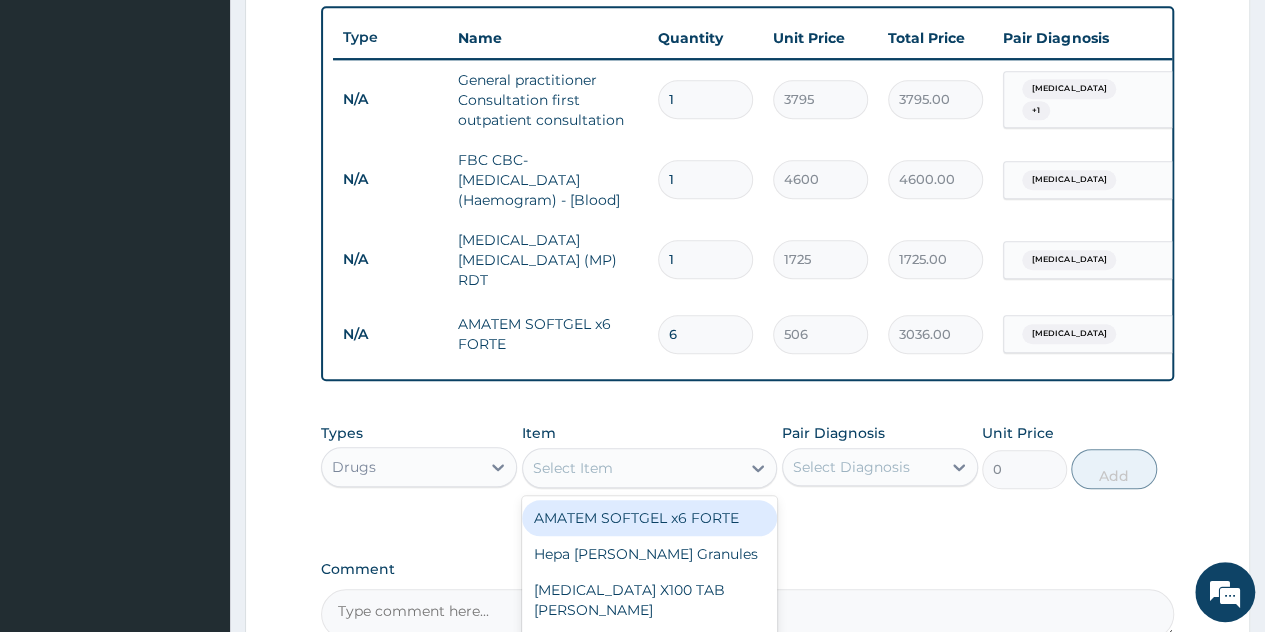 type on "a" 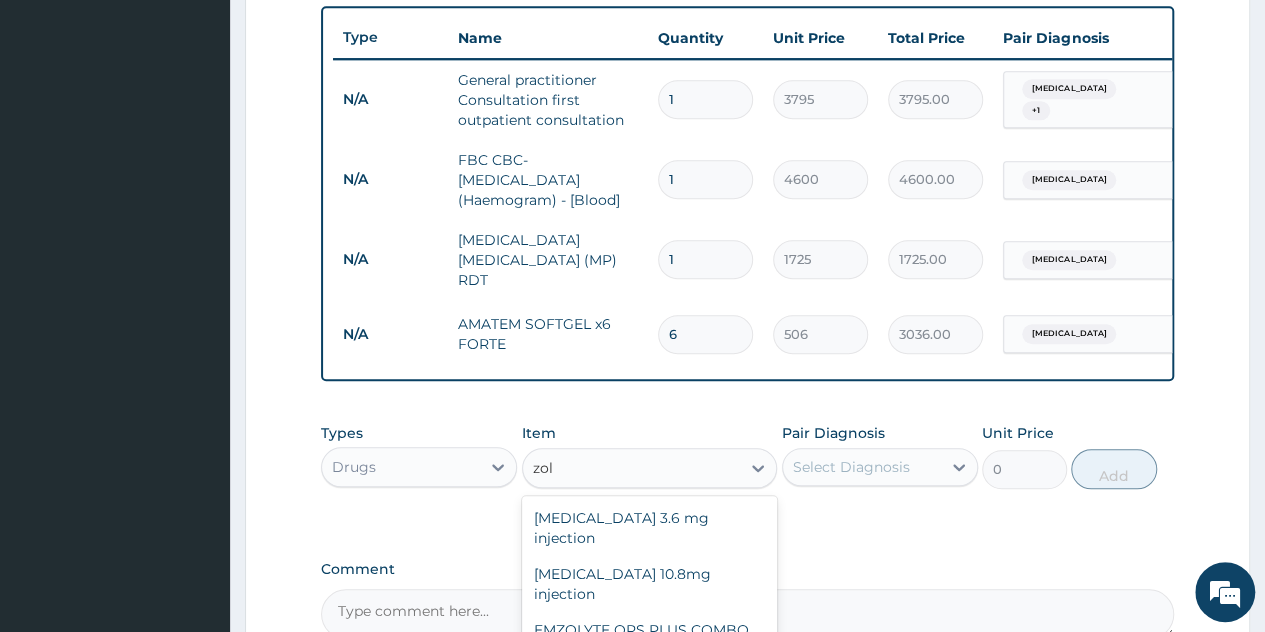 type on "zola" 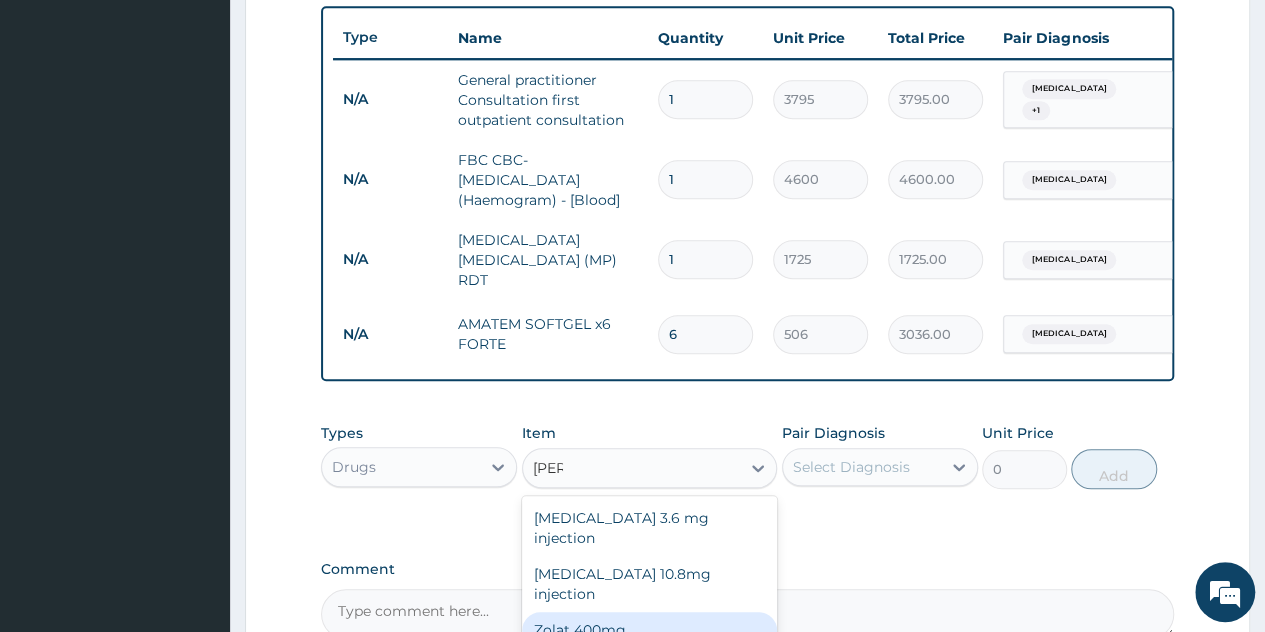 click on "Zolat 400mg" at bounding box center (650, 630) 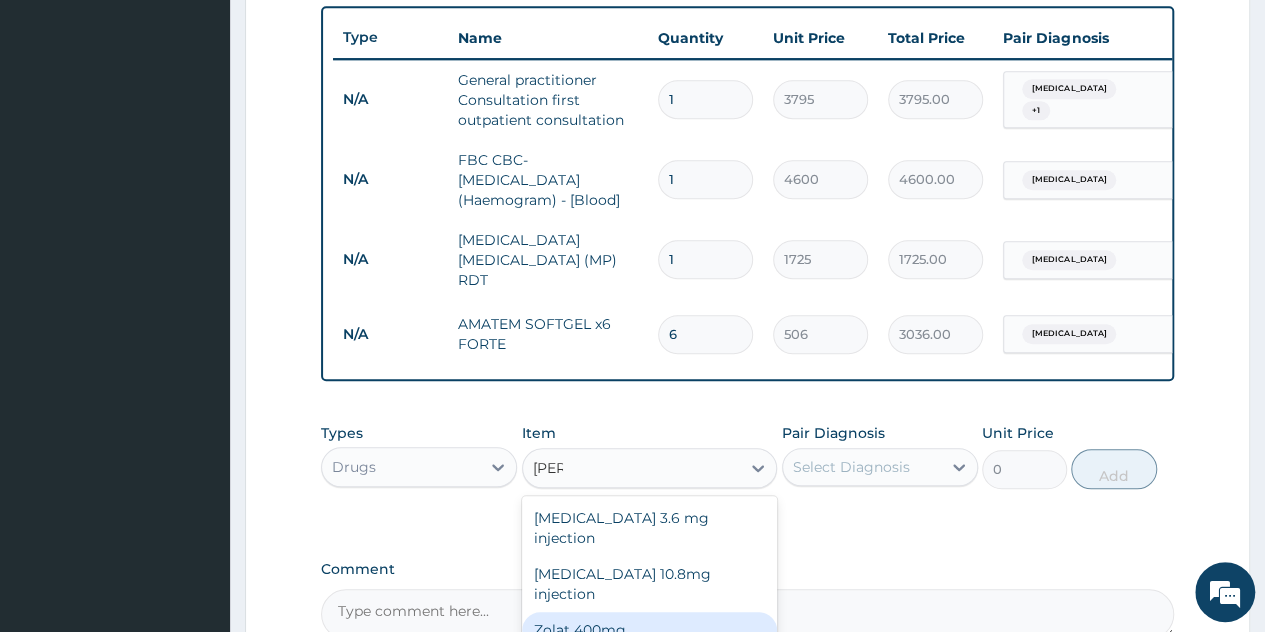type 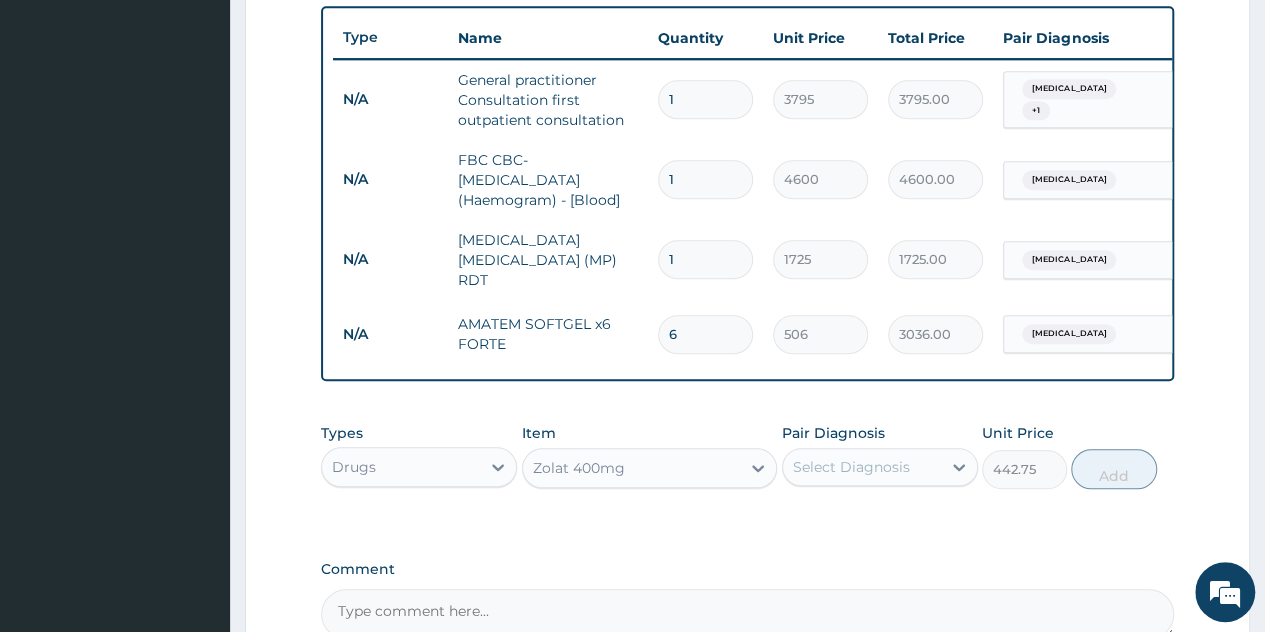 click on "Select Diagnosis" at bounding box center [862, 467] 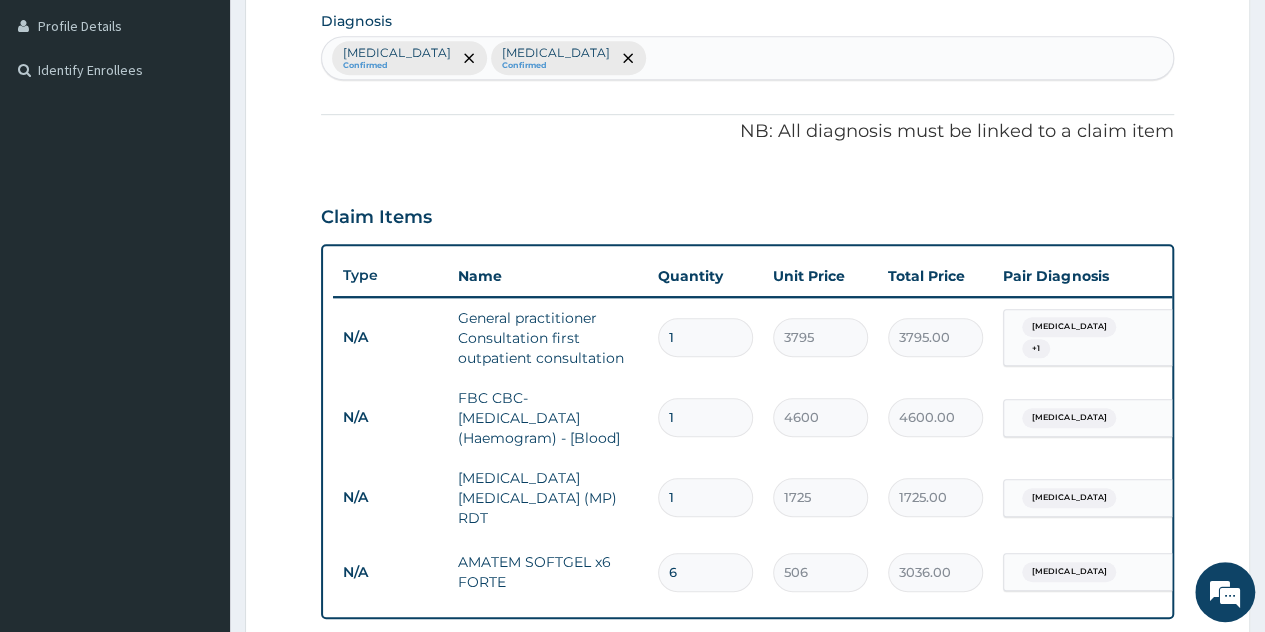scroll, scrollTop: 338, scrollLeft: 0, axis: vertical 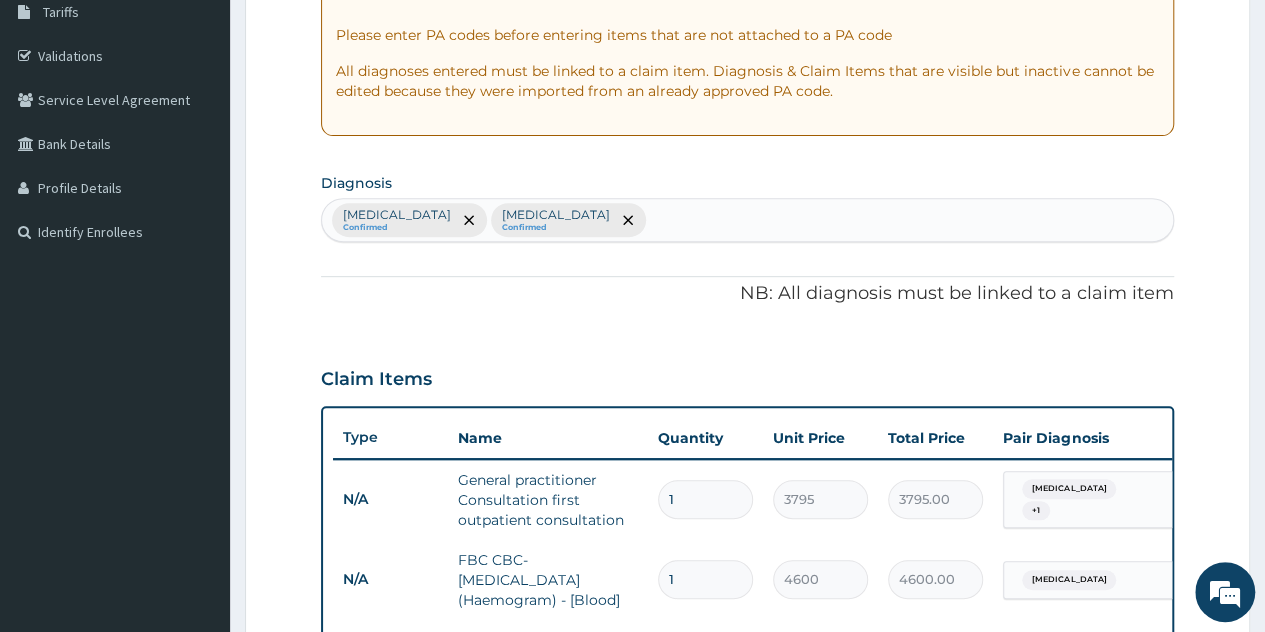 click on "Tonsillitis Confirmed Malaria Confirmed" at bounding box center [747, 220] 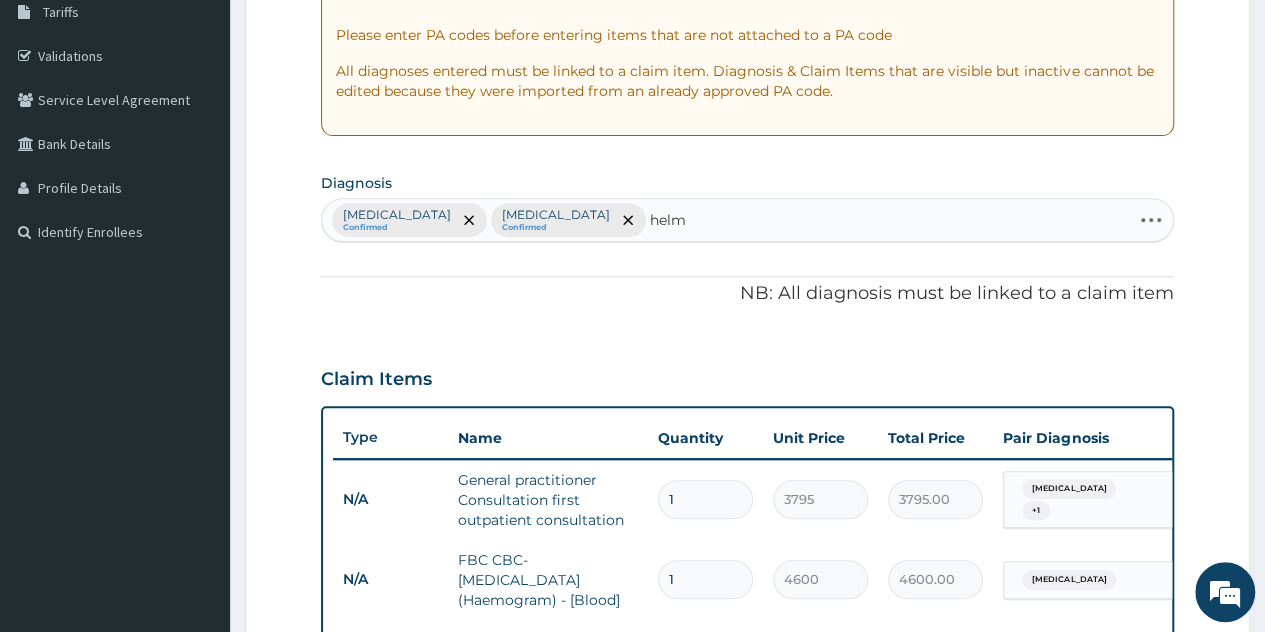 type on "helmi" 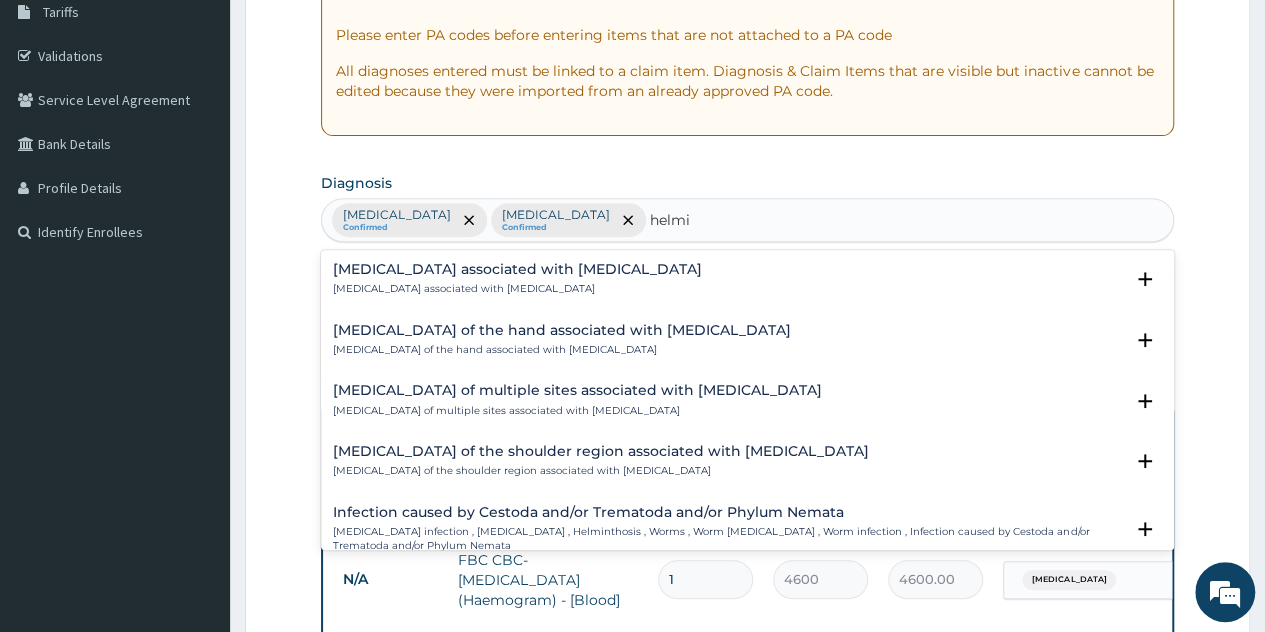 click on "Arthropathy associated with helminthiasis Arthropathy associated with helminthiasis Select Status Query Query covers suspected (?), Keep in view (kiv), Ruled out (r/o) Confirmed" at bounding box center (747, 284) 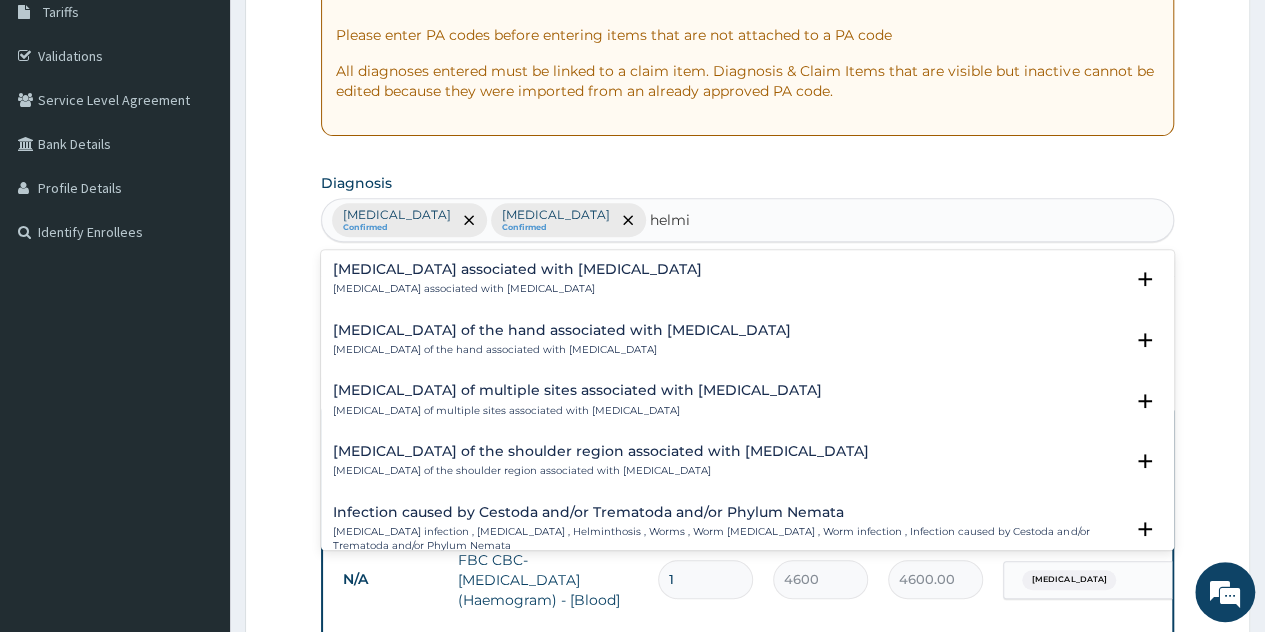 click on "Arthropathy associated with helminthiasis" at bounding box center (517, 269) 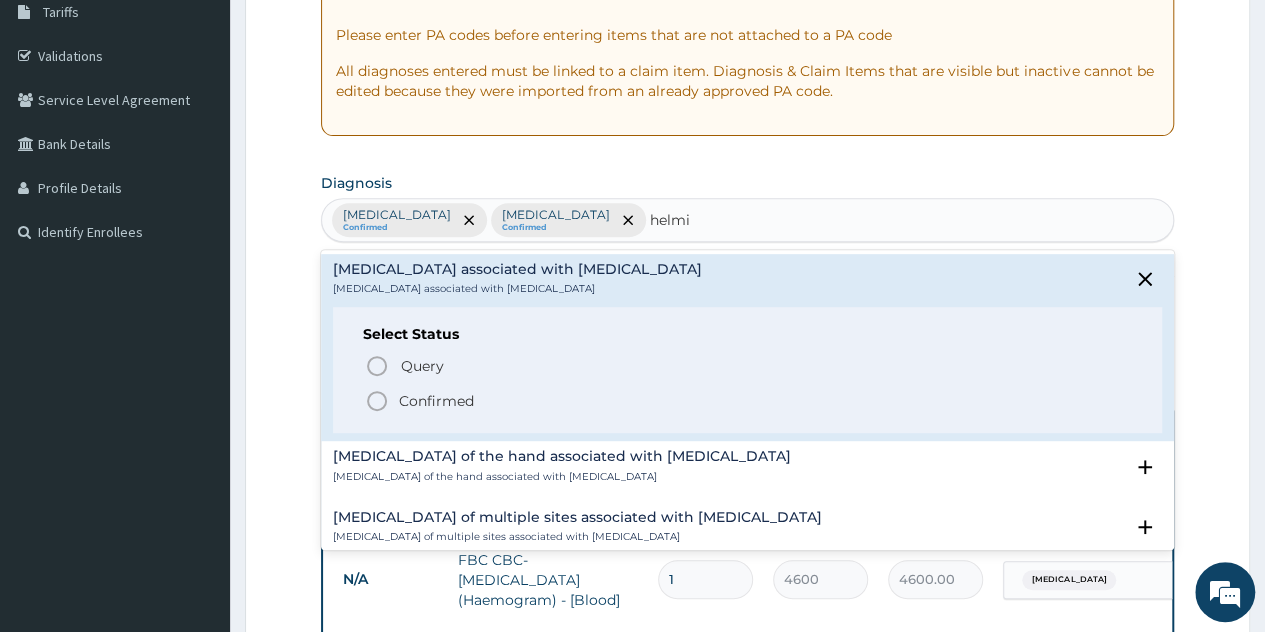 click on "Confirmed" at bounding box center (436, 401) 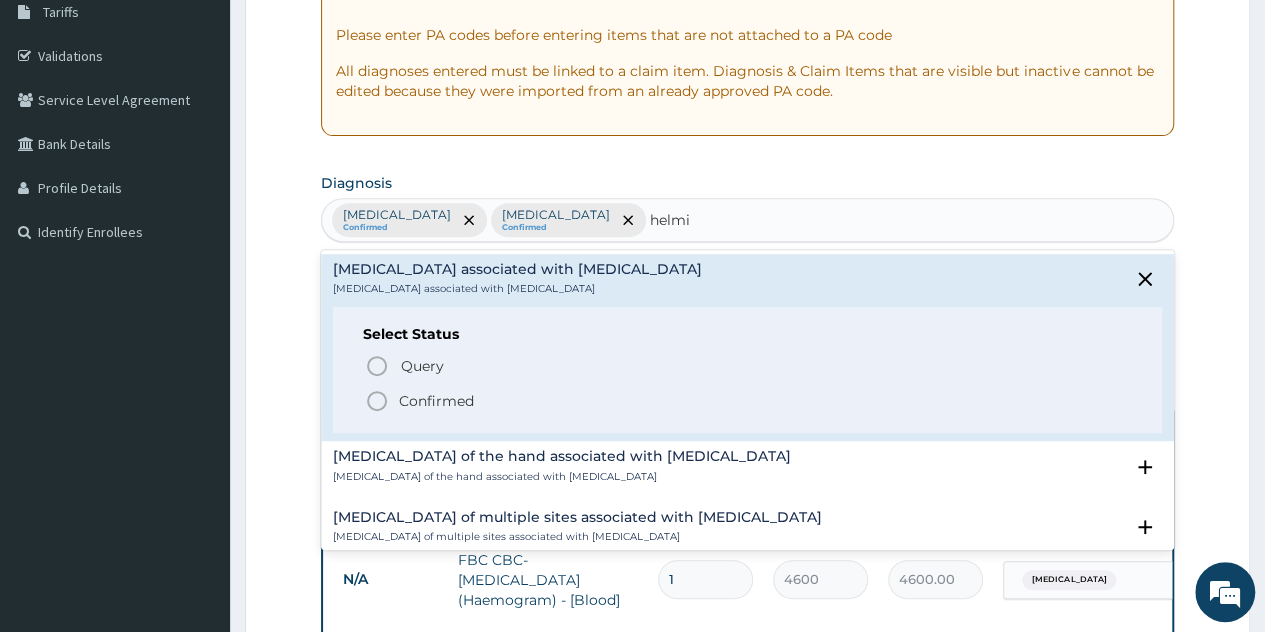 type 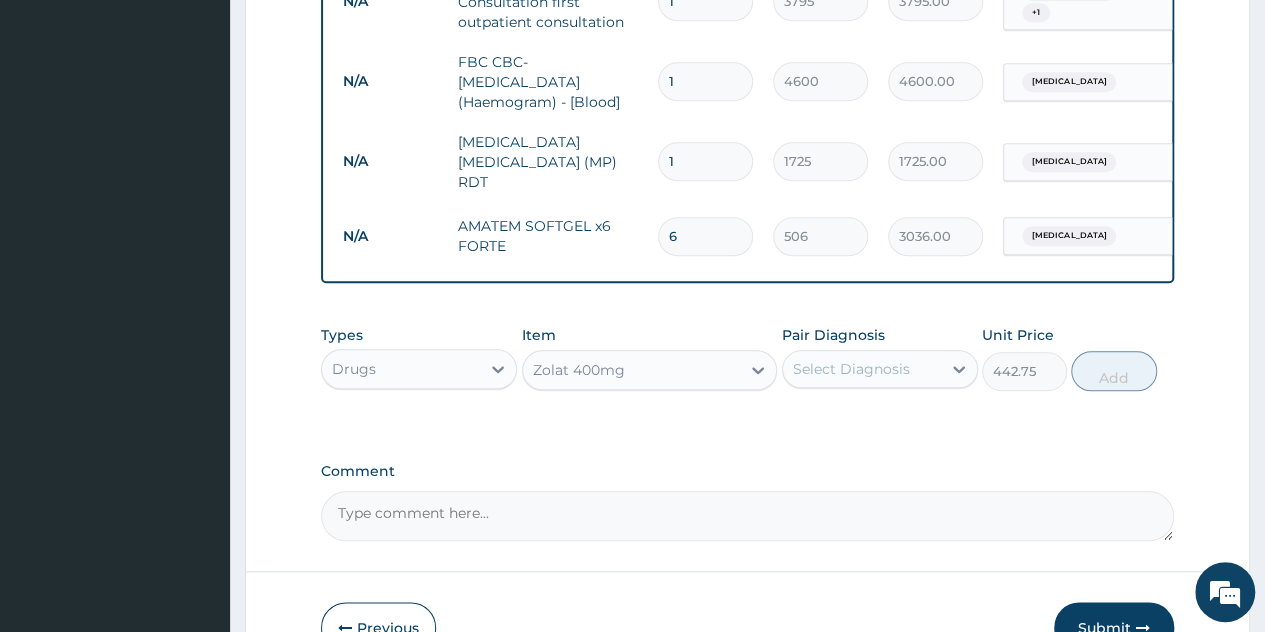 scroll, scrollTop: 838, scrollLeft: 0, axis: vertical 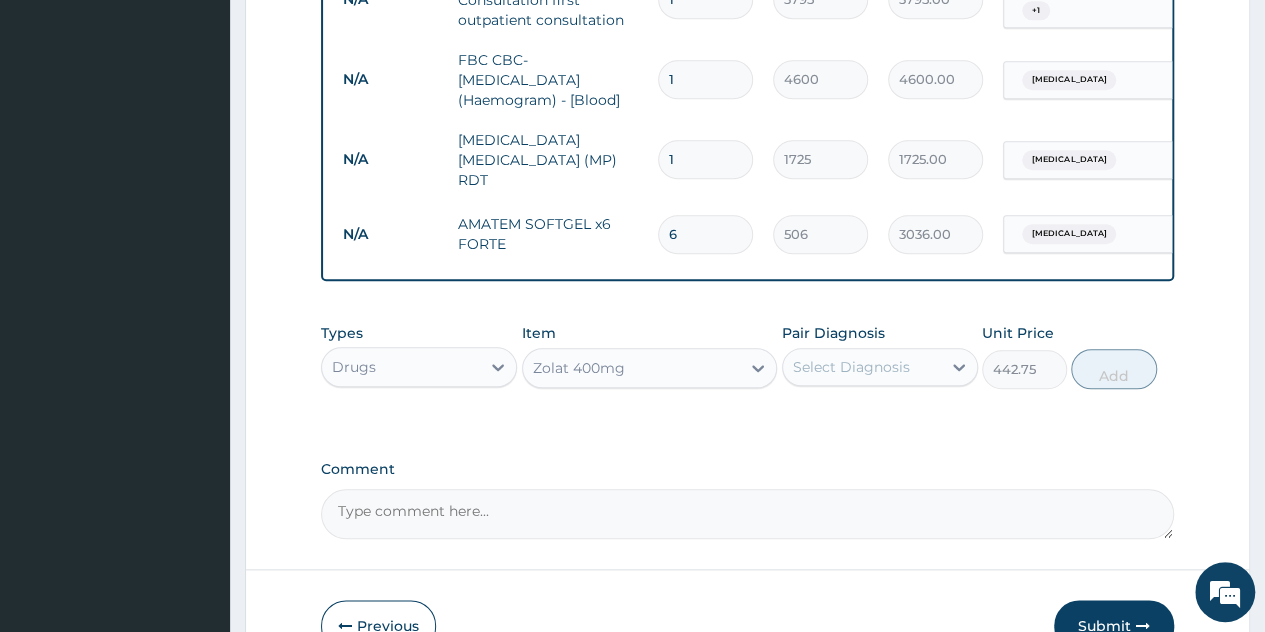 click on "Select Diagnosis" at bounding box center (851, 367) 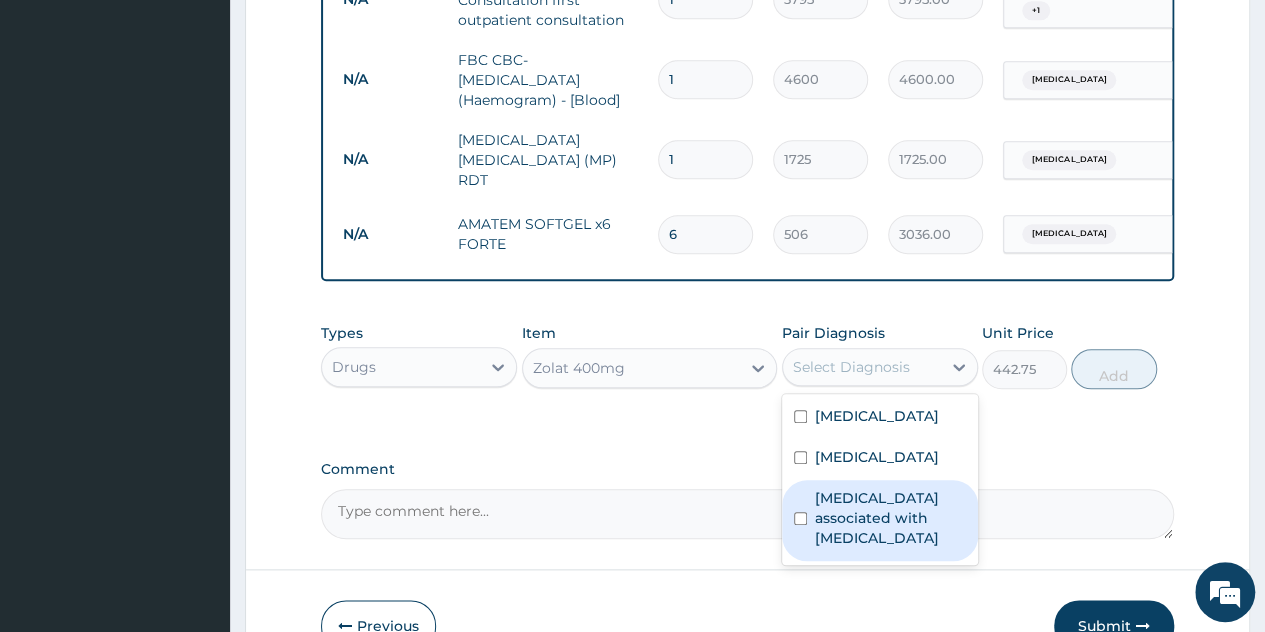 click on "Arthropathy associated with helminthiasis" at bounding box center [890, 518] 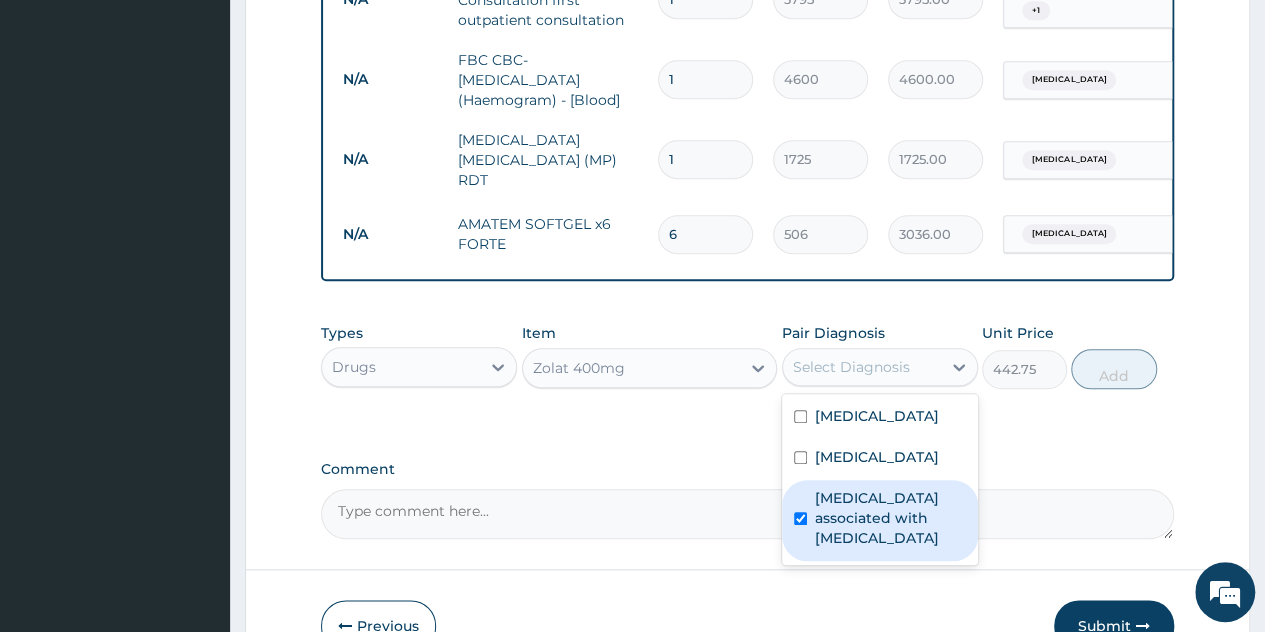checkbox on "true" 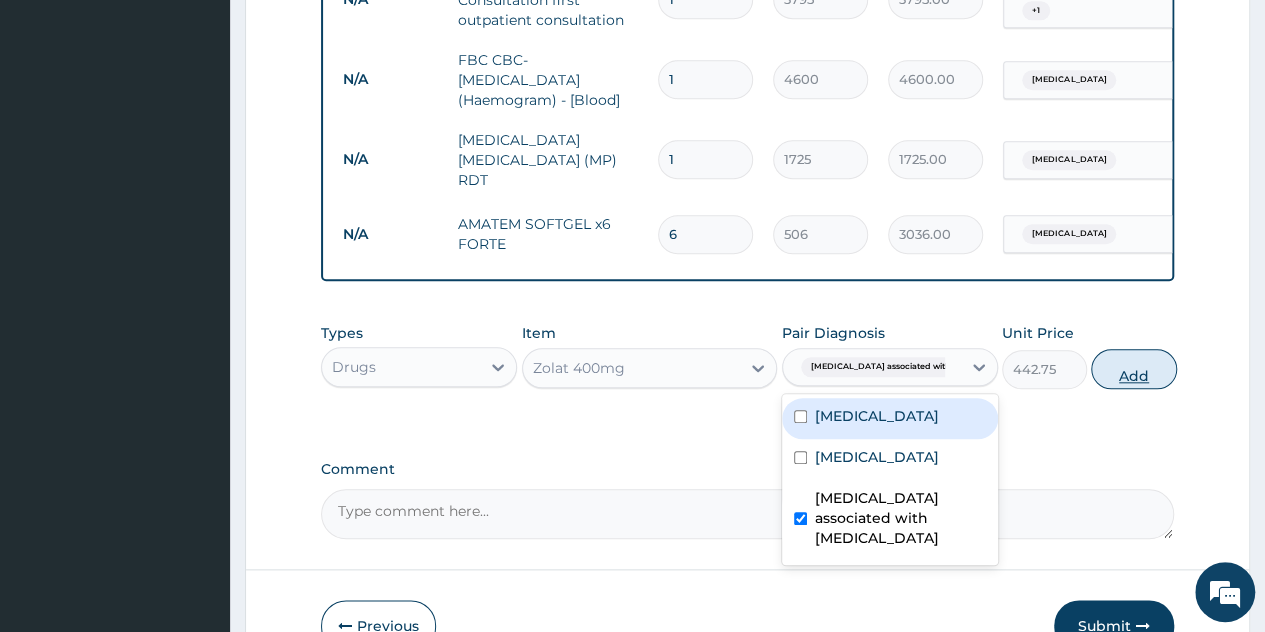 click on "Add" at bounding box center (1133, 369) 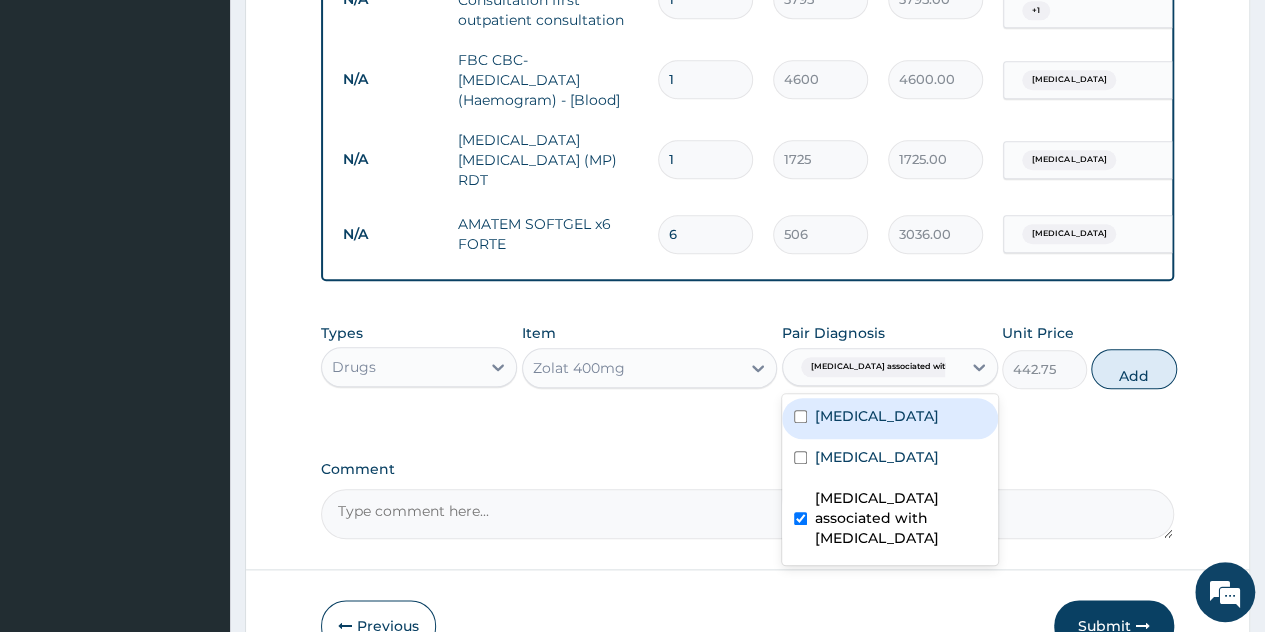 type on "0" 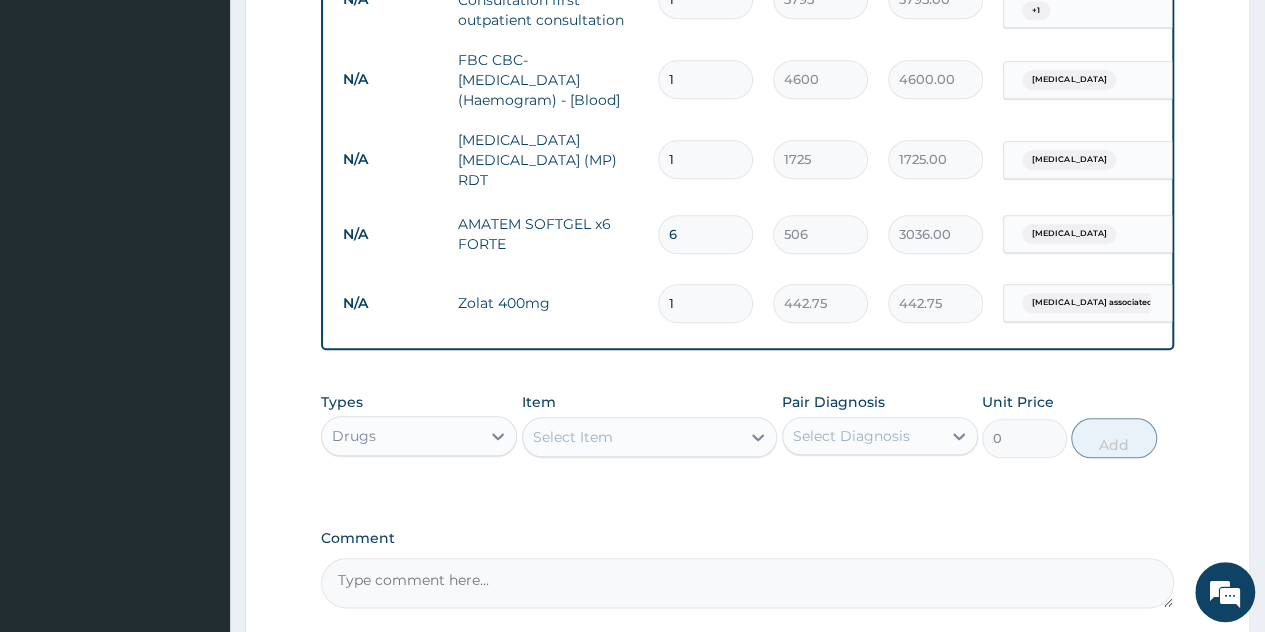 click on "Select Item" at bounding box center (650, 437) 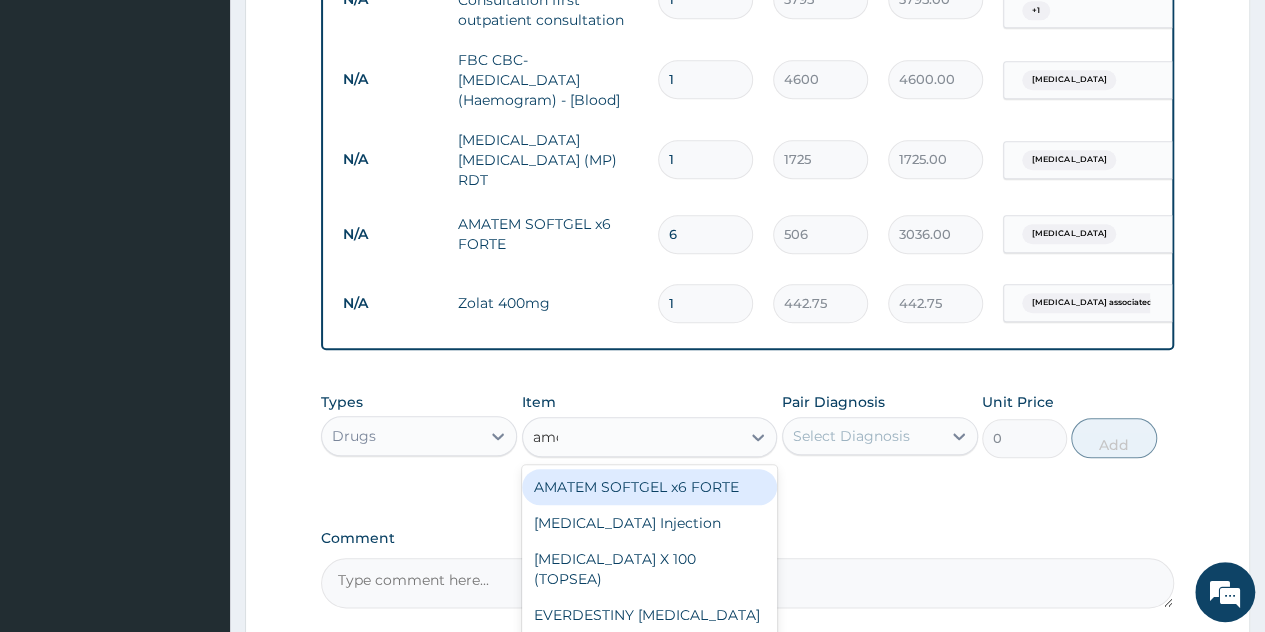type on "amox" 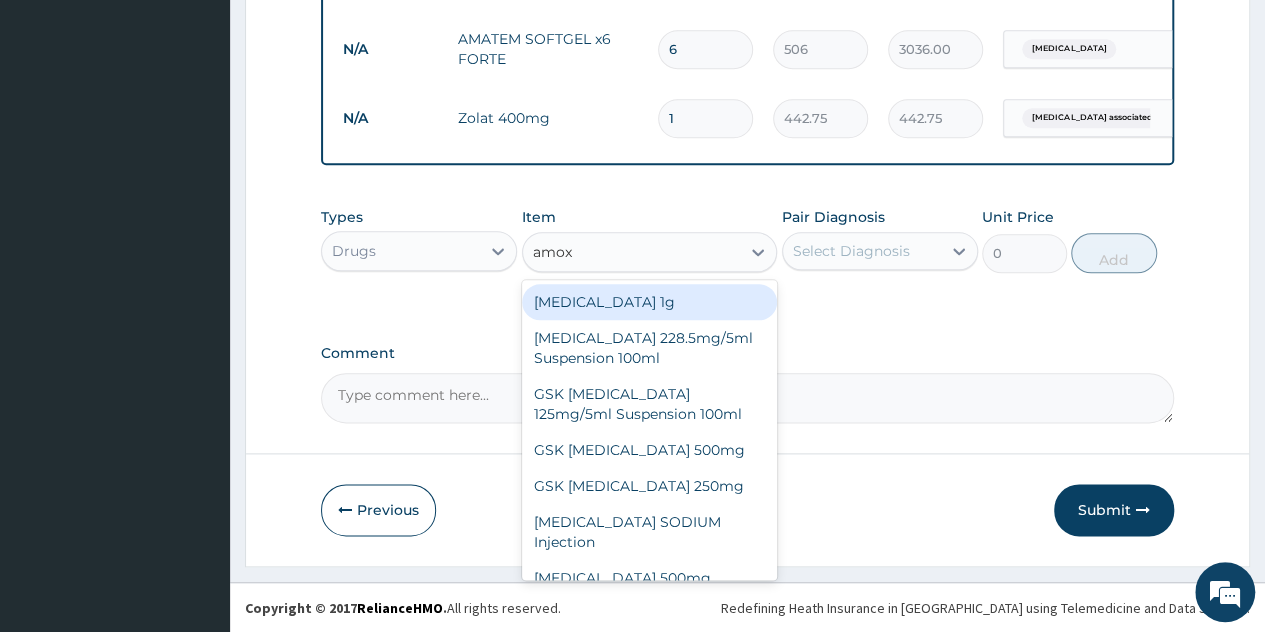 scroll, scrollTop: 1026, scrollLeft: 0, axis: vertical 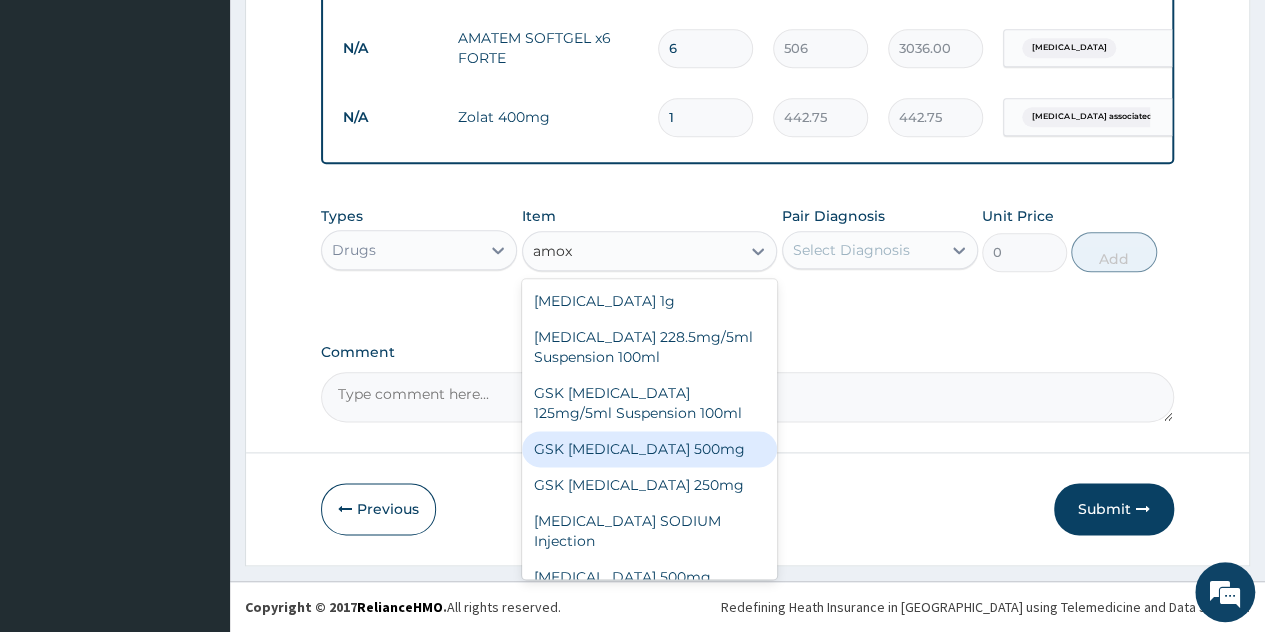 click on "GSK [MEDICAL_DATA] 500mg" at bounding box center [650, 449] 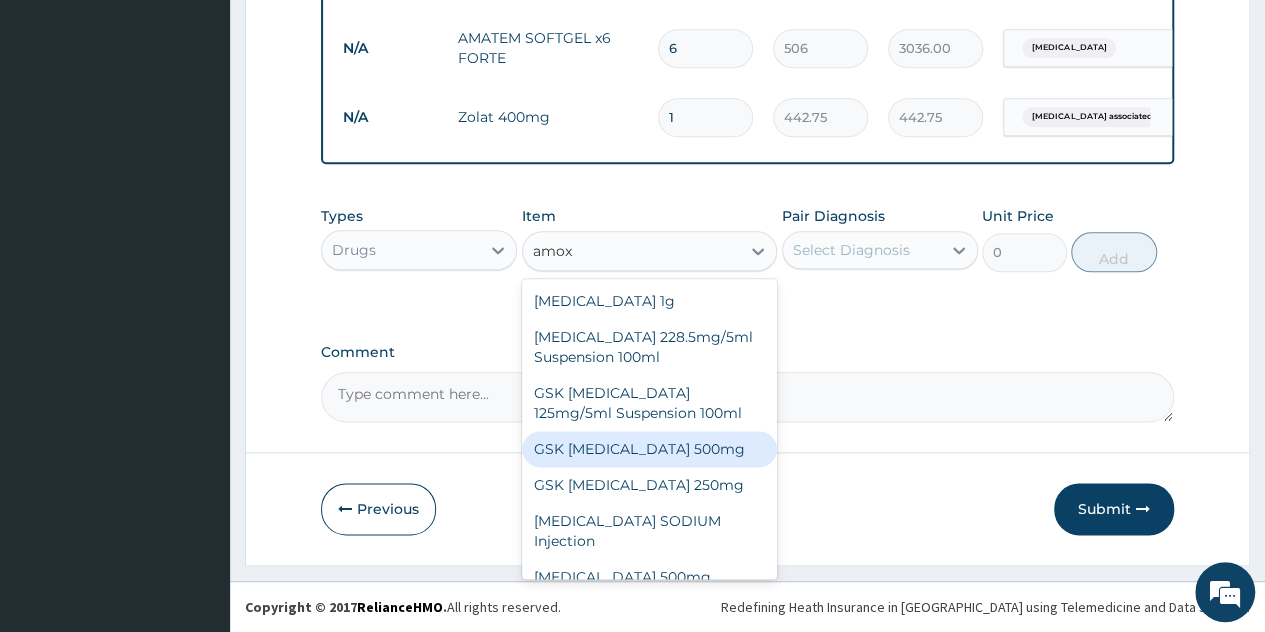 type 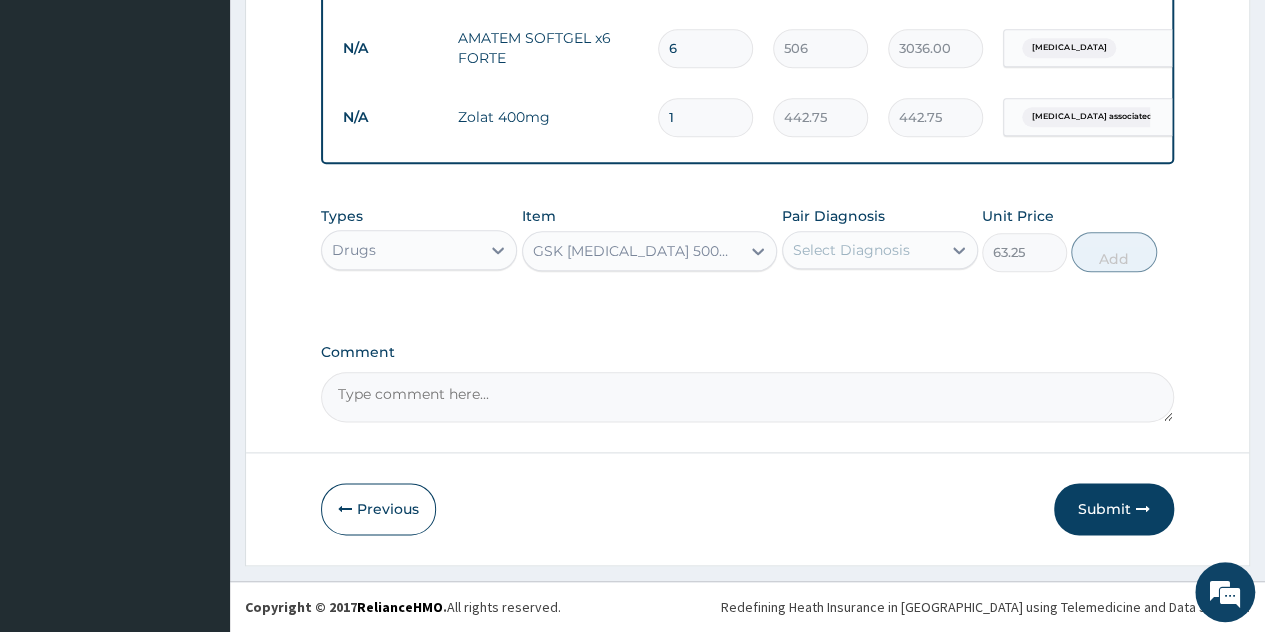 click on "Select Diagnosis" at bounding box center [851, 250] 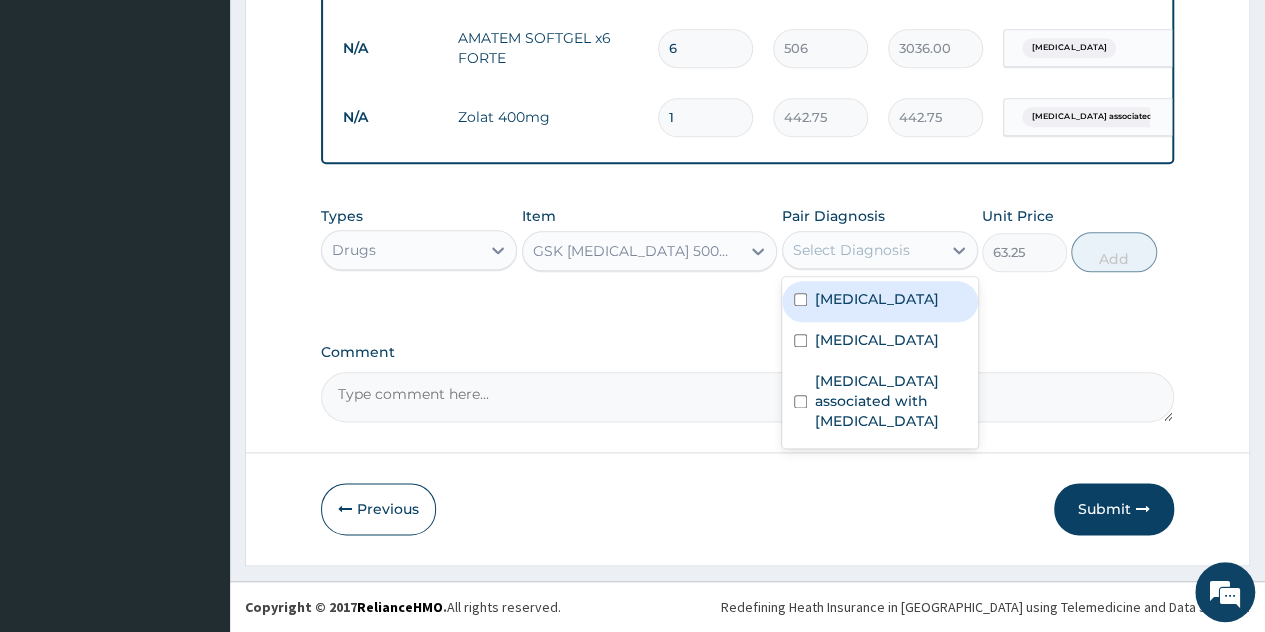 drag, startPoint x: 817, startPoint y: 294, endPoint x: 818, endPoint y: 307, distance: 13.038404 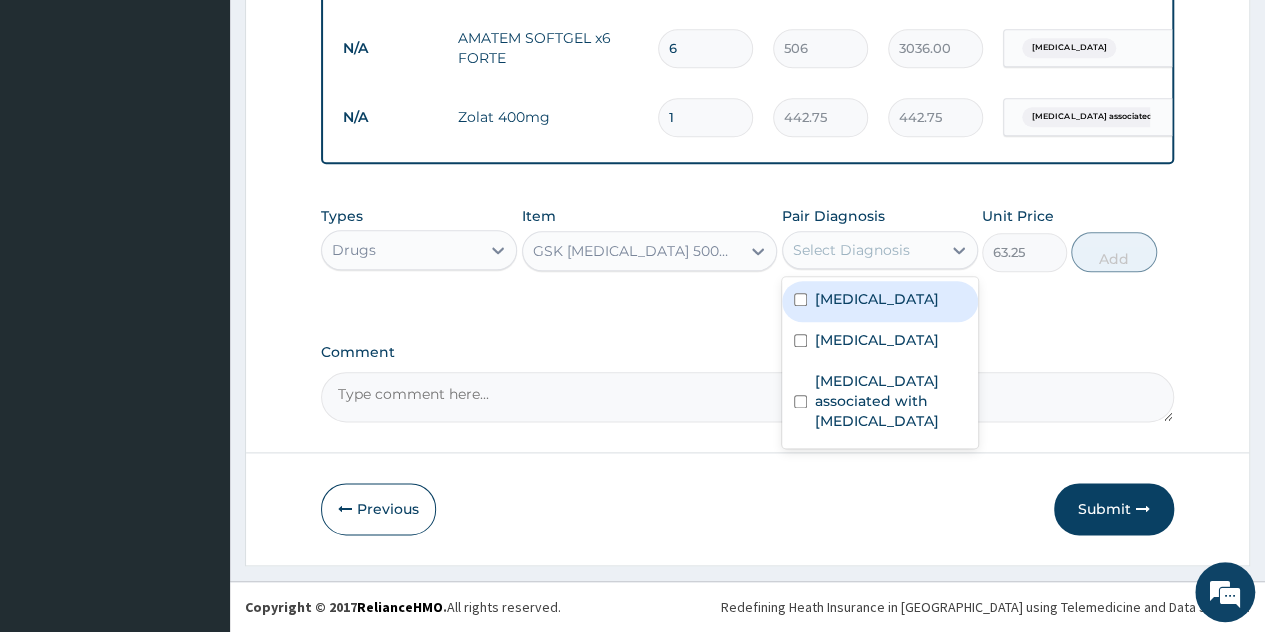 click on "Tonsillitis" at bounding box center [877, 299] 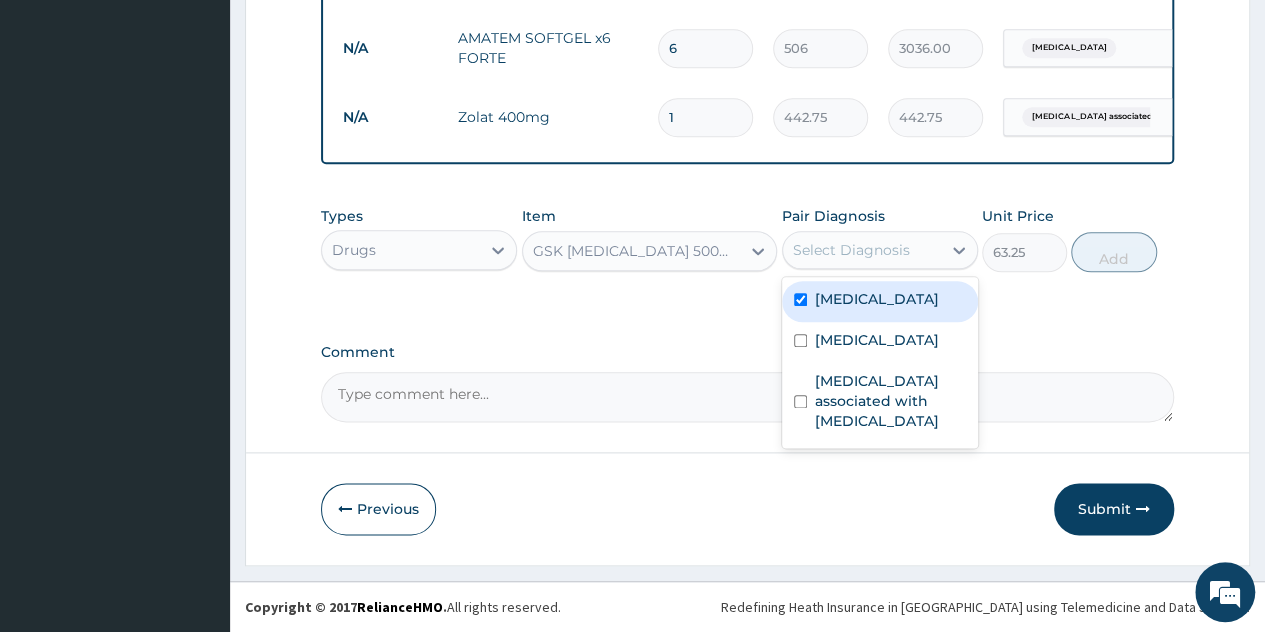 checkbox on "true" 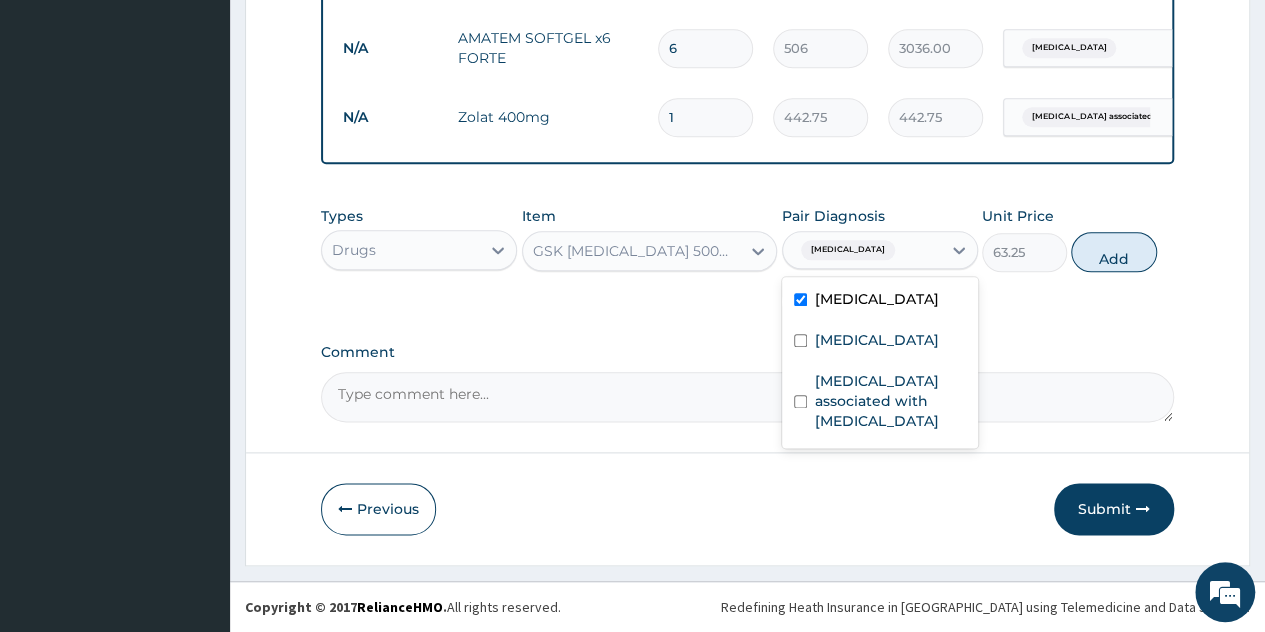 click on "Add" at bounding box center (1113, 252) 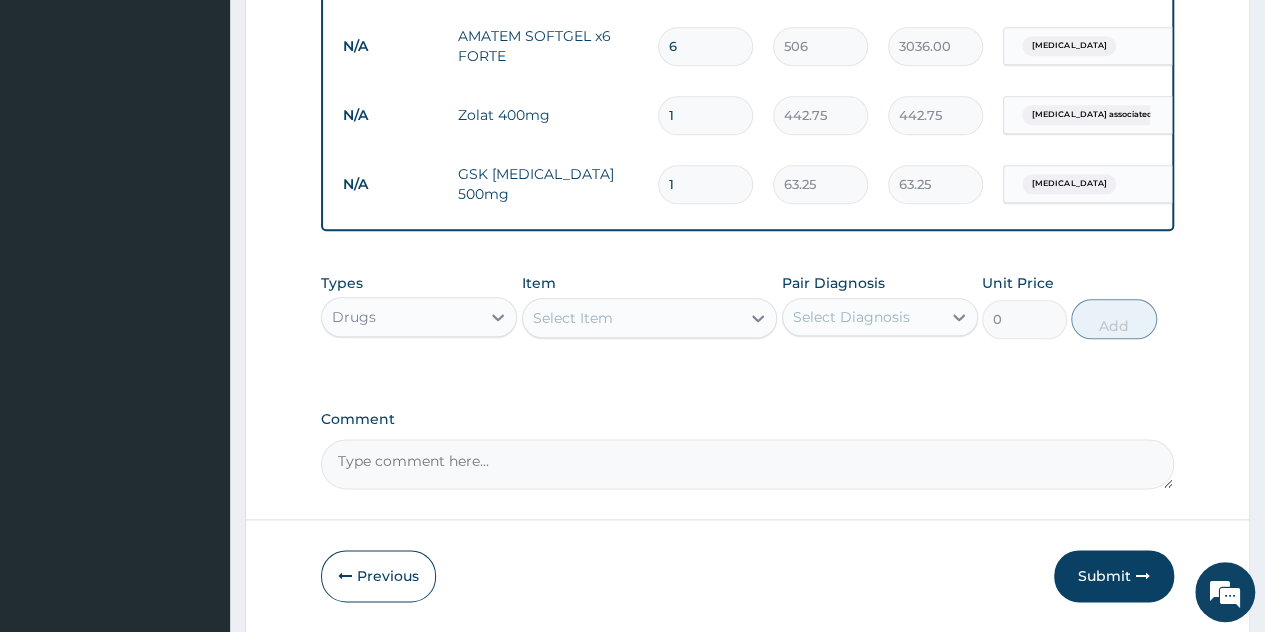 type on "15" 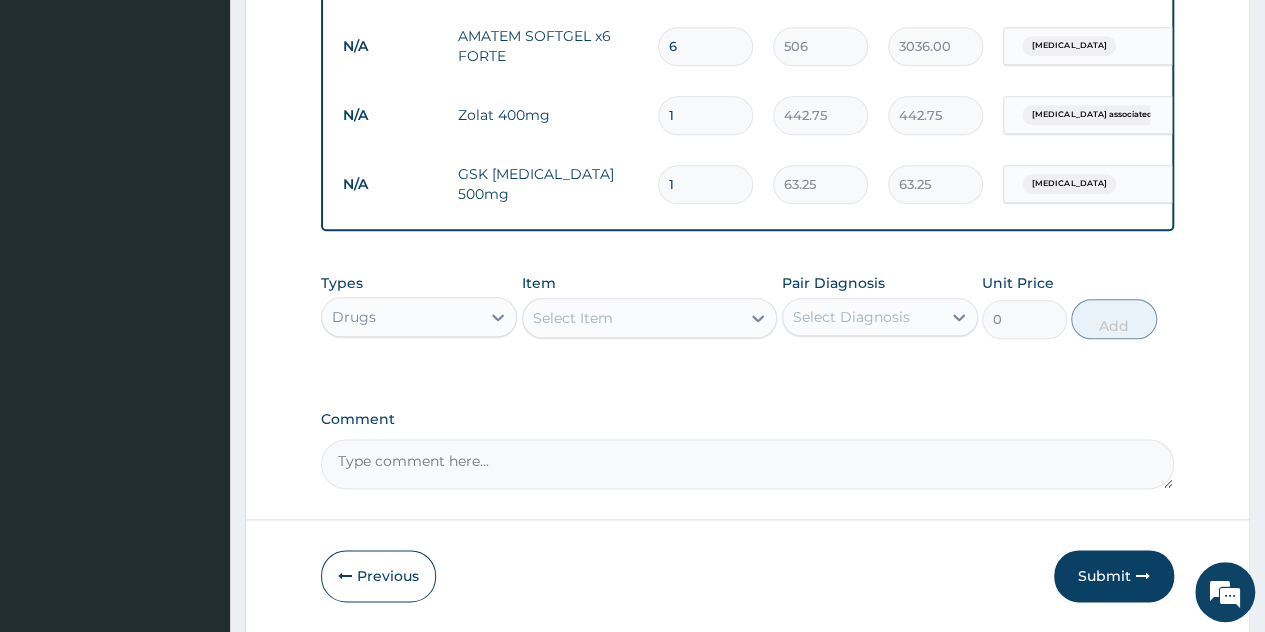 type on "948.75" 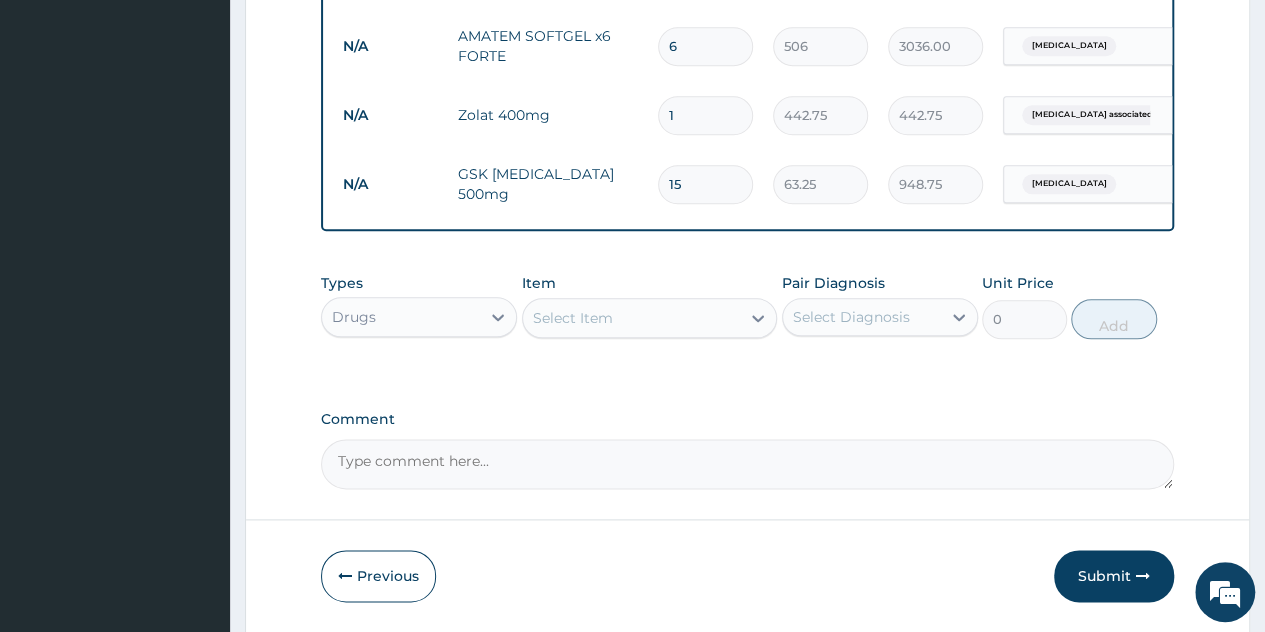 type on "15" 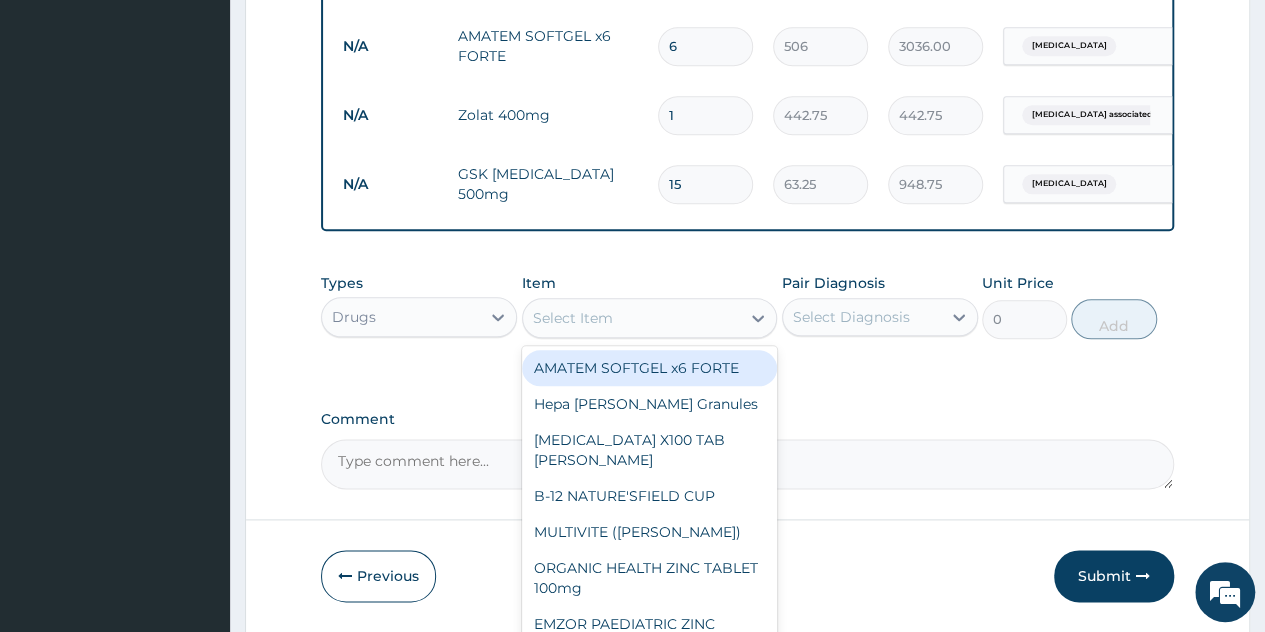 click on "Select Item" at bounding box center [650, 318] 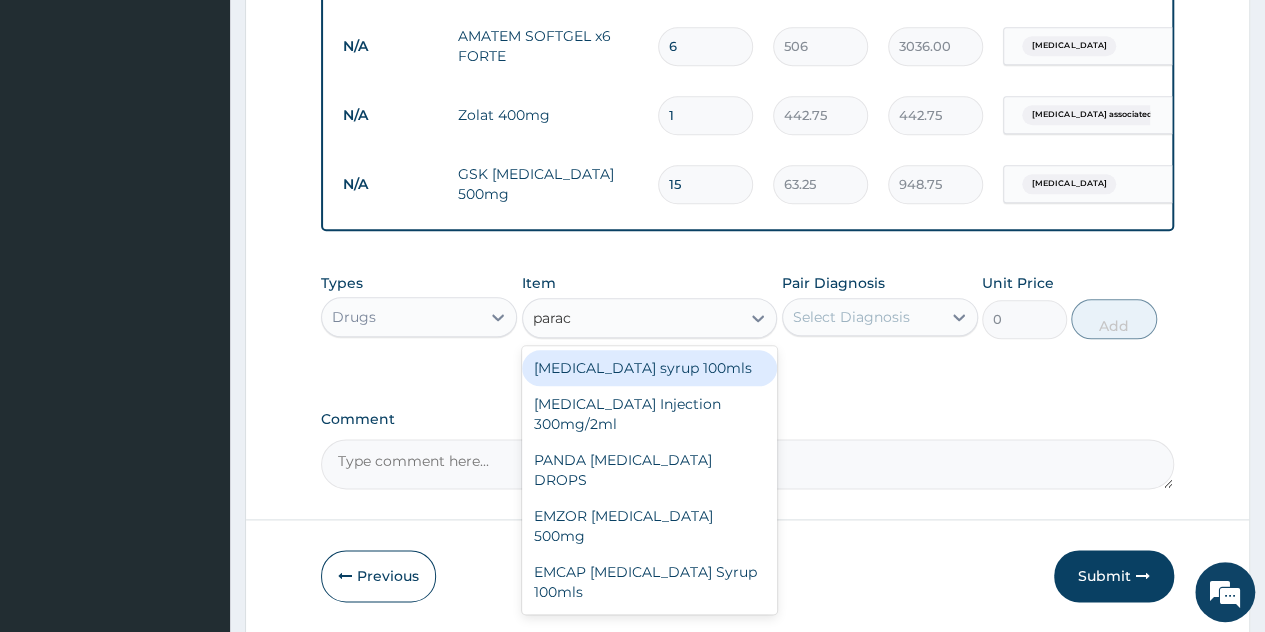 type on "parace" 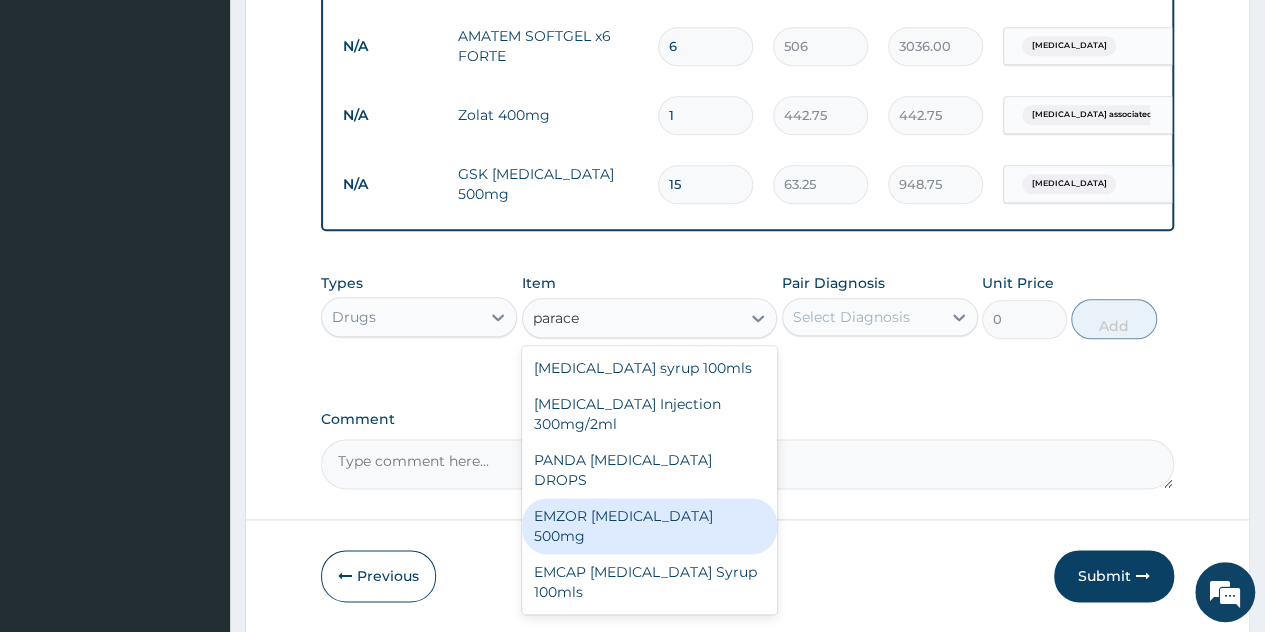 drag, startPoint x: 686, startPoint y: 509, endPoint x: 862, endPoint y: 347, distance: 239.20702 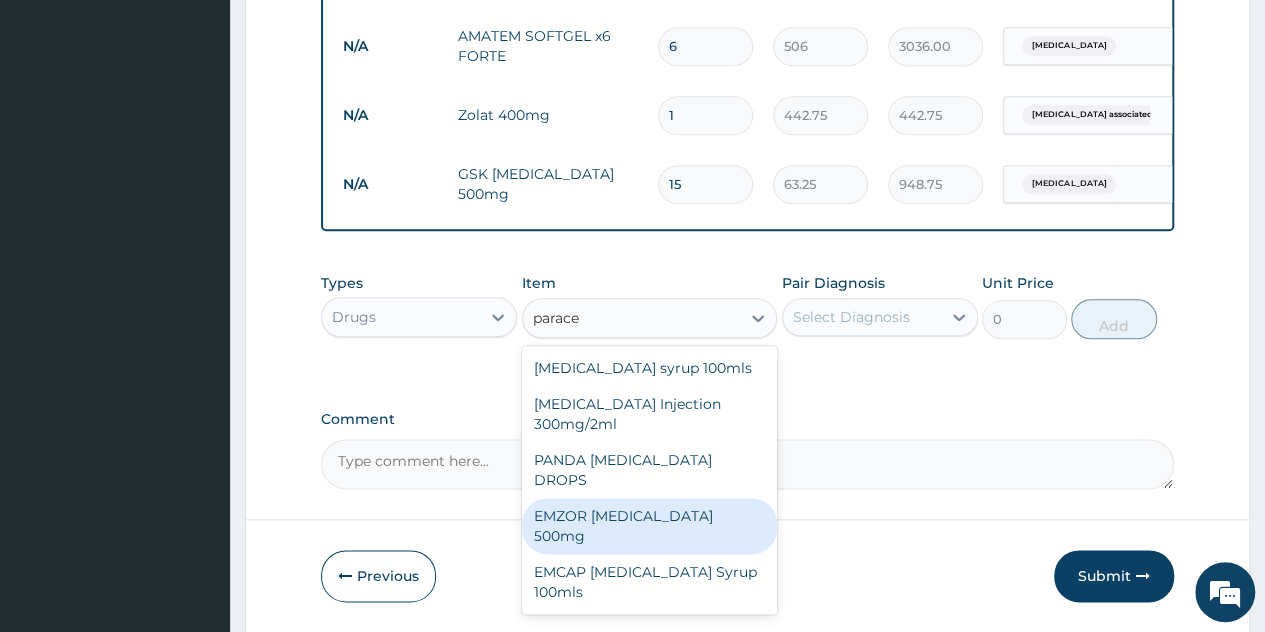 click on "EMZOR [MEDICAL_DATA] 500mg" at bounding box center [650, 526] 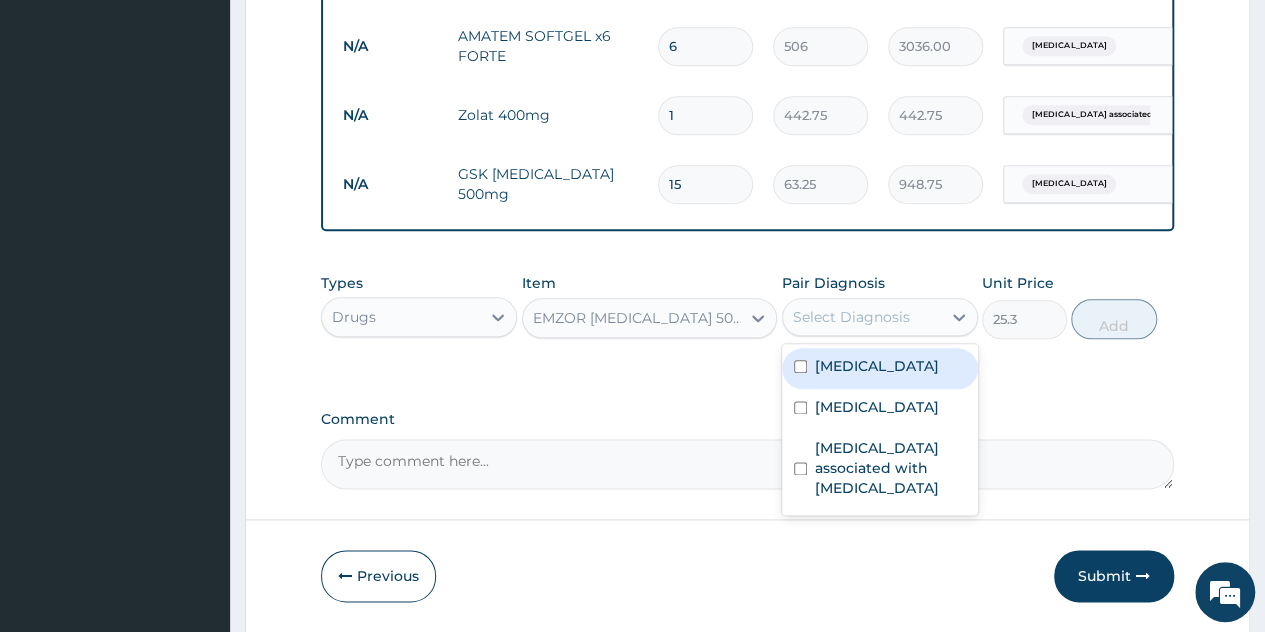 drag, startPoint x: 891, startPoint y: 317, endPoint x: 894, endPoint y: 397, distance: 80.05623 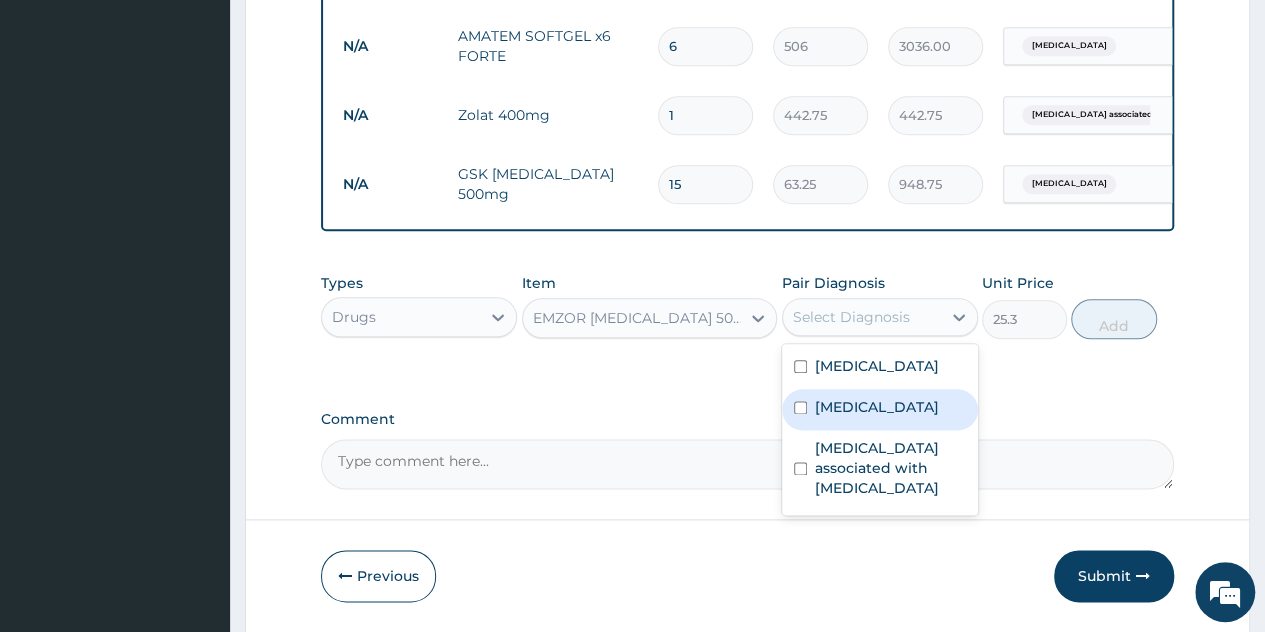 drag, startPoint x: 906, startPoint y: 405, endPoint x: 1170, endPoint y: 349, distance: 269.87405 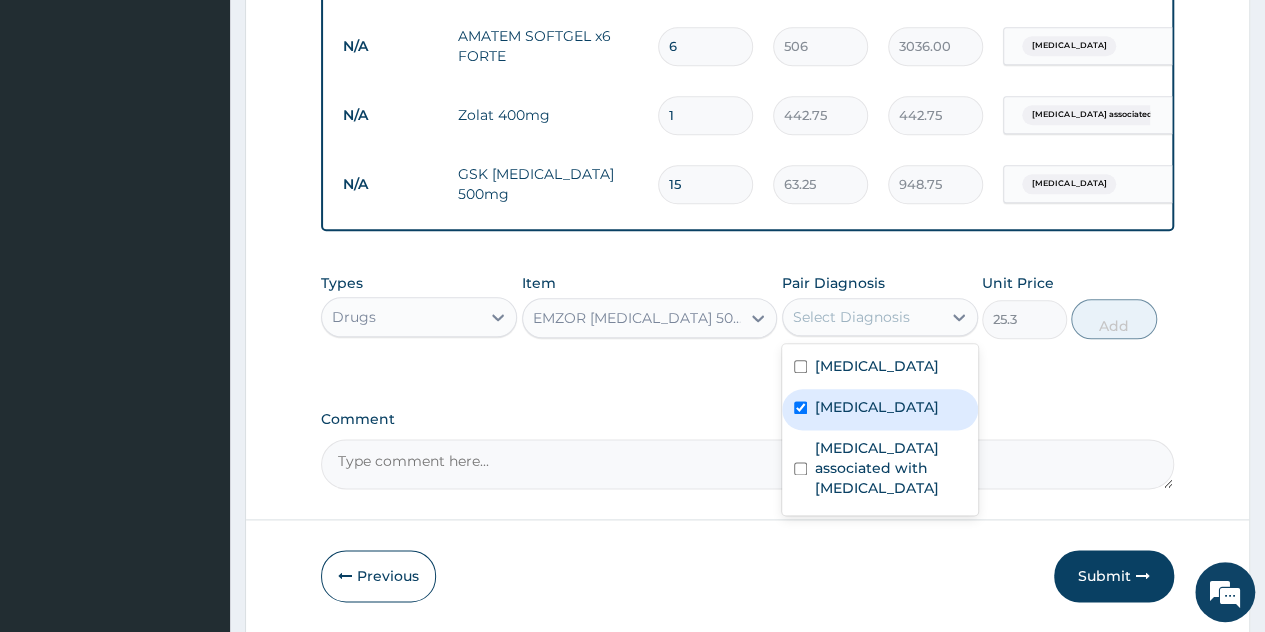 checkbox on "true" 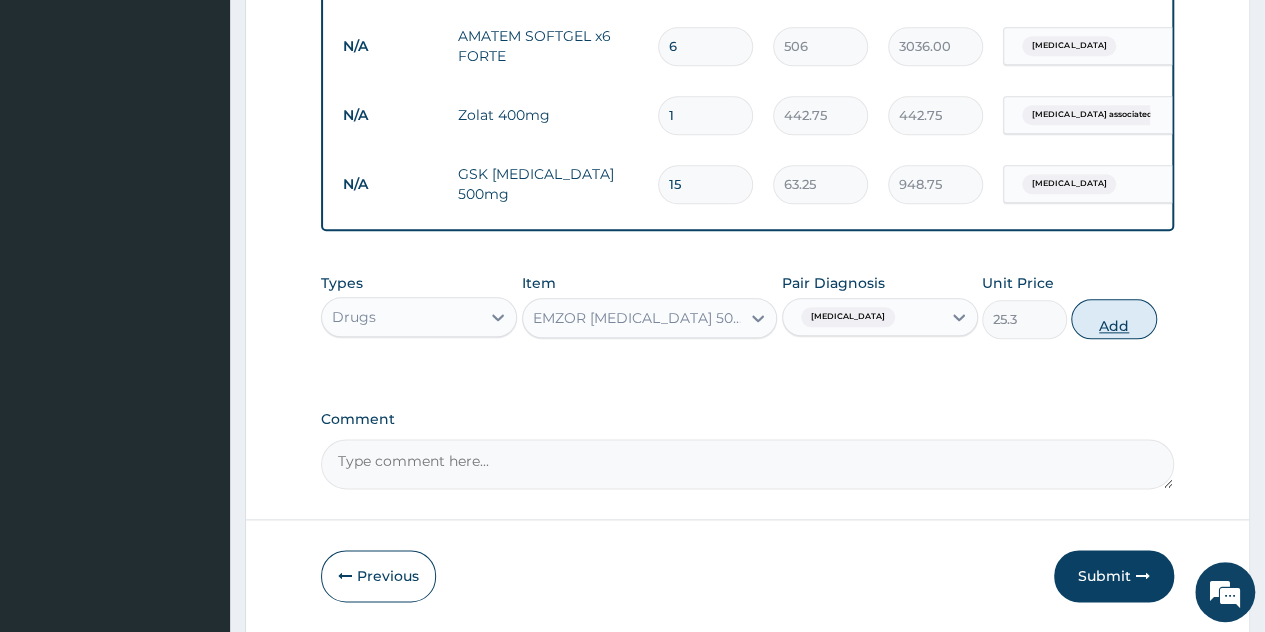 click on "Add" at bounding box center [1113, 319] 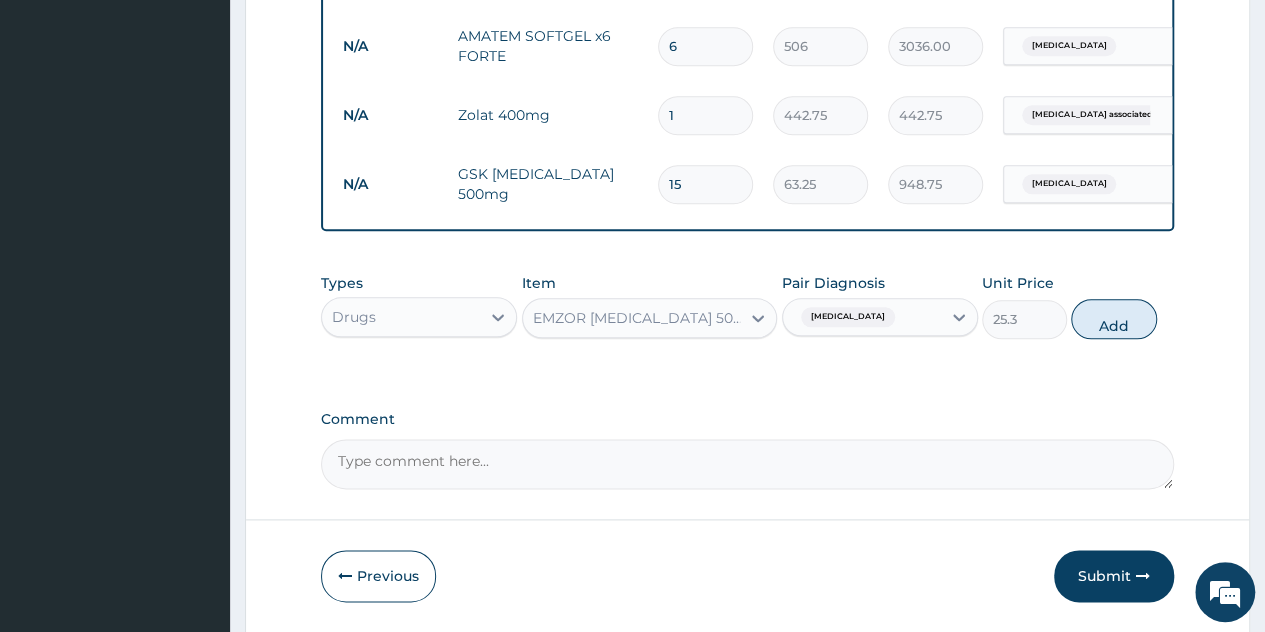 type on "0" 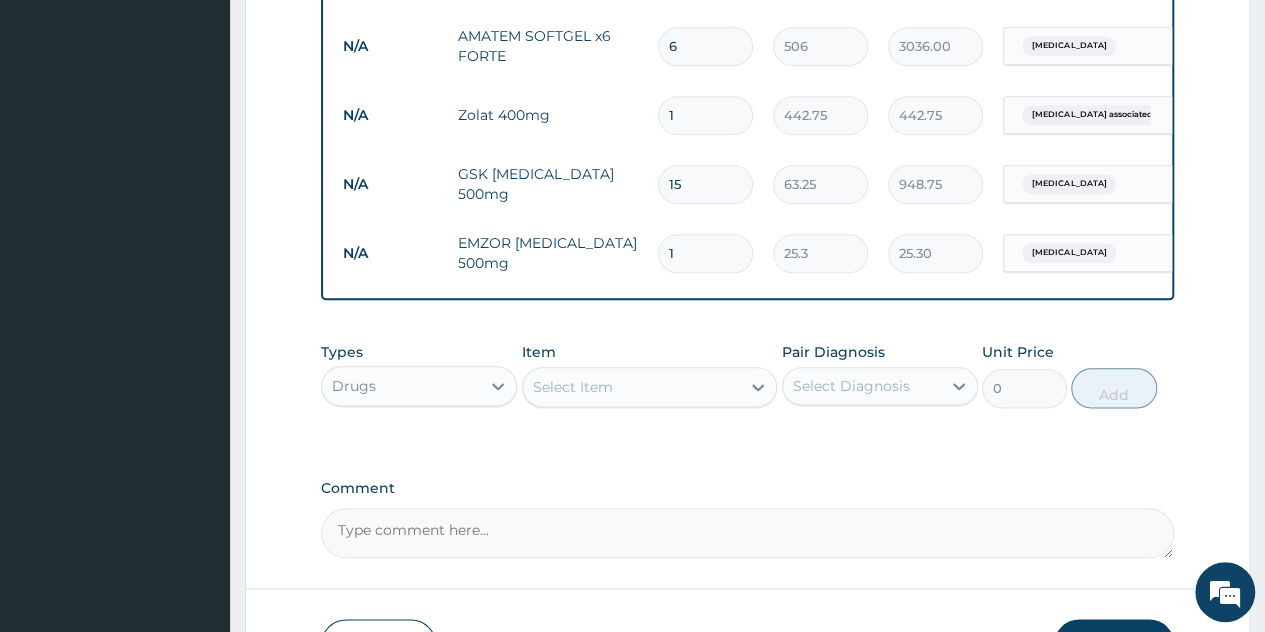 type on "18" 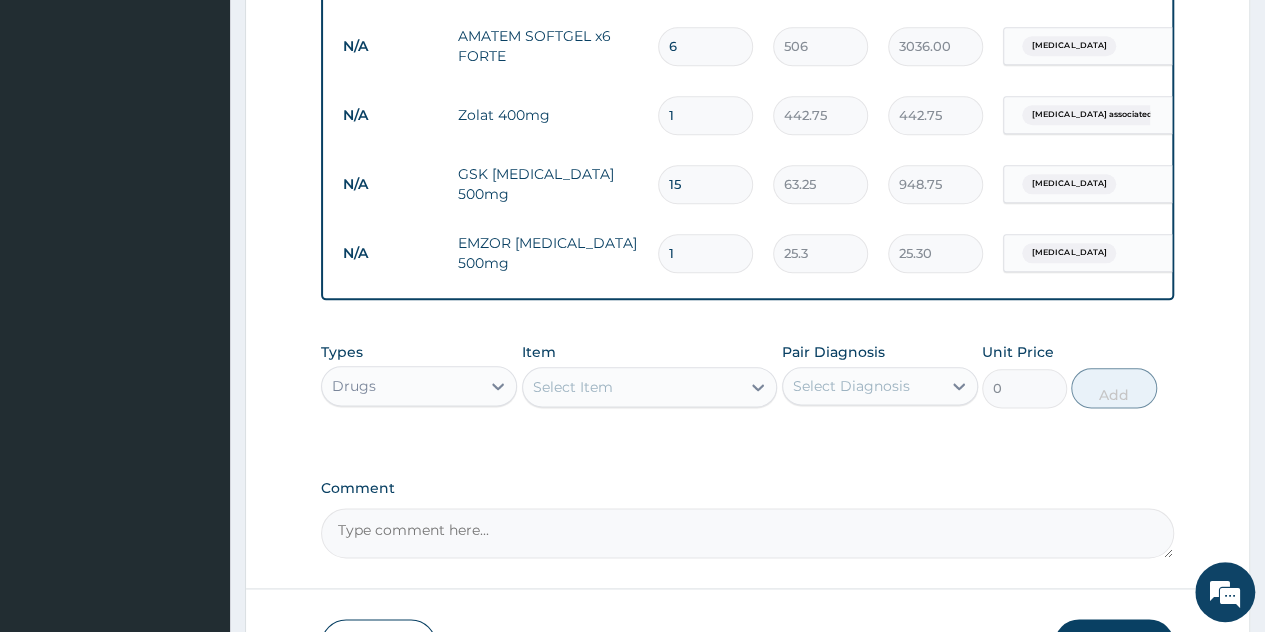type on "455.40" 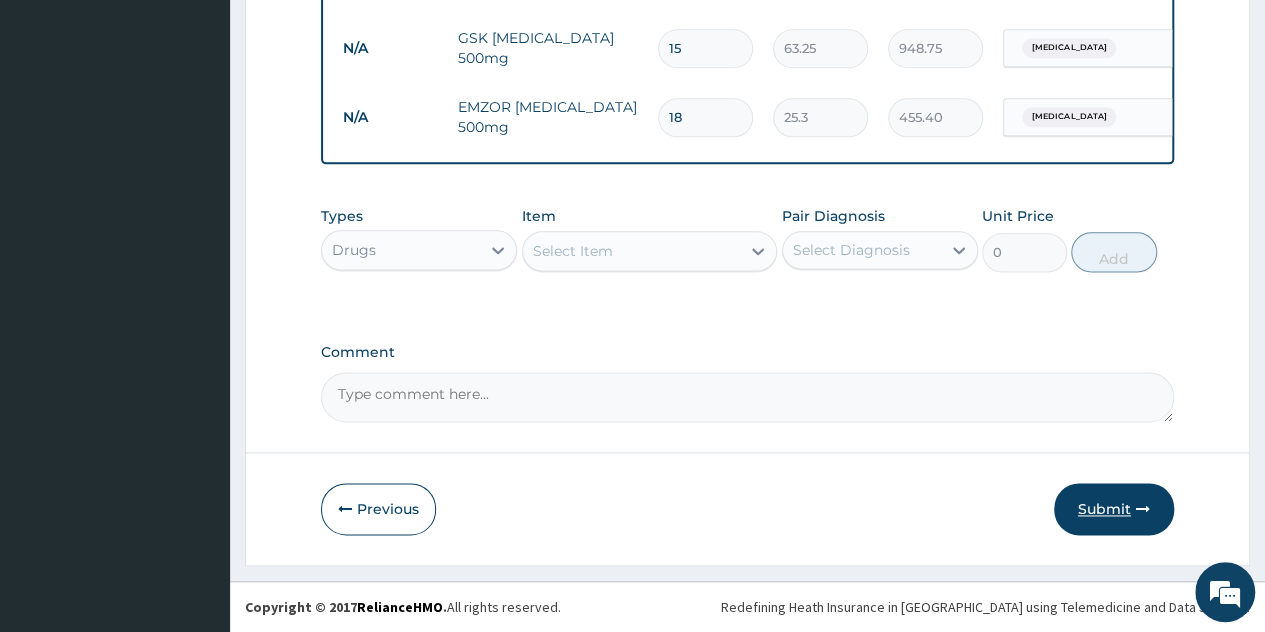 type on "18" 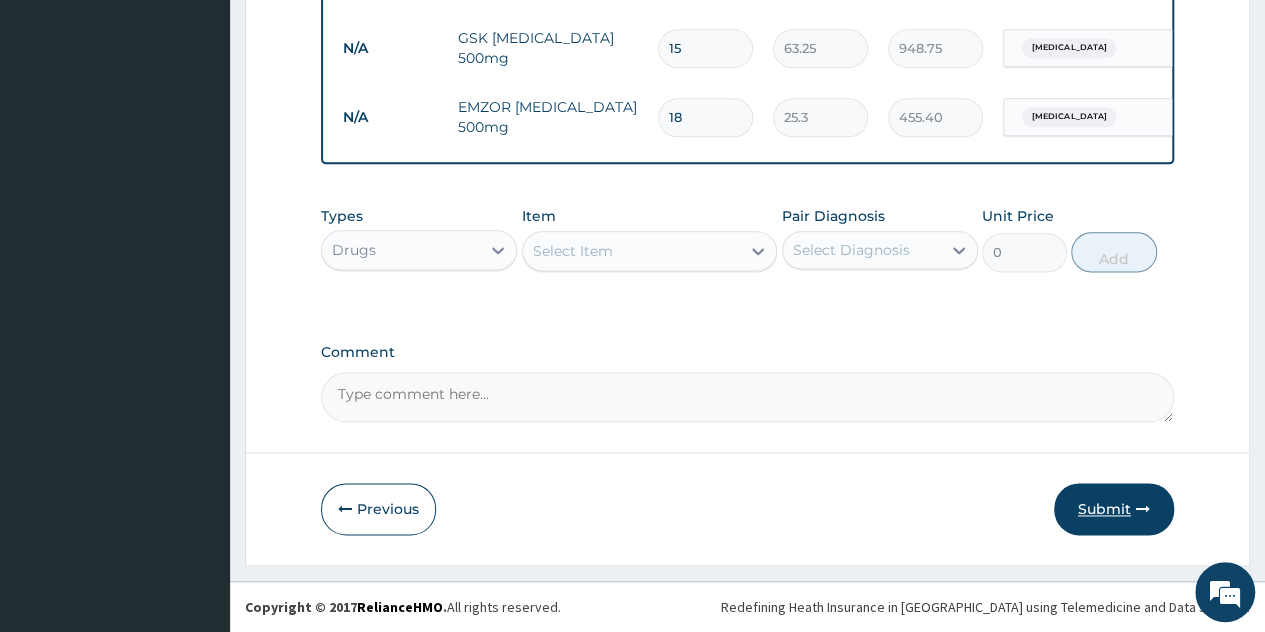 click on "Submit" at bounding box center [1114, 509] 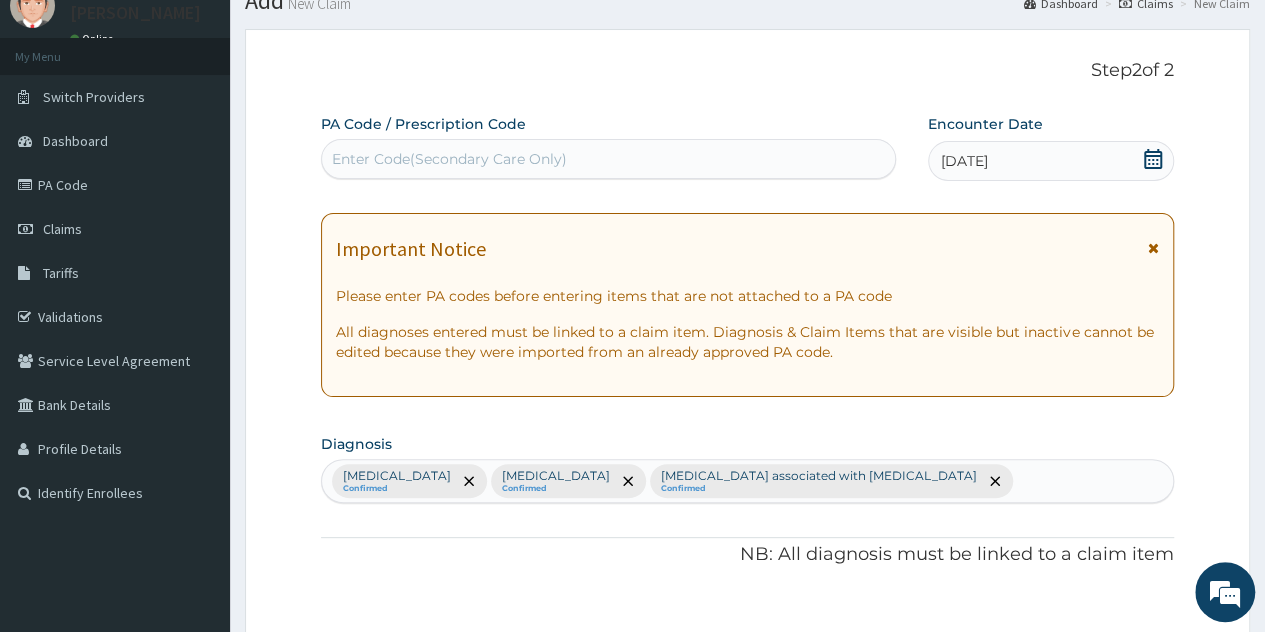 scroll, scrollTop: 1164, scrollLeft: 0, axis: vertical 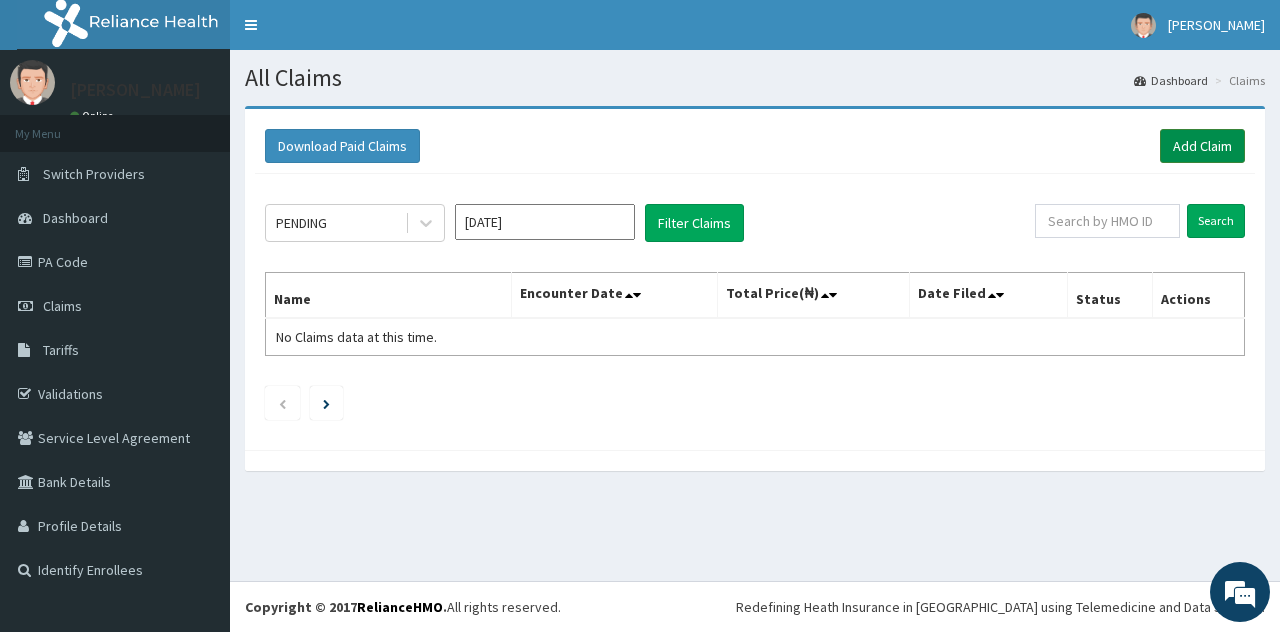 click on "Add Claim" at bounding box center (1202, 146) 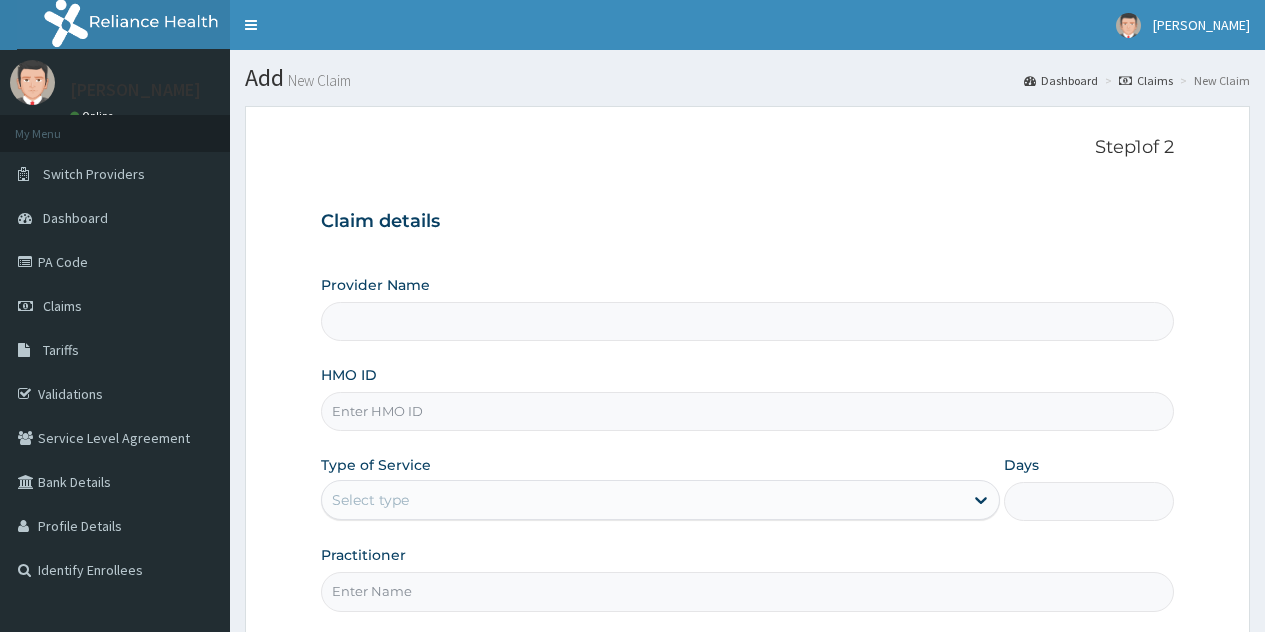 scroll, scrollTop: 0, scrollLeft: 0, axis: both 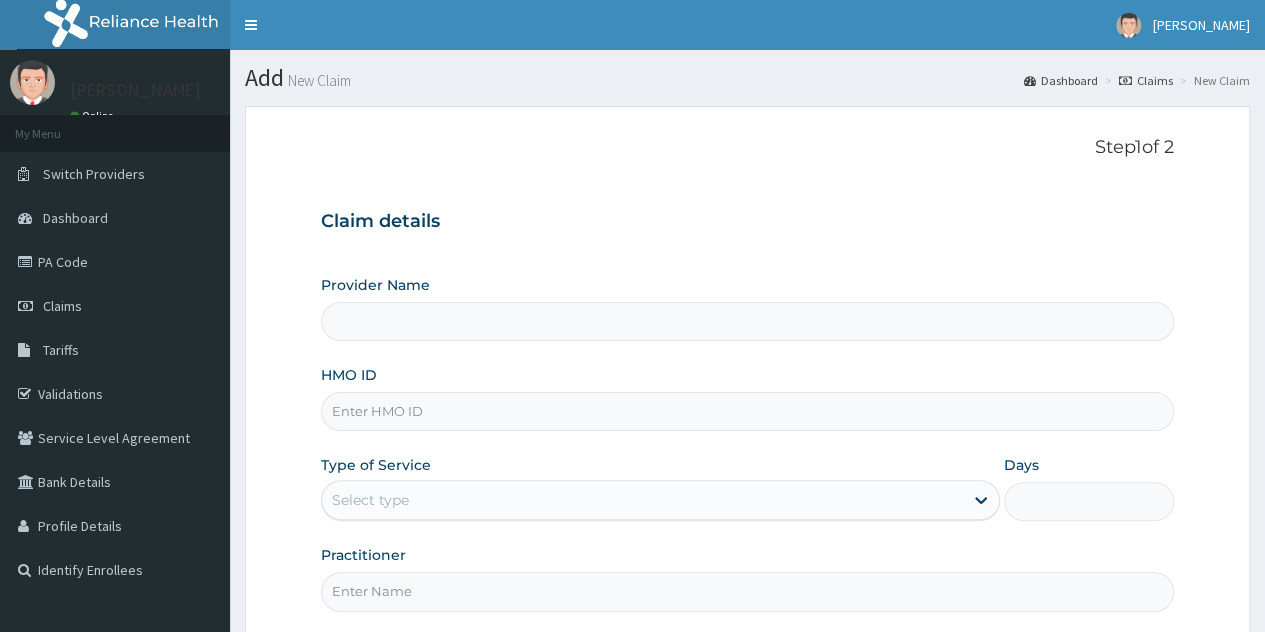 drag, startPoint x: 0, startPoint y: 0, endPoint x: 510, endPoint y: 406, distance: 651.87115 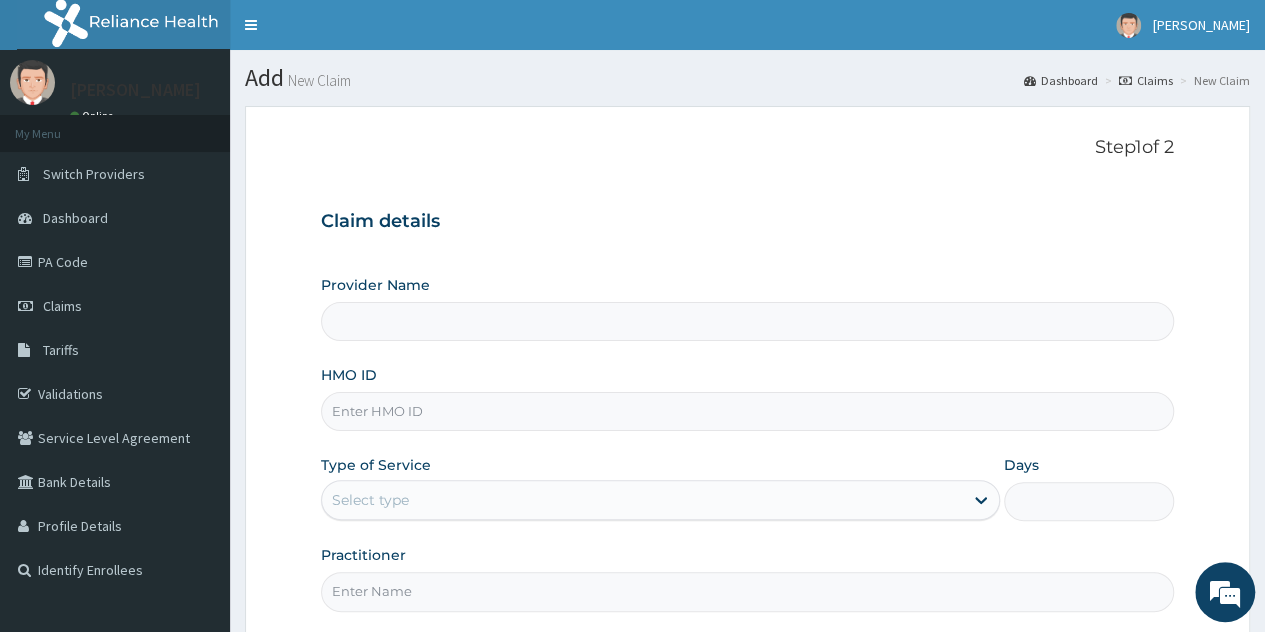 paste on "TIN/10062/E" 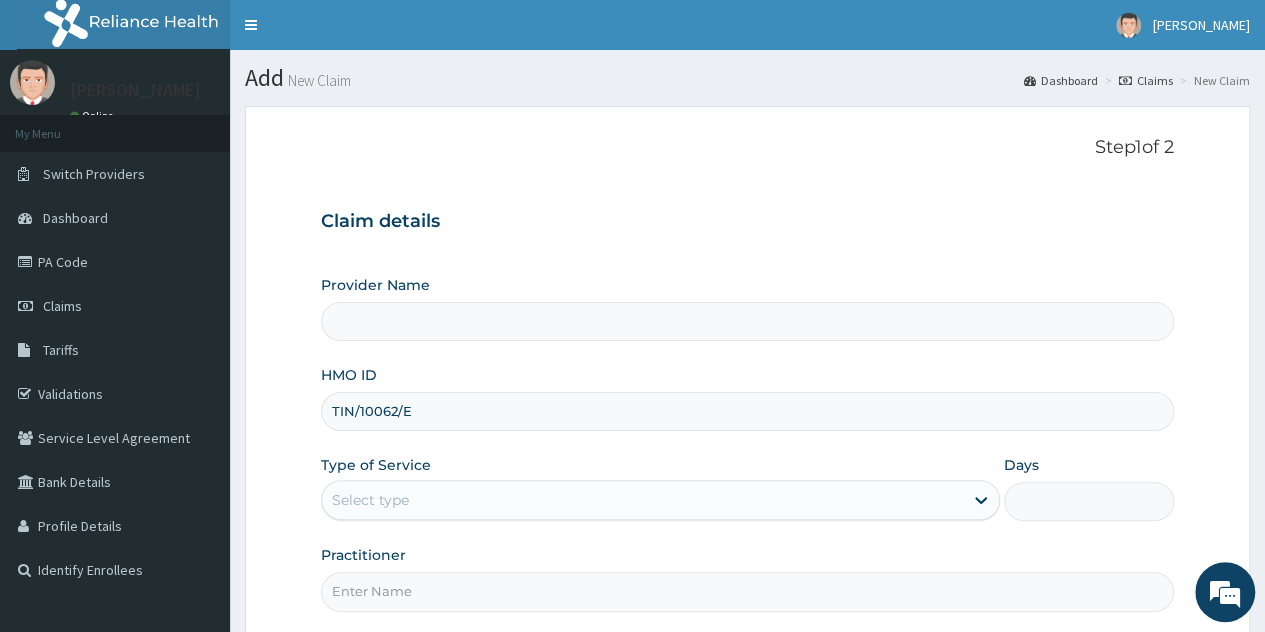 type on "TIN/10062/E" 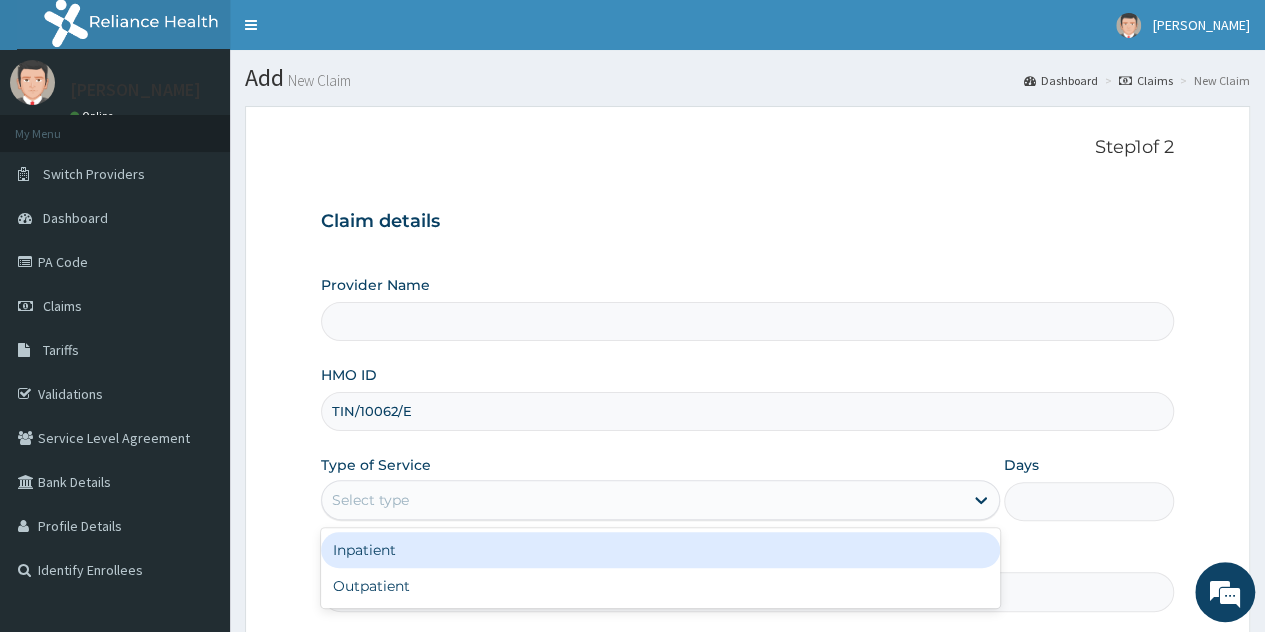 type on "County Hospital Ltd" 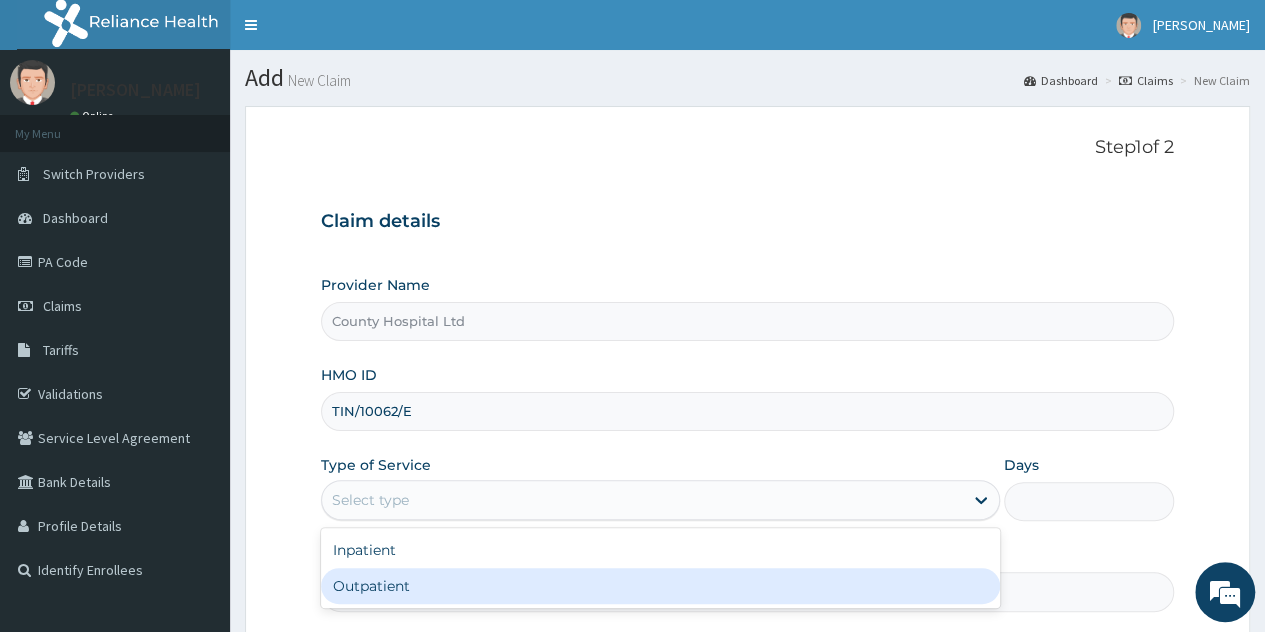 click on "Outpatient" at bounding box center (660, 586) 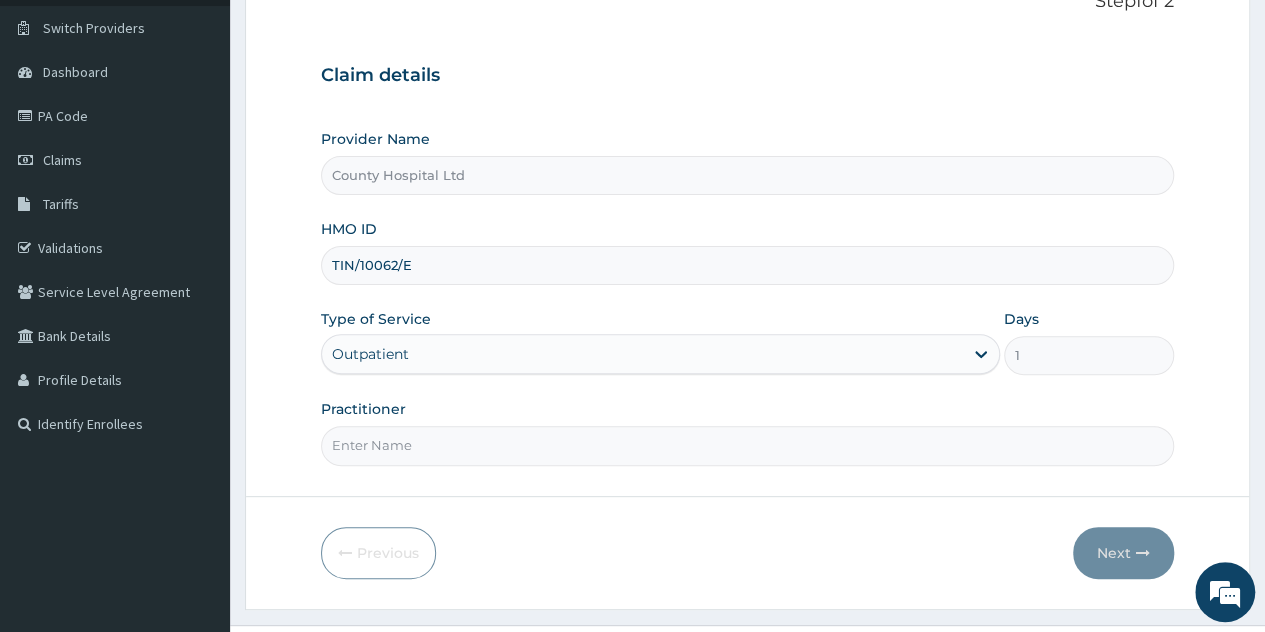 scroll, scrollTop: 188, scrollLeft: 0, axis: vertical 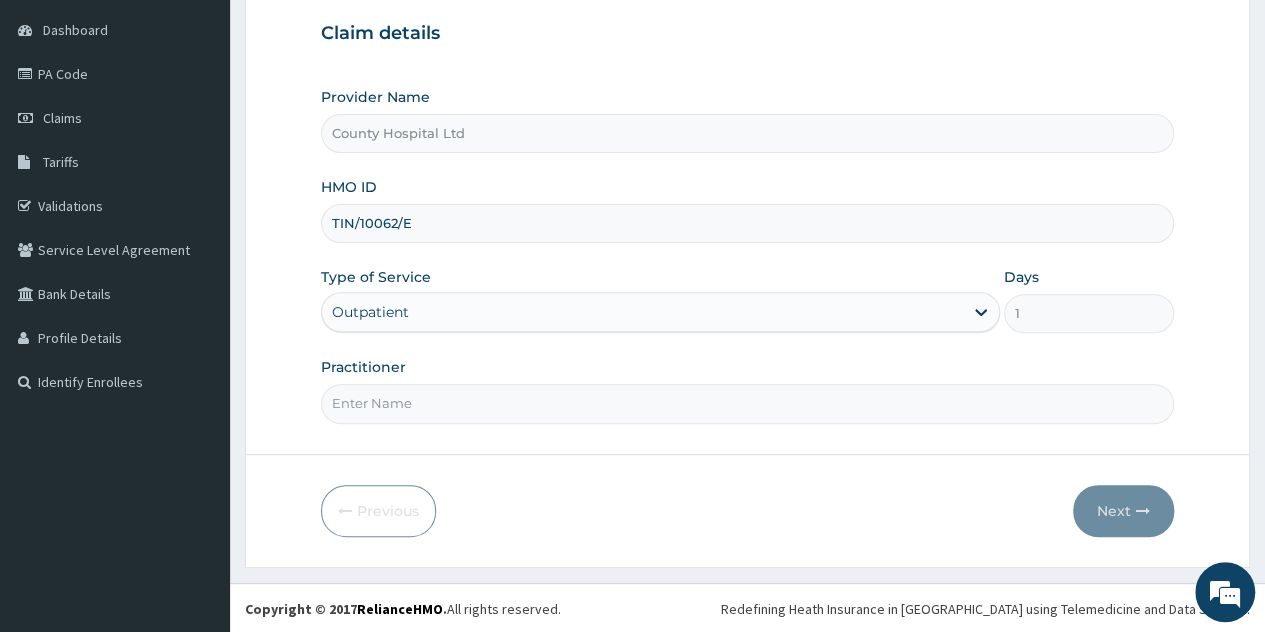 click on "Practitioner" at bounding box center [747, 403] 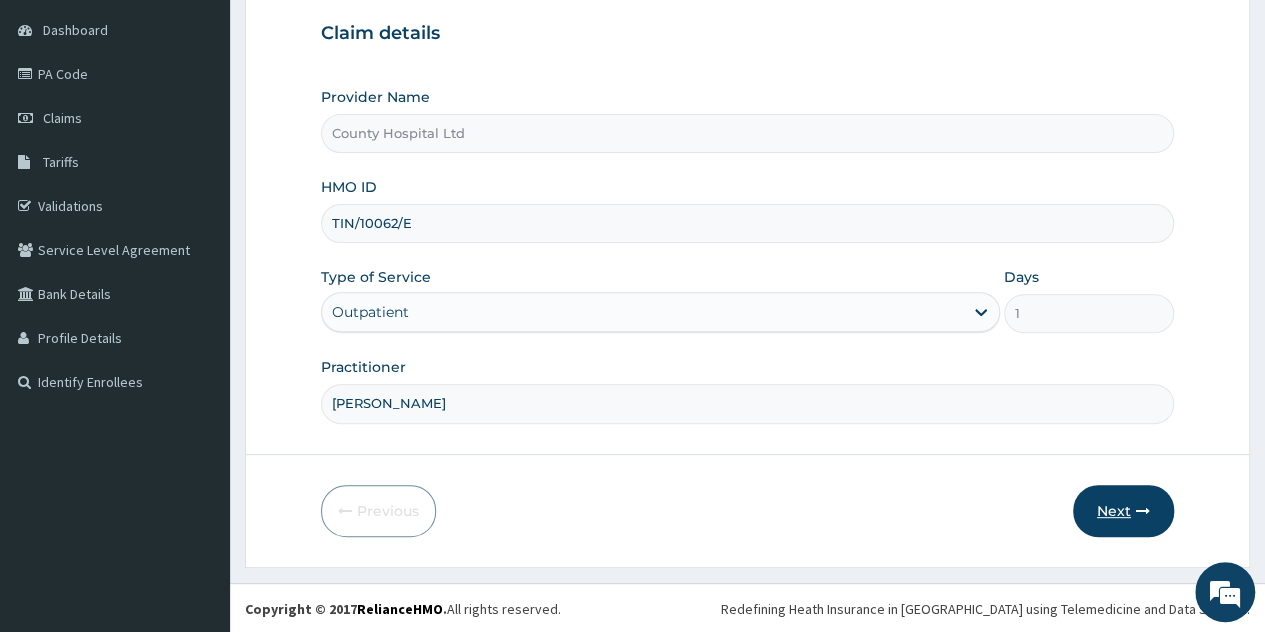 click on "Next" at bounding box center (1123, 511) 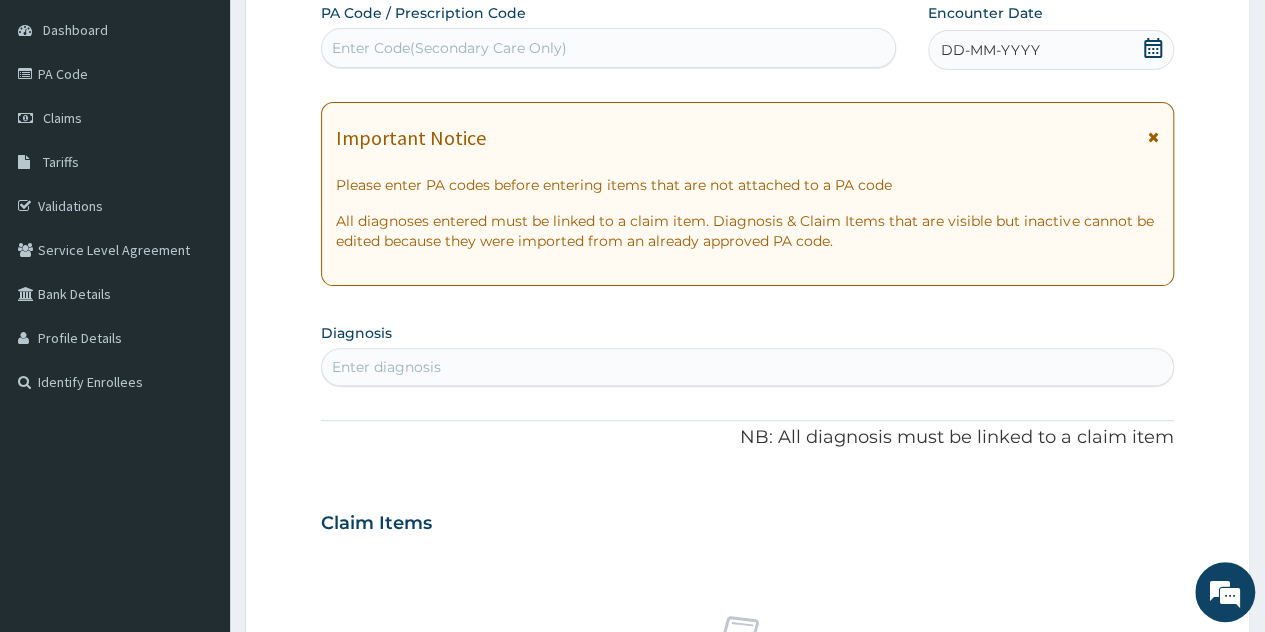 scroll, scrollTop: 0, scrollLeft: 0, axis: both 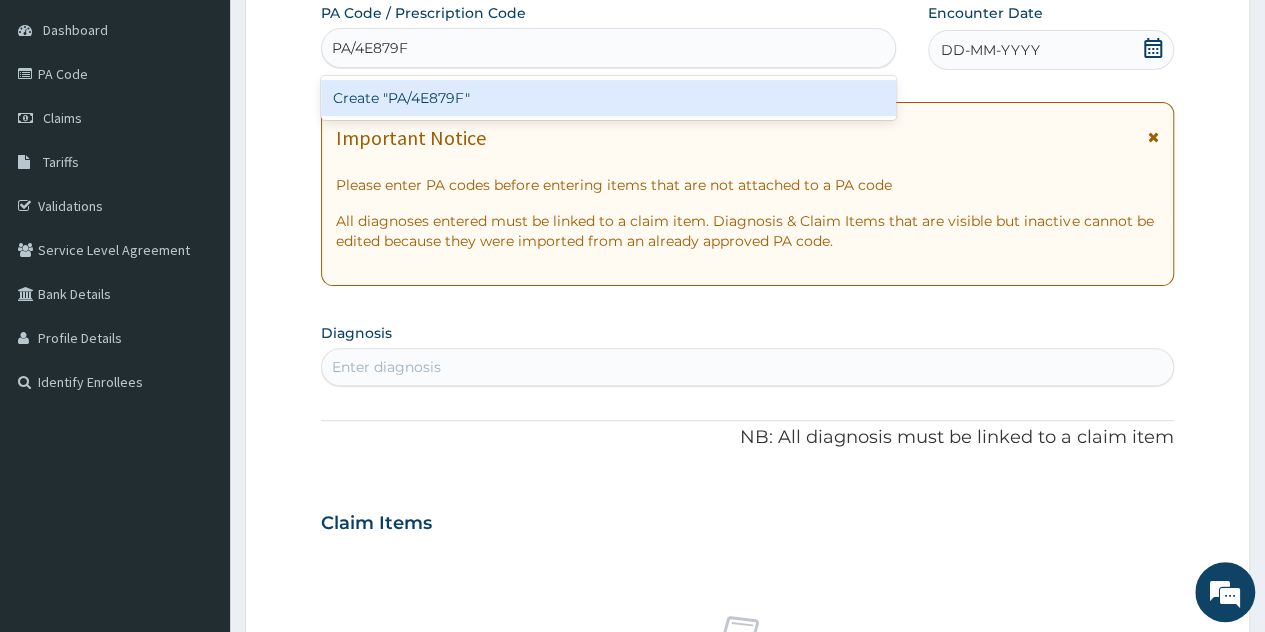 click on "Create "PA/4E879F"" at bounding box center [608, 98] 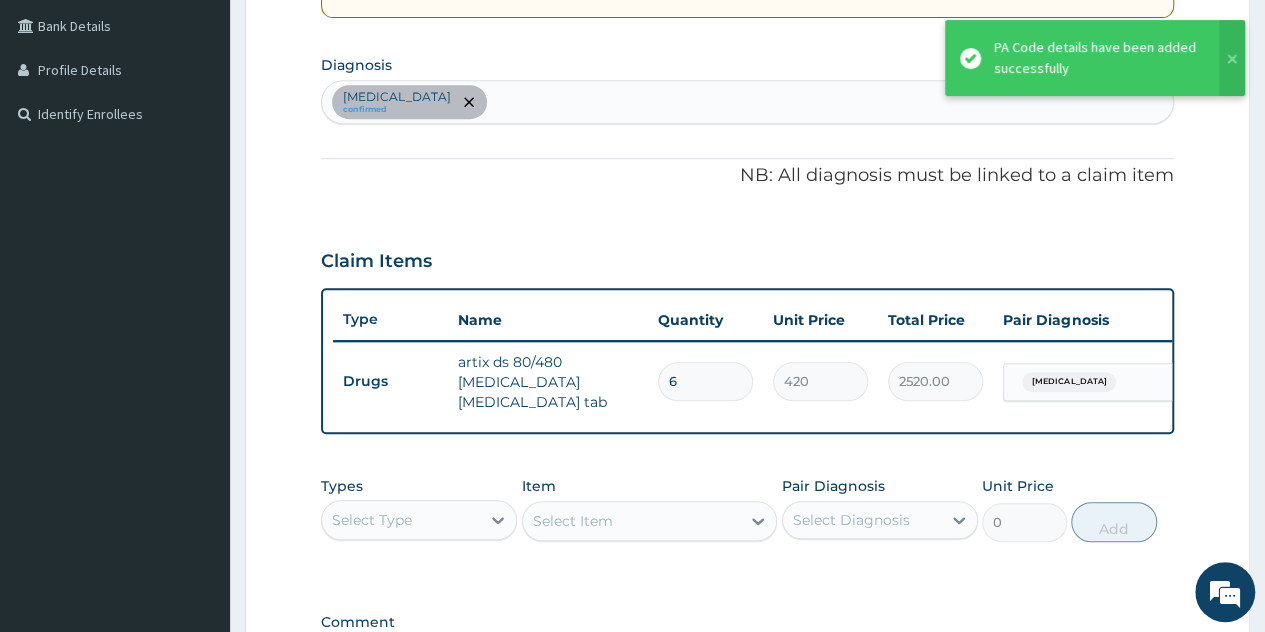 scroll, scrollTop: 623, scrollLeft: 0, axis: vertical 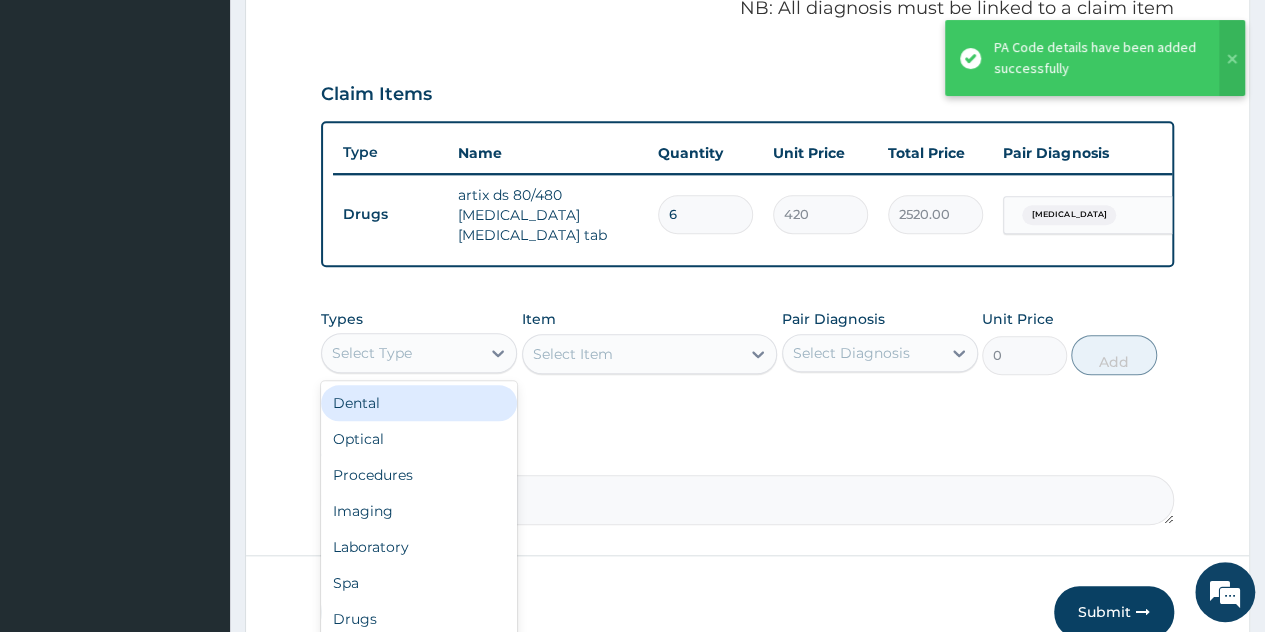 click on "Select Type" at bounding box center (401, 353) 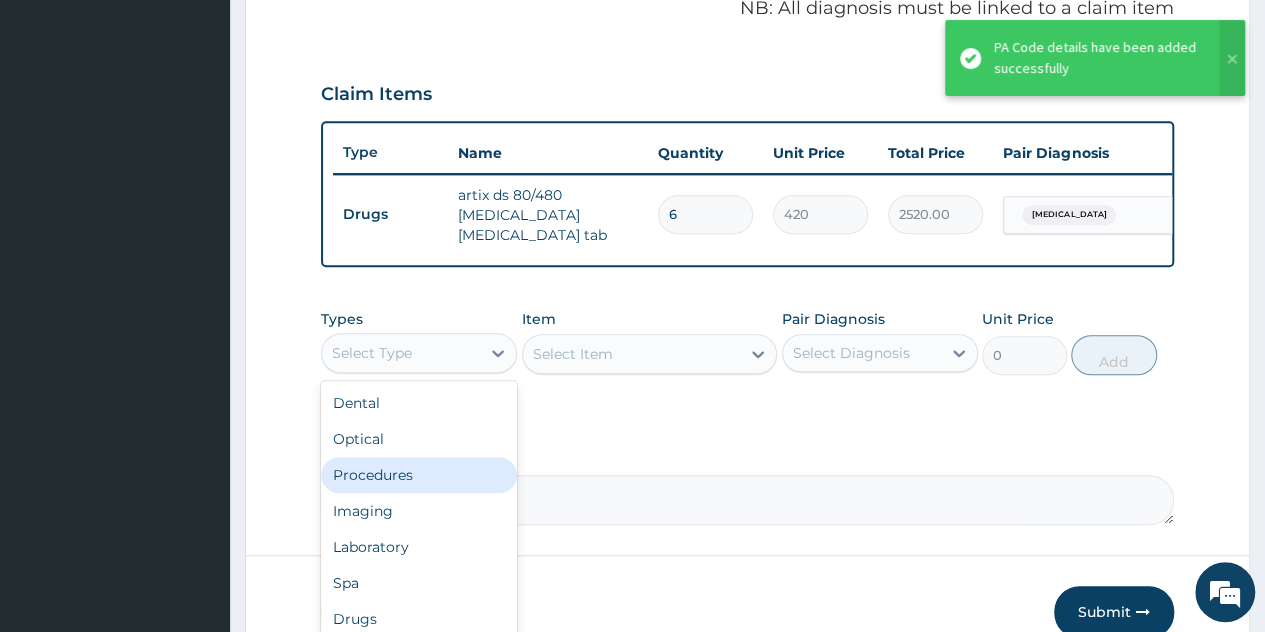 click on "Procedures" at bounding box center [419, 475] 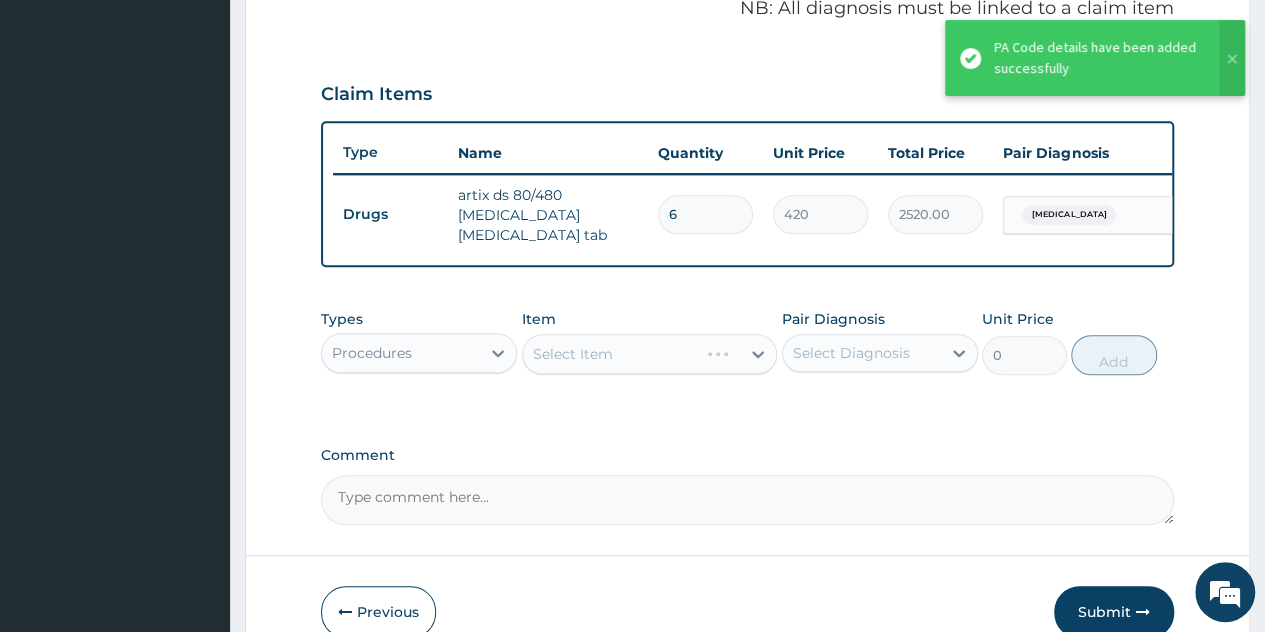 click on "Select Item" at bounding box center [650, 354] 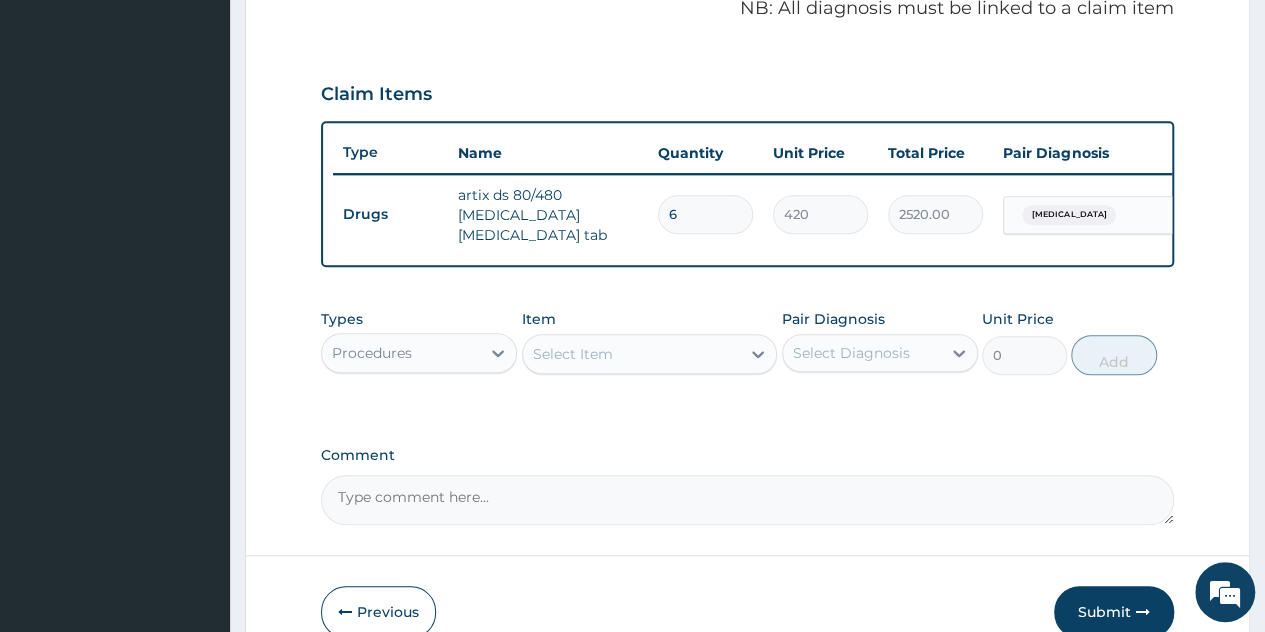 click on "Select Item" at bounding box center [573, 354] 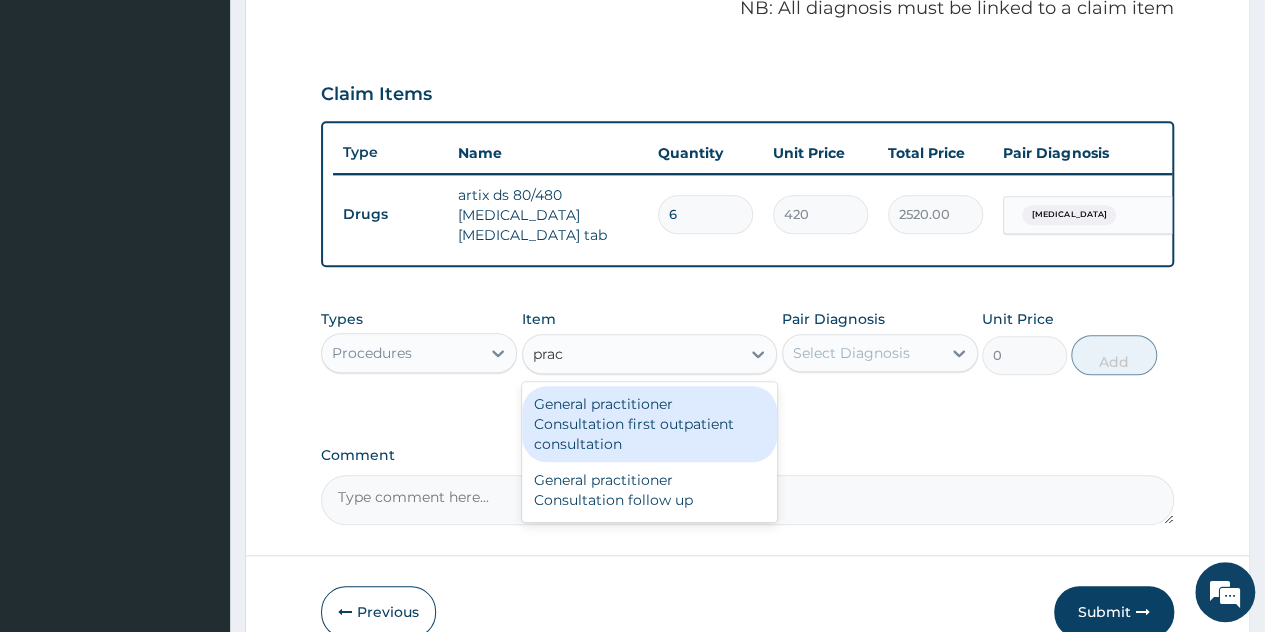 type on "pract" 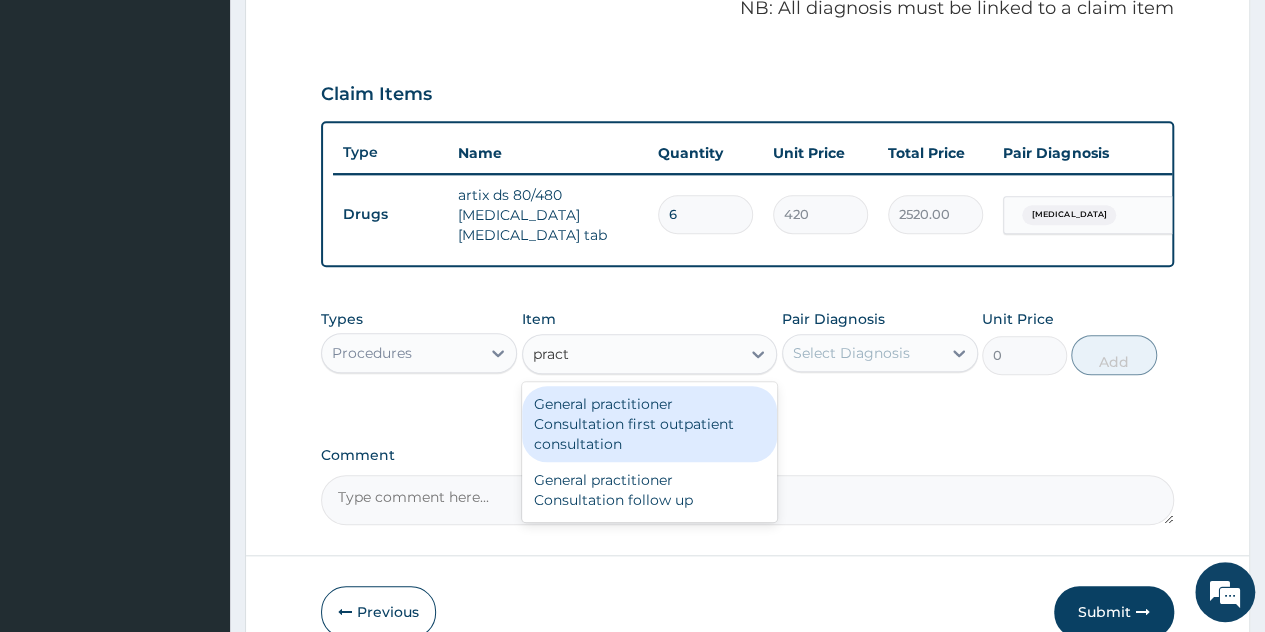 type 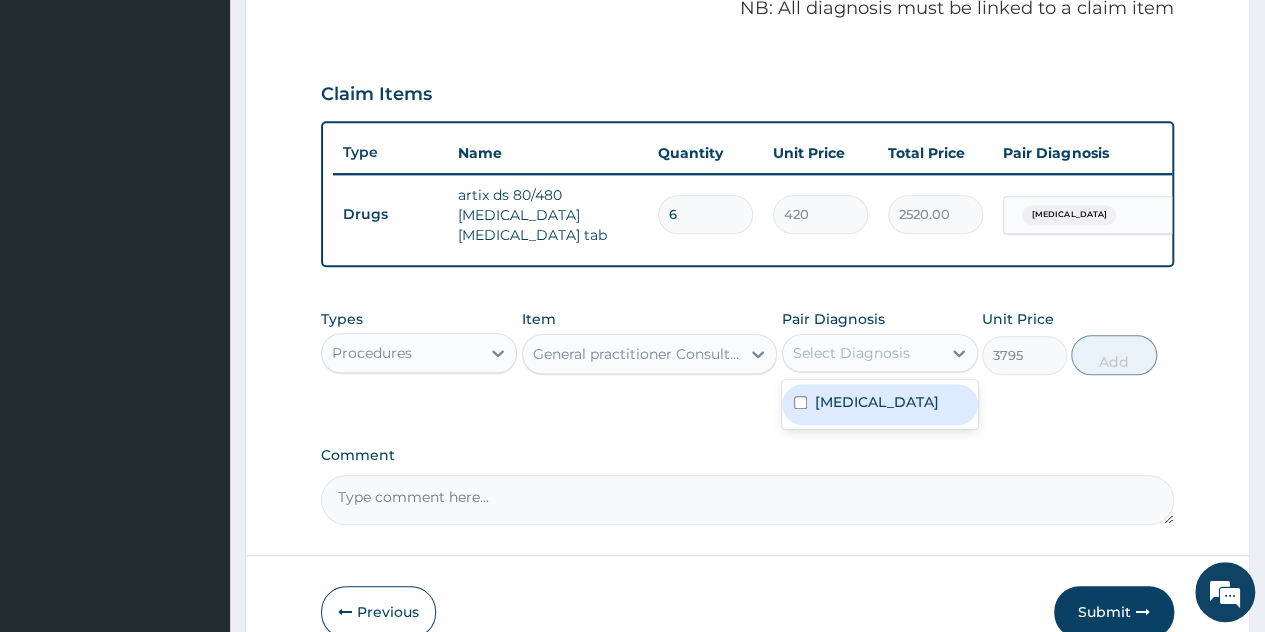 click on "Select Diagnosis" at bounding box center [851, 353] 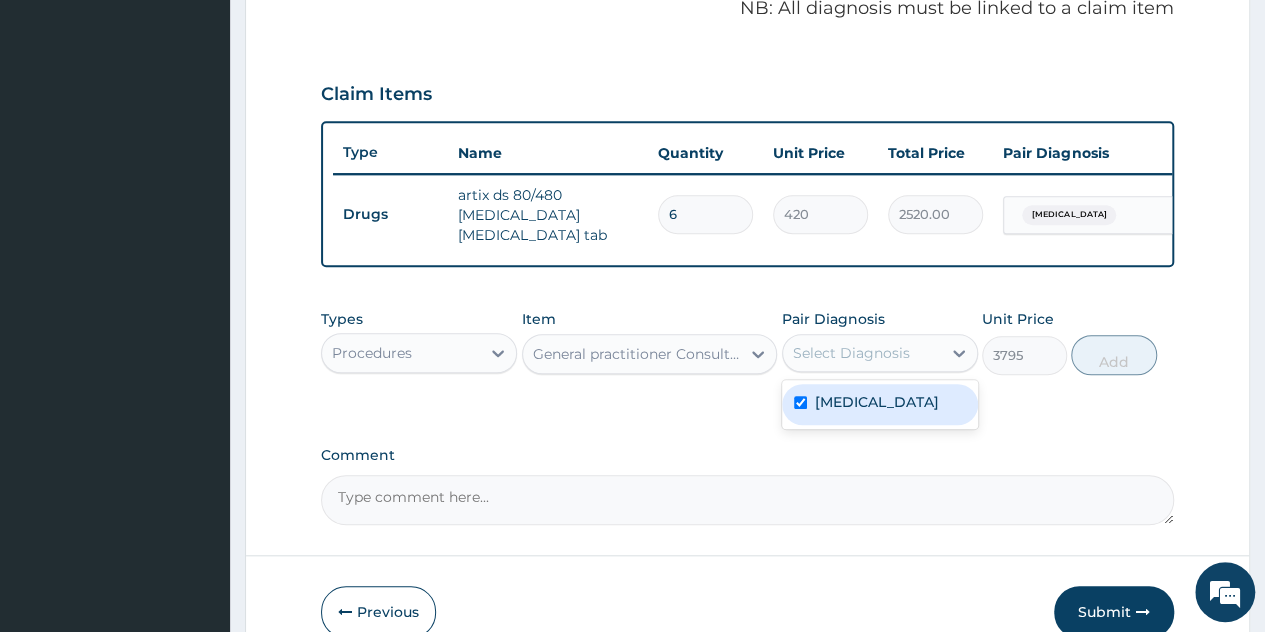 checkbox on "true" 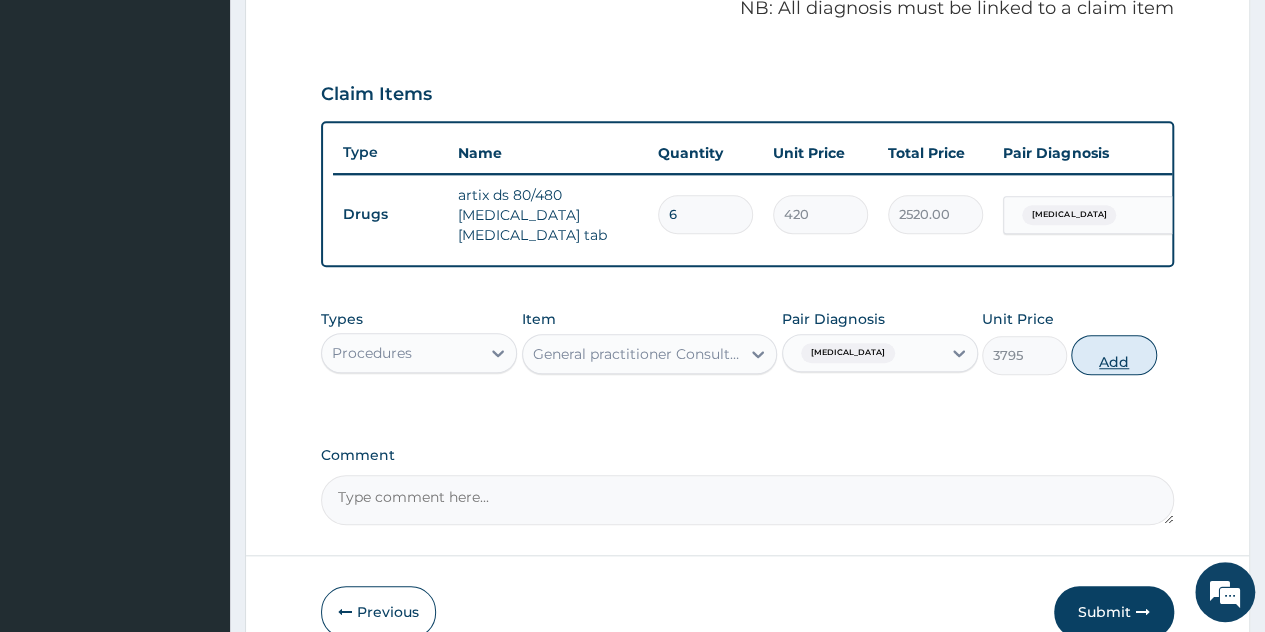 click on "Add" at bounding box center [1113, 355] 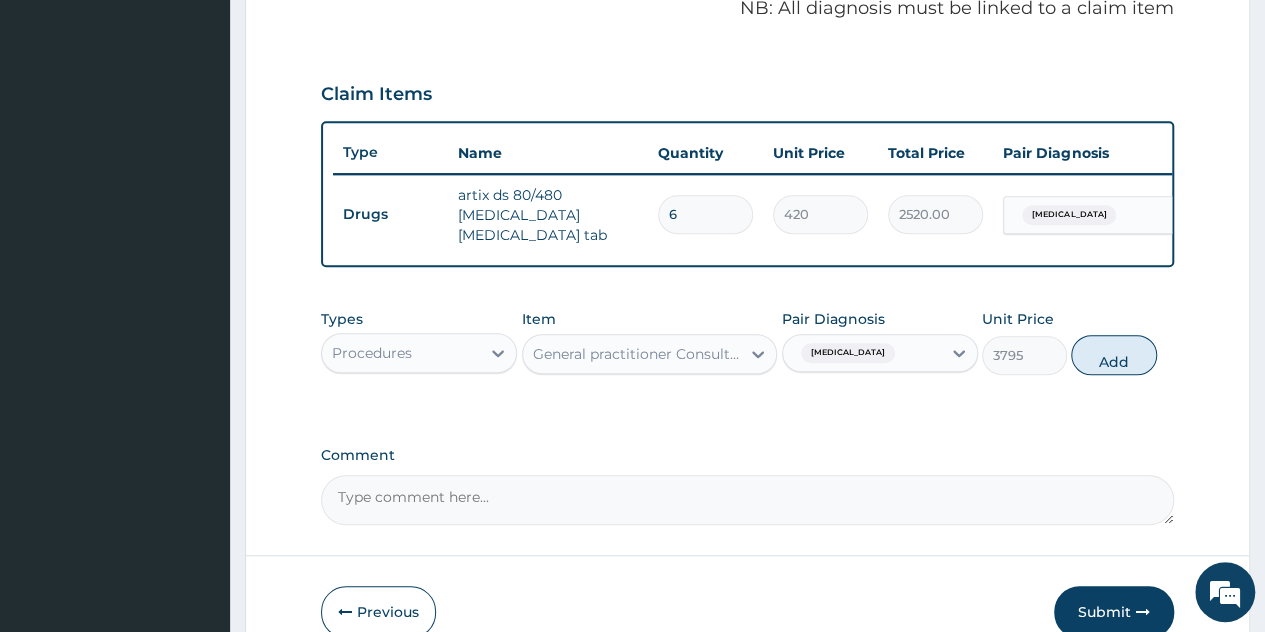 type on "0" 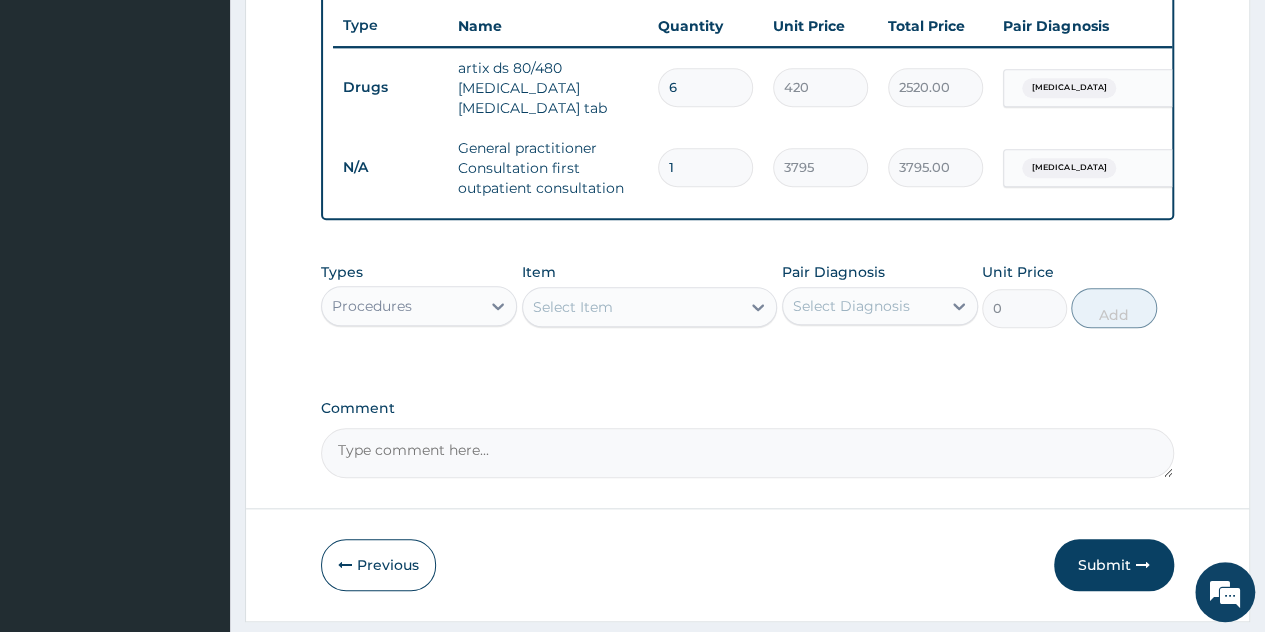 scroll, scrollTop: 818, scrollLeft: 0, axis: vertical 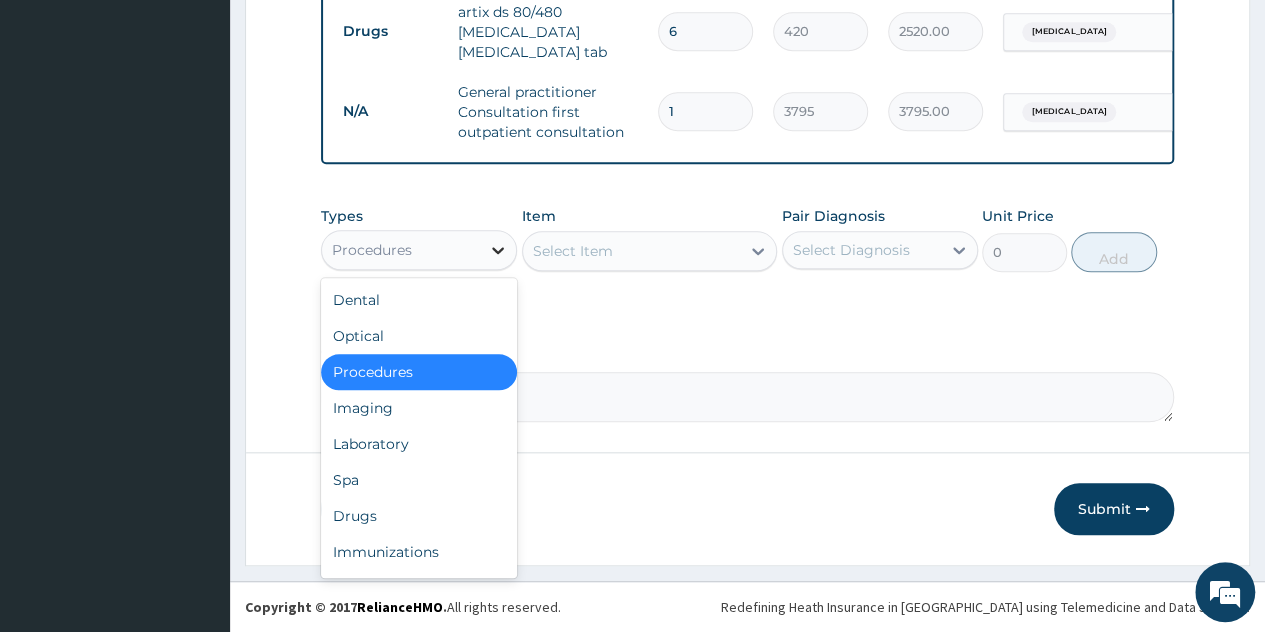 click 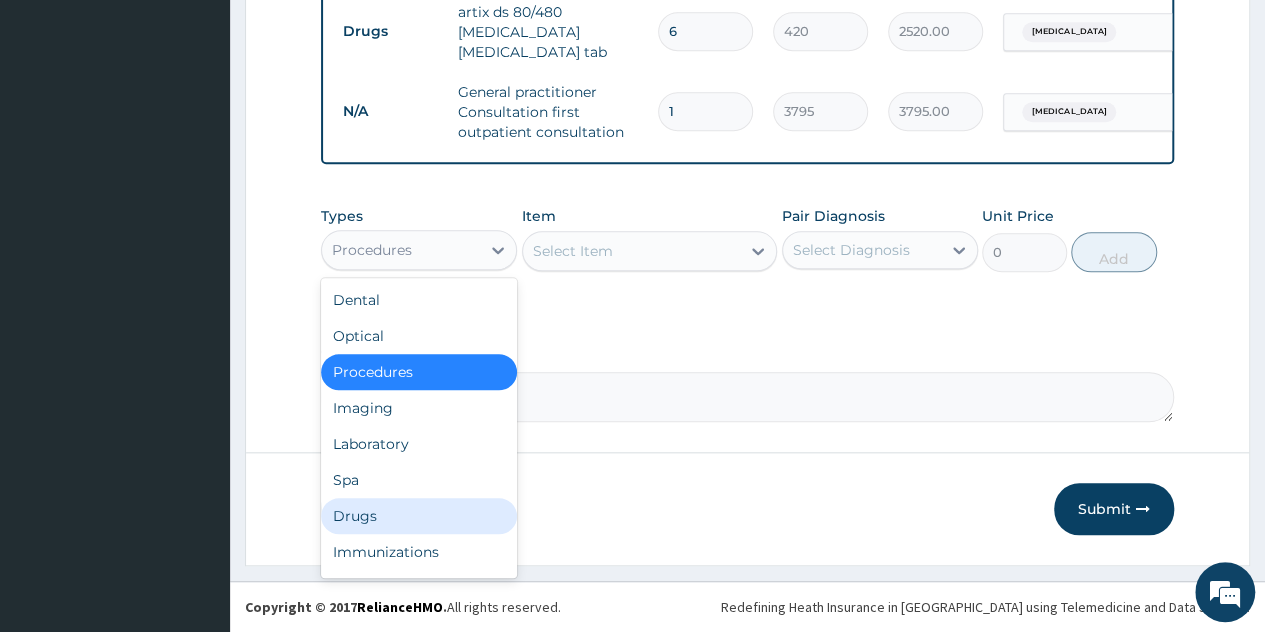 click on "Drugs" at bounding box center (419, 516) 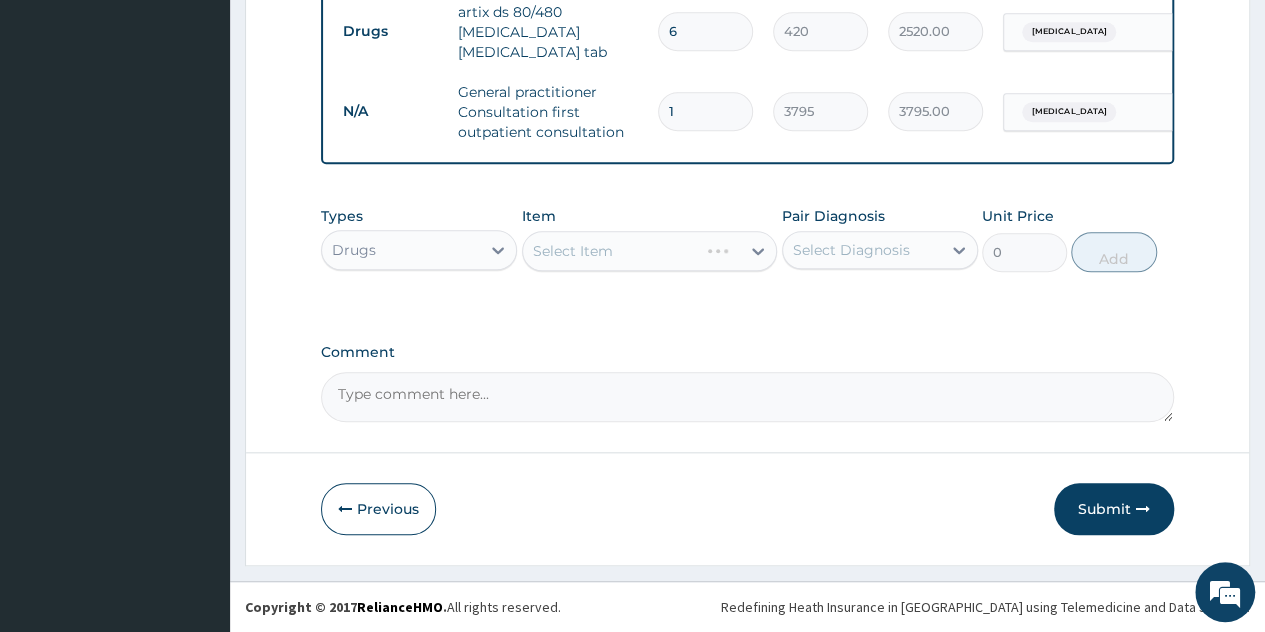 drag, startPoint x: 407, startPoint y: 249, endPoint x: 414, endPoint y: 260, distance: 13.038404 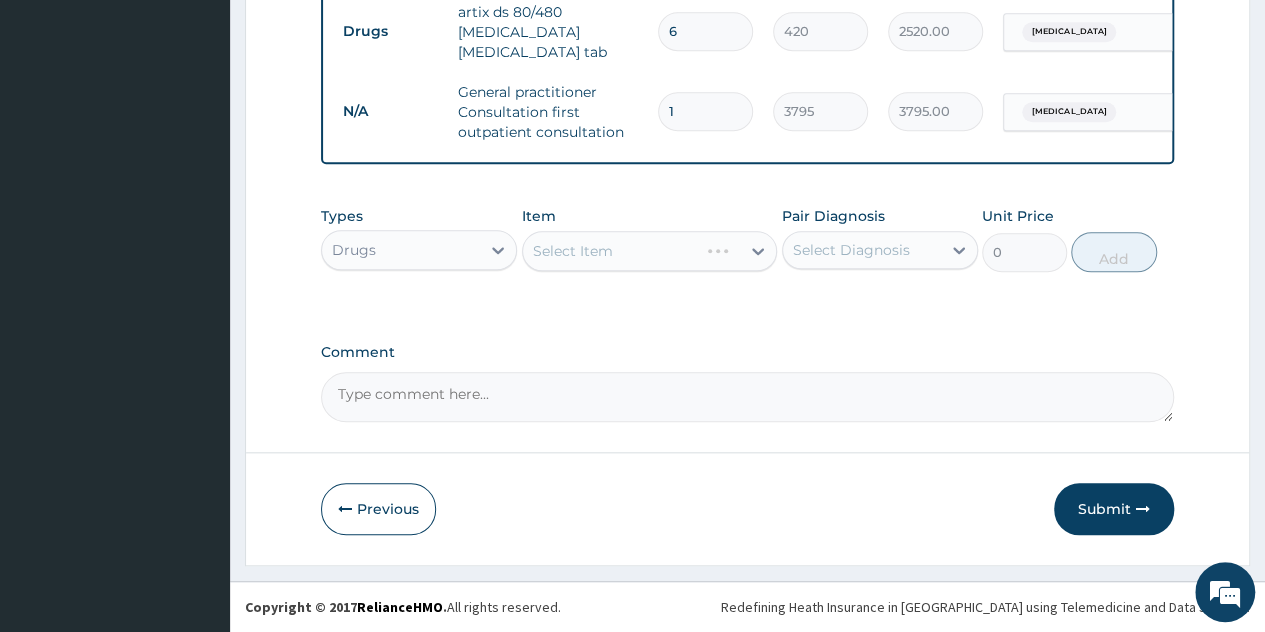 click on "Drugs" at bounding box center [401, 250] 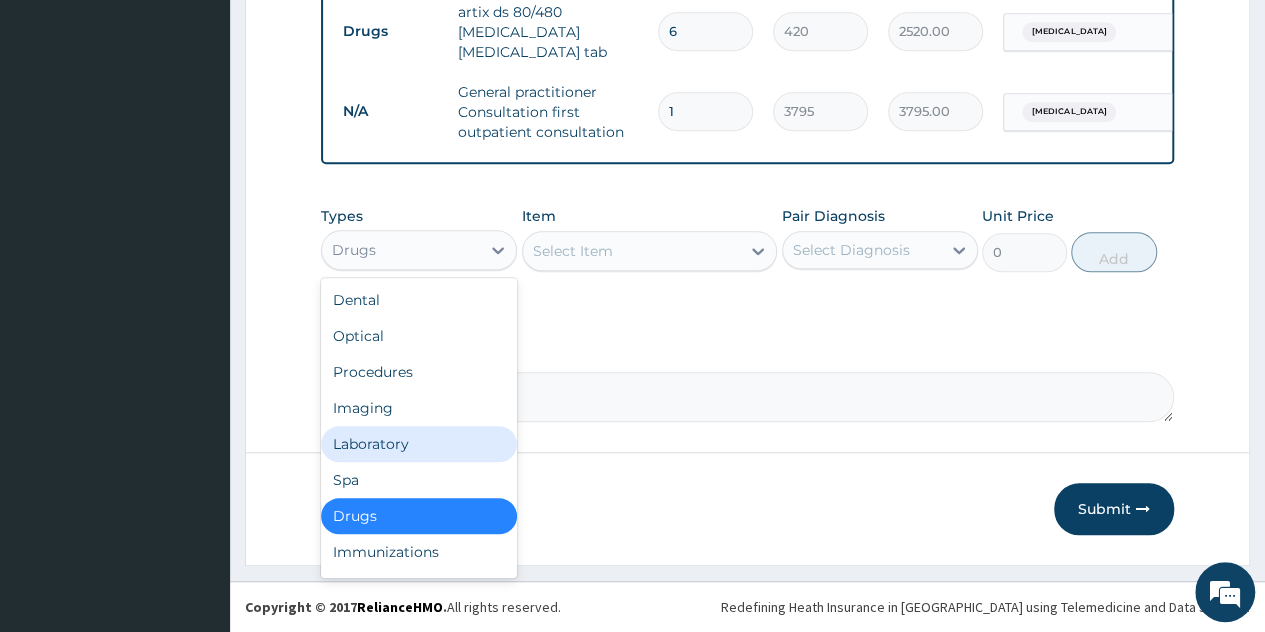 click on "Laboratory" at bounding box center [419, 444] 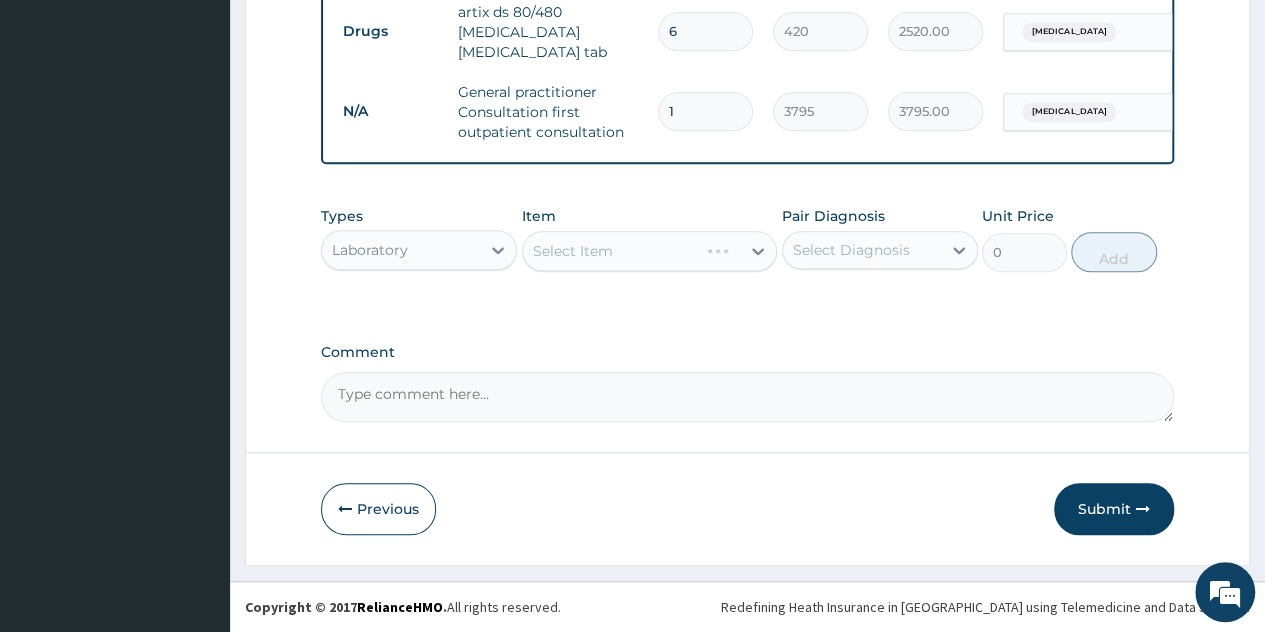click on "Select Item" at bounding box center (650, 251) 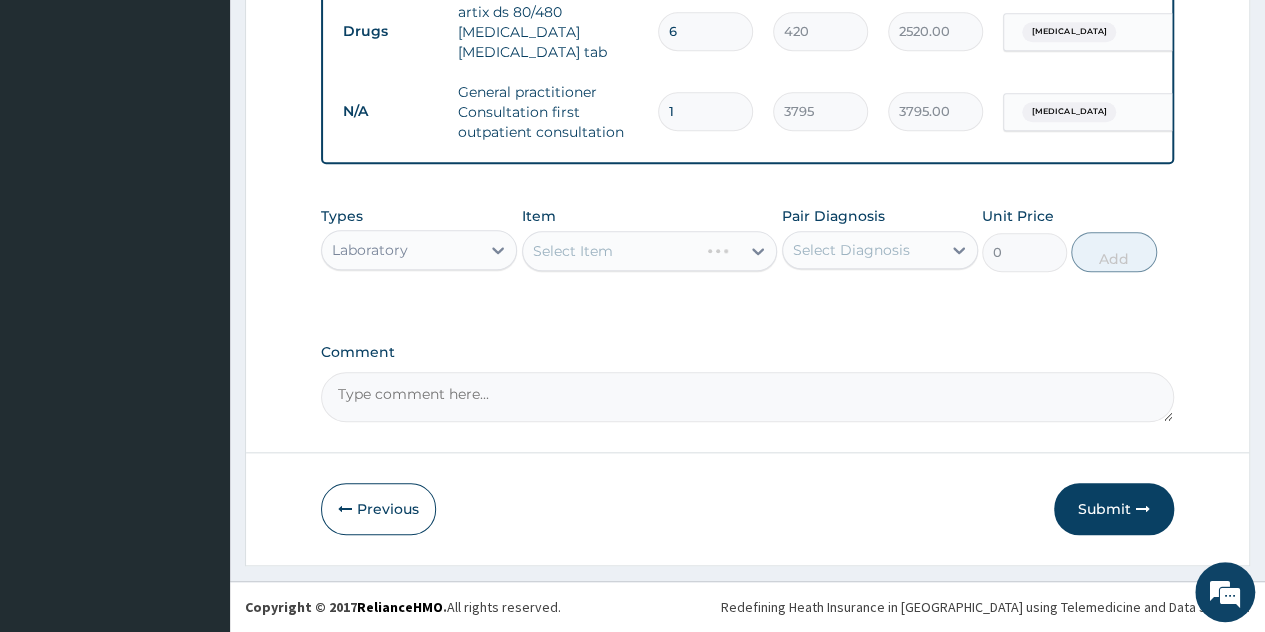 click on "Select Item" at bounding box center [650, 251] 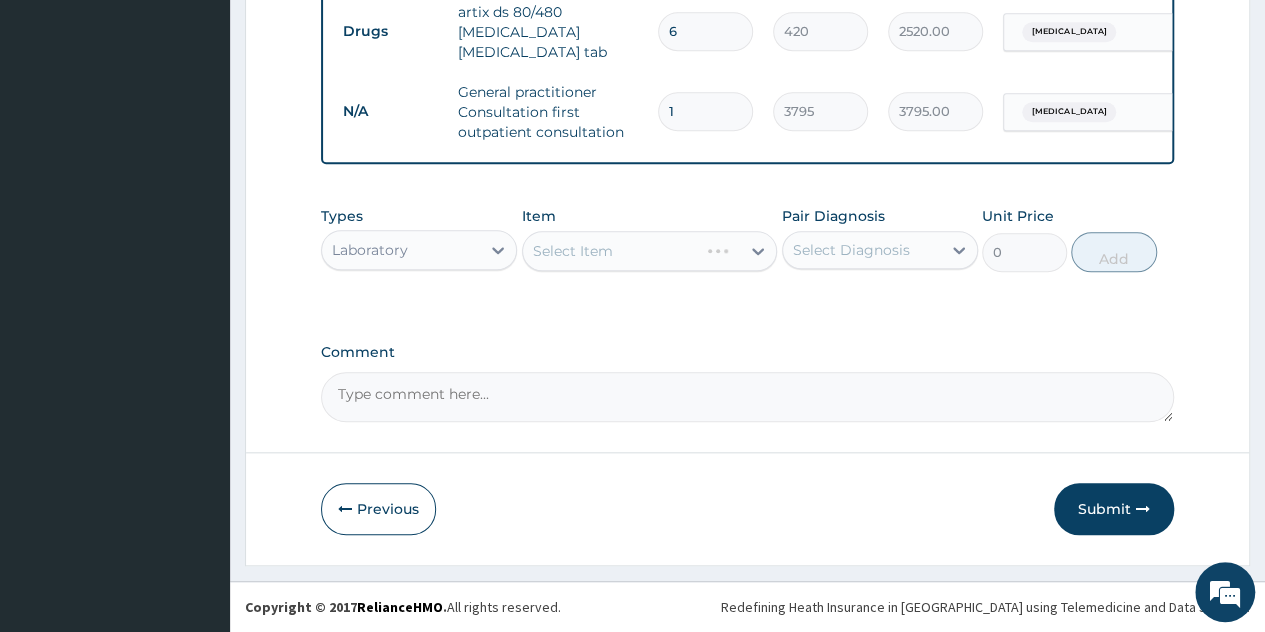 click on "Select Item" at bounding box center (650, 251) 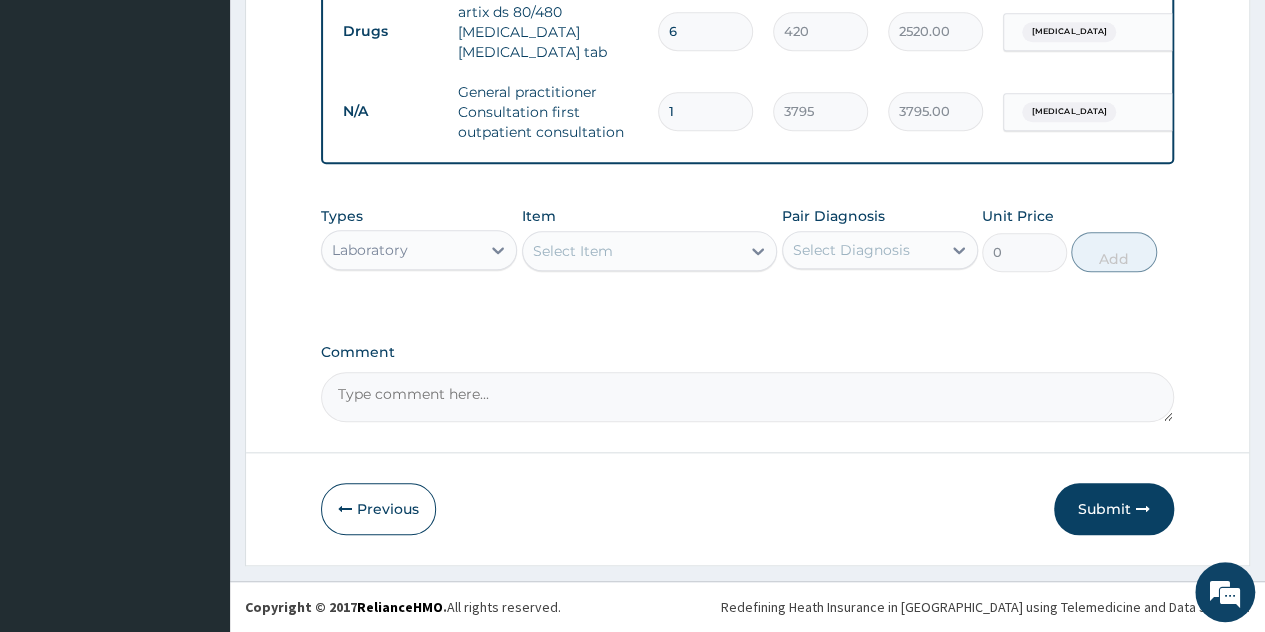 click on "Select Item" at bounding box center (632, 251) 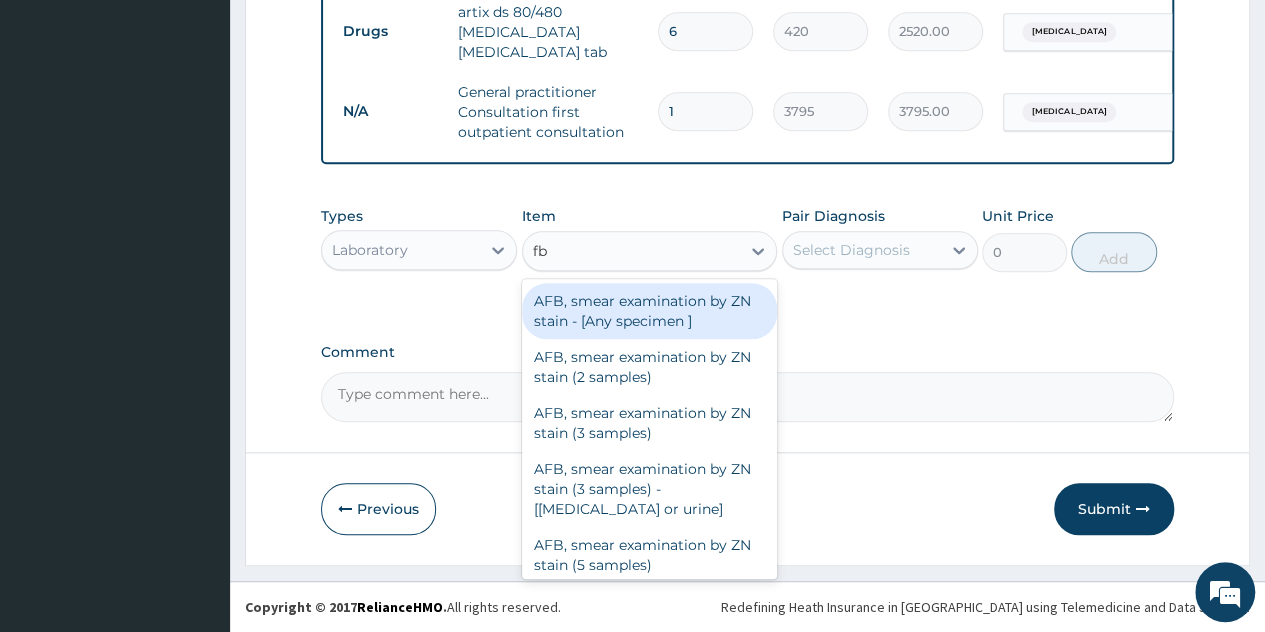 type on "fbc" 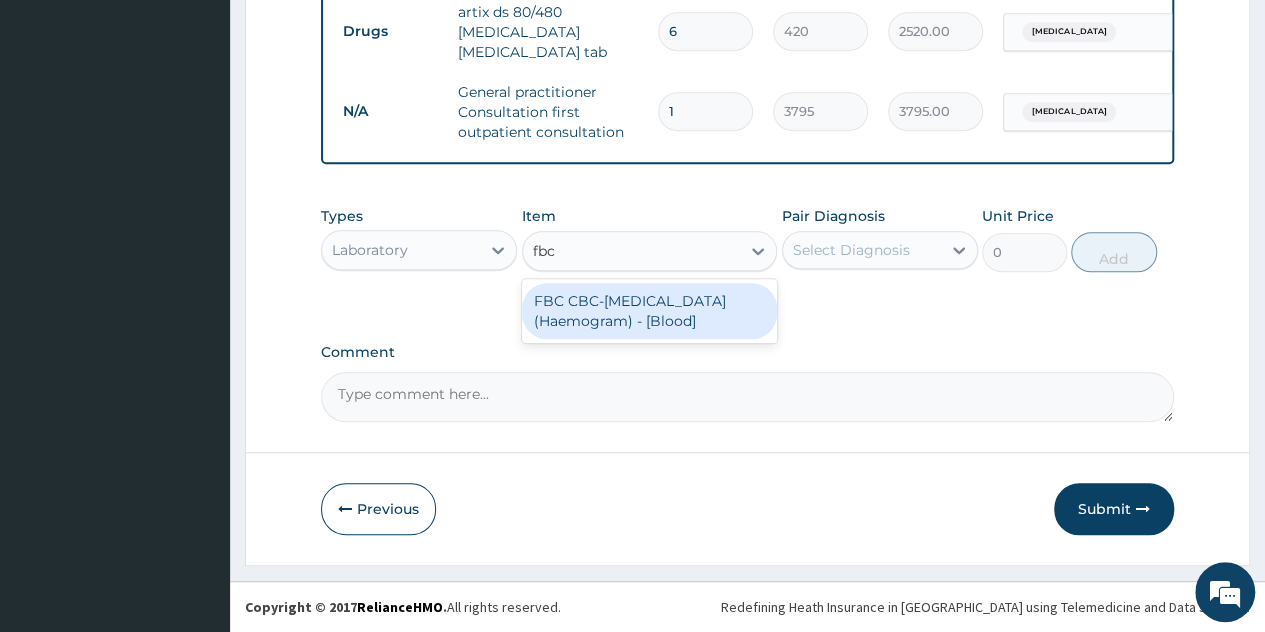 click on "FBC CBC-[MEDICAL_DATA] (Haemogram) - [Blood]" at bounding box center (650, 311) 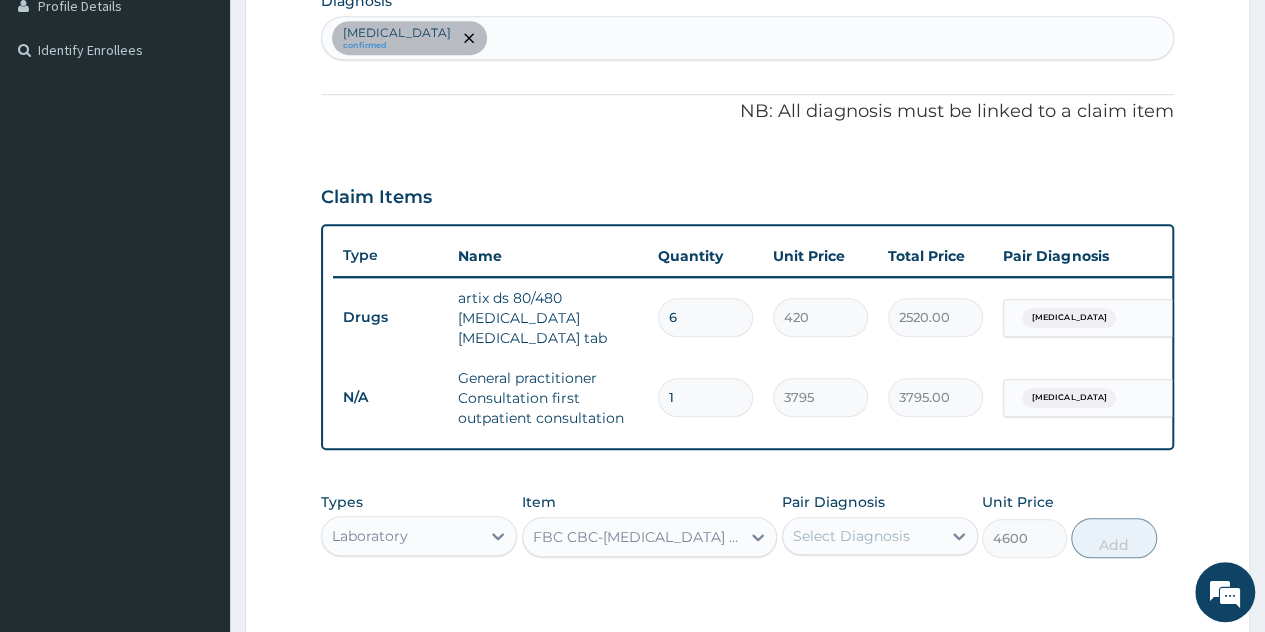 scroll, scrollTop: 518, scrollLeft: 0, axis: vertical 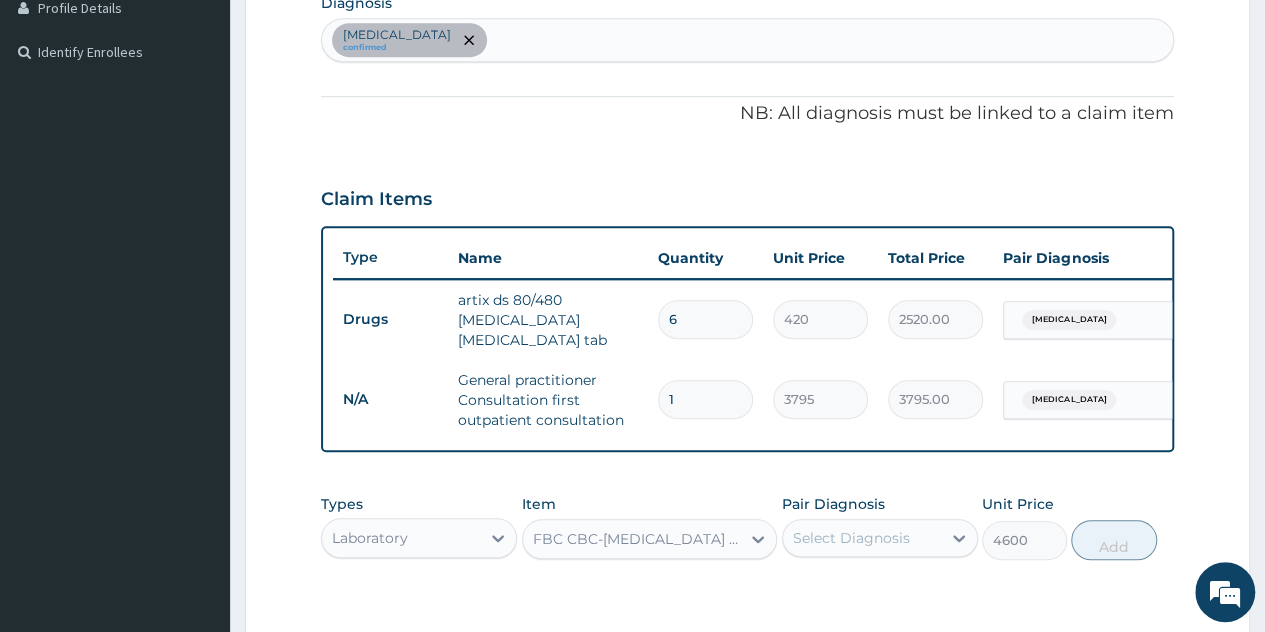 click on "[MEDICAL_DATA] confirmed" at bounding box center (747, 40) 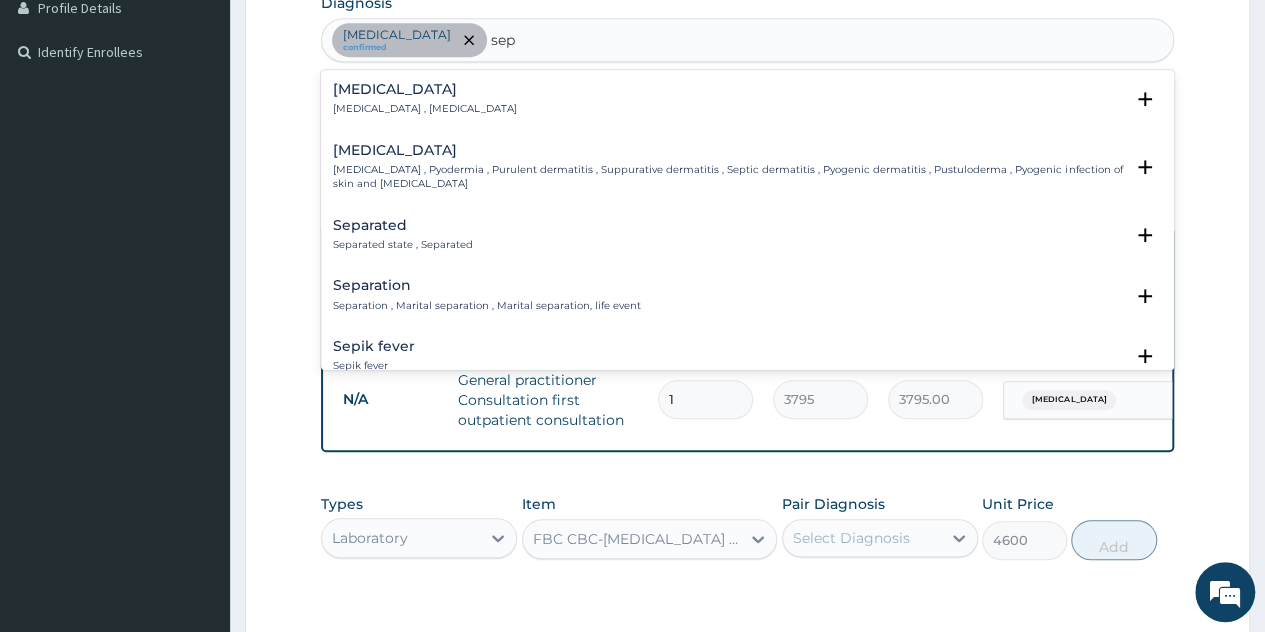 type on "seps" 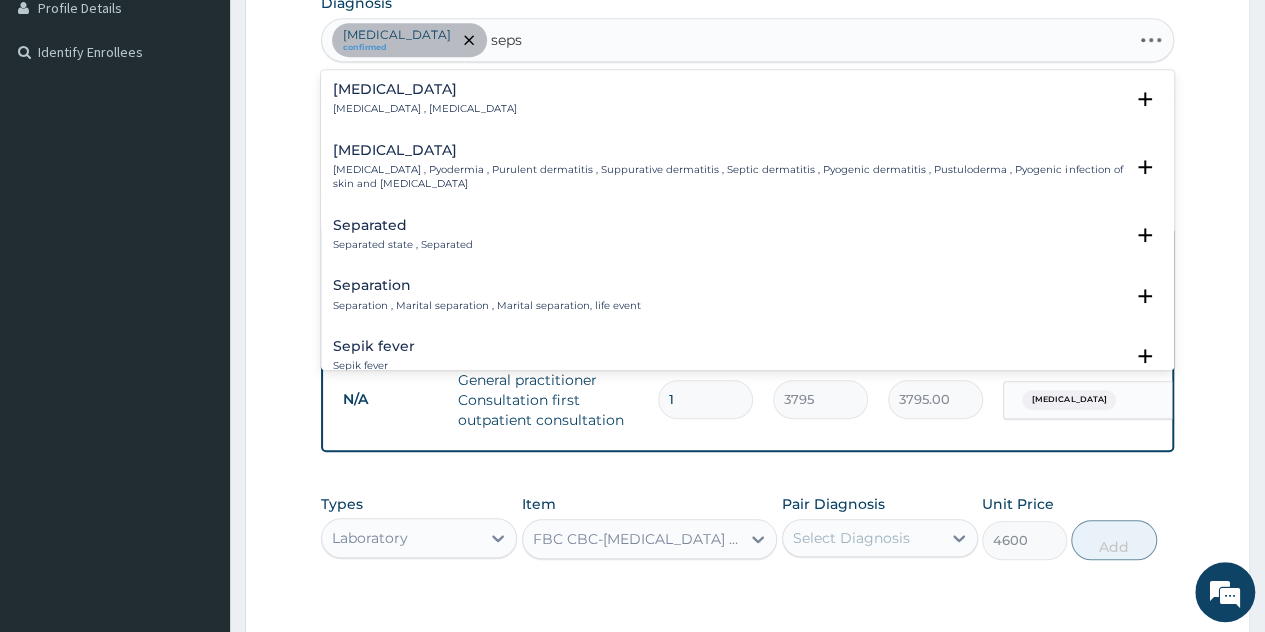 click on "[MEDICAL_DATA] , [MEDICAL_DATA]" at bounding box center [425, 109] 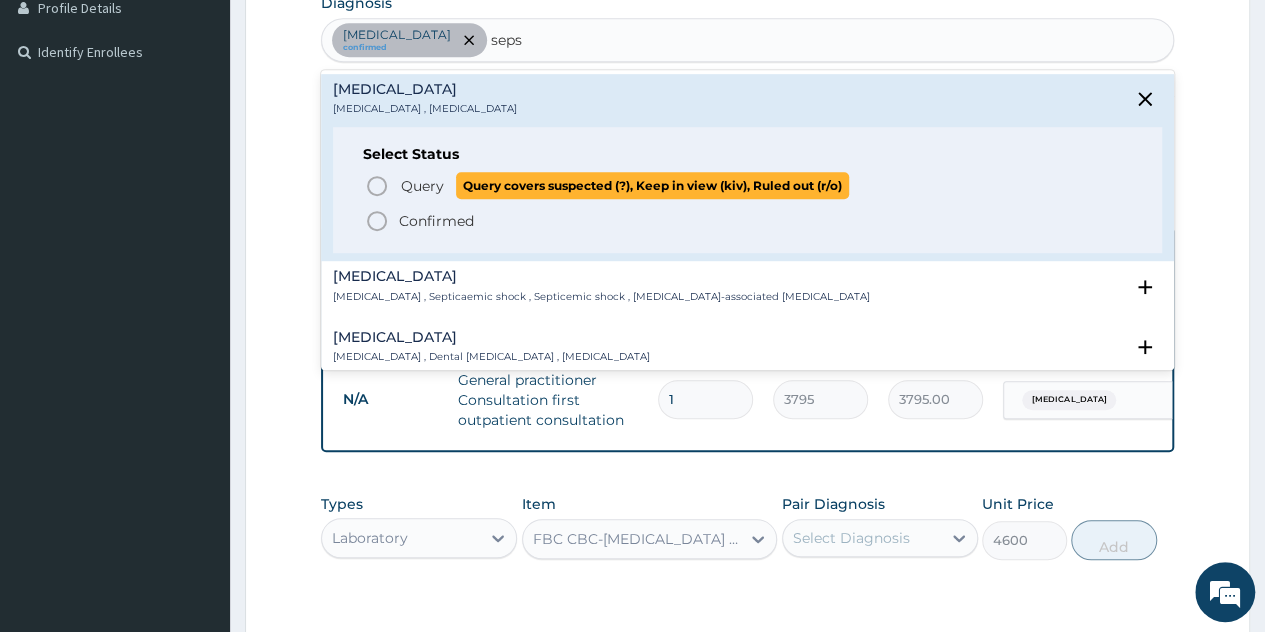 click on "Query" at bounding box center (422, 186) 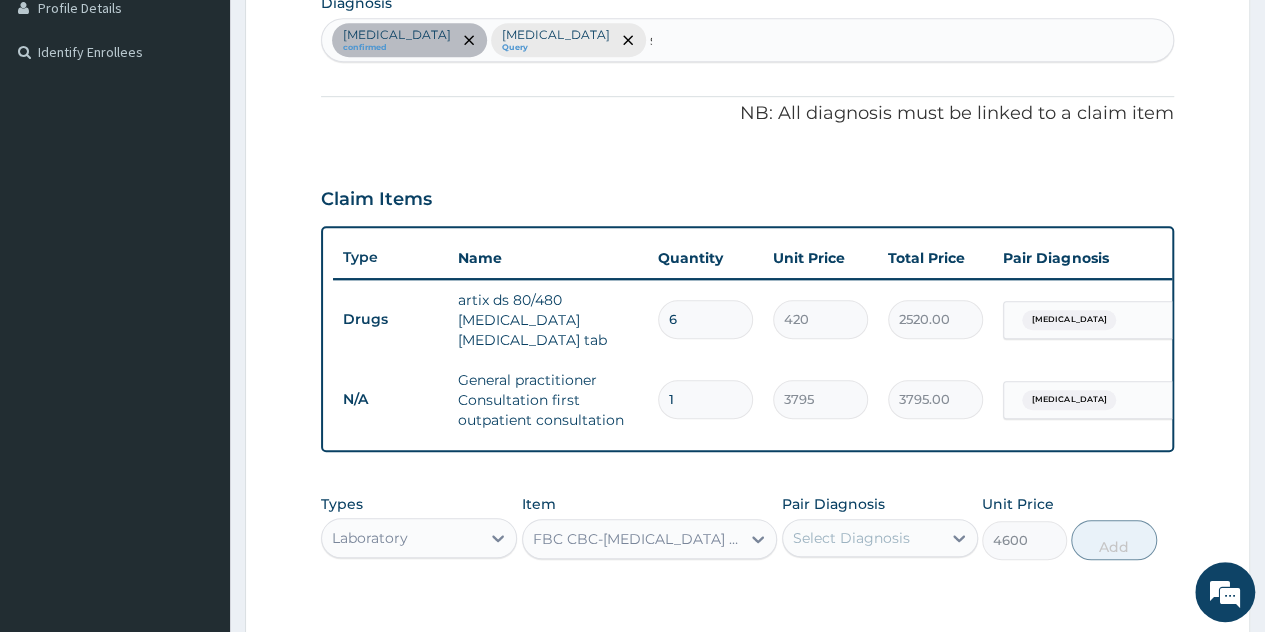 type 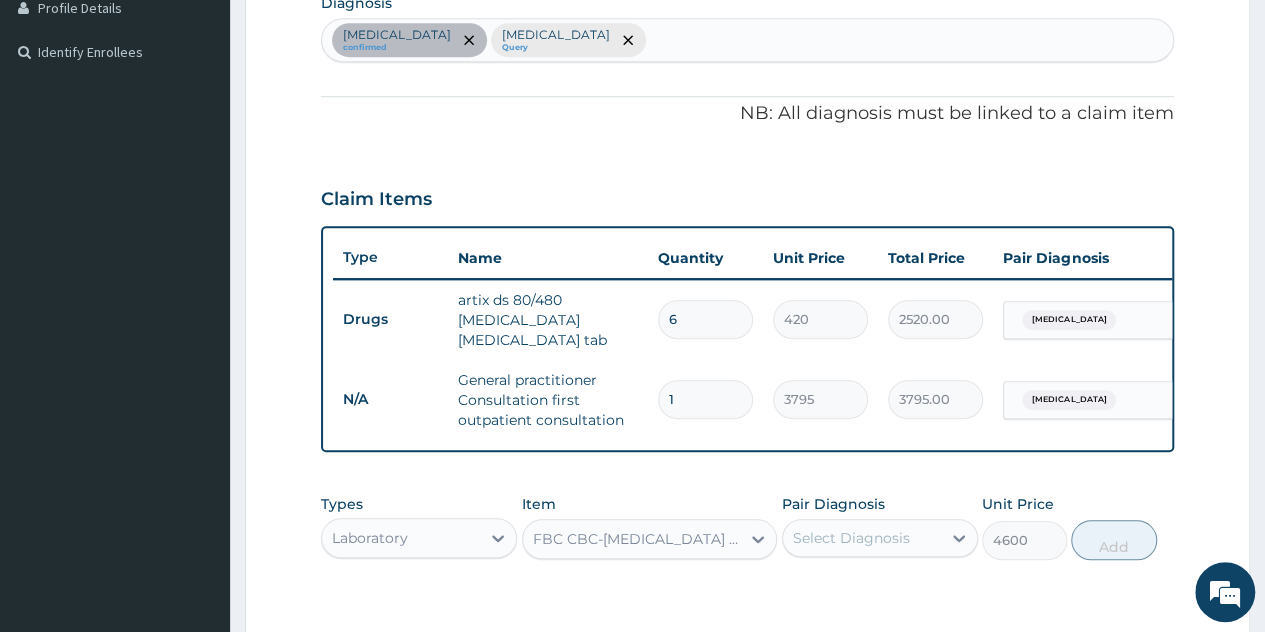 click on "Select Diagnosis" at bounding box center [851, 538] 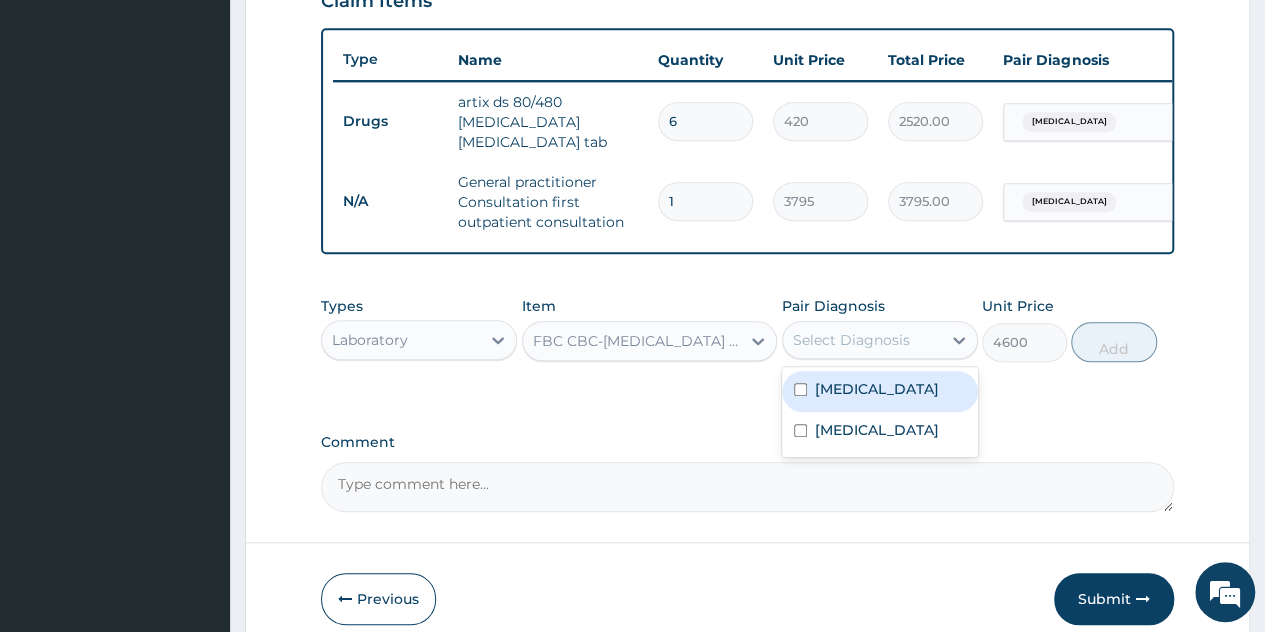 scroll, scrollTop: 718, scrollLeft: 0, axis: vertical 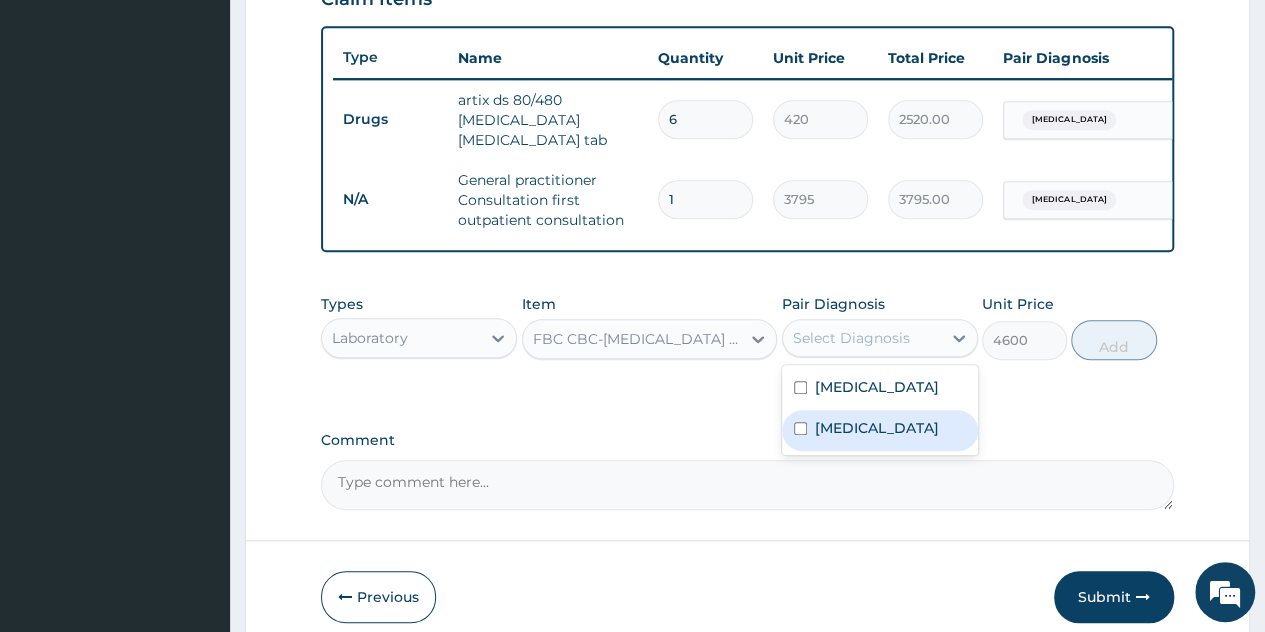 click on "[MEDICAL_DATA]" at bounding box center [880, 430] 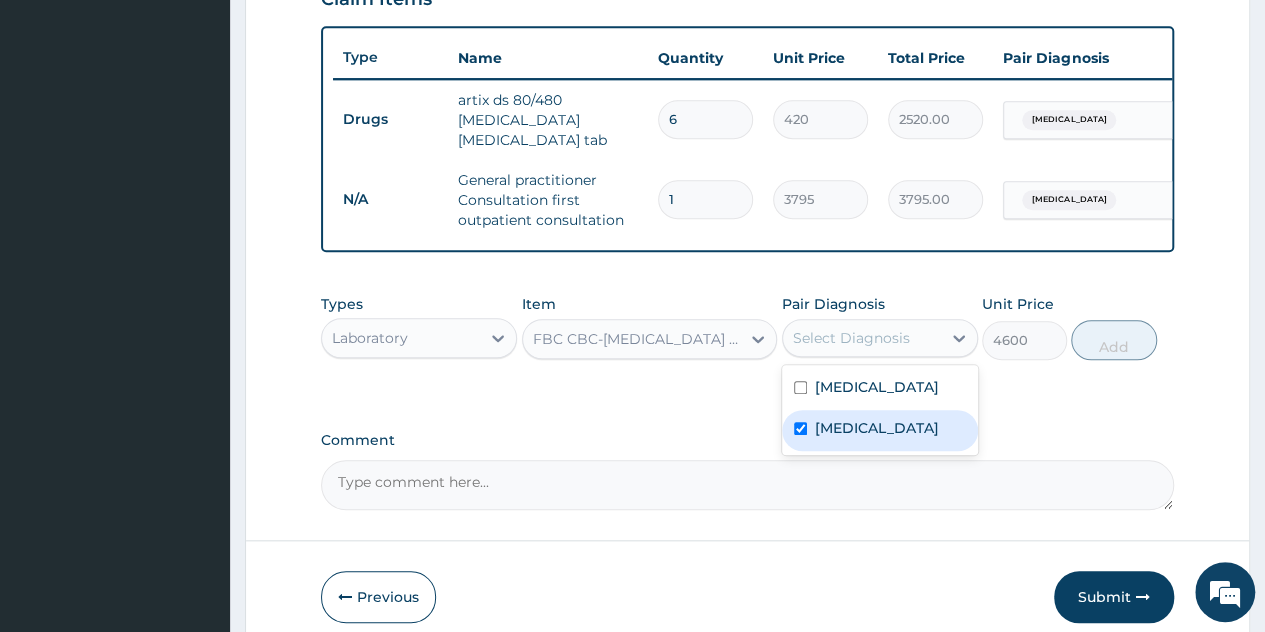 checkbox on "true" 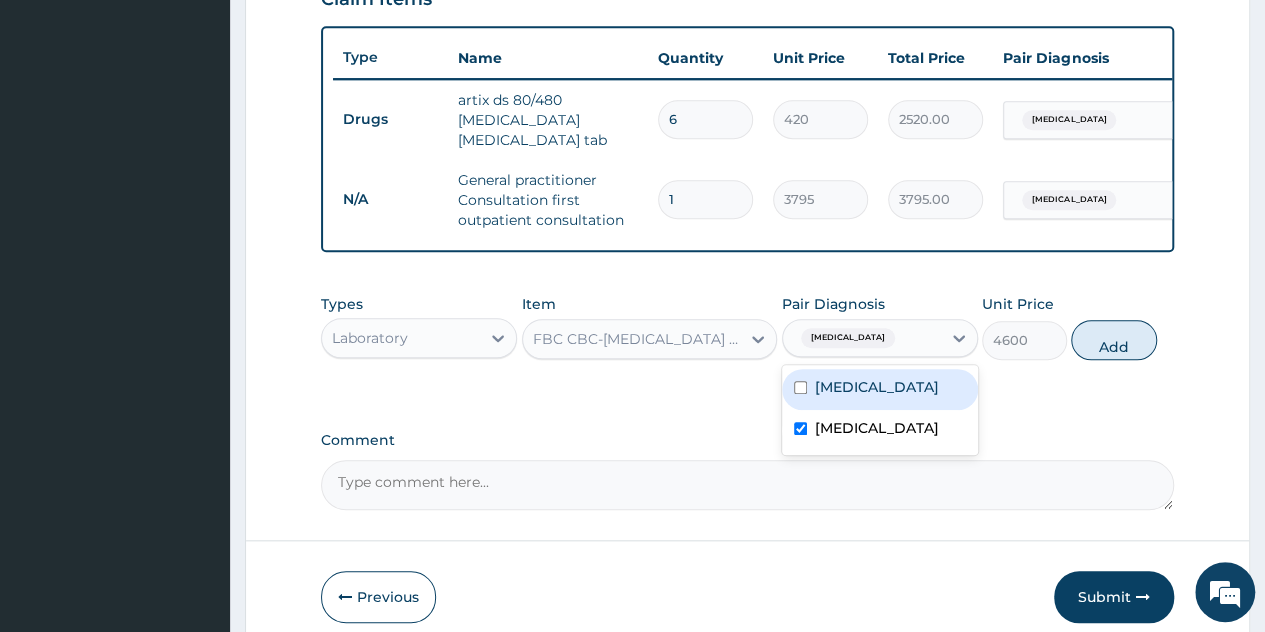 click on "Add" at bounding box center [1113, 340] 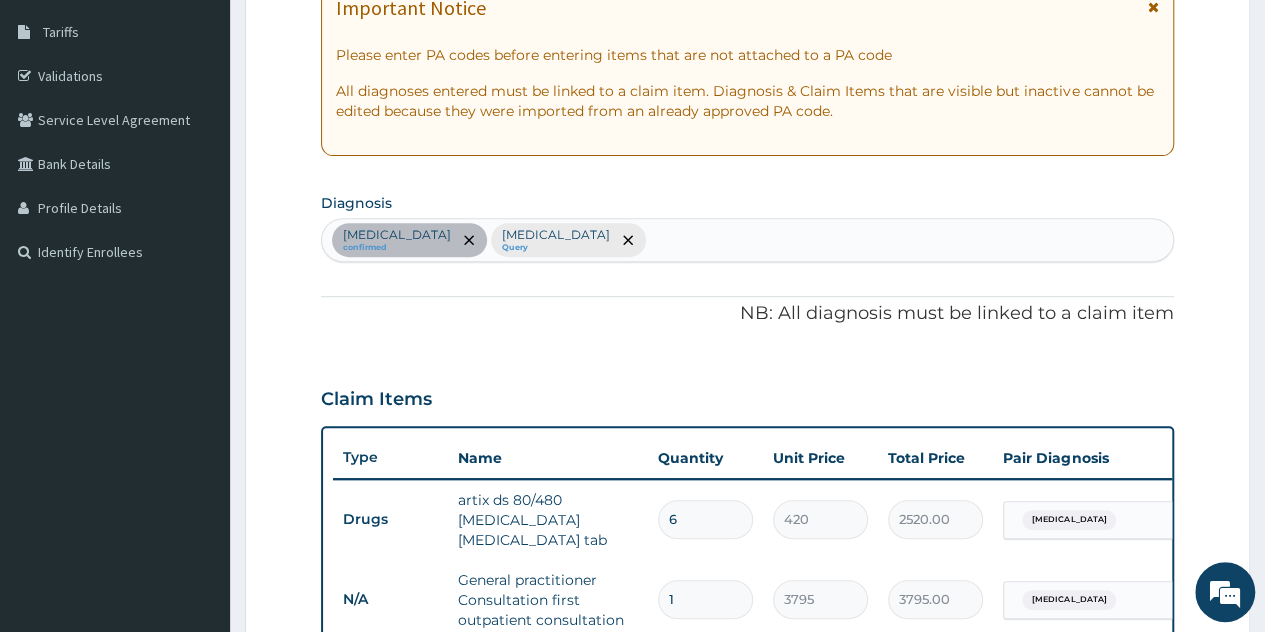 scroll, scrollTop: 318, scrollLeft: 0, axis: vertical 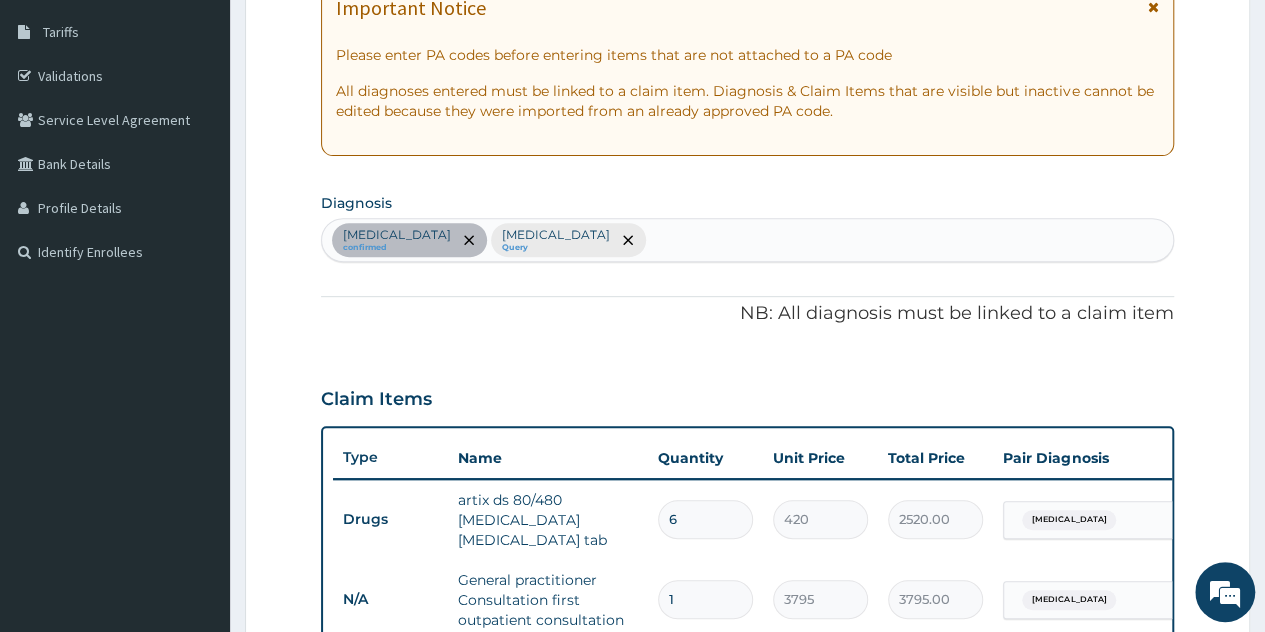 click on "Malaria confirmed Sepsis Query" at bounding box center [747, 240] 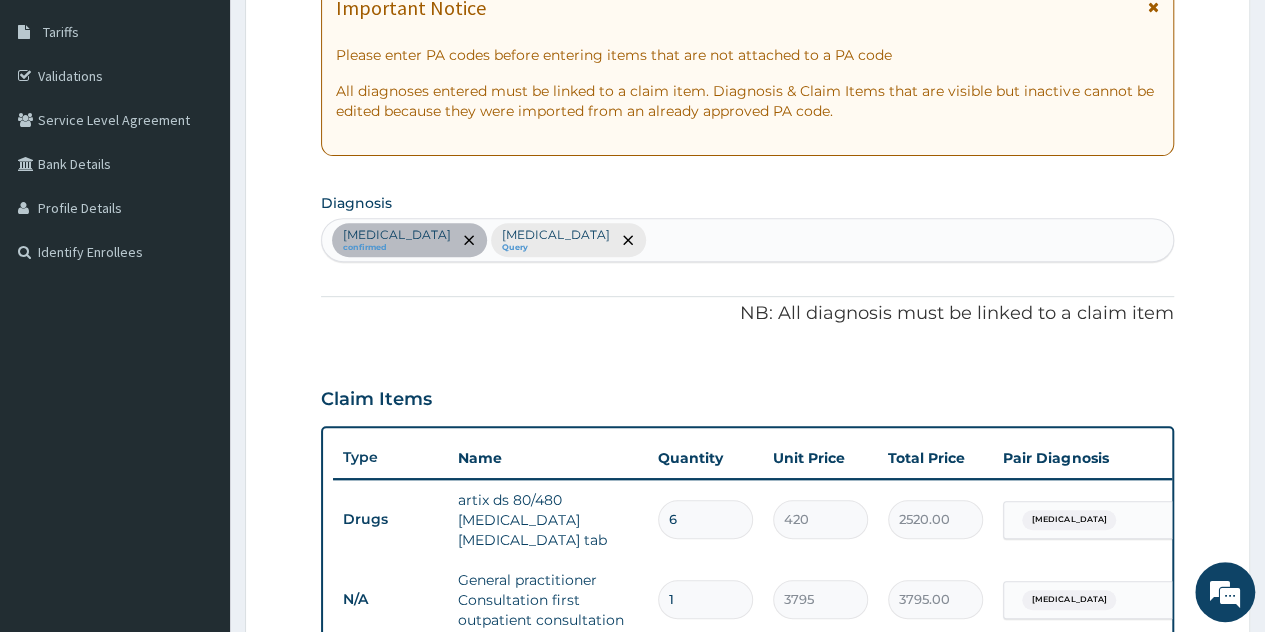 scroll, scrollTop: 618, scrollLeft: 0, axis: vertical 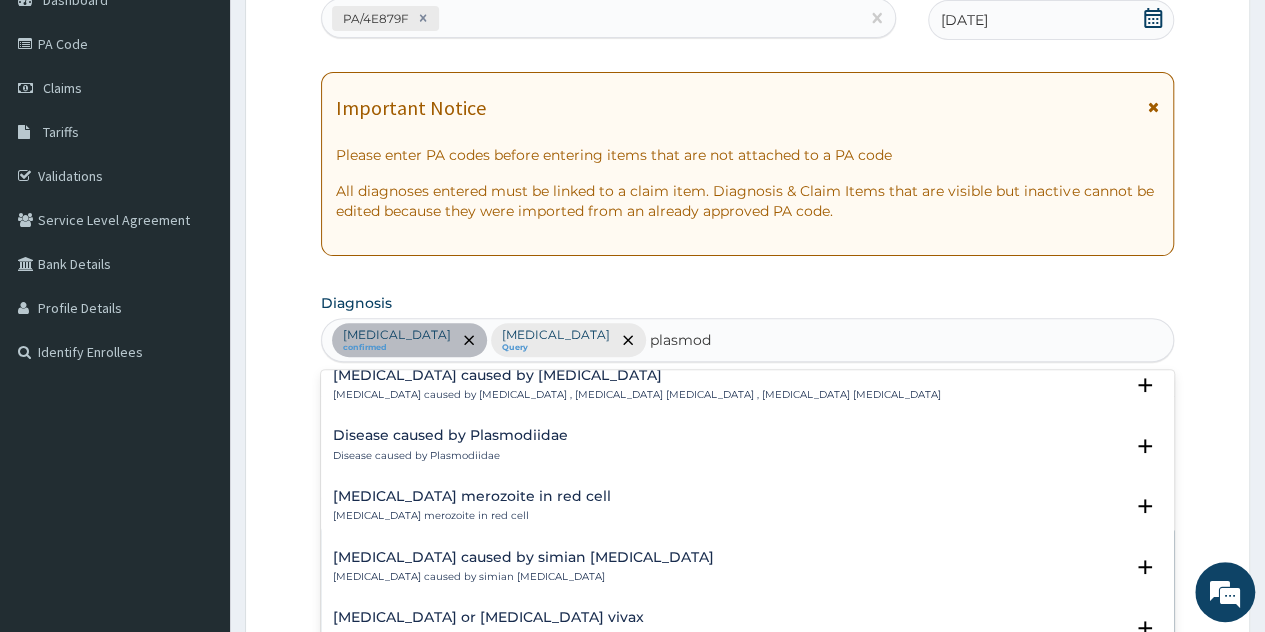 type on "plasmod" 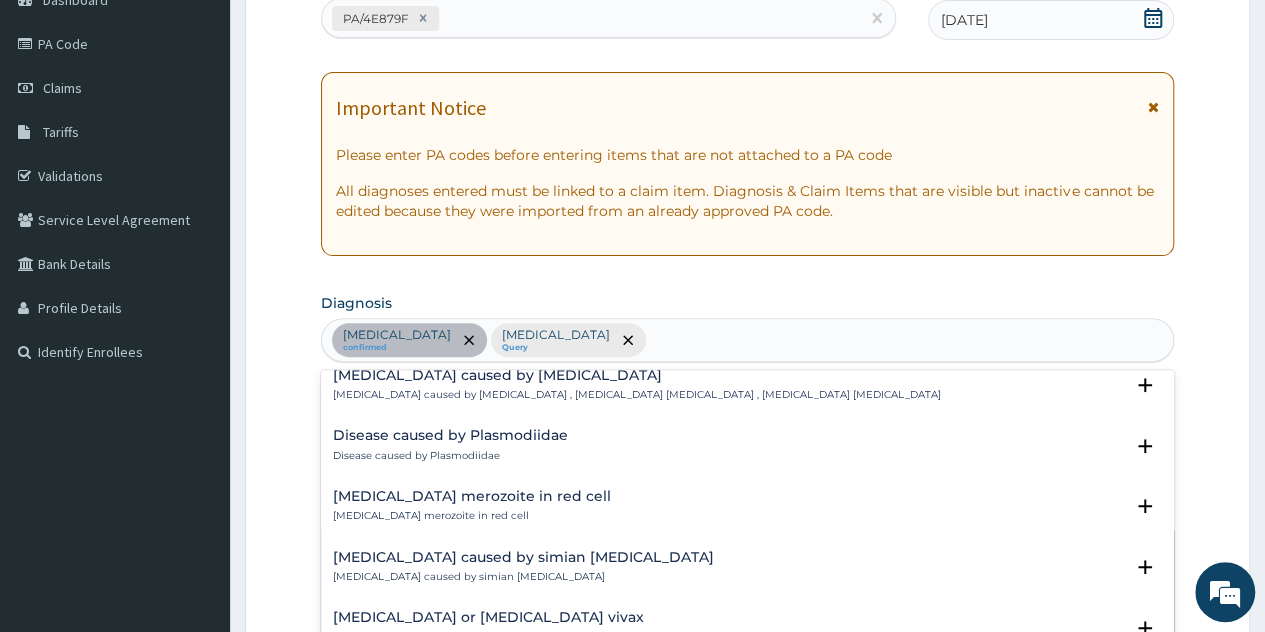 click on "PA Code / Prescription Code PA/4E879F Encounter Date 20-02-2025 Important Notice Please enter PA codes before entering items that are not attached to a PA code   All diagnoses entered must be linked to a claim item. Diagnosis & Claim Items that are visible but inactive cannot be edited because they were imported from an already approved PA code. Diagnosis option Sepsis, selected. option Myelitis caused by Plasmodium focused, 6 of 20. 19 results available for search term plasmod. Use Up and Down to choose options, press Enter to select the currently focused option, press Escape to exit the menu, press Tab to select the option and exit the menu. Malaria confirmed Sepsis Query plasmod Vivax malaria Vivax malaria , Benign tertian malaria , Malaria by Plasmodium vivax , BT - Benign tertian malaria , BTM - Benign tertian malaria , Vivax malaria - benign tertian Select Status Query Query covers suspected (?), Keep in view (kiv), Ruled out (r/o) Confirmed Ovale malaria Select Status Query Confirmed Quartan malaria 6" at bounding box center (747, 531) 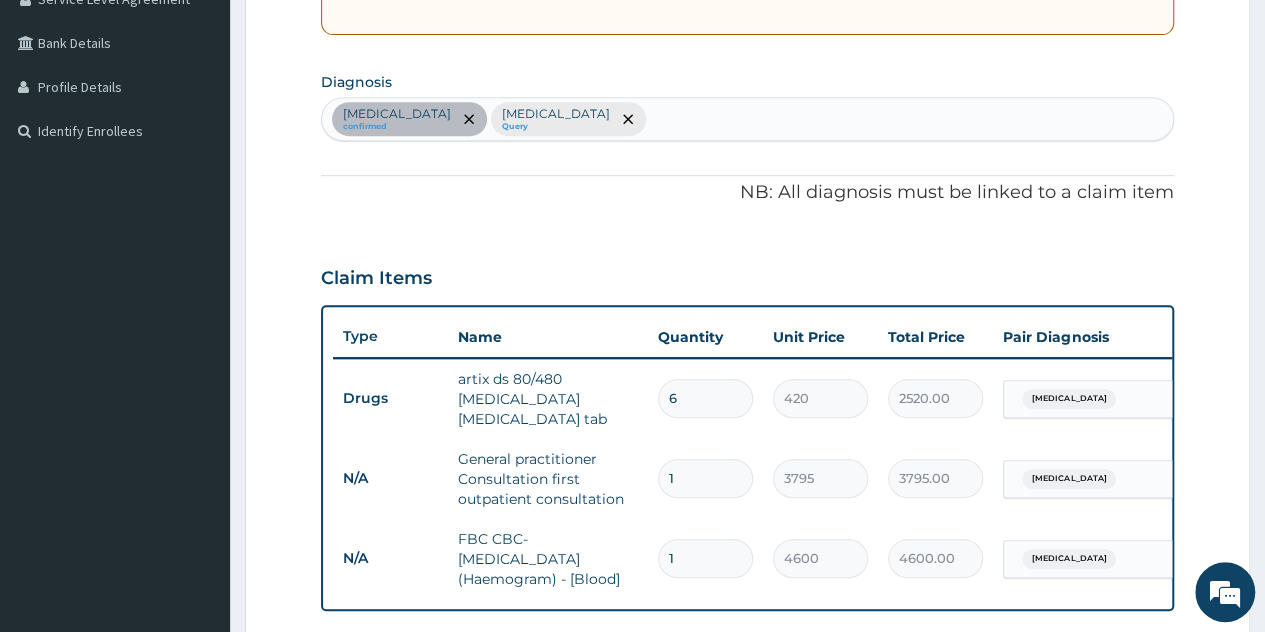 scroll, scrollTop: 618, scrollLeft: 0, axis: vertical 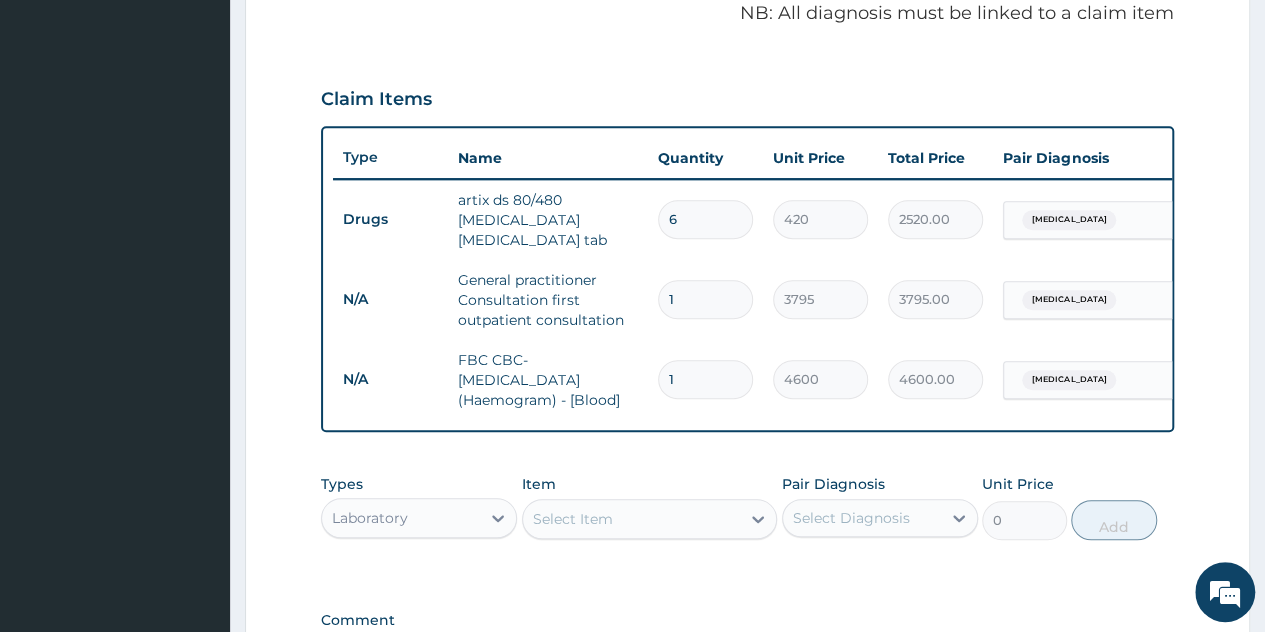 drag, startPoint x: 588, startPoint y: 535, endPoint x: 588, endPoint y: 519, distance: 16 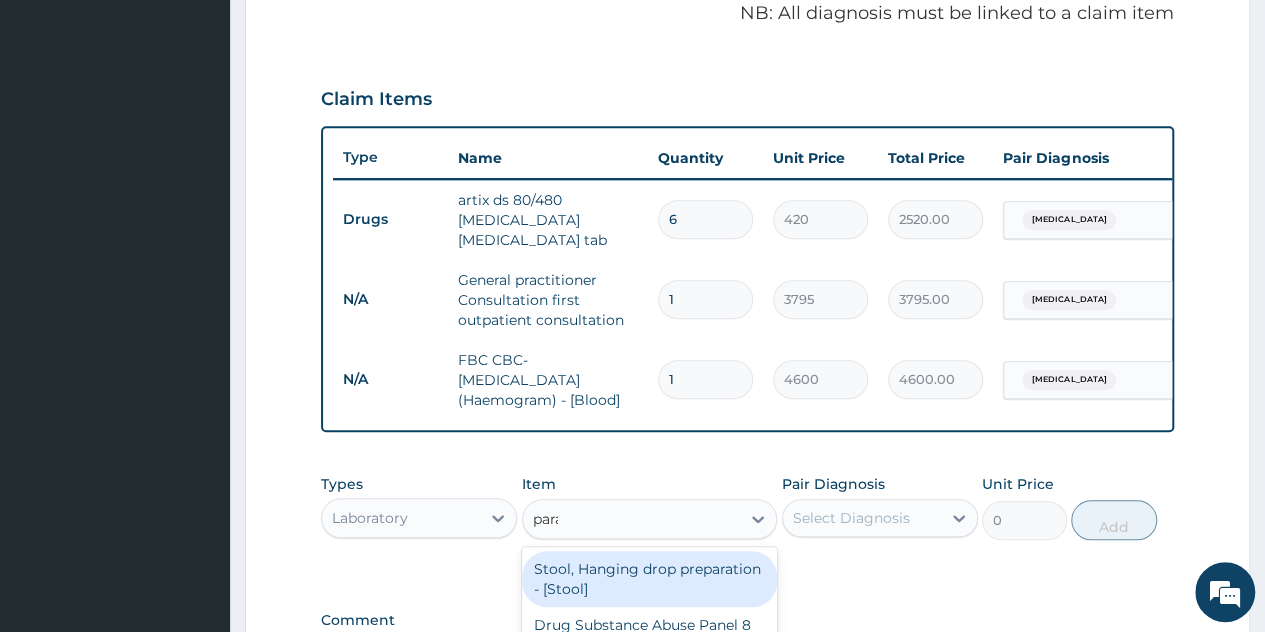 type on "paras" 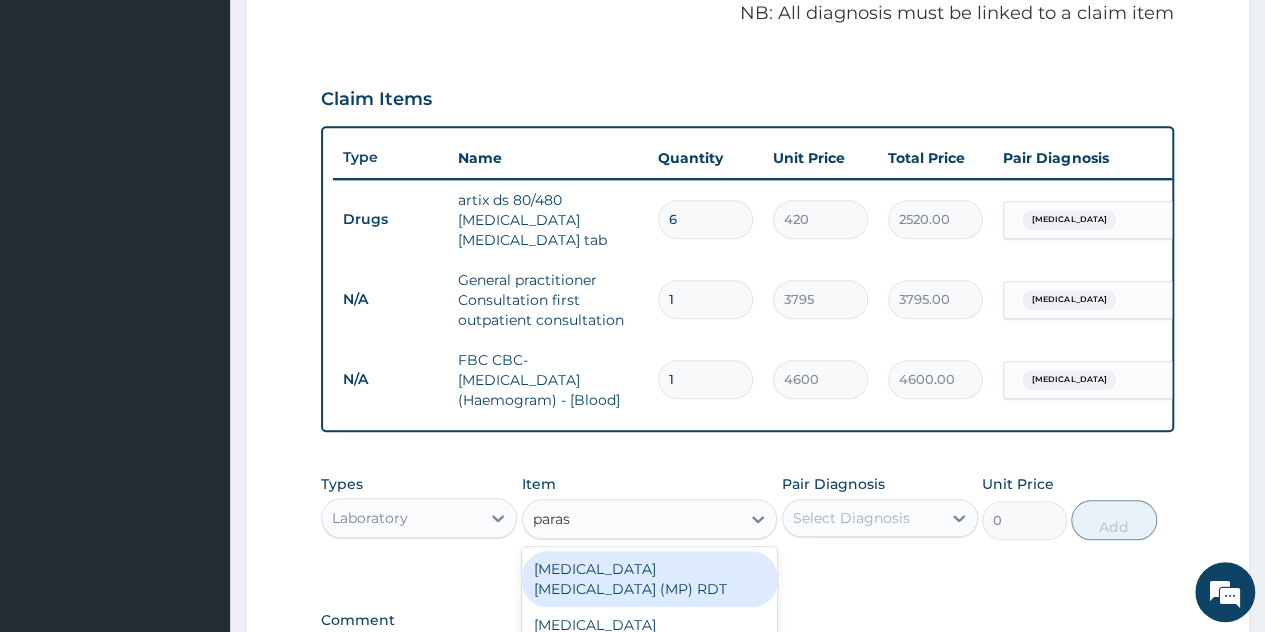 drag, startPoint x: 651, startPoint y: 579, endPoint x: 840, endPoint y: 511, distance: 200.86064 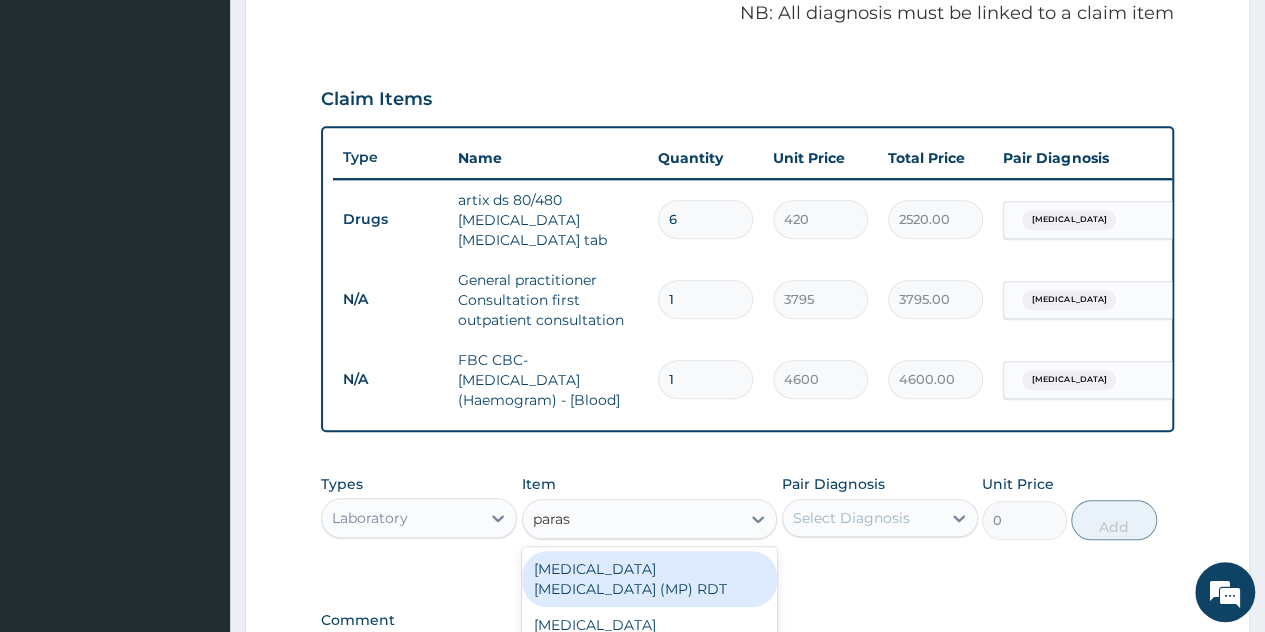 click on "MALARIA PARASITE (MP) RDT" at bounding box center [650, 579] 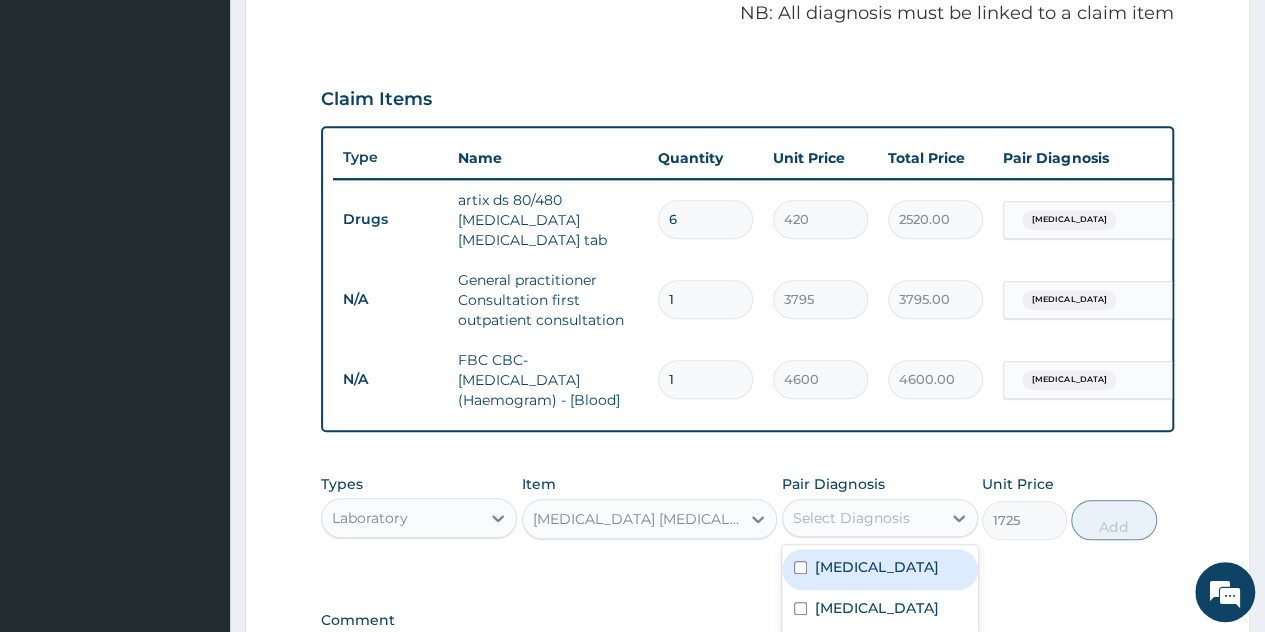 click on "Select Diagnosis" at bounding box center (851, 518) 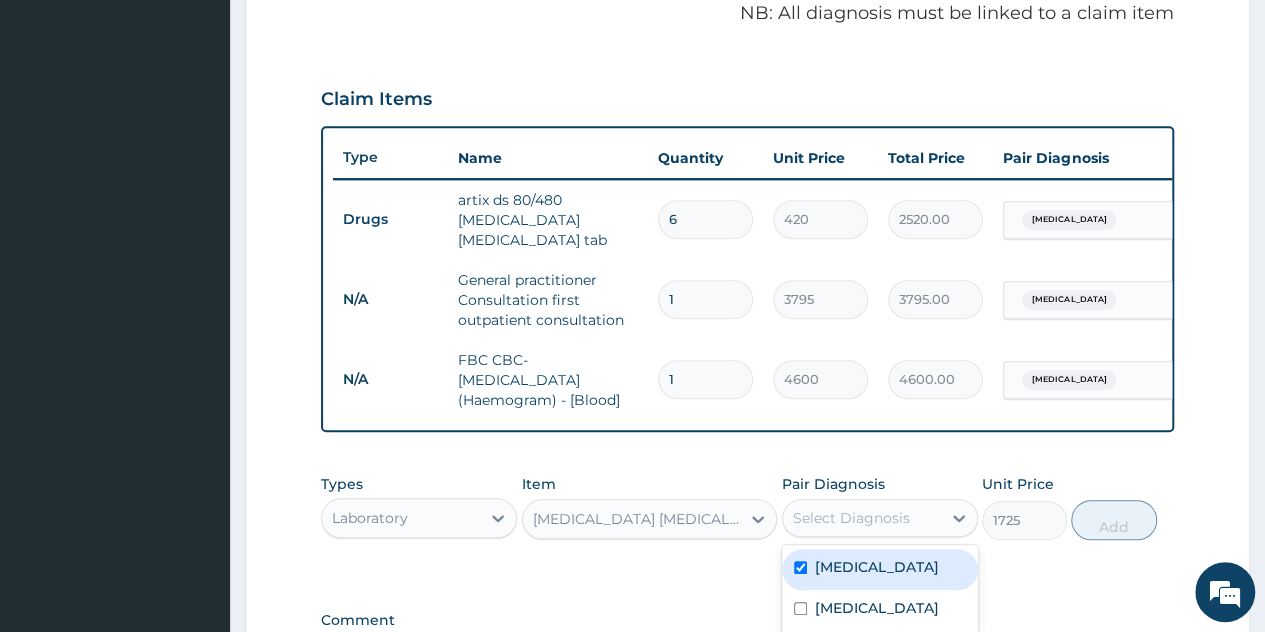 checkbox on "true" 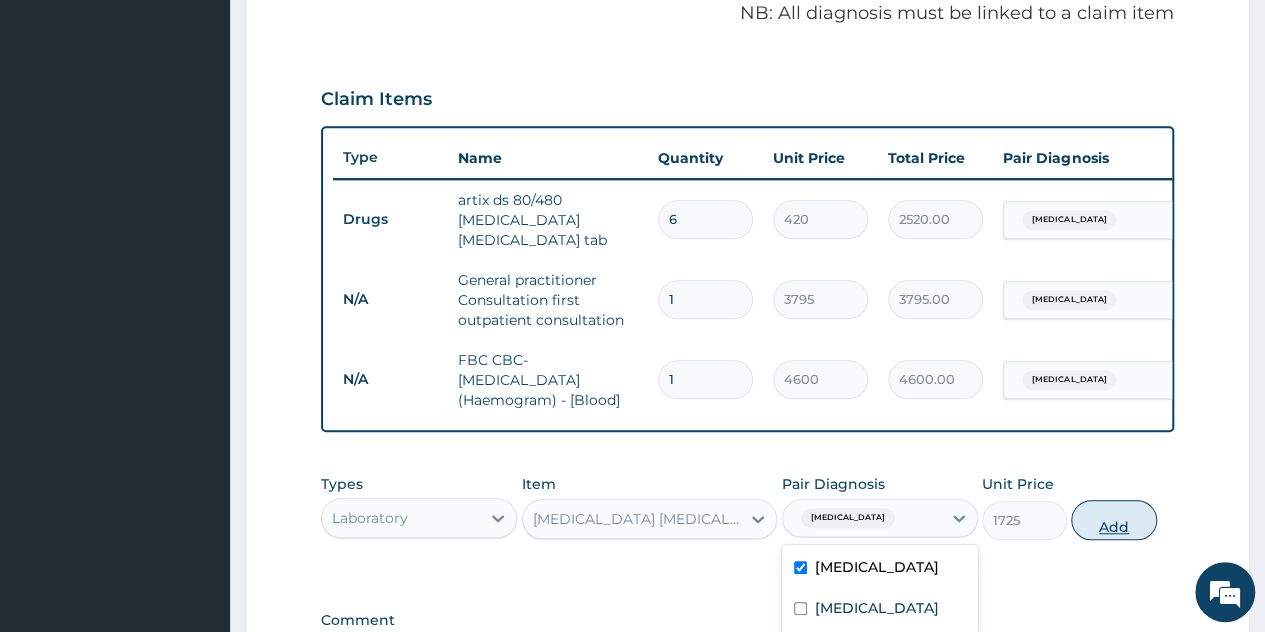 click on "Add" at bounding box center [1113, 520] 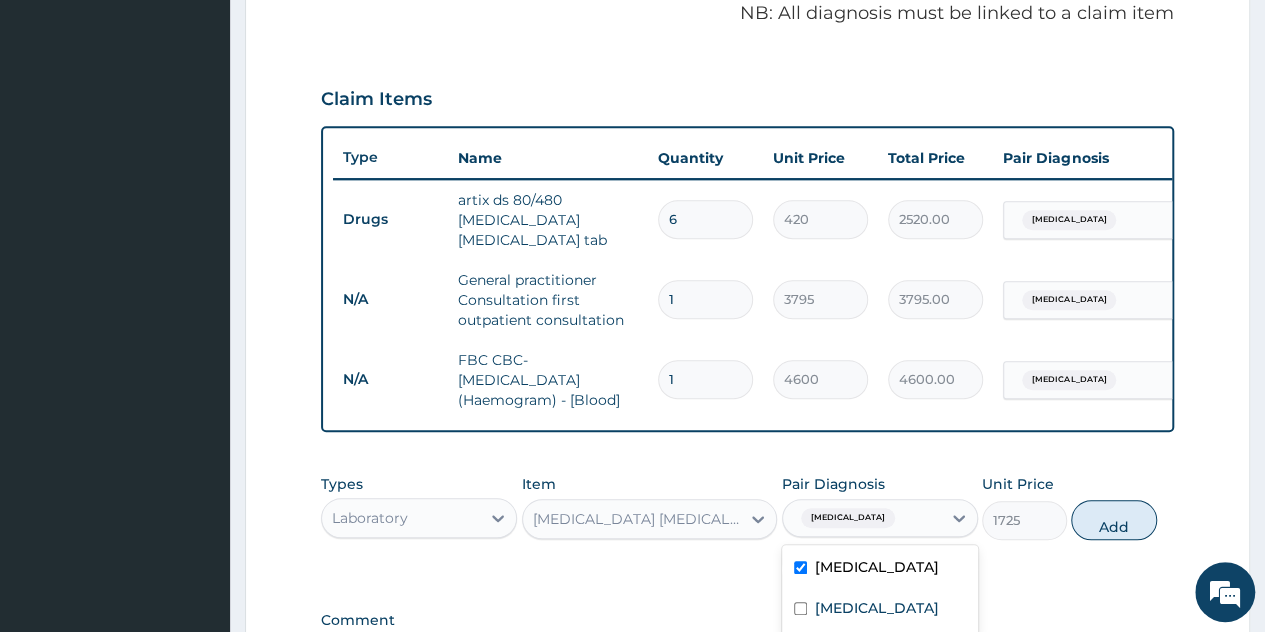 type on "0" 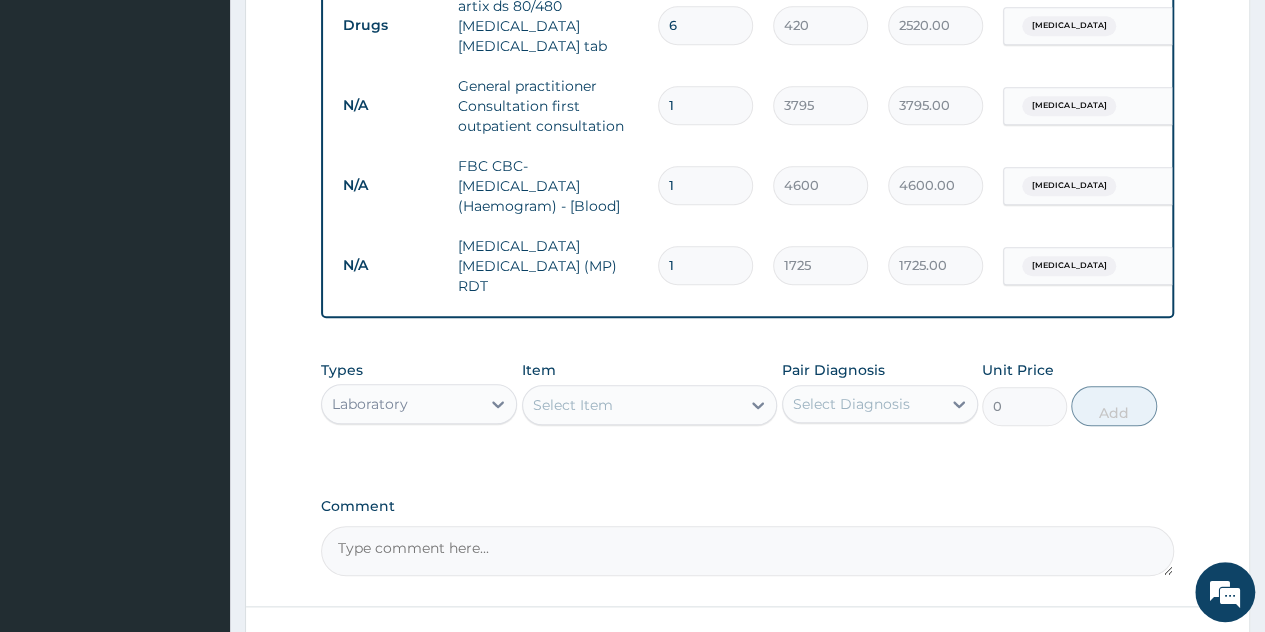 scroll, scrollTop: 818, scrollLeft: 0, axis: vertical 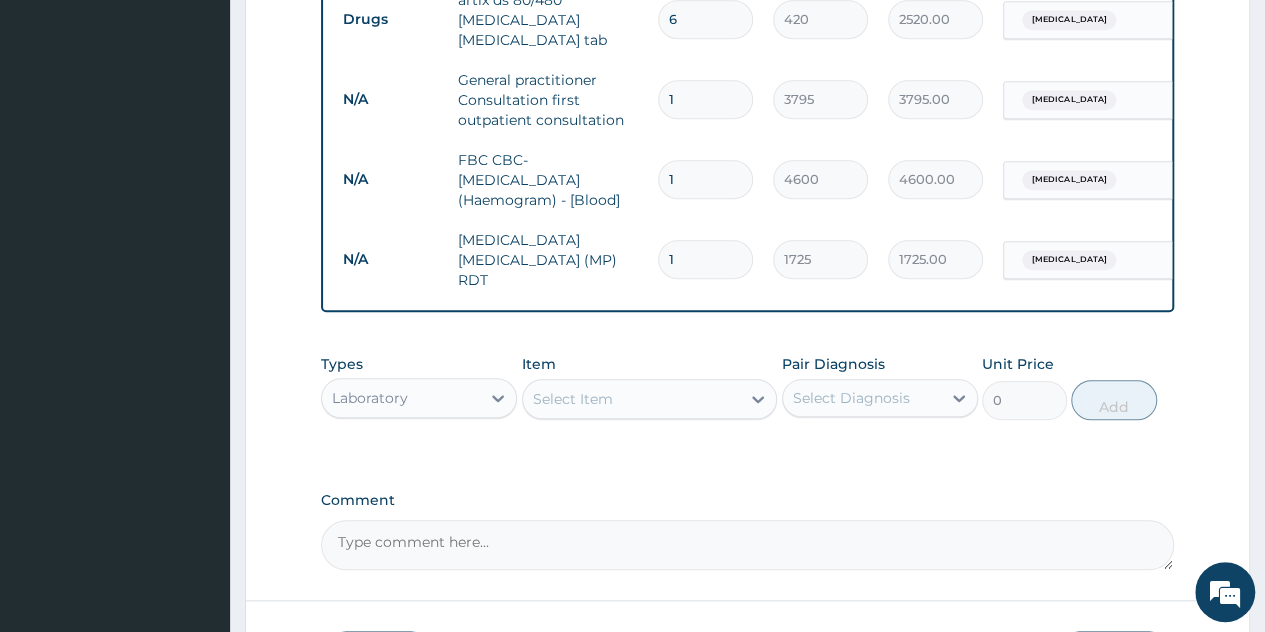 click on "Select Item" at bounding box center [632, 399] 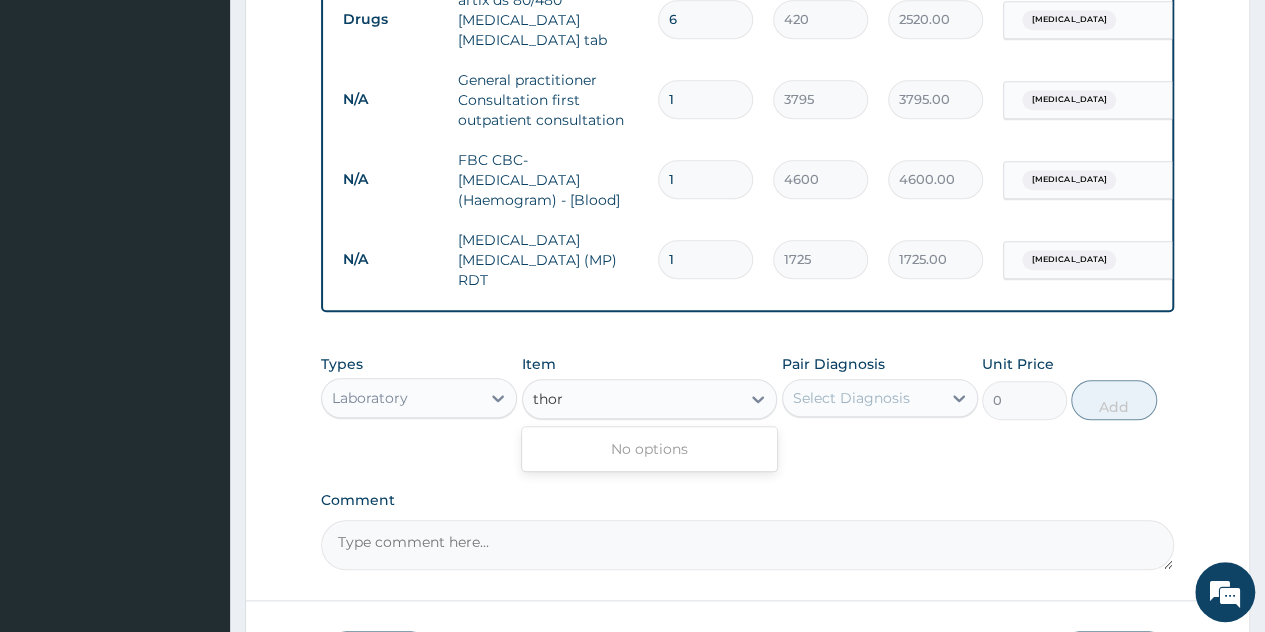 type on "thor" 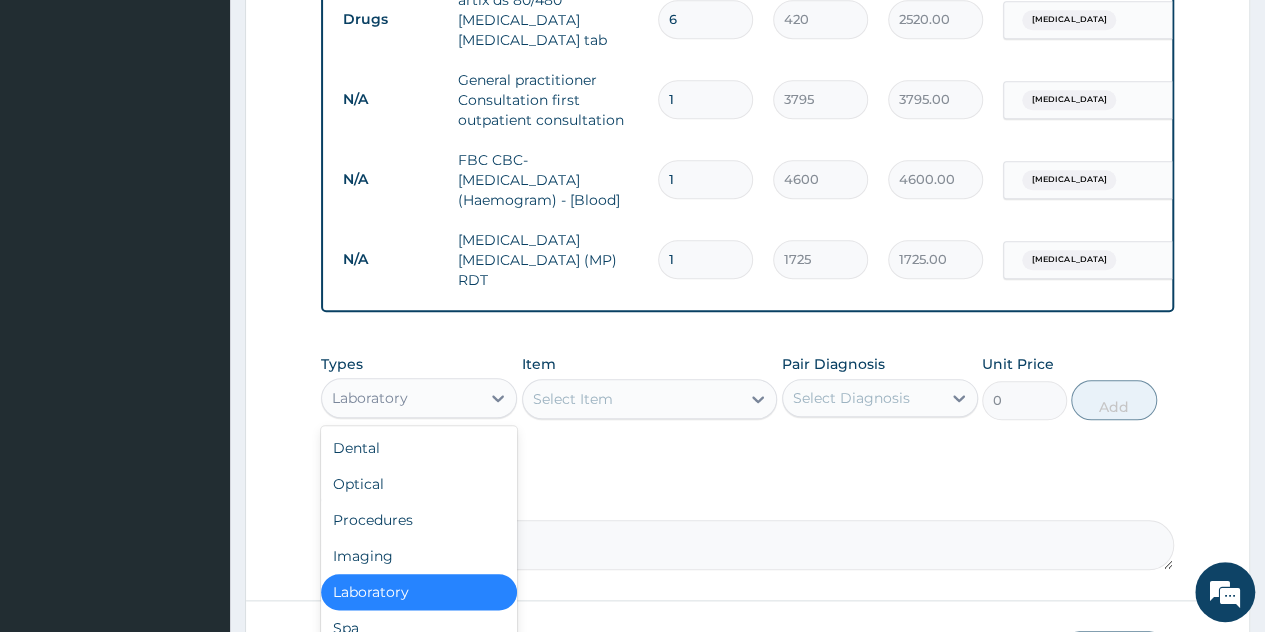 click on "Laboratory" at bounding box center (370, 398) 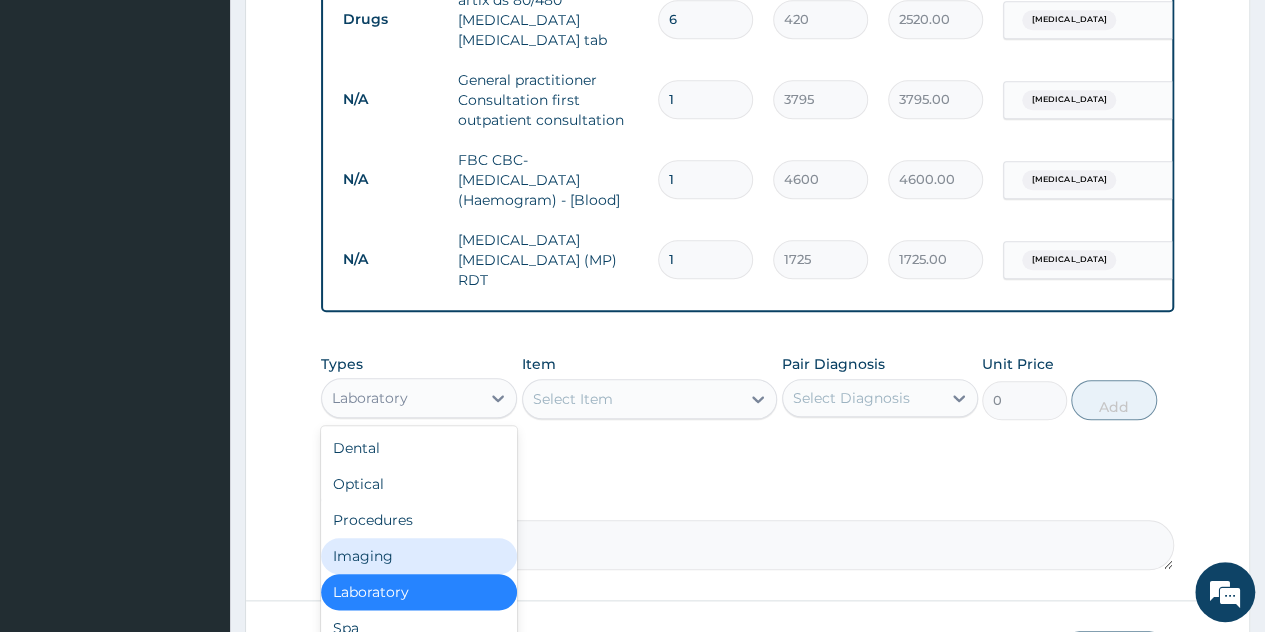 click on "Imaging" at bounding box center (419, 556) 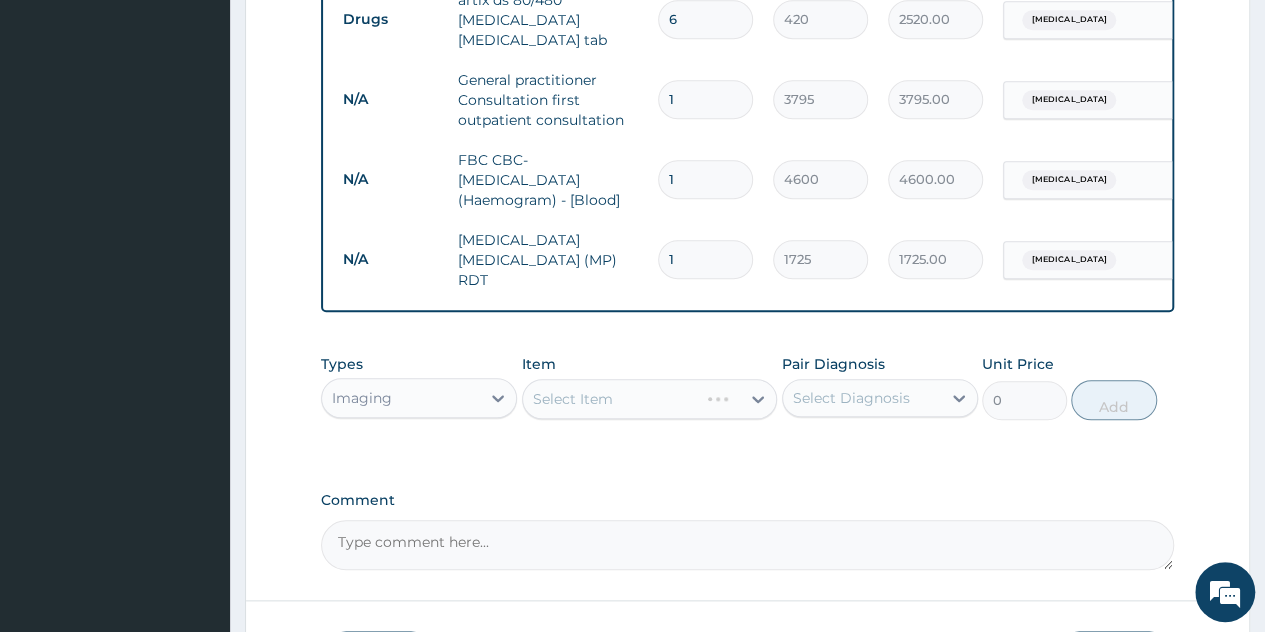 click on "Types Imaging Item Select Item Pair Diagnosis Select Diagnosis Unit Price 0 Add" at bounding box center (747, 402) 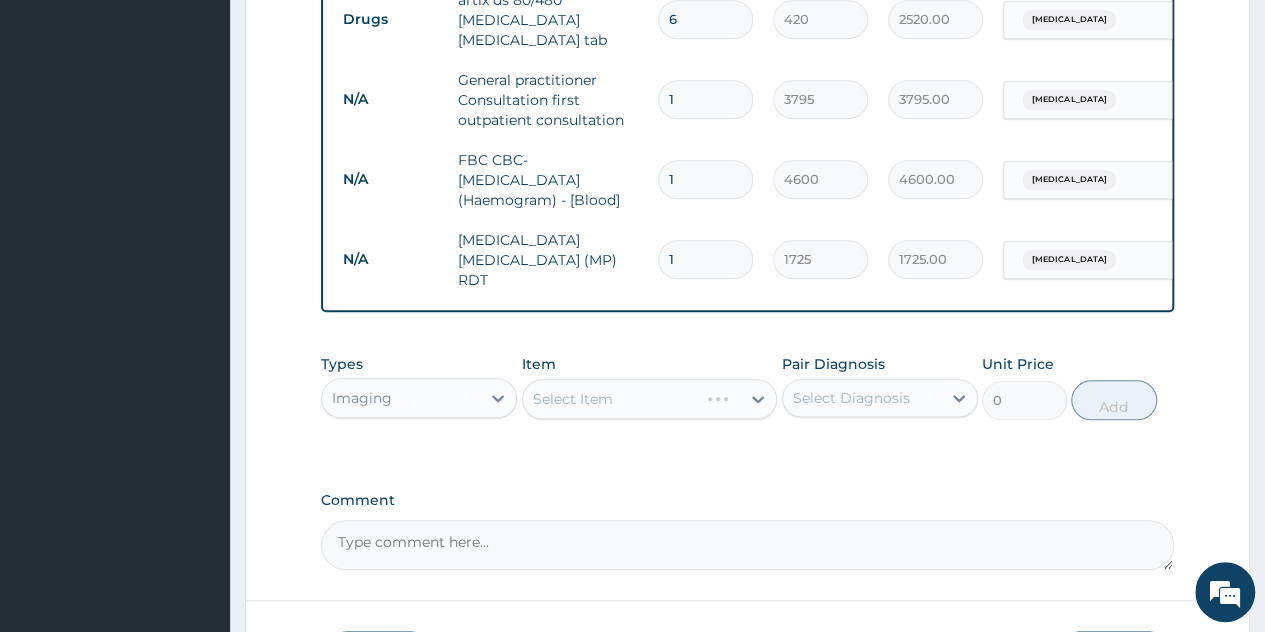 click on "Select Item" at bounding box center [650, 399] 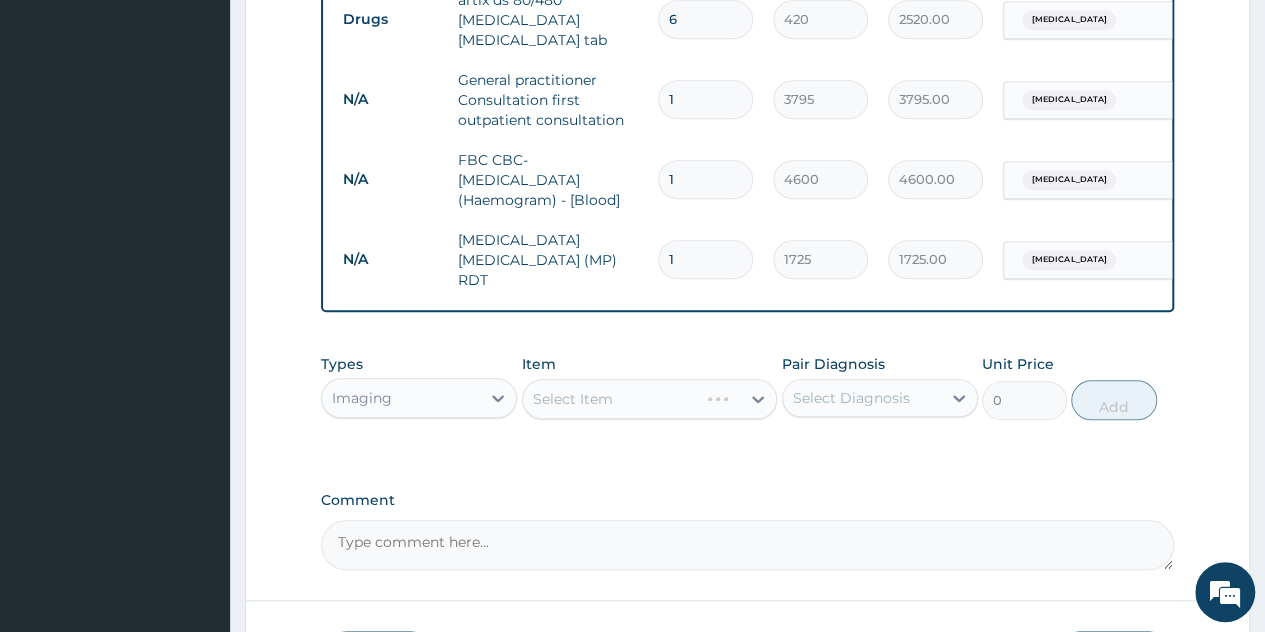 click on "Select Item" at bounding box center [573, 399] 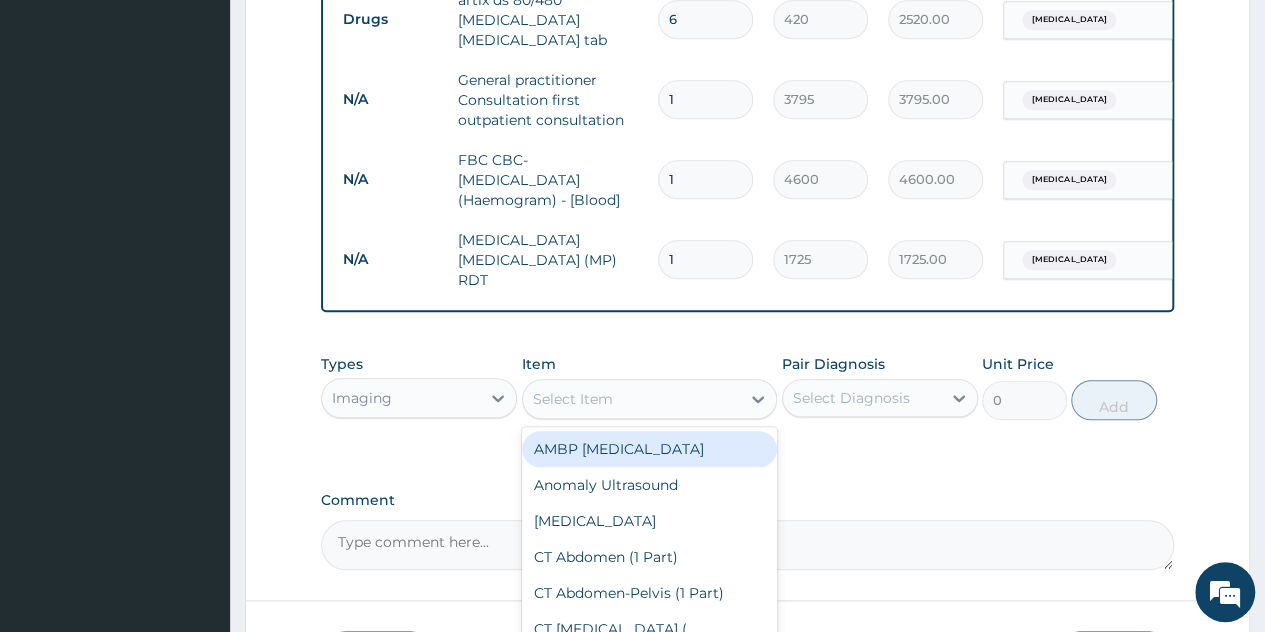 click on "Select Item" at bounding box center (573, 399) 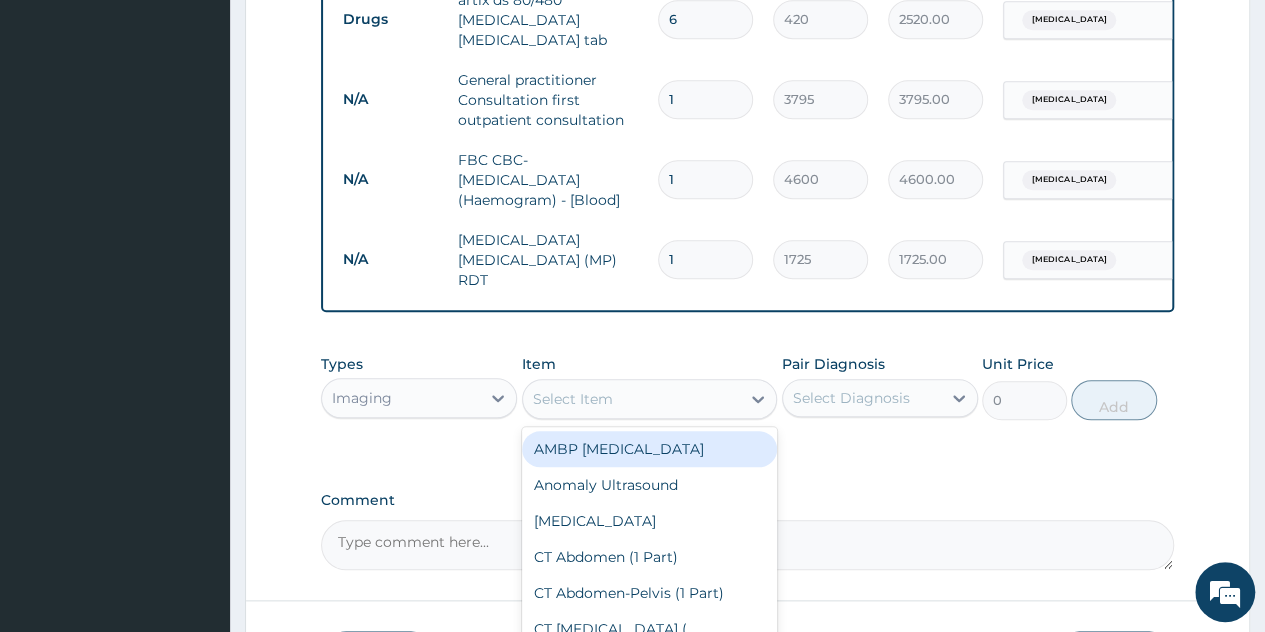 click on "Select Item" at bounding box center (573, 399) 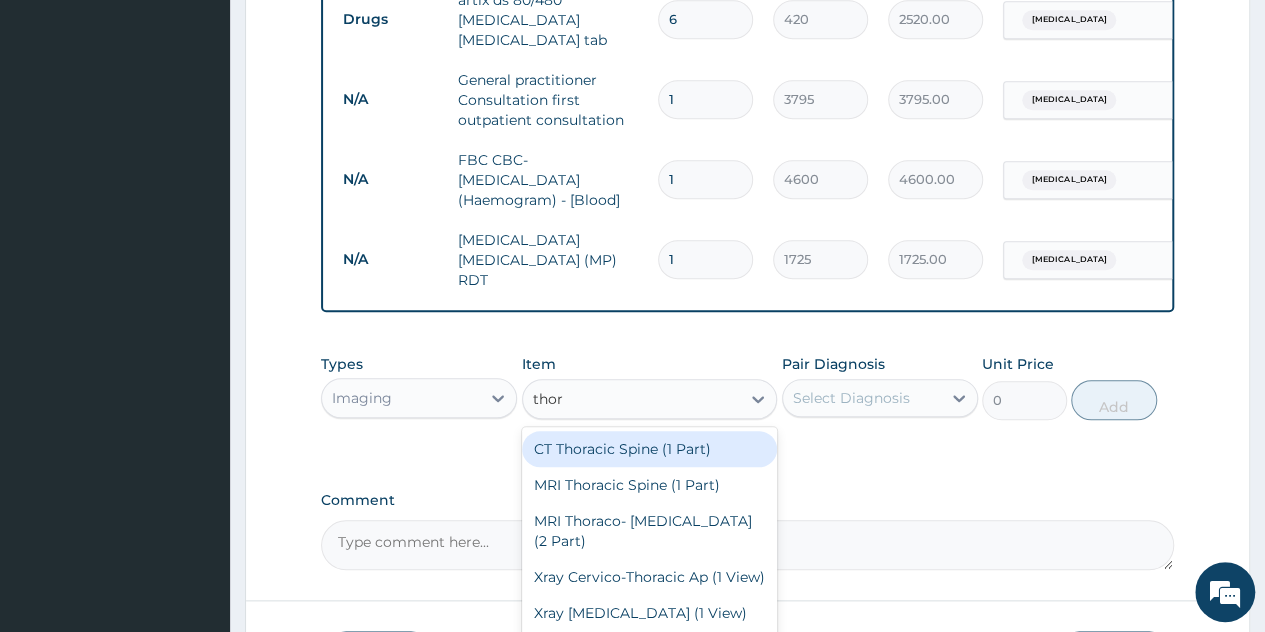 type on "thora" 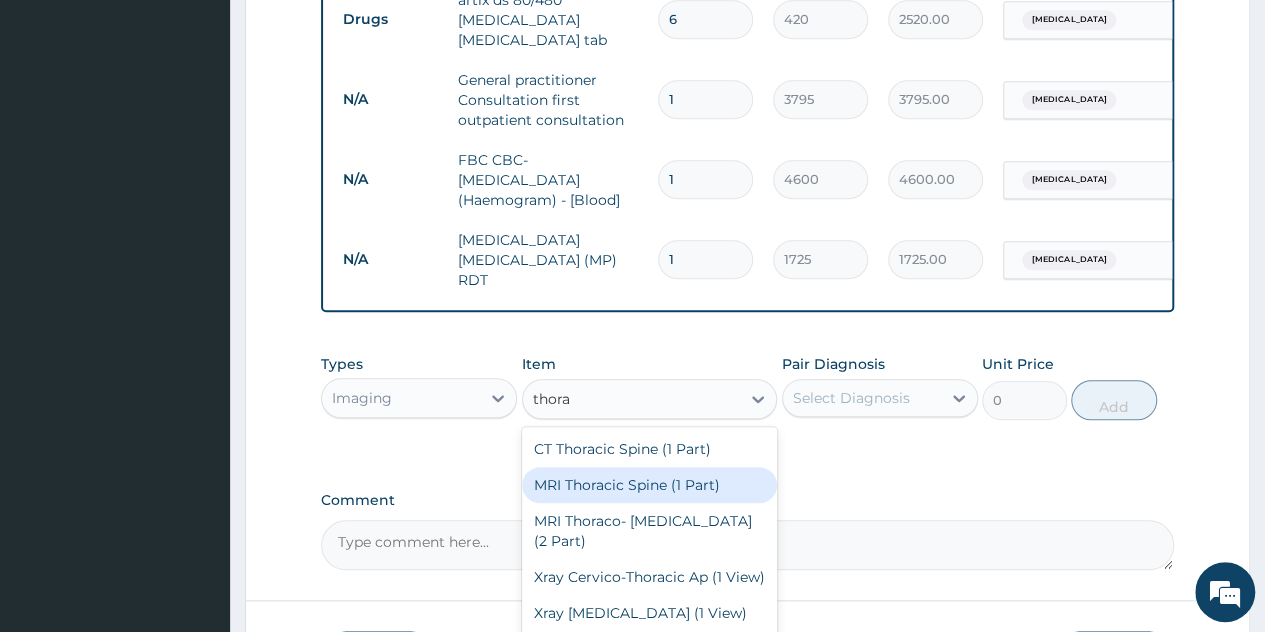 scroll, scrollTop: 20, scrollLeft: 0, axis: vertical 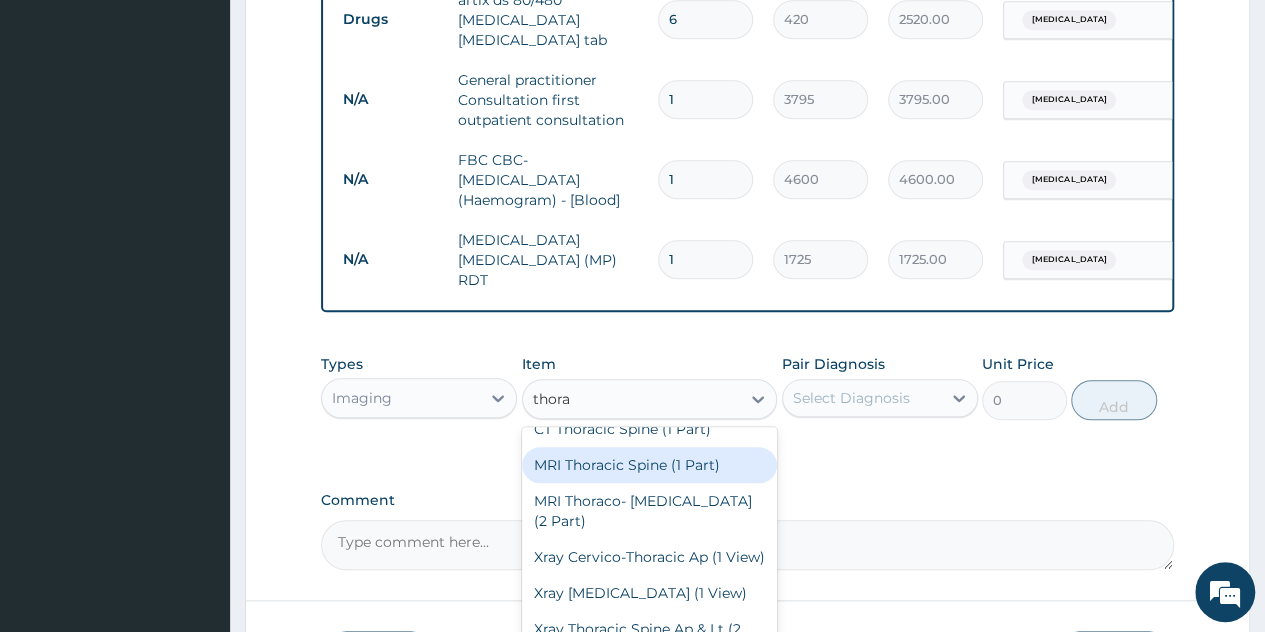 click on "MRI Thoracic Spine (1 Part)" at bounding box center (650, 465) 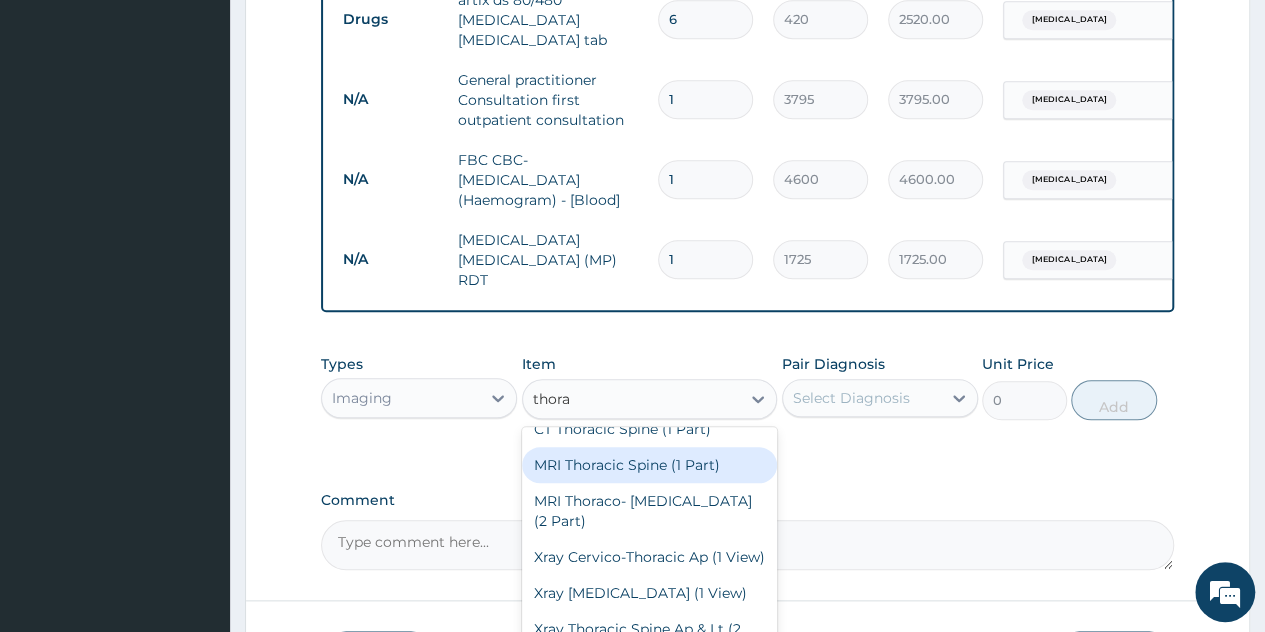 type 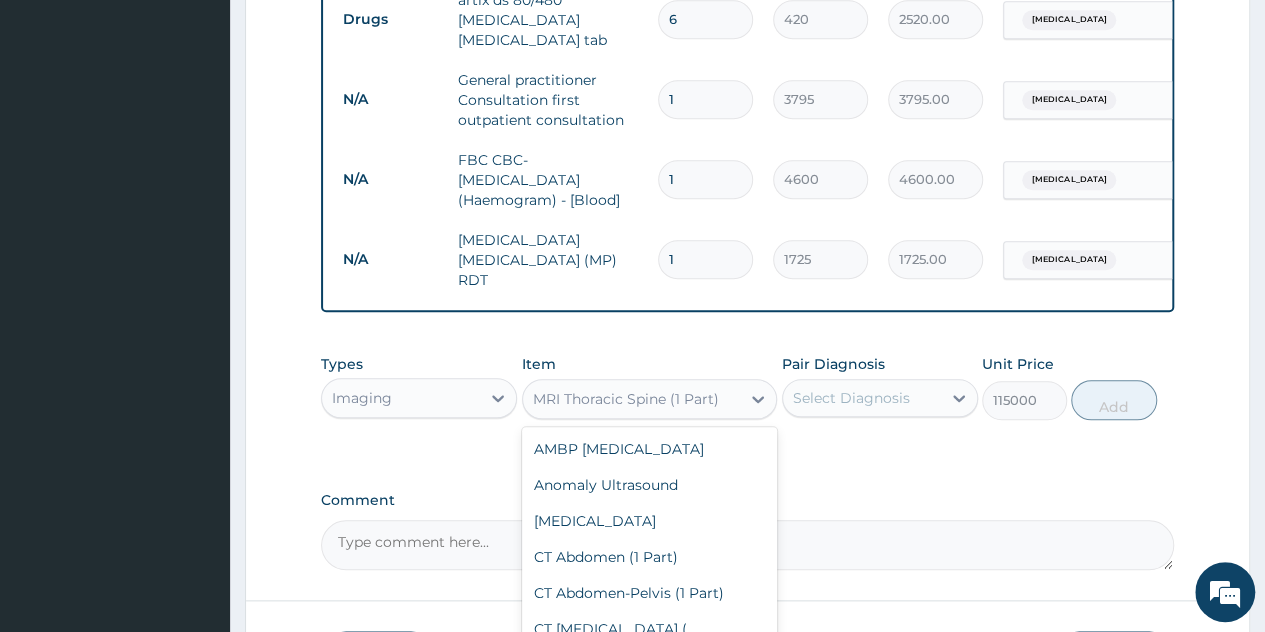 click on "MRI Thoracic Spine (1 Part)" at bounding box center (626, 399) 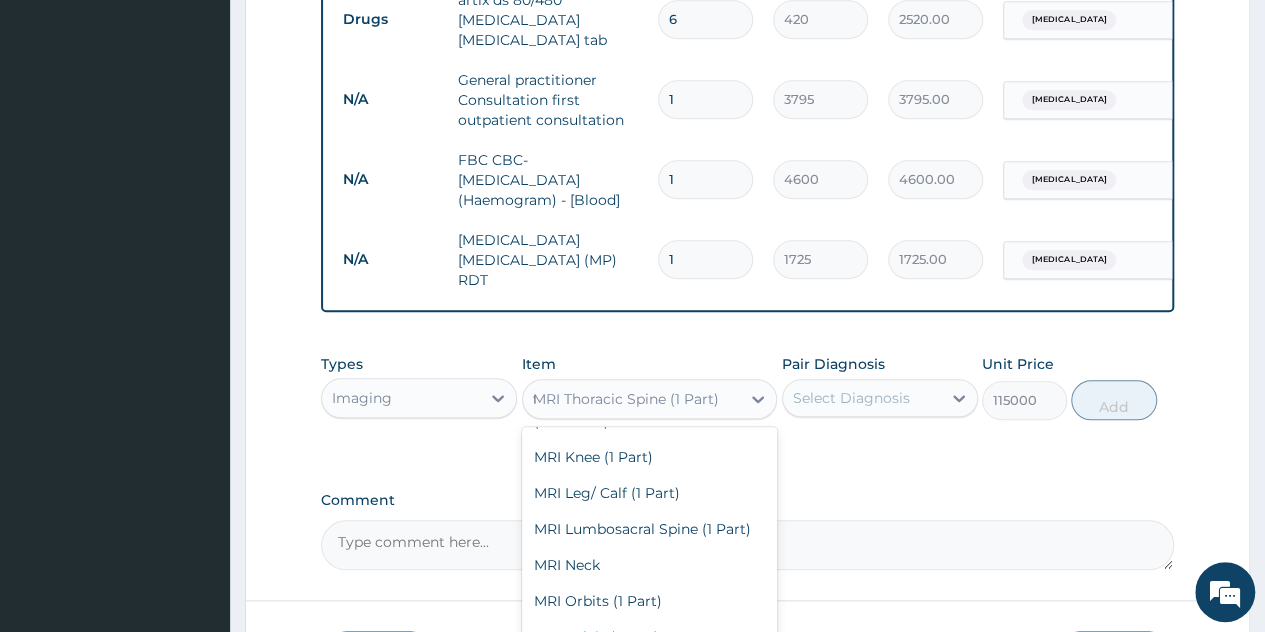 scroll, scrollTop: 0, scrollLeft: 0, axis: both 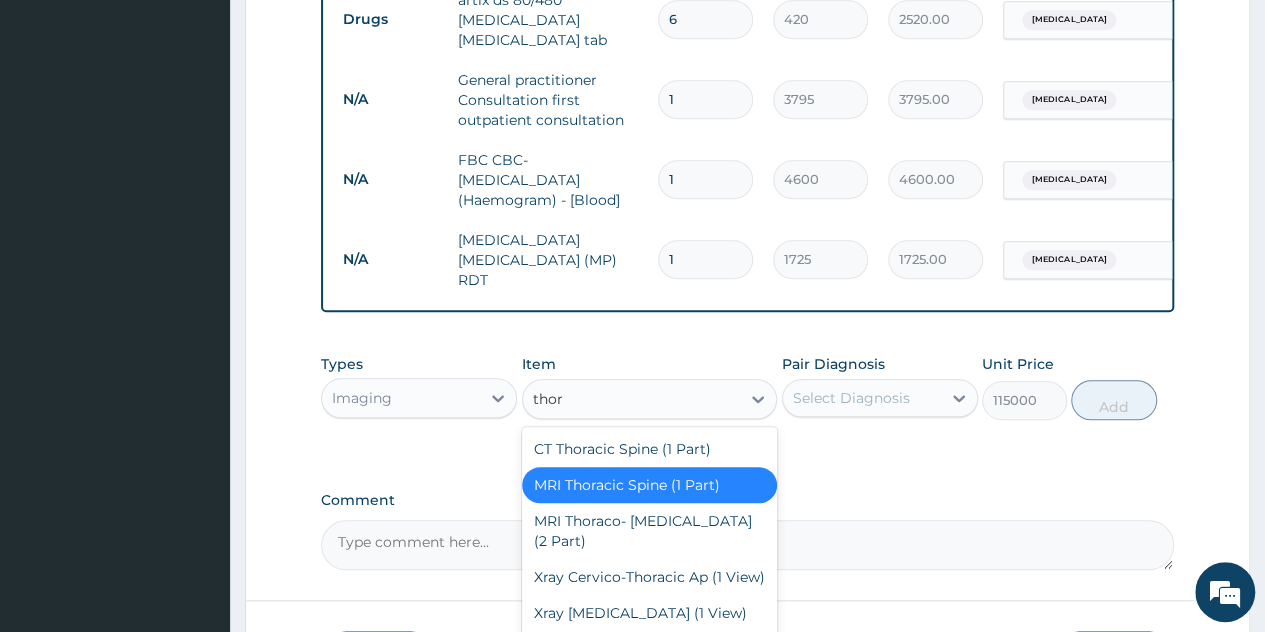 type on "thora" 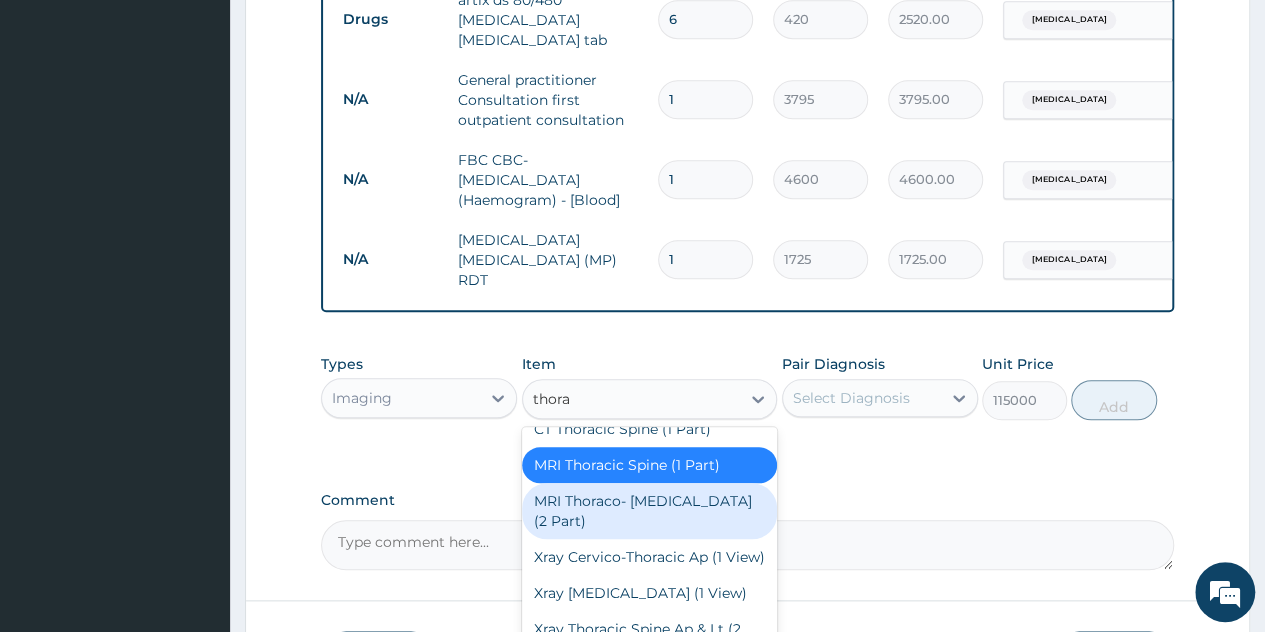 click on "CT Thoracic Spine (1 Part) MRI Thoracic Spine (1 Part) MRI Thoraco- Lumbar (2 Part) Xray Cervico-Thoracic Ap (1 View) Xray Thoracic Inlet (1 View) Xray Thoracic Spine Ap & Lt (2 Views) Xray Thoraco-Lumbar Spine Ap & Lt (2 Views)" at bounding box center [650, 577] 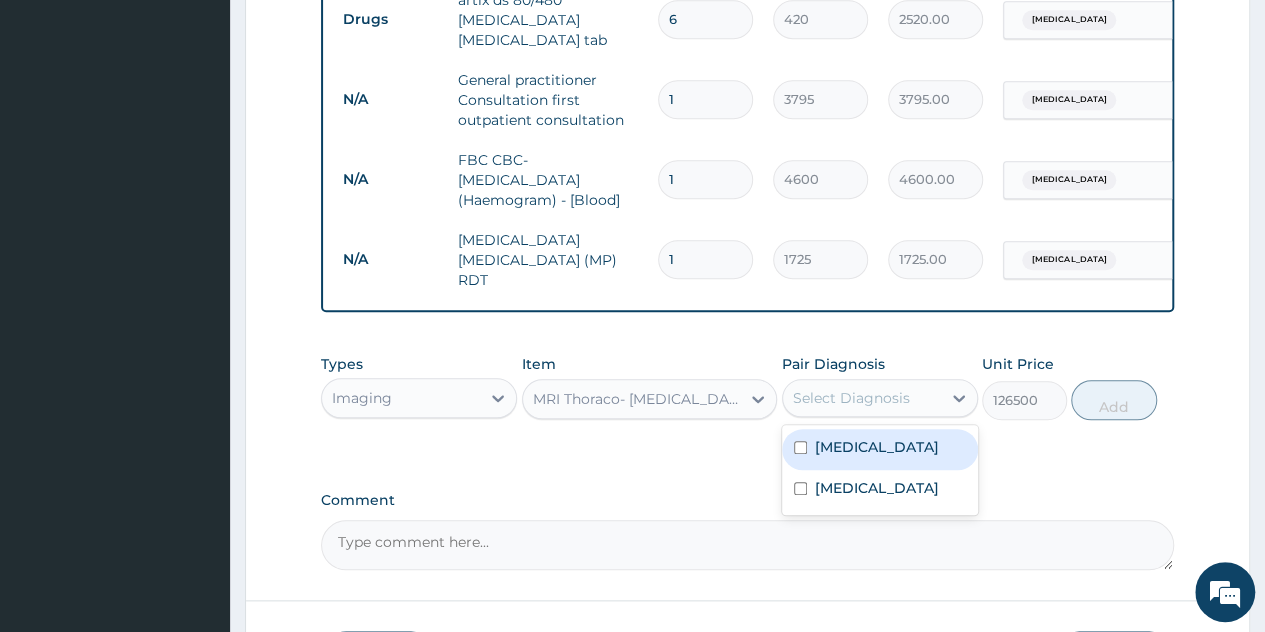 click on "Select Diagnosis" at bounding box center [851, 398] 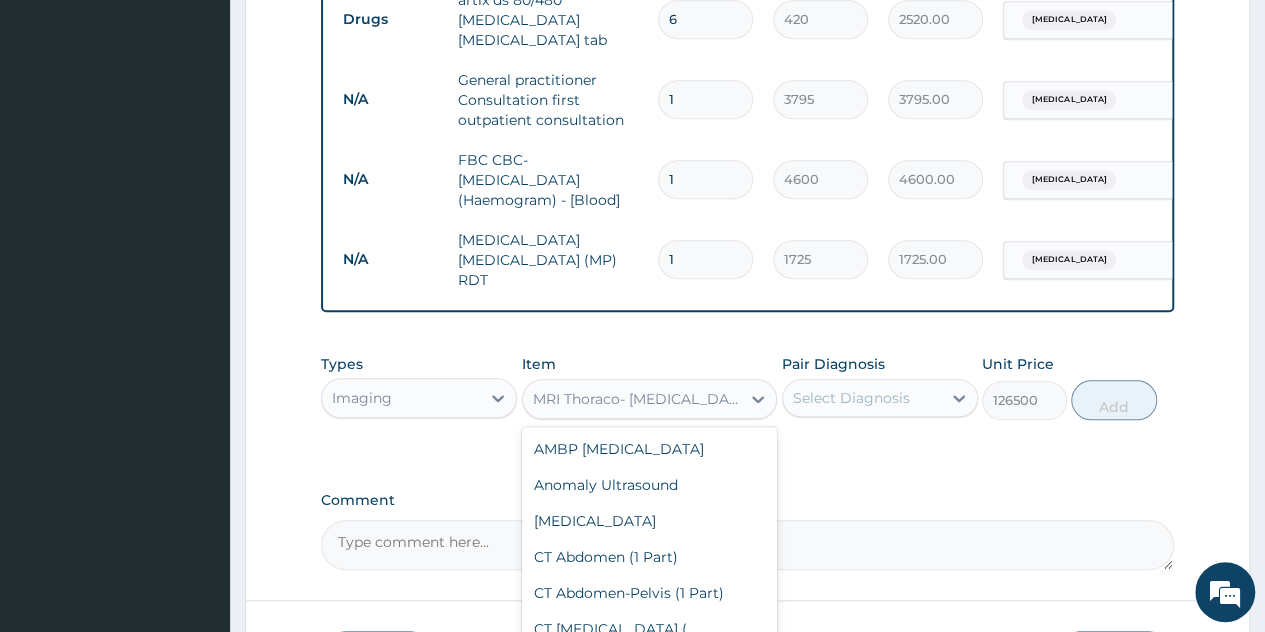 click on "MRI Thoraco- Lumbar (2 Part)" at bounding box center [638, 399] 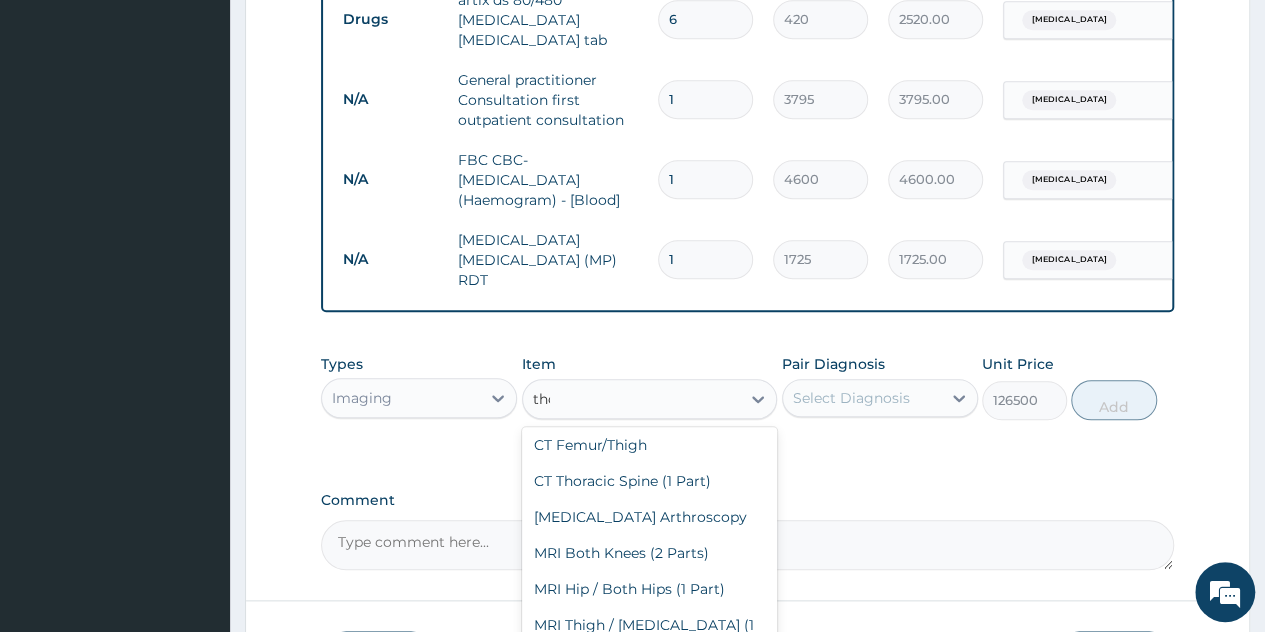 scroll, scrollTop: 0, scrollLeft: 0, axis: both 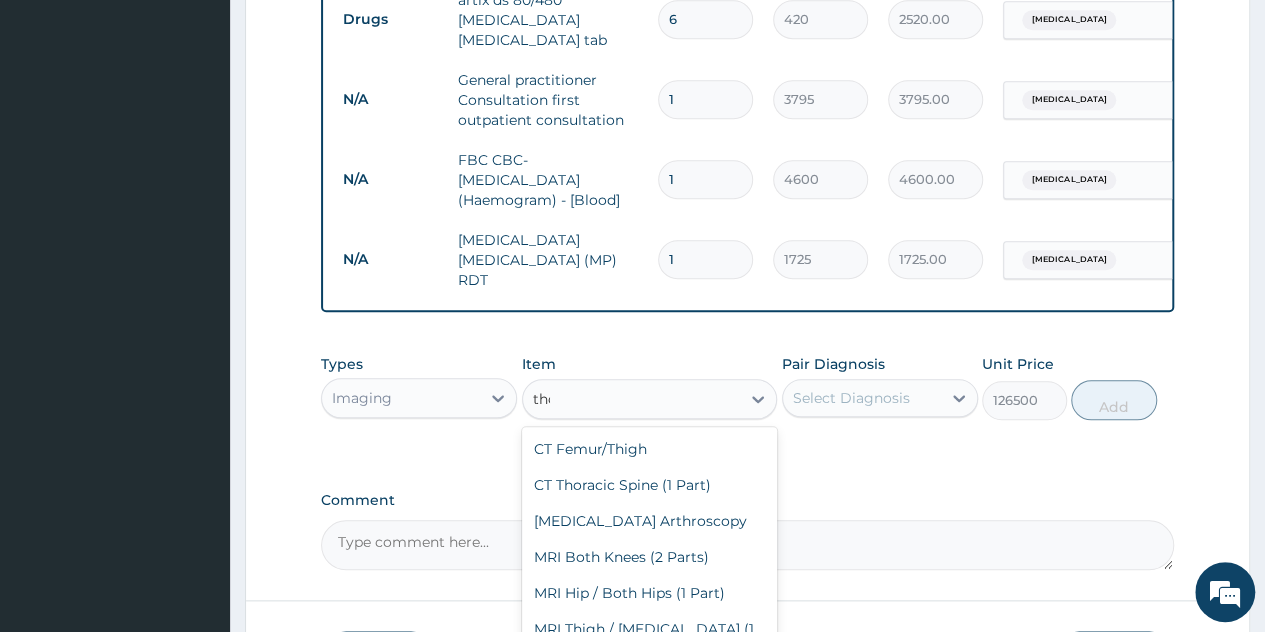 type on "thor" 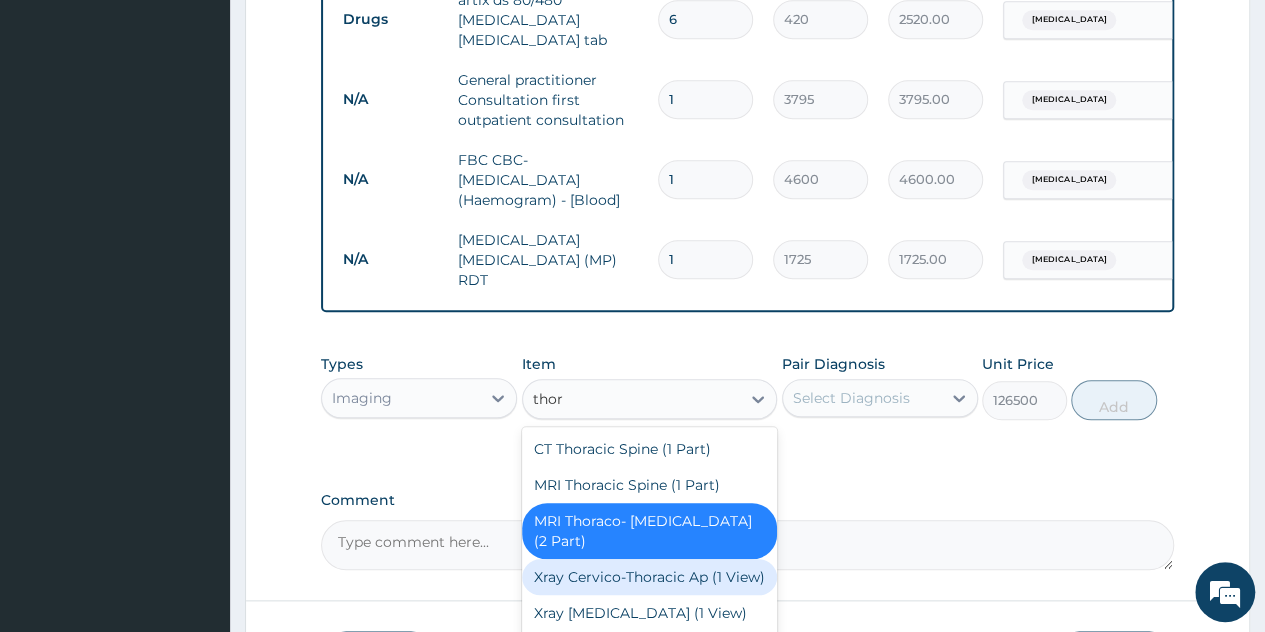 scroll, scrollTop: 20, scrollLeft: 0, axis: vertical 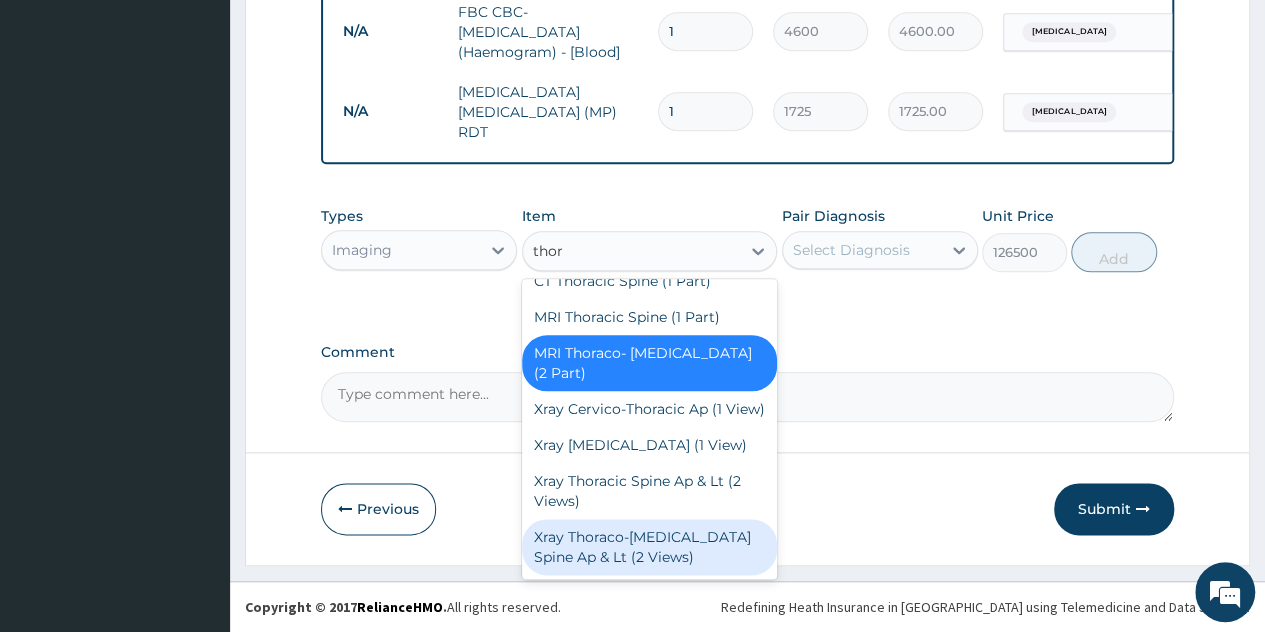 click on "Xray Thoraco-Lumbar Spine Ap & Lt (2 Views)" at bounding box center (650, 547) 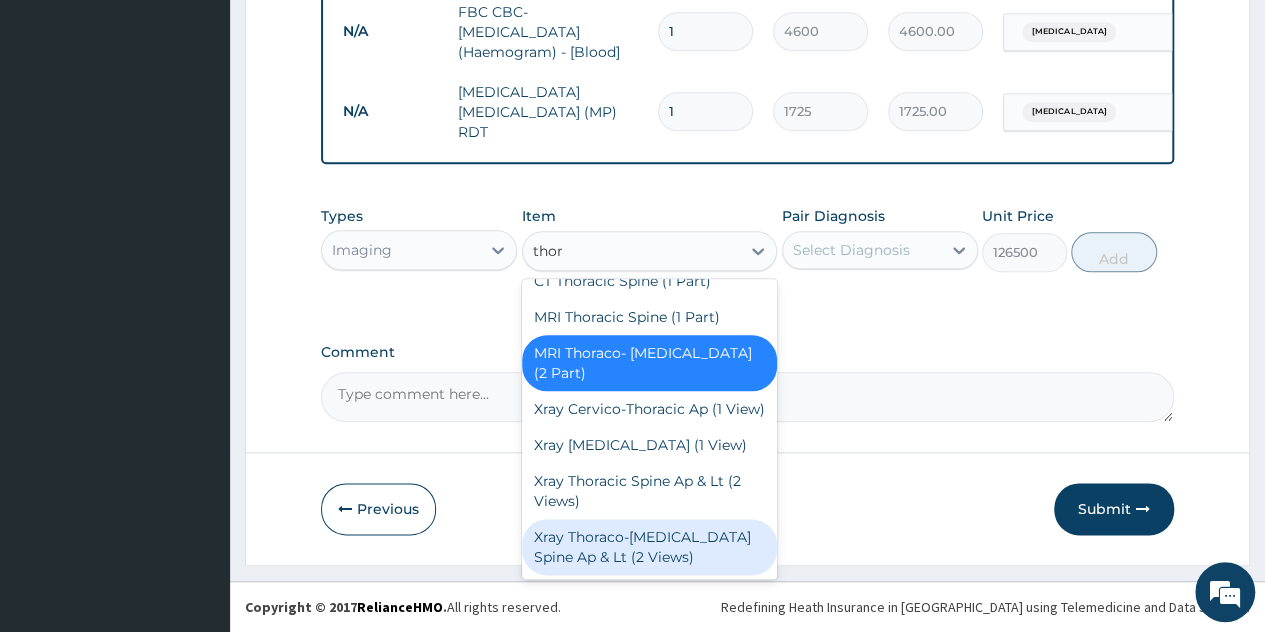 type 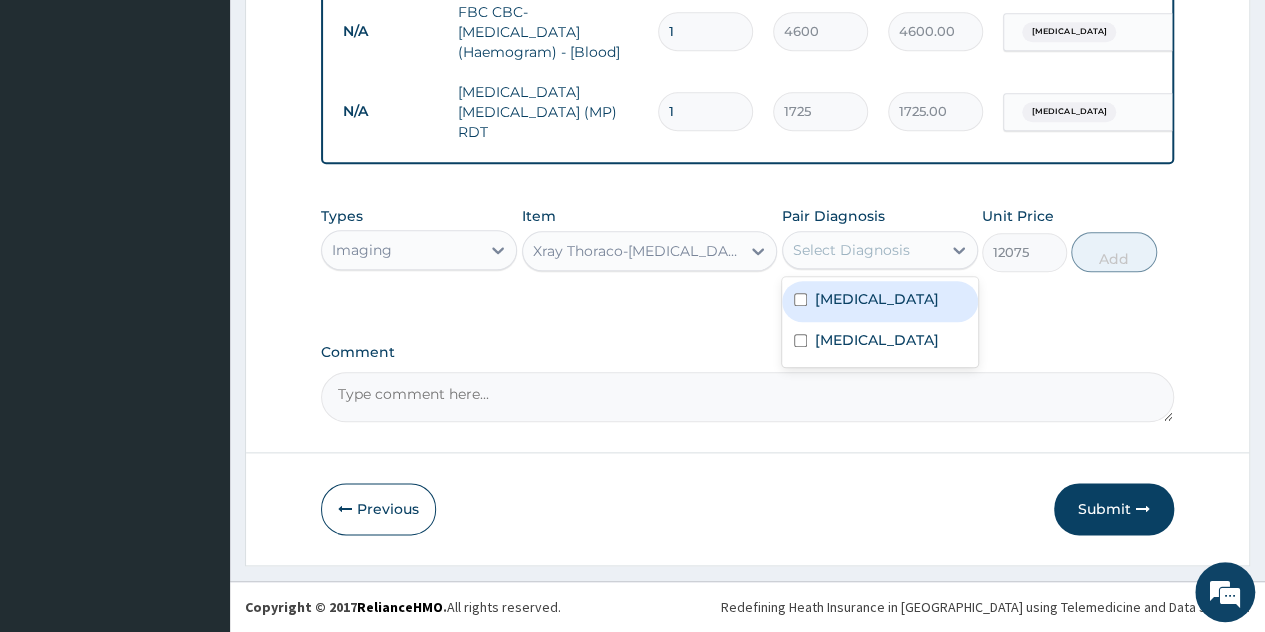 click on "Select Diagnosis" at bounding box center [851, 250] 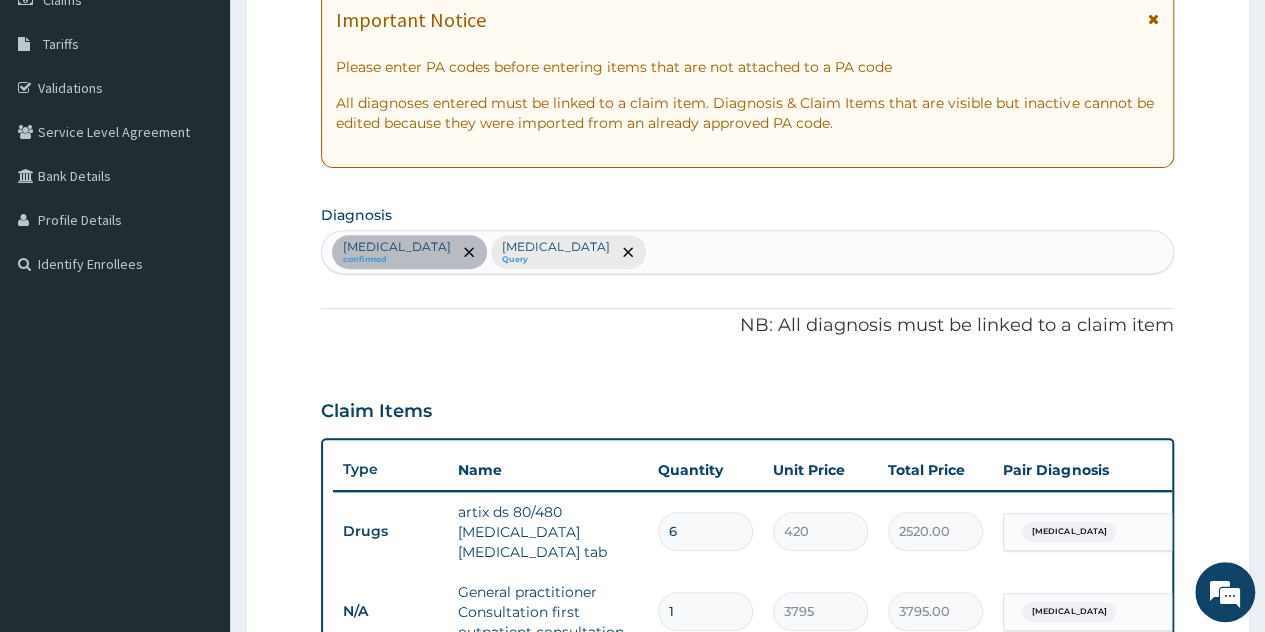 scroll, scrollTop: 267, scrollLeft: 0, axis: vertical 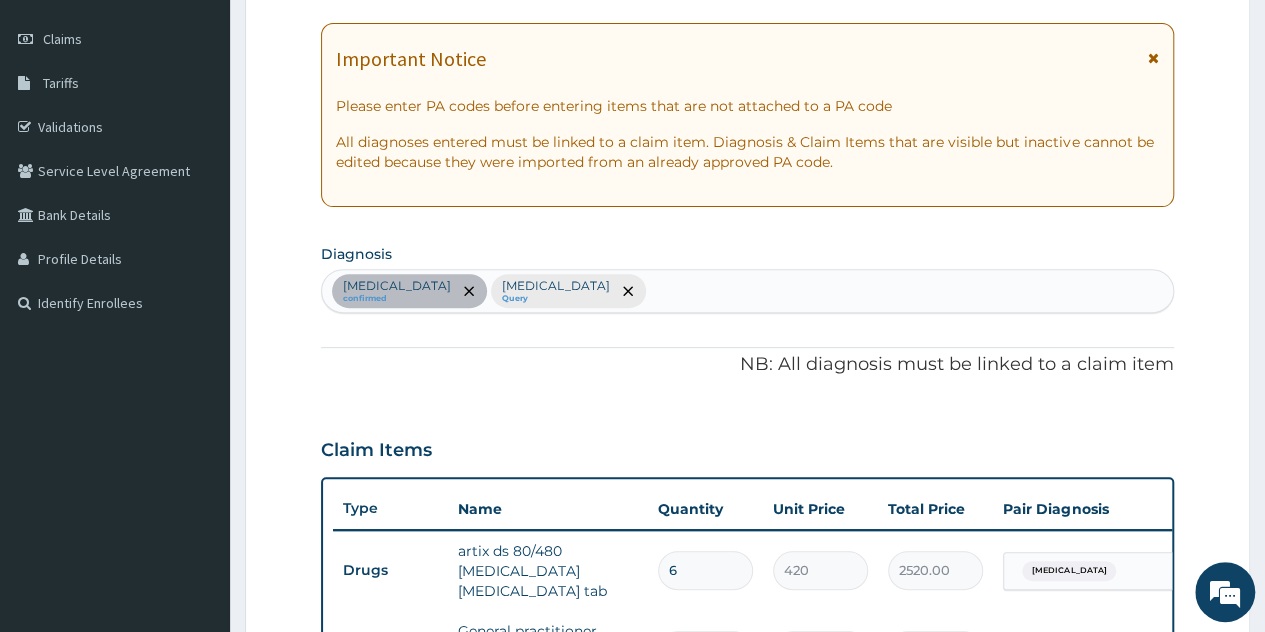 click on "Malaria confirmed Sepsis Query" at bounding box center [747, 291] 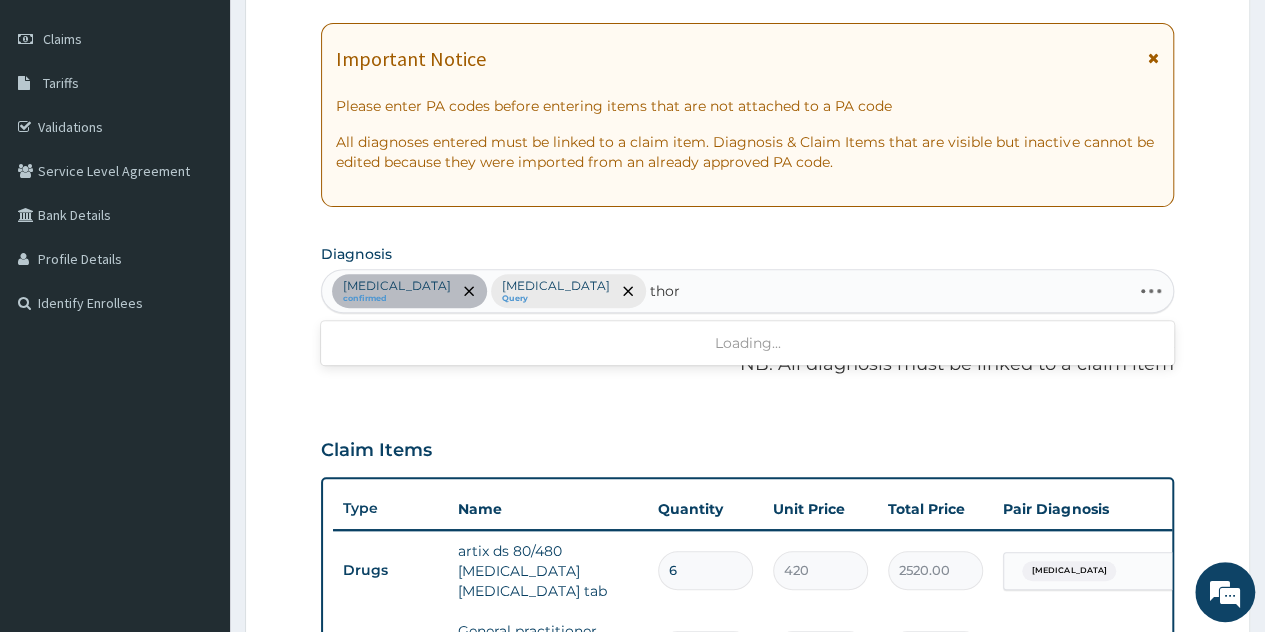 type on "thora" 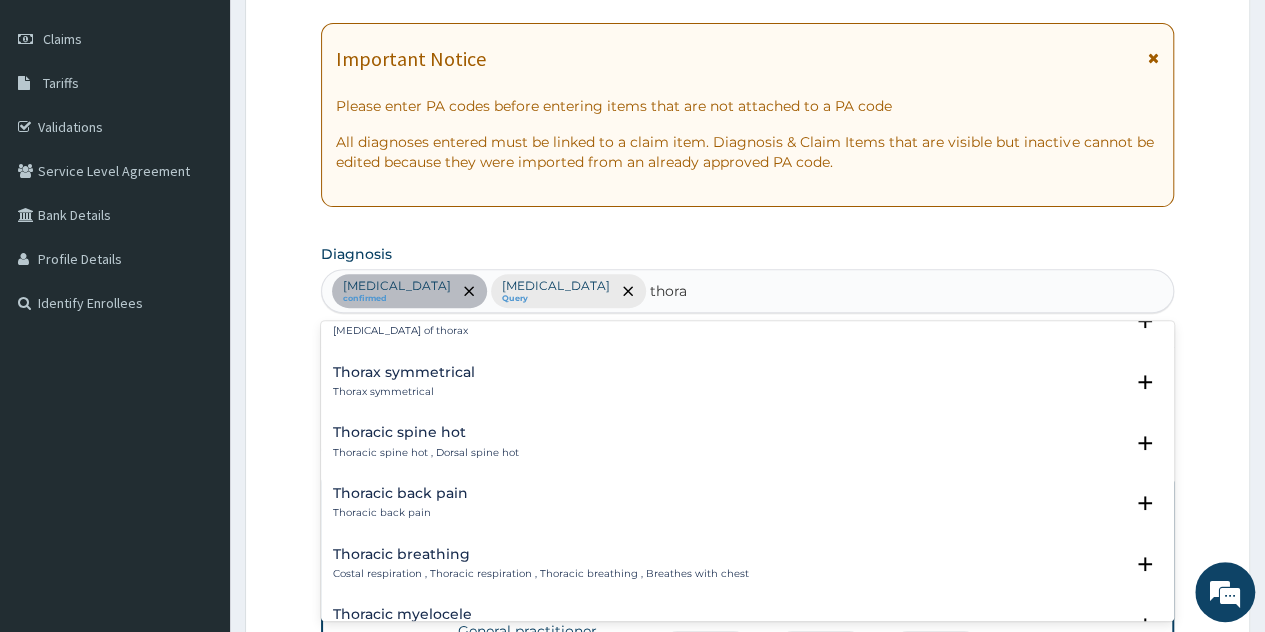 scroll, scrollTop: 1100, scrollLeft: 0, axis: vertical 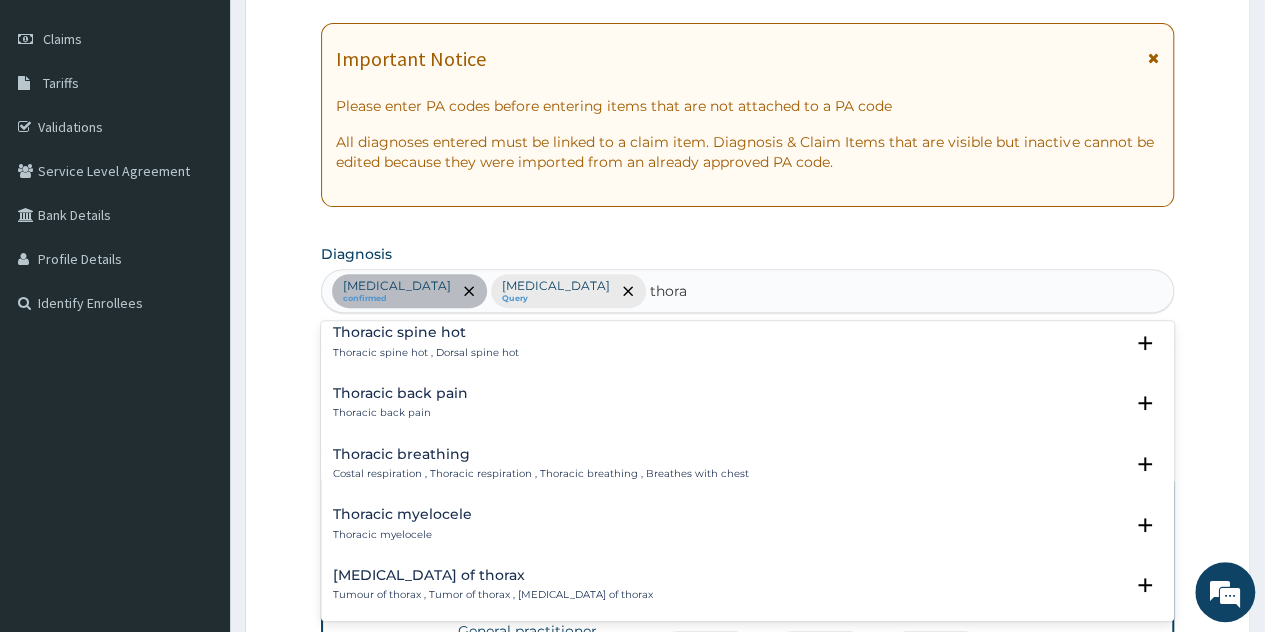 click on "Thoracic back pain" at bounding box center (400, 393) 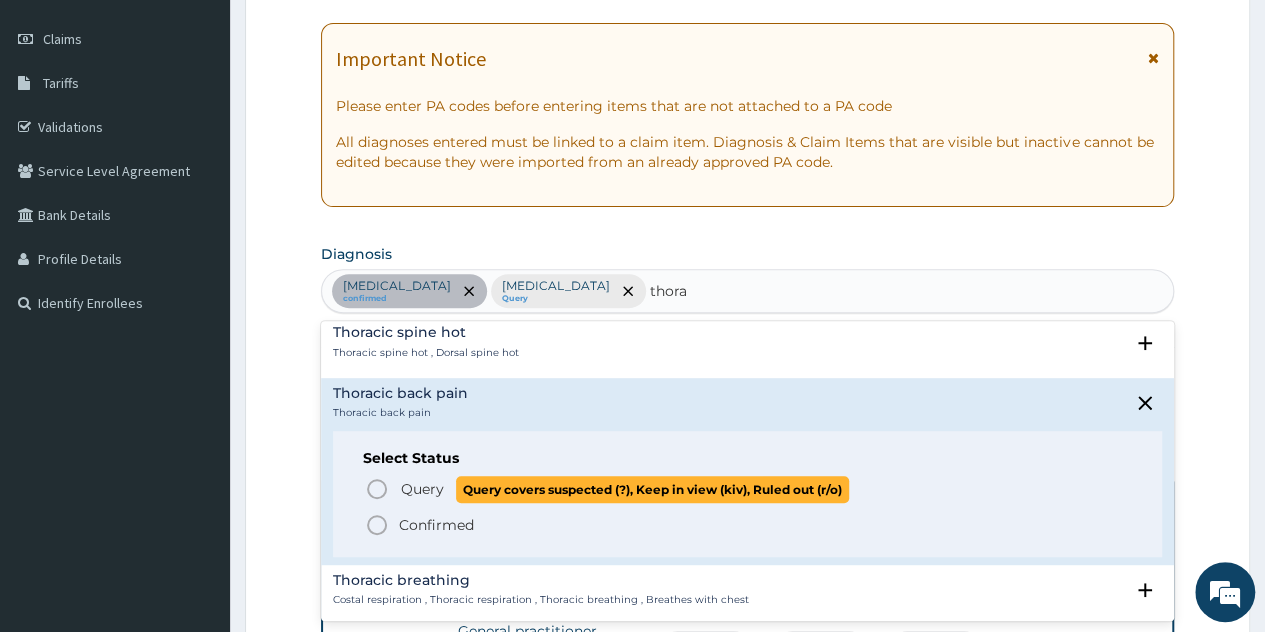 click on "Query" at bounding box center (422, 489) 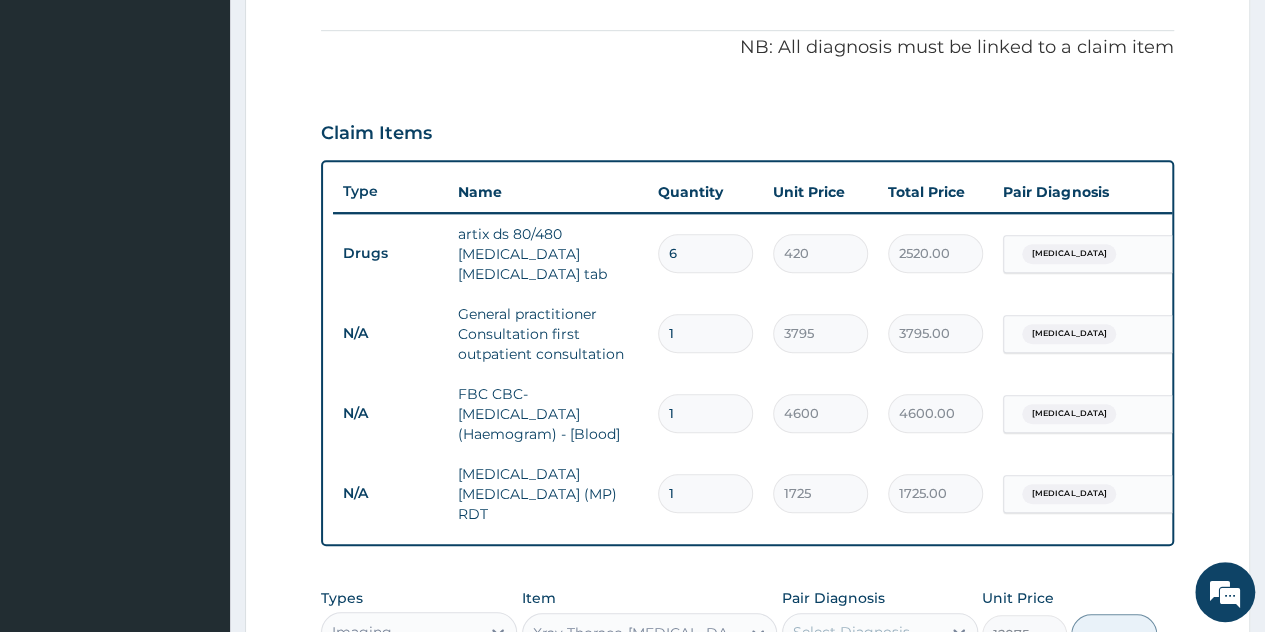 scroll, scrollTop: 867, scrollLeft: 0, axis: vertical 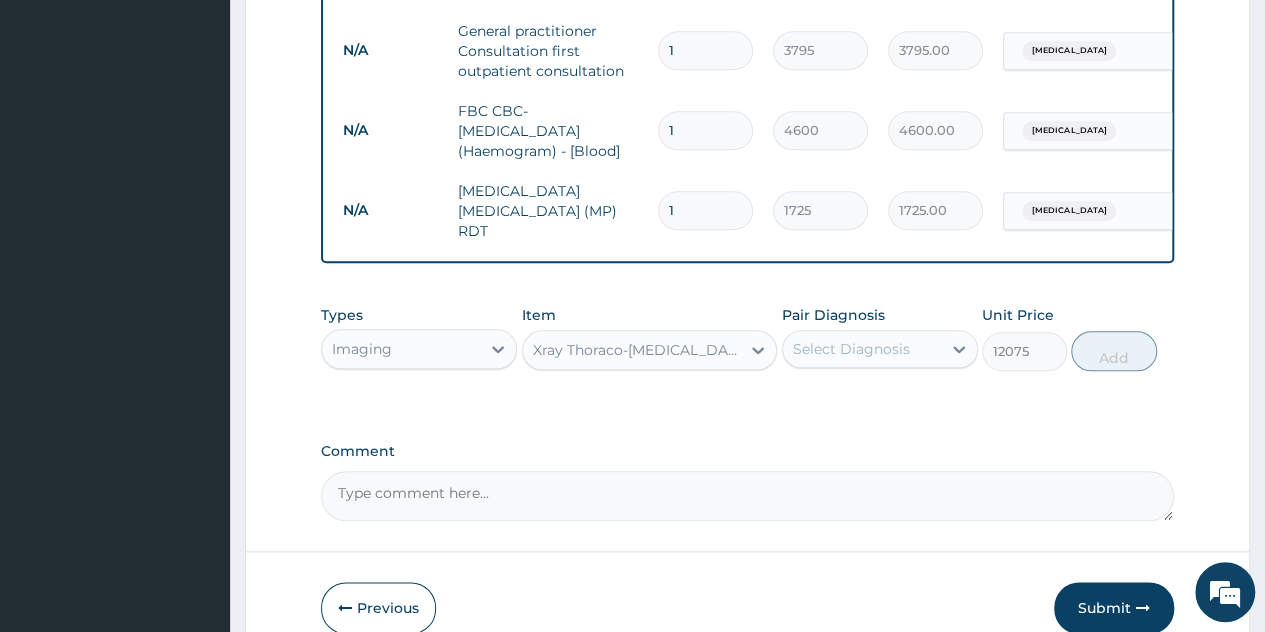 drag, startPoint x: 833, startPoint y: 355, endPoint x: 822, endPoint y: 365, distance: 14.866069 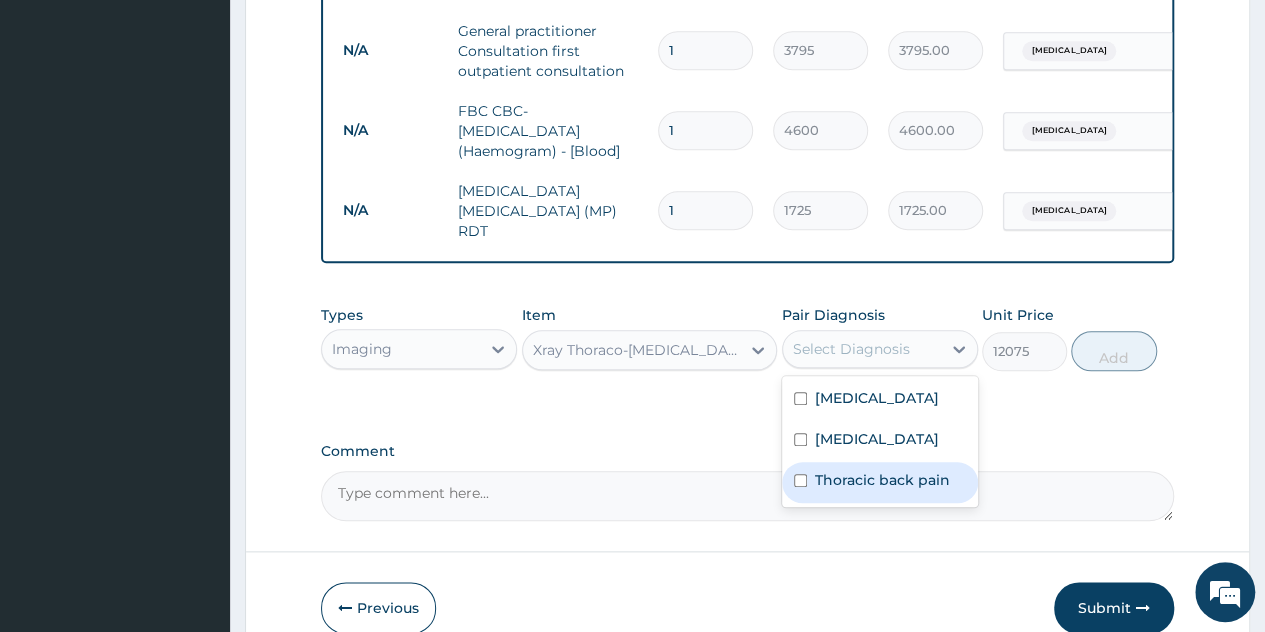 click on "Thoracic back pain" at bounding box center [882, 480] 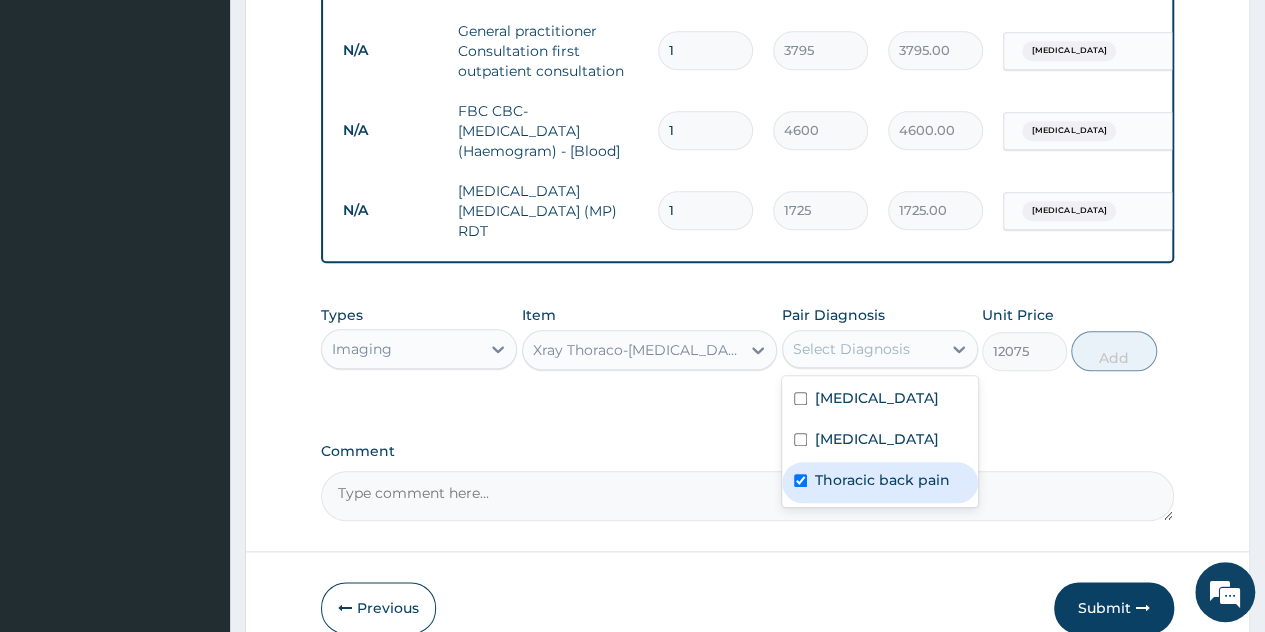 checkbox on "true" 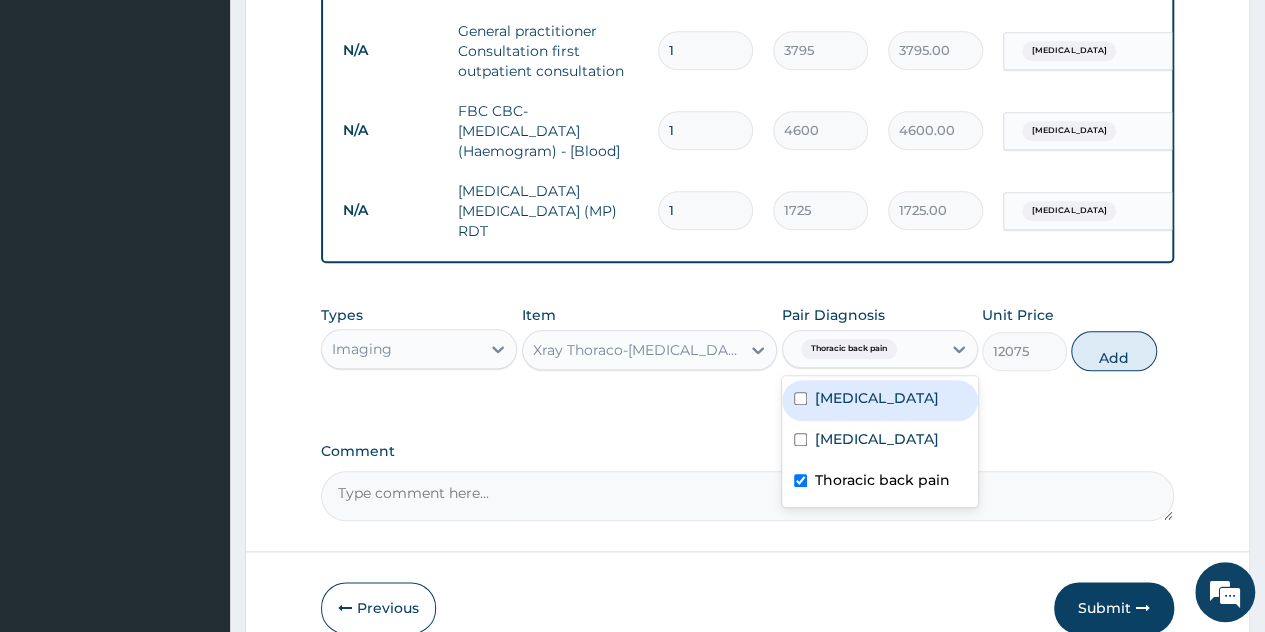 drag, startPoint x: 1123, startPoint y: 345, endPoint x: 1078, endPoint y: 355, distance: 46.09772 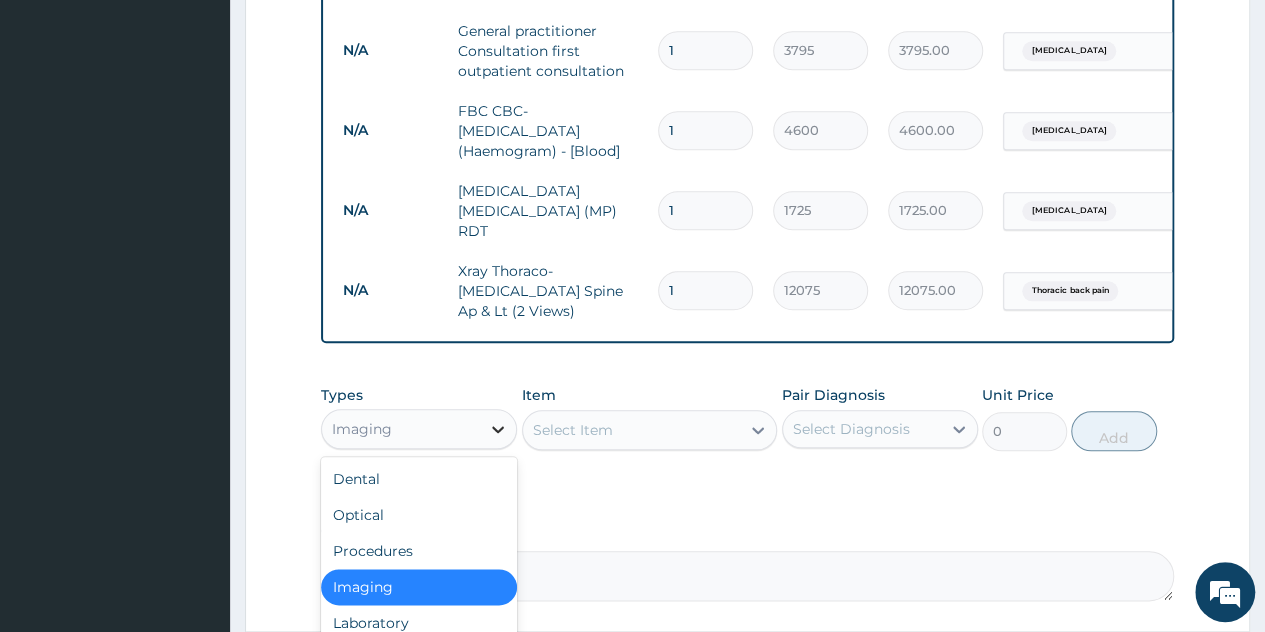 click at bounding box center (498, 429) 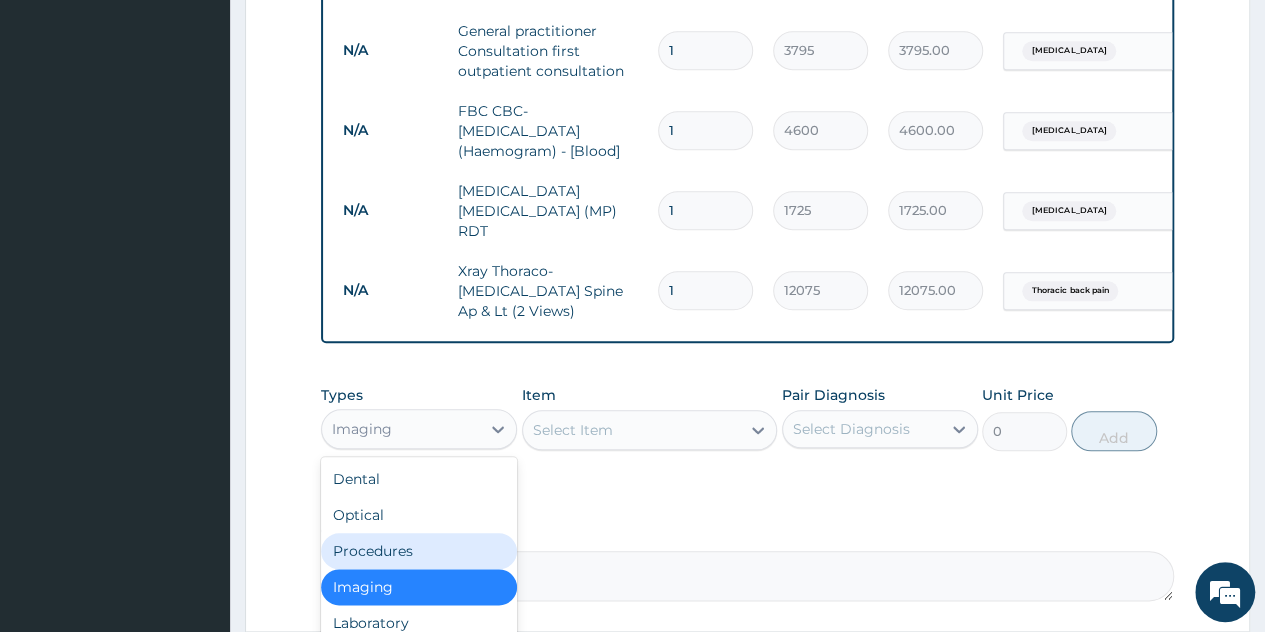 scroll, scrollTop: 68, scrollLeft: 0, axis: vertical 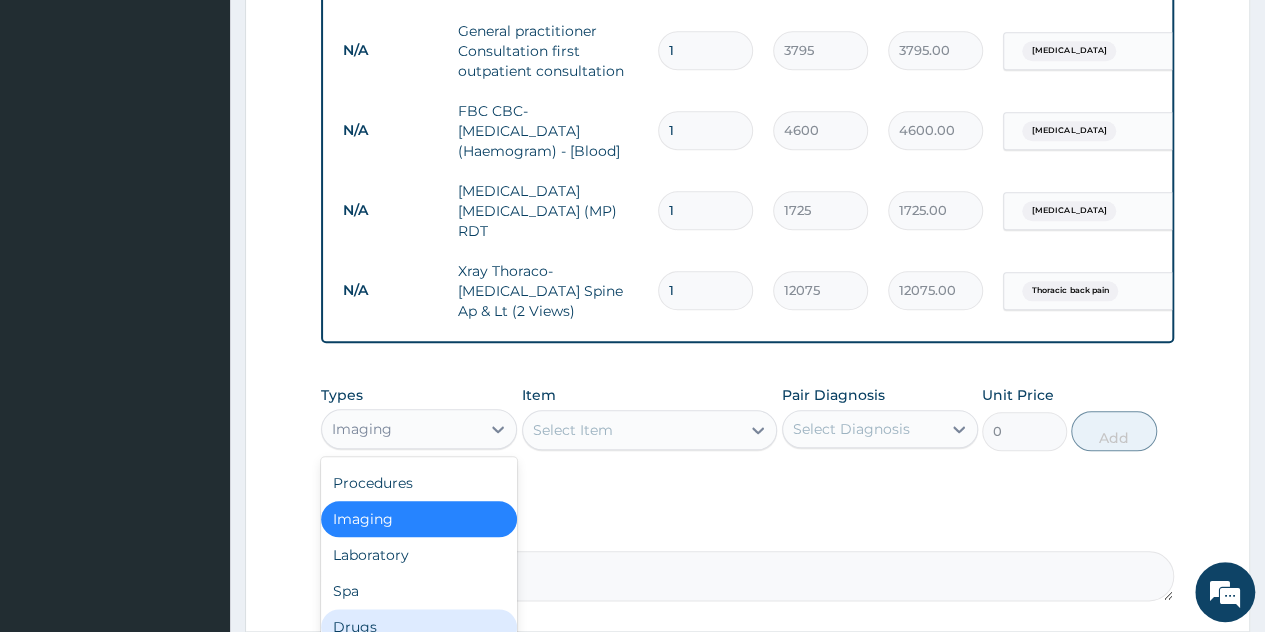click on "Drugs" at bounding box center (419, 627) 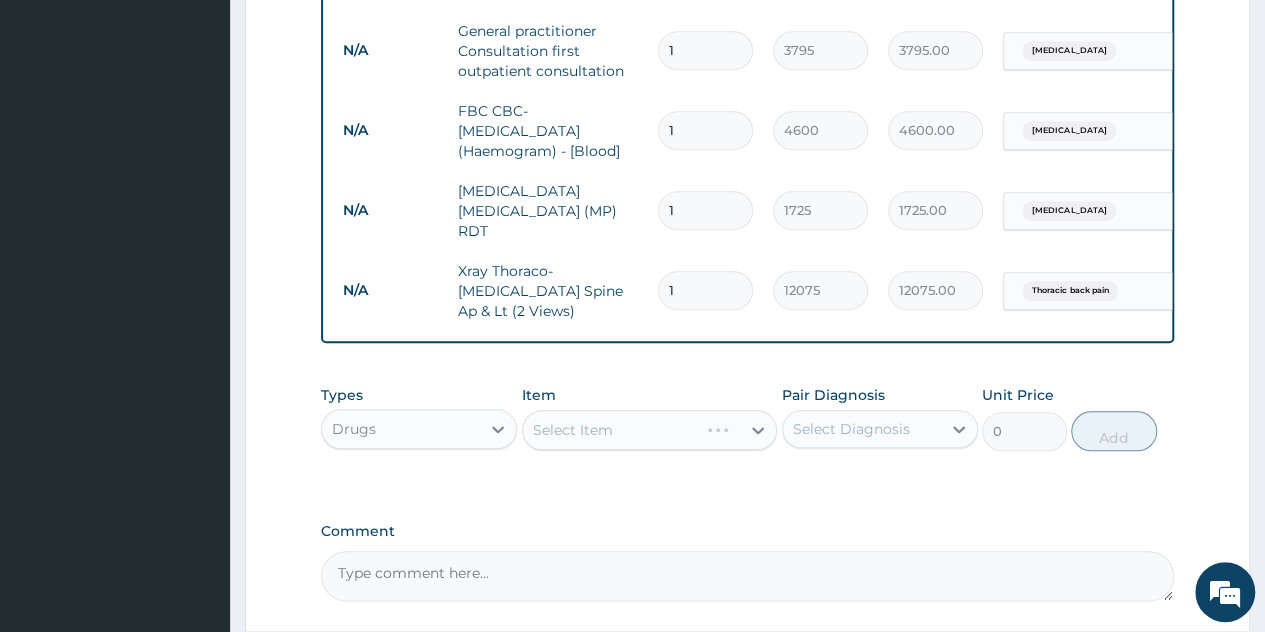 click on "Select Item" at bounding box center [650, 430] 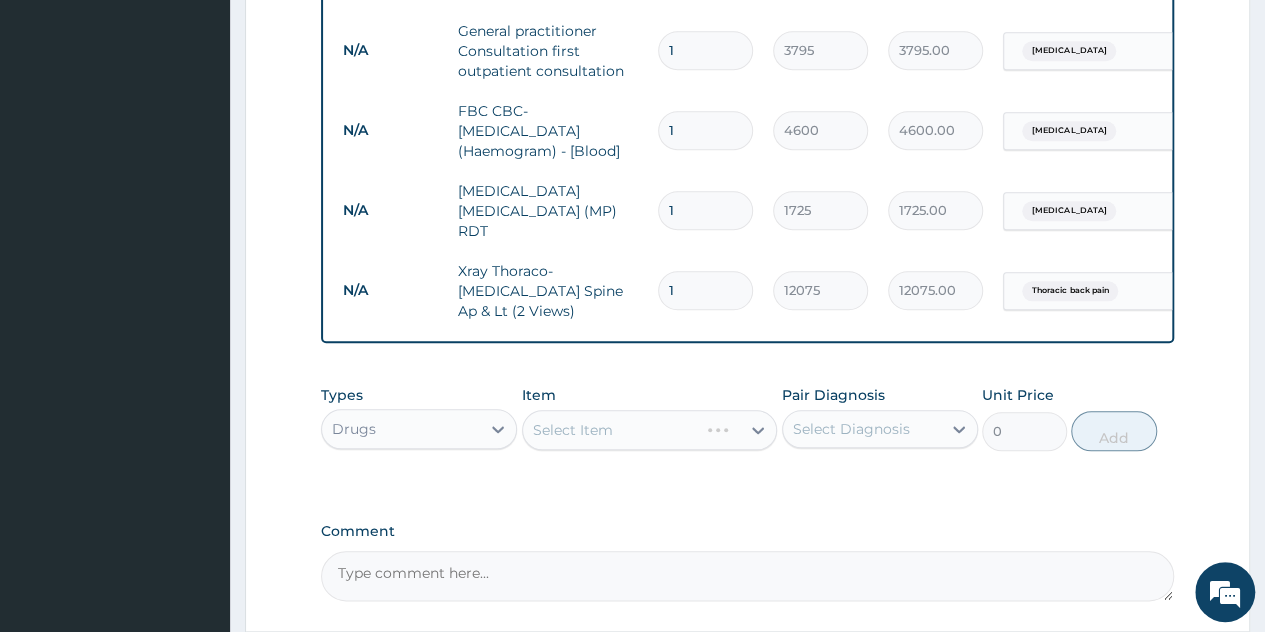 click on "Select Item" at bounding box center (650, 430) 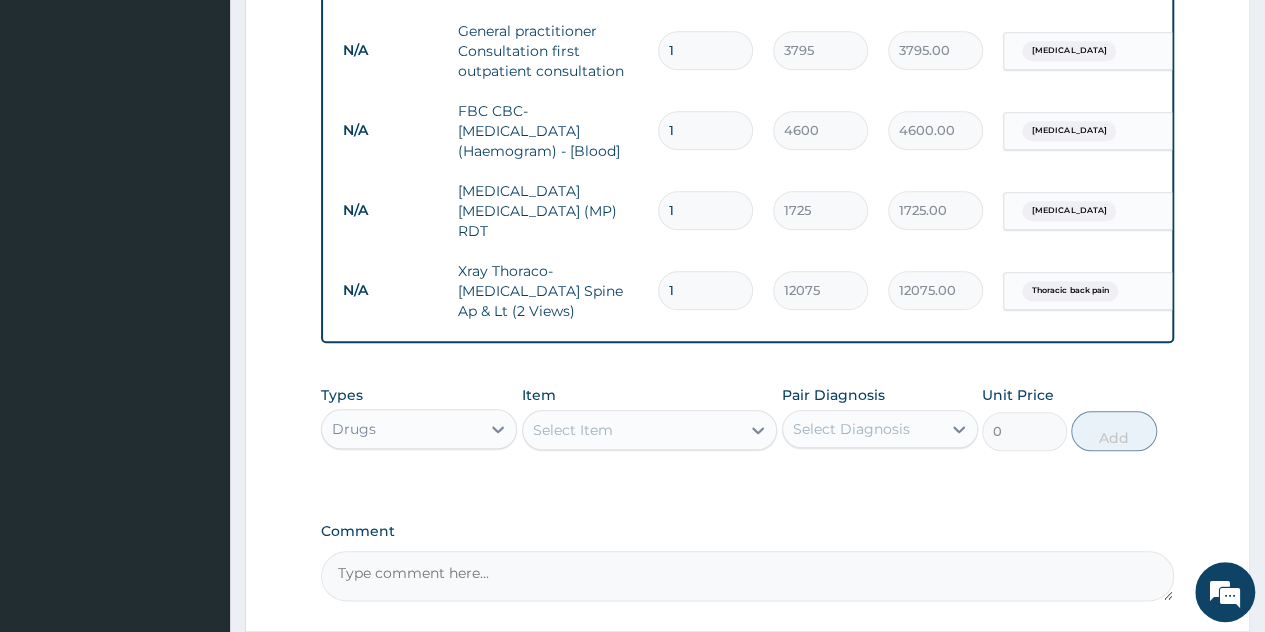 click on "Select Item" at bounding box center (632, 430) 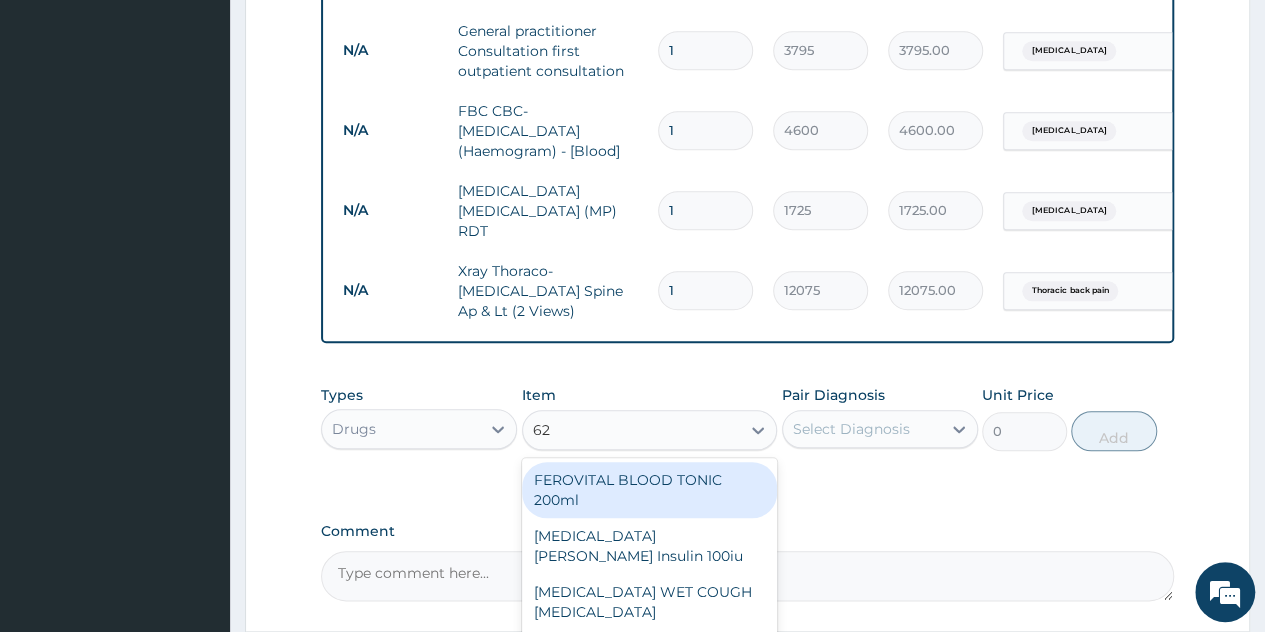 type on "625" 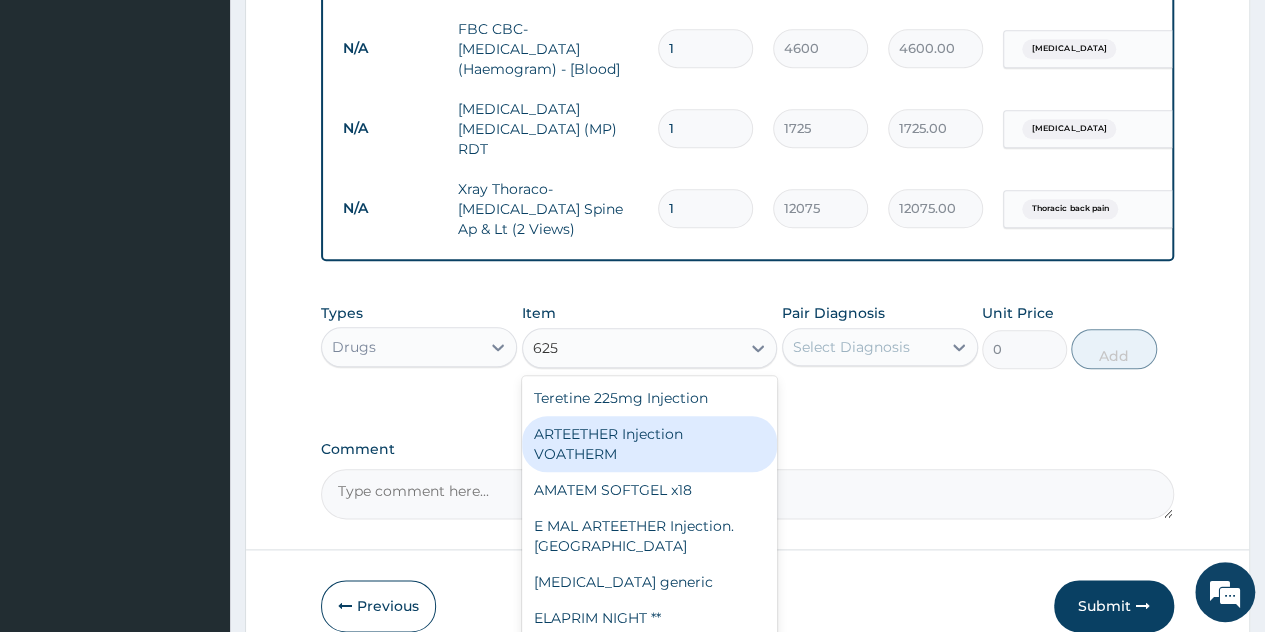 scroll, scrollTop: 967, scrollLeft: 0, axis: vertical 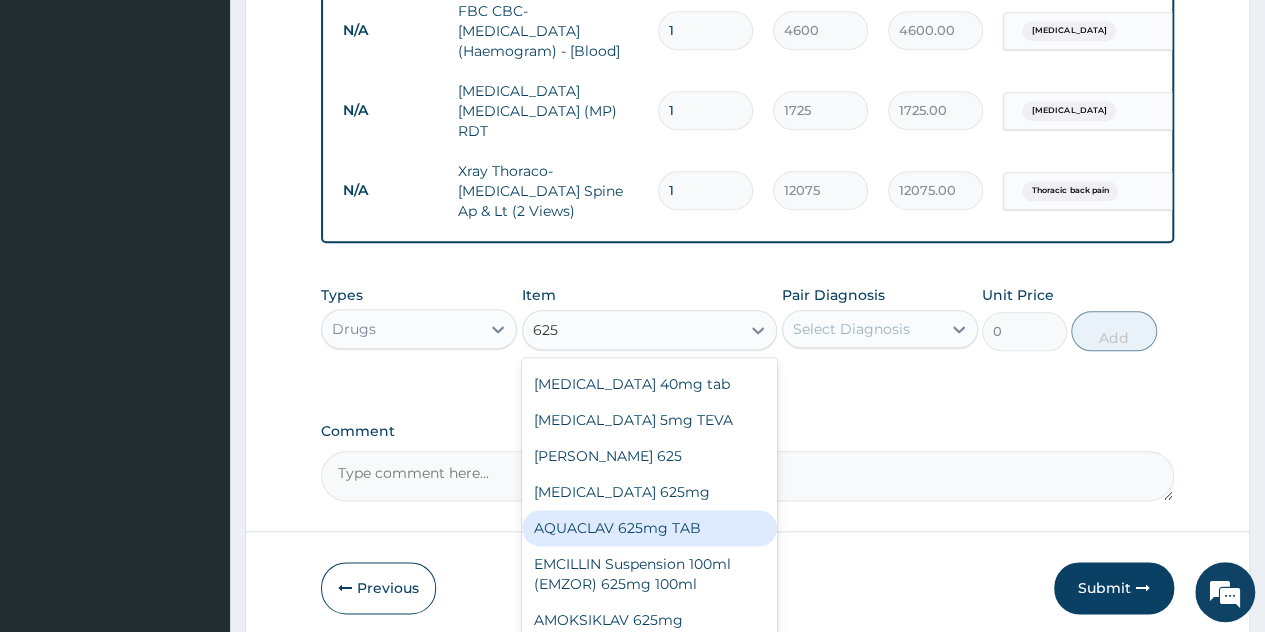 click on "AQUACLAV 625mg TAB" at bounding box center (650, 528) 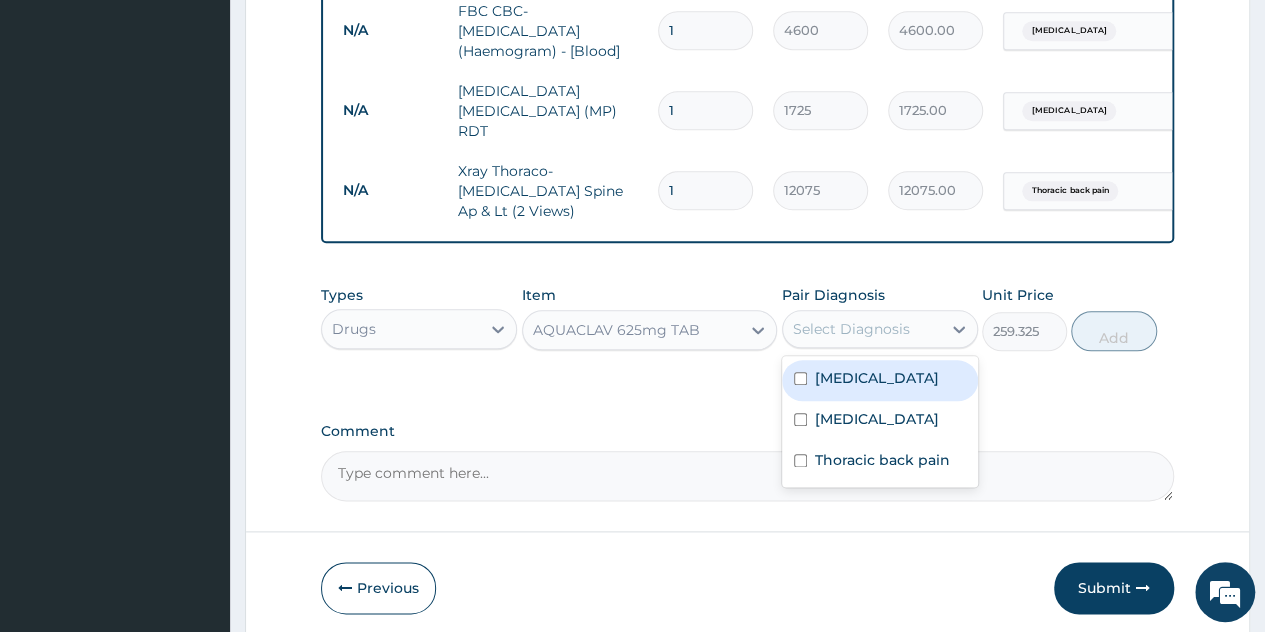click on "Select Diagnosis" at bounding box center [851, 329] 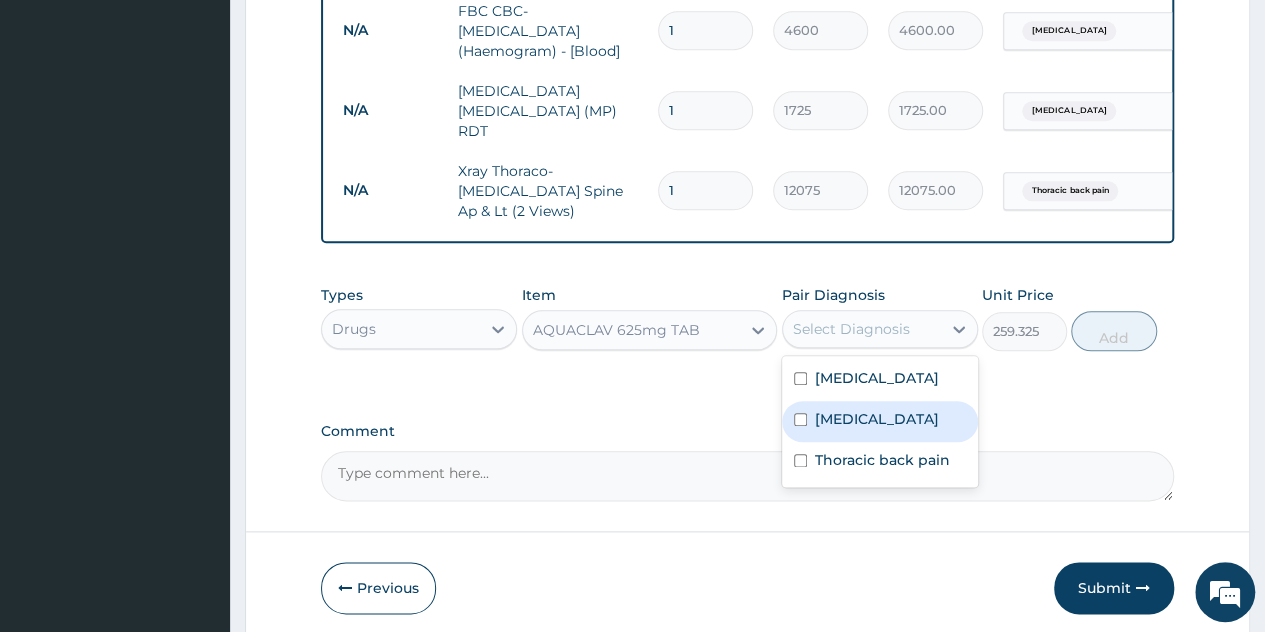 click on "Sepsis" at bounding box center [877, 419] 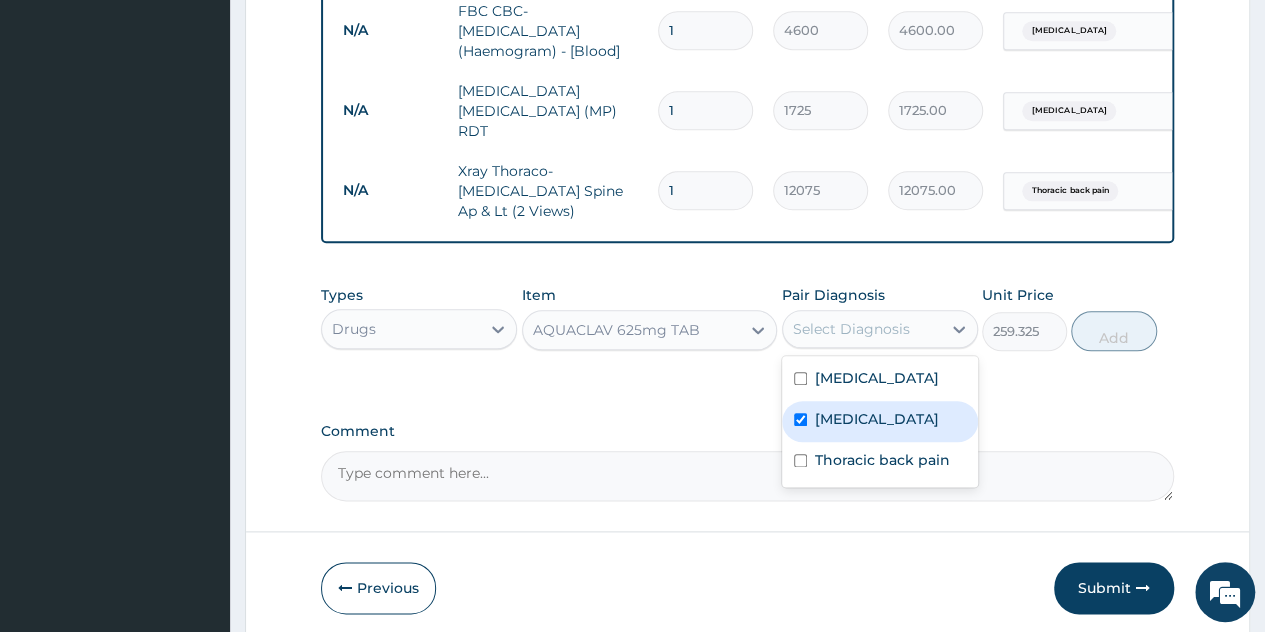 checkbox on "true" 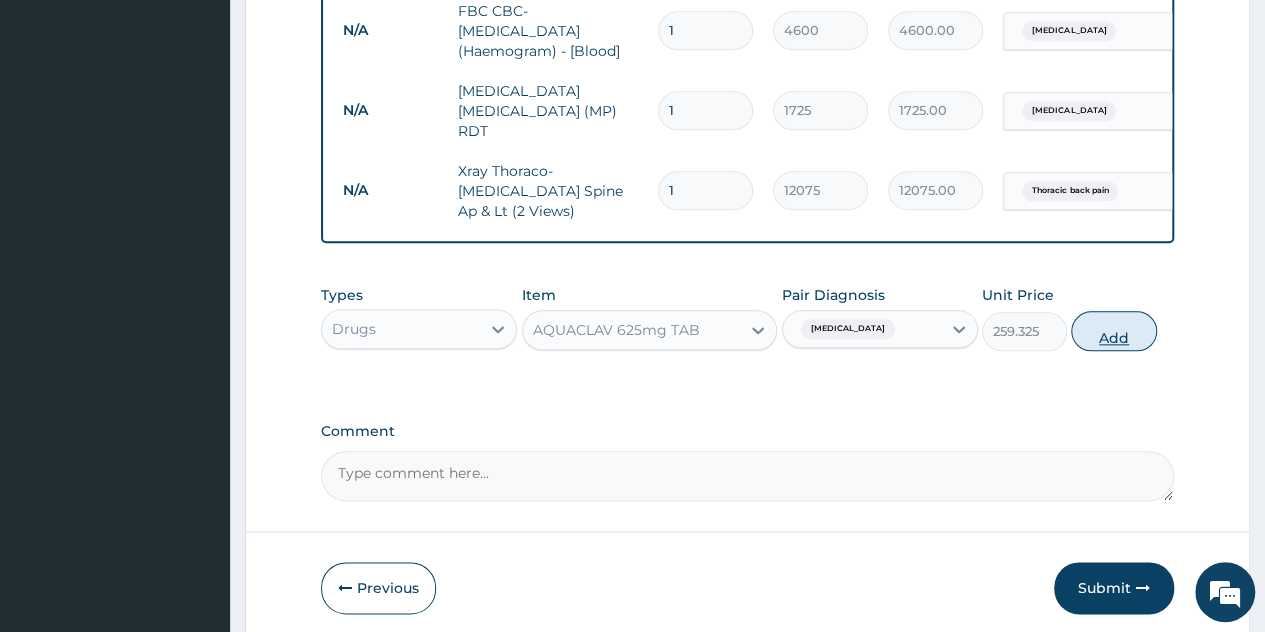 click on "Add" at bounding box center [1113, 331] 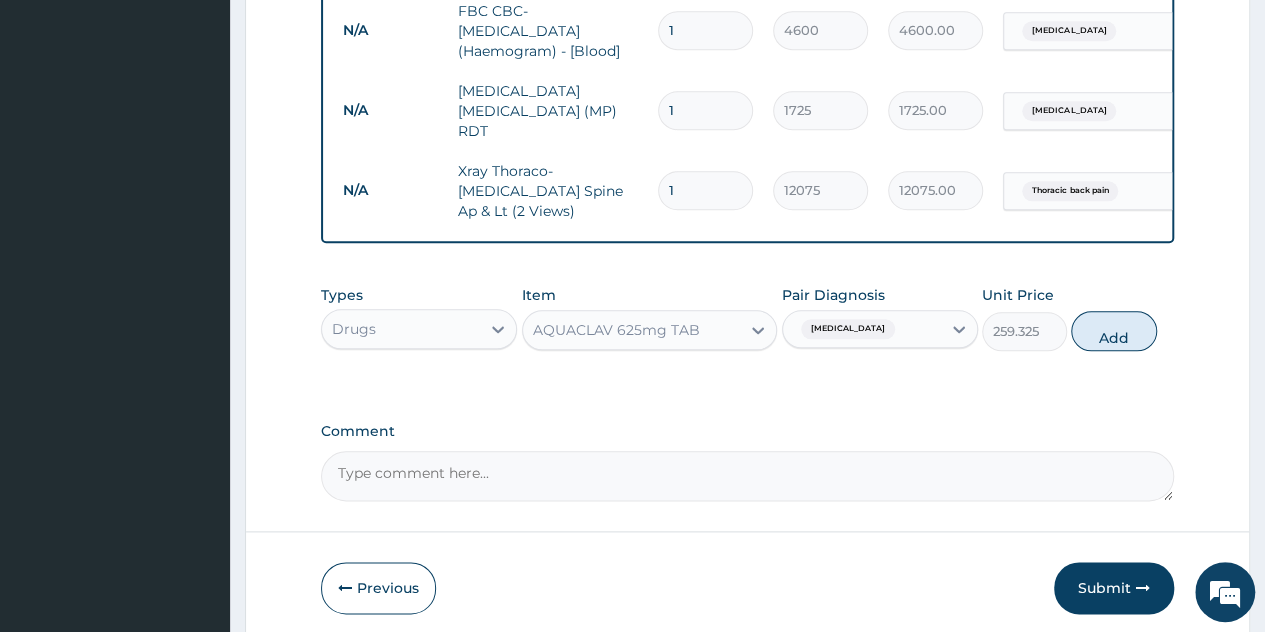 type on "0" 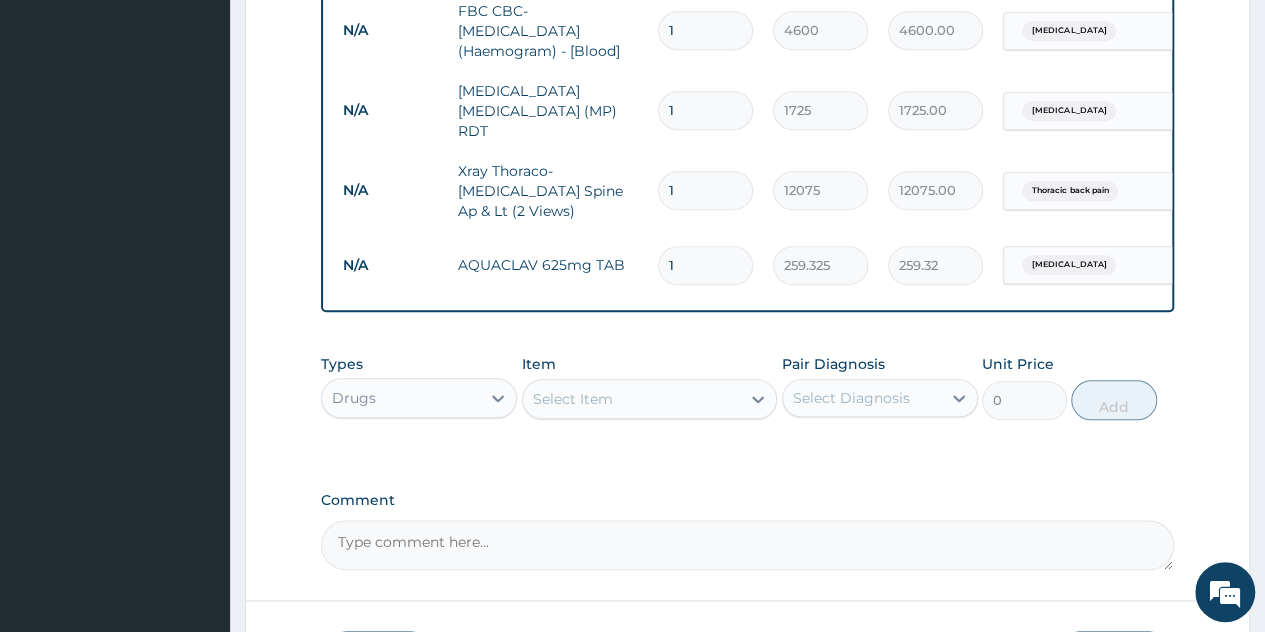 type on "14" 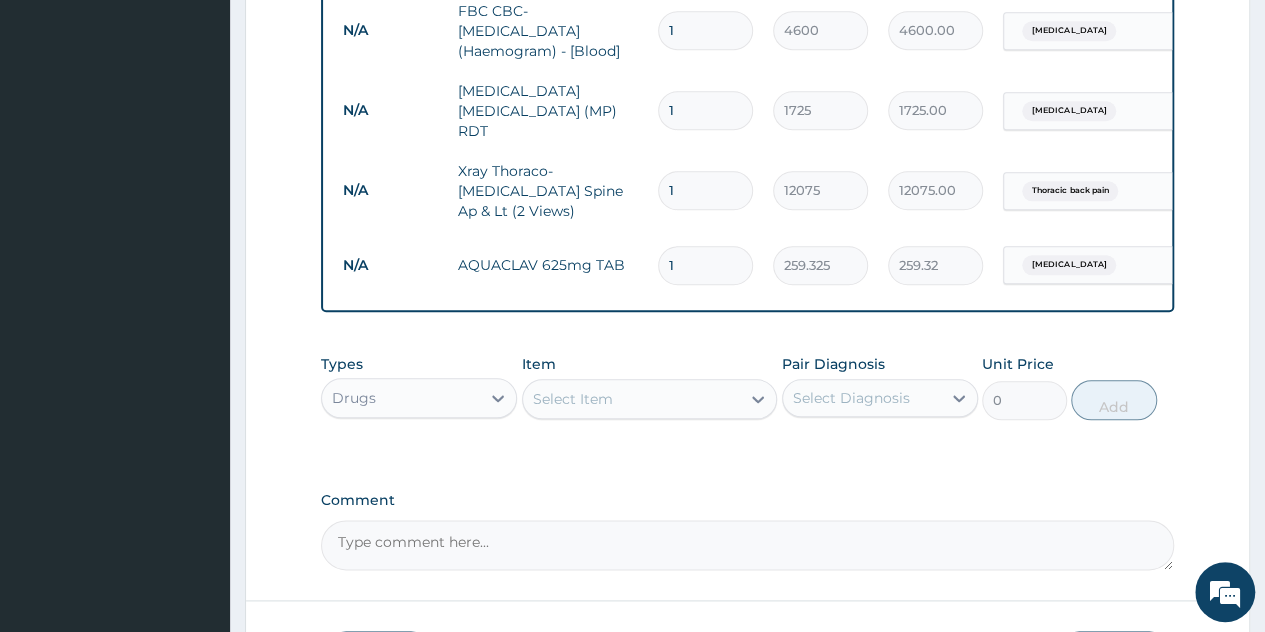 type on "3630.55" 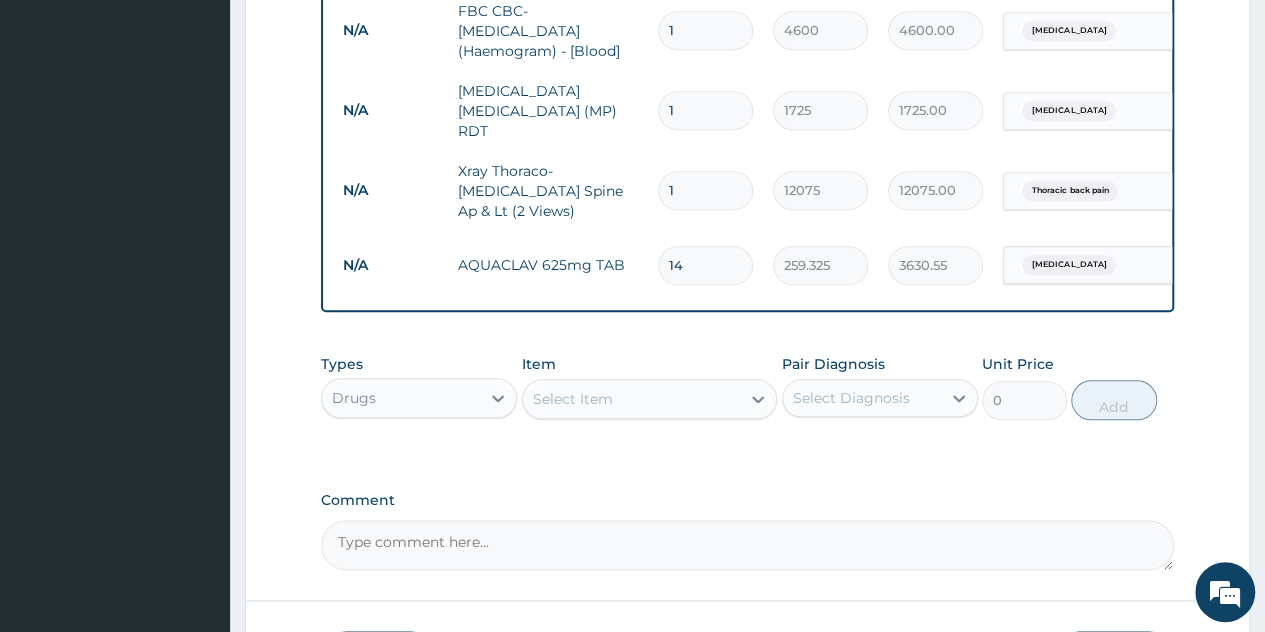 type on "14" 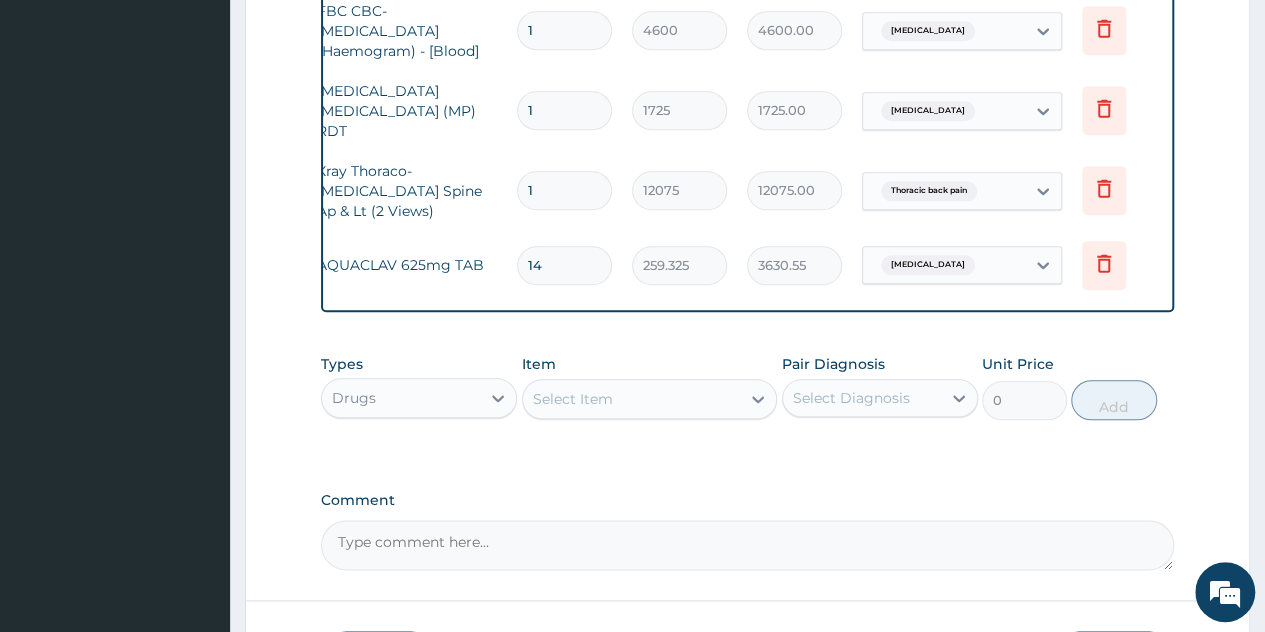 scroll, scrollTop: 0, scrollLeft: 150, axis: horizontal 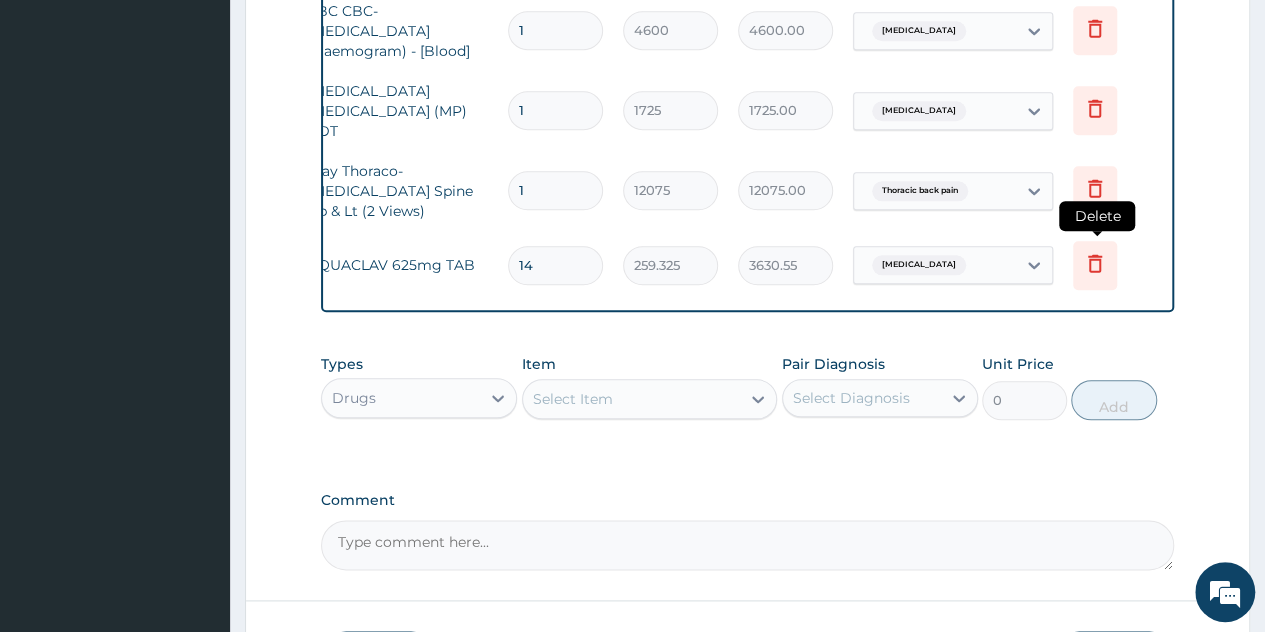 click 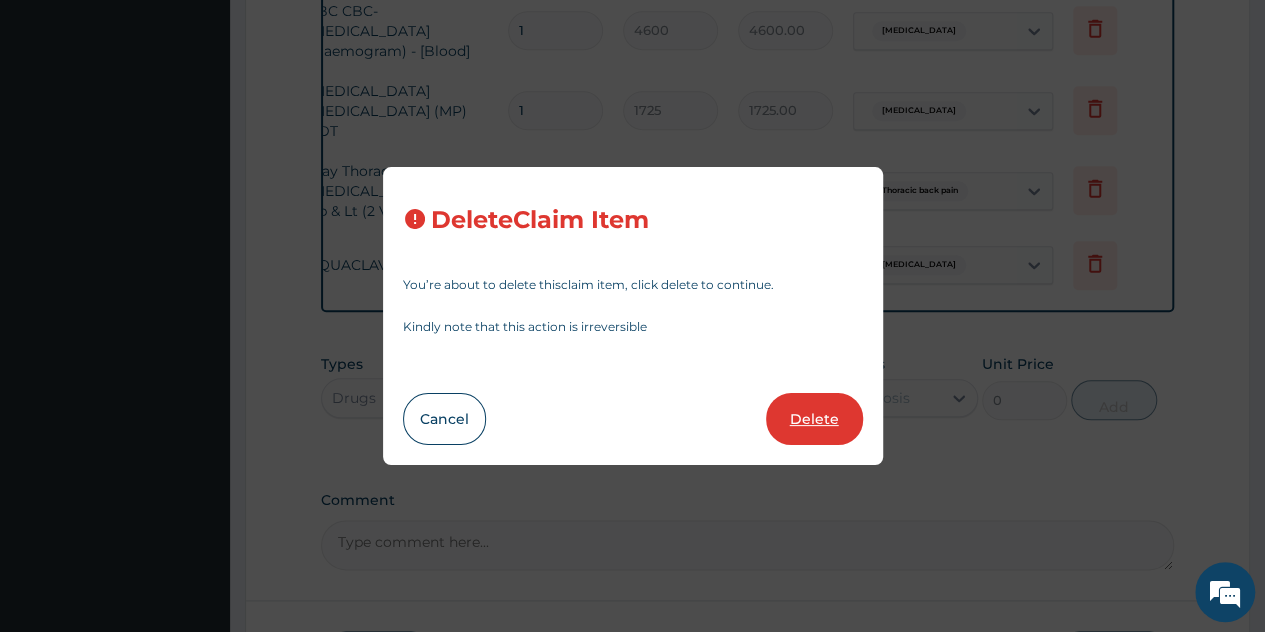 click on "Delete" at bounding box center [814, 419] 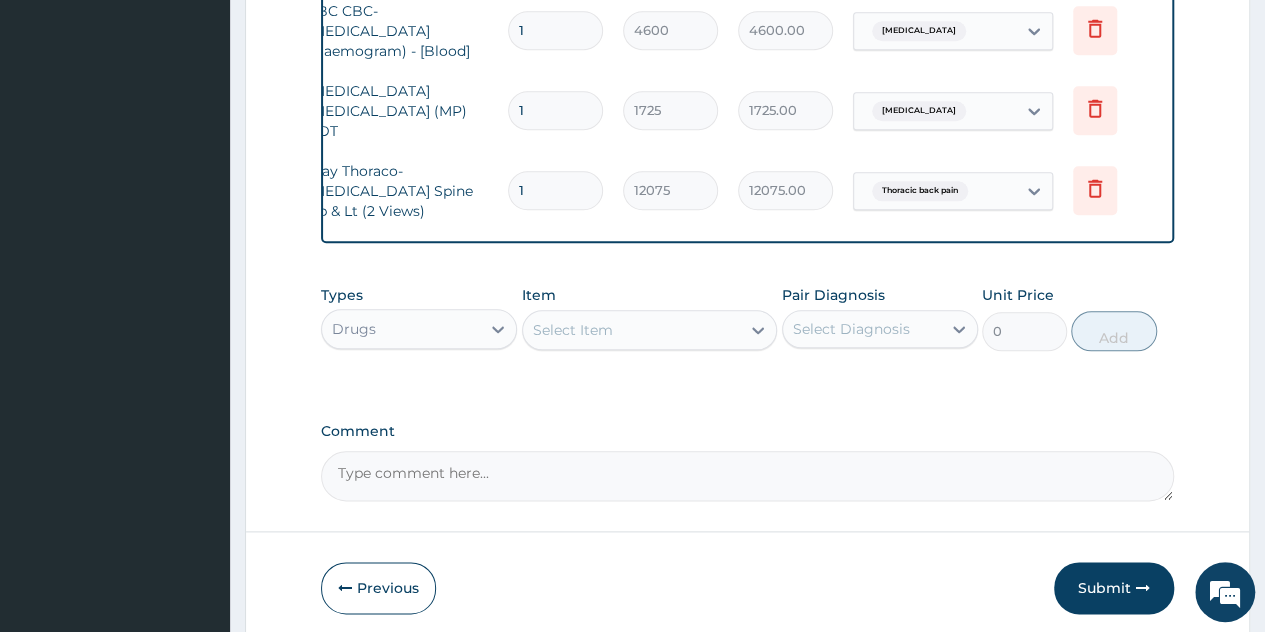 drag, startPoint x: 588, startPoint y: 295, endPoint x: 588, endPoint y: 321, distance: 26 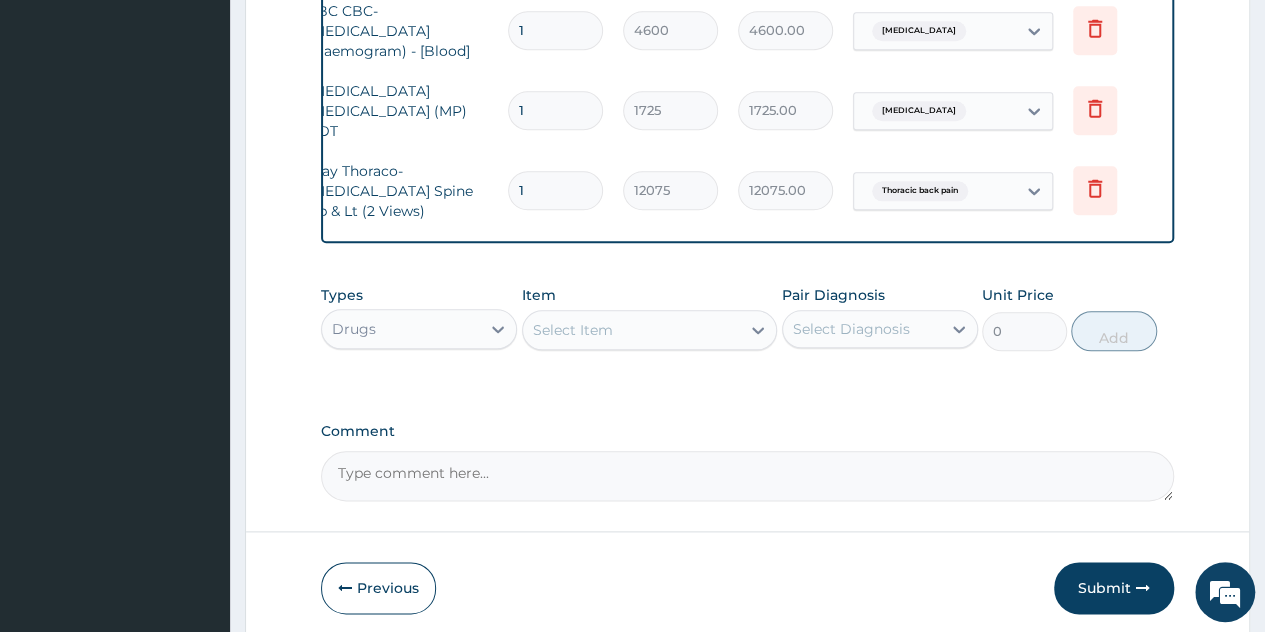 click on "Item Select Item" at bounding box center (650, 318) 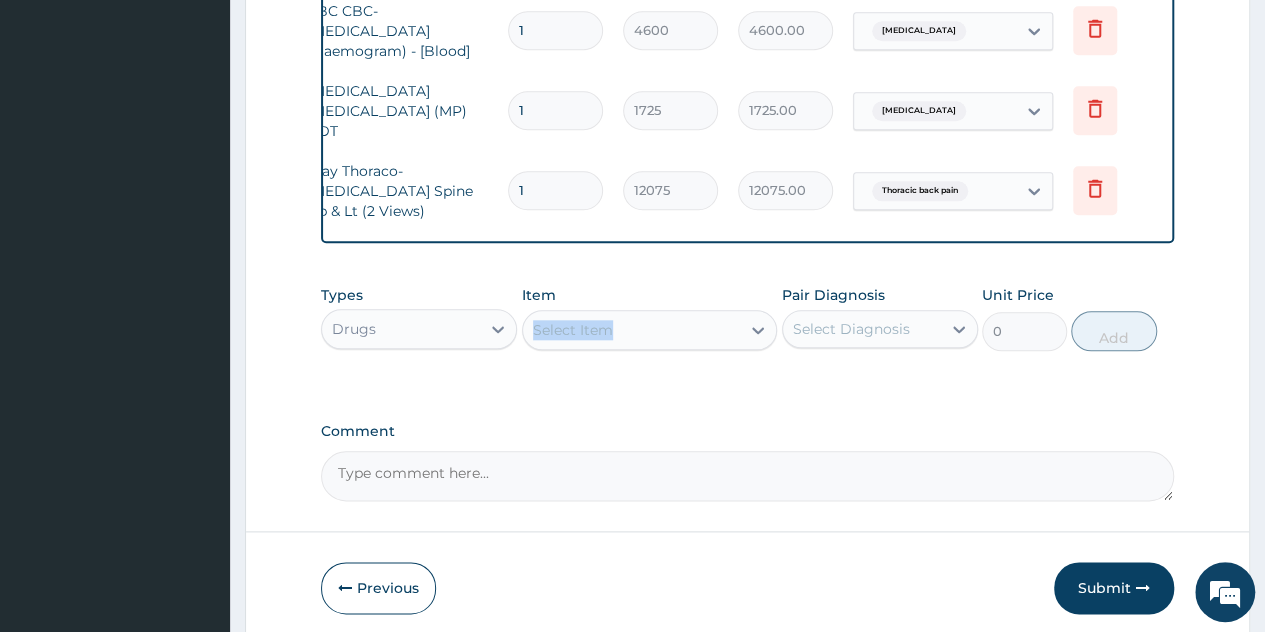 click on "Select Item" at bounding box center [573, 330] 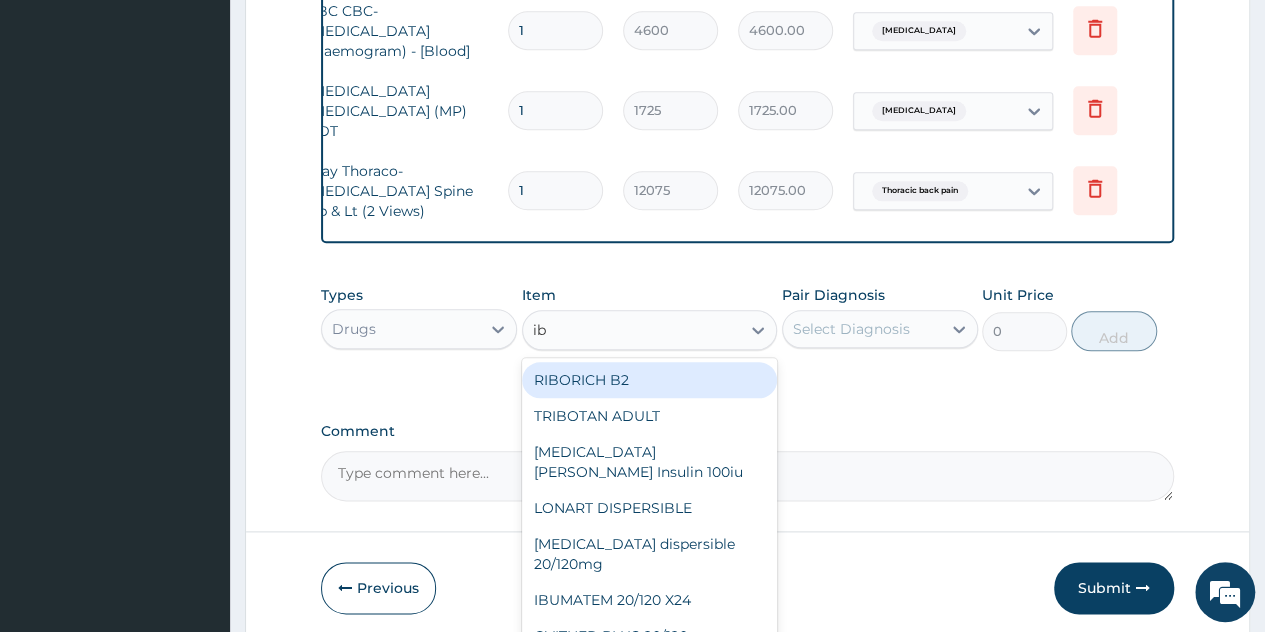 type on "ibu" 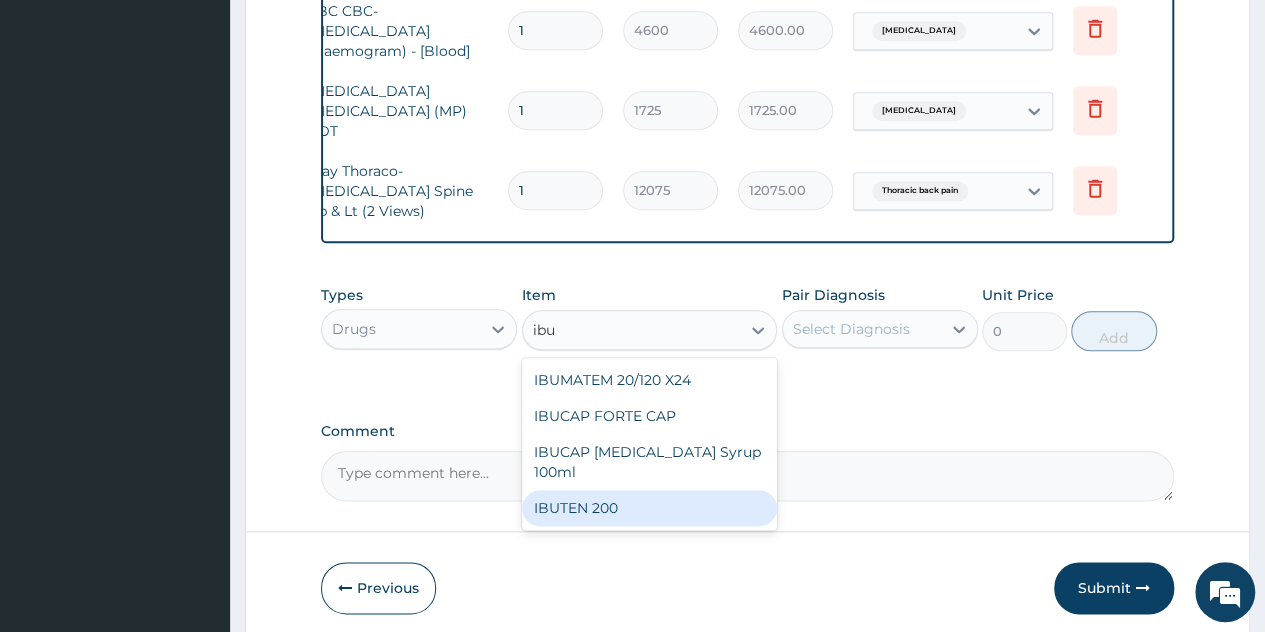 click on "IBUTEN 200" at bounding box center [650, 508] 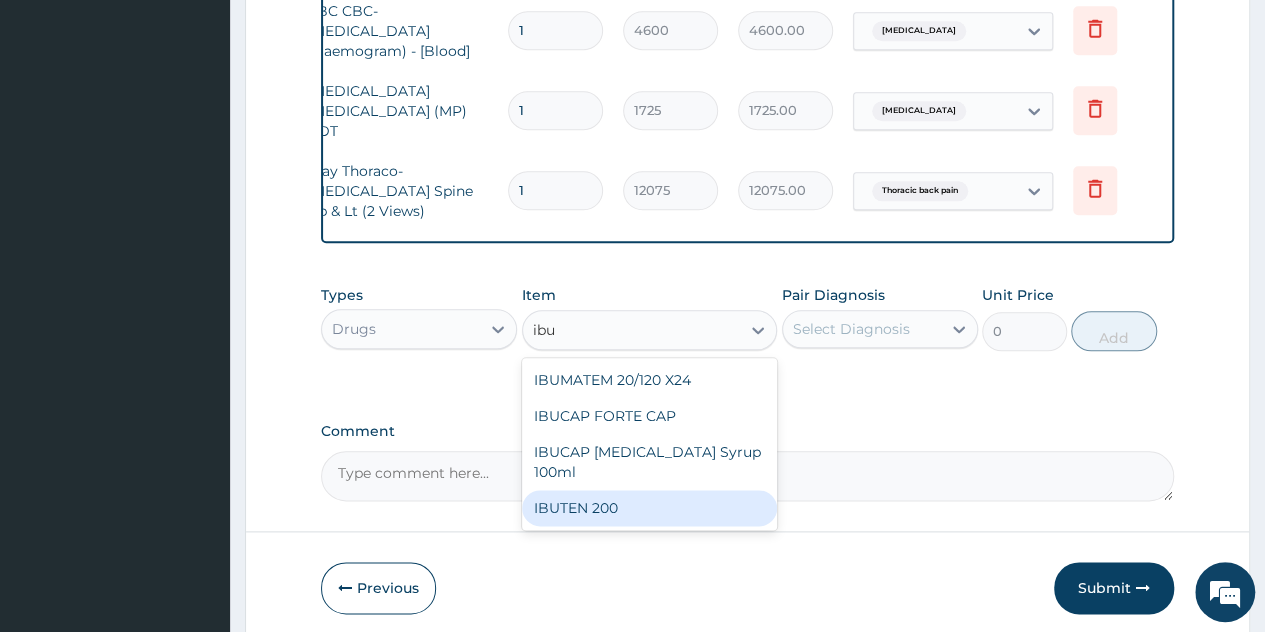 type 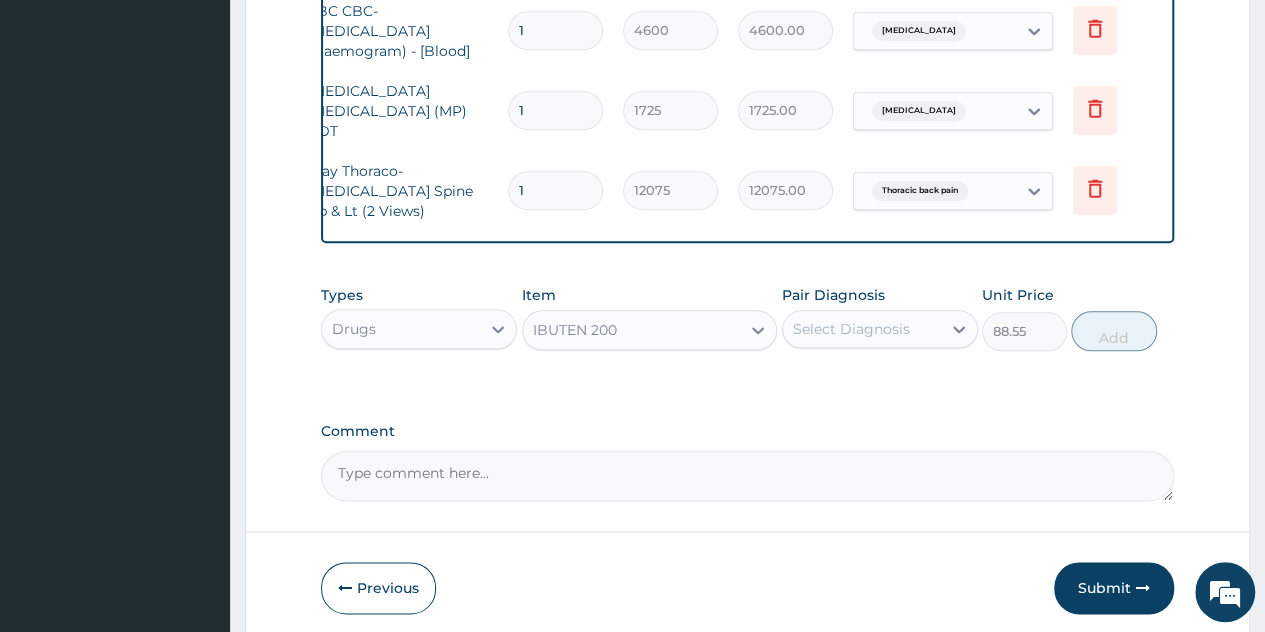 click on "Select Diagnosis" at bounding box center (880, 329) 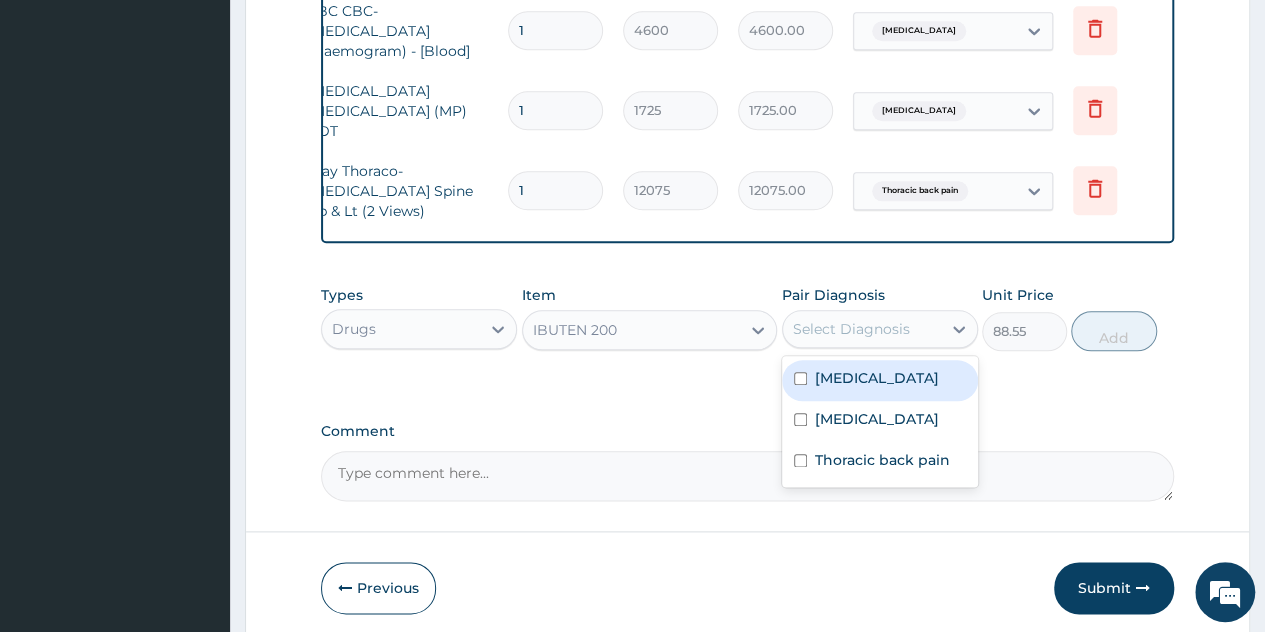 drag, startPoint x: 875, startPoint y: 361, endPoint x: 984, endPoint y: 330, distance: 113.32255 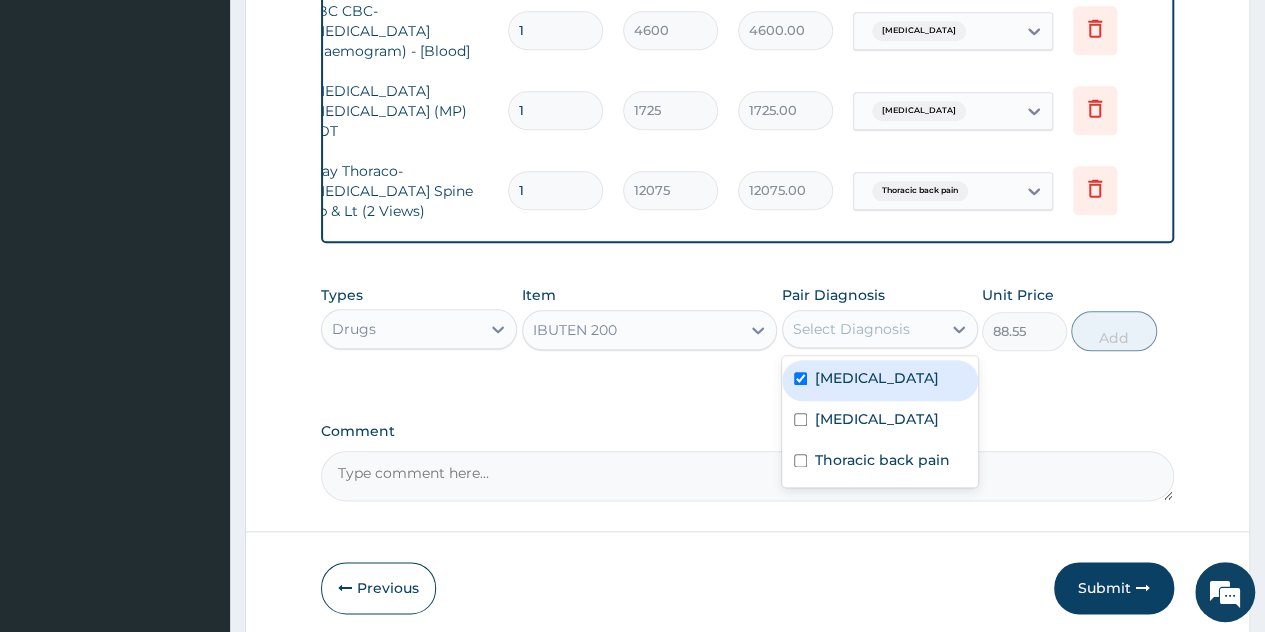 checkbox on "true" 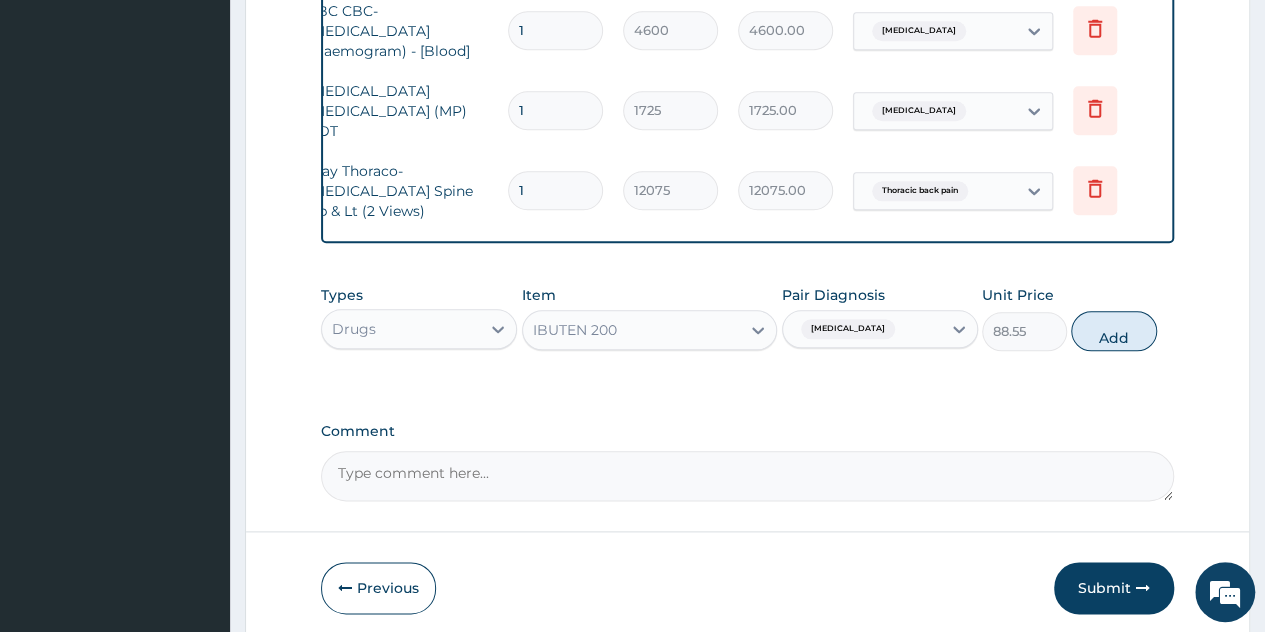 click on "Add" at bounding box center [1113, 331] 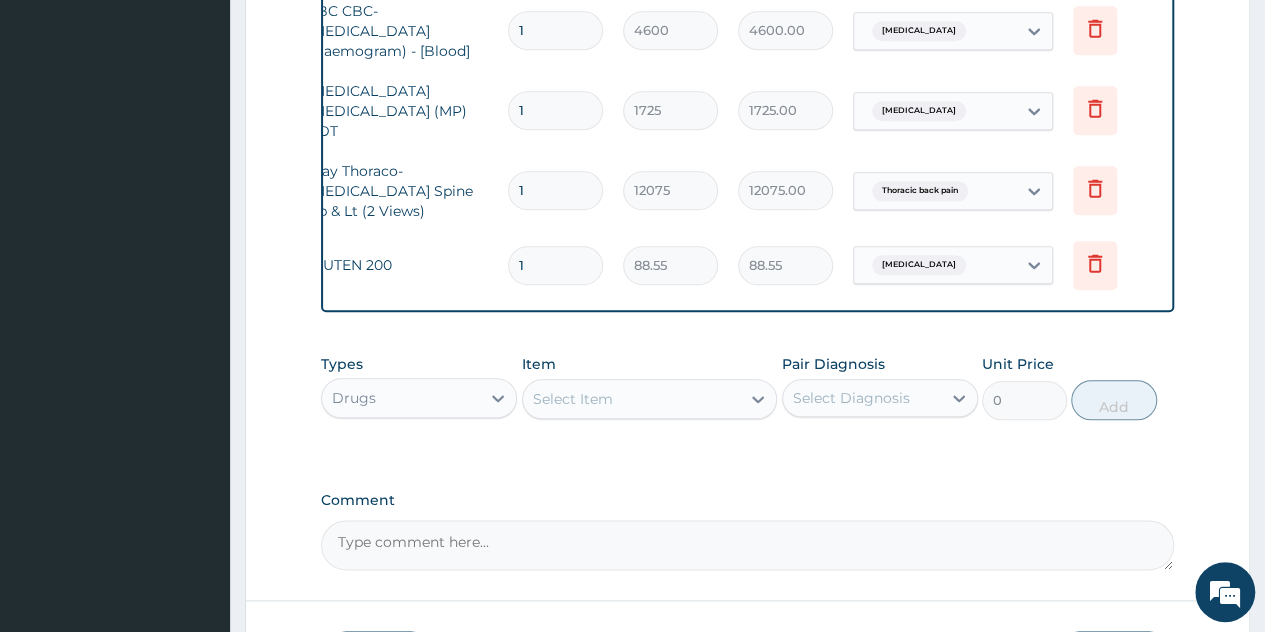 type on "10" 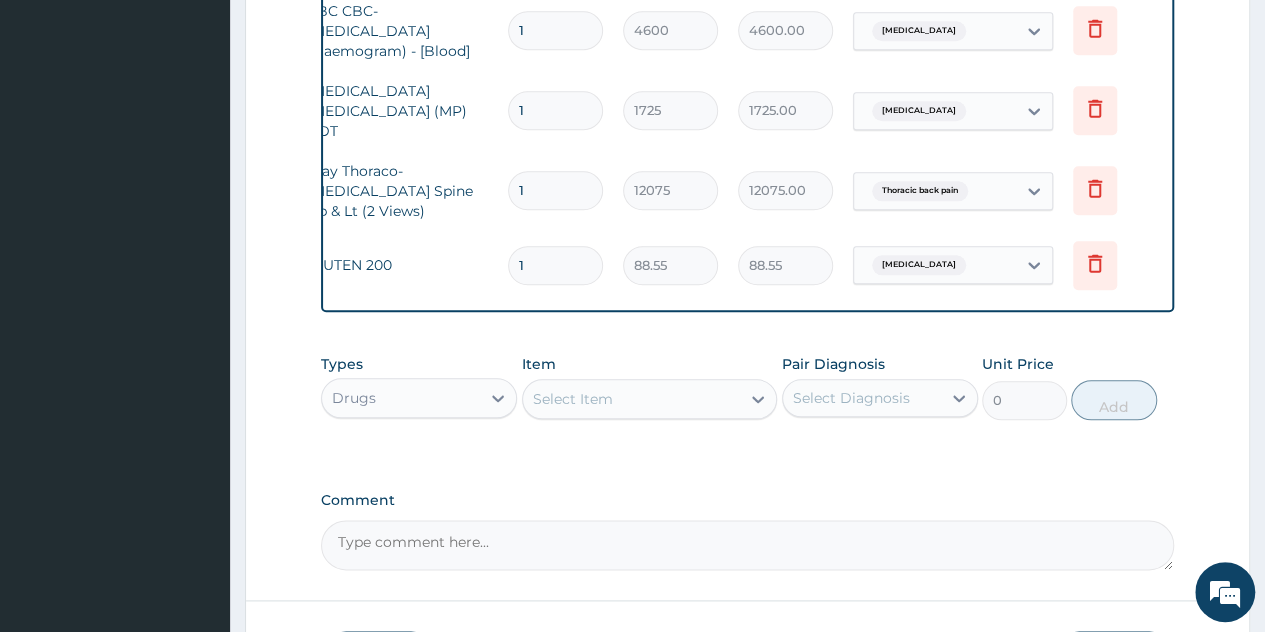type on "885.50" 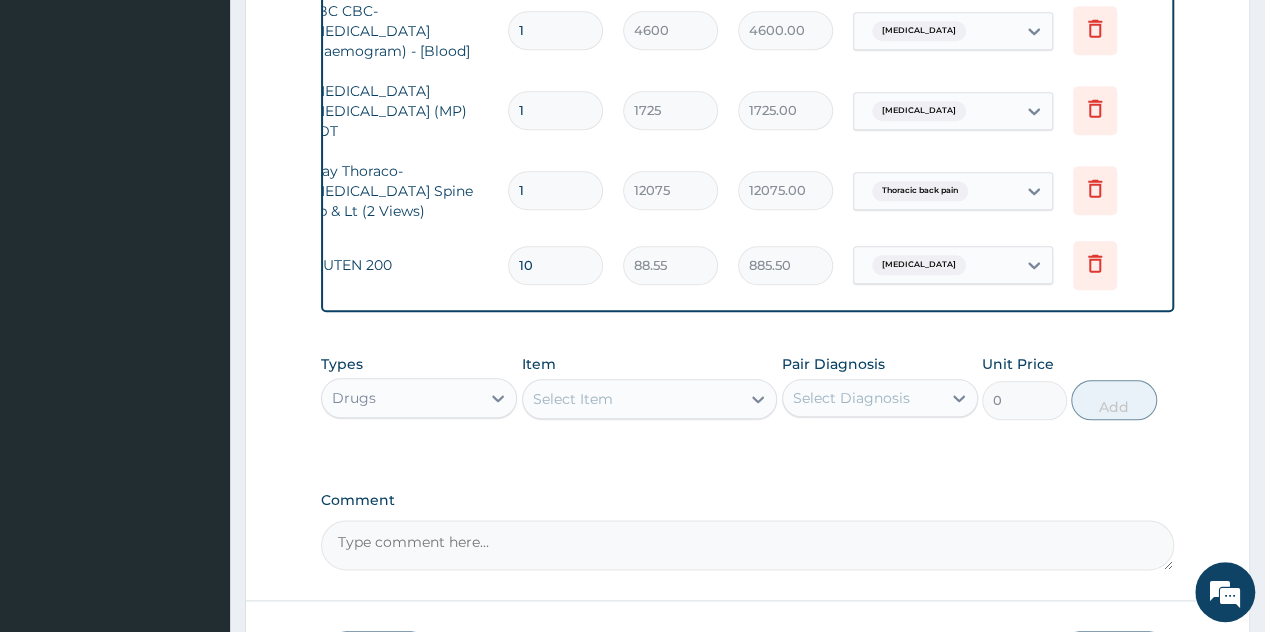 type on "10" 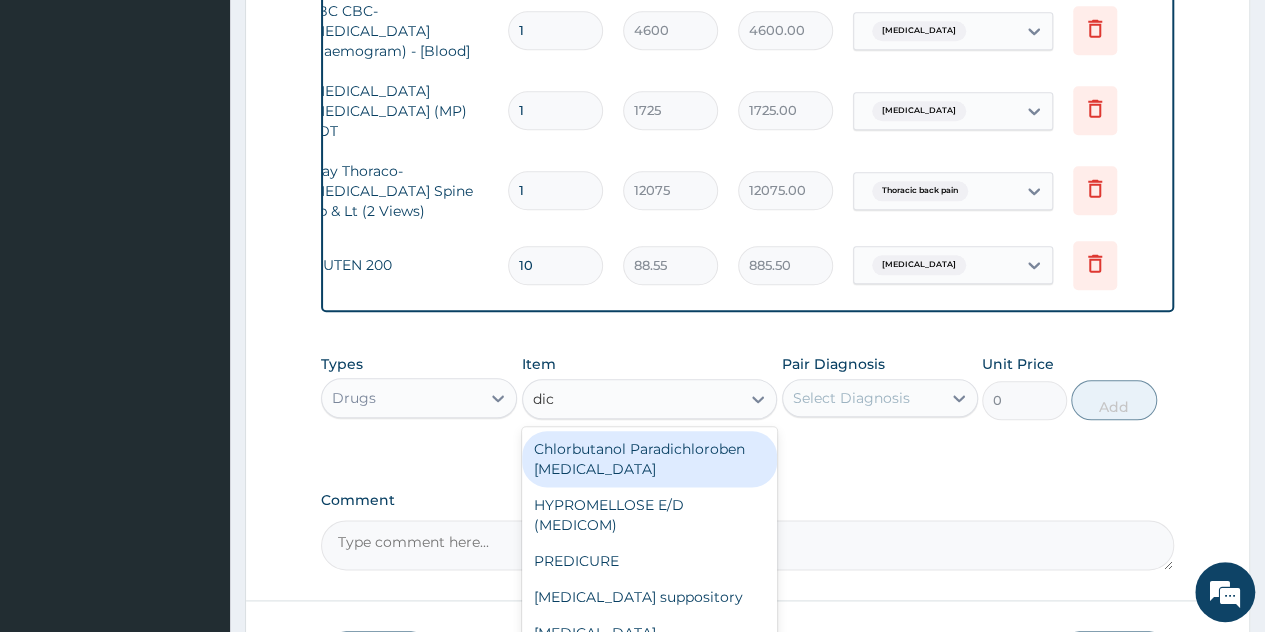 type on "dicl" 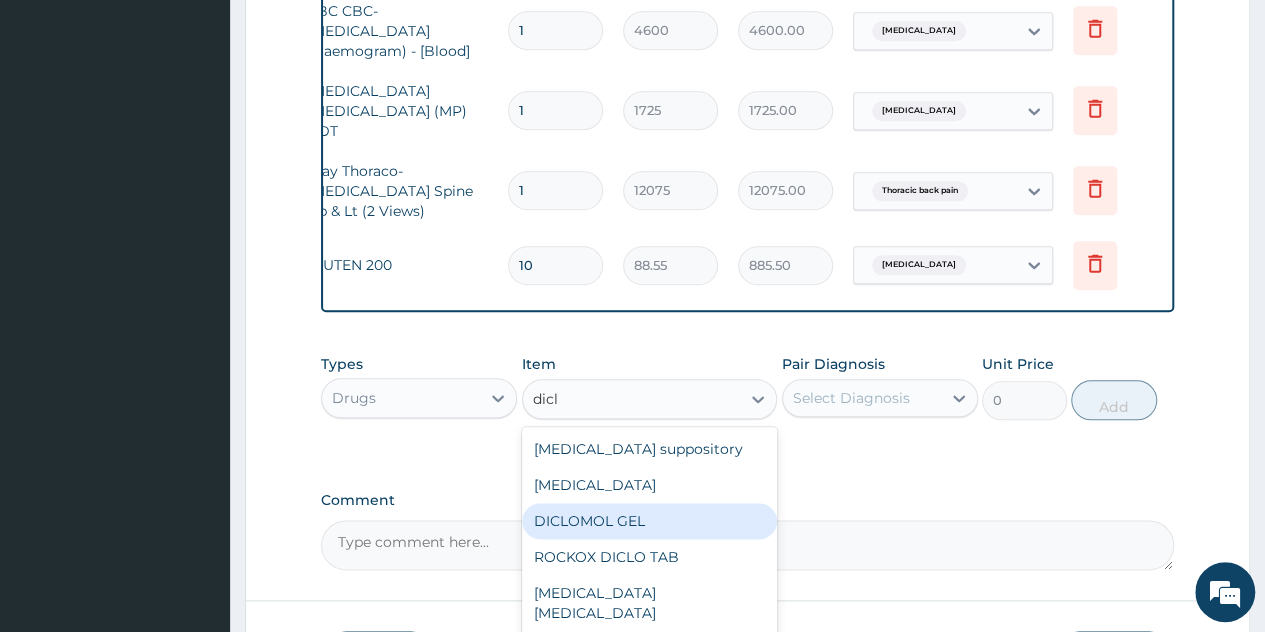 drag, startPoint x: 719, startPoint y: 492, endPoint x: 719, endPoint y: 511, distance: 19 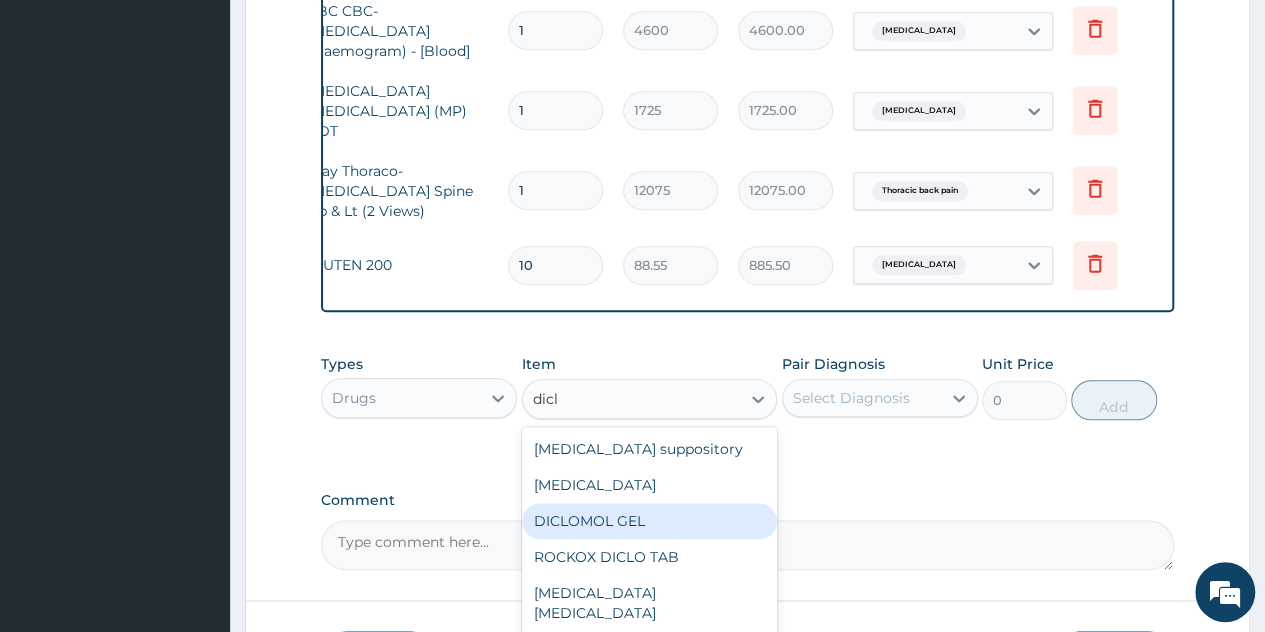 click on "Diclofenac suppository Diclofenac DICLOMOL GEL ROCKOX DICLO TAB DICLOFENAC EYE DROP" at bounding box center [650, 531] 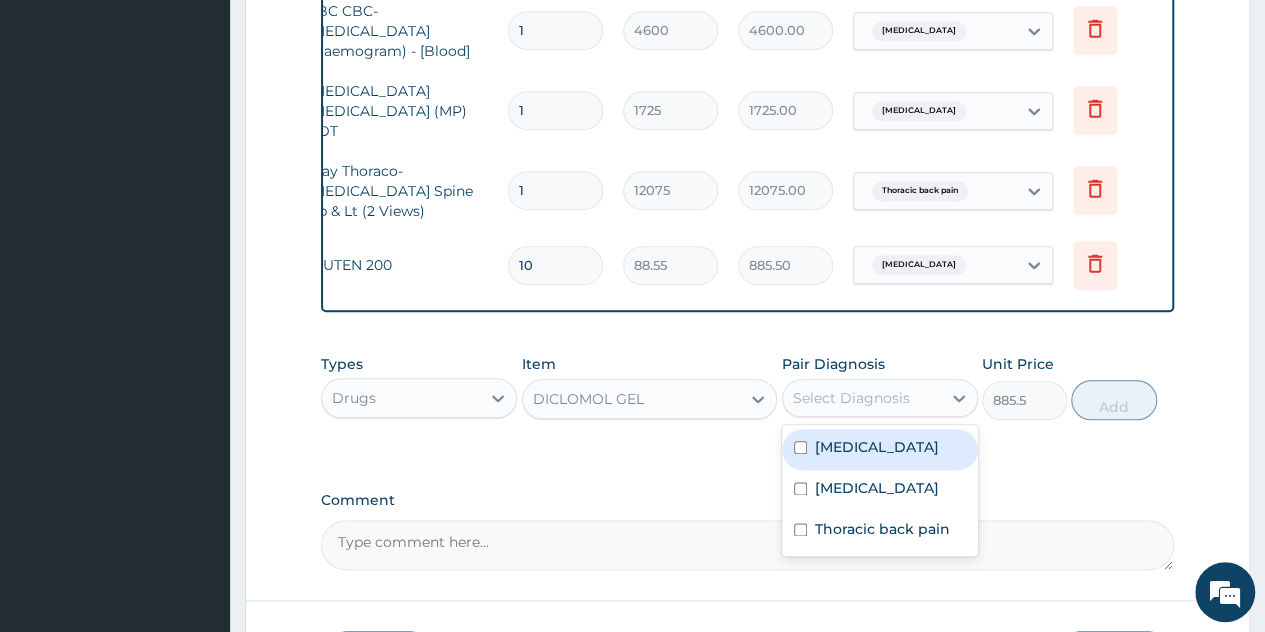 drag, startPoint x: 918, startPoint y: 377, endPoint x: 914, endPoint y: 399, distance: 22.36068 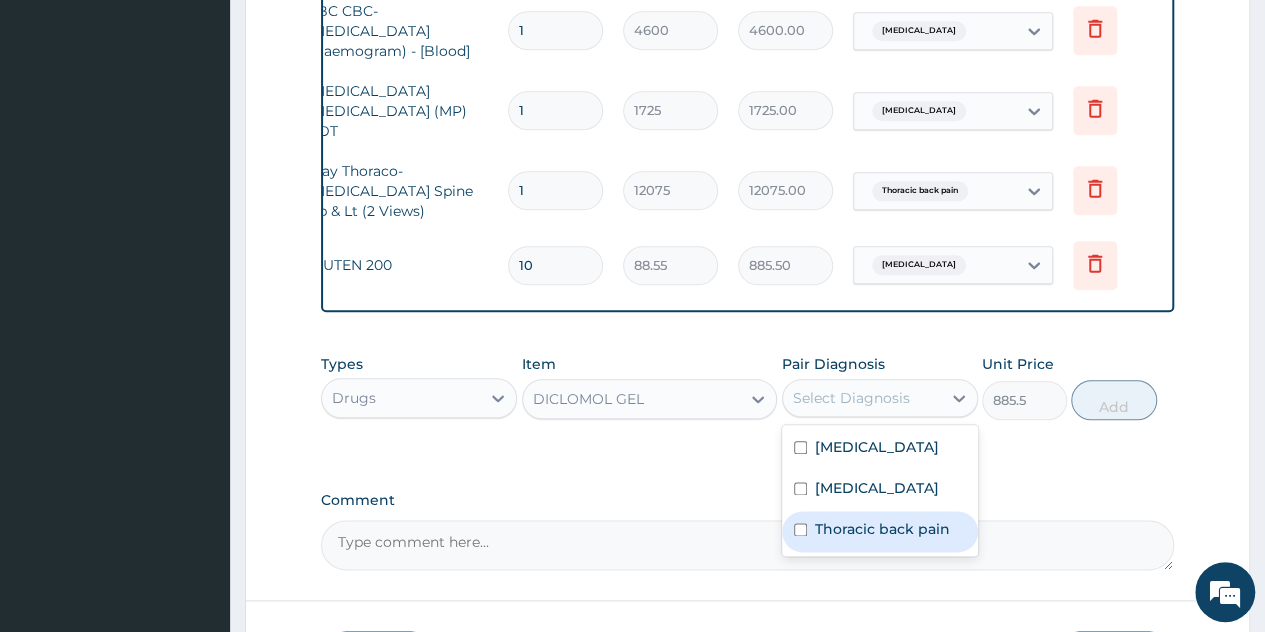 click on "Thoracic back pain" at bounding box center (880, 531) 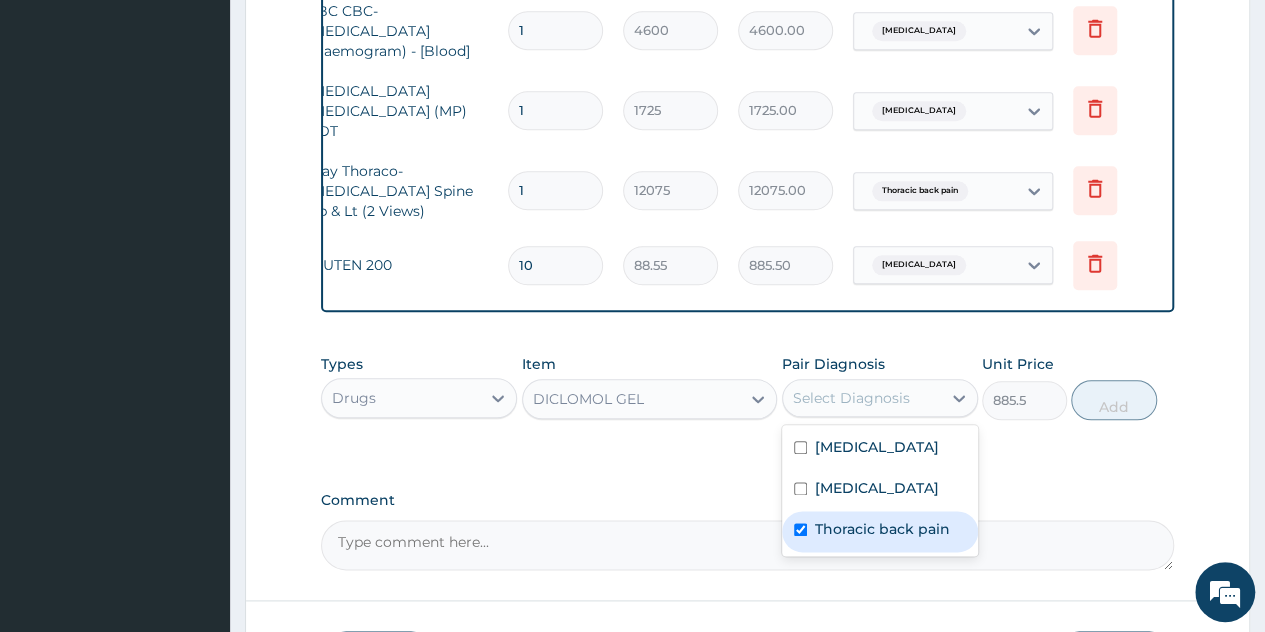checkbox on "true" 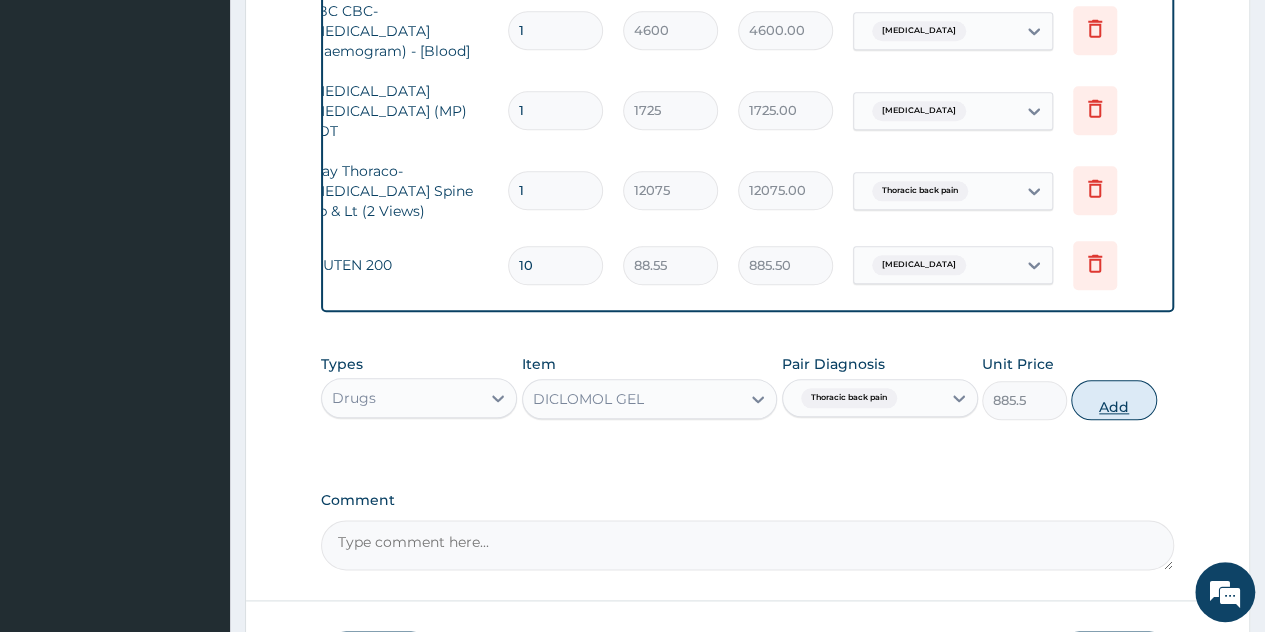 click on "Add" at bounding box center (1113, 400) 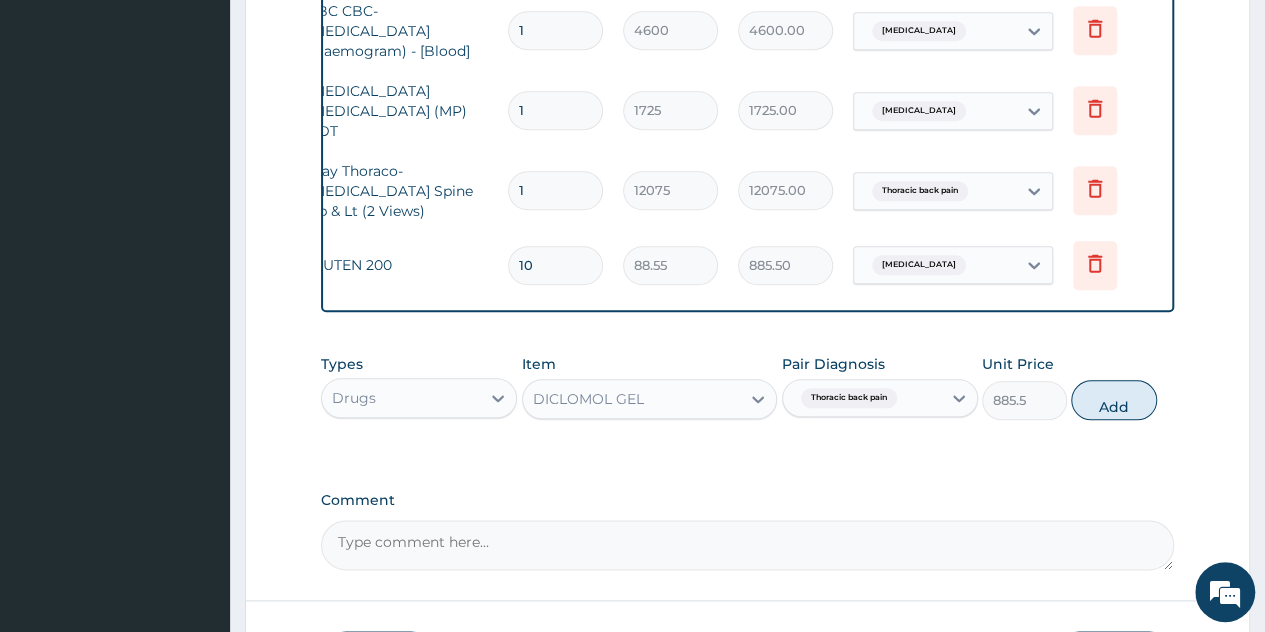 type on "0" 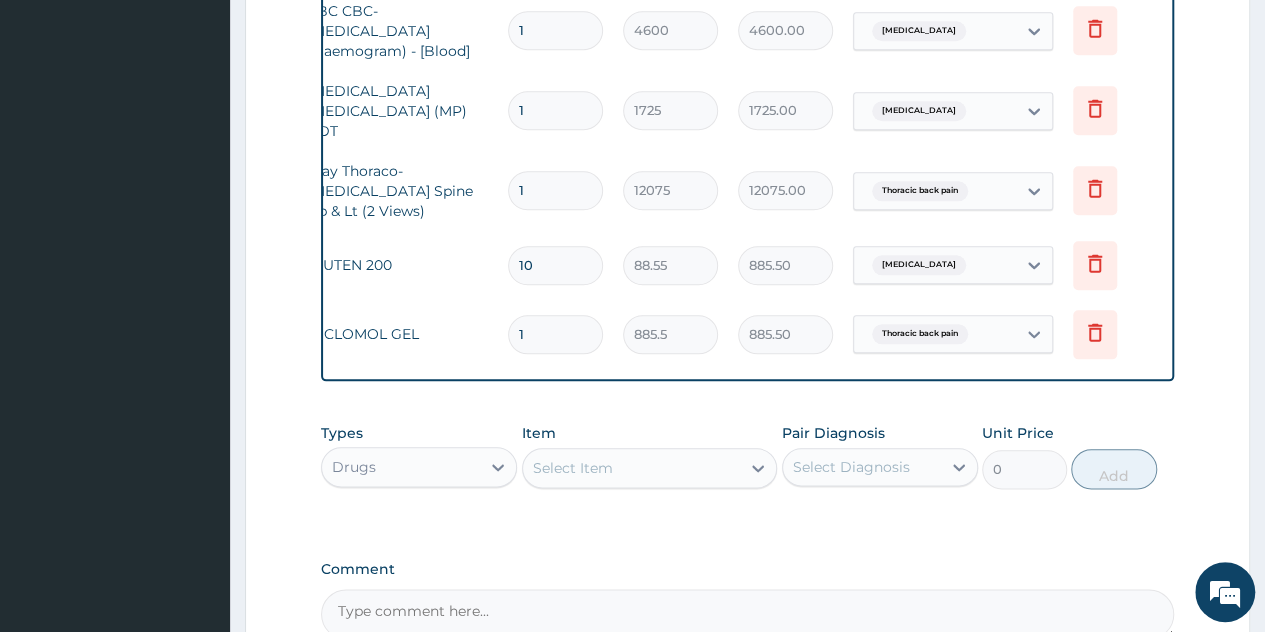 drag, startPoint x: 633, startPoint y: 458, endPoint x: 629, endPoint y: 437, distance: 21.377558 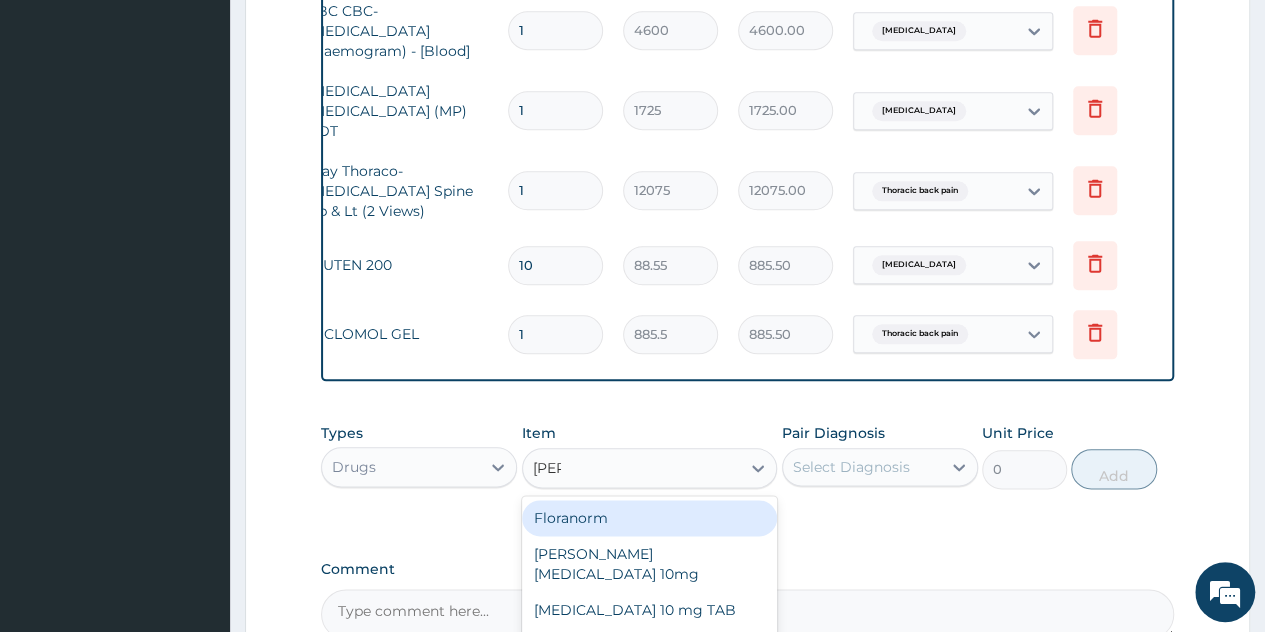 type on "lorat" 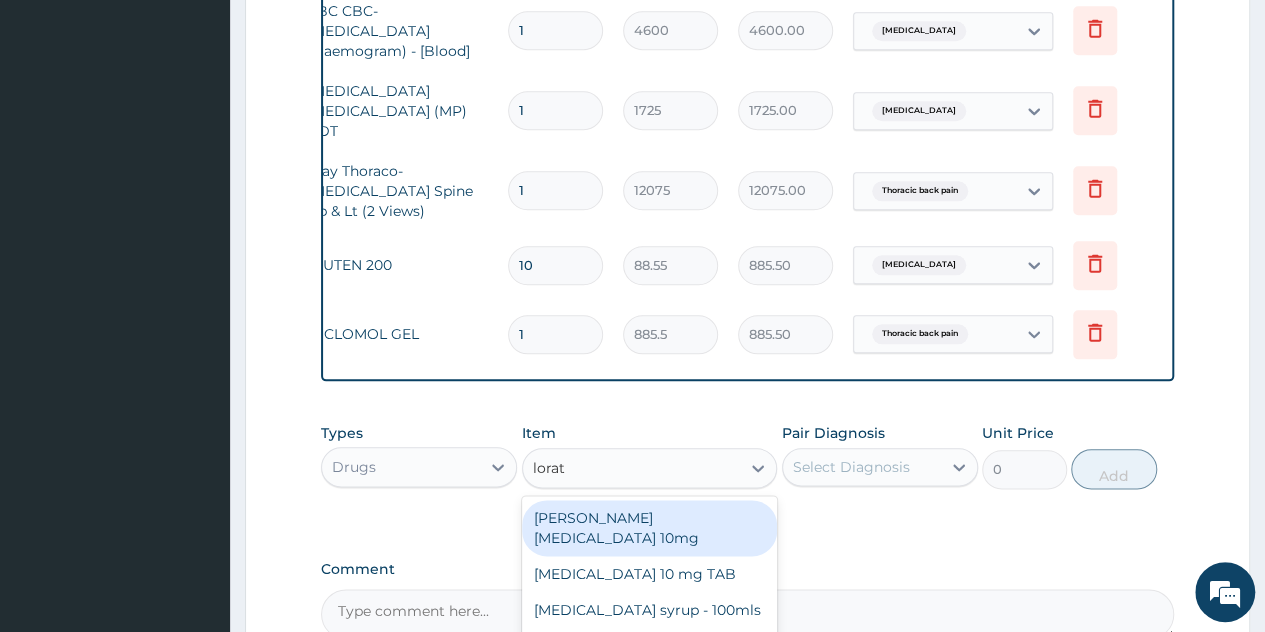 click on "[PERSON_NAME][MEDICAL_DATA] 10mg" at bounding box center (650, 528) 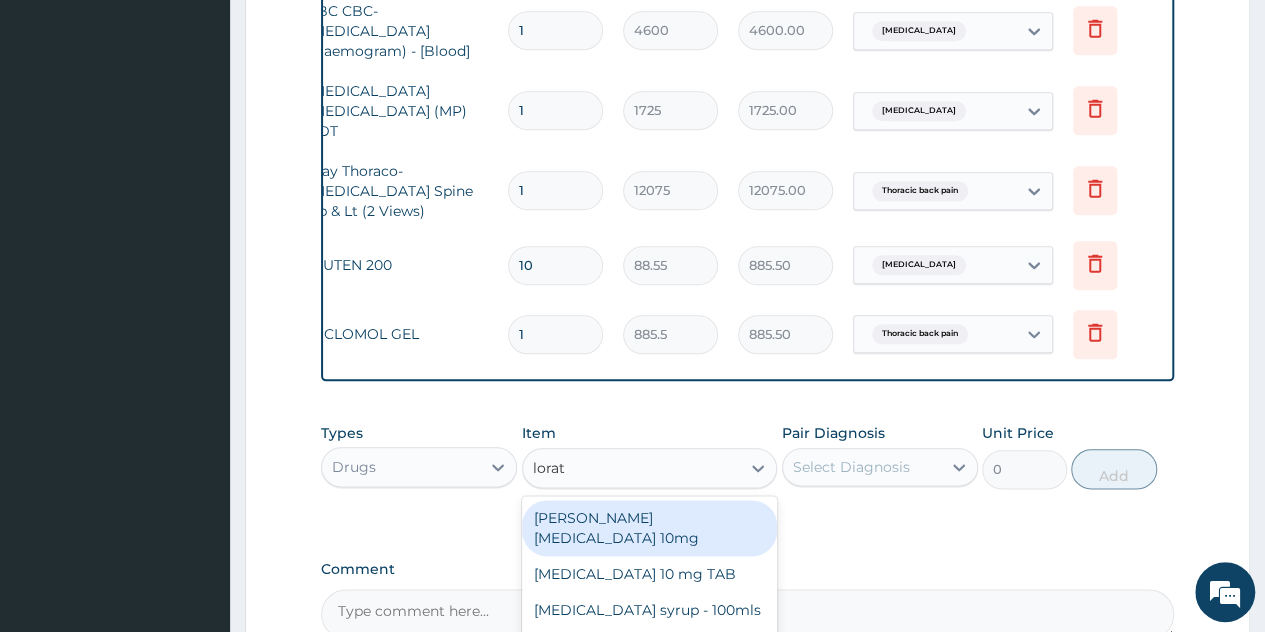type 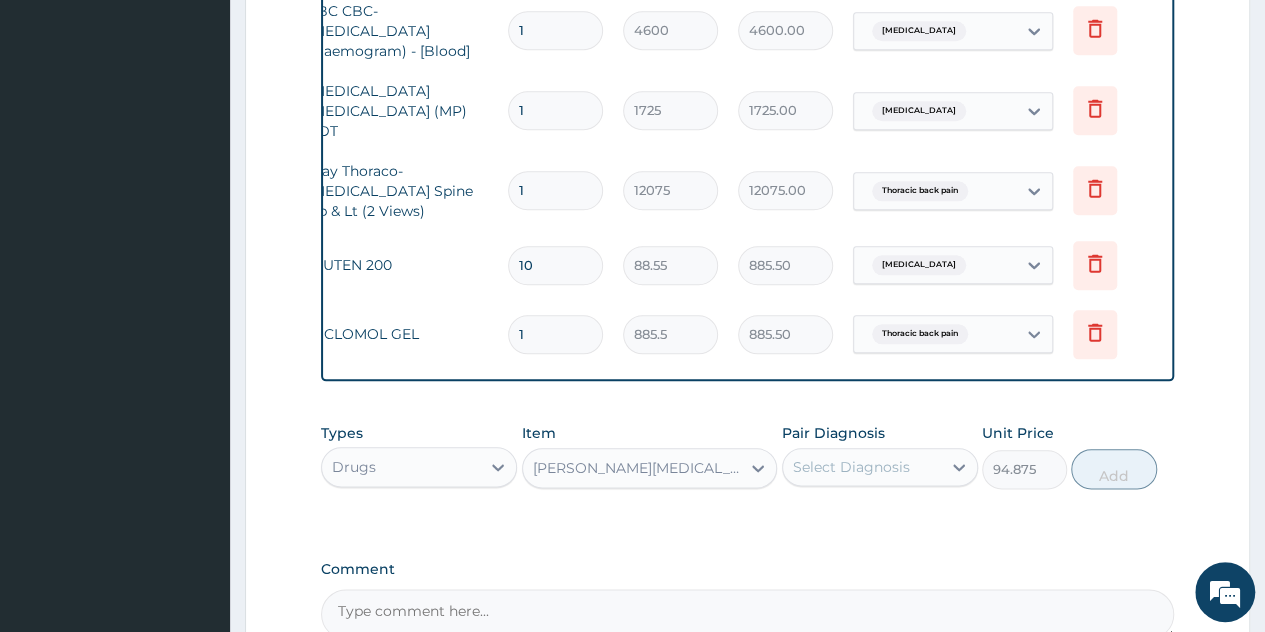 click on "Select Diagnosis" at bounding box center [851, 467] 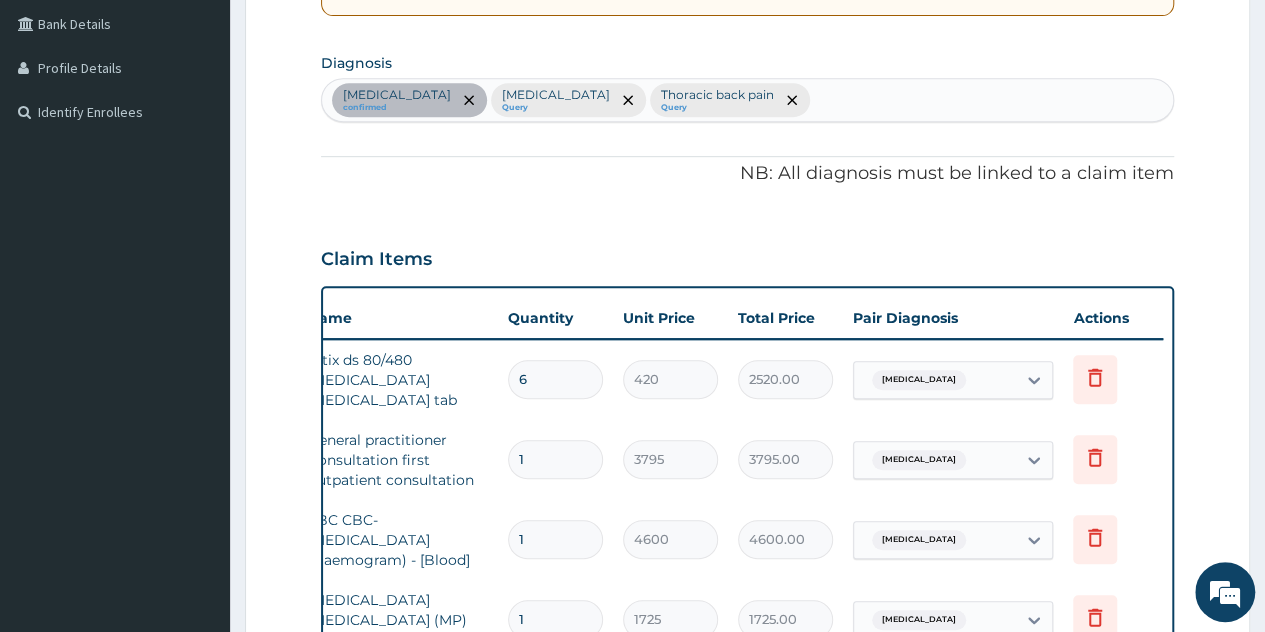scroll, scrollTop: 267, scrollLeft: 0, axis: vertical 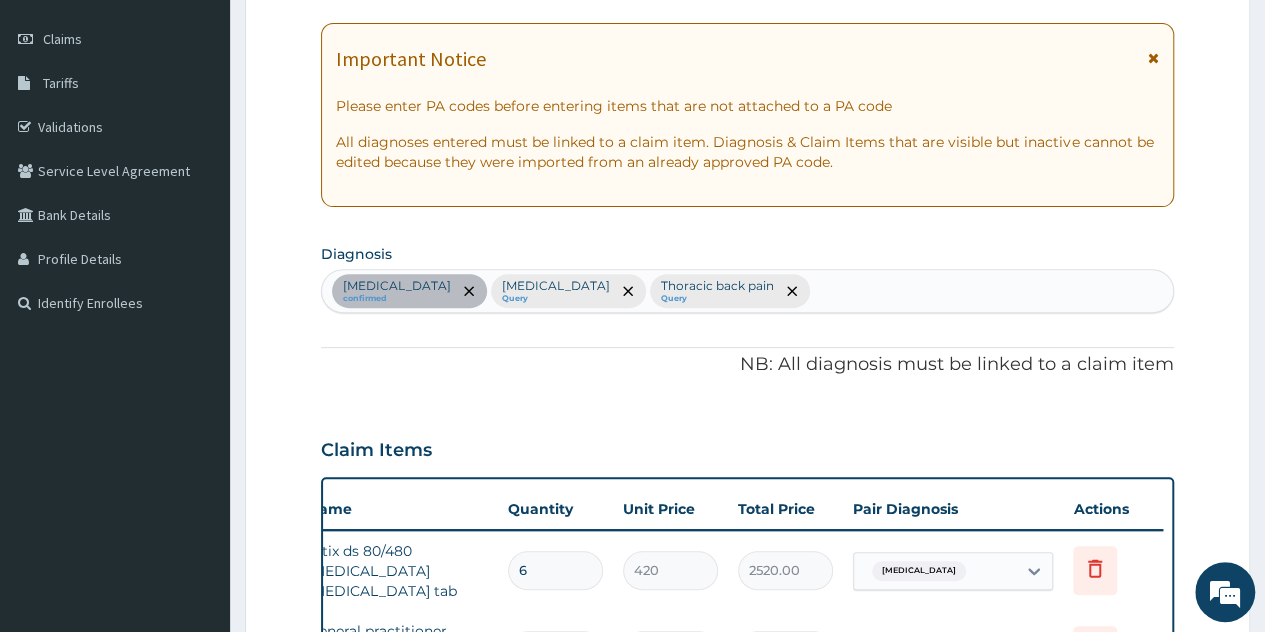 click on "Malaria confirmed Sepsis Query Thoracic back pain Query" at bounding box center (747, 291) 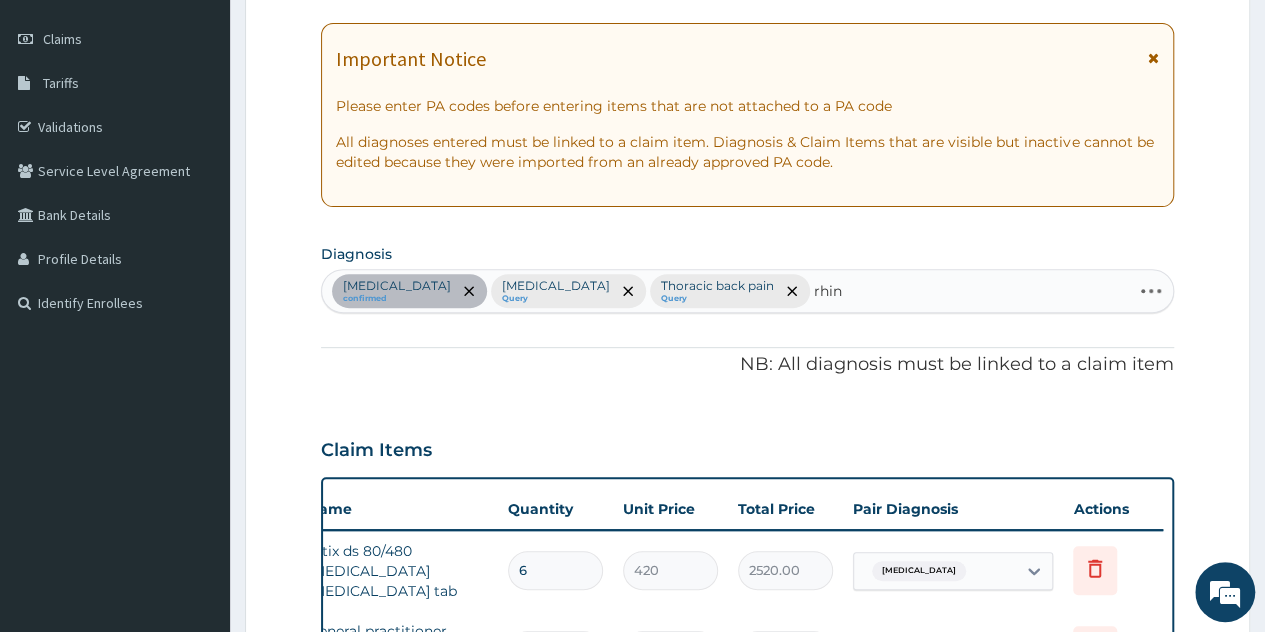type on "rhini" 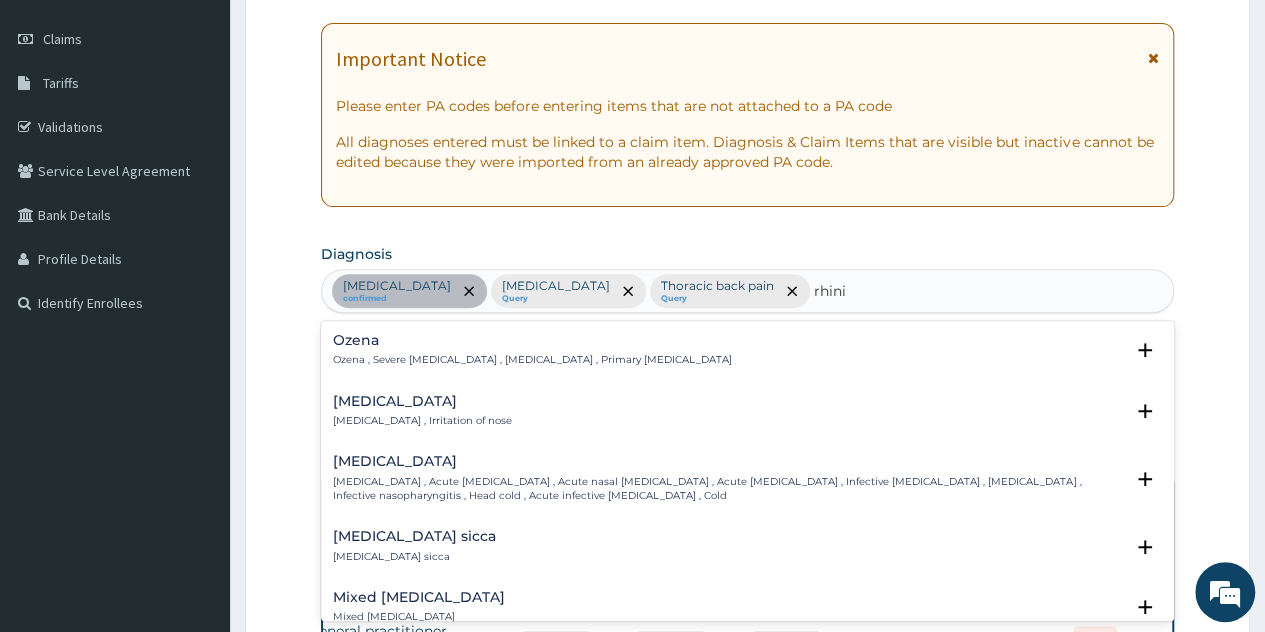 click on "Rhinitis" at bounding box center (422, 401) 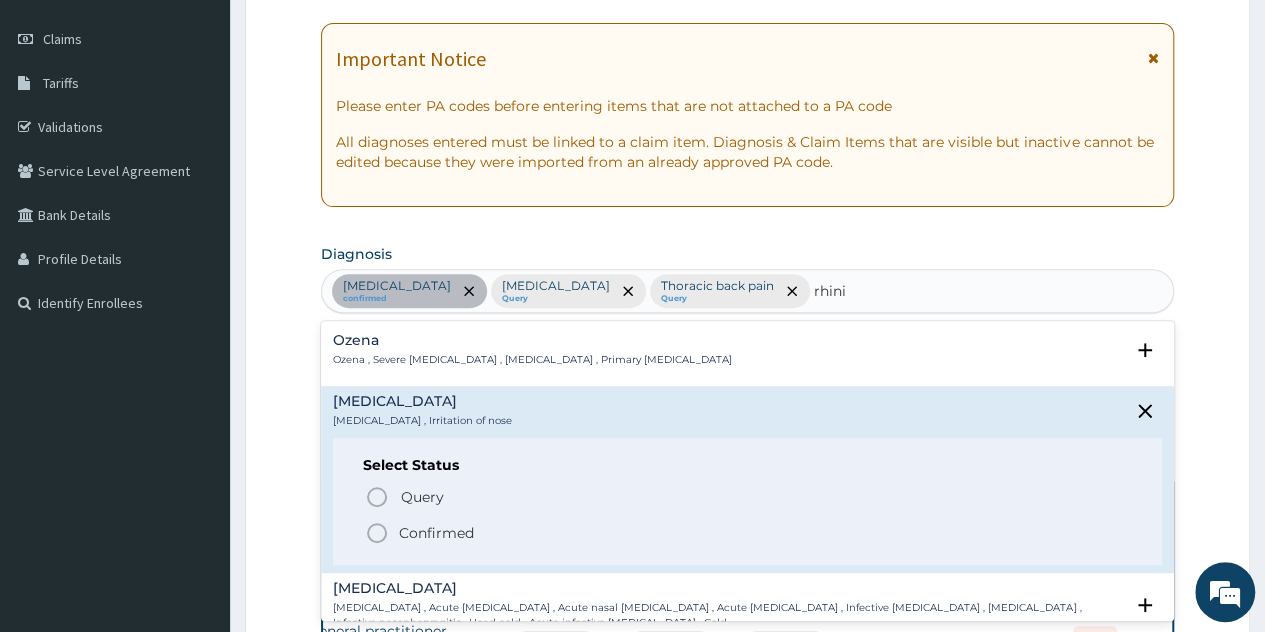 click on "Confirmed" at bounding box center [436, 533] 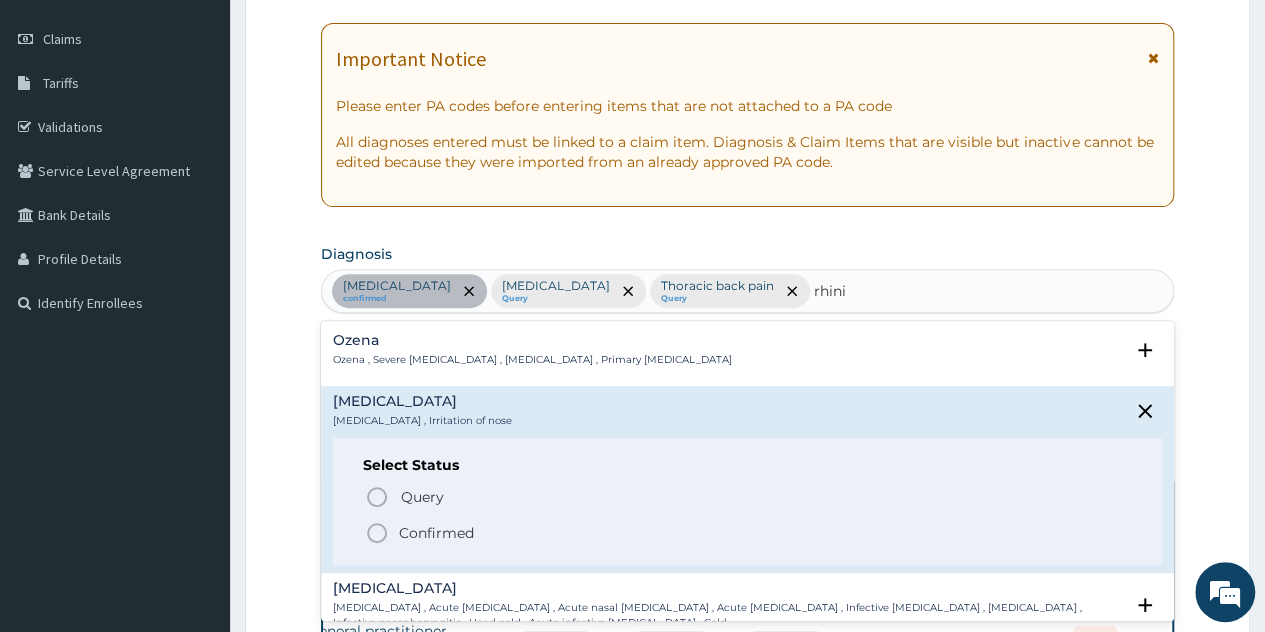 type 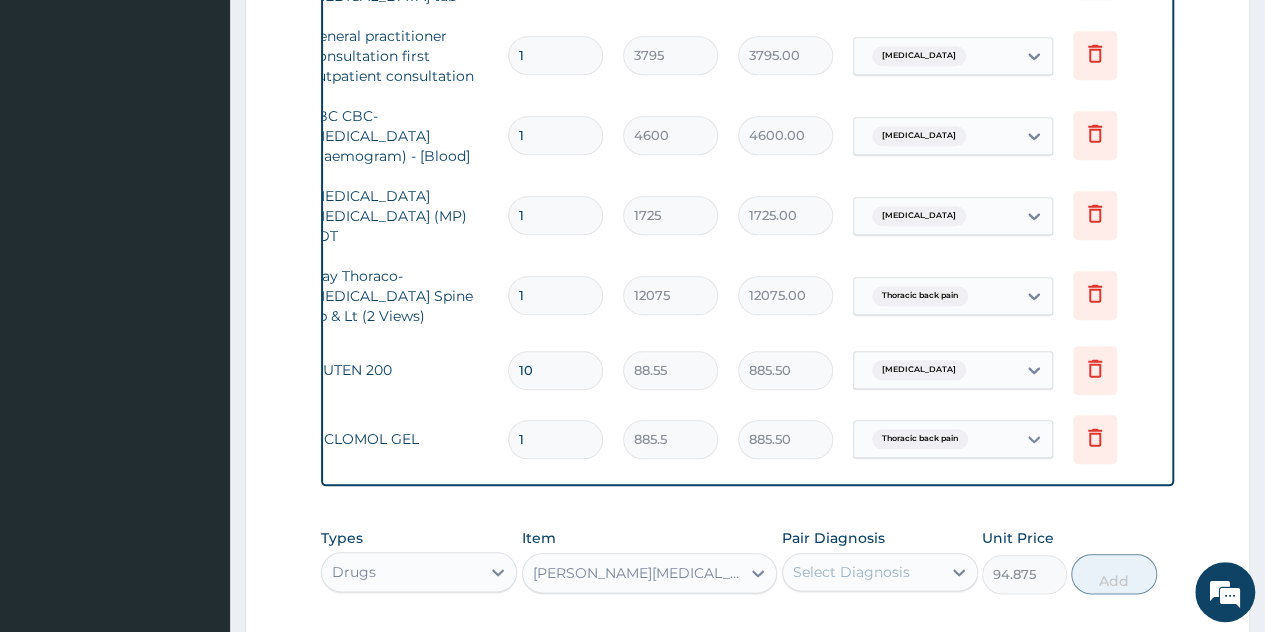 scroll, scrollTop: 1067, scrollLeft: 0, axis: vertical 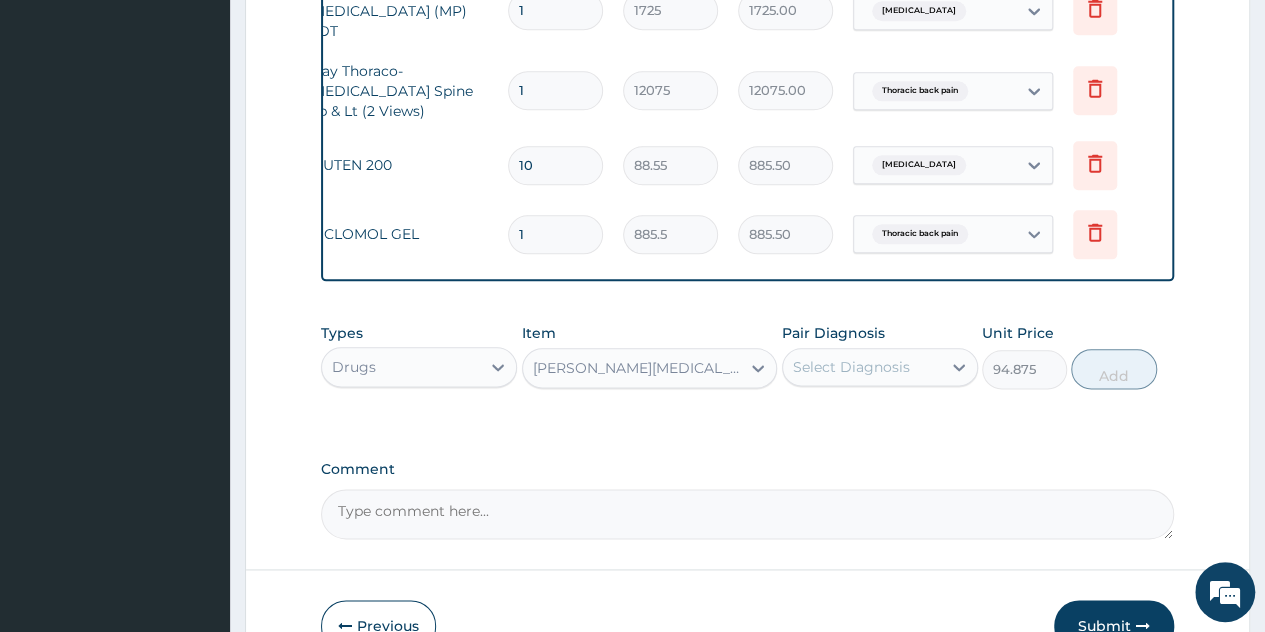drag, startPoint x: 882, startPoint y: 369, endPoint x: 875, endPoint y: 385, distance: 17.464249 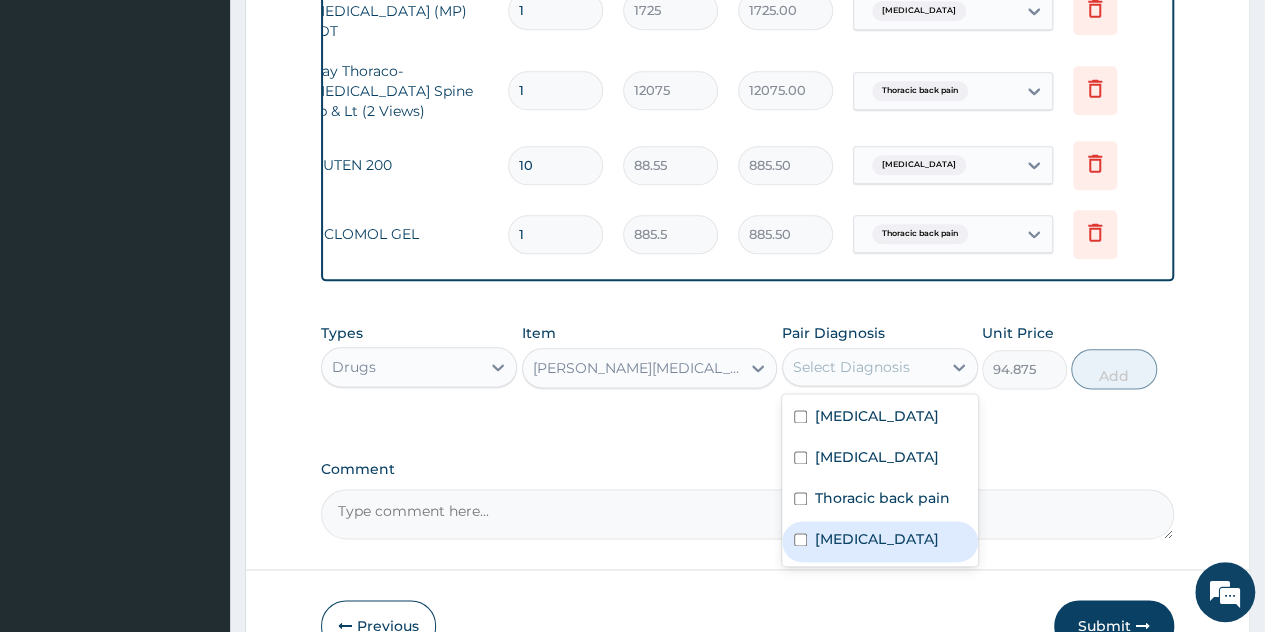 click on "Rhinitis" at bounding box center [877, 539] 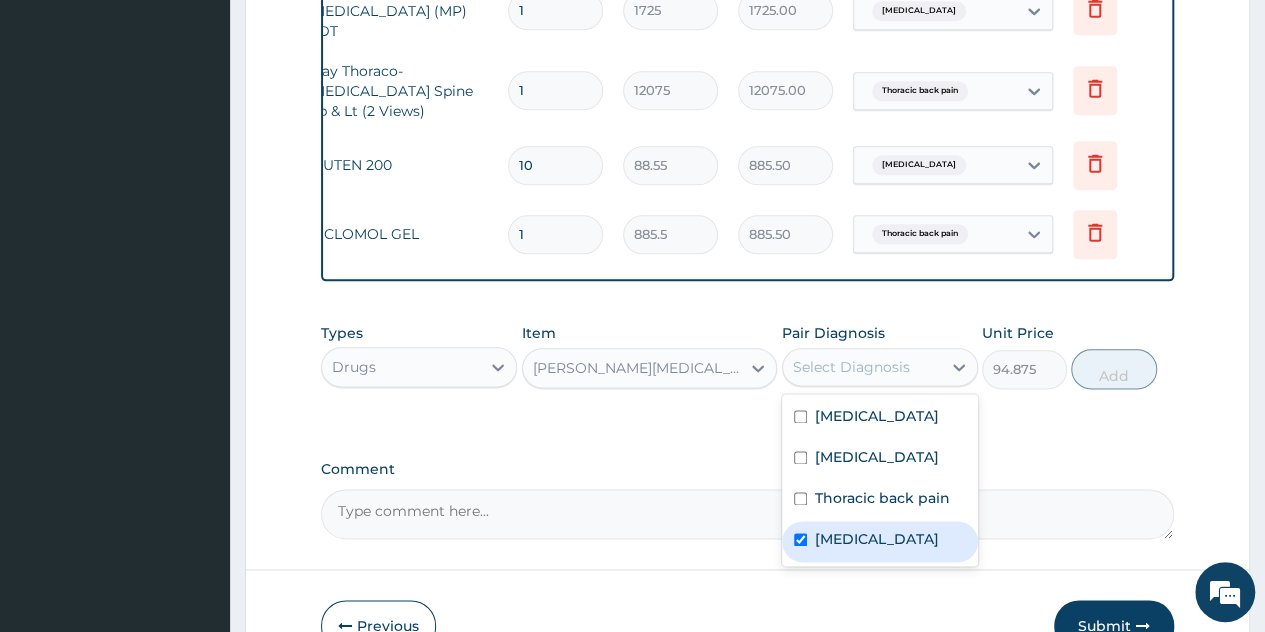 checkbox on "true" 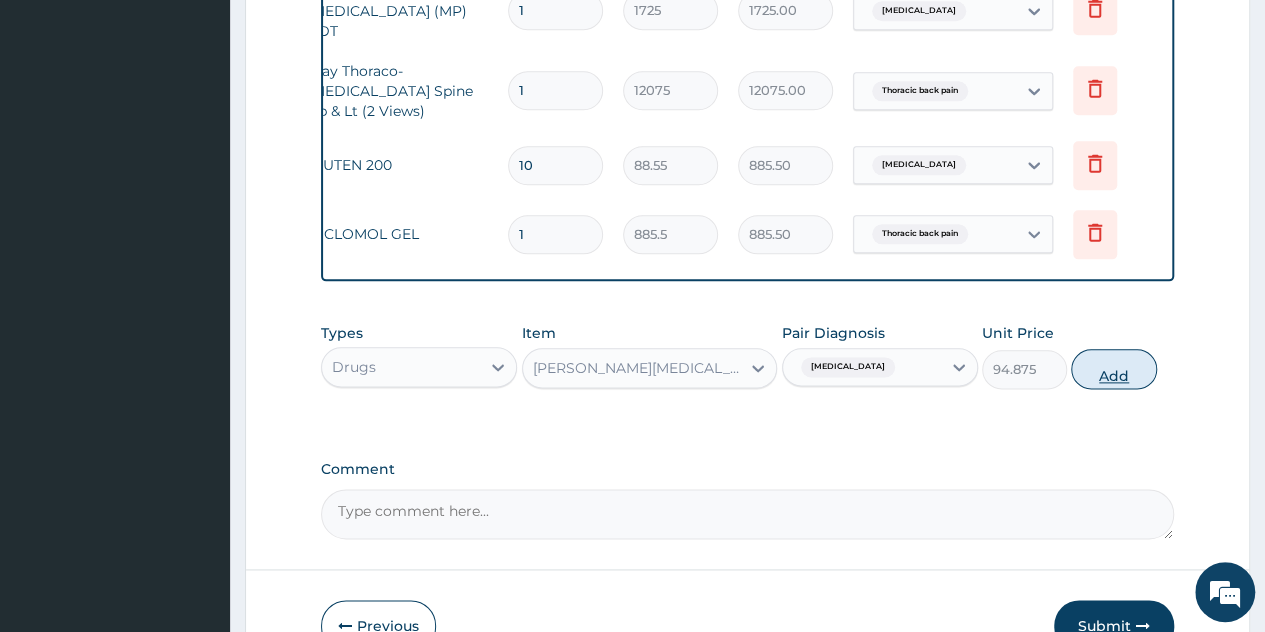 click on "Add" at bounding box center (1113, 369) 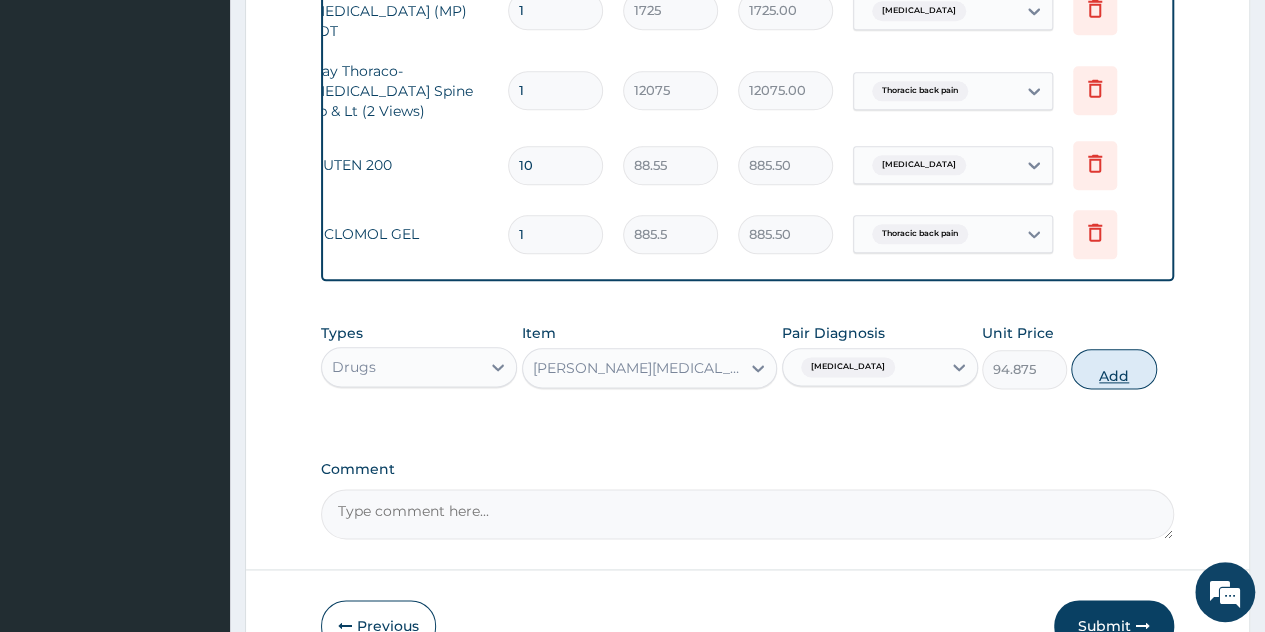 type on "0" 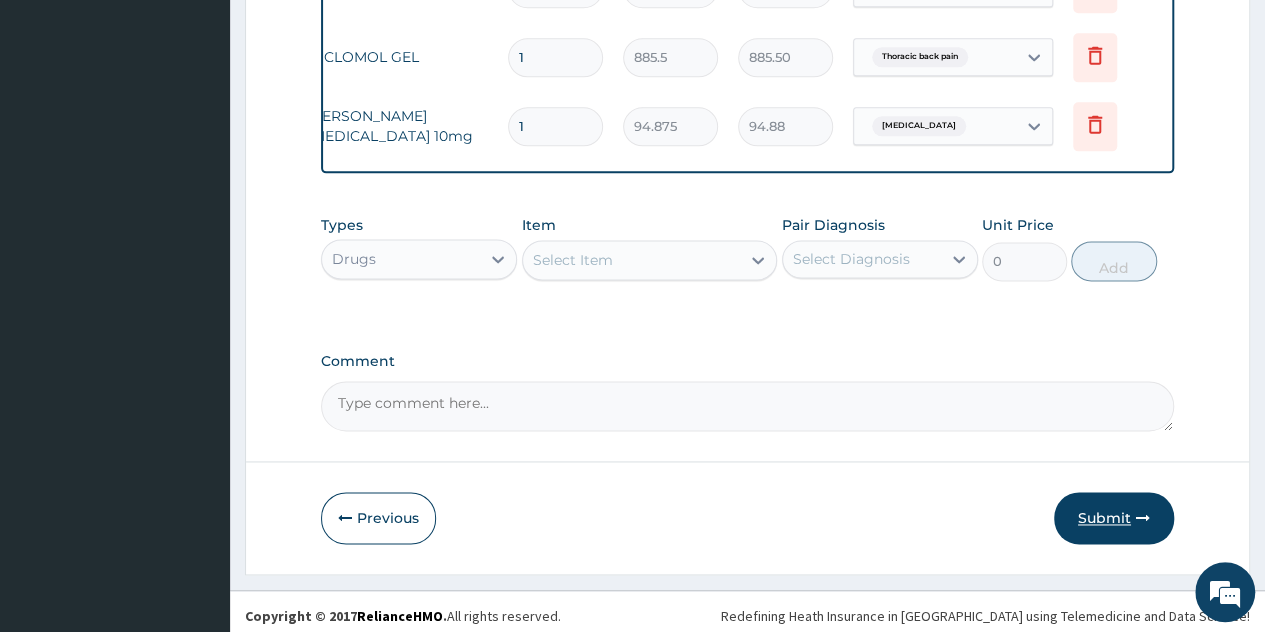 click on "Submit" at bounding box center [1114, 518] 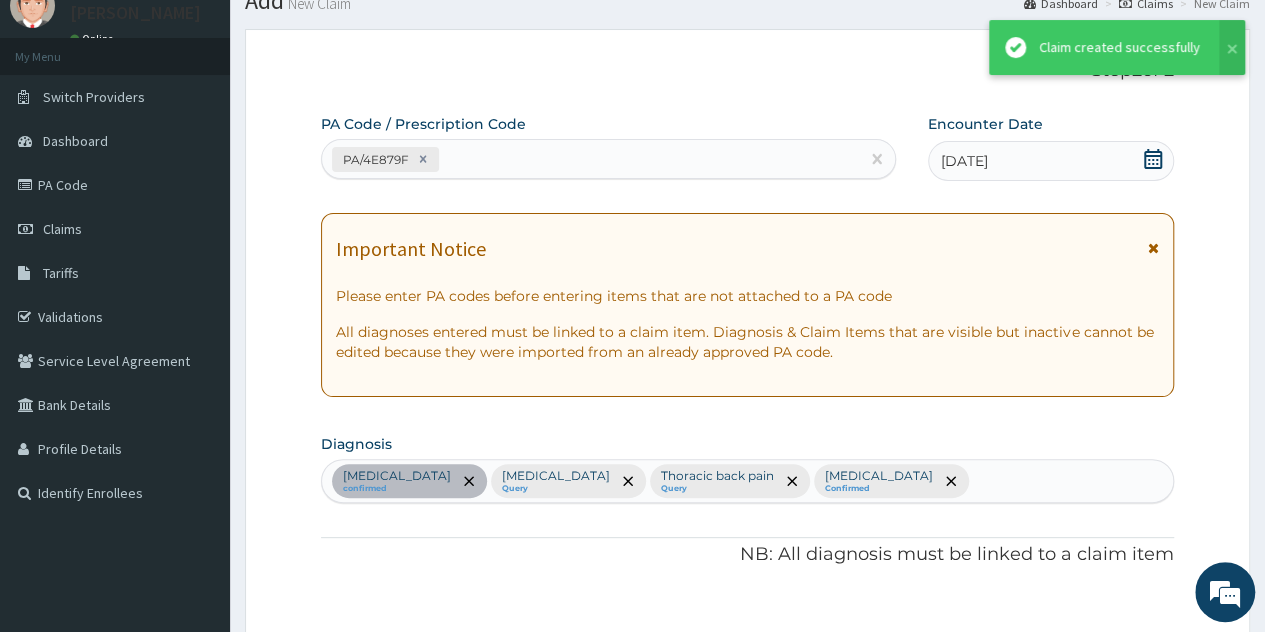 scroll, scrollTop: 1244, scrollLeft: 0, axis: vertical 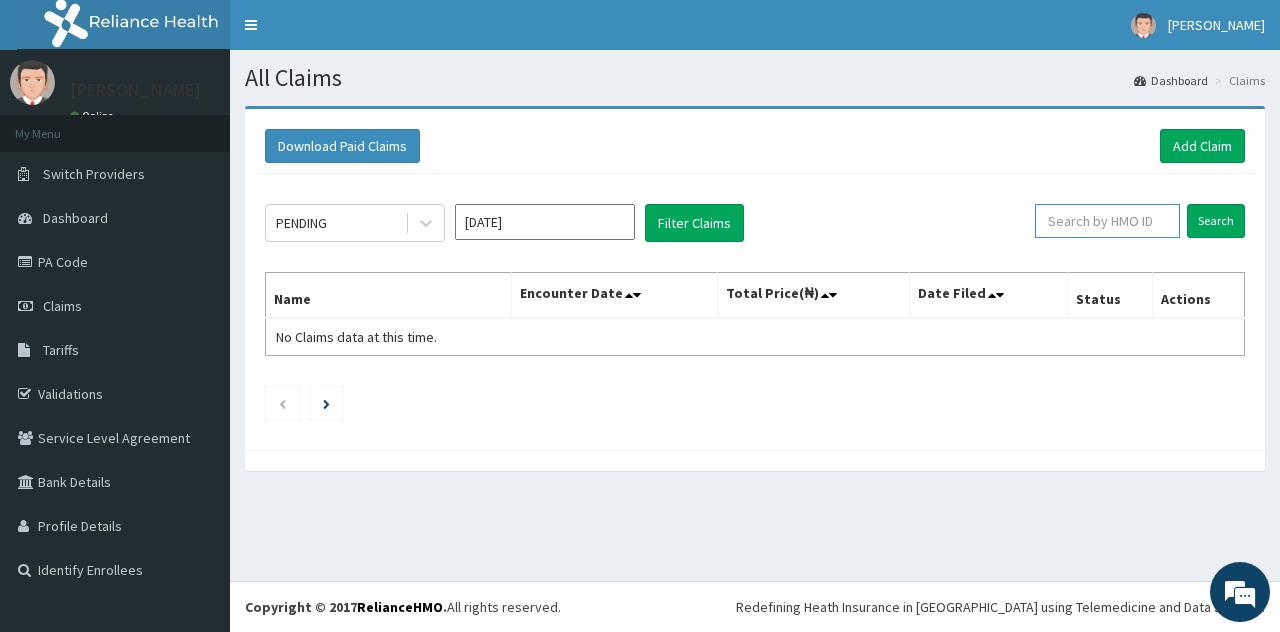 click at bounding box center (1107, 221) 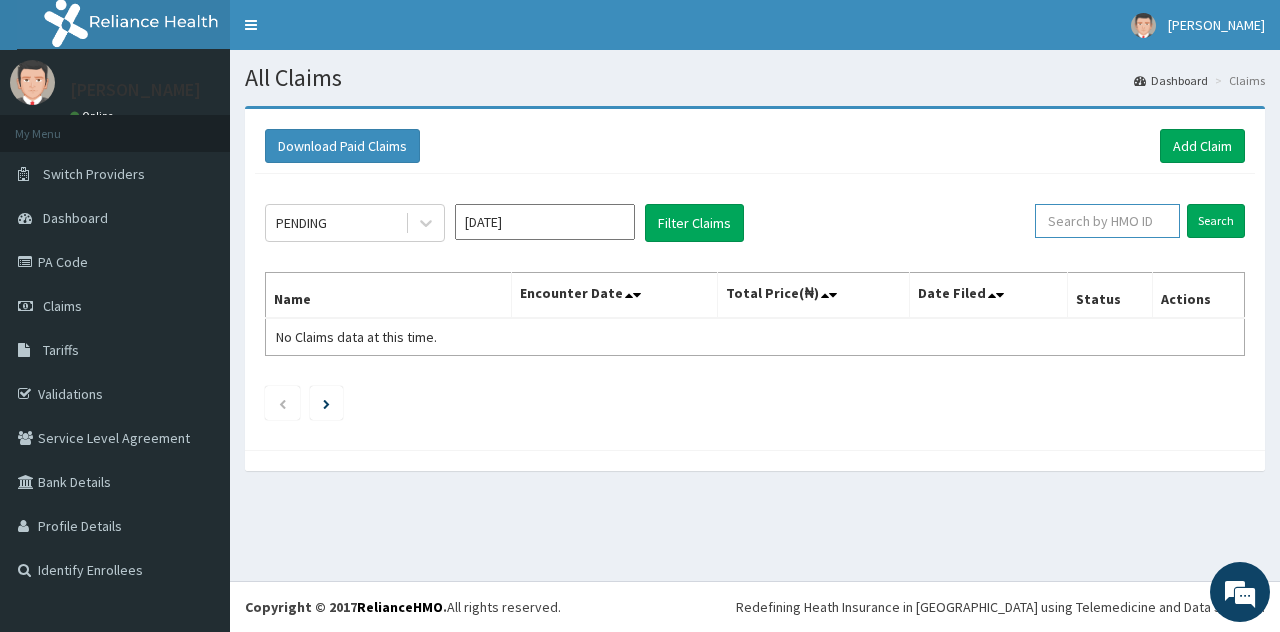 paste on "IPO/10011/A" 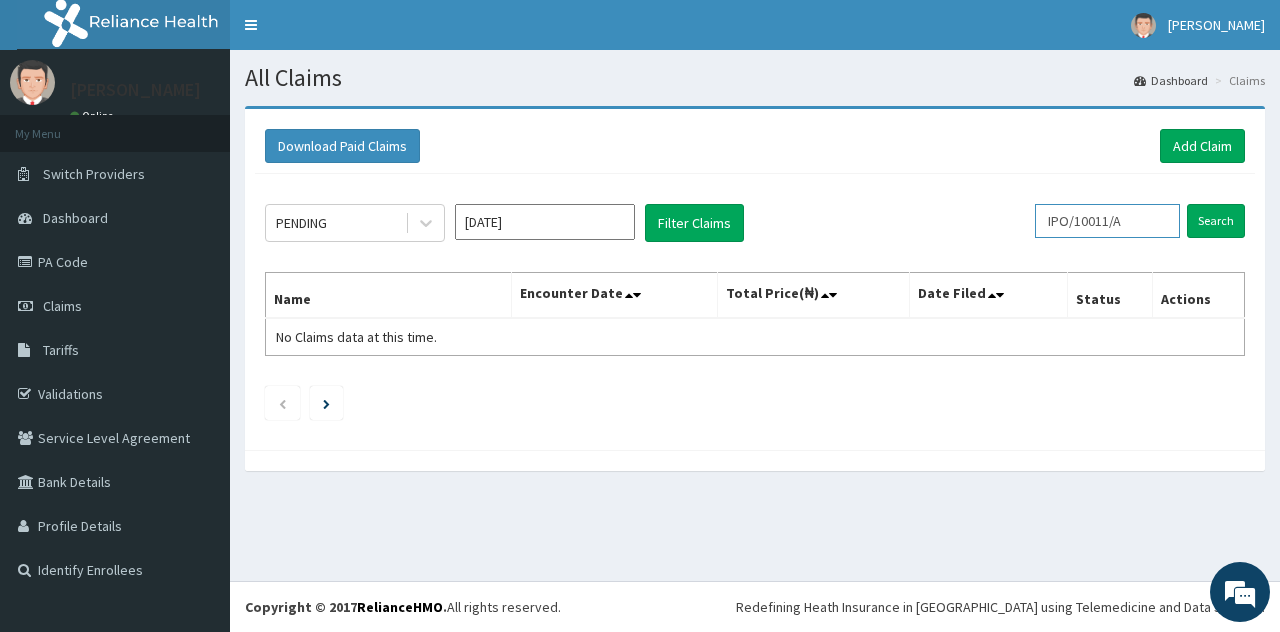 scroll, scrollTop: 0, scrollLeft: 2, axis: horizontal 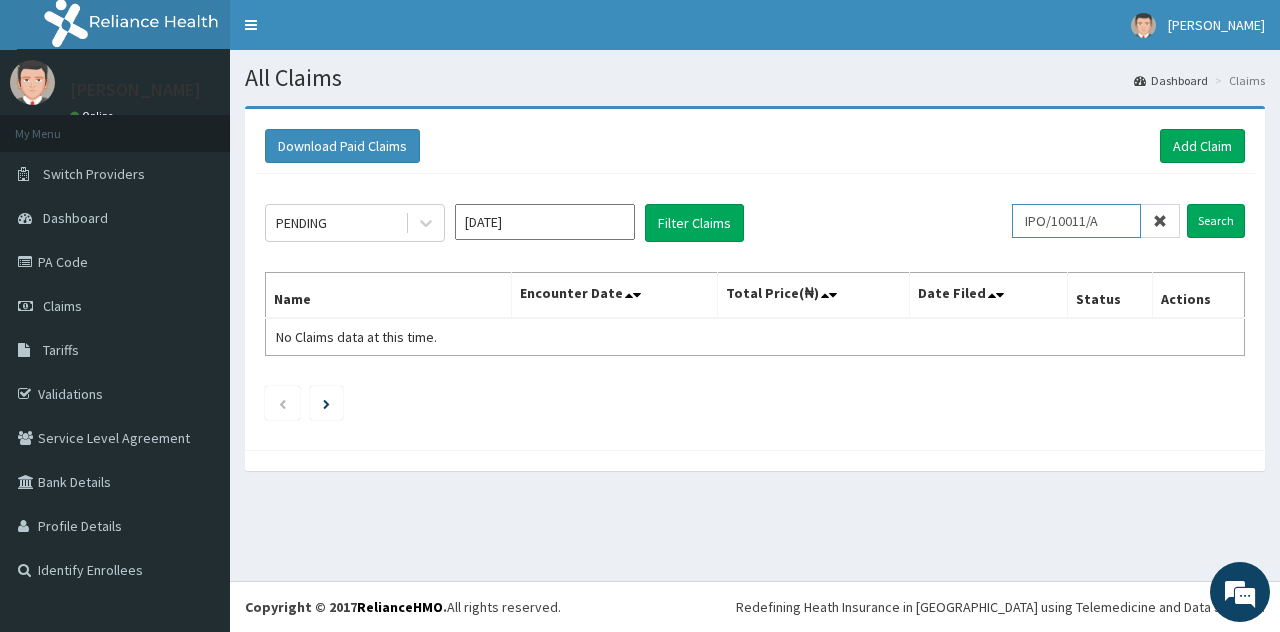click on "IPO/10011/A" at bounding box center (1076, 221) 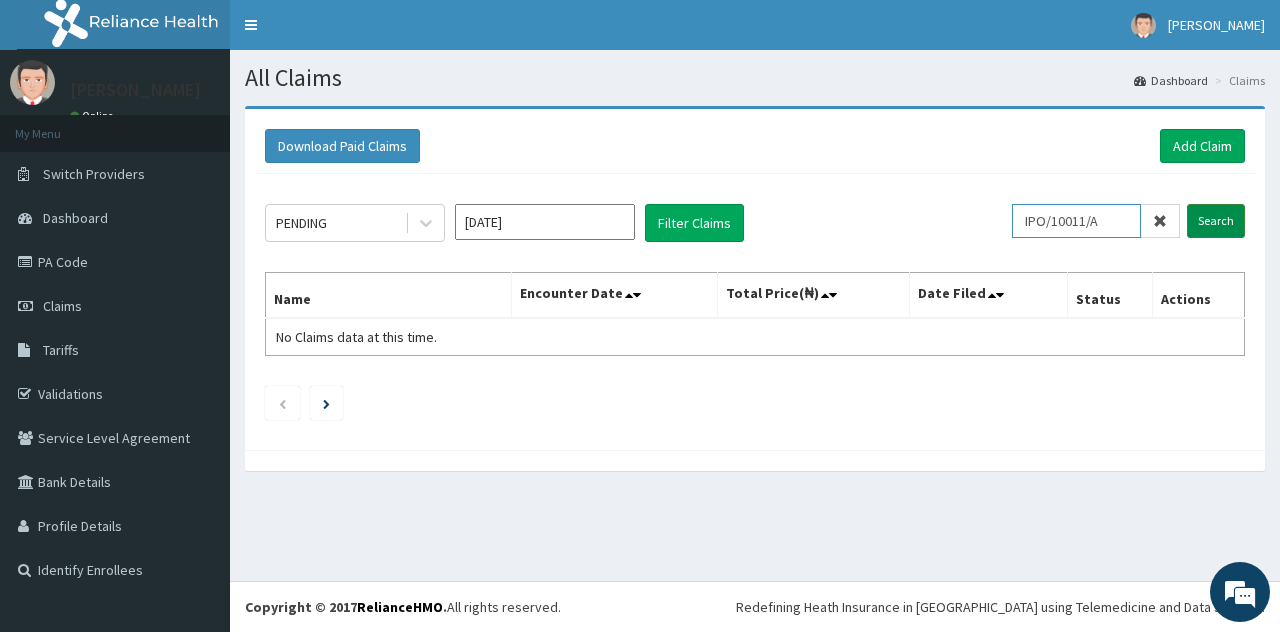 type on "IPO/10011/A" 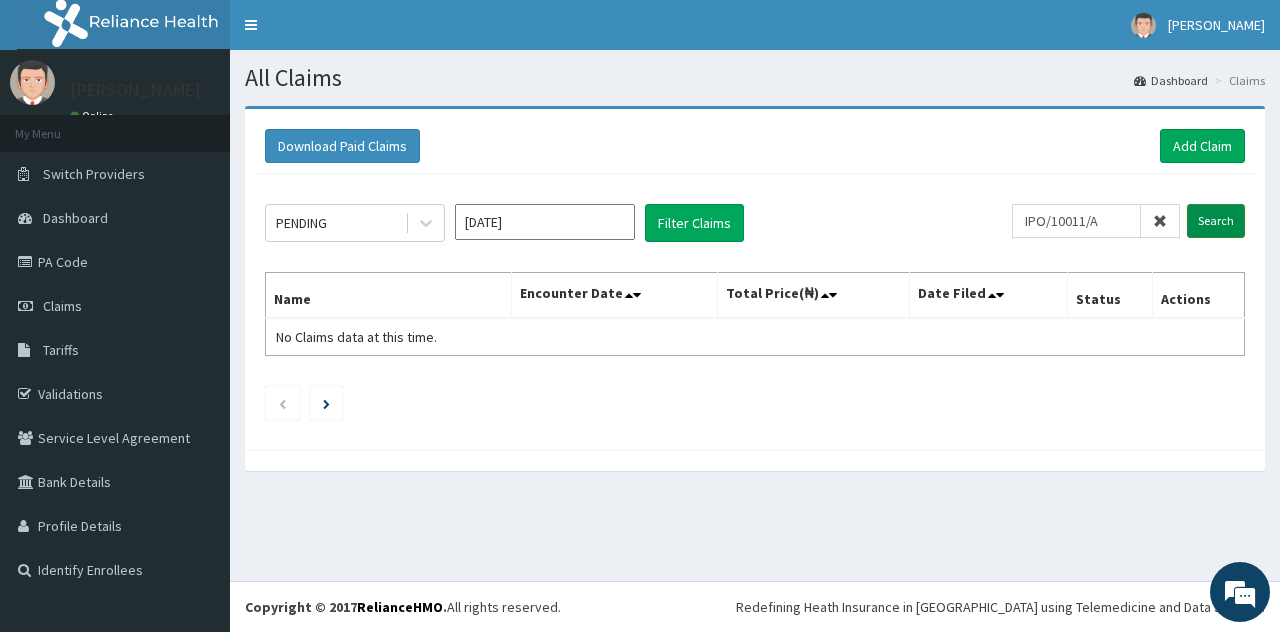 click on "Search" at bounding box center (1216, 221) 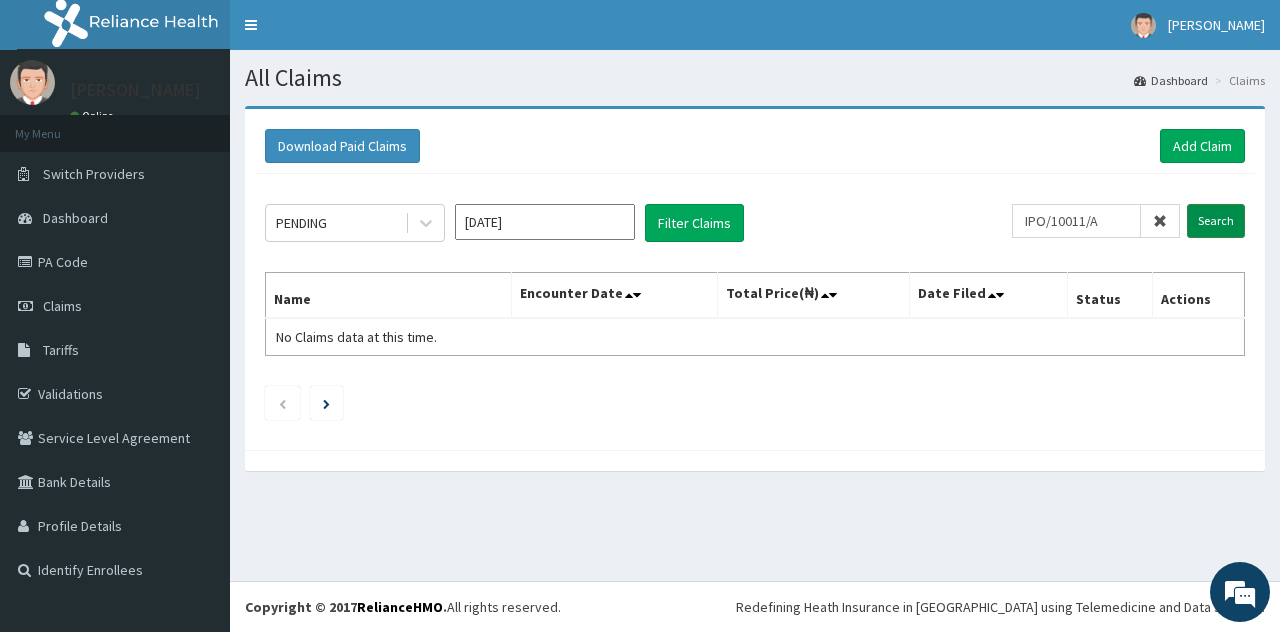click on "Search" at bounding box center [1216, 221] 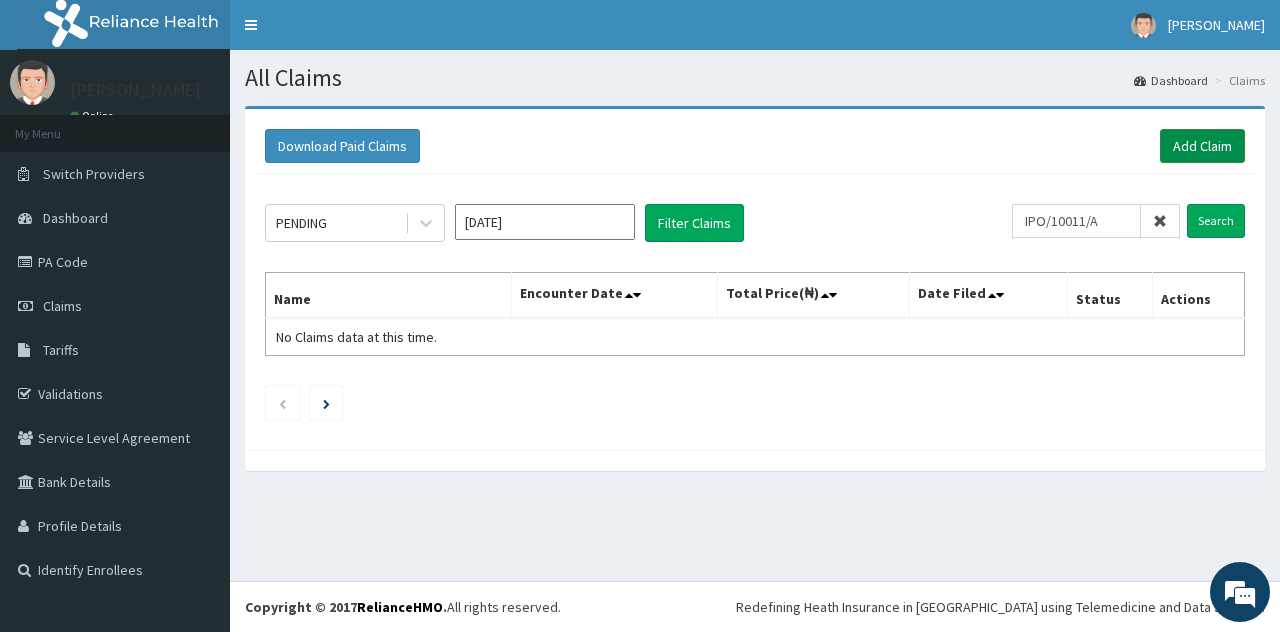 click on "Add Claim" at bounding box center [1202, 146] 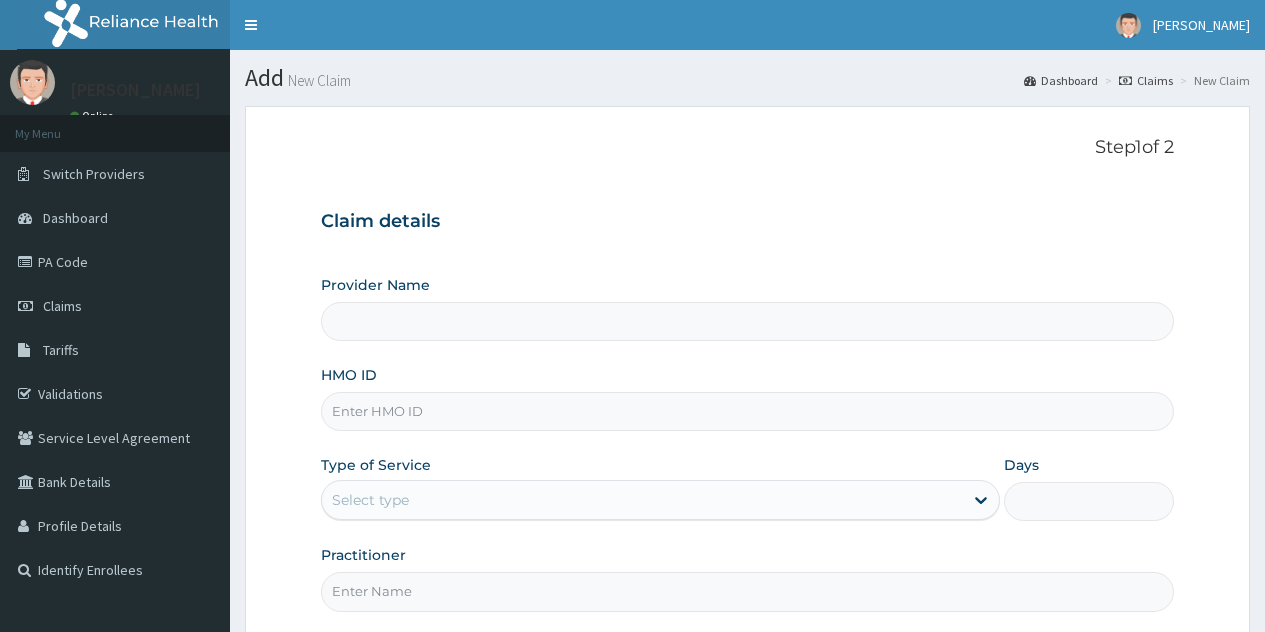 scroll, scrollTop: 0, scrollLeft: 0, axis: both 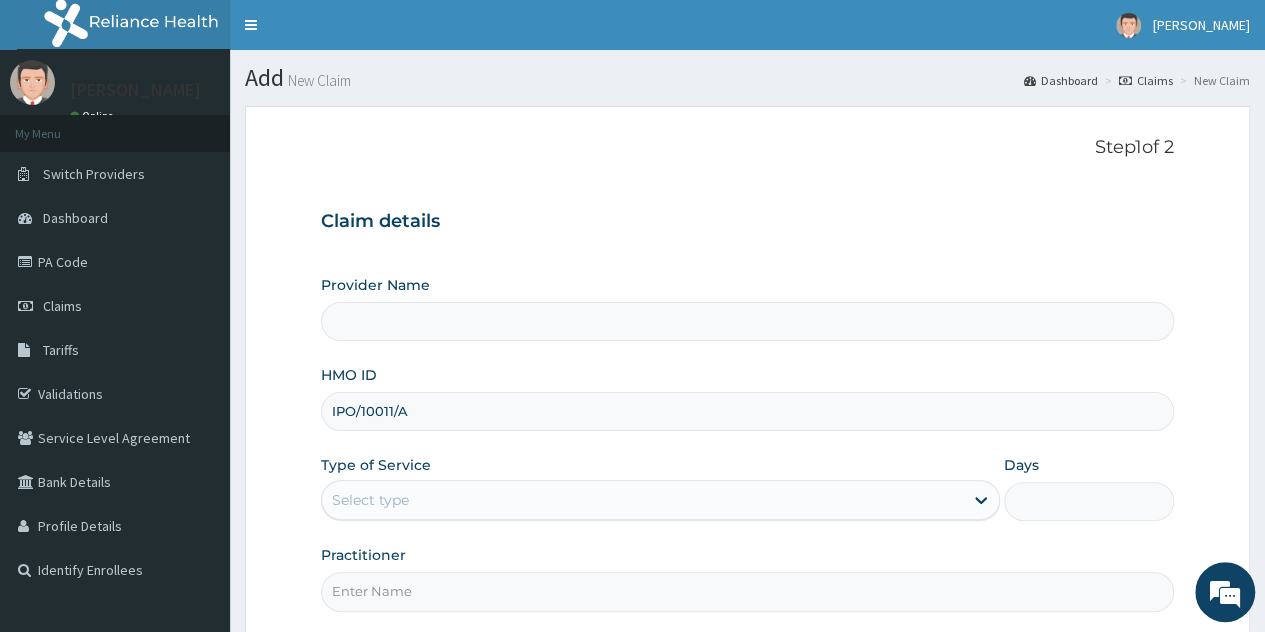 type on "IPO/10011/A" 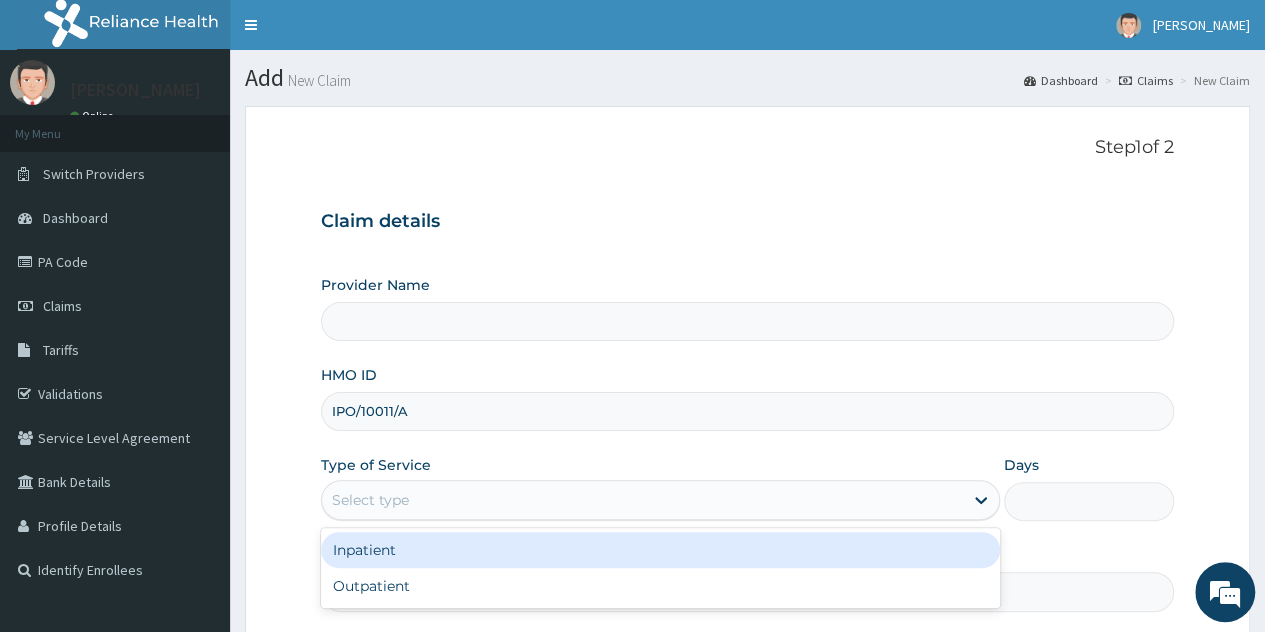 click on "Select type" at bounding box center [370, 500] 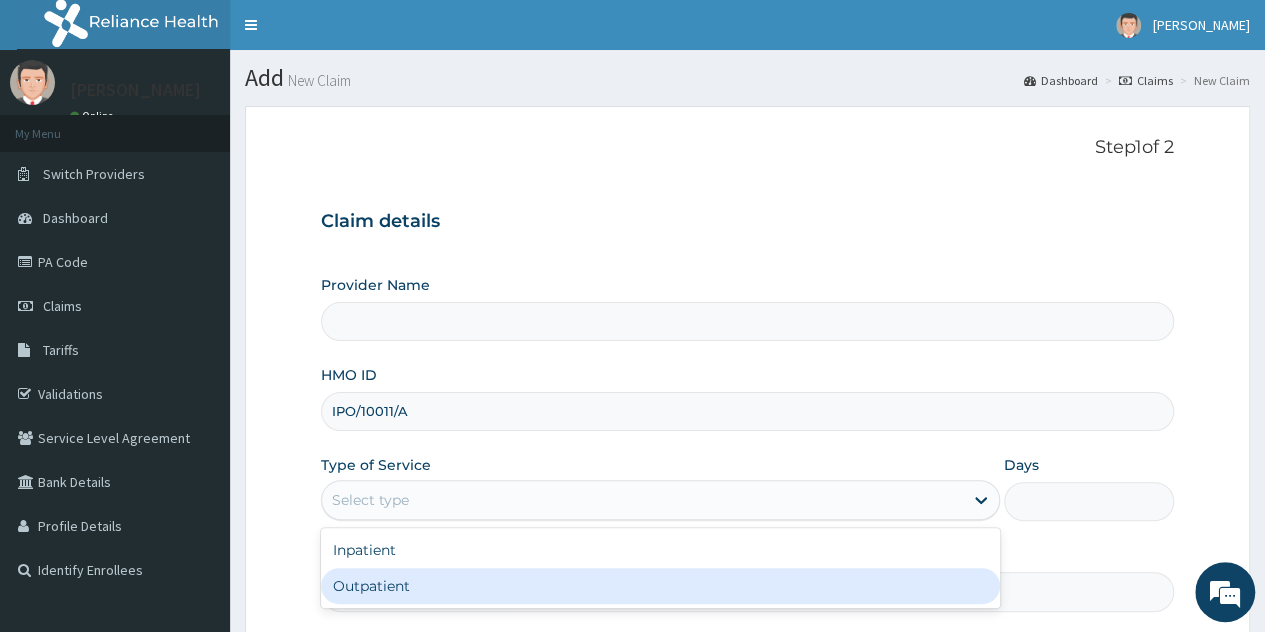 click on "Outpatient" at bounding box center [660, 586] 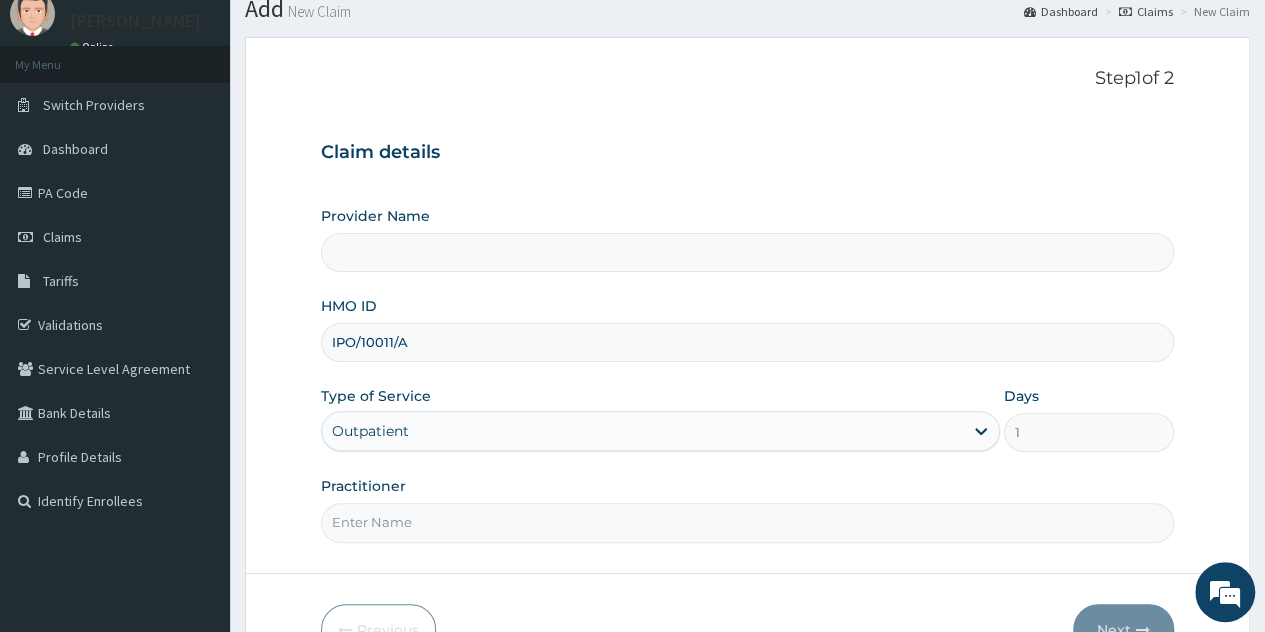 scroll, scrollTop: 100, scrollLeft: 0, axis: vertical 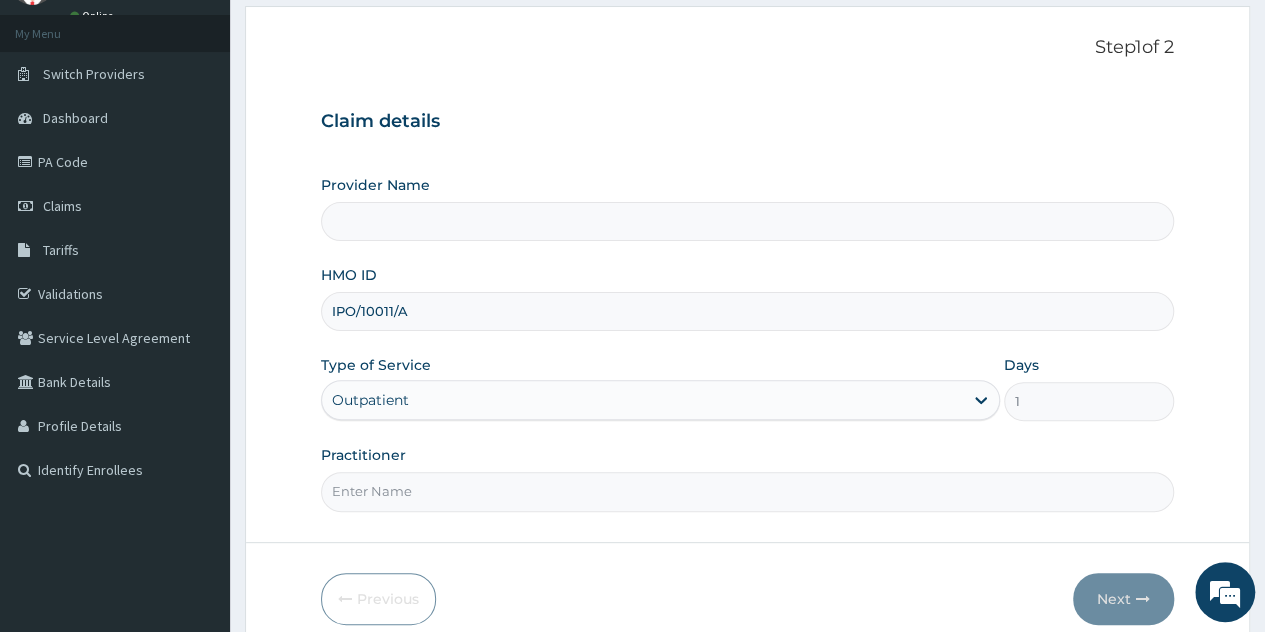 click on "Practitioner" at bounding box center (747, 491) 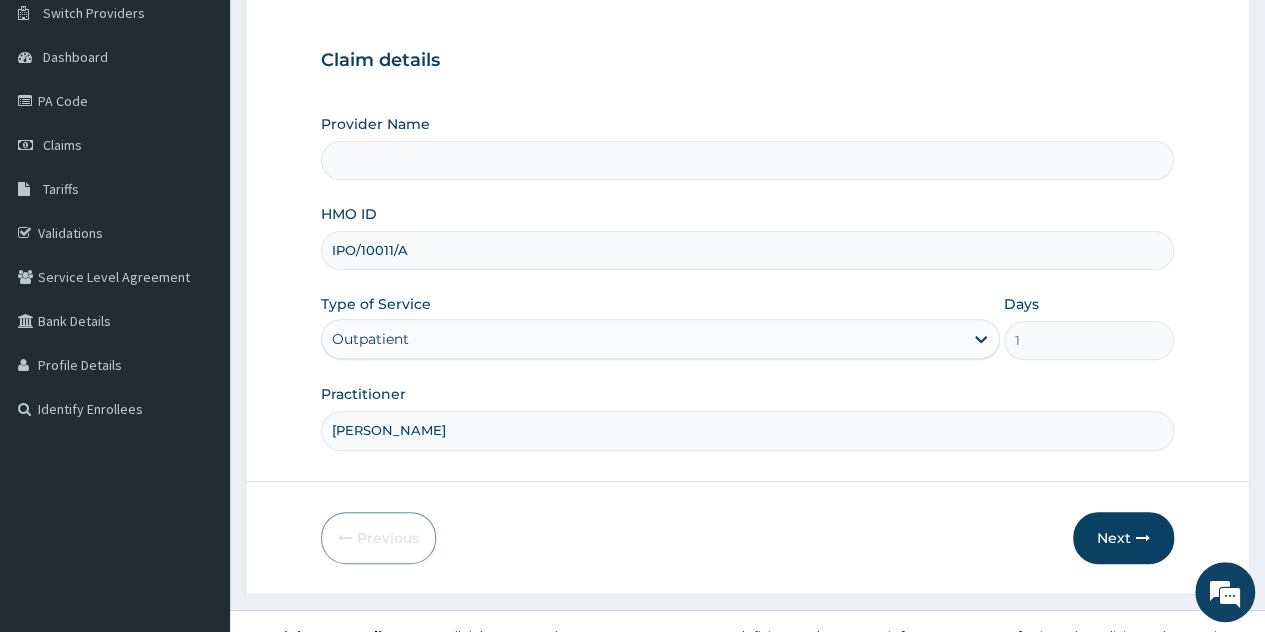 scroll, scrollTop: 188, scrollLeft: 0, axis: vertical 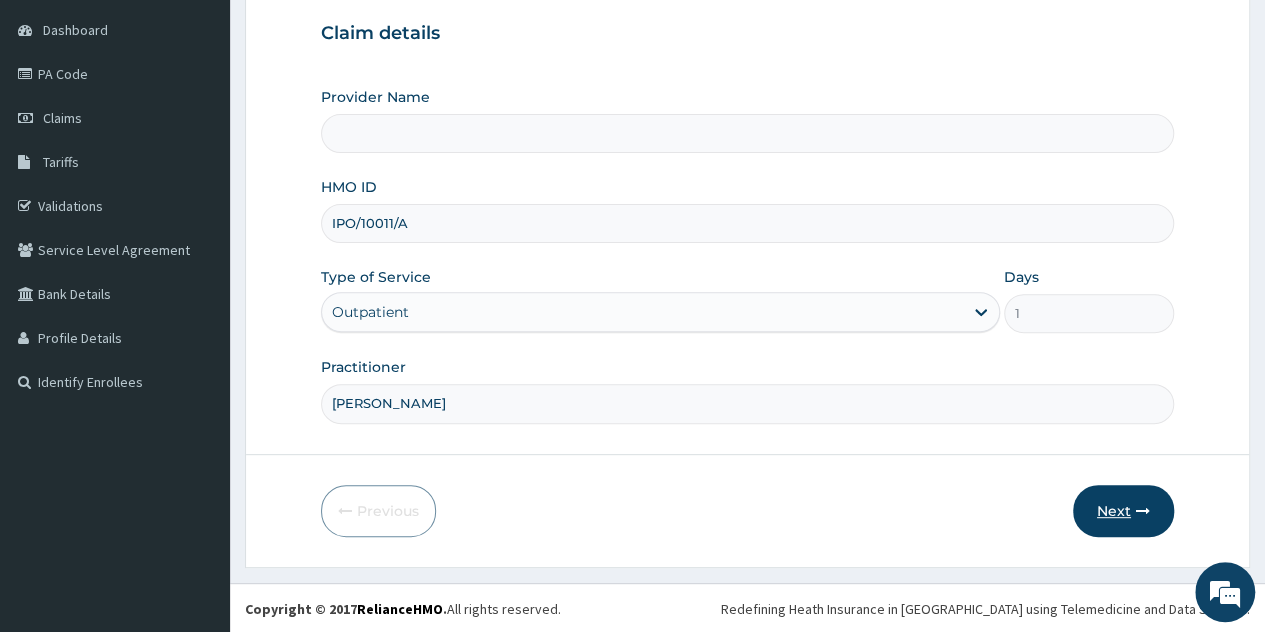 click on "Next" at bounding box center [1123, 511] 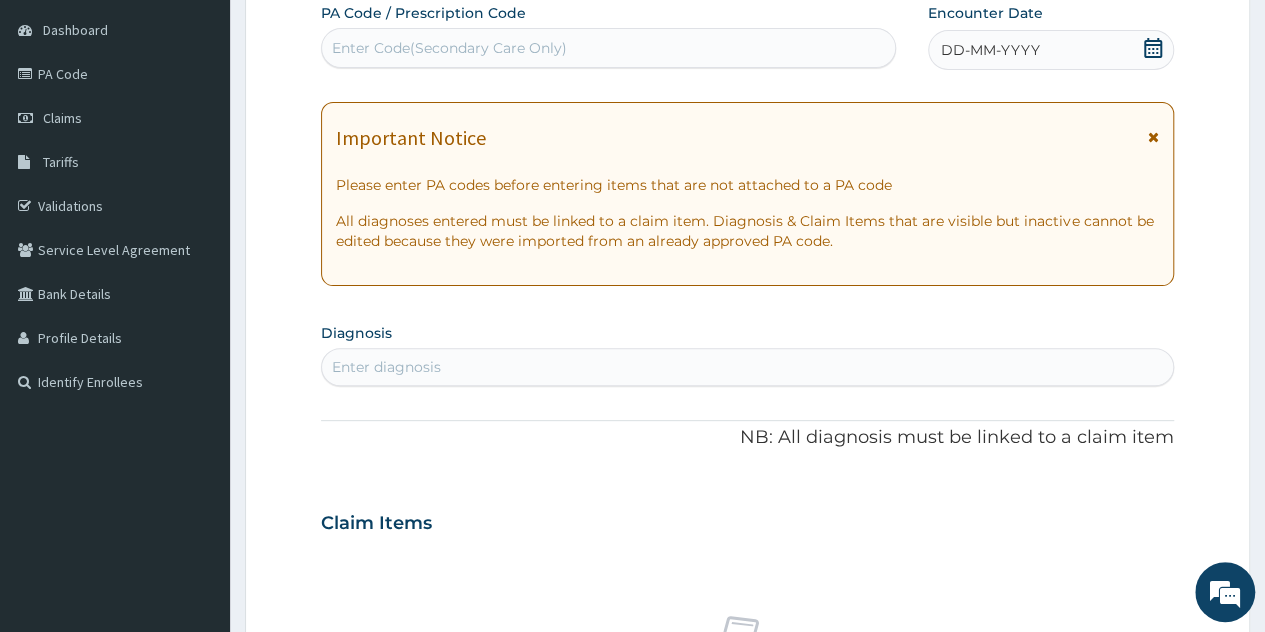 scroll, scrollTop: 0, scrollLeft: 0, axis: both 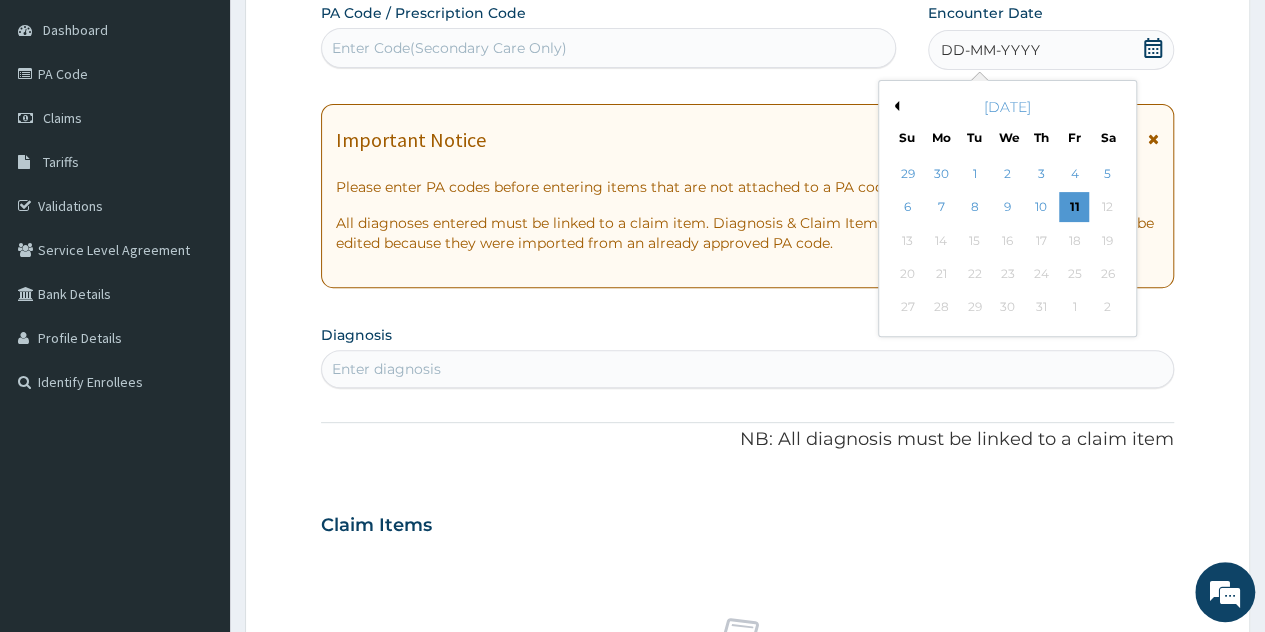 click on "Previous Month" at bounding box center (894, 106) 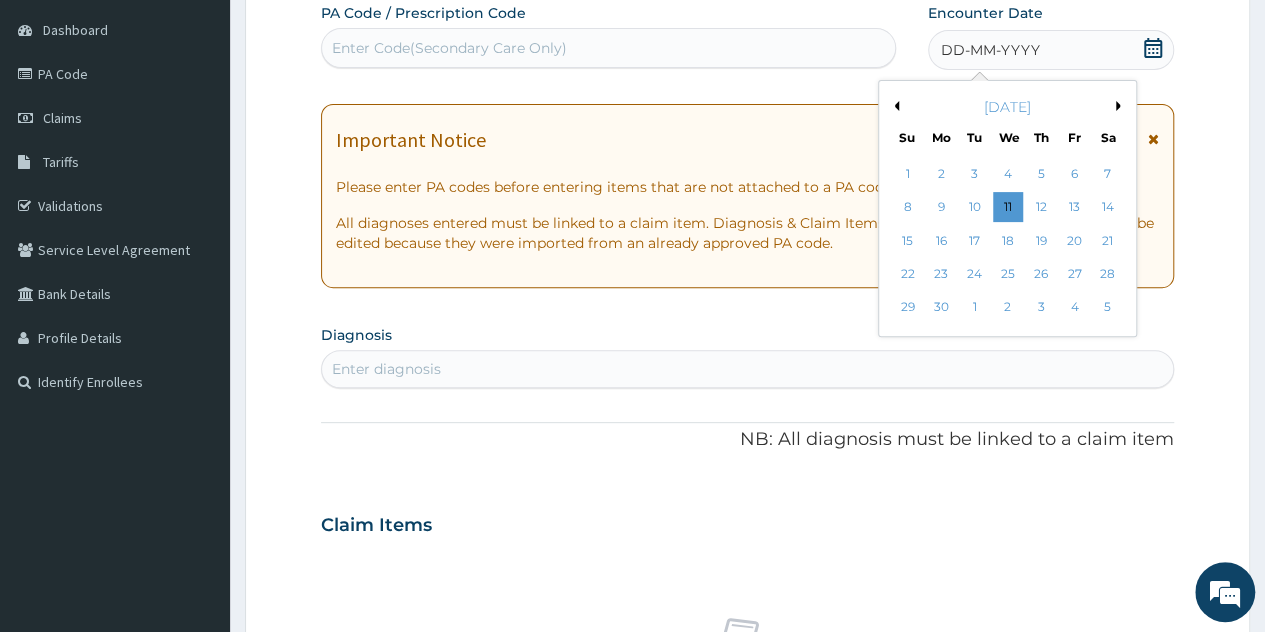click on "Previous Month" at bounding box center [894, 106] 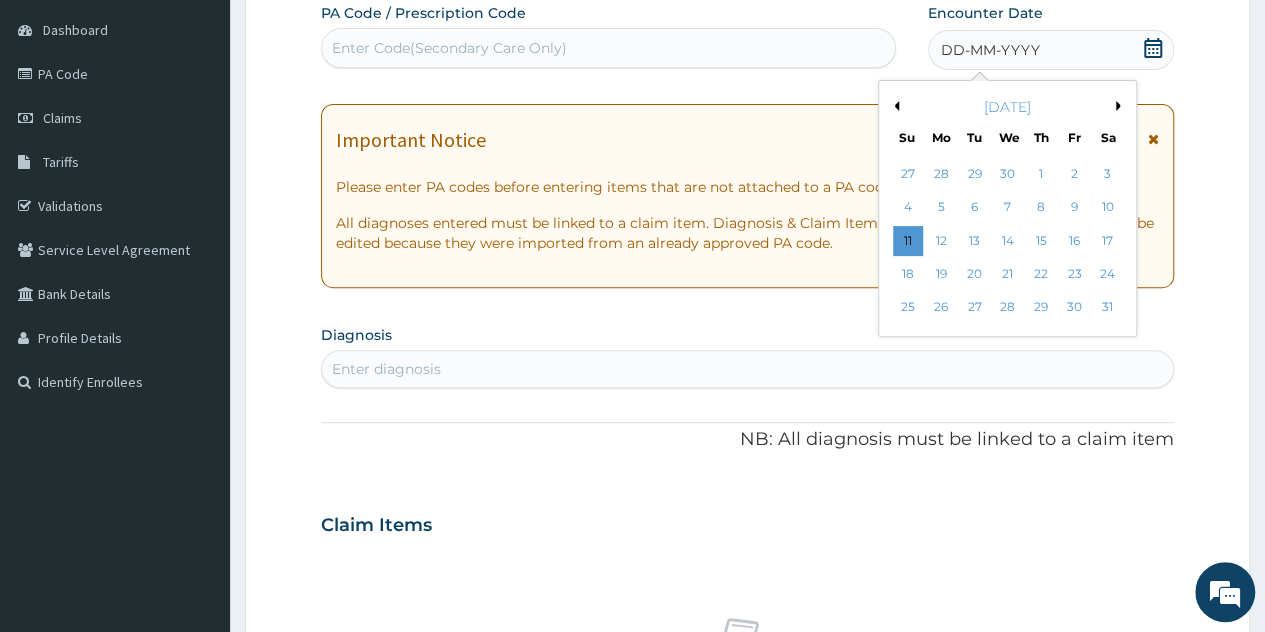 click on "Previous Month" at bounding box center [894, 106] 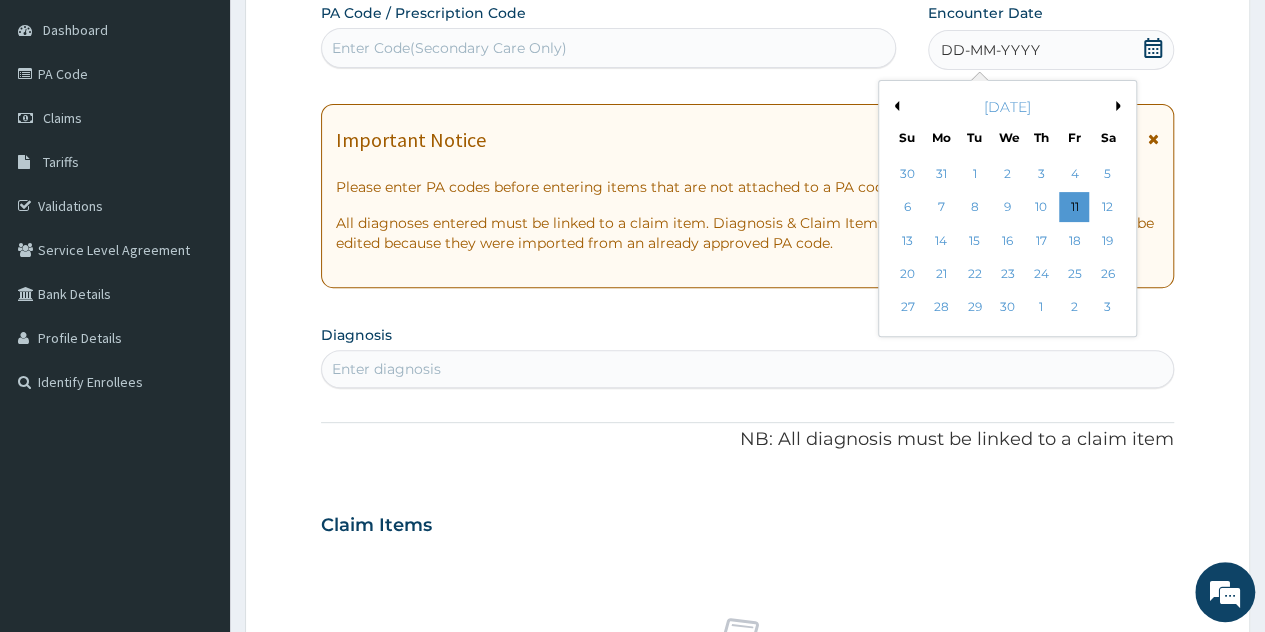 click on "Previous Month" at bounding box center [894, 106] 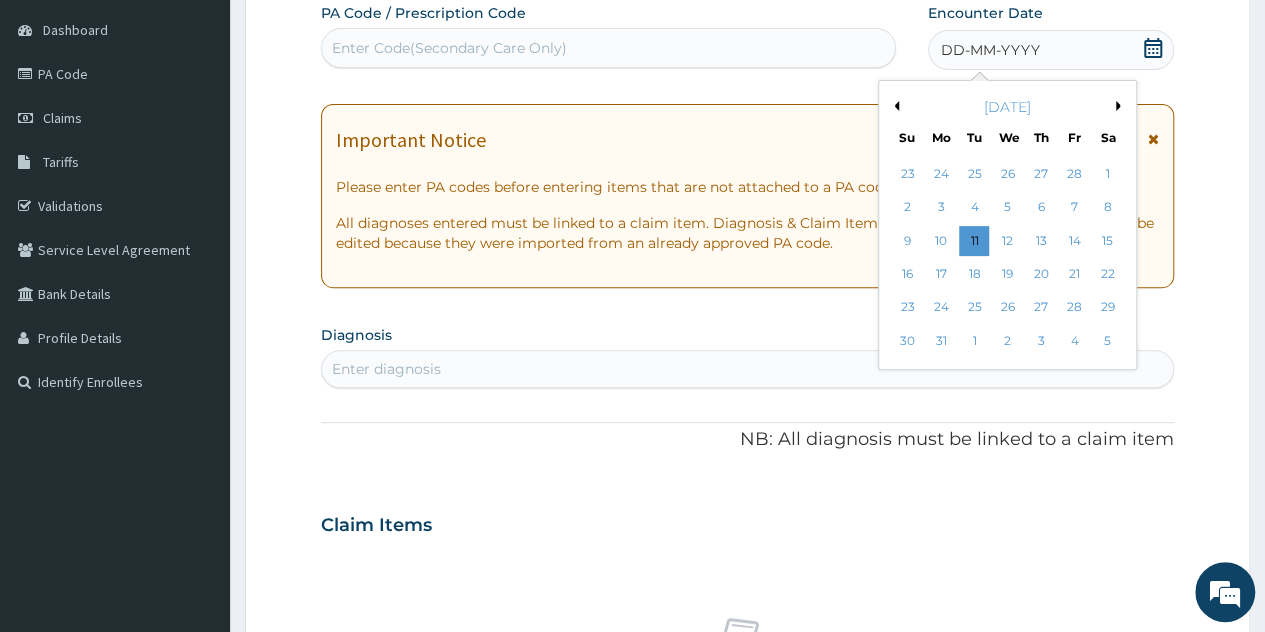 click on "Previous Month" at bounding box center [894, 106] 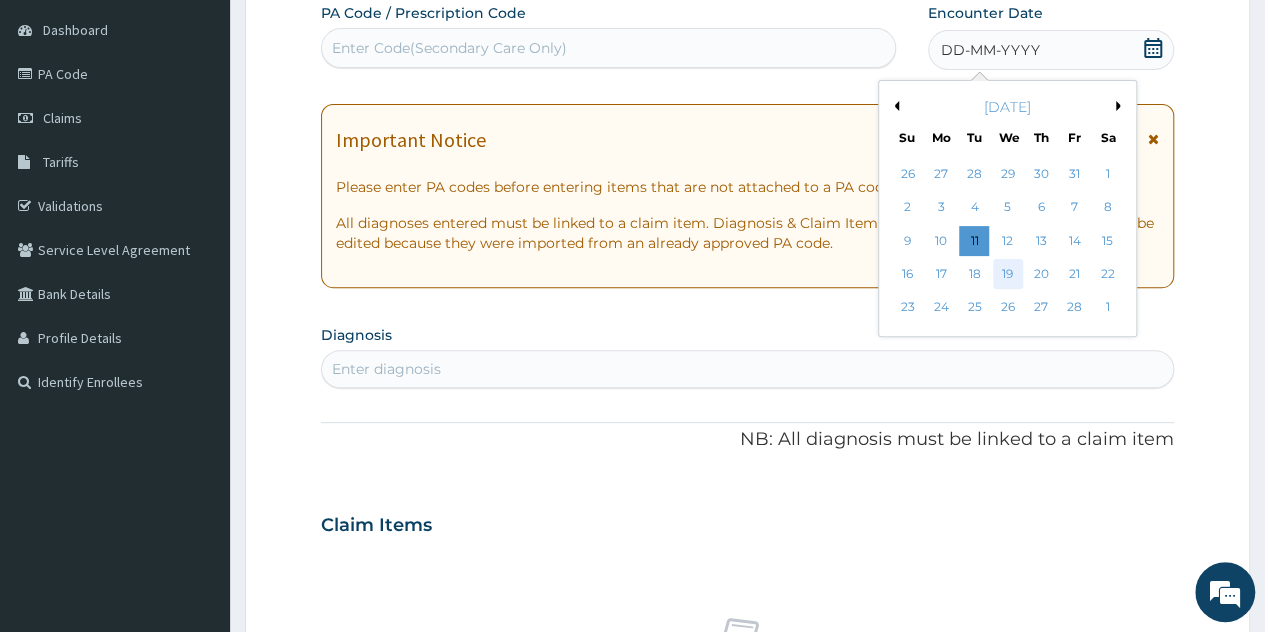 click on "19" at bounding box center (1007, 274) 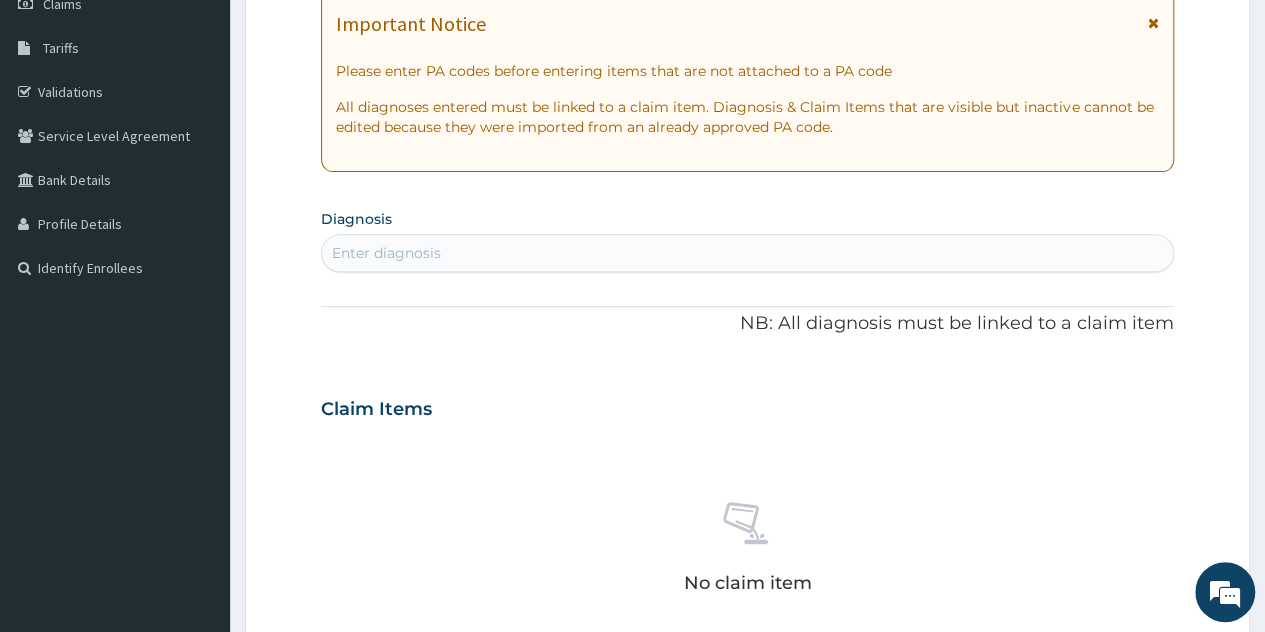 scroll, scrollTop: 488, scrollLeft: 0, axis: vertical 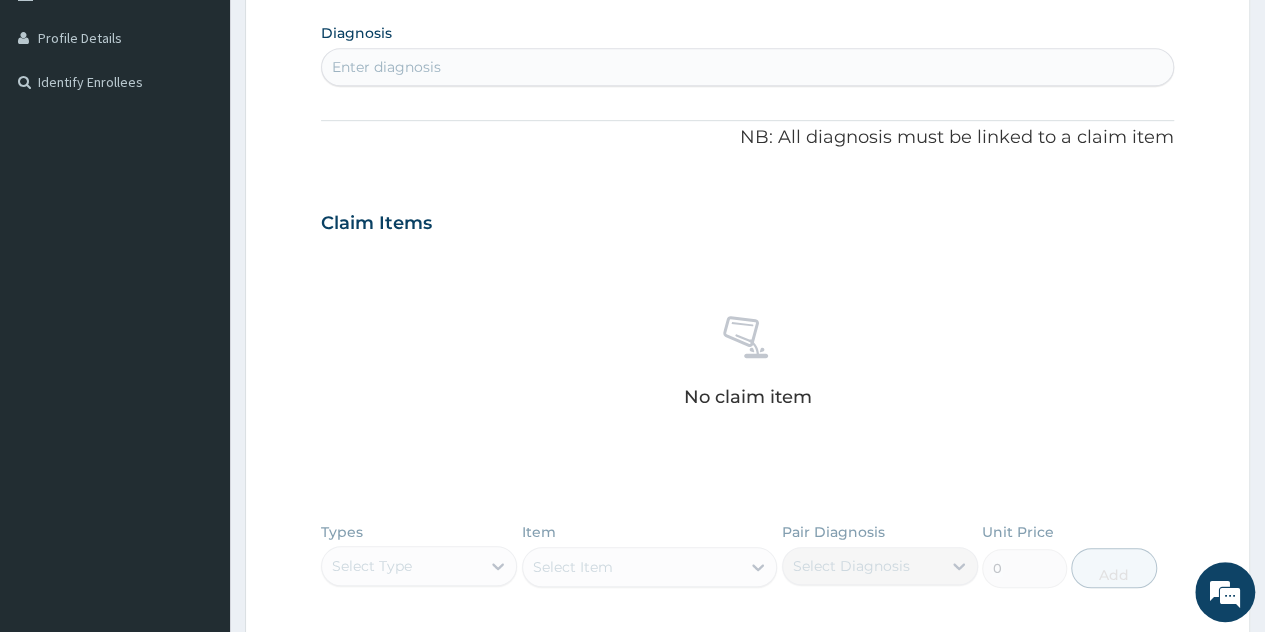 click on "Enter diagnosis" at bounding box center [747, 67] 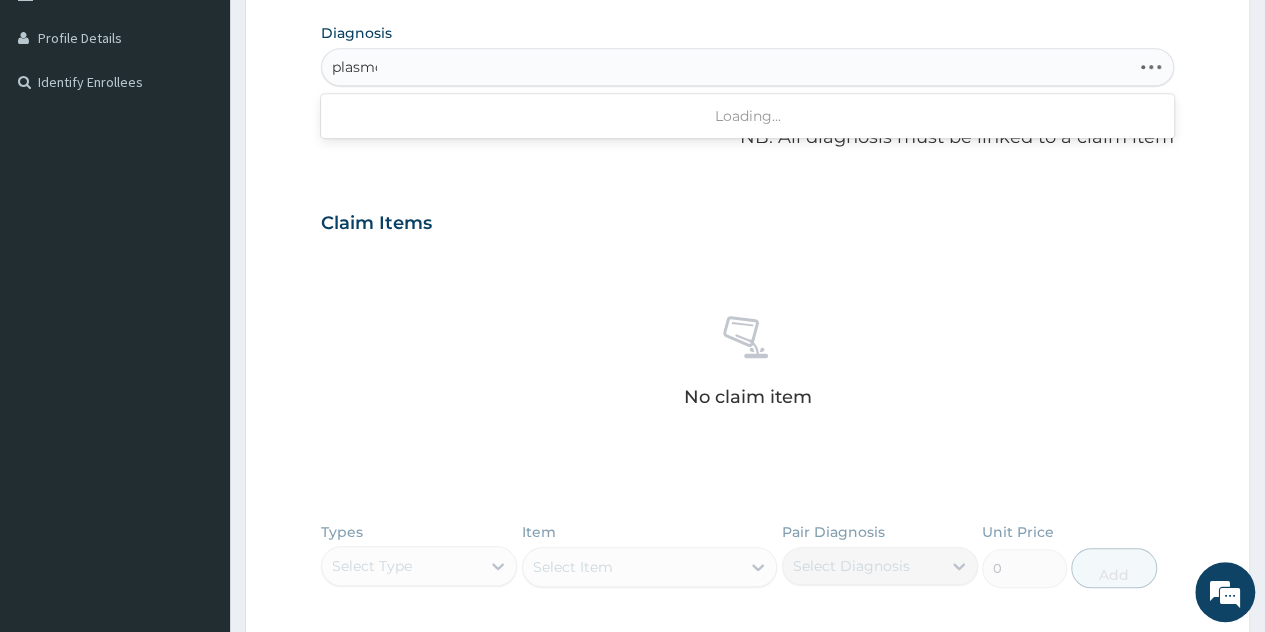 type on "plasmod" 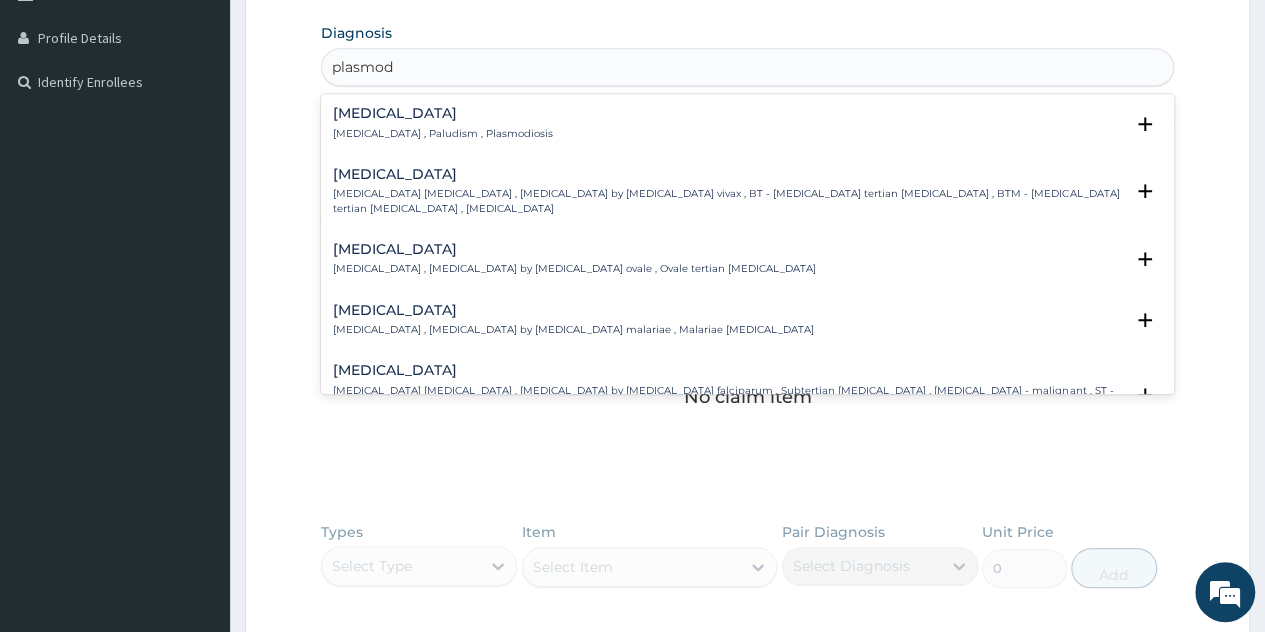 click on "Malaria Malaria , Paludism , Plasmodiosis Select Status Query Query covers suspected (?), Keep in view (kiv), Ruled out (r/o) Confirmed" at bounding box center [747, 128] 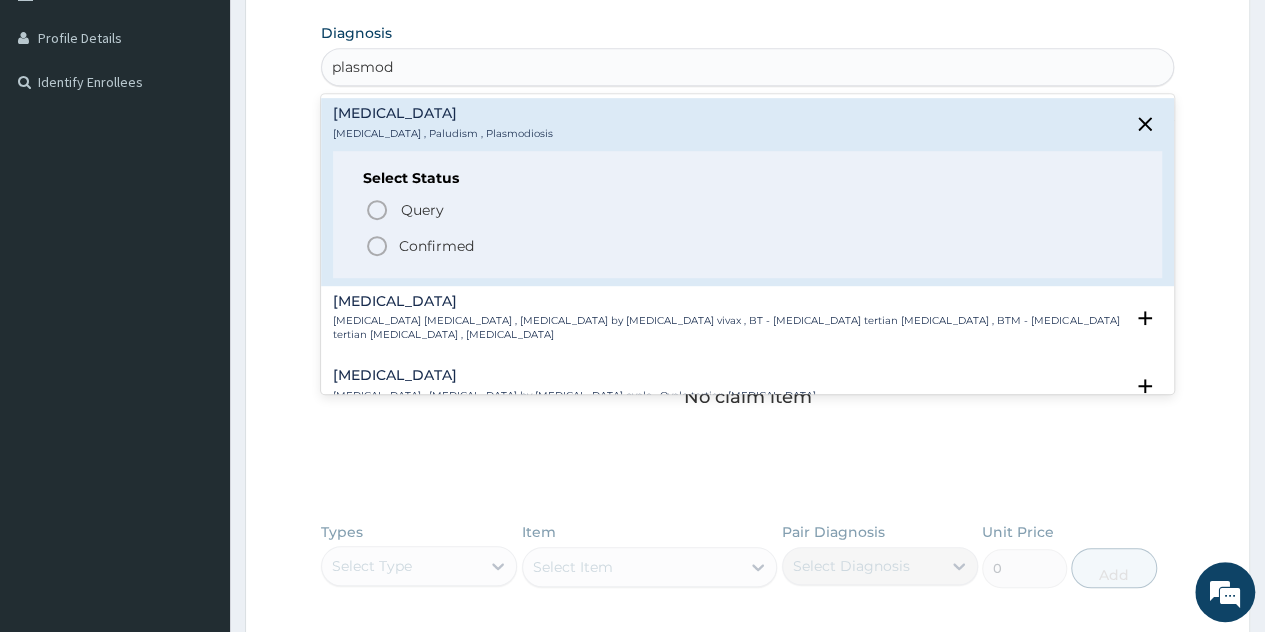 click on "Confirmed" at bounding box center [436, 246] 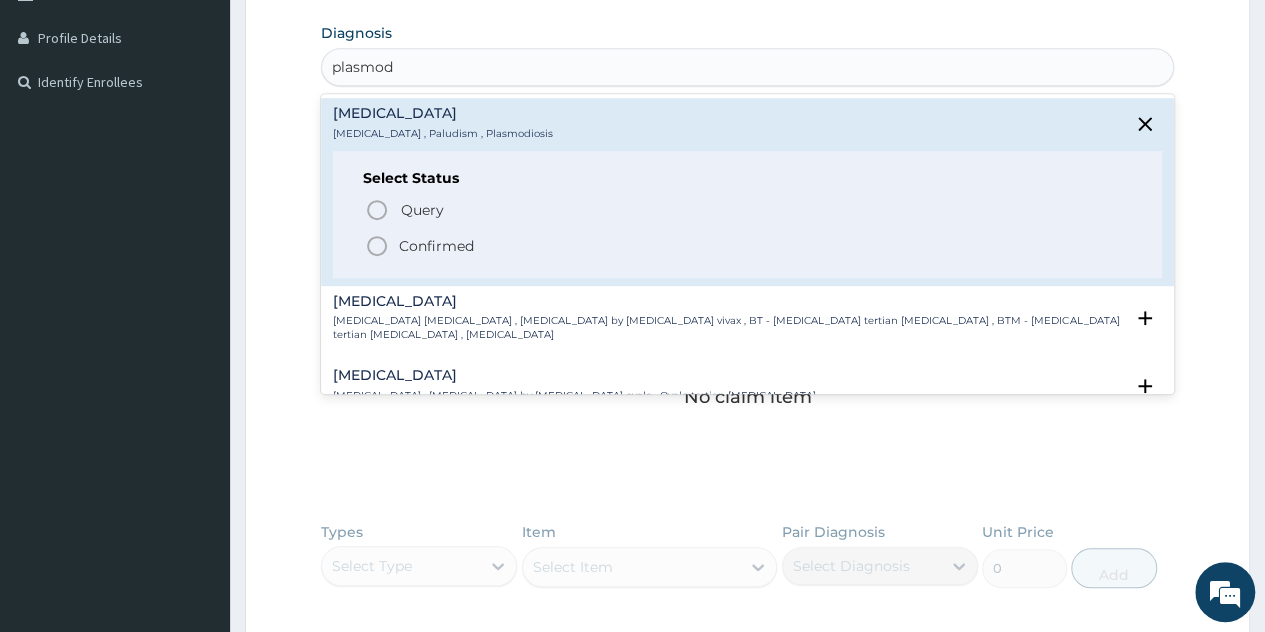 type 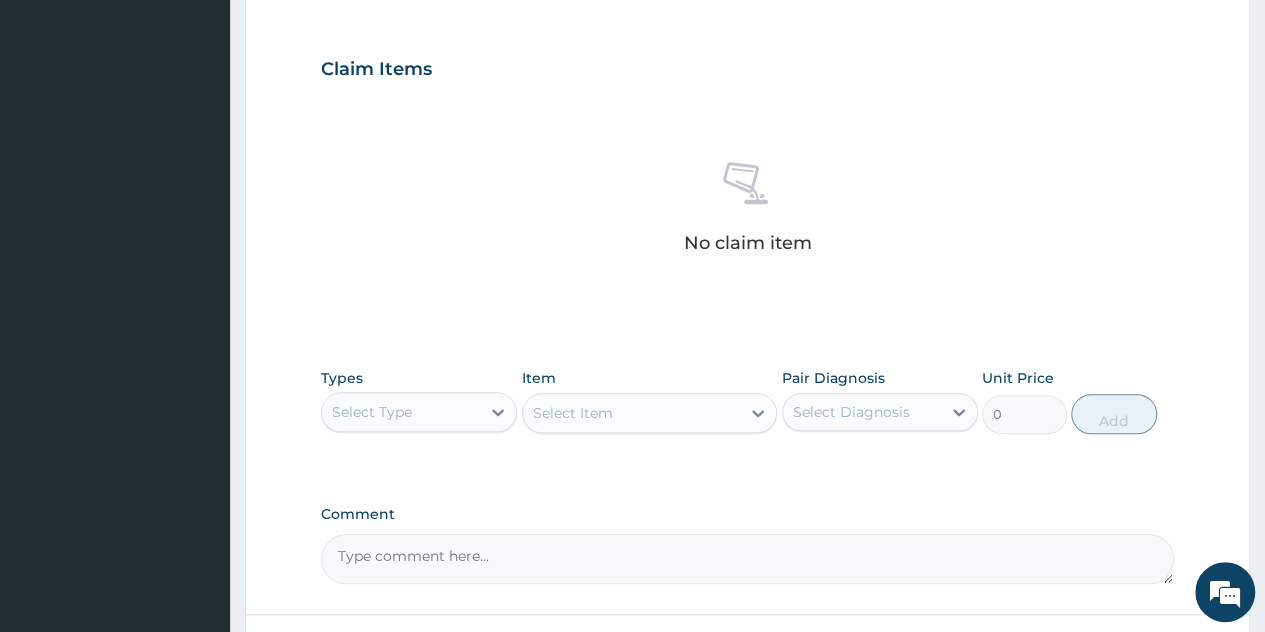 scroll, scrollTop: 688, scrollLeft: 0, axis: vertical 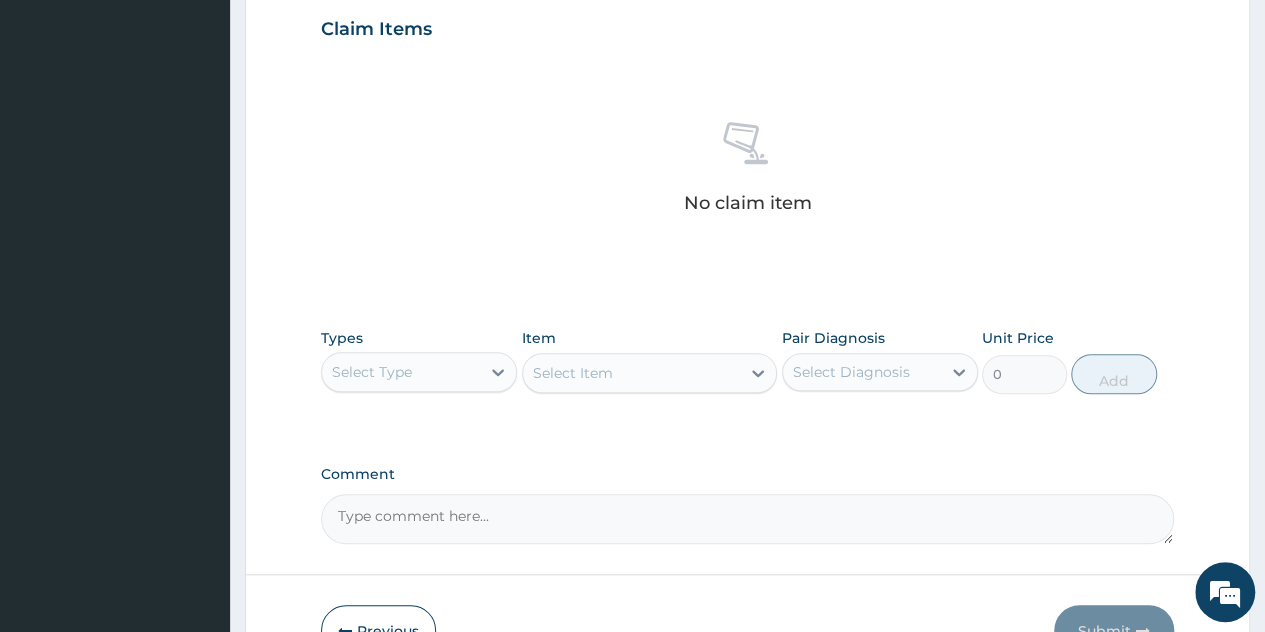 click on "Select Type" at bounding box center [401, 372] 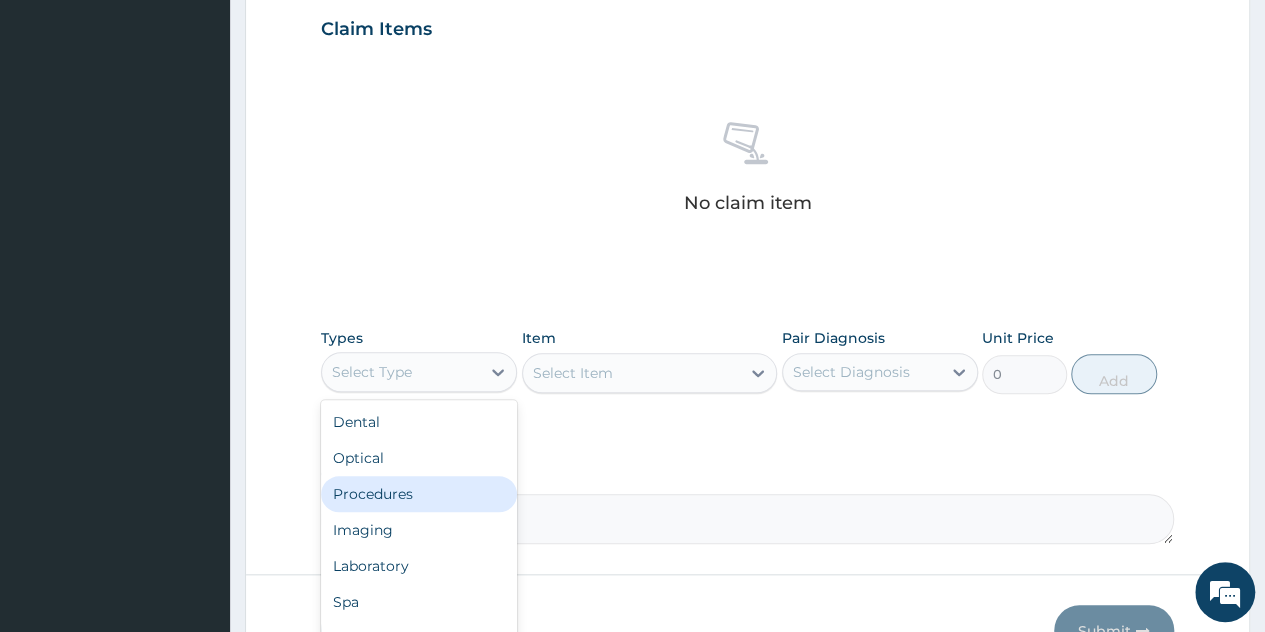 click on "Procedures" at bounding box center (419, 494) 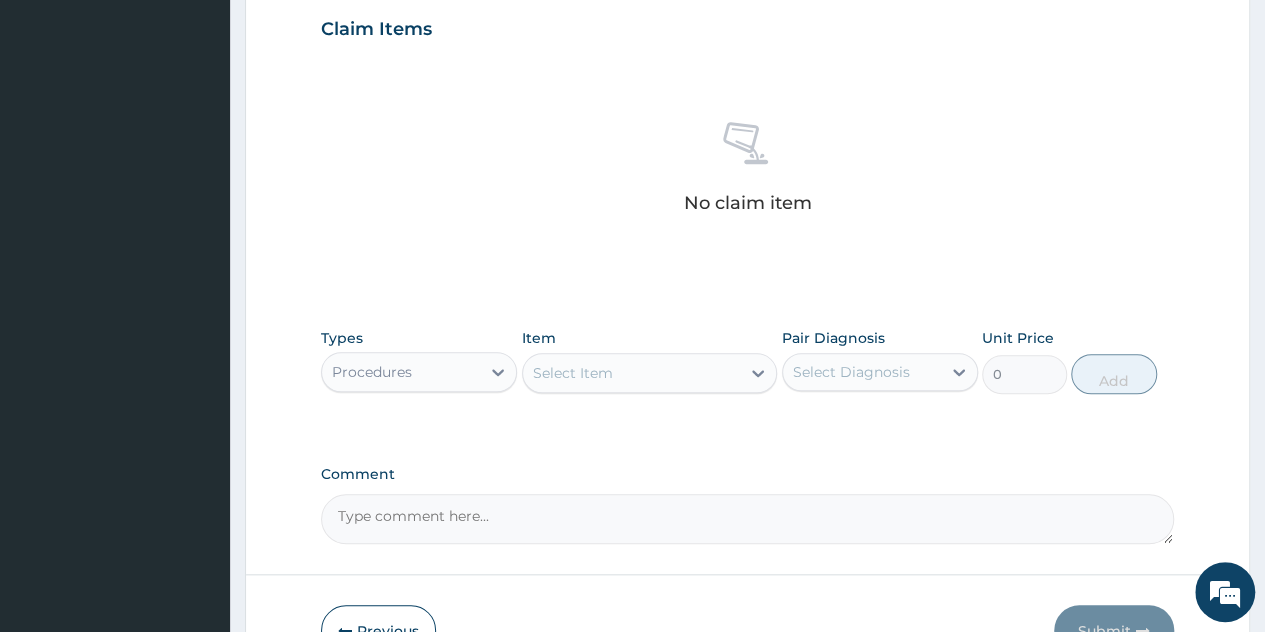 click on "Select Item" at bounding box center (632, 373) 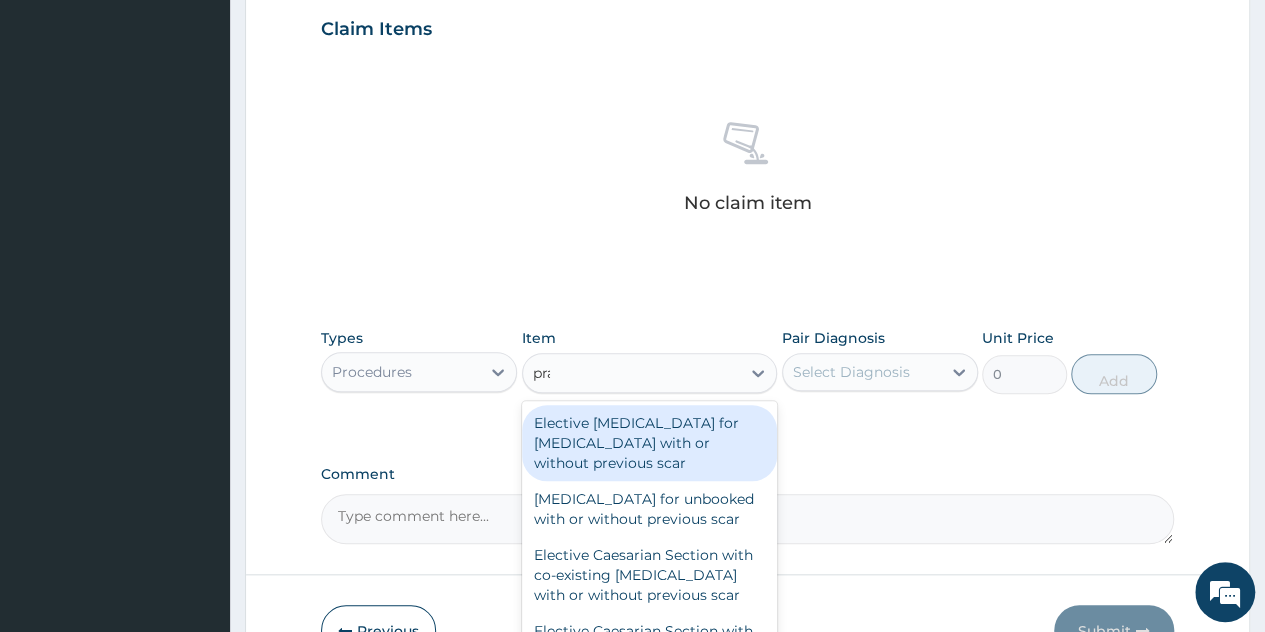 type on "prac" 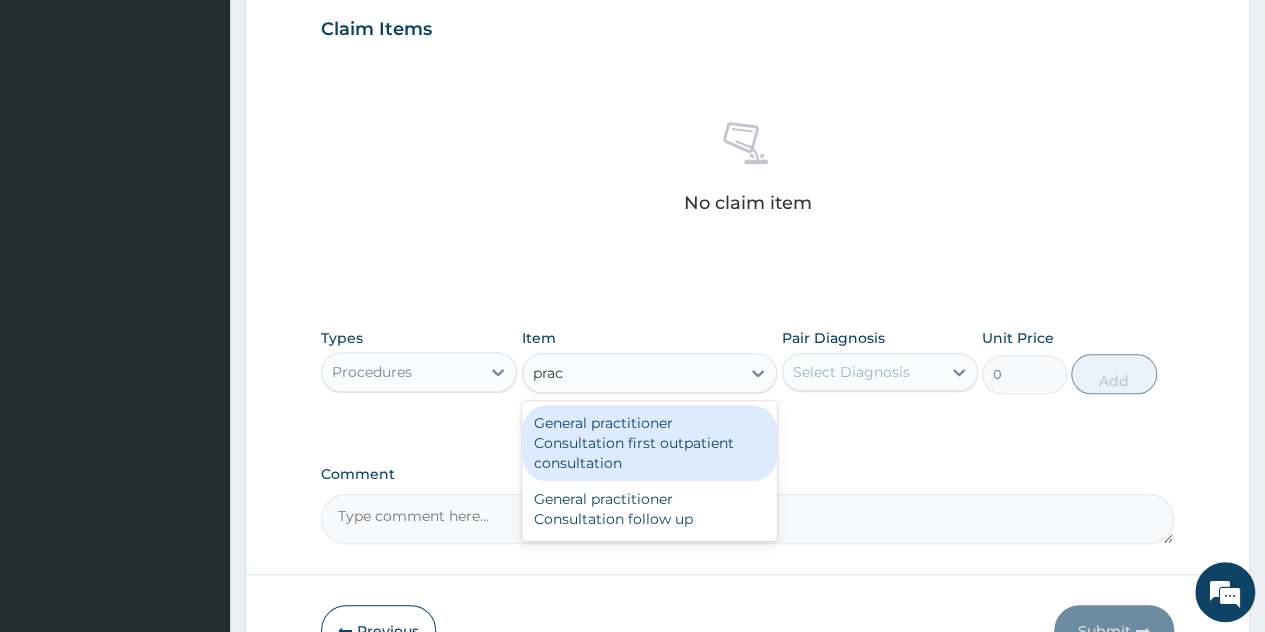 type 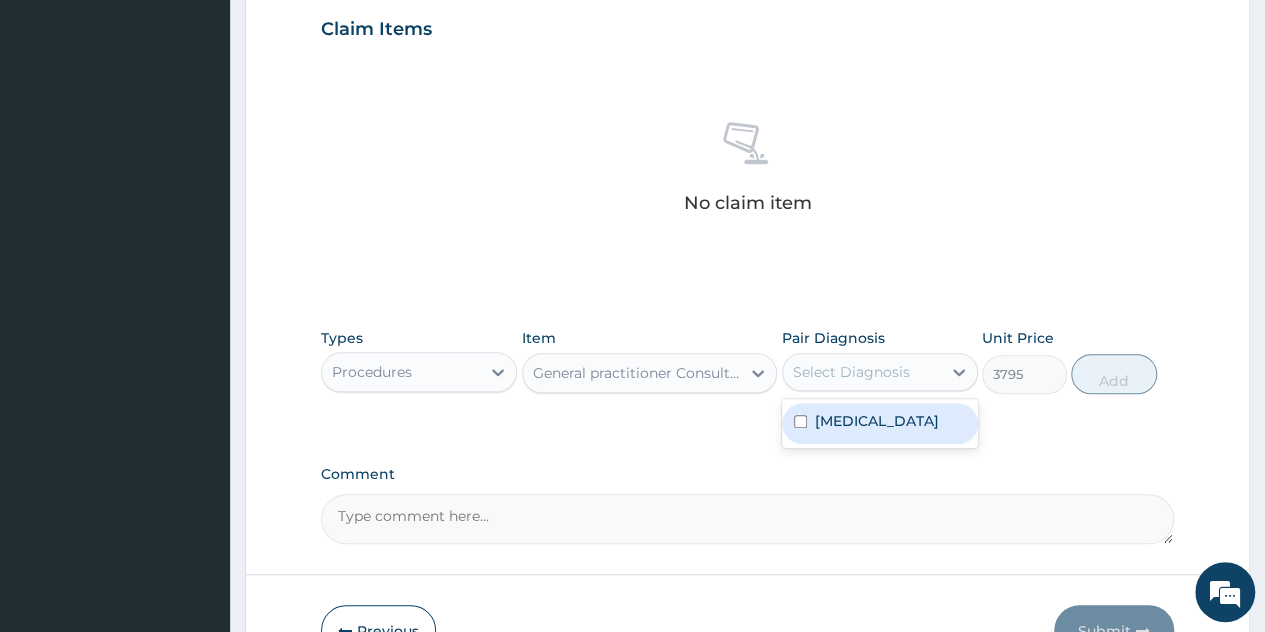 click on "Select Diagnosis" at bounding box center (851, 372) 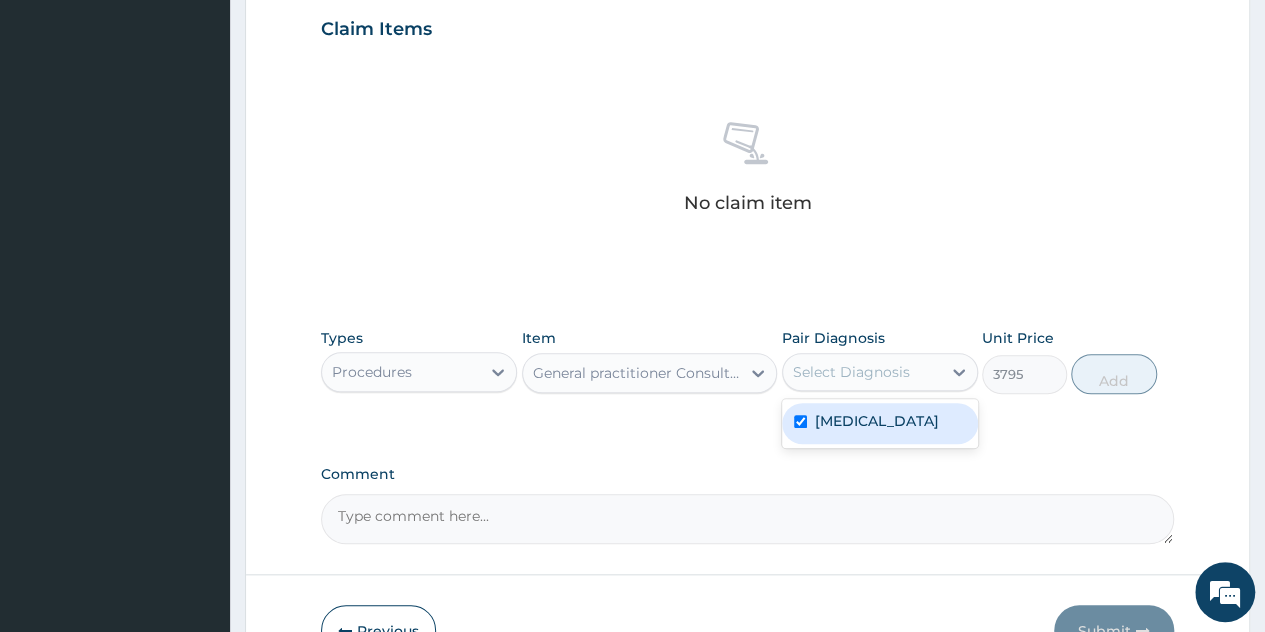 checkbox on "true" 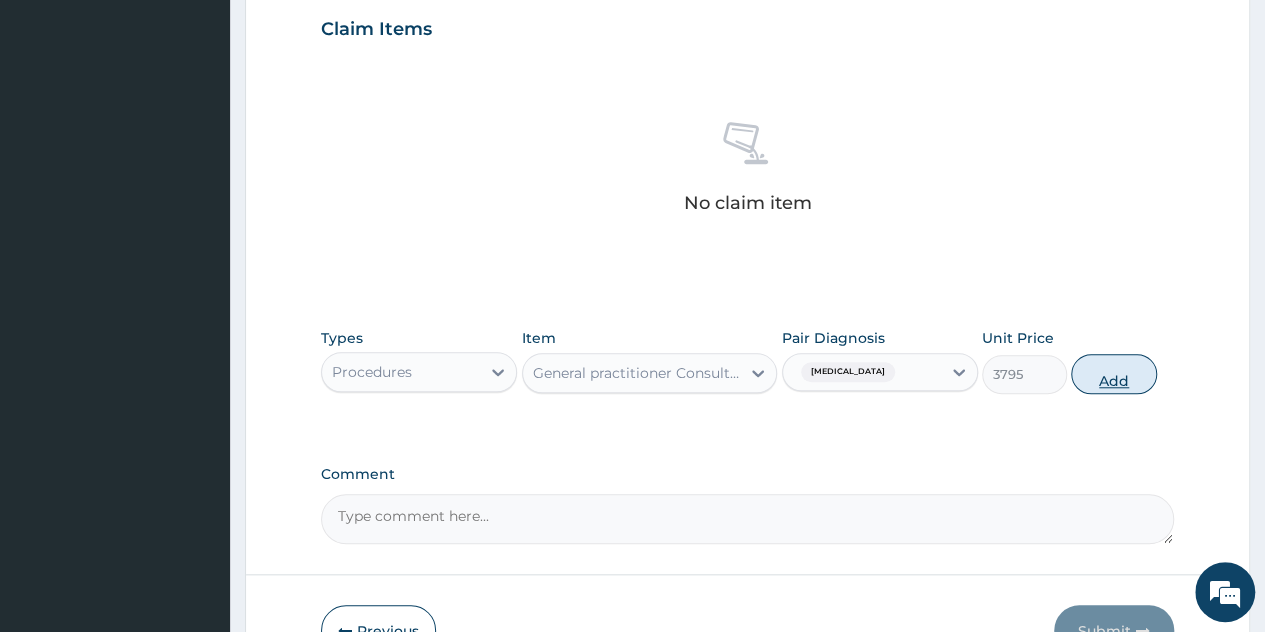 click on "Add" at bounding box center [1113, 374] 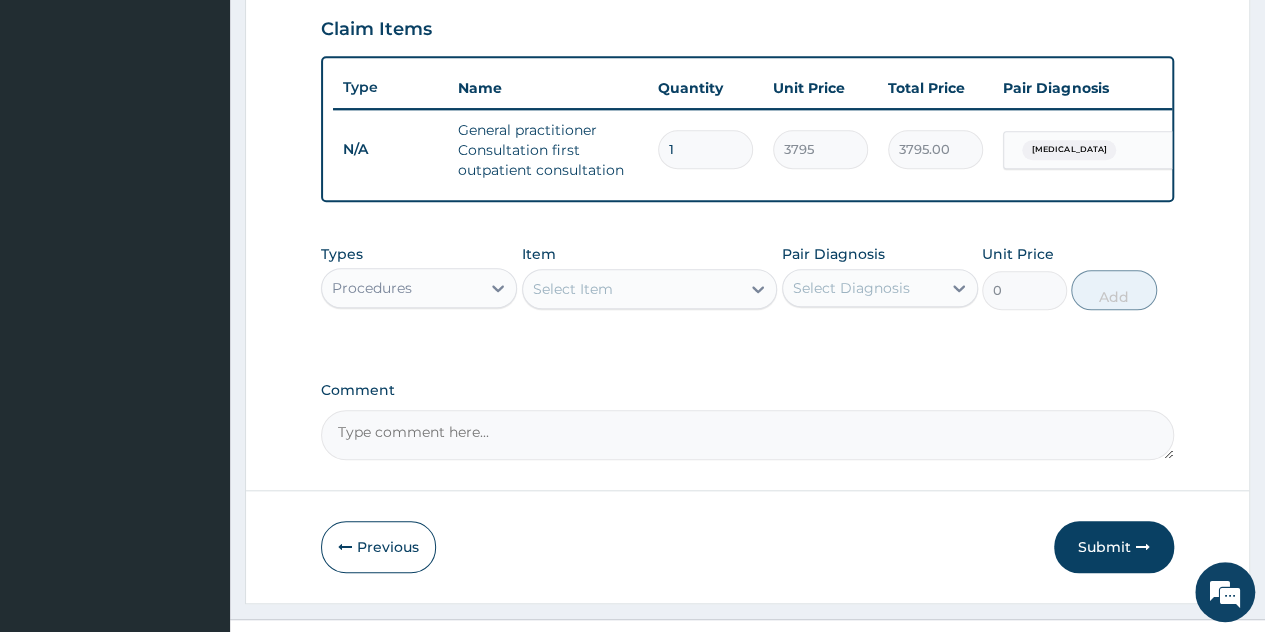 click on "Procedures" at bounding box center (401, 288) 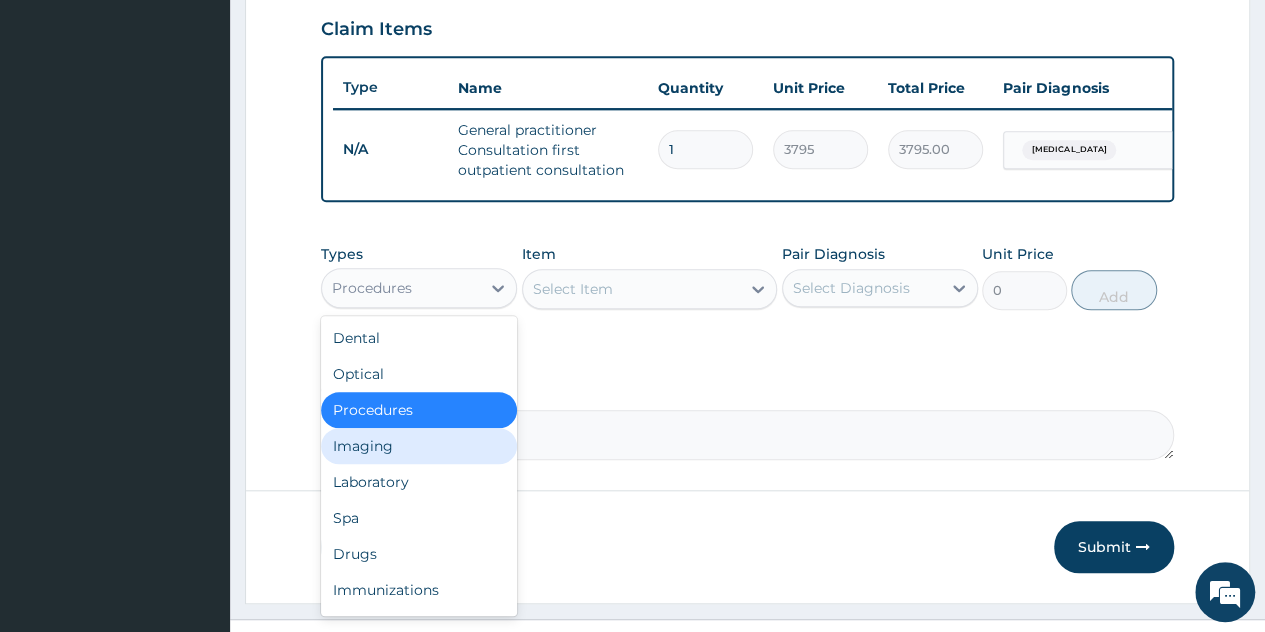 click on "Imaging" at bounding box center [419, 446] 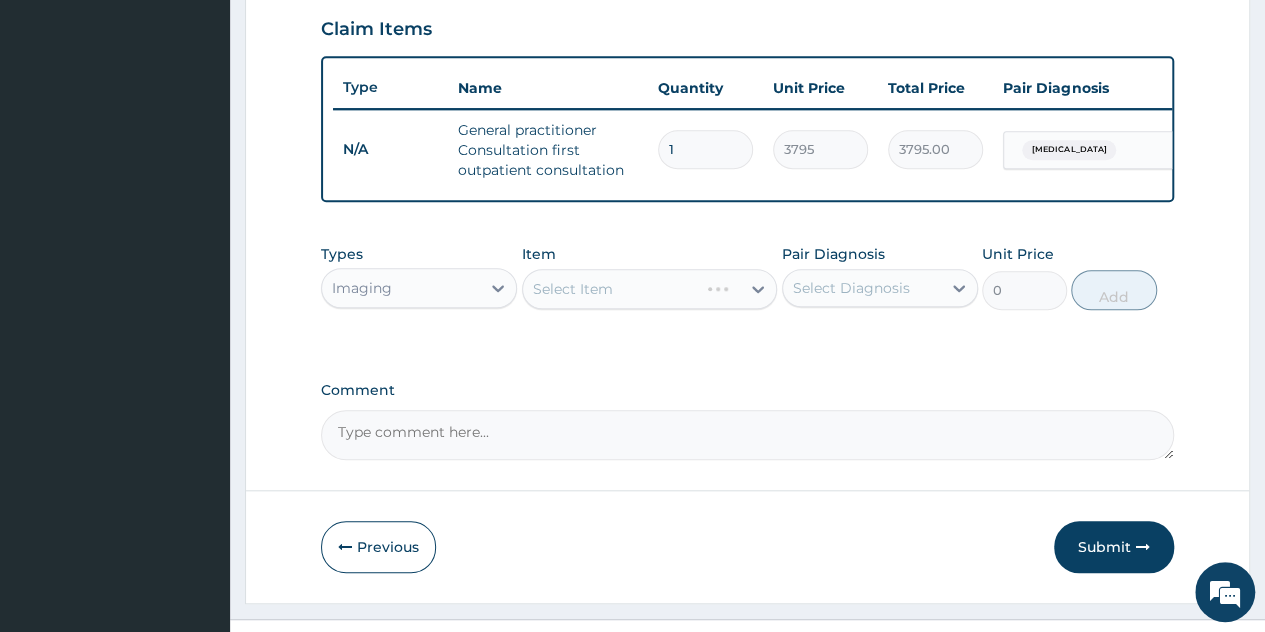 click on "Imaging" at bounding box center (401, 288) 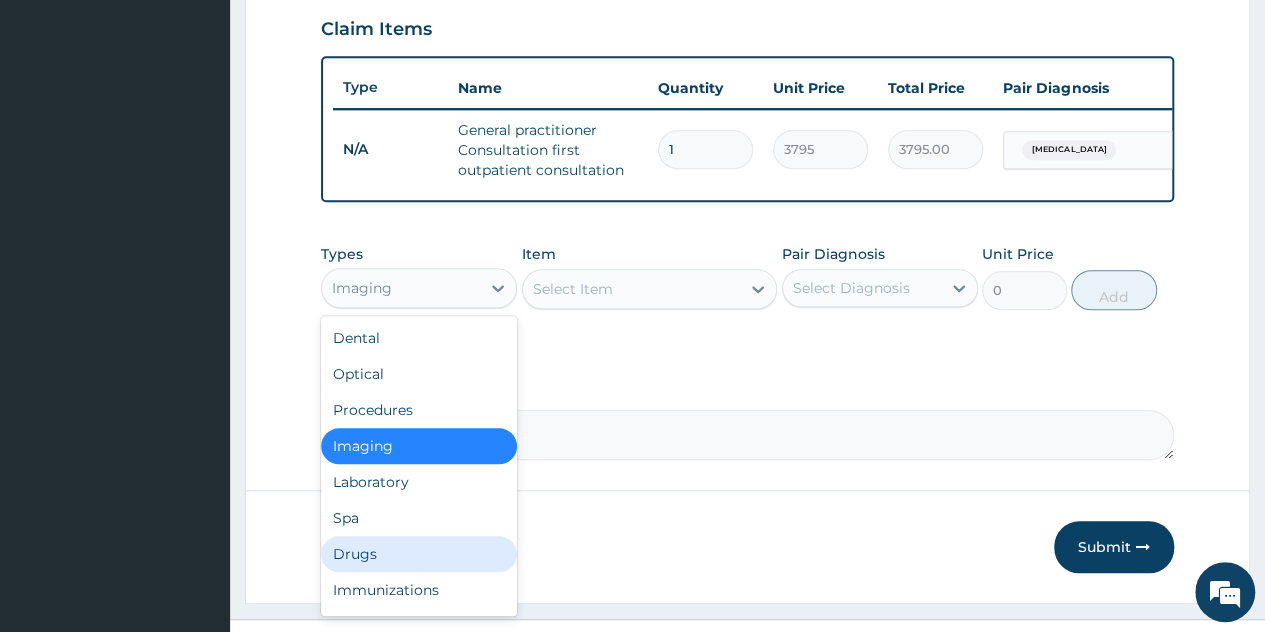 click on "Drugs" at bounding box center (419, 554) 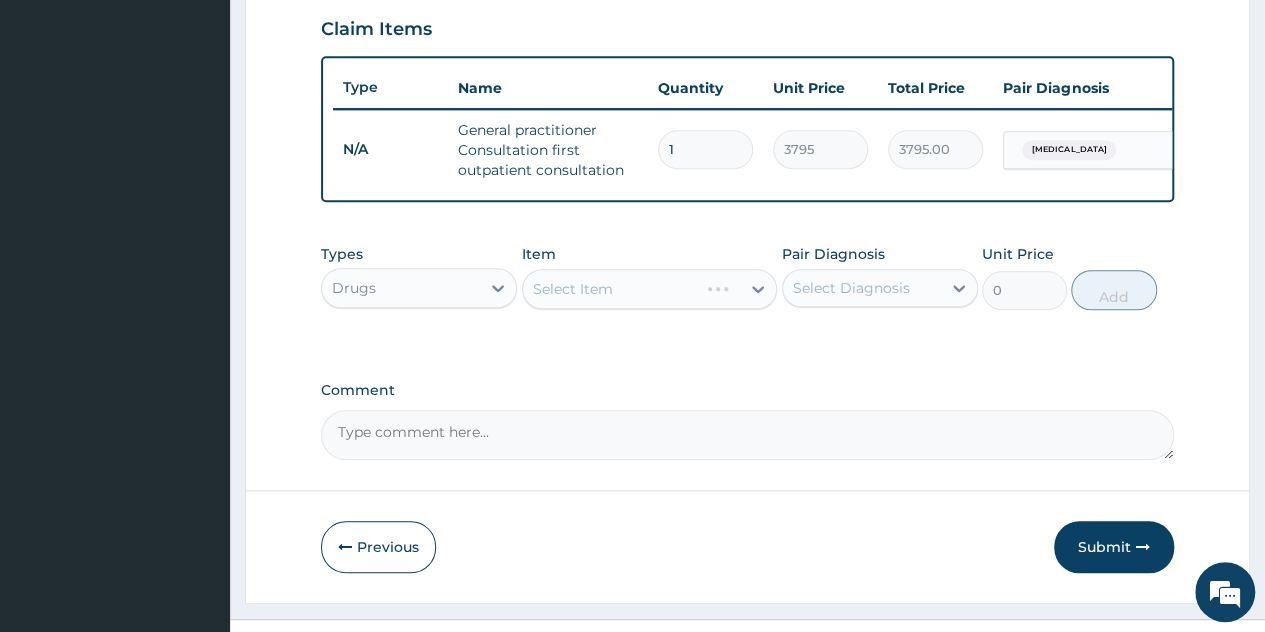 click on "Select Item" at bounding box center [650, 289] 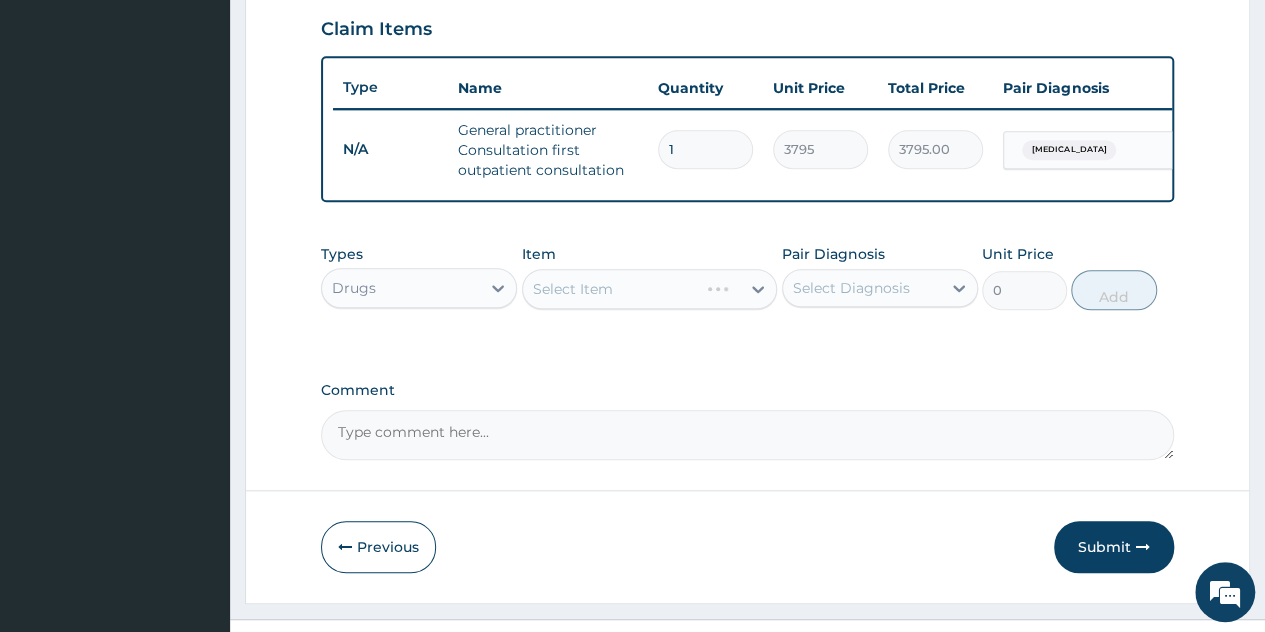 click on "Select Item" at bounding box center (650, 289) 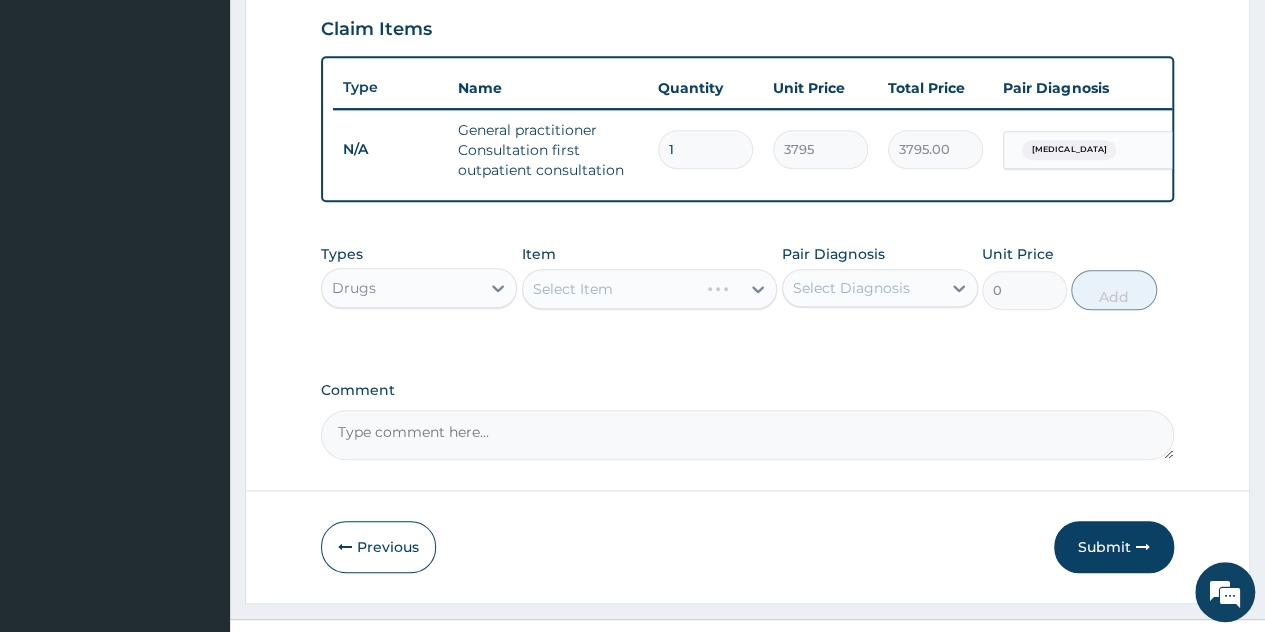 click on "Select Item" at bounding box center (611, 289) 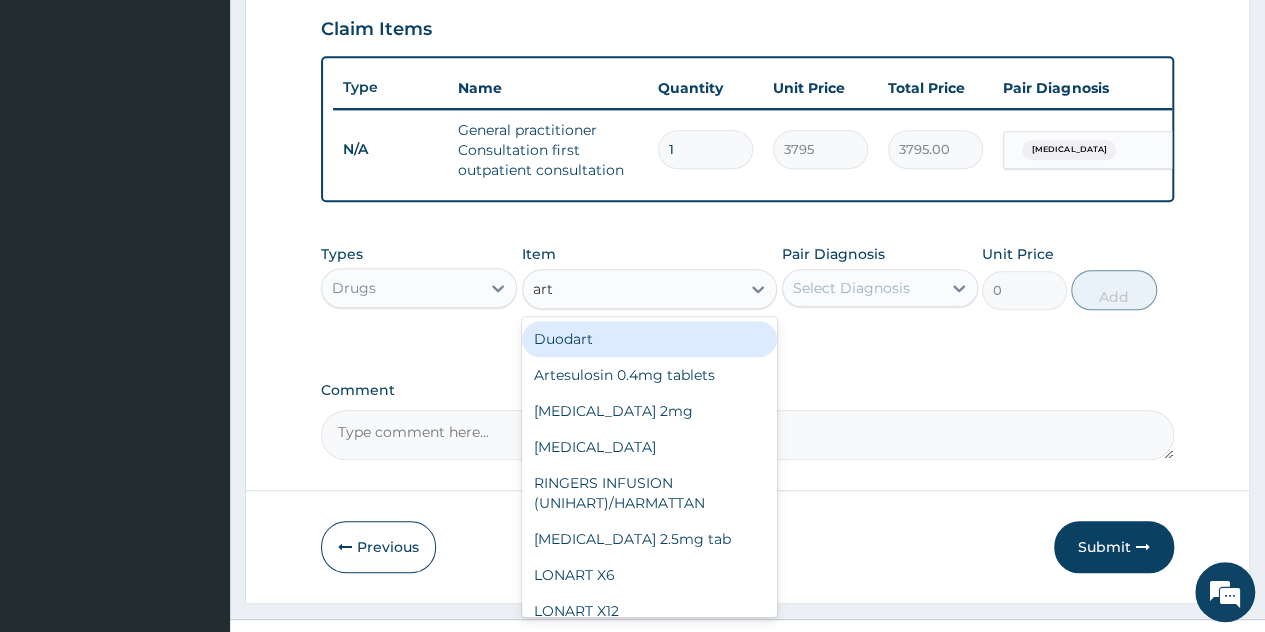 type on "arte" 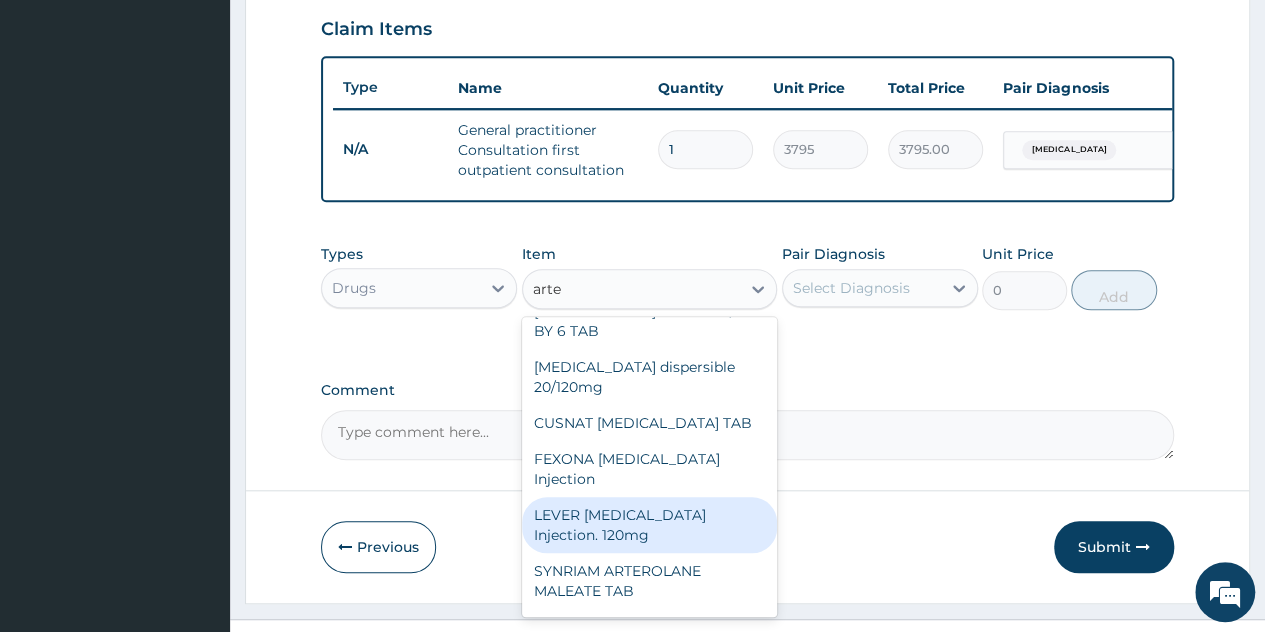 scroll, scrollTop: 260, scrollLeft: 0, axis: vertical 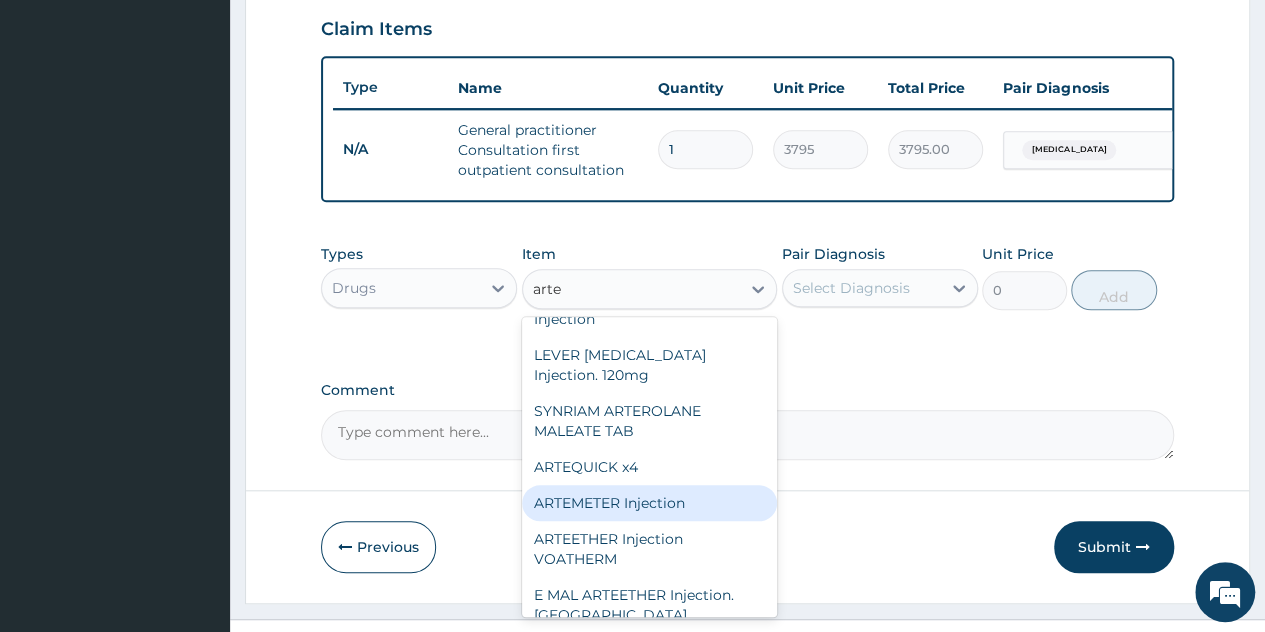 click on "ARTEMETER Injection" at bounding box center (650, 503) 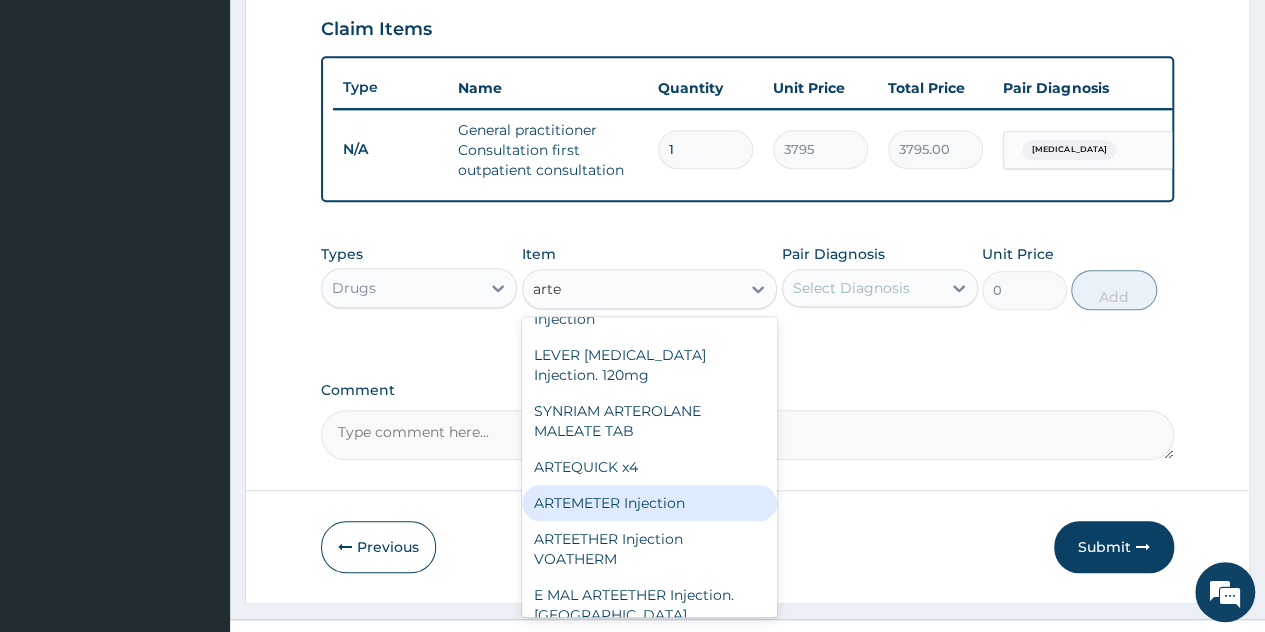 type 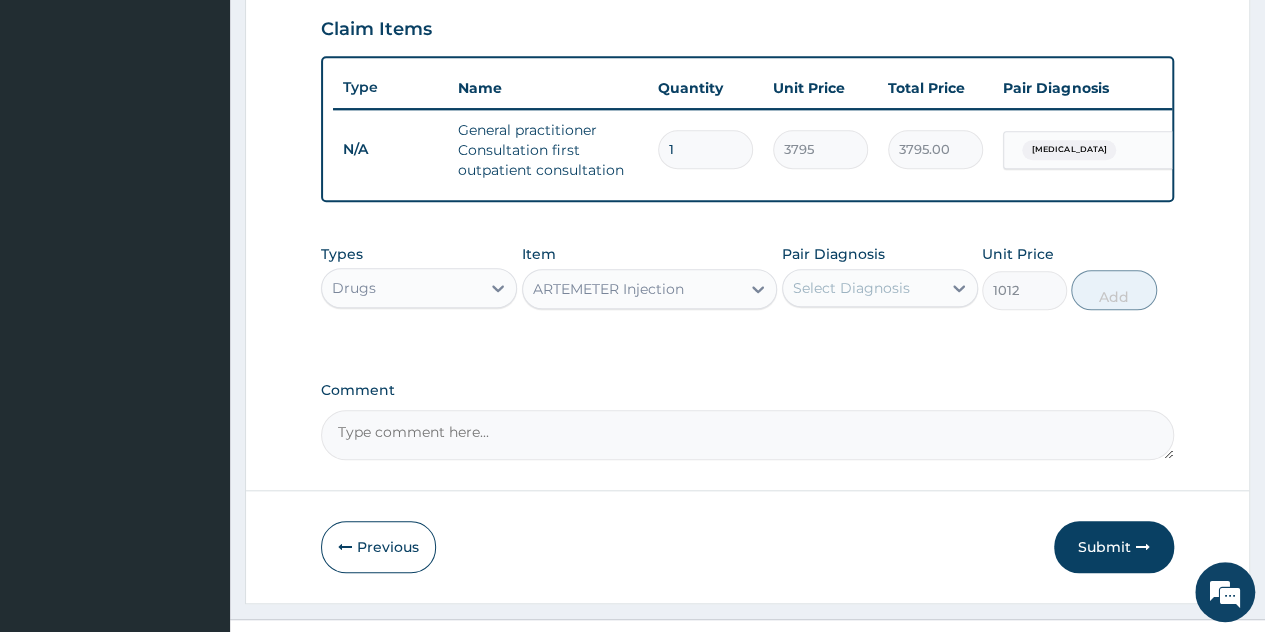 click on "Select Diagnosis" at bounding box center [851, 288] 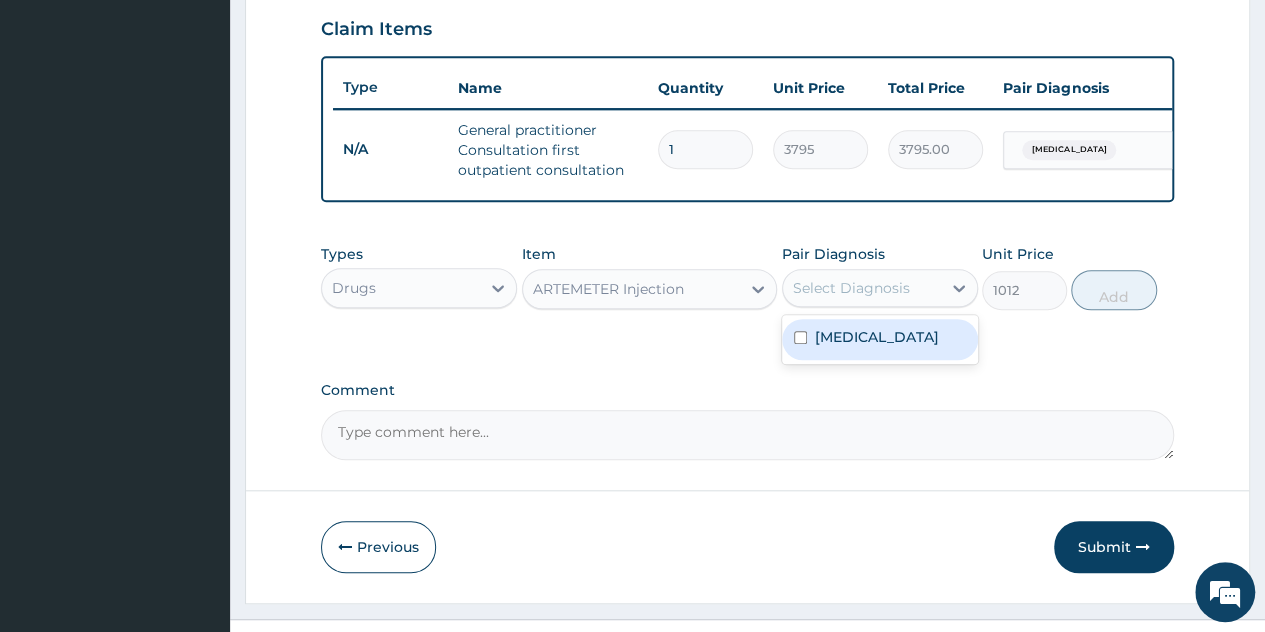 click on "Malaria" at bounding box center [877, 337] 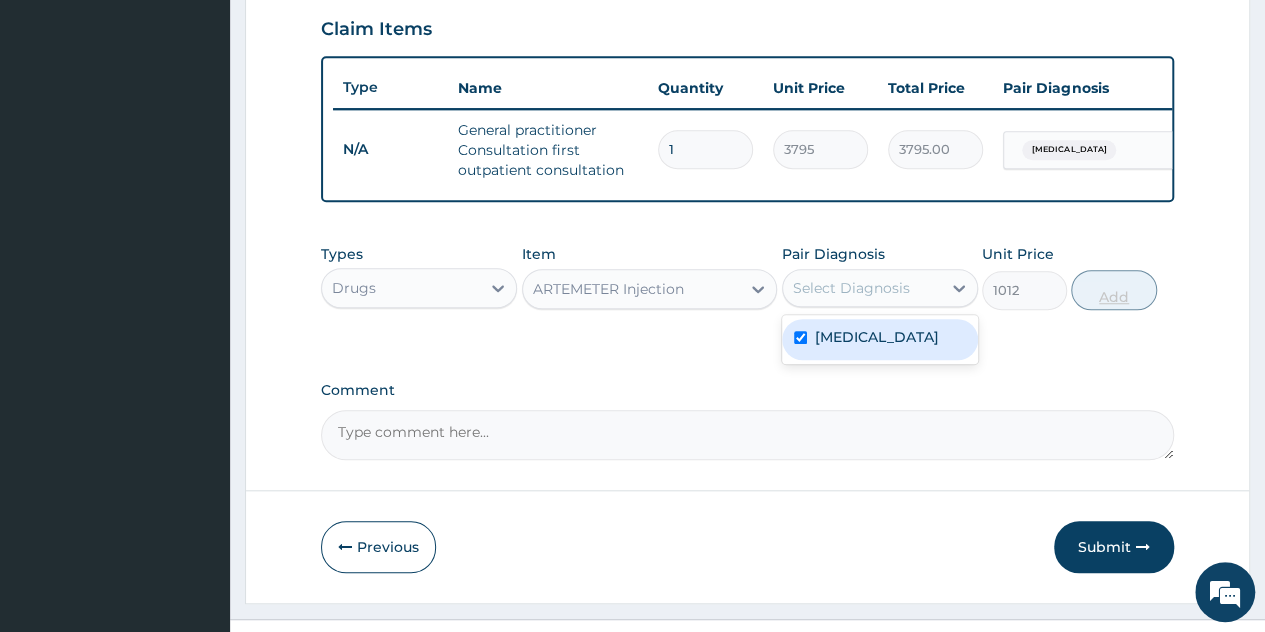 checkbox on "true" 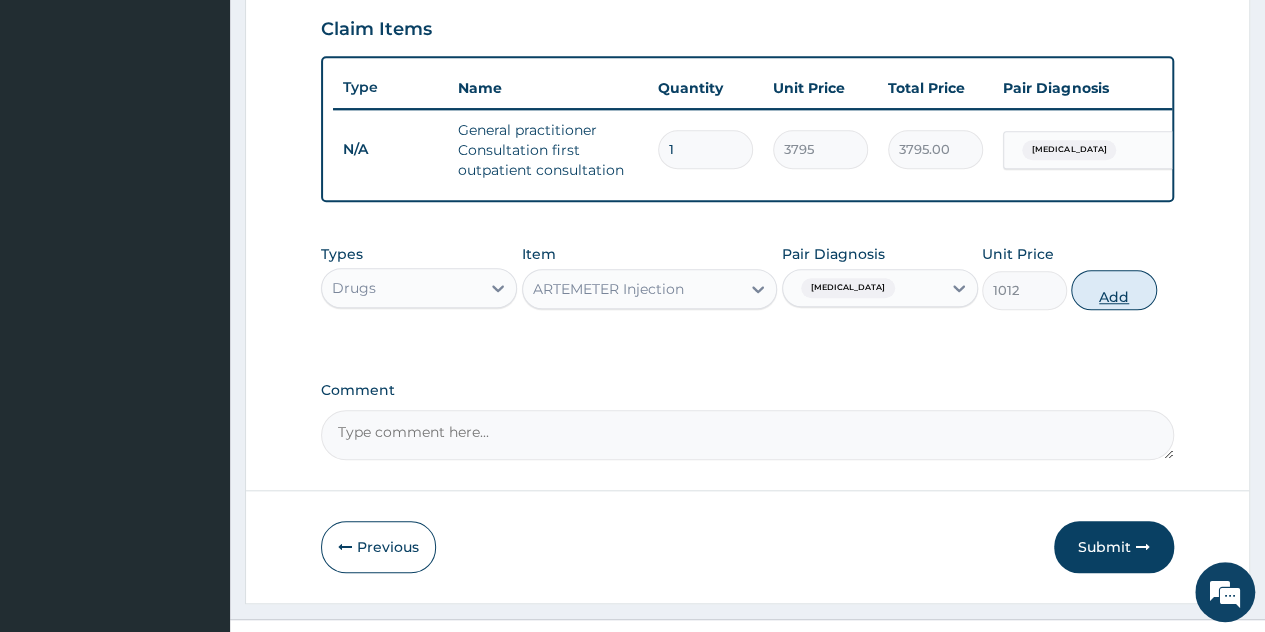 click on "Add" at bounding box center [1113, 290] 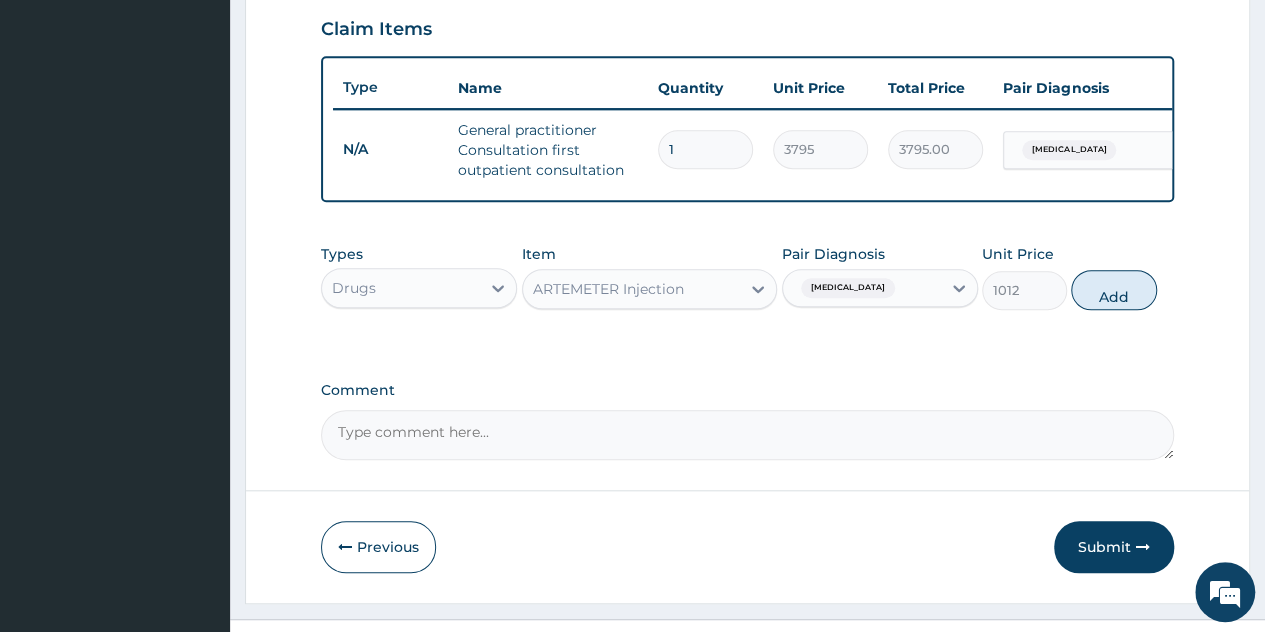 type on "0" 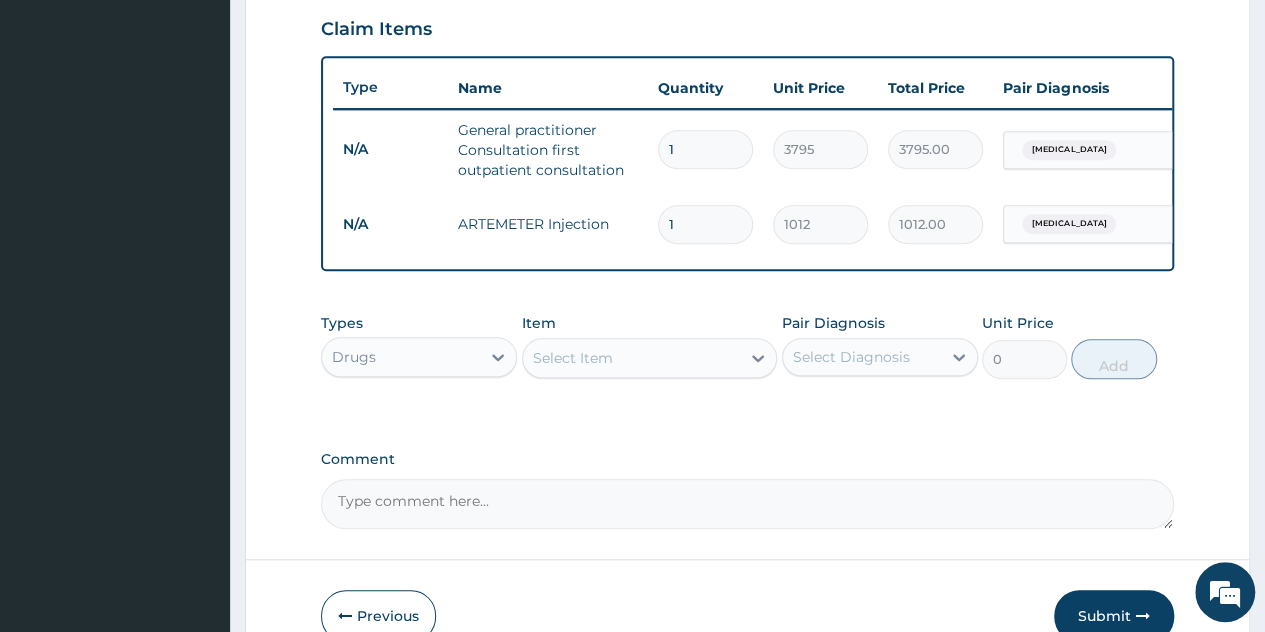 drag, startPoint x: 729, startPoint y: 216, endPoint x: 342, endPoint y: 237, distance: 387.56934 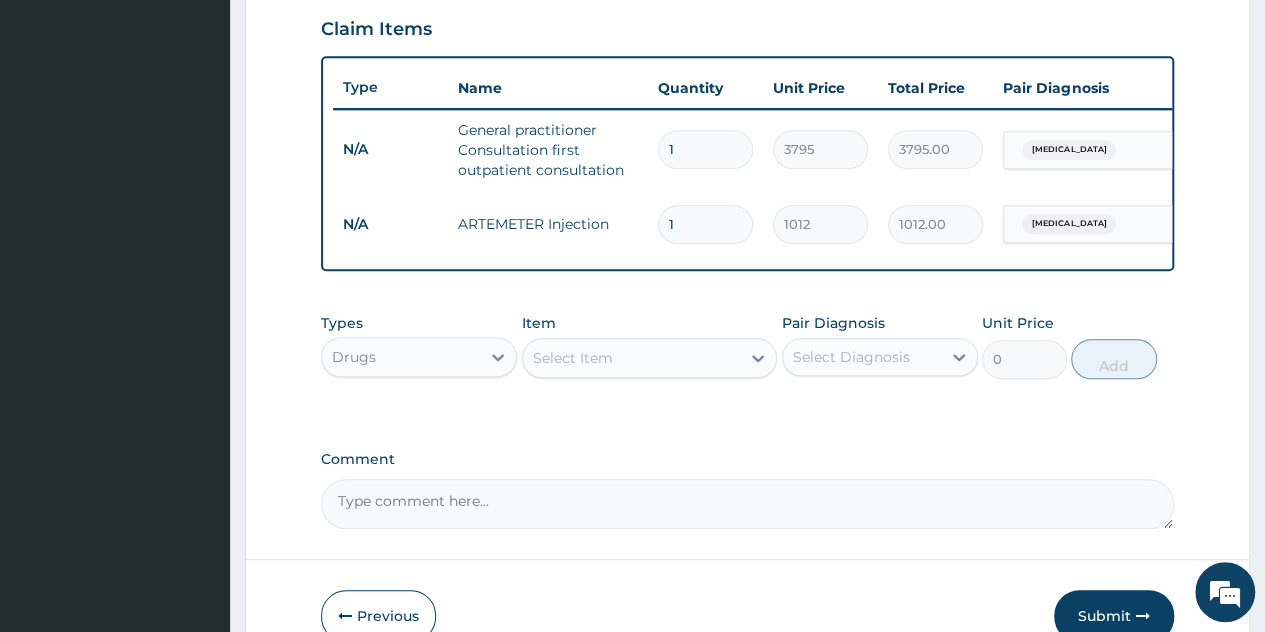 click on "N/A ARTEMETER Injection 1 1012 1012.00 Malaria Delete" at bounding box center [823, 224] 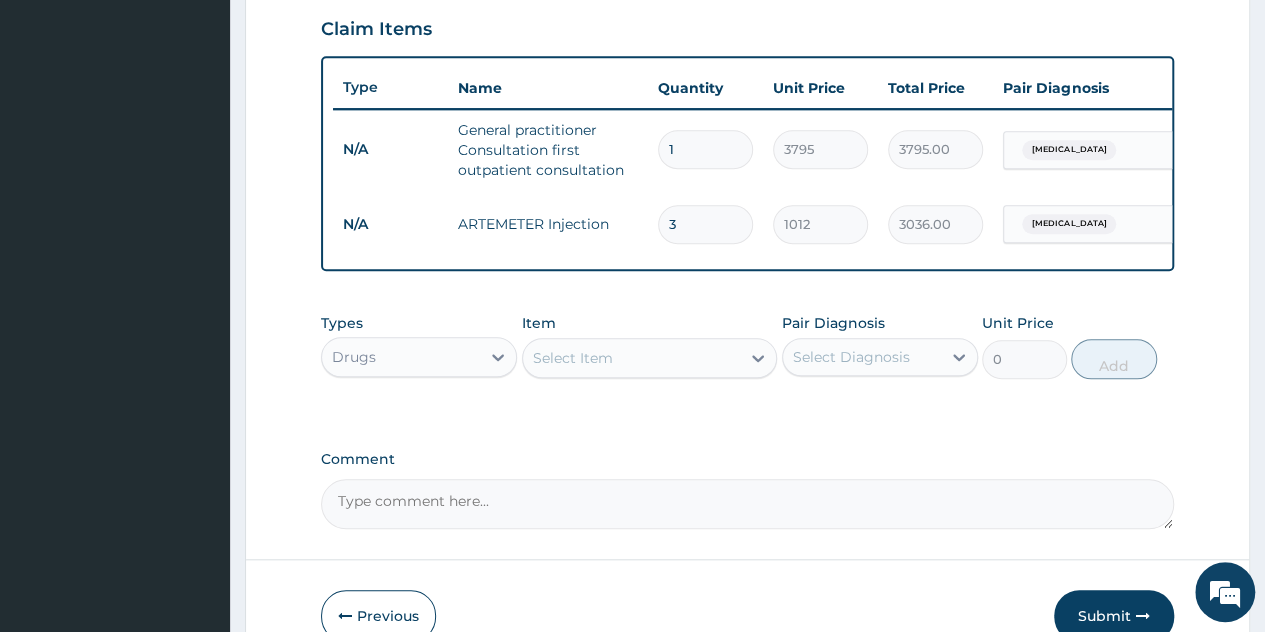 type on "3" 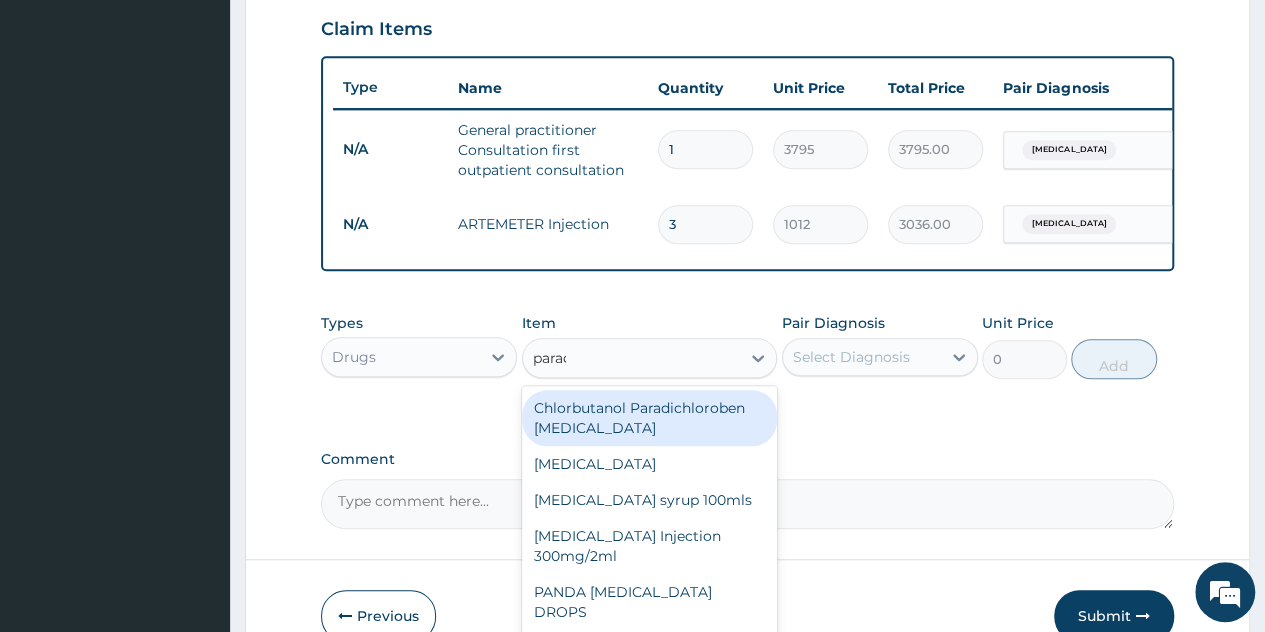type on "parace" 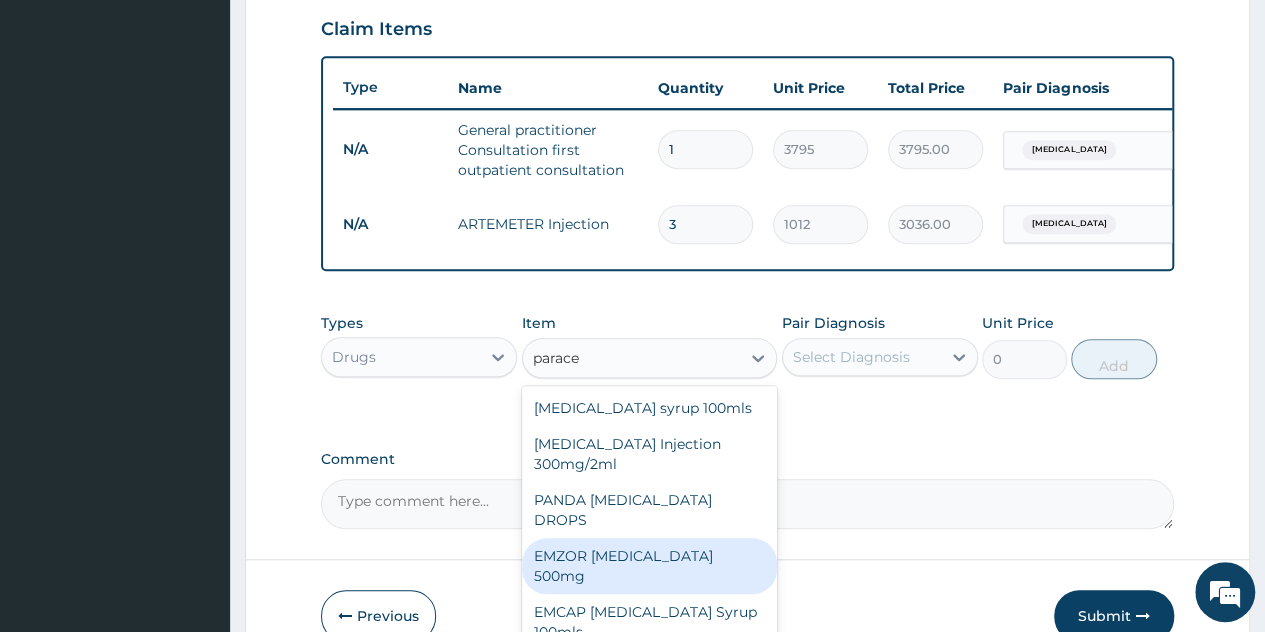 click on "EMZOR [MEDICAL_DATA] 500mg" at bounding box center [650, 566] 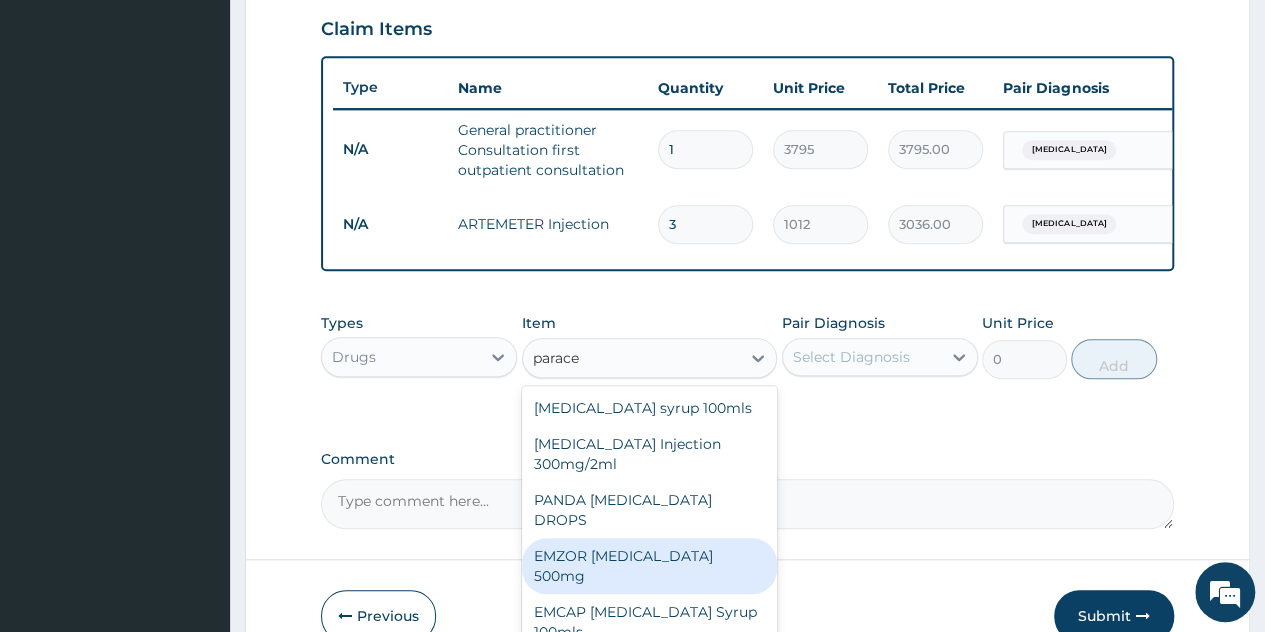 type 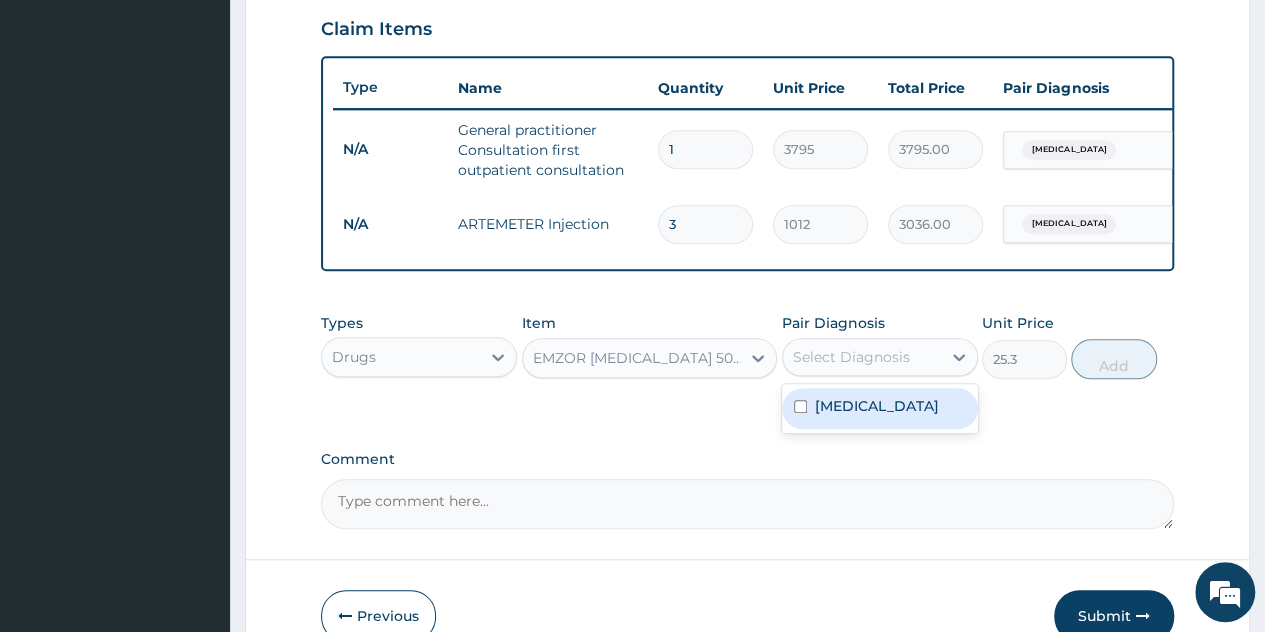 click on "Select Diagnosis" at bounding box center (851, 357) 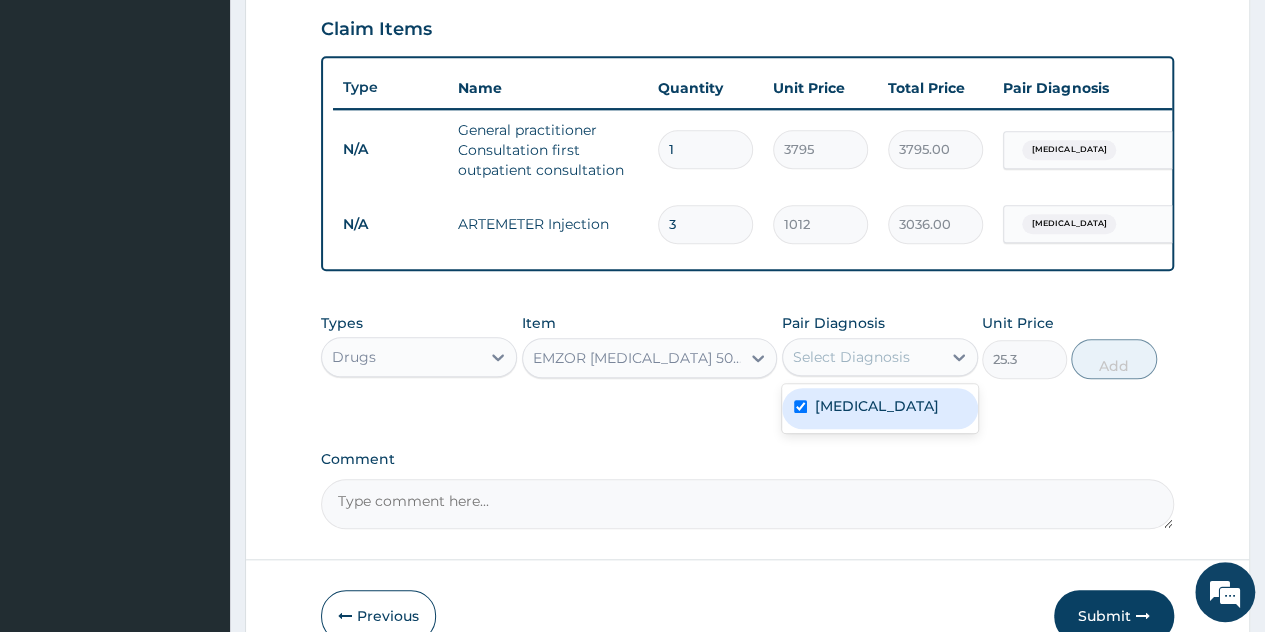 checkbox on "true" 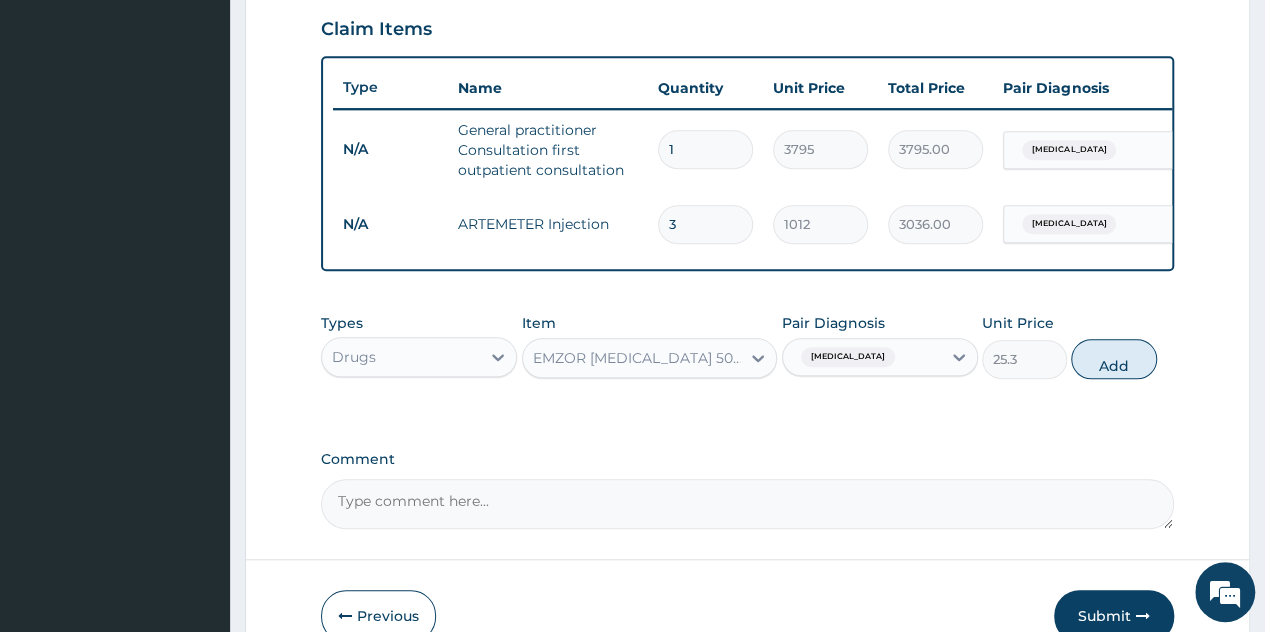 click on "Add" at bounding box center [1113, 359] 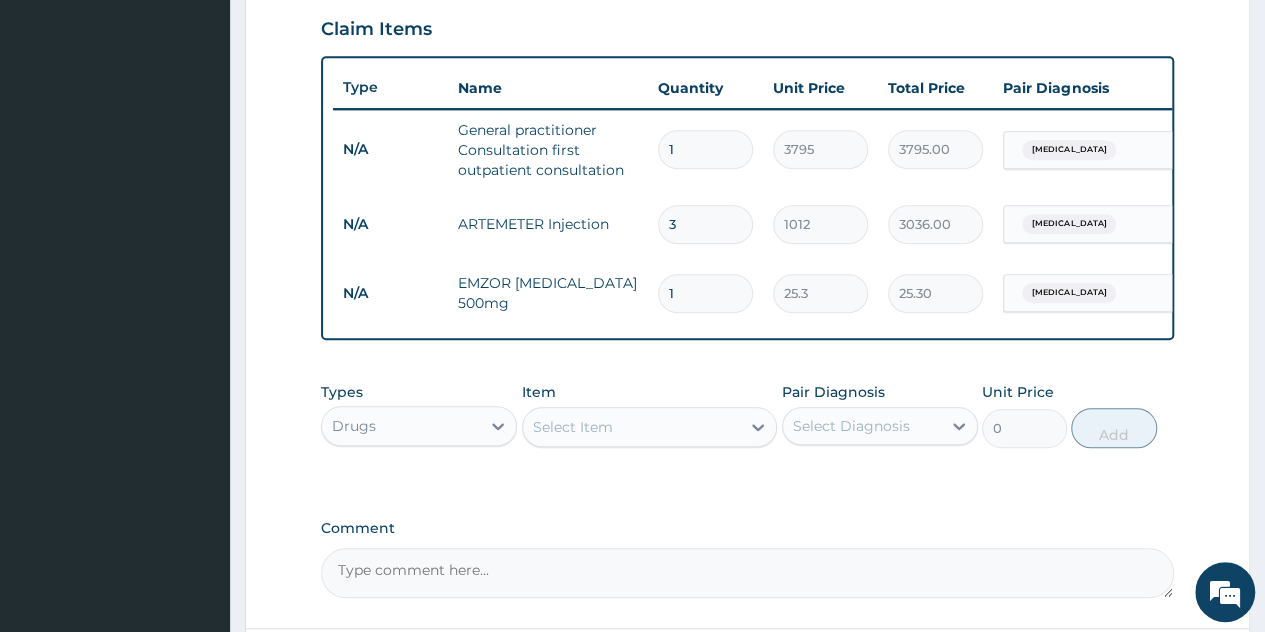 type 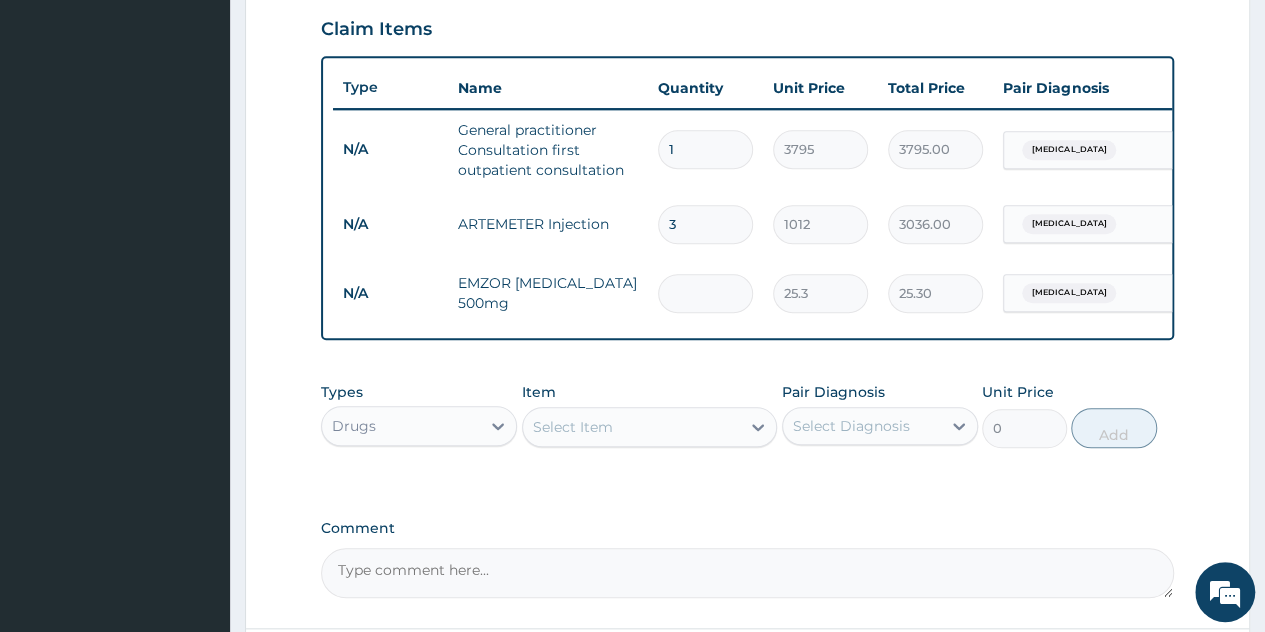 type on "0.00" 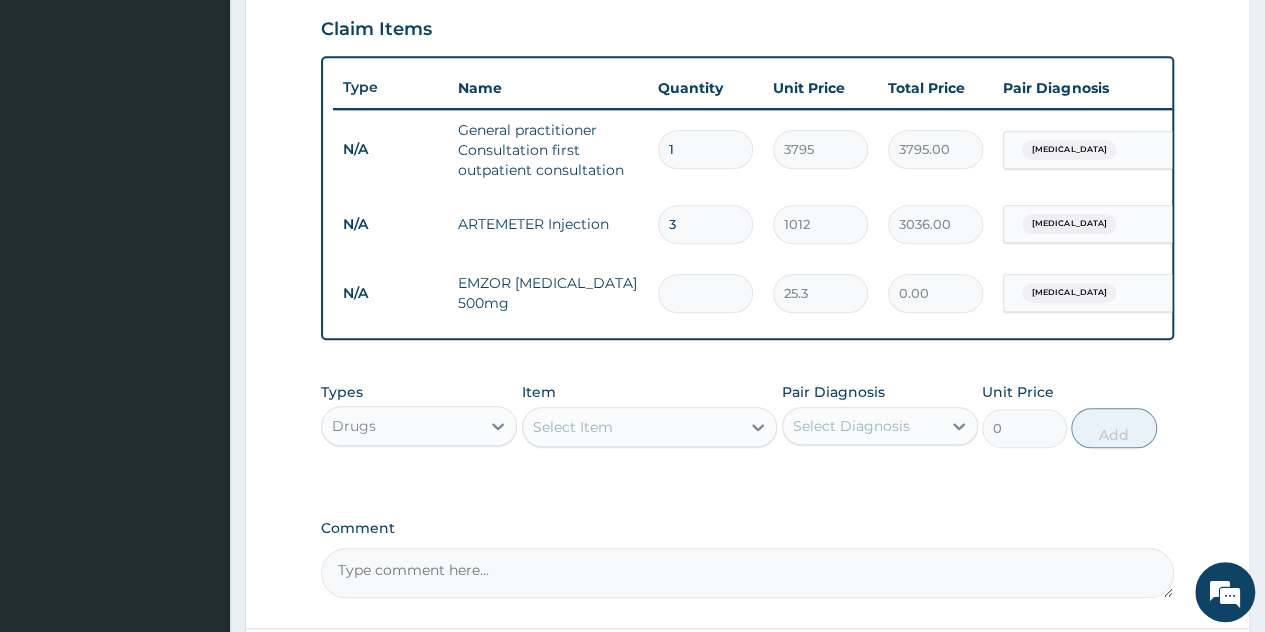 type on "3" 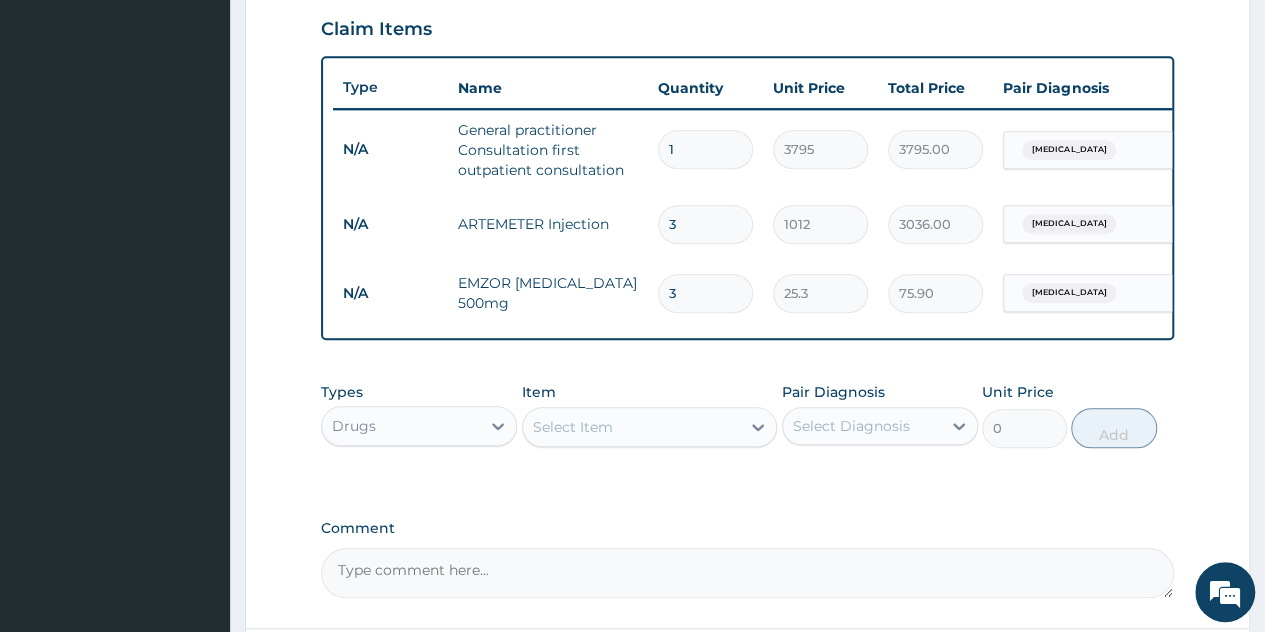 type on "30" 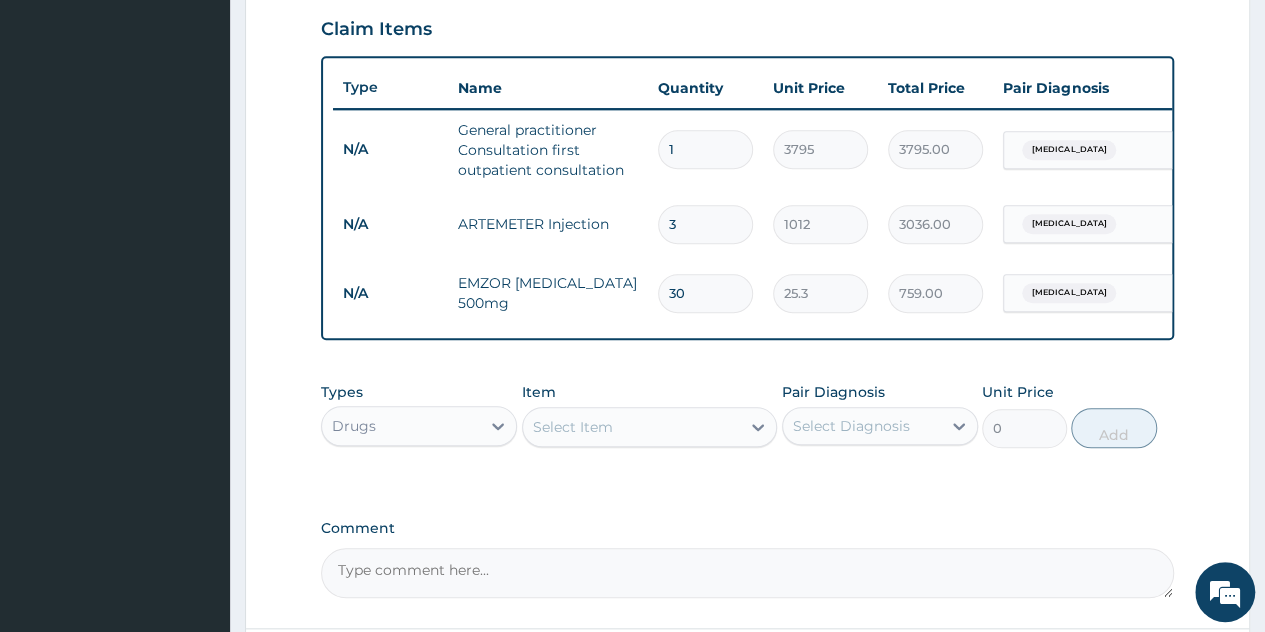 type on "30" 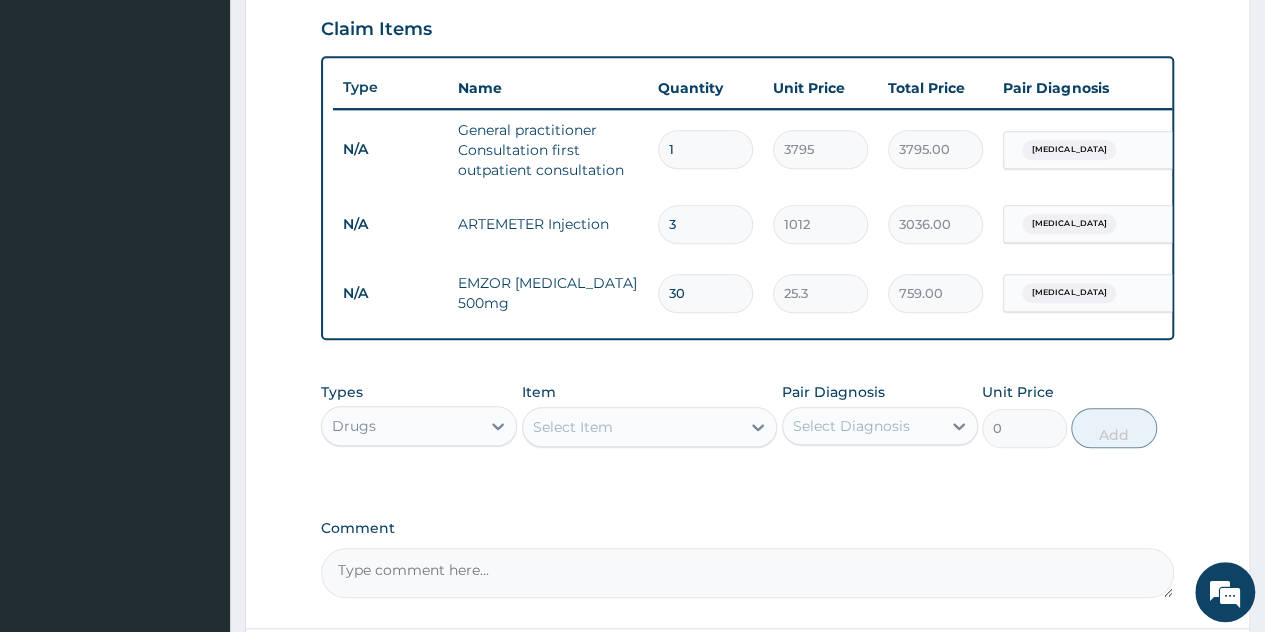 click on "Select Item" at bounding box center (632, 427) 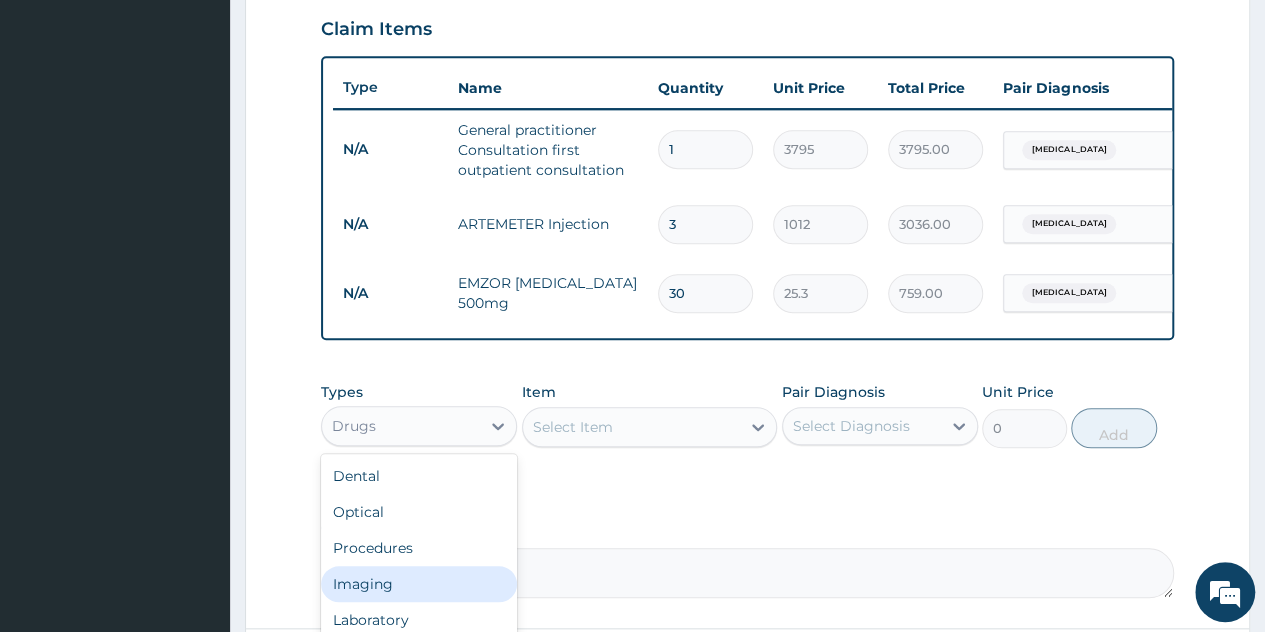 click on "Imaging" at bounding box center [419, 584] 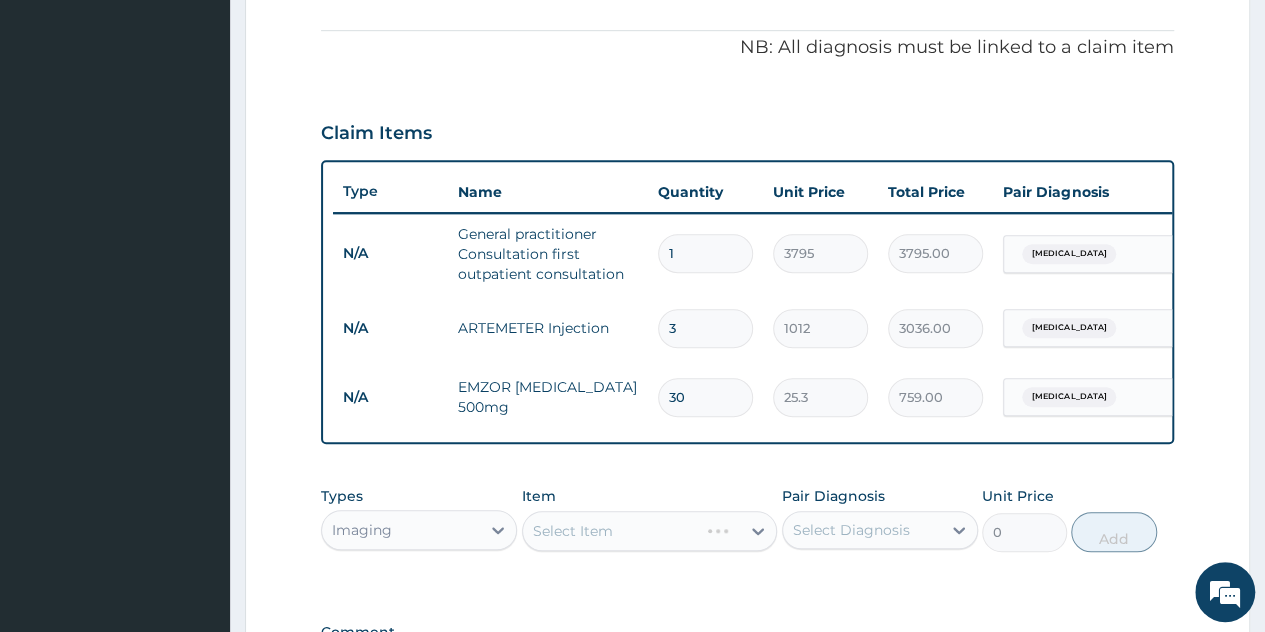 scroll, scrollTop: 488, scrollLeft: 0, axis: vertical 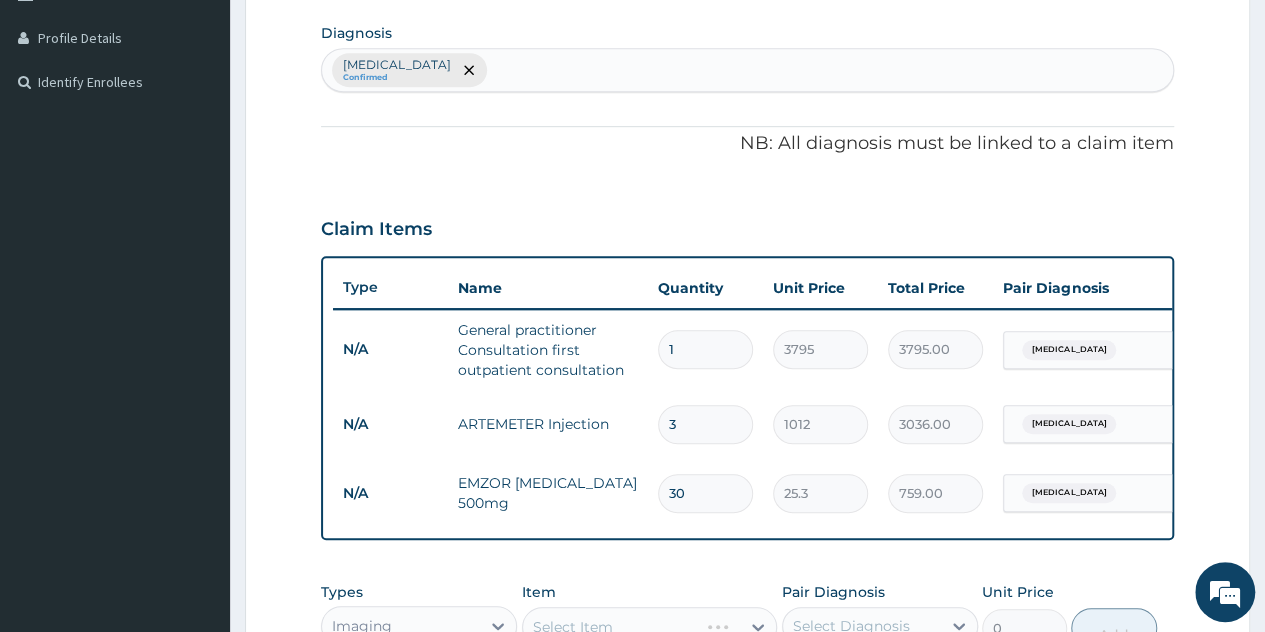 click on "Malaria Confirmed" at bounding box center (747, 70) 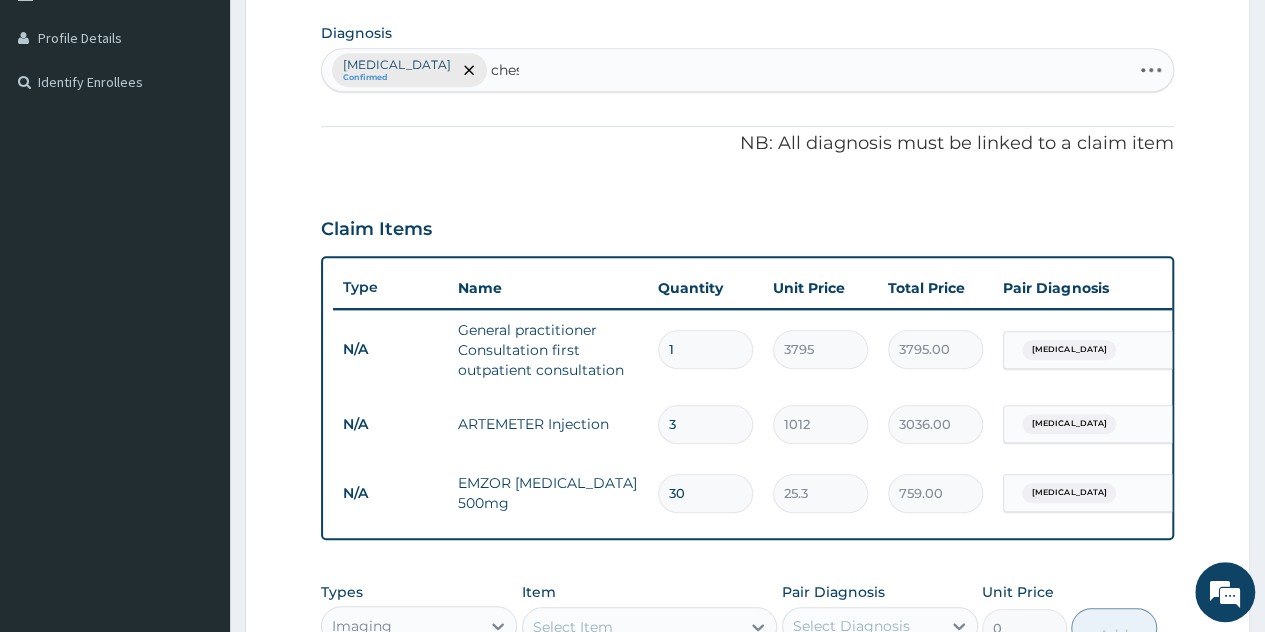 type on "chest" 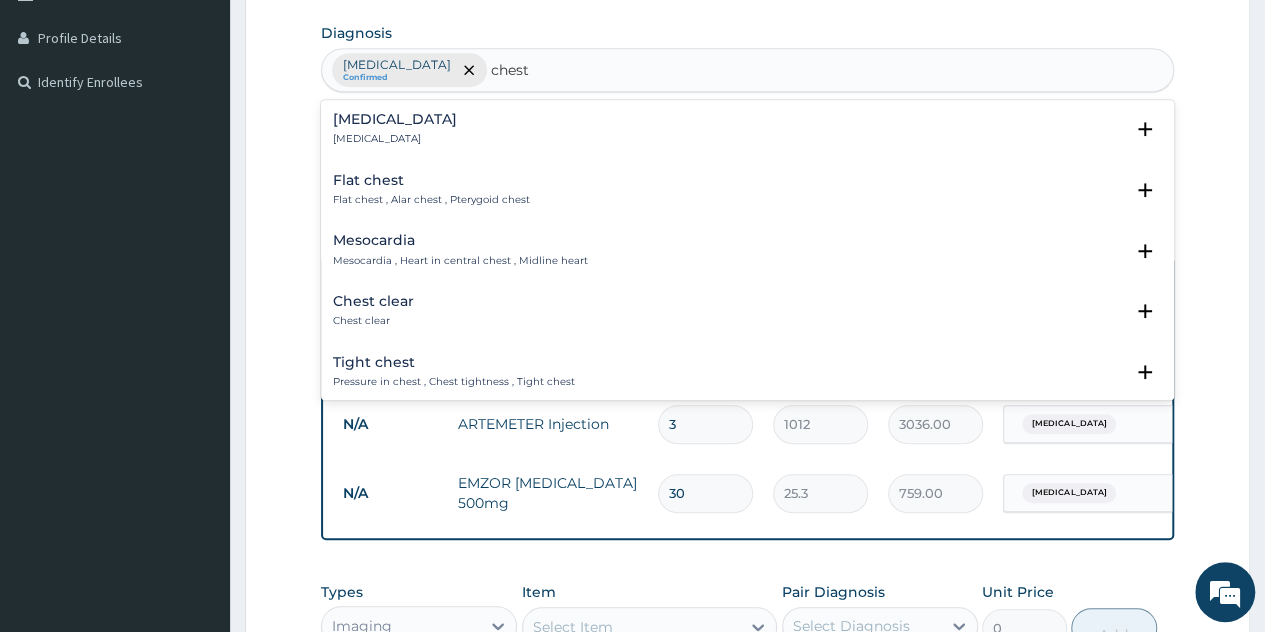 click on "Chest pain Chest pain" at bounding box center (747, 129) 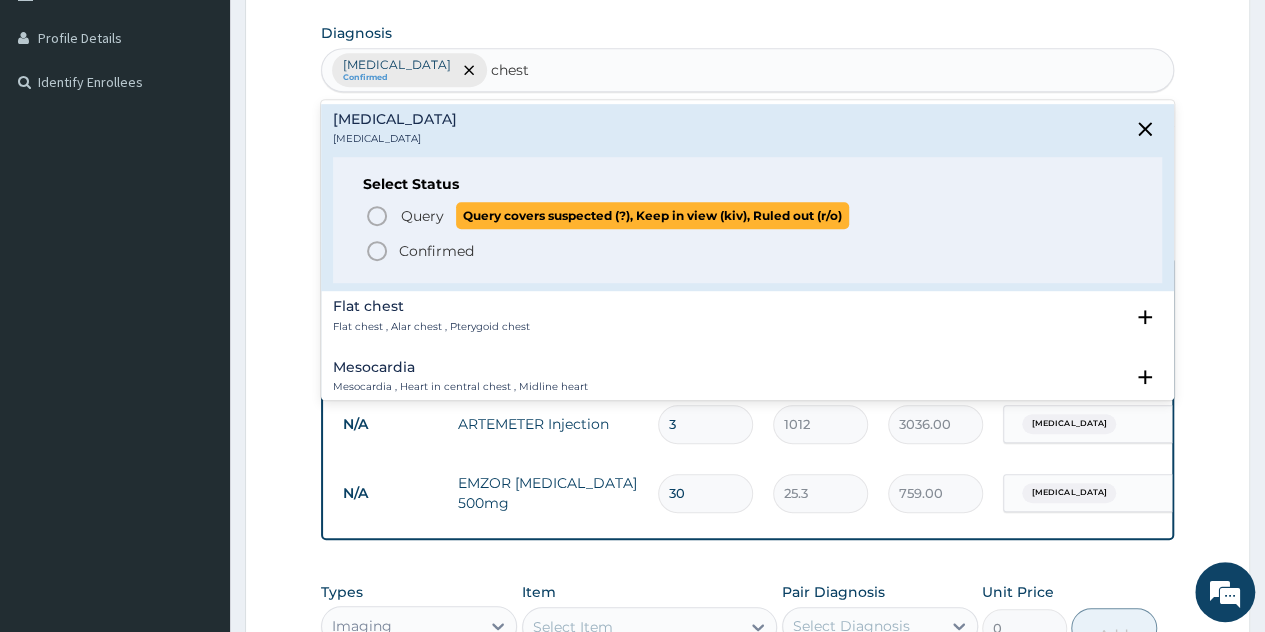 click on "Query" at bounding box center (422, 216) 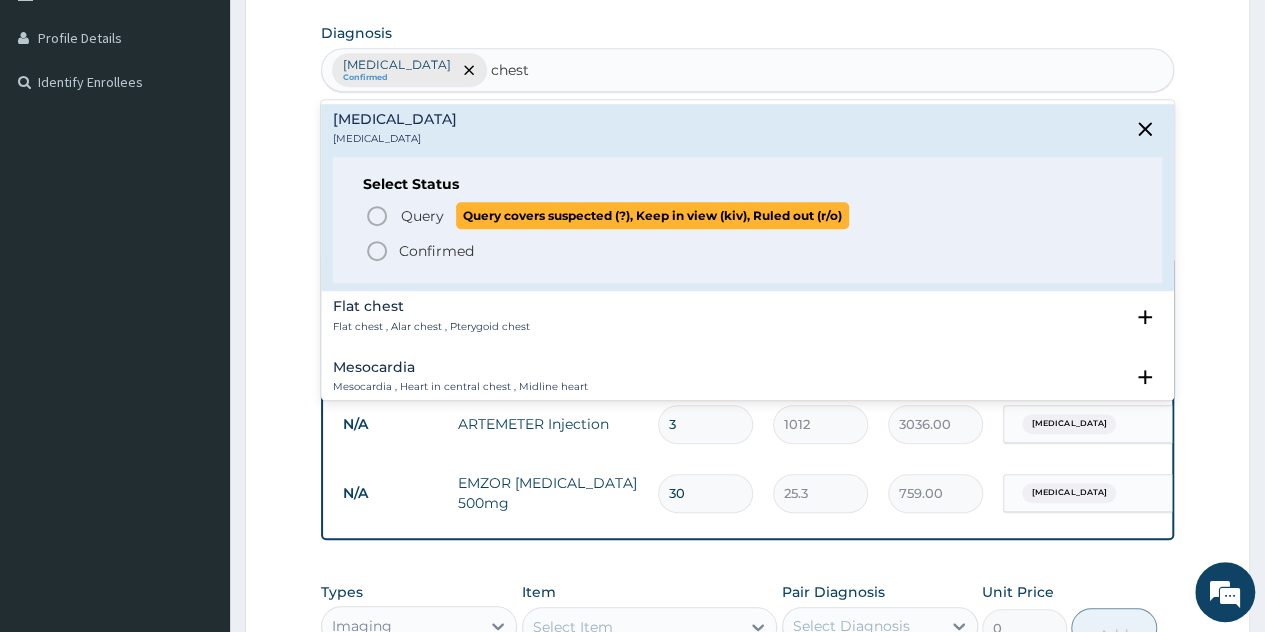 type 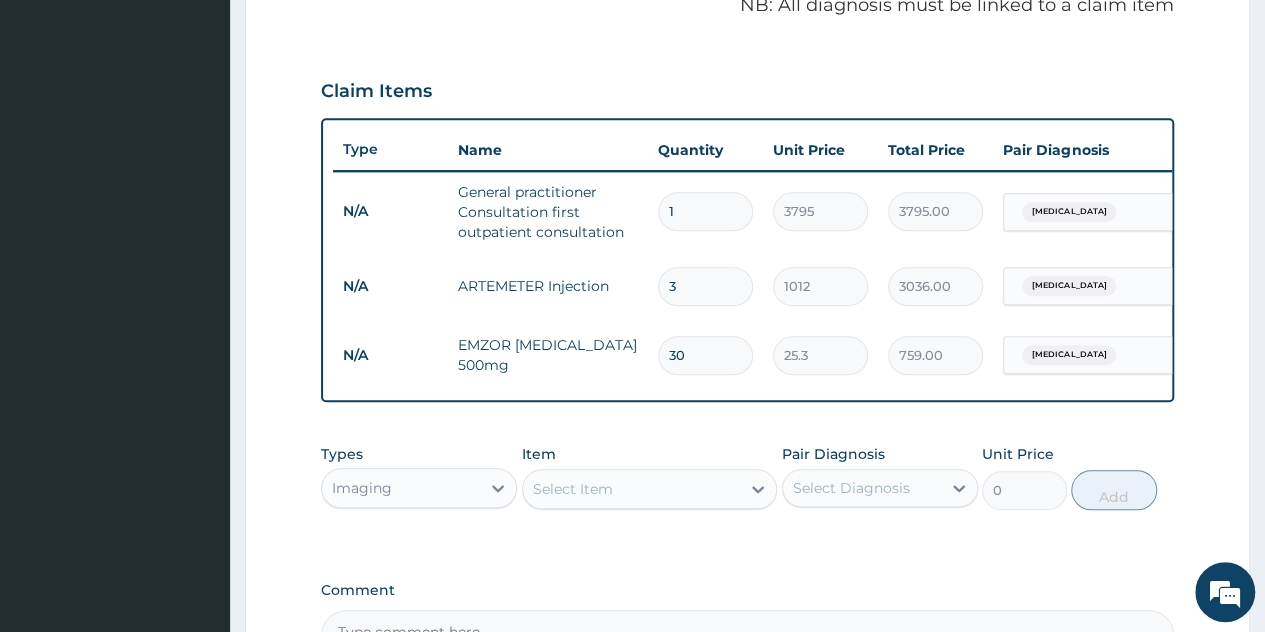scroll, scrollTop: 788, scrollLeft: 0, axis: vertical 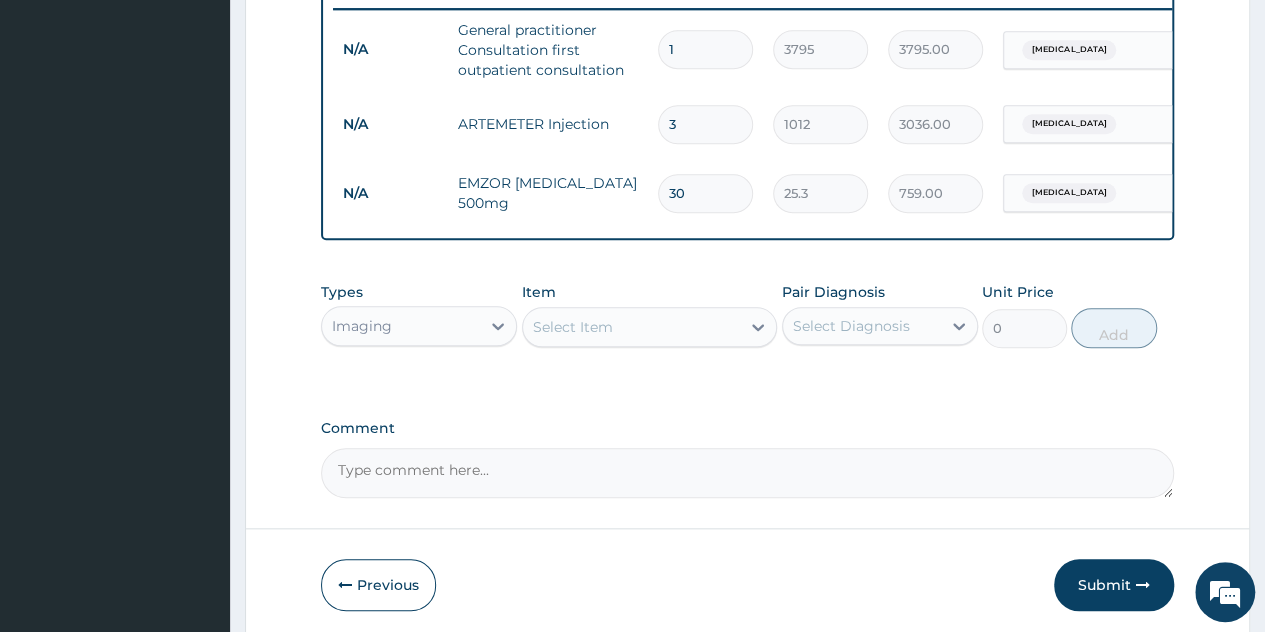 click on "Select Item" at bounding box center (632, 327) 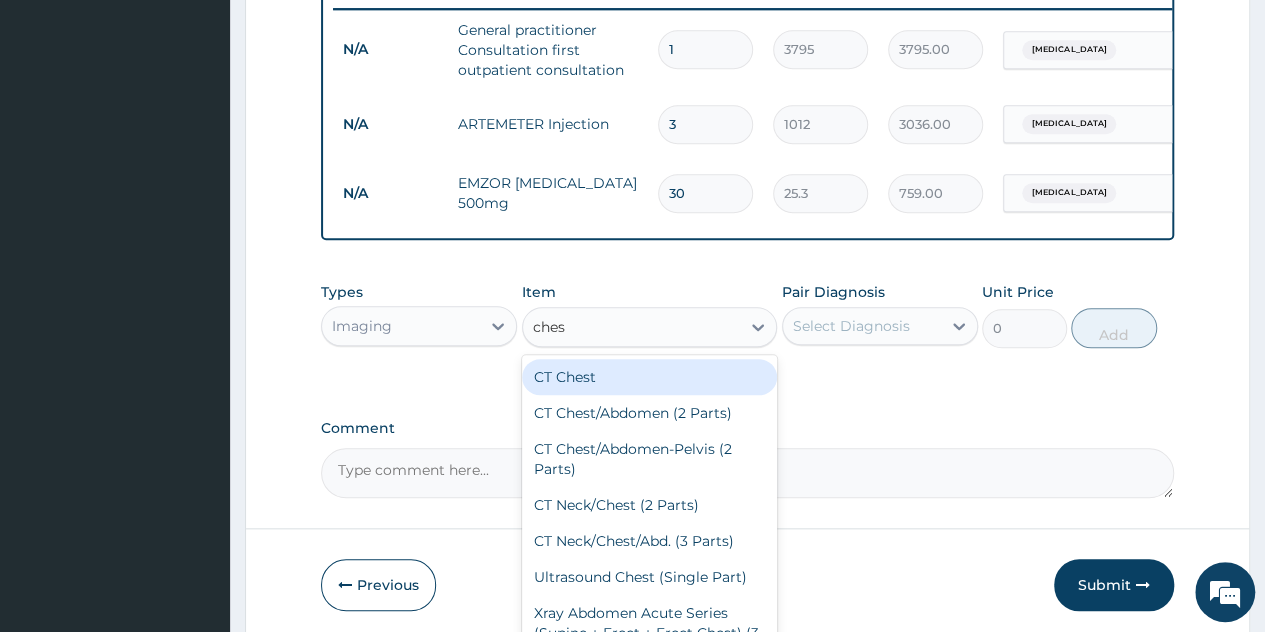 type on "chest" 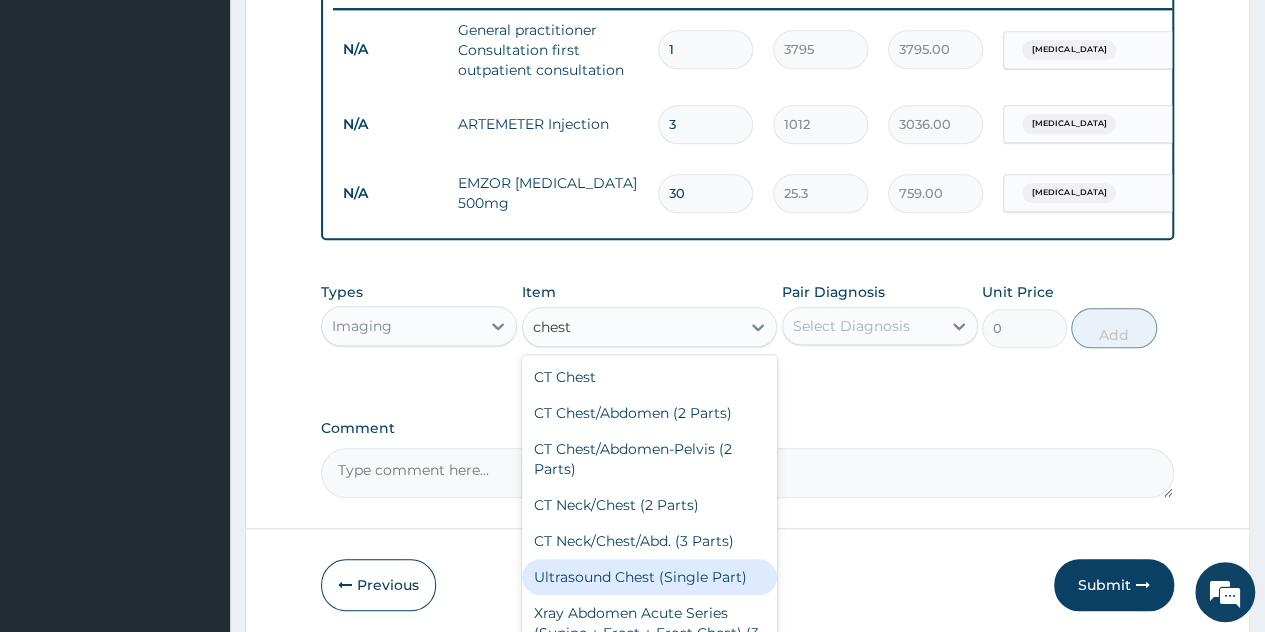 scroll, scrollTop: 92, scrollLeft: 0, axis: vertical 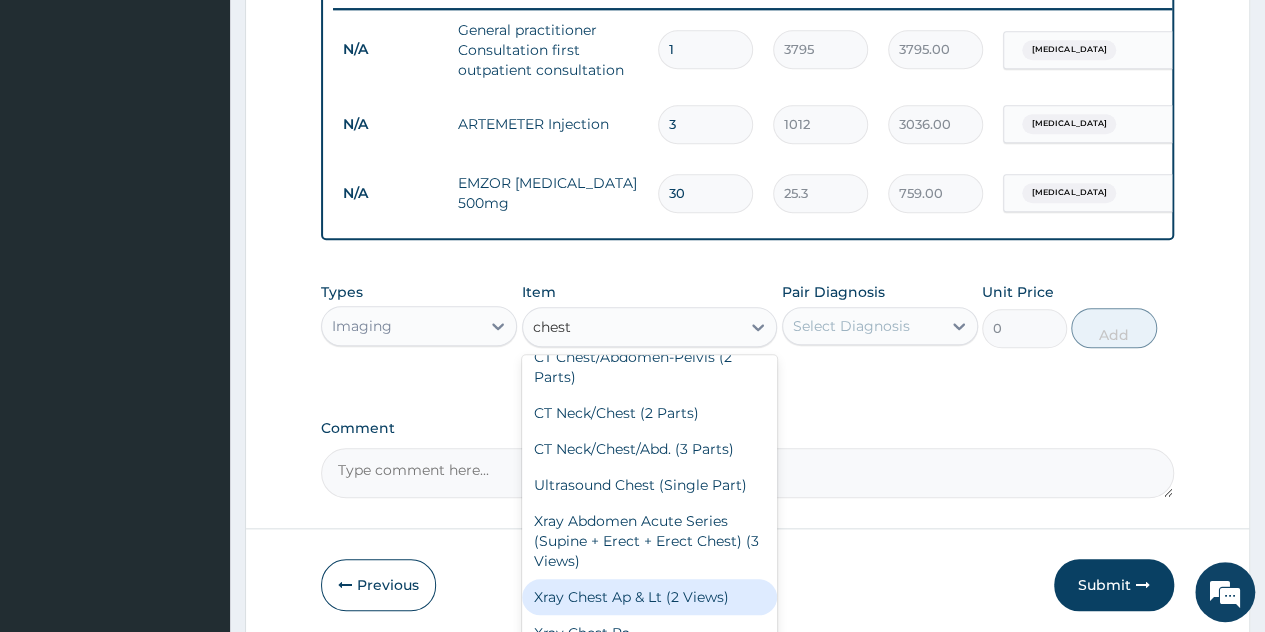 click on "Xray Chest Ap & Lt (2 Views)" at bounding box center [650, 597] 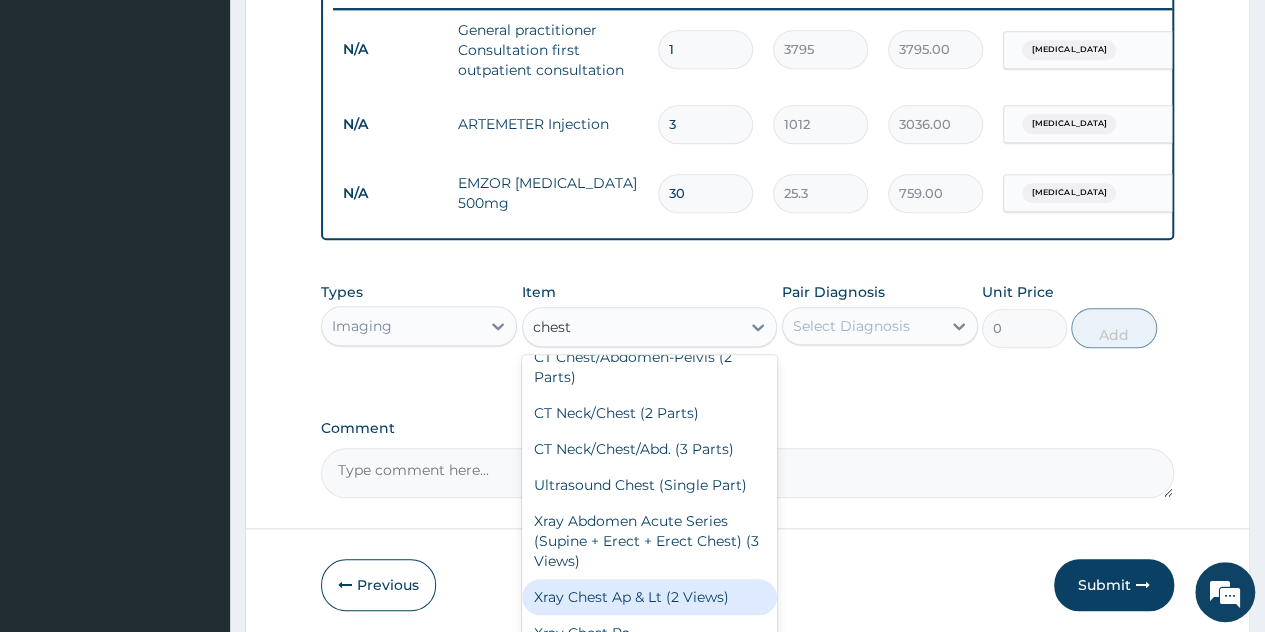 type 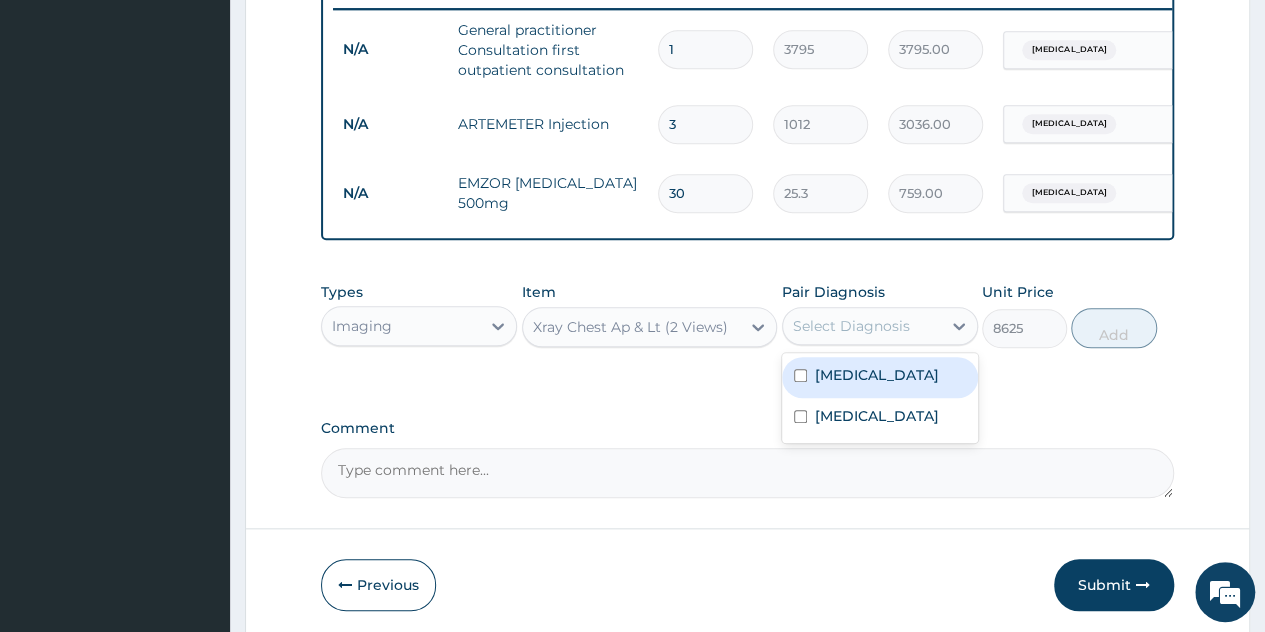 click on "Select Diagnosis" at bounding box center [851, 326] 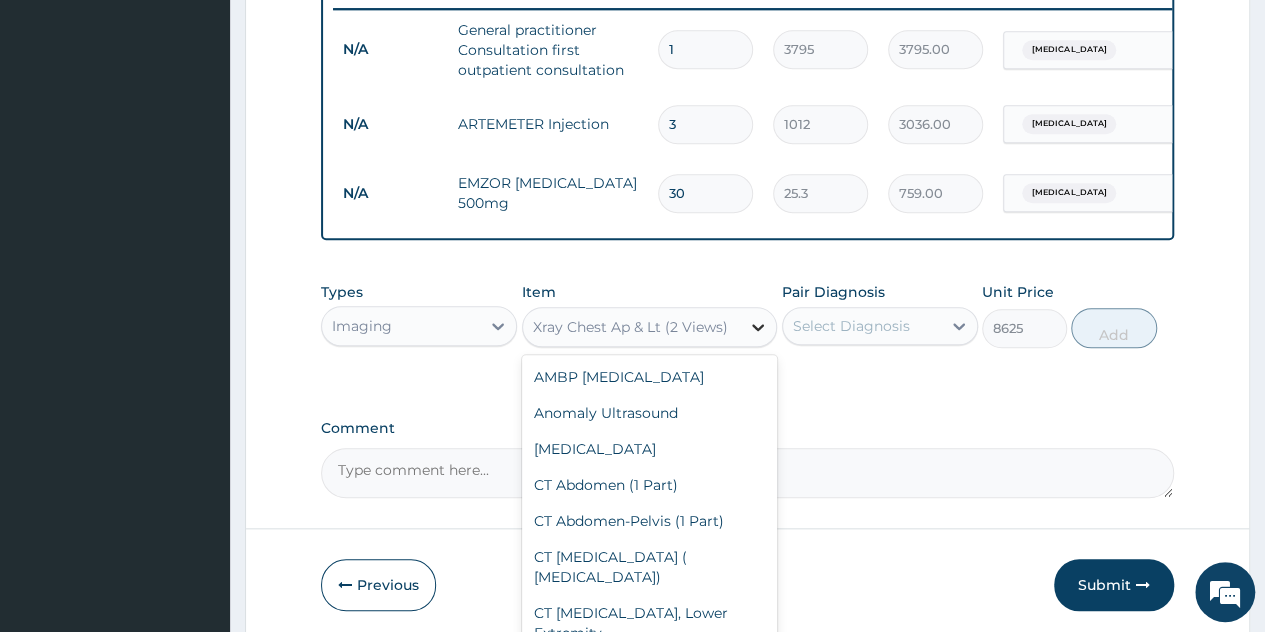click at bounding box center [758, 327] 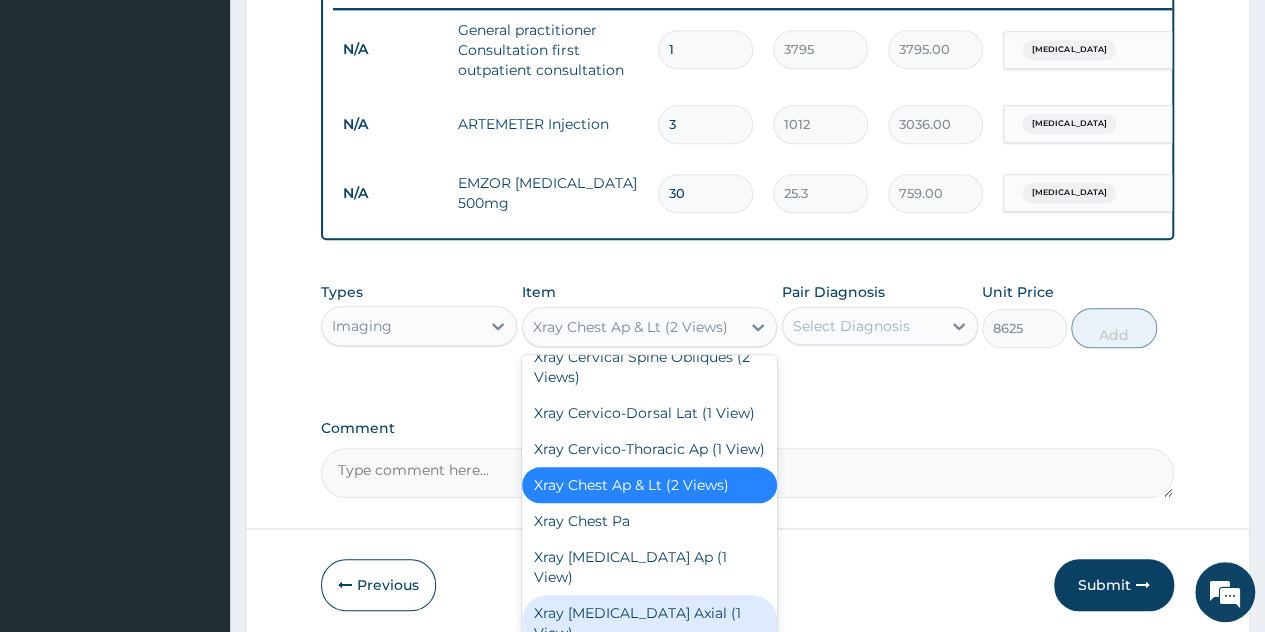 scroll, scrollTop: 8904, scrollLeft: 0, axis: vertical 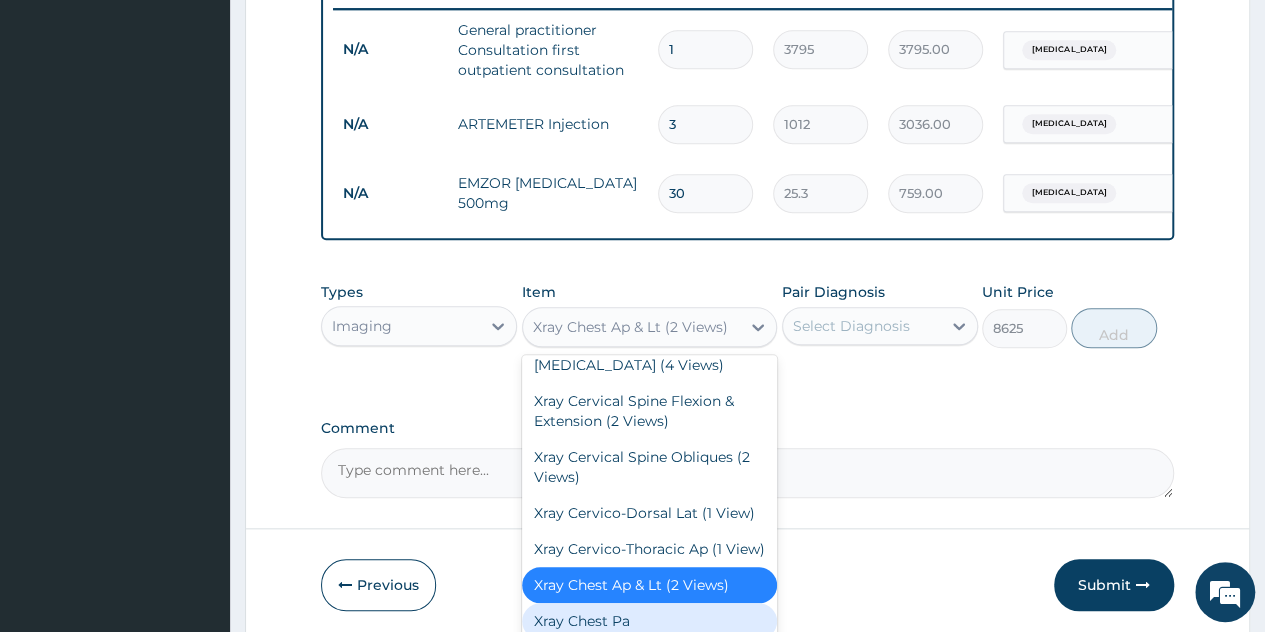 click on "Xray Chest Pa" at bounding box center [650, 621] 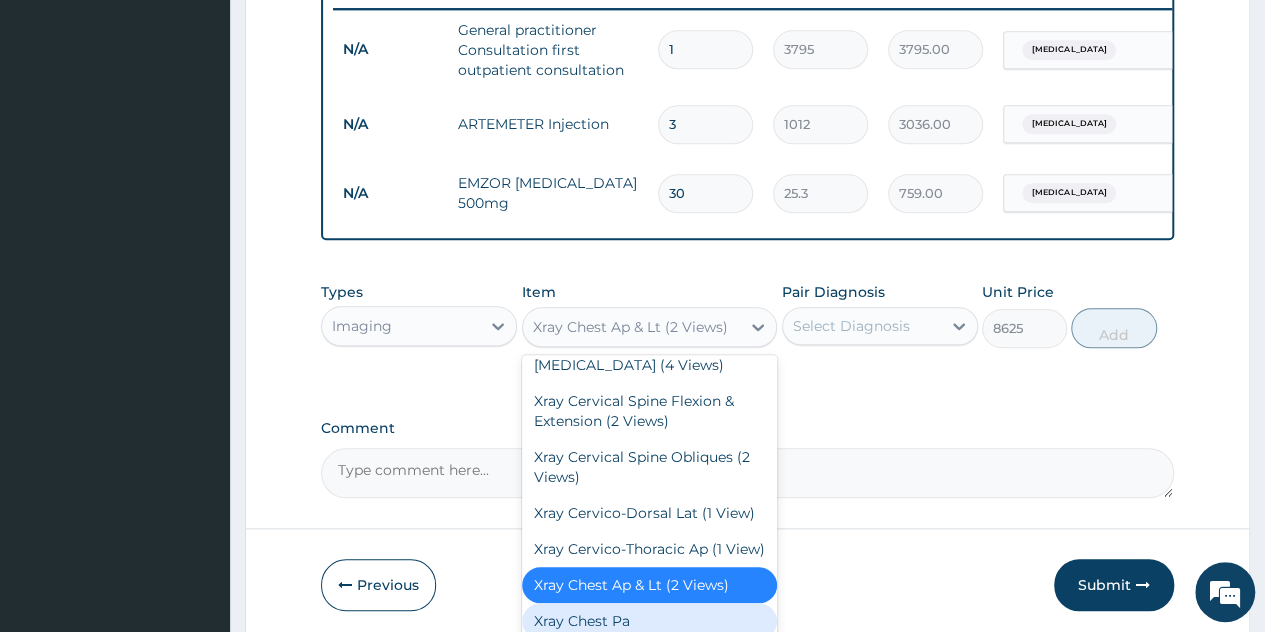 type on "8050" 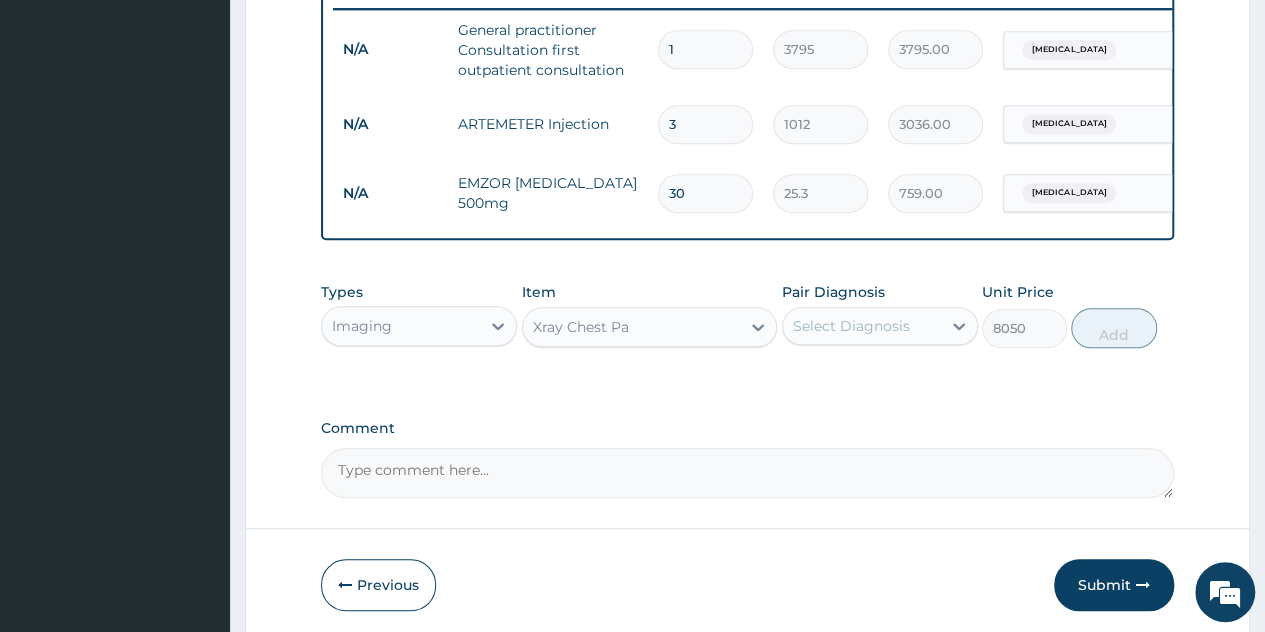 click on "Select Diagnosis" at bounding box center [851, 326] 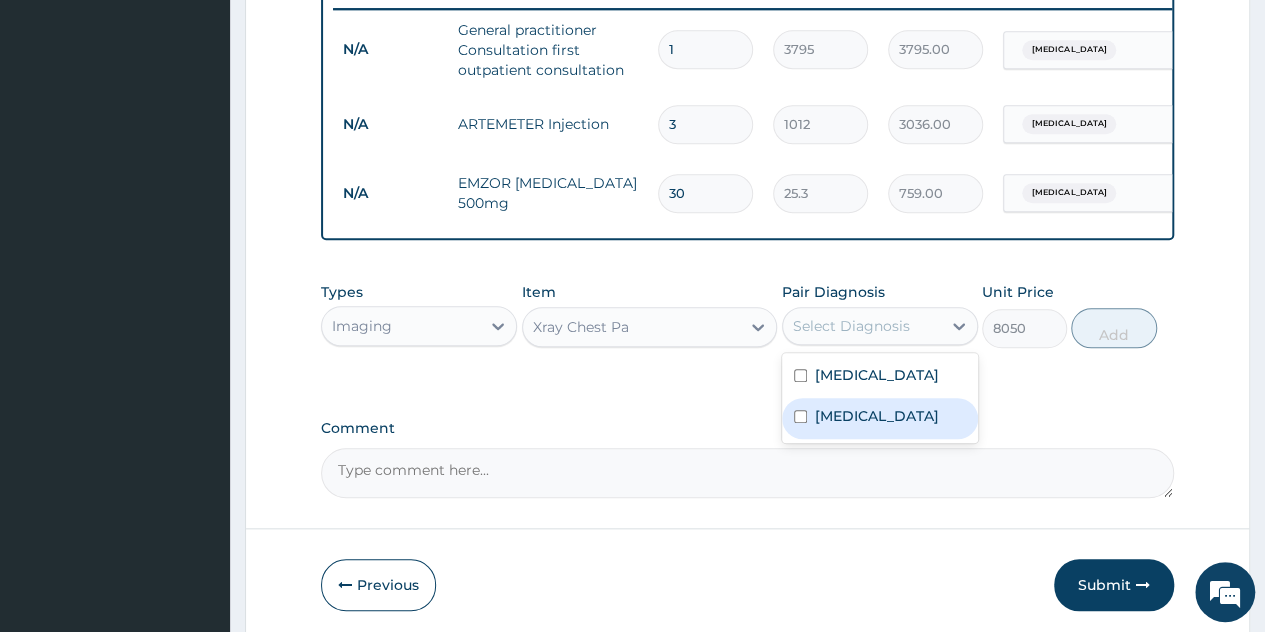click on "Chest pain" at bounding box center (877, 416) 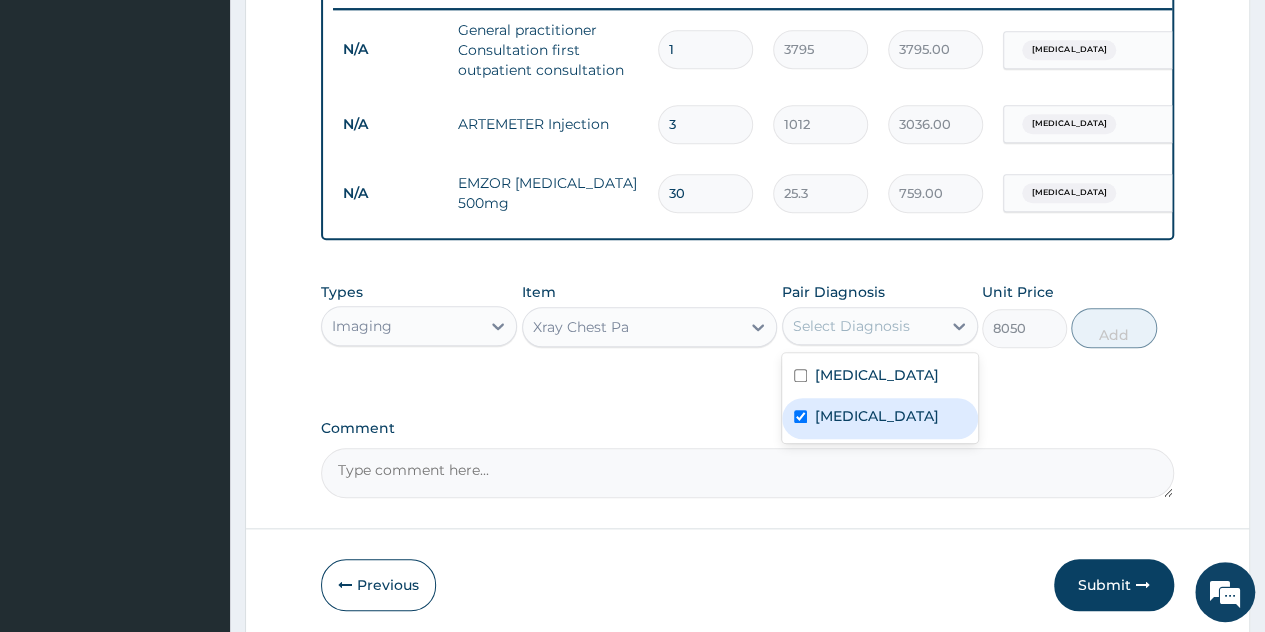 checkbox on "true" 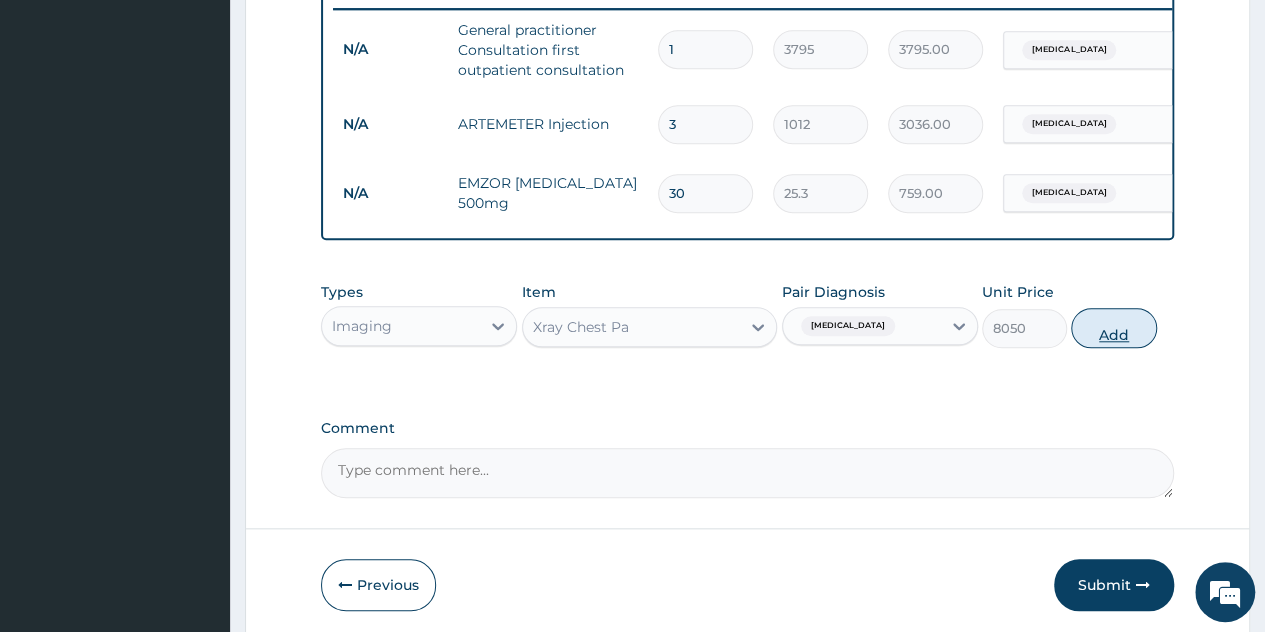 click on "Add" at bounding box center [1113, 328] 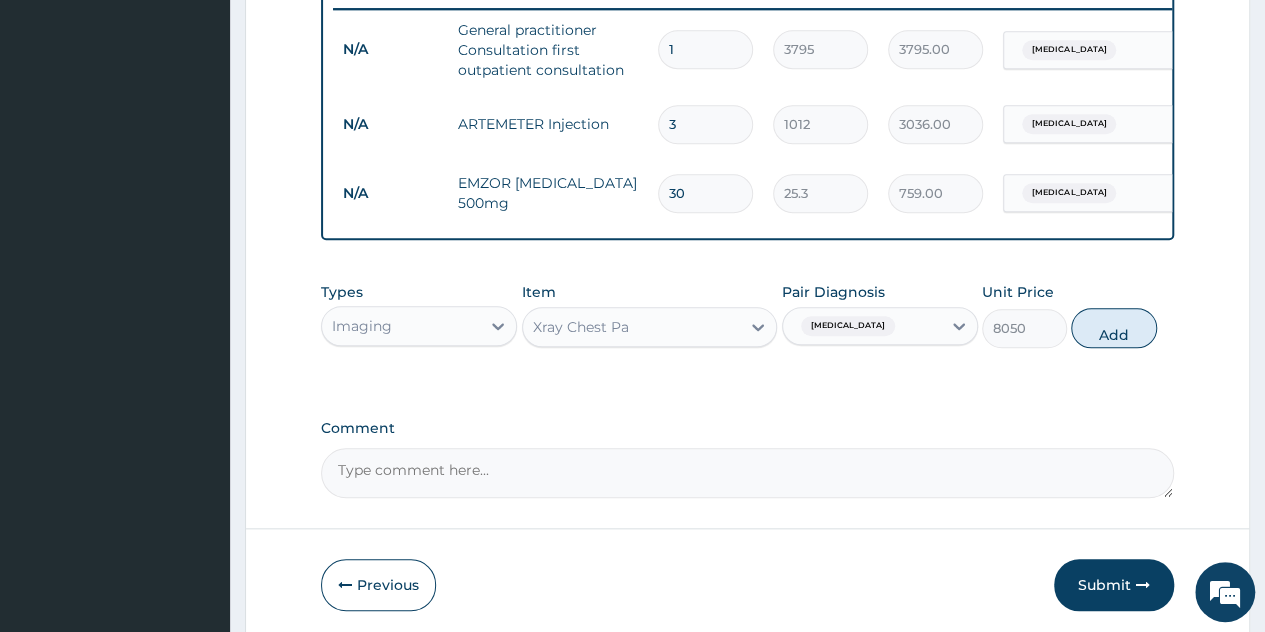 type on "0" 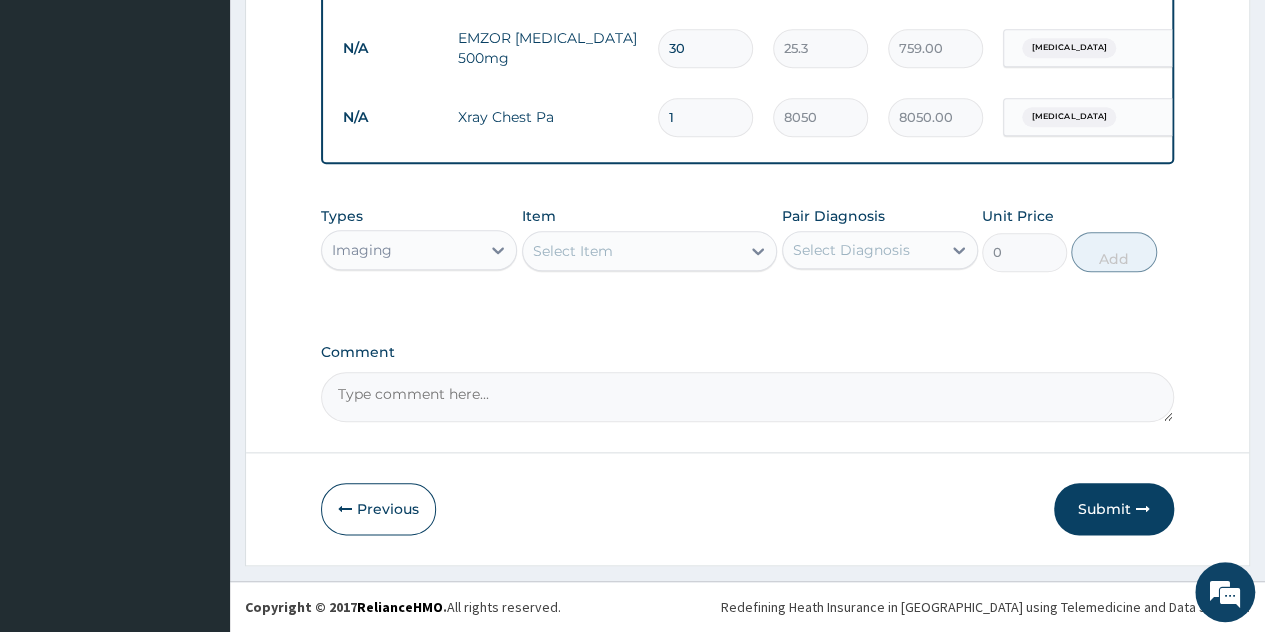 click on "Submit" at bounding box center [1114, 509] 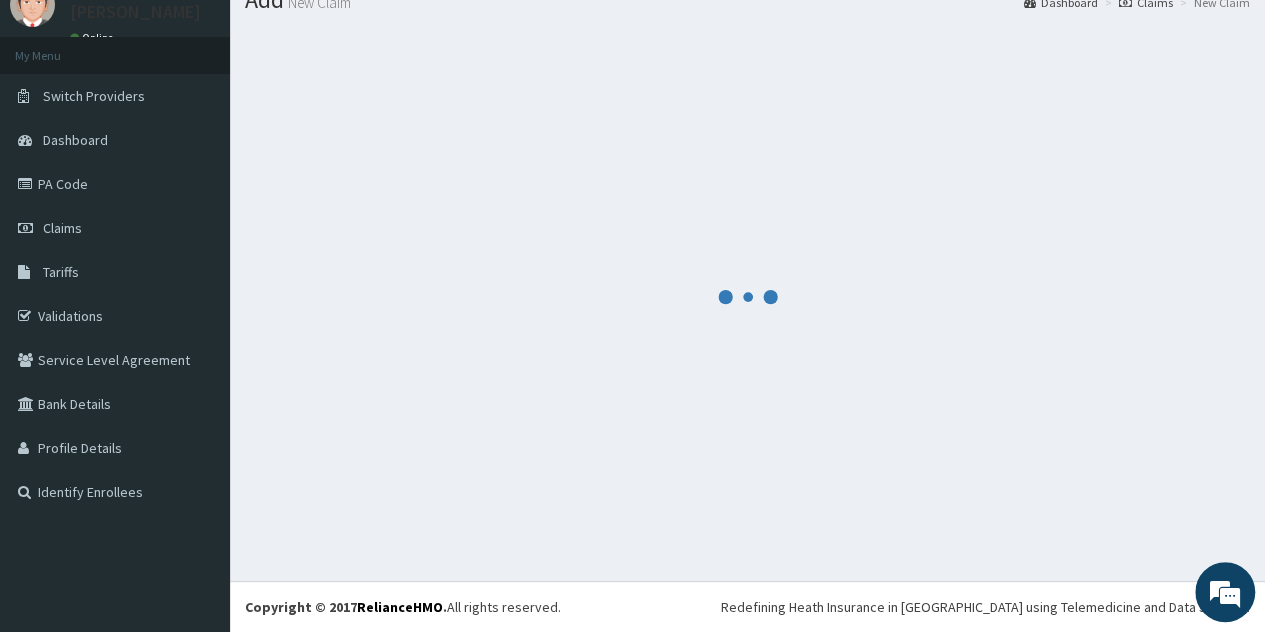 scroll, scrollTop: 77, scrollLeft: 0, axis: vertical 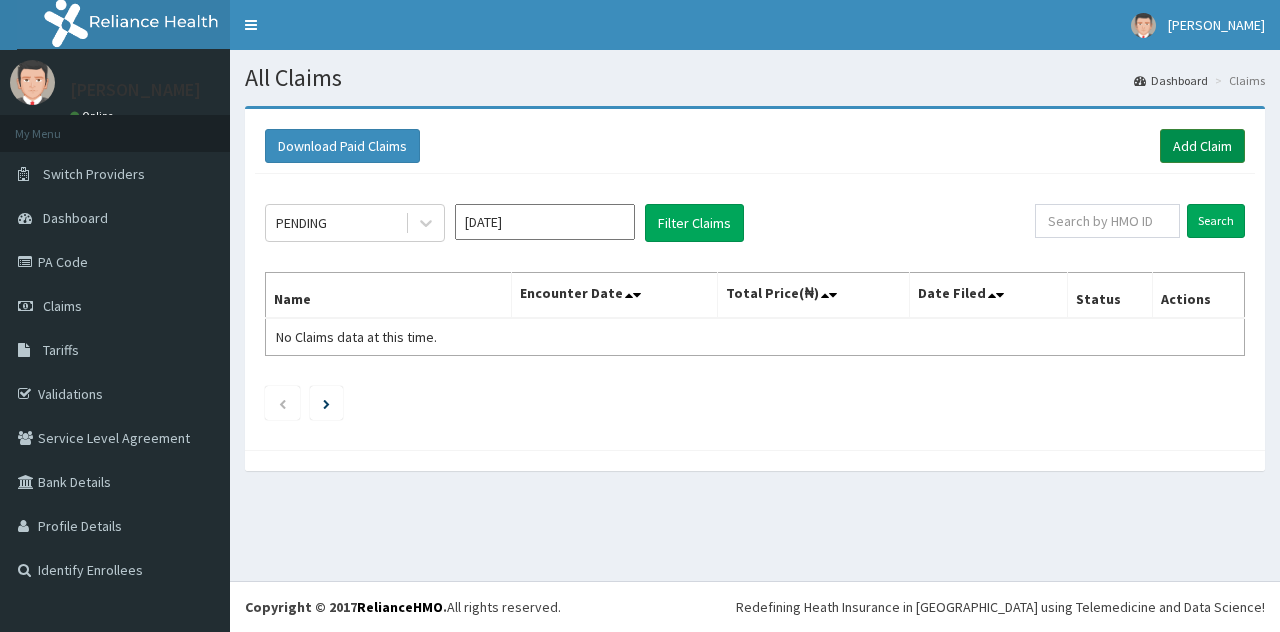 click on "Add Claim" at bounding box center (1202, 146) 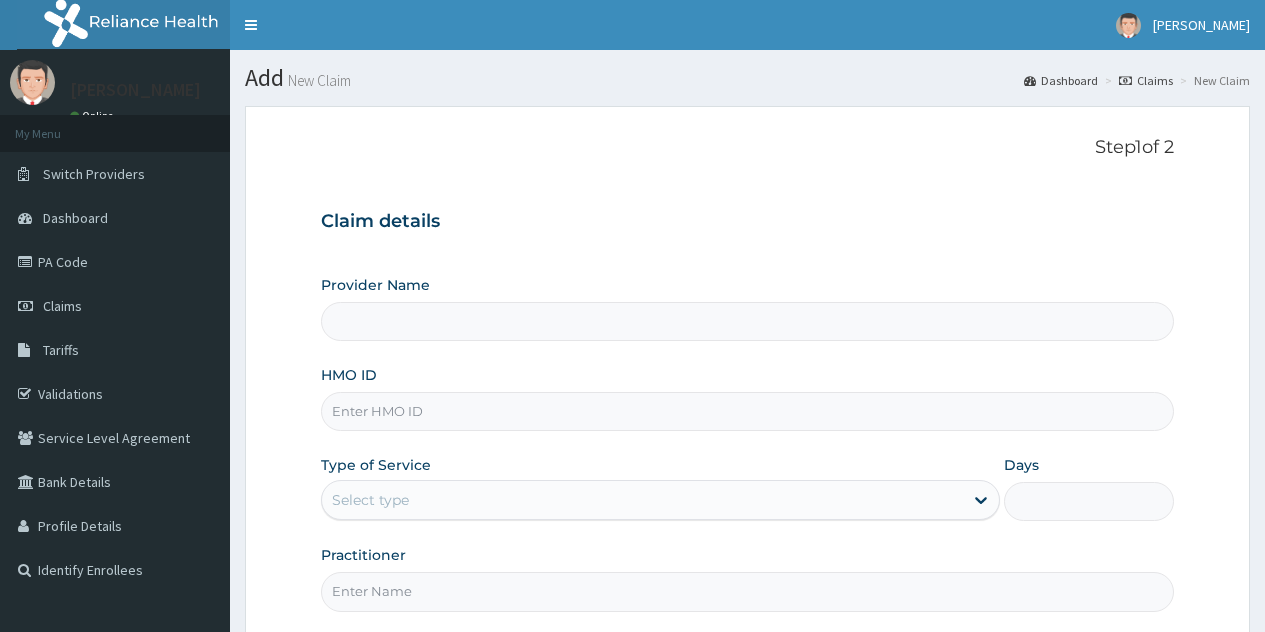 scroll, scrollTop: 0, scrollLeft: 0, axis: both 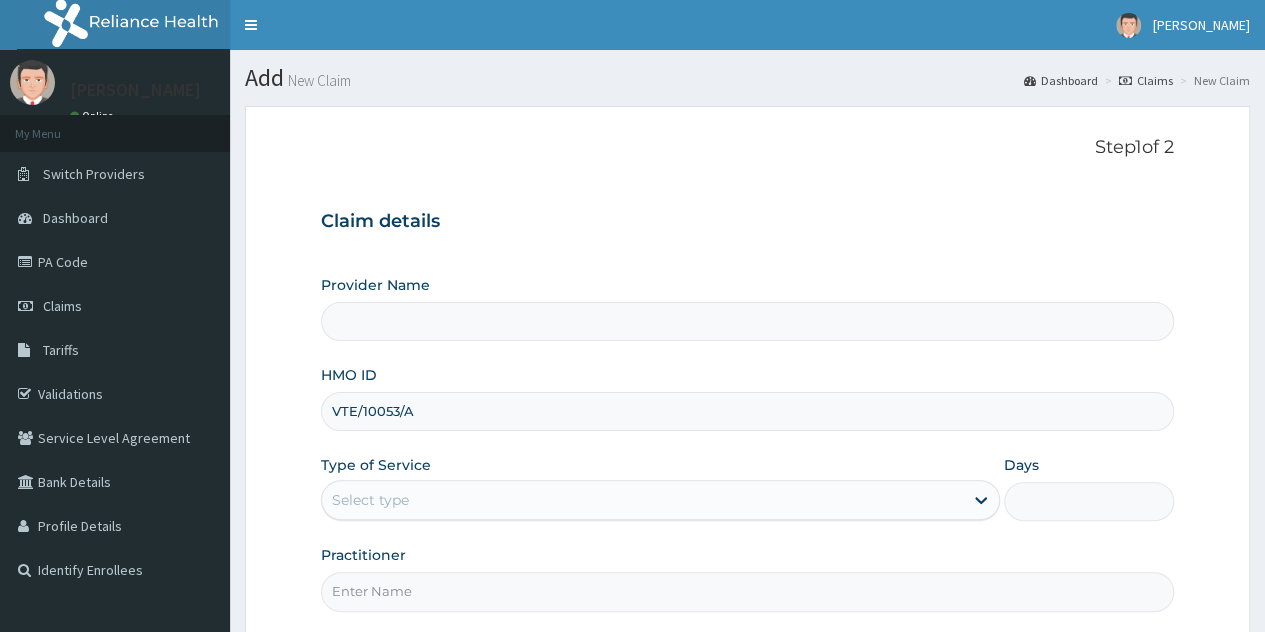 type on "VTE/10053/A" 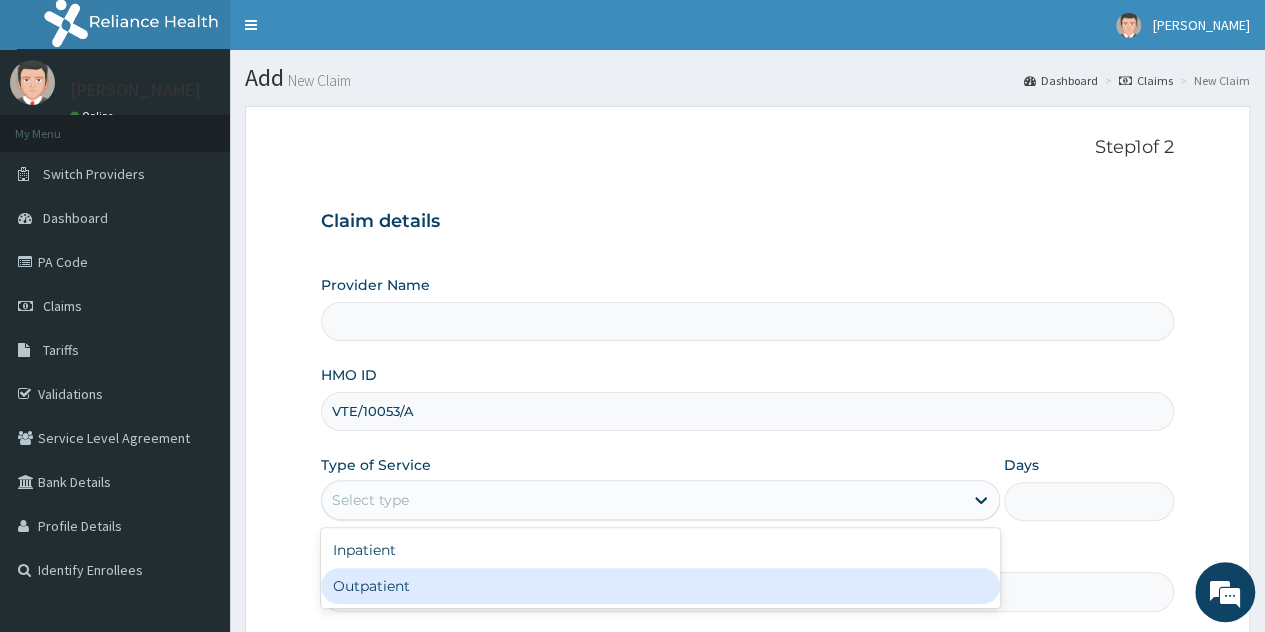 click on "Outpatient" at bounding box center (660, 586) 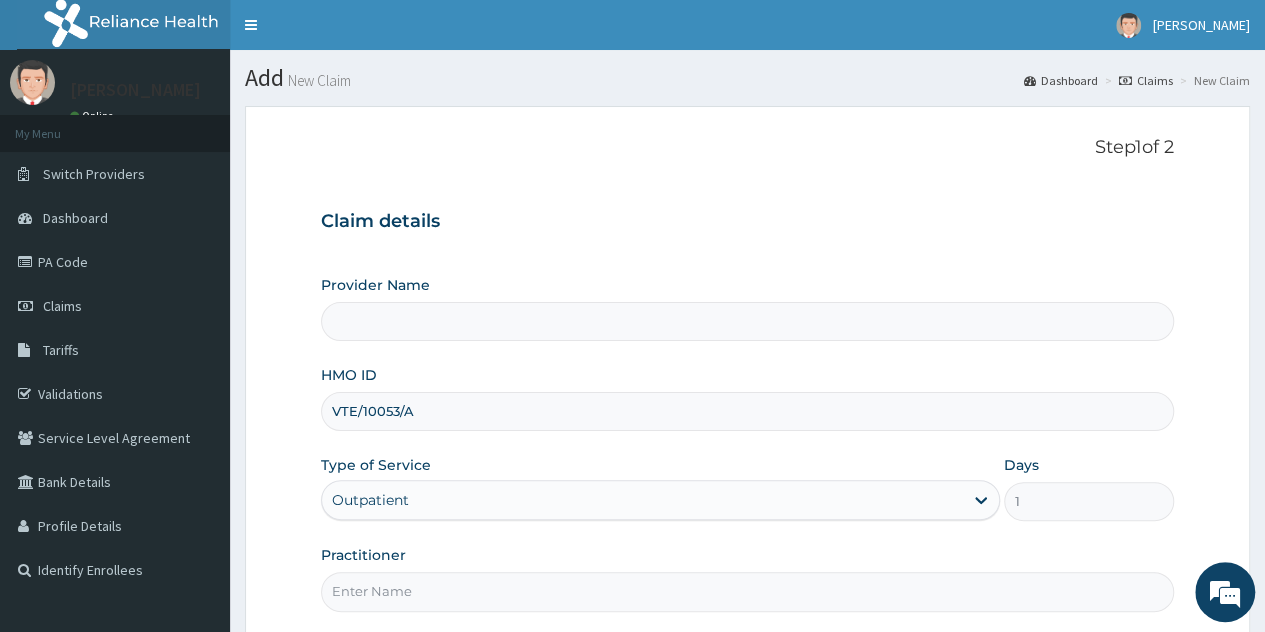scroll, scrollTop: 188, scrollLeft: 0, axis: vertical 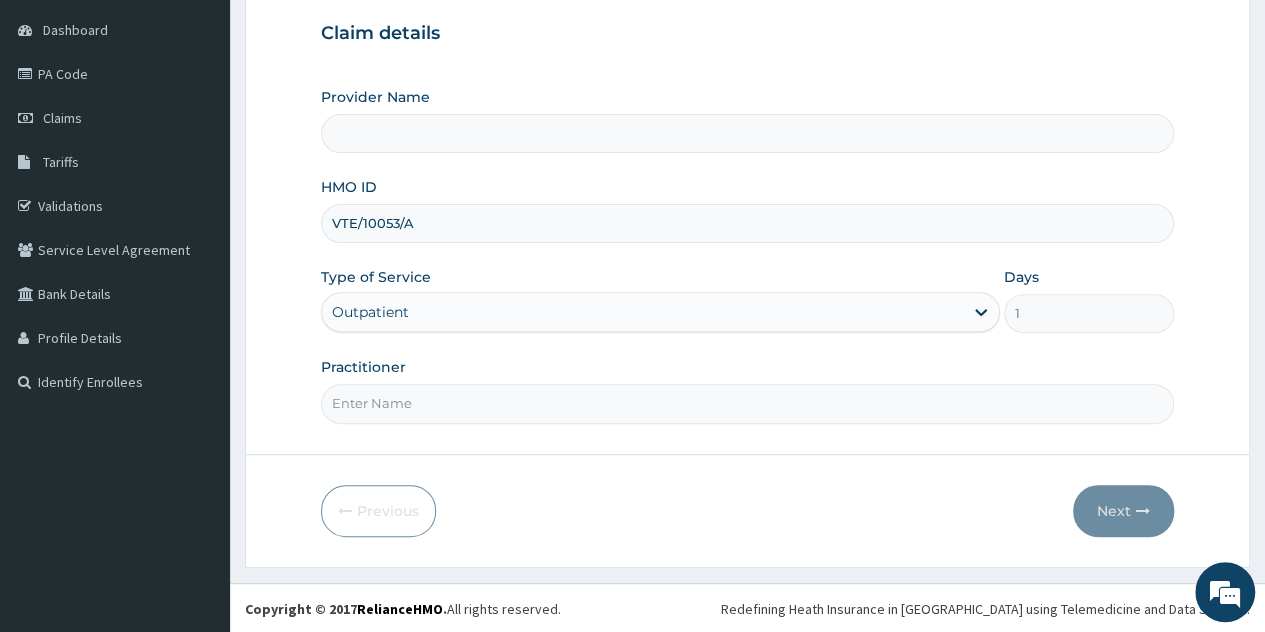 drag, startPoint x: 457, startPoint y: 392, endPoint x: 462, endPoint y: 381, distance: 12.083046 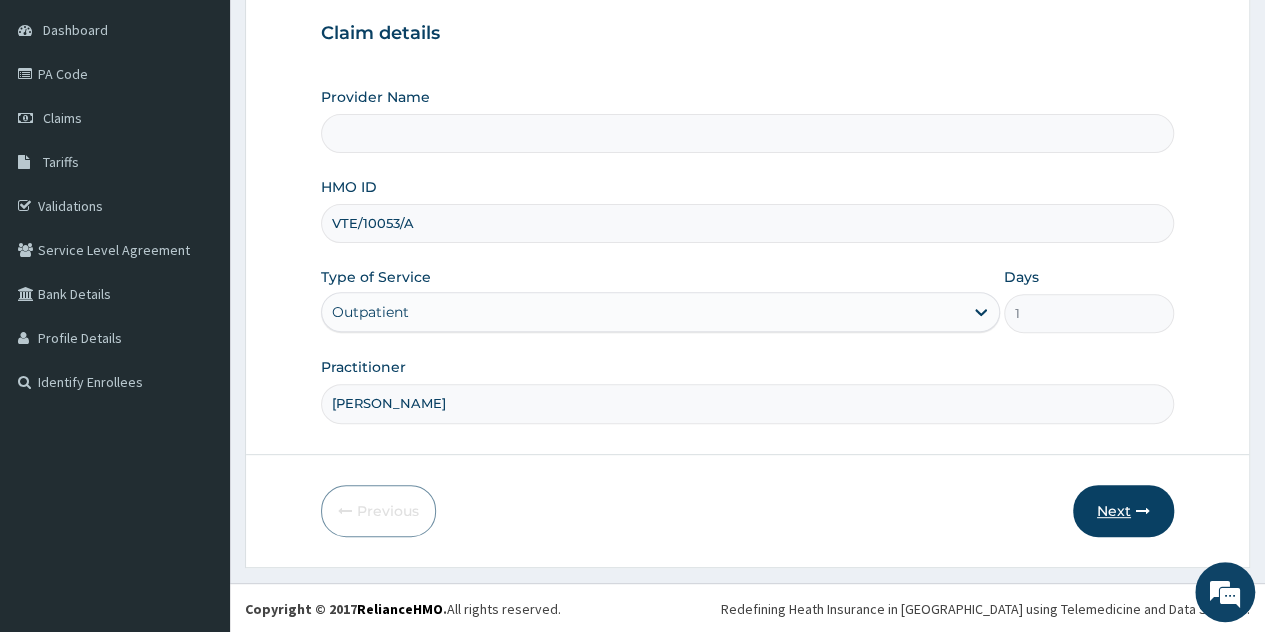 click on "Next" at bounding box center [1123, 511] 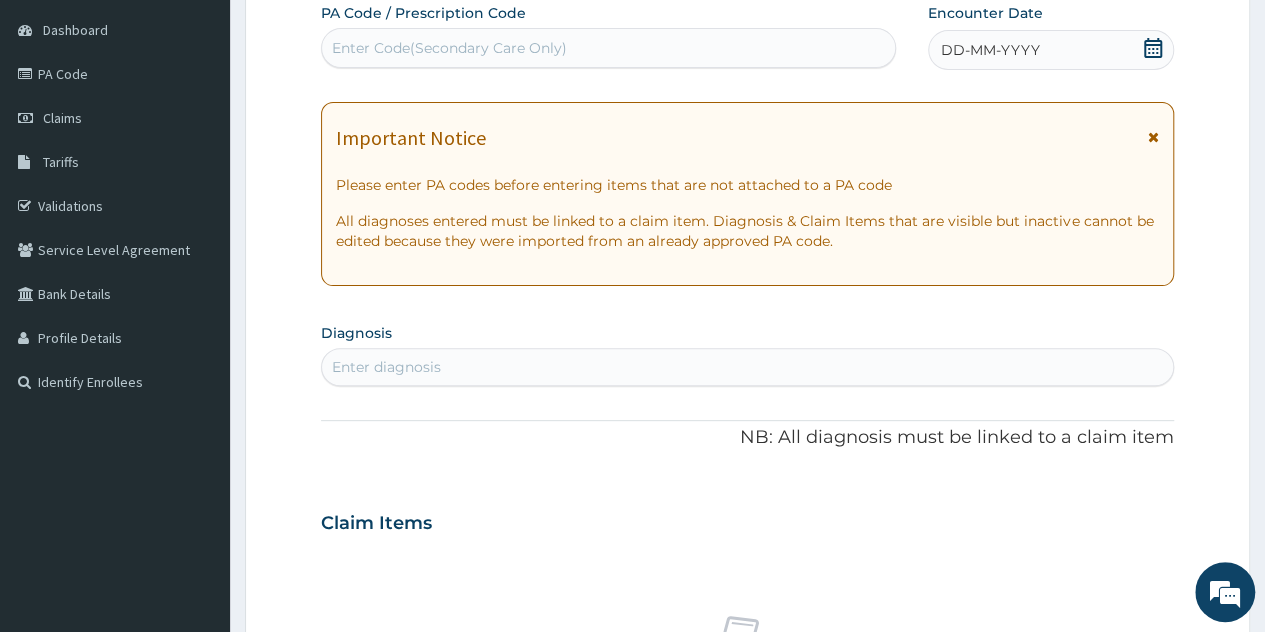 click on "DD-MM-YYYY" at bounding box center [1051, 50] 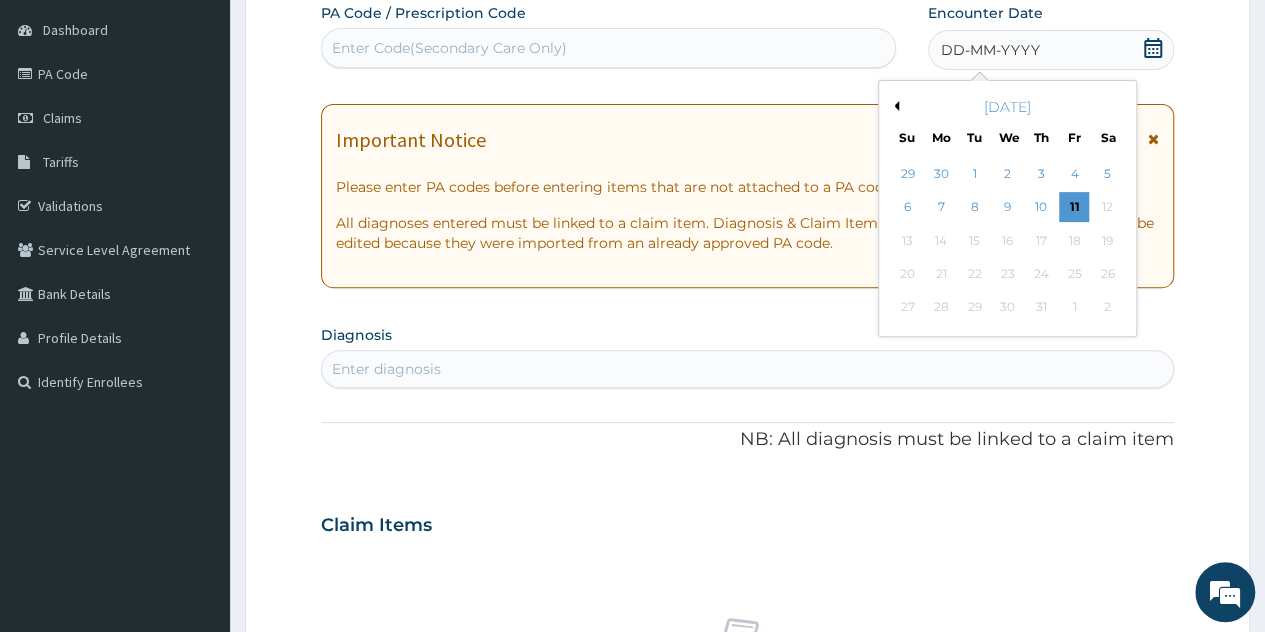 click on "Previous Month" at bounding box center (894, 106) 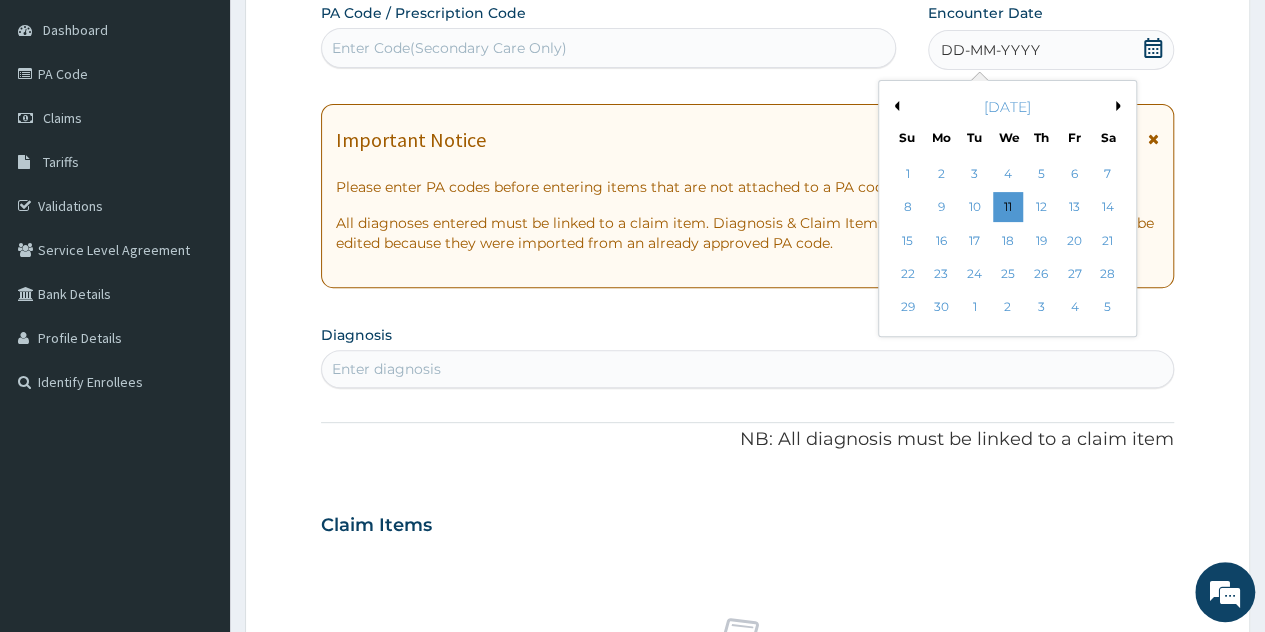 click on "Previous Month" at bounding box center (894, 106) 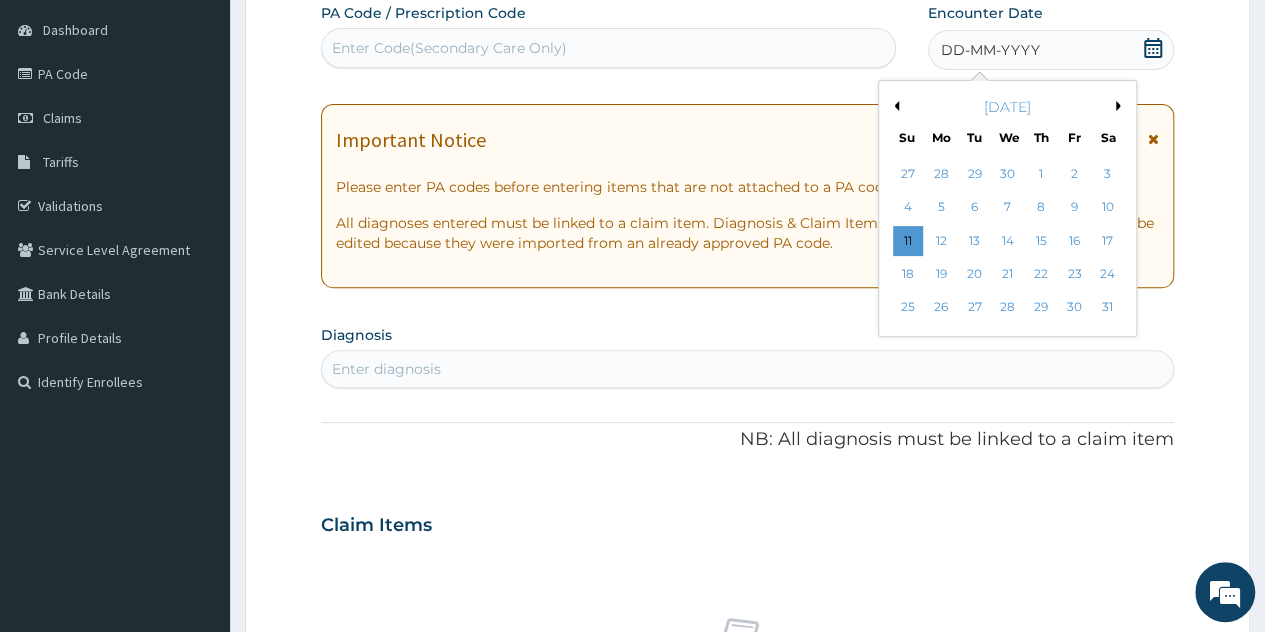 click on "Previous Month" at bounding box center [894, 106] 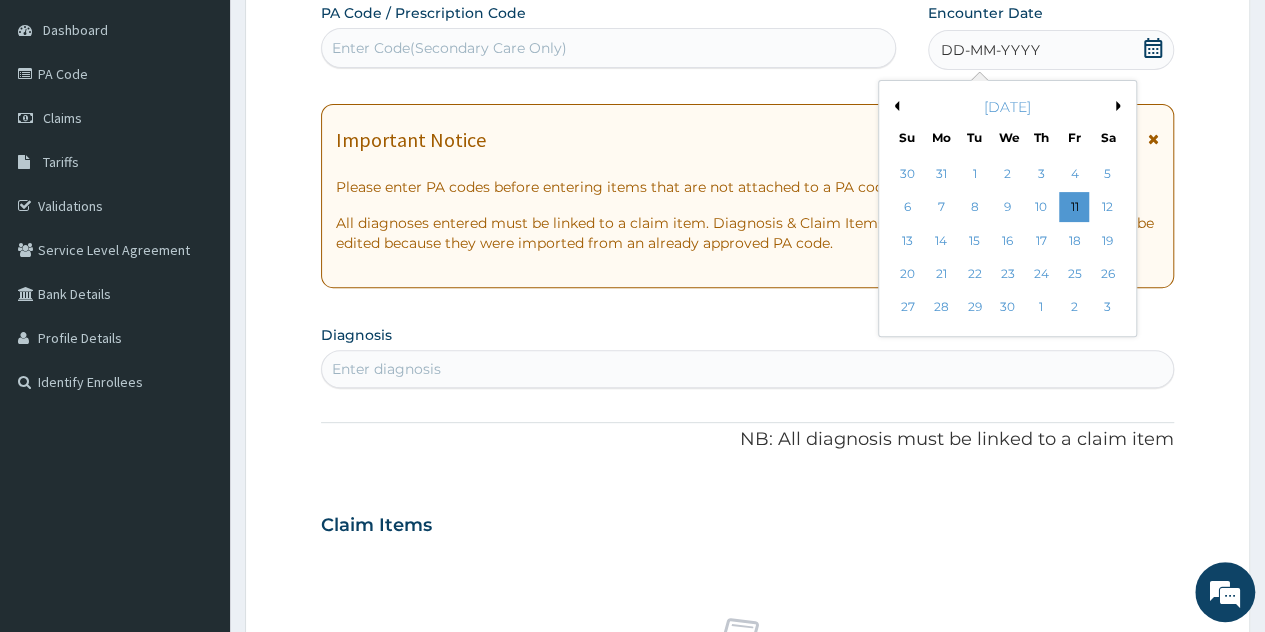 click on "Previous Month" at bounding box center [894, 106] 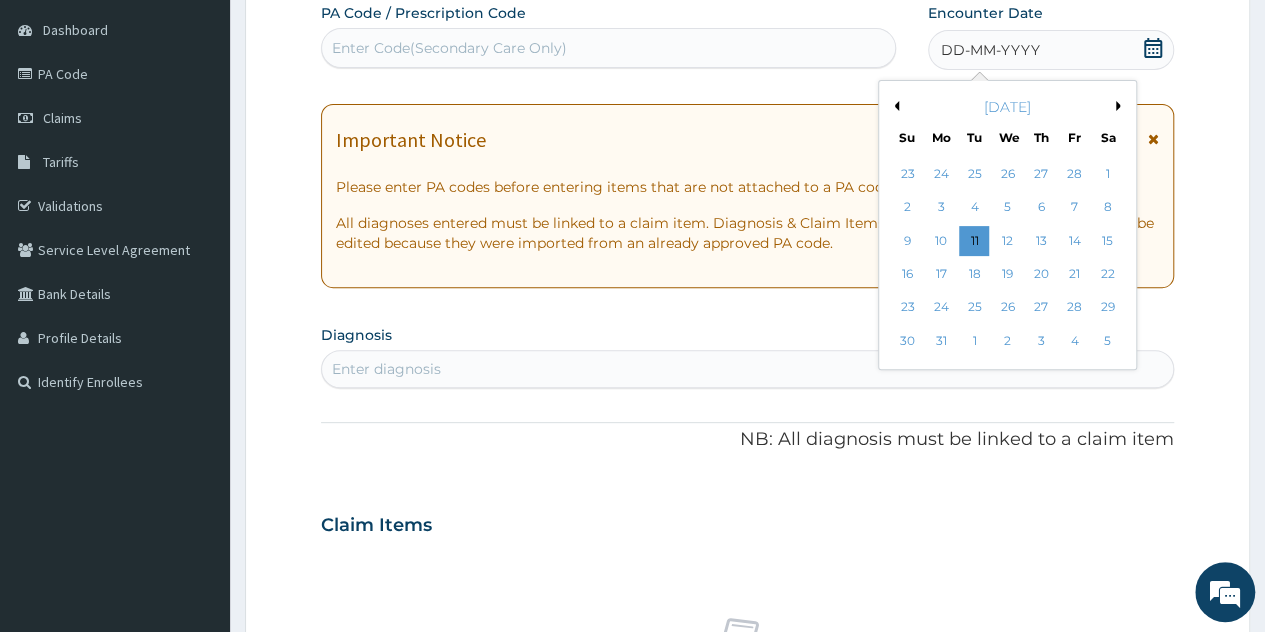 click on "Previous Month" at bounding box center [894, 106] 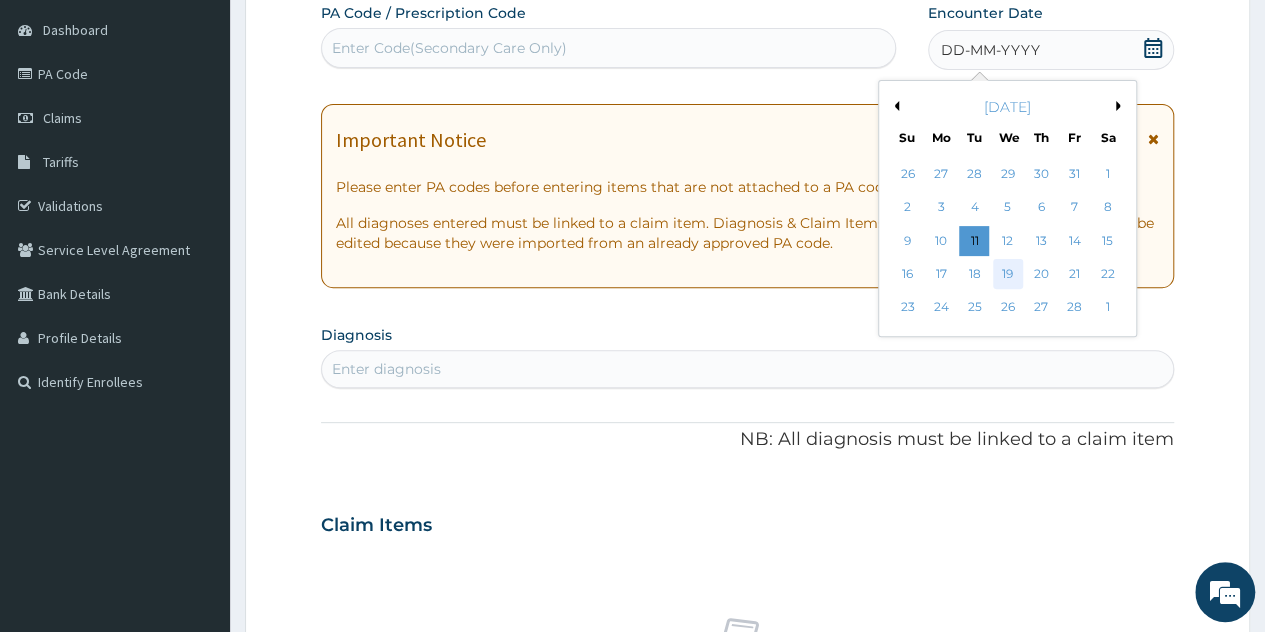 click on "19" at bounding box center (1007, 274) 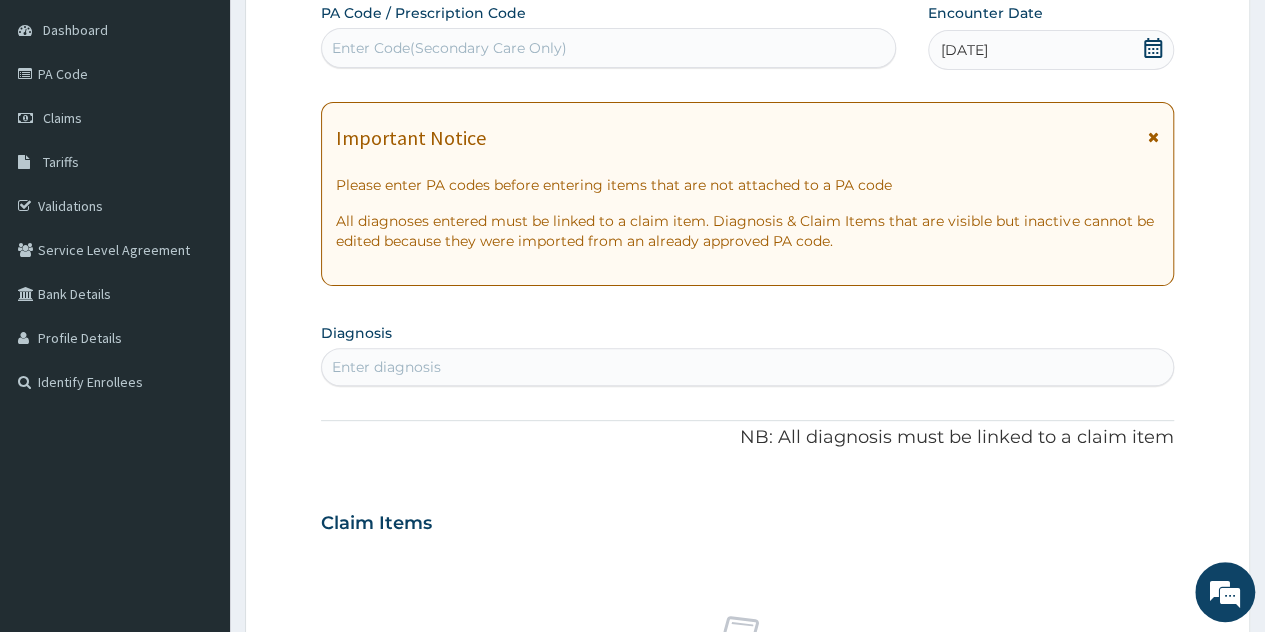 drag, startPoint x: 570, startPoint y: 347, endPoint x: 568, endPoint y: 371, distance: 24.083189 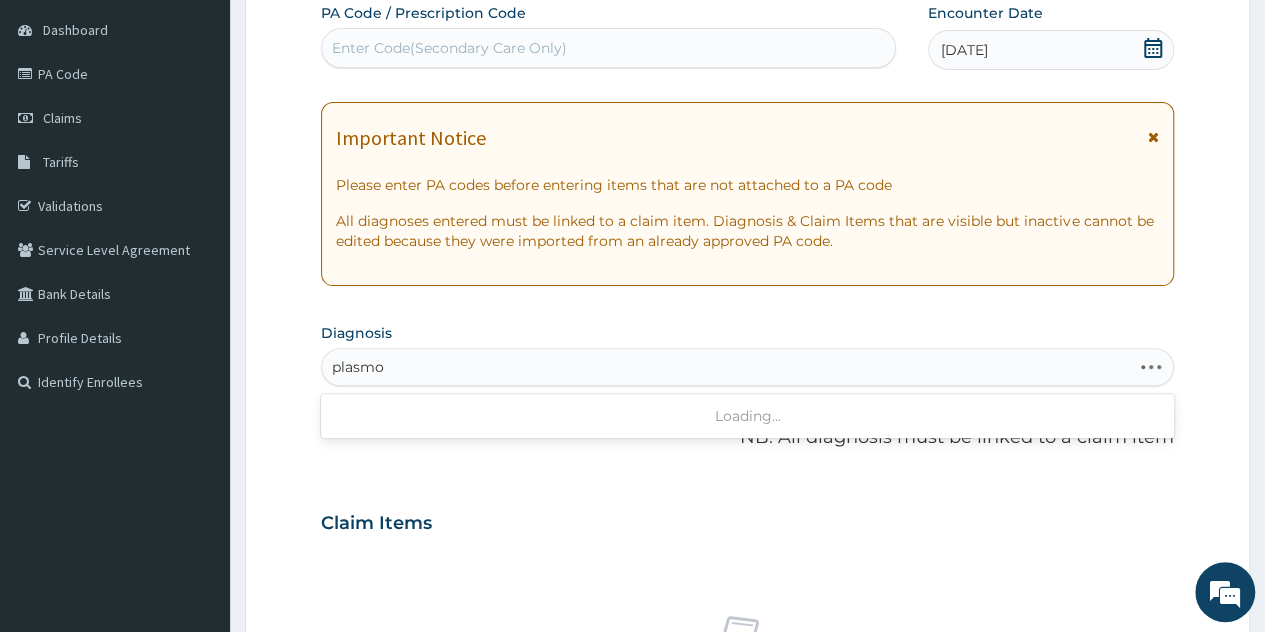 type on "plasmod" 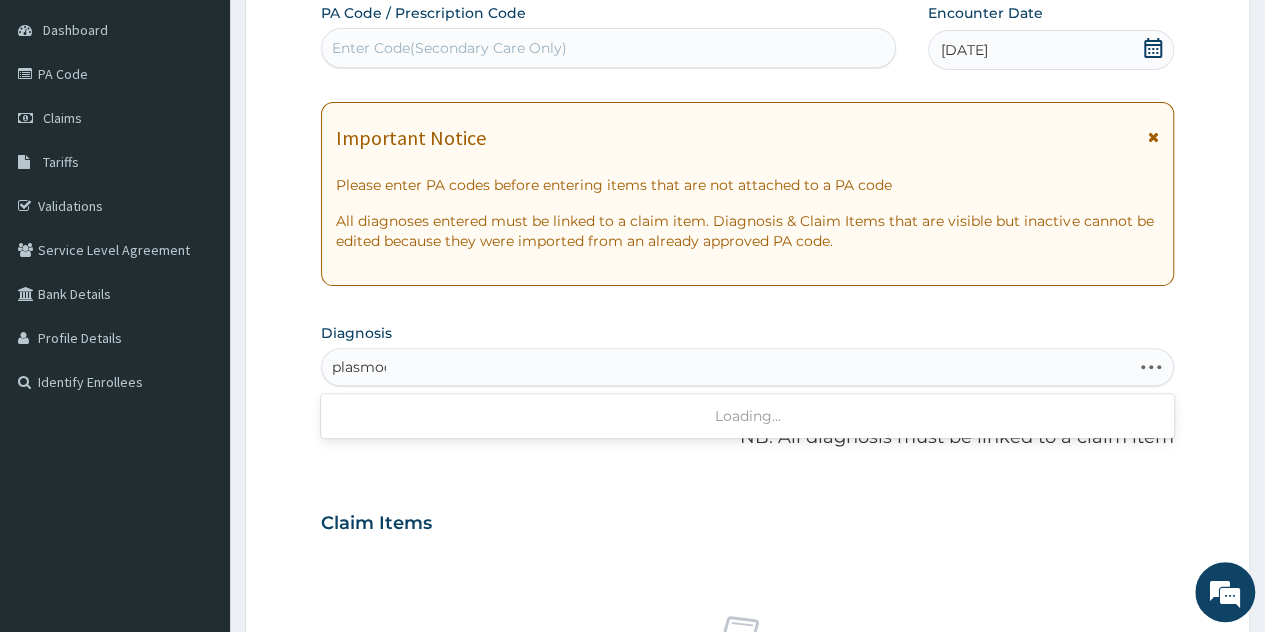 scroll, scrollTop: 0, scrollLeft: 0, axis: both 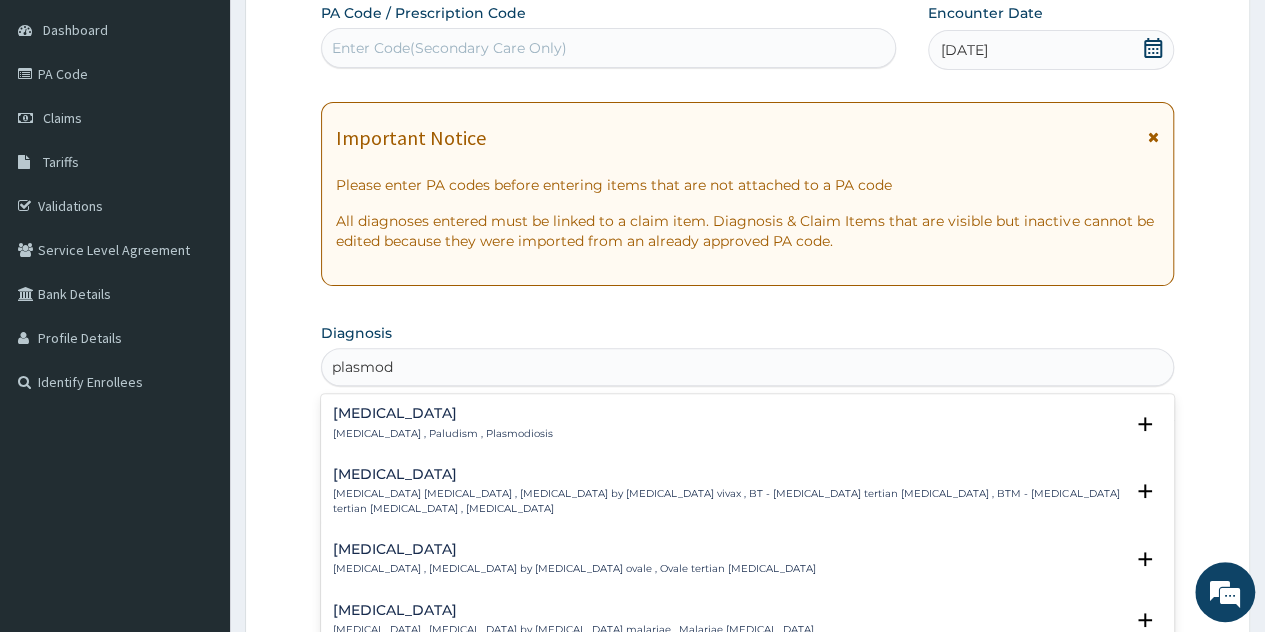 click on "Malaria Malaria , Paludism , Plasmodiosis" at bounding box center (443, 423) 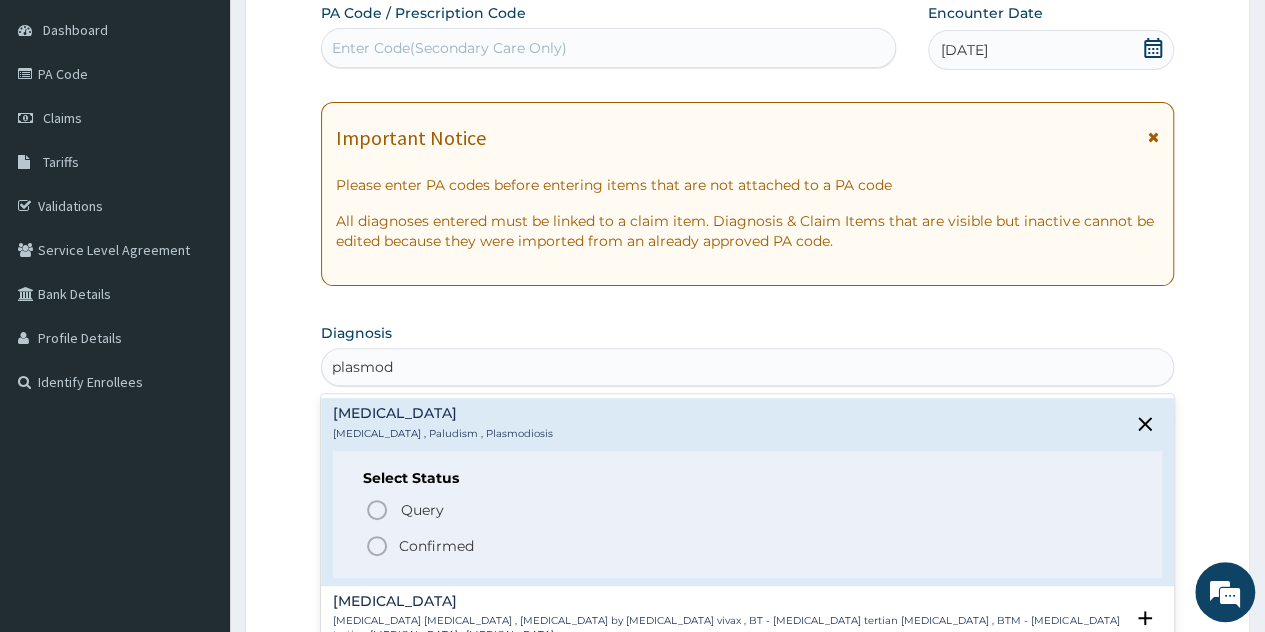 click on "Confirmed" at bounding box center [436, 546] 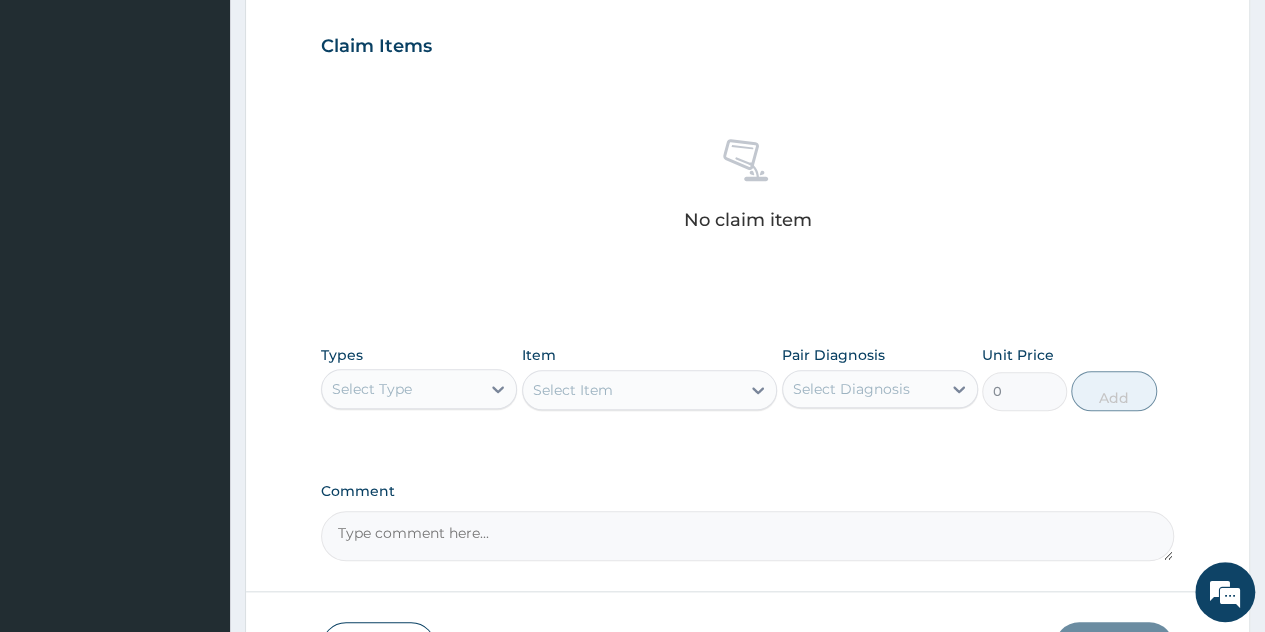 scroll, scrollTop: 806, scrollLeft: 0, axis: vertical 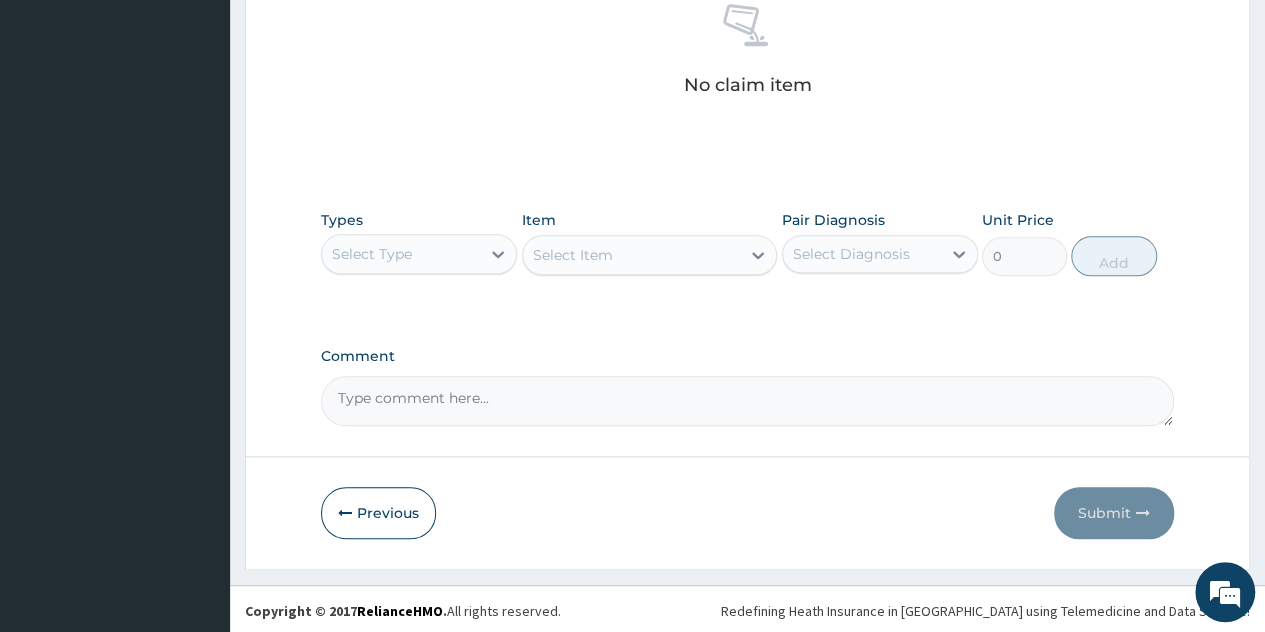 click on "Select Type" at bounding box center [401, 254] 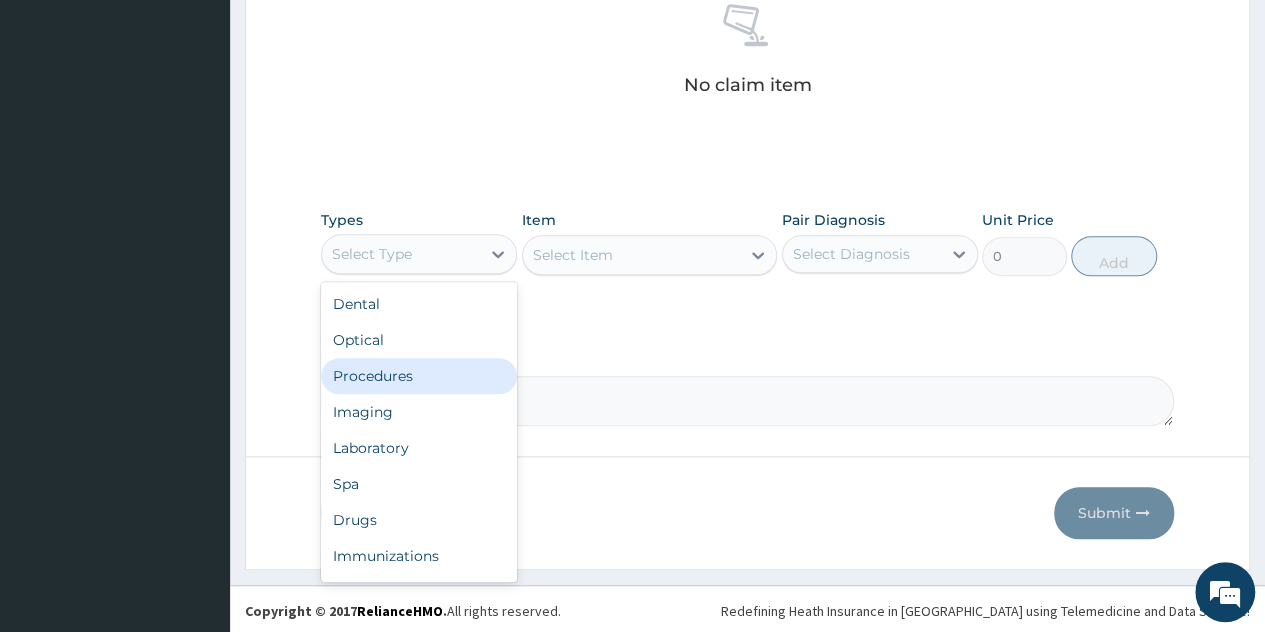 click on "Procedures" at bounding box center (419, 376) 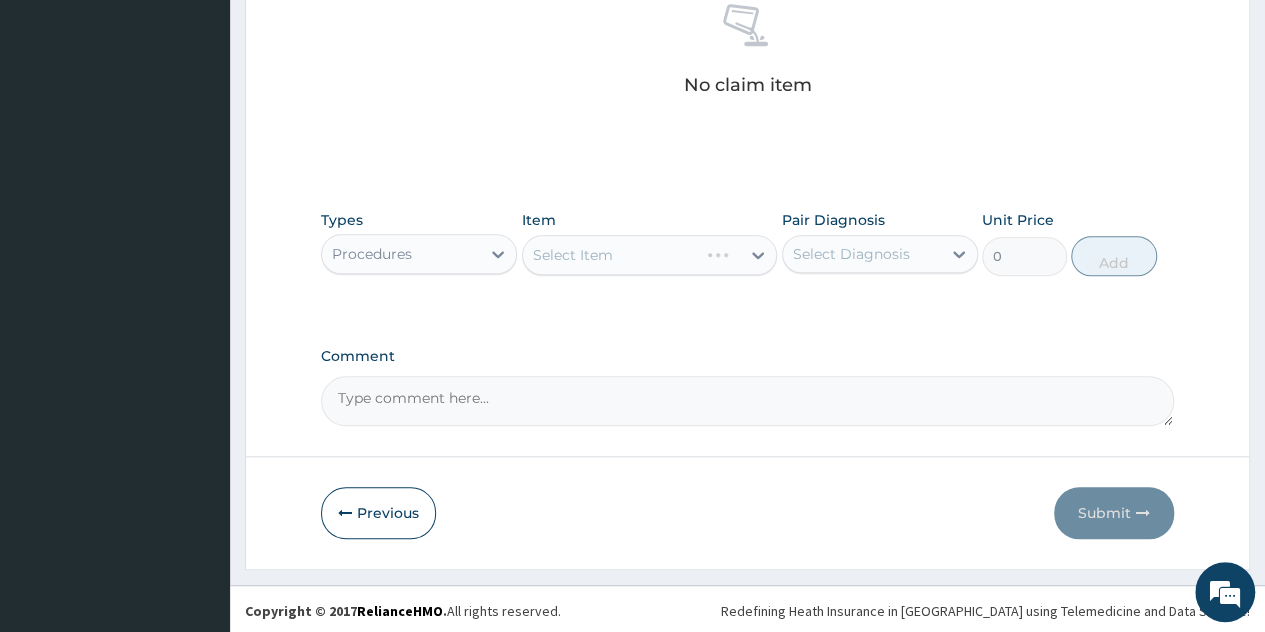 click on "Select Item" at bounding box center (650, 255) 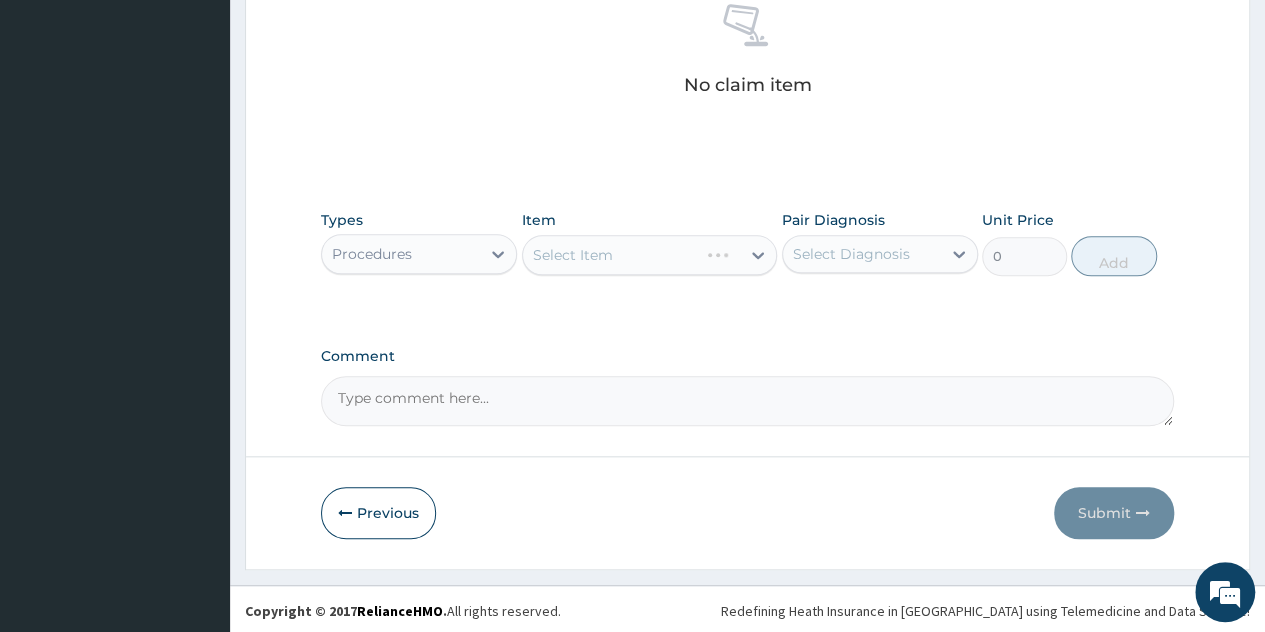 click on "Select Item" at bounding box center (650, 255) 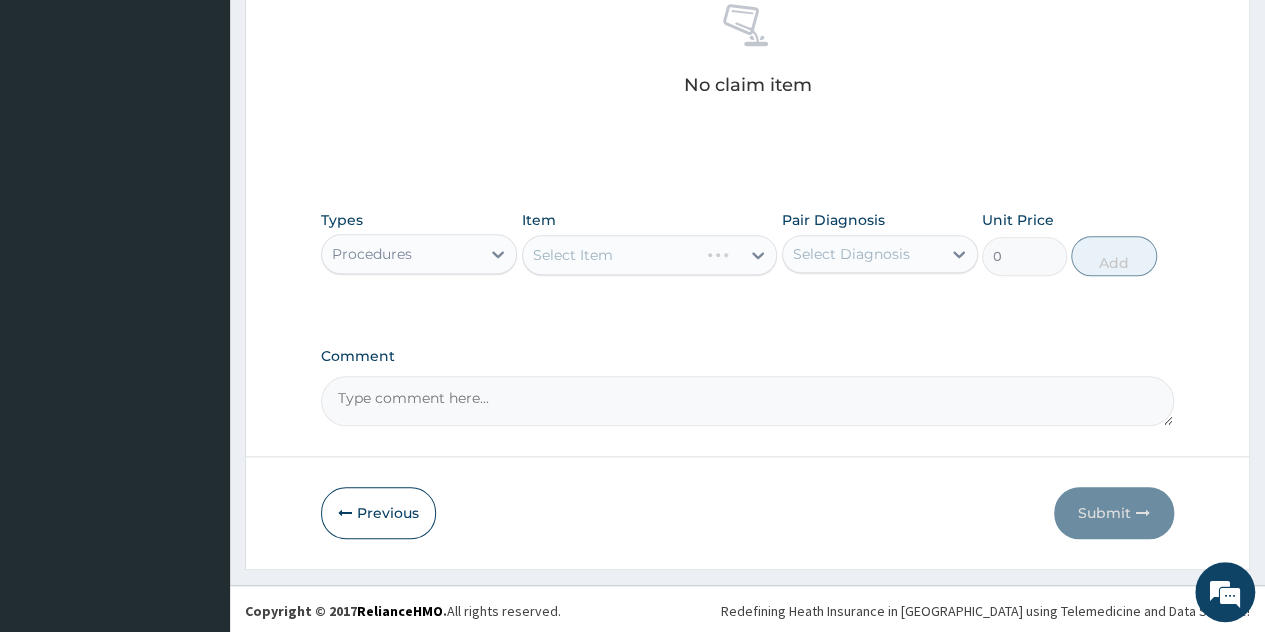 click on "Select Item" at bounding box center (650, 255) 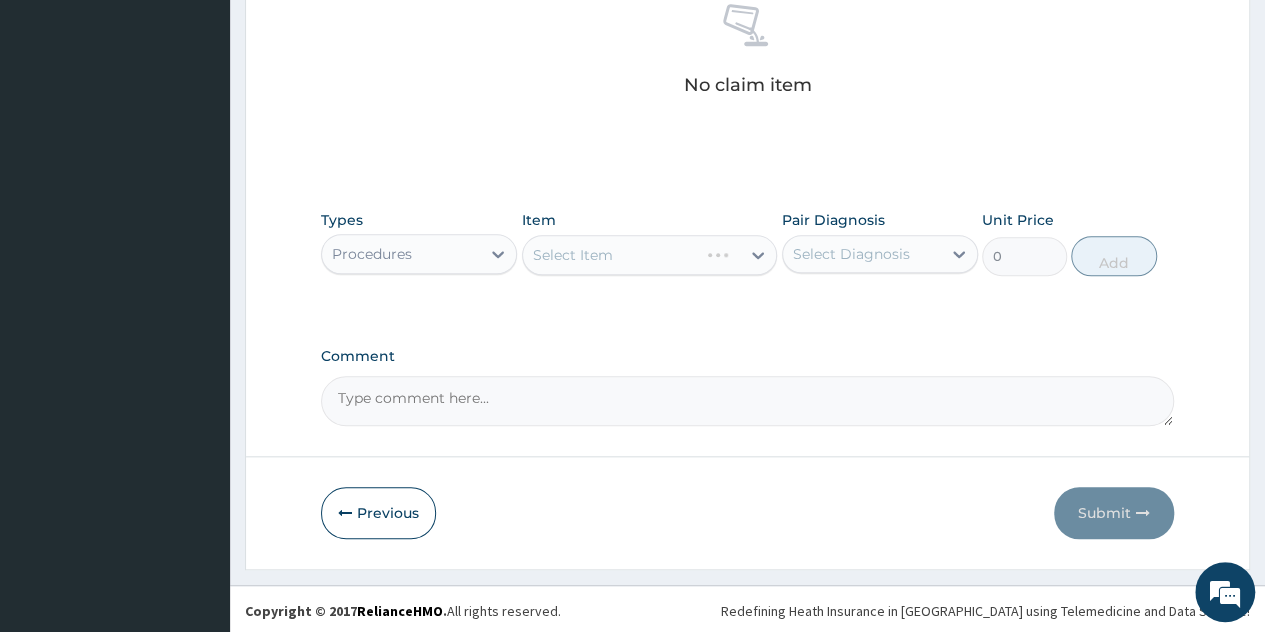 click on "Select Item" at bounding box center (650, 255) 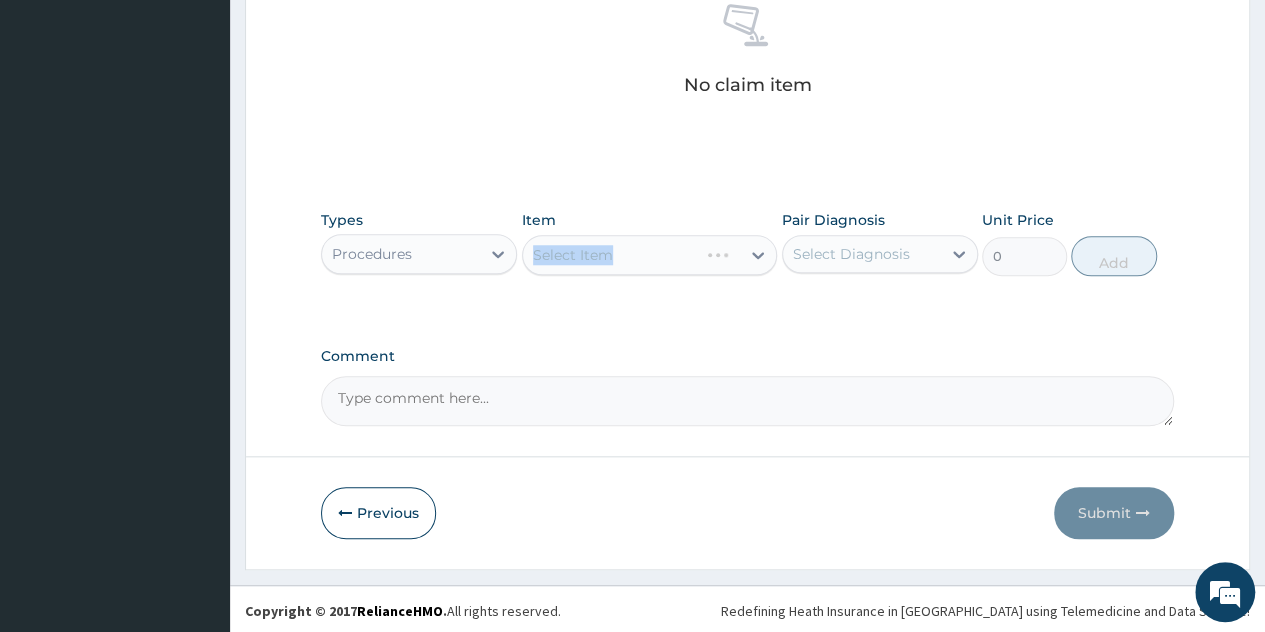 click on "Select Item" at bounding box center (650, 255) 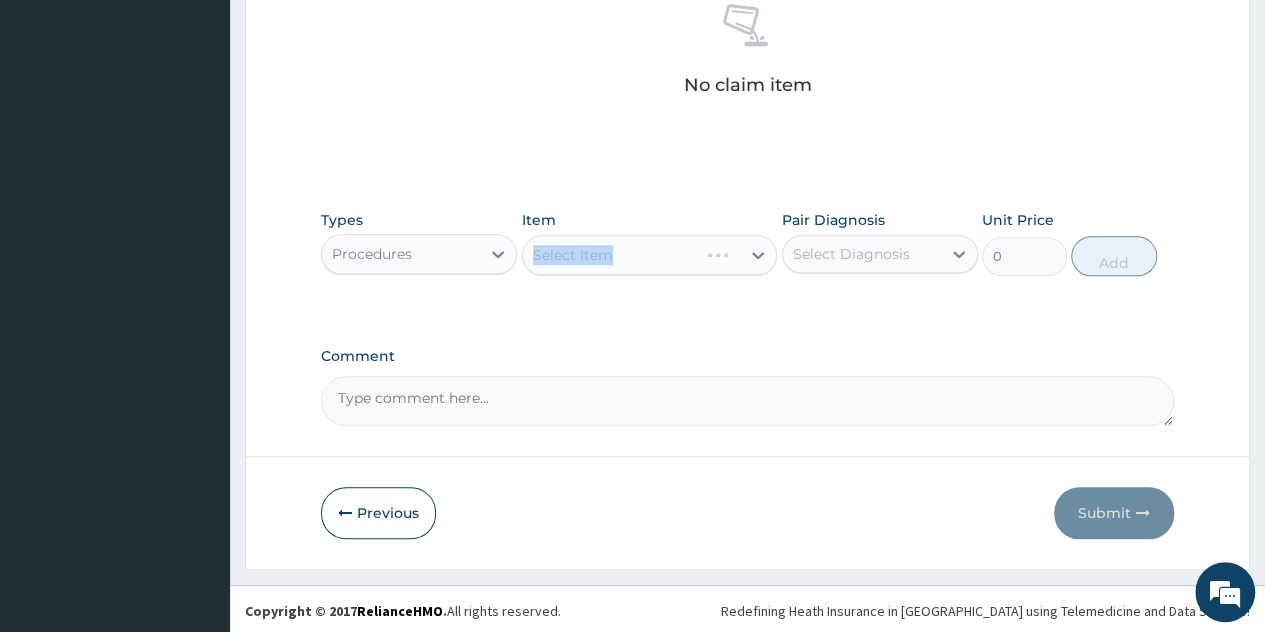 click on "Select Item" at bounding box center [650, 255] 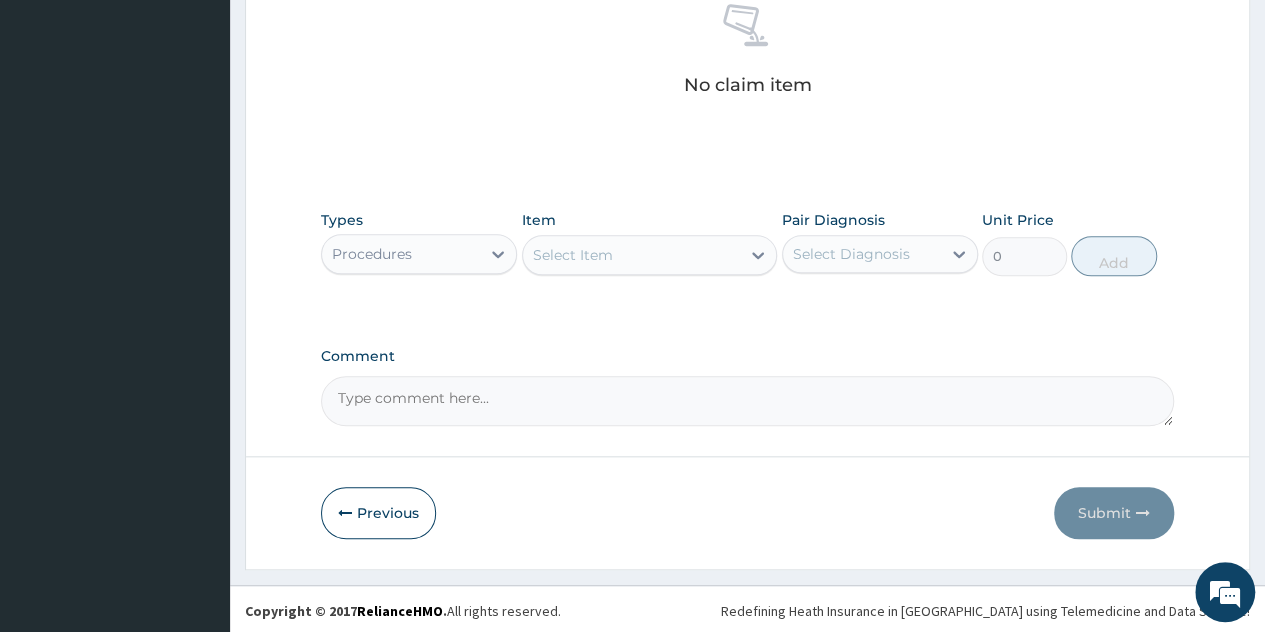 click on "Select Item" at bounding box center (632, 255) 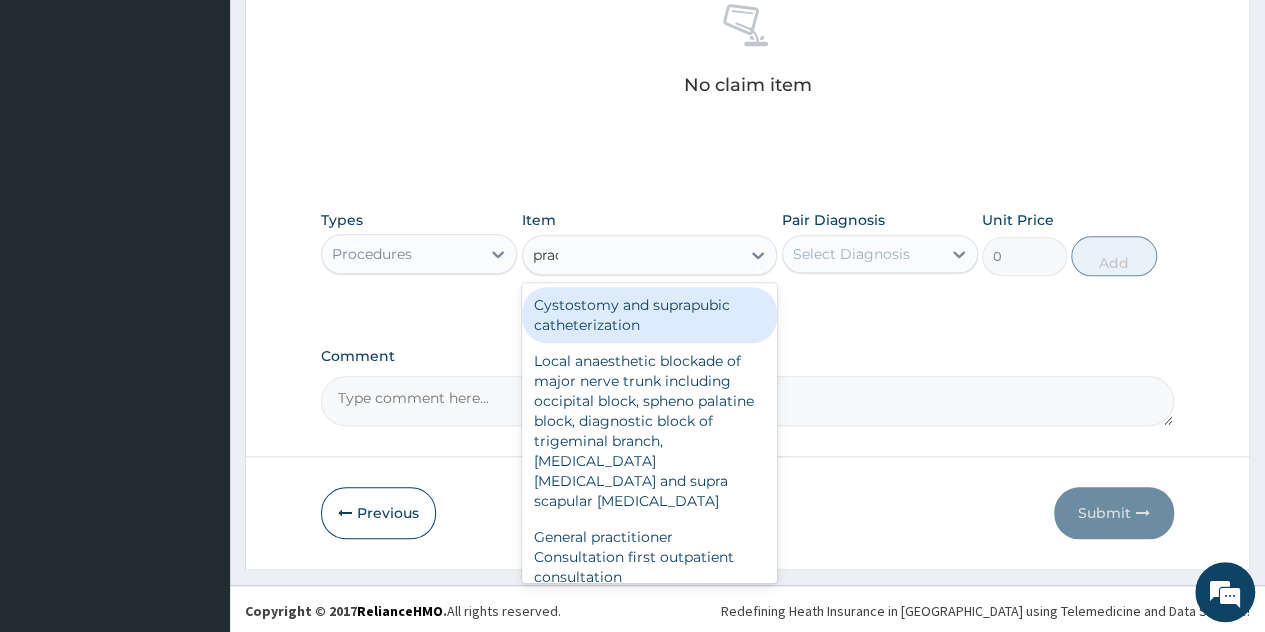 type on "pract" 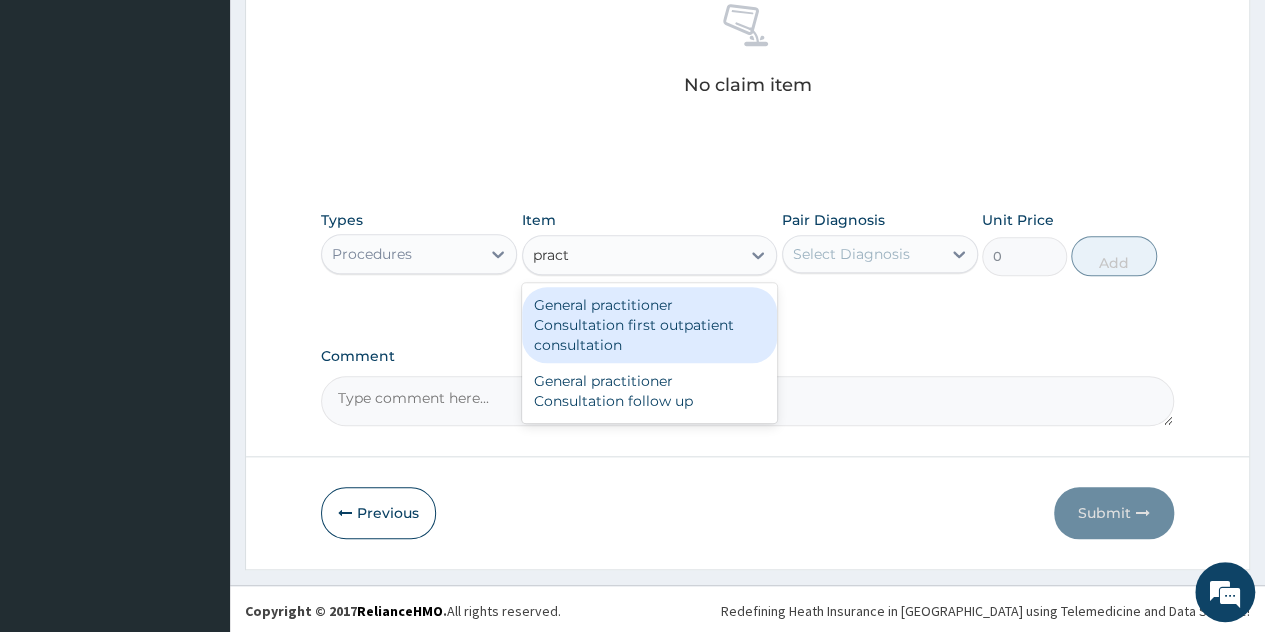 type 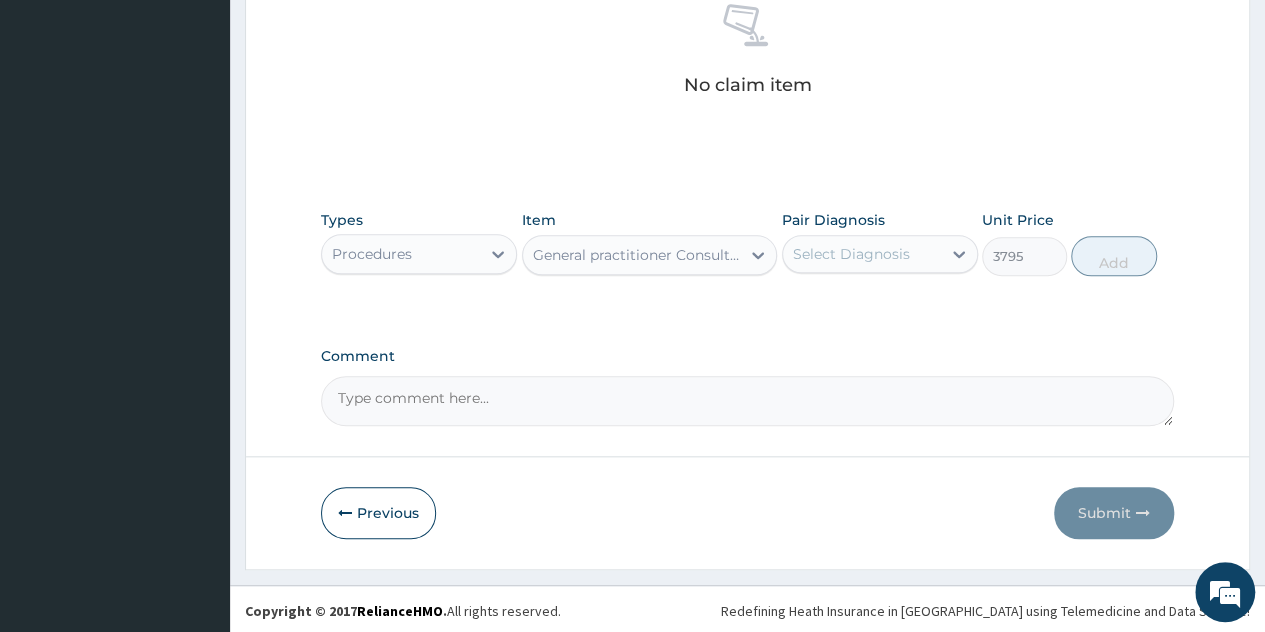 click on "Select Diagnosis" at bounding box center (880, 254) 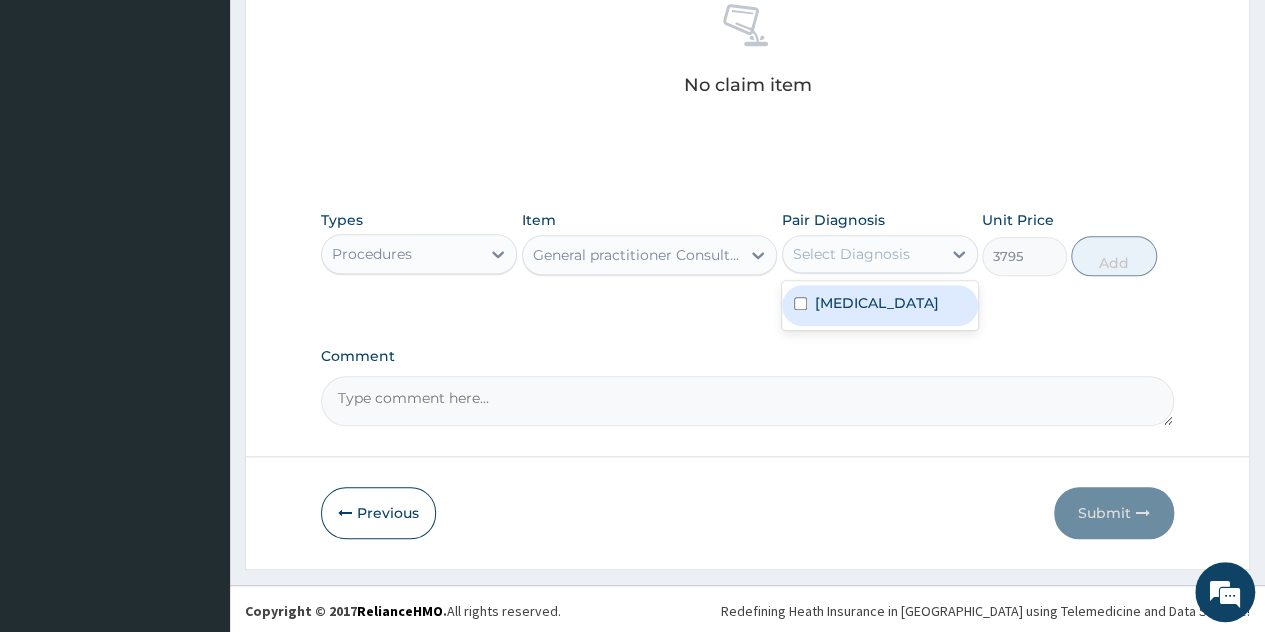 click on "Malaria" at bounding box center (880, 305) 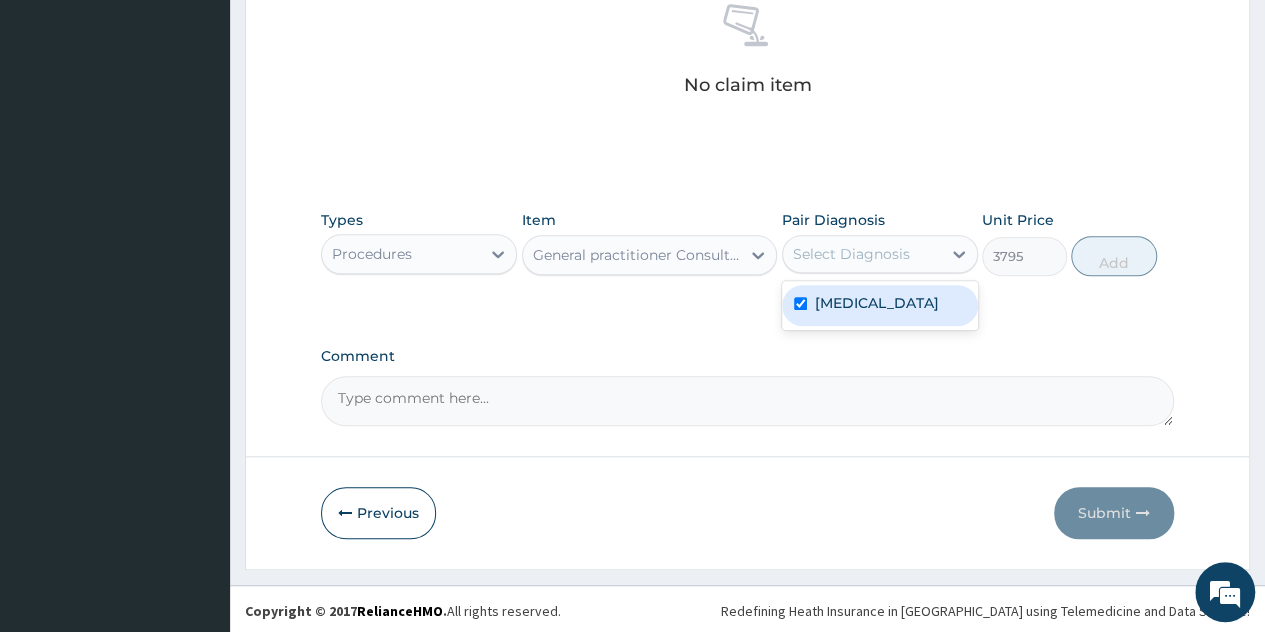 checkbox on "true" 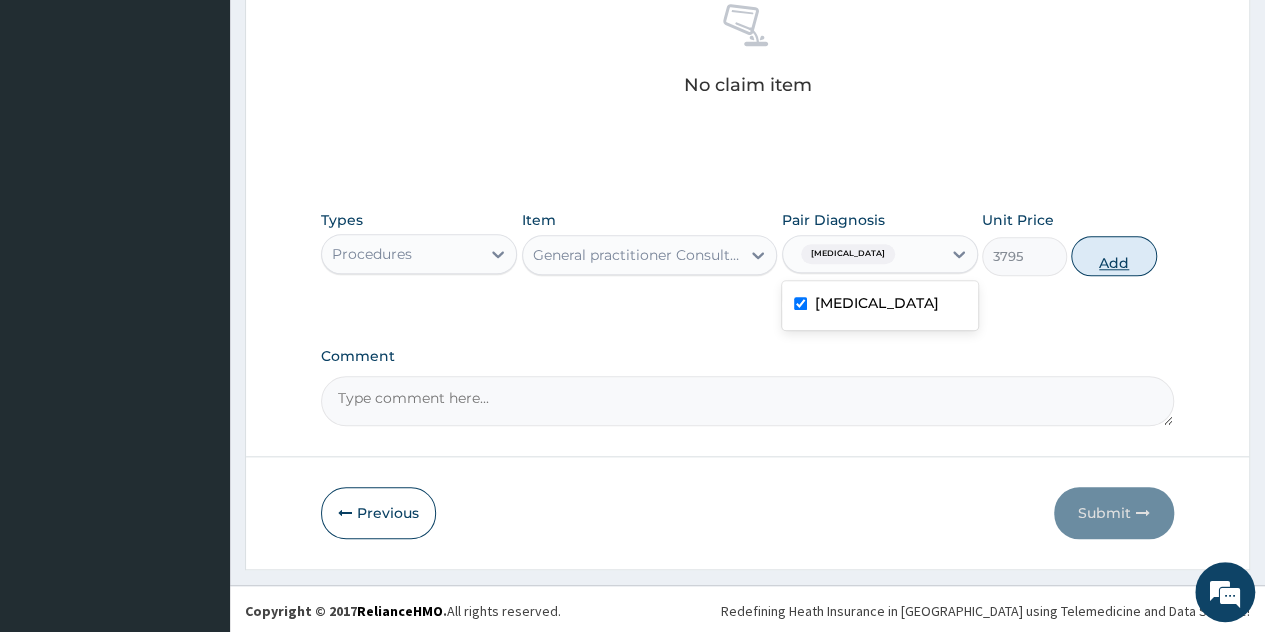 click on "Add" at bounding box center [1113, 256] 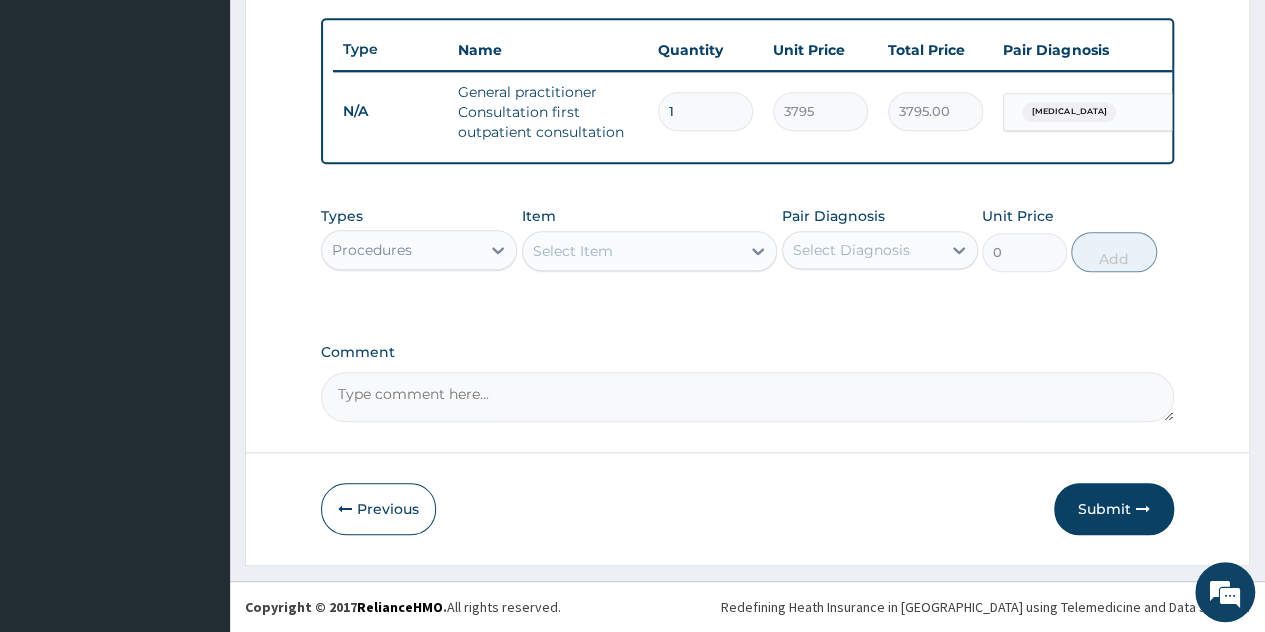 scroll, scrollTop: 738, scrollLeft: 0, axis: vertical 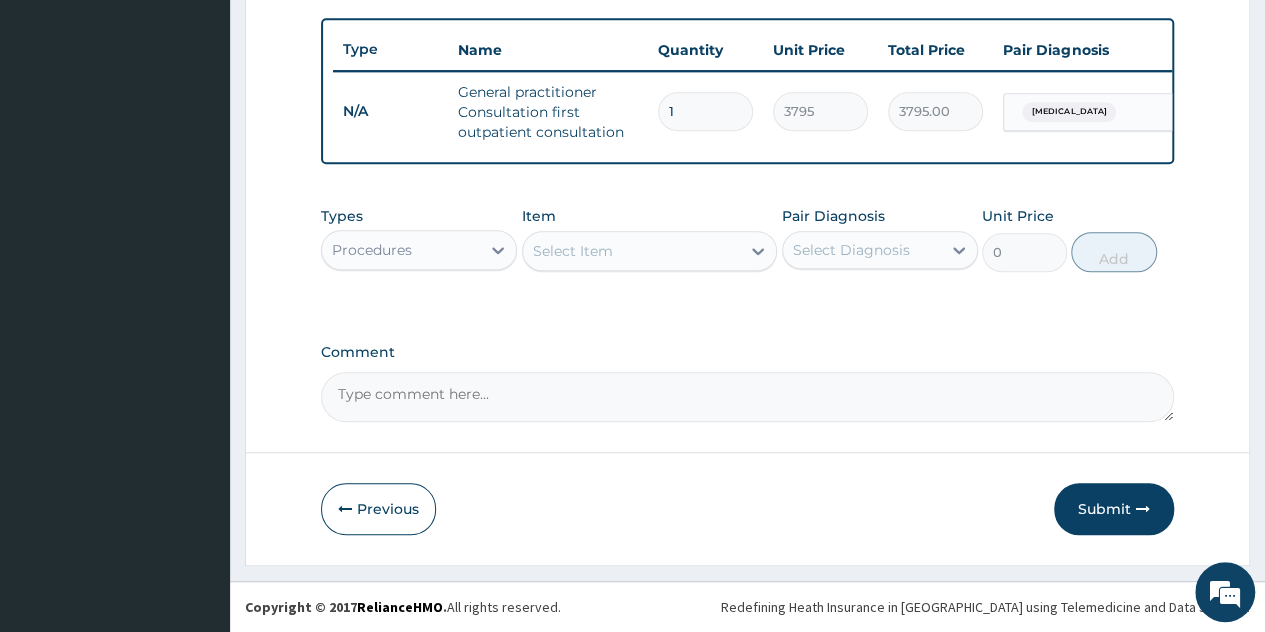 click on "Procedures" at bounding box center [401, 250] 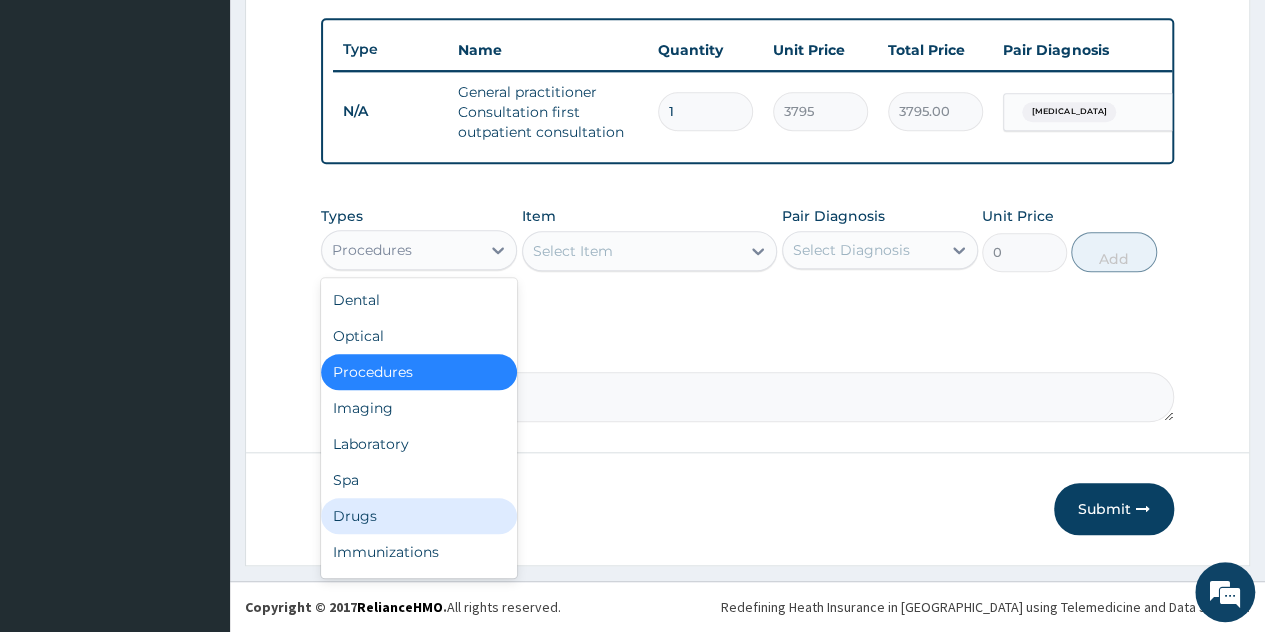 drag, startPoint x: 392, startPoint y: 507, endPoint x: 547, endPoint y: 568, distance: 166.5713 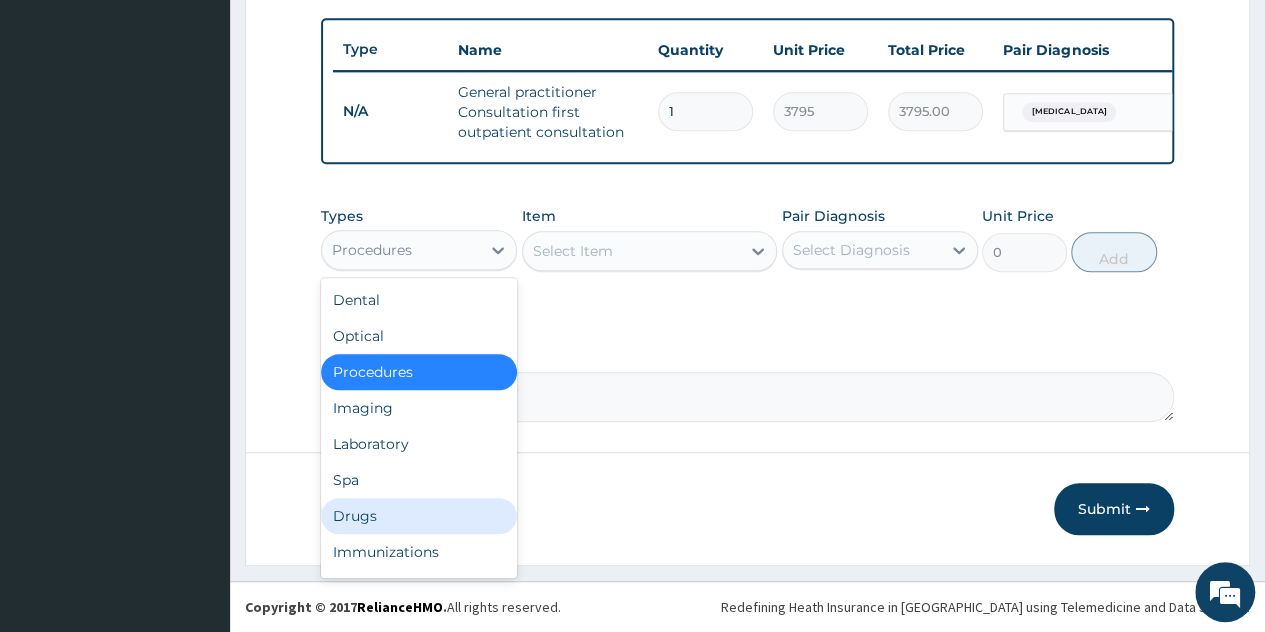 click on "Drugs" at bounding box center (419, 516) 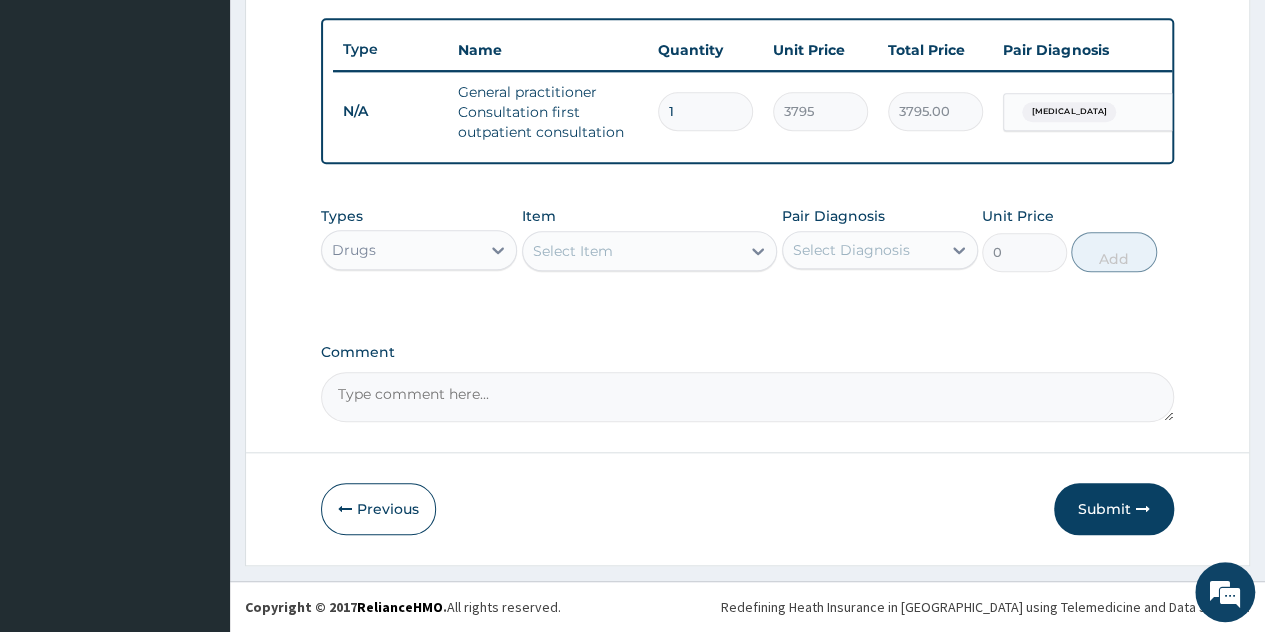 click on "Select Item" at bounding box center [632, 251] 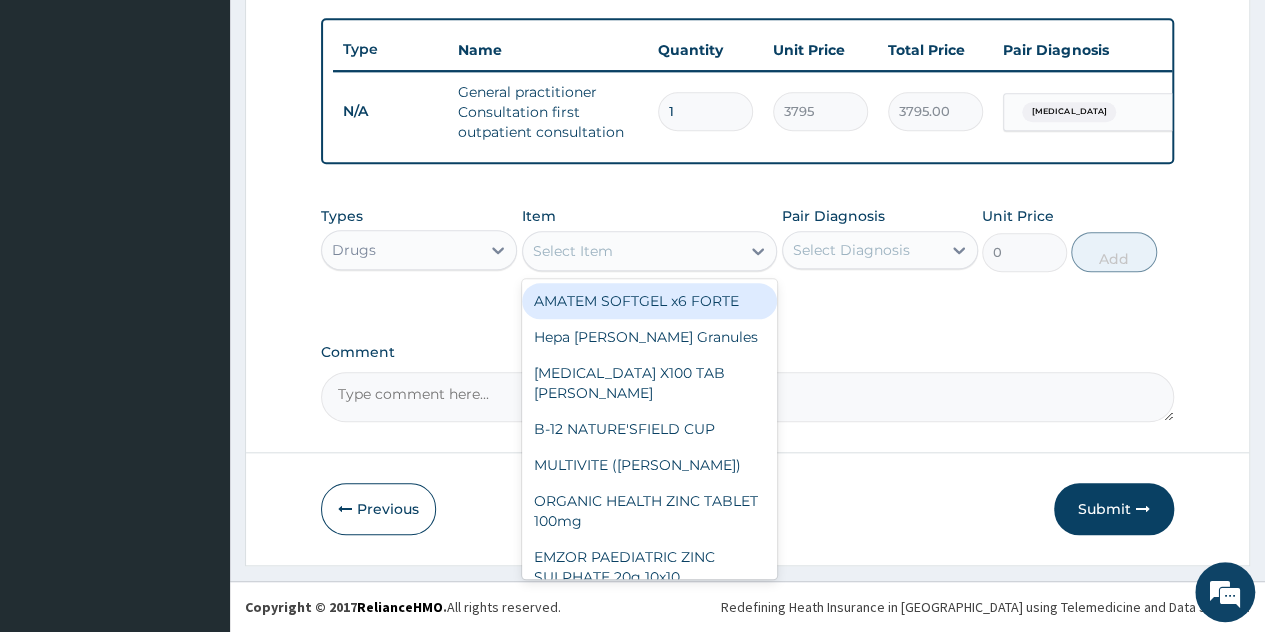 click on "AMATEM SOFTGEL x6 FORTE" at bounding box center (650, 301) 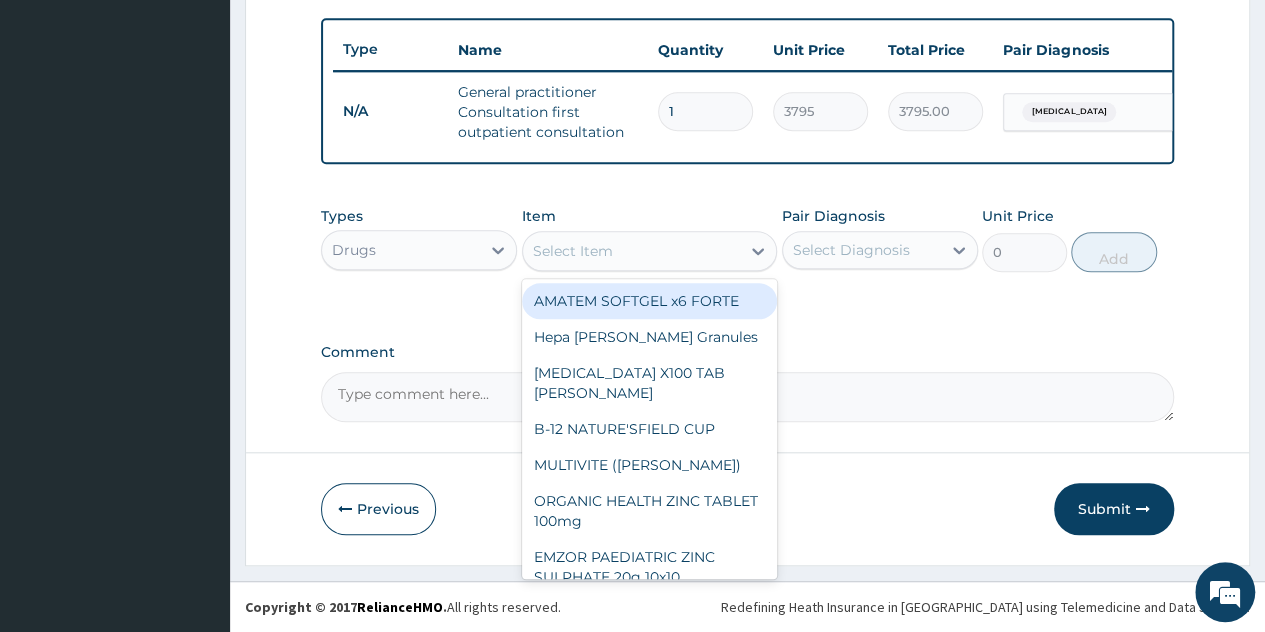 type on "506" 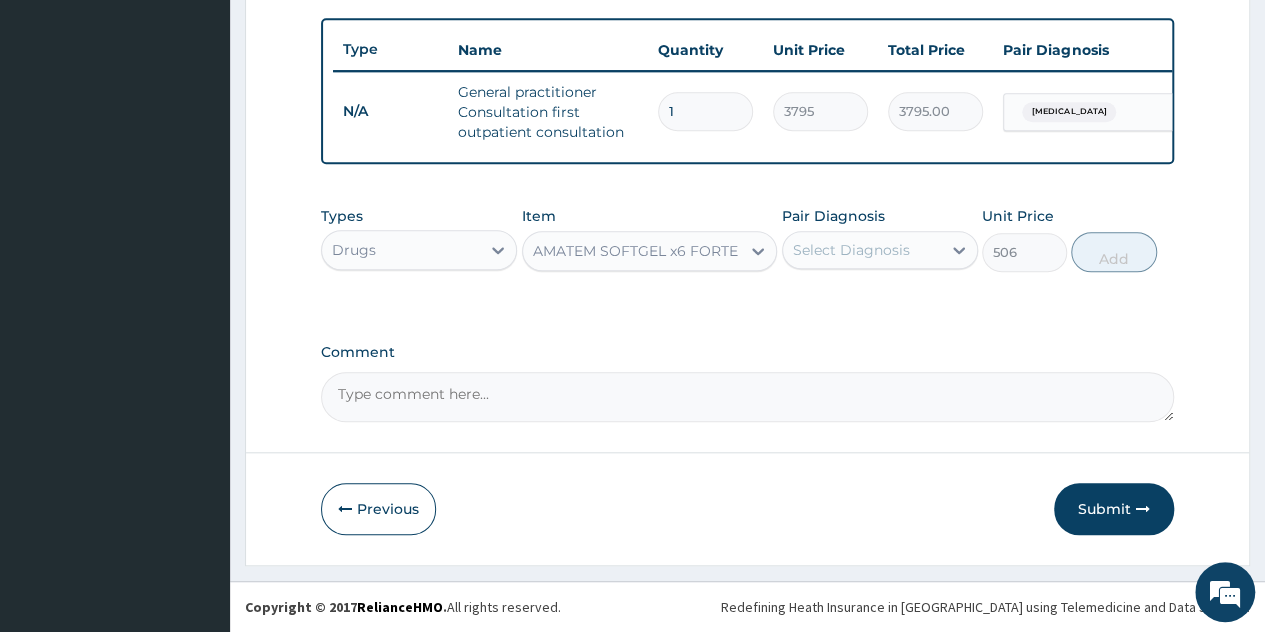 click on "Select Diagnosis" at bounding box center (851, 250) 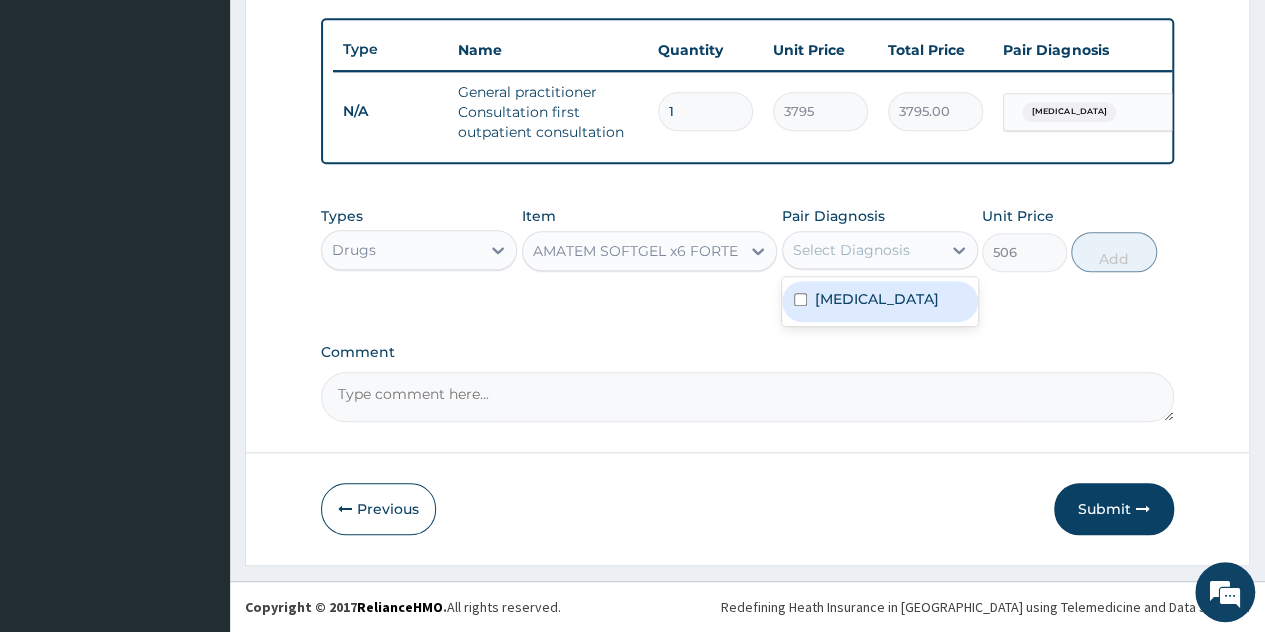 click on "Malaria" at bounding box center [880, 301] 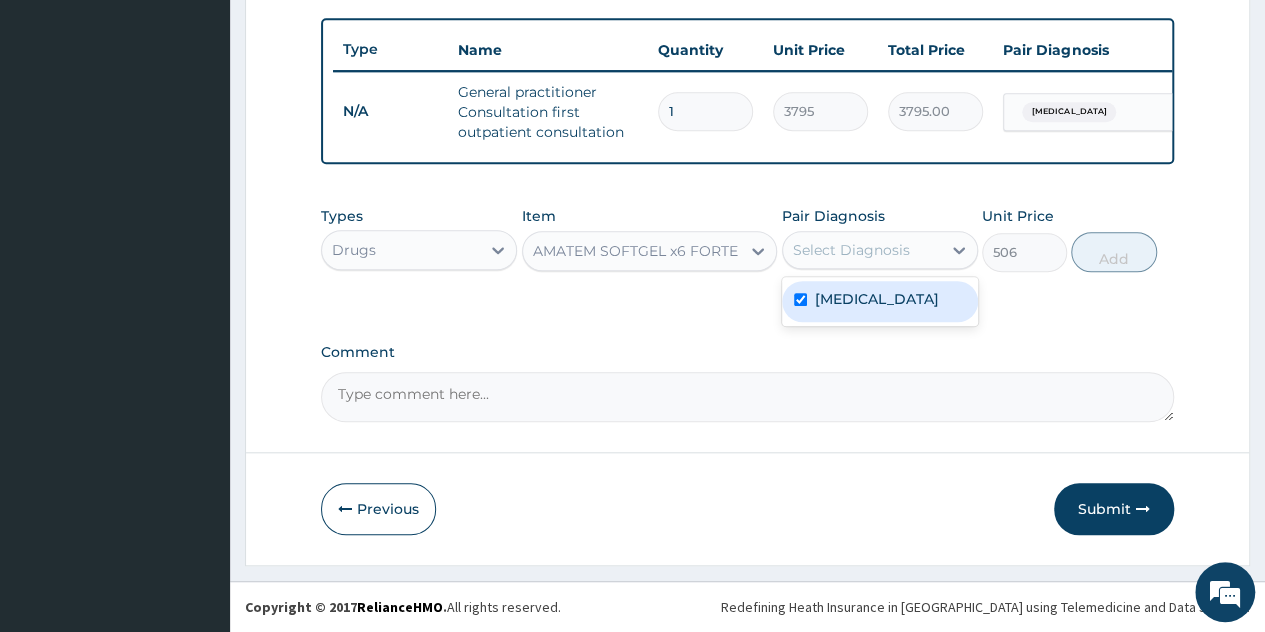 checkbox on "true" 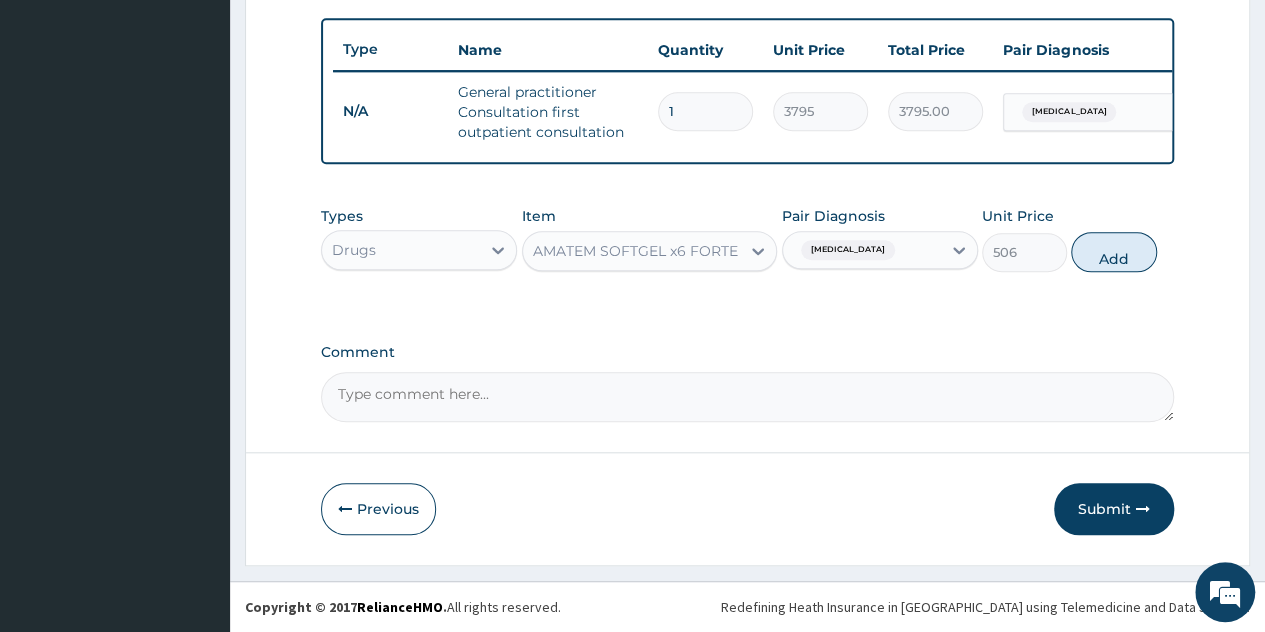 drag, startPoint x: 1091, startPoint y: 253, endPoint x: 783, endPoint y: 283, distance: 309.45758 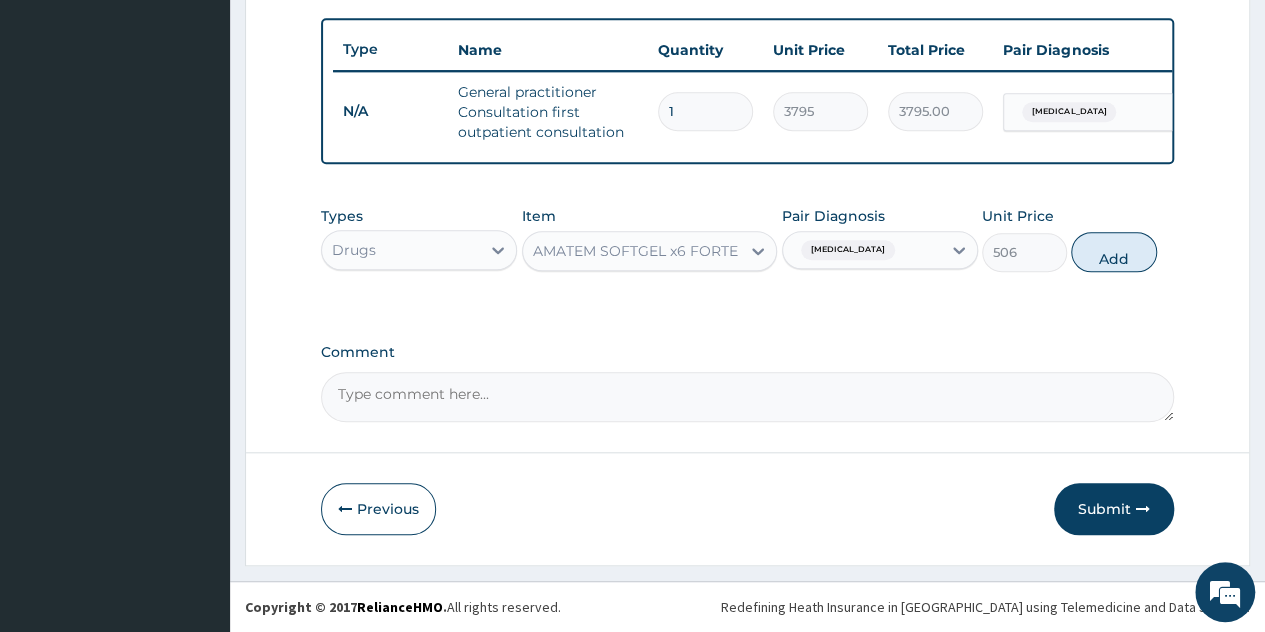 click on "Add" at bounding box center (1113, 252) 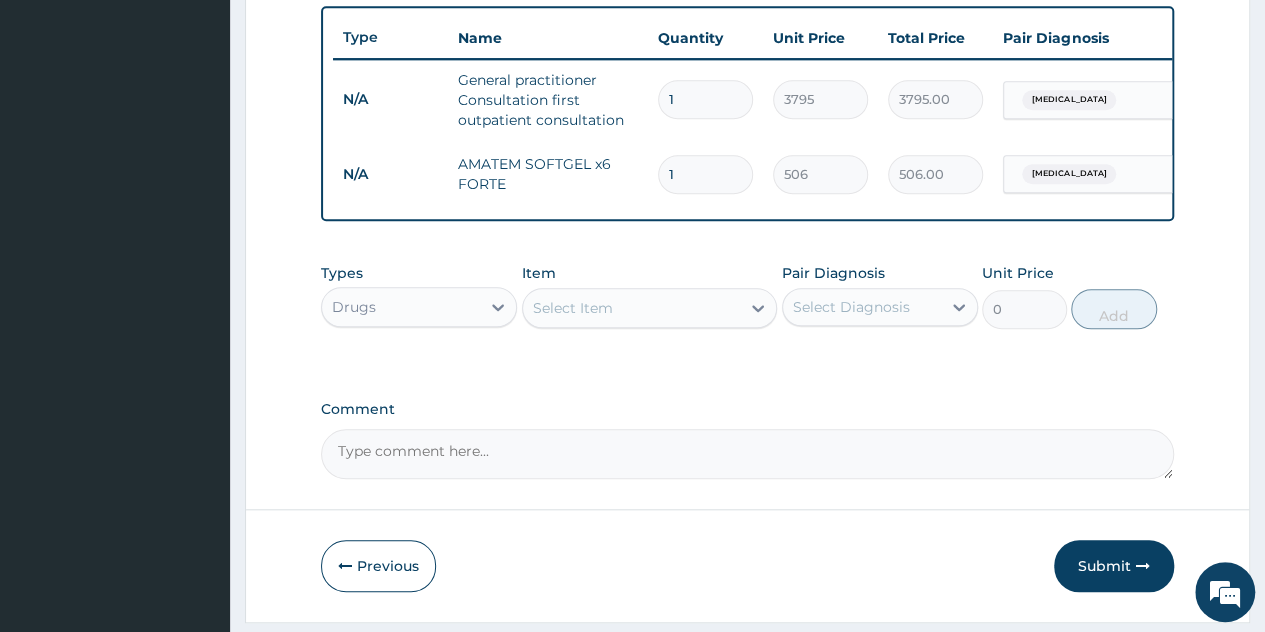 drag, startPoint x: 716, startPoint y: 167, endPoint x: 552, endPoint y: 187, distance: 165.21501 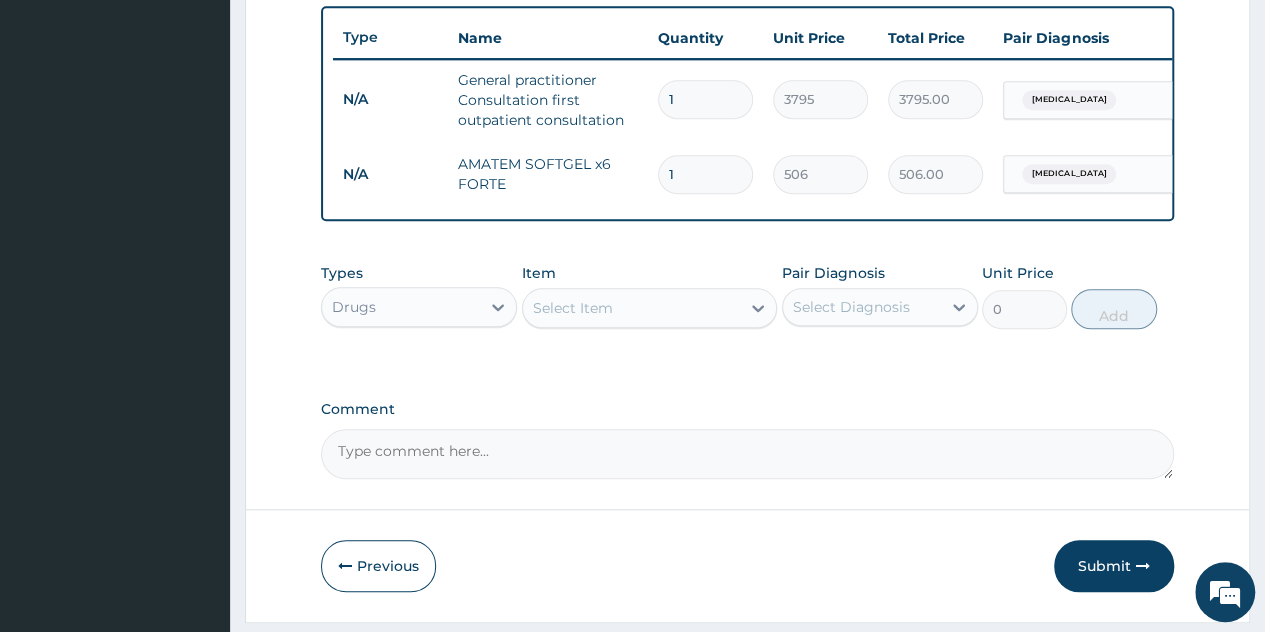 click on "N/A AMATEM SOFTGEL x6 FORTE 1 506 506.00 Malaria Delete" at bounding box center (823, 174) 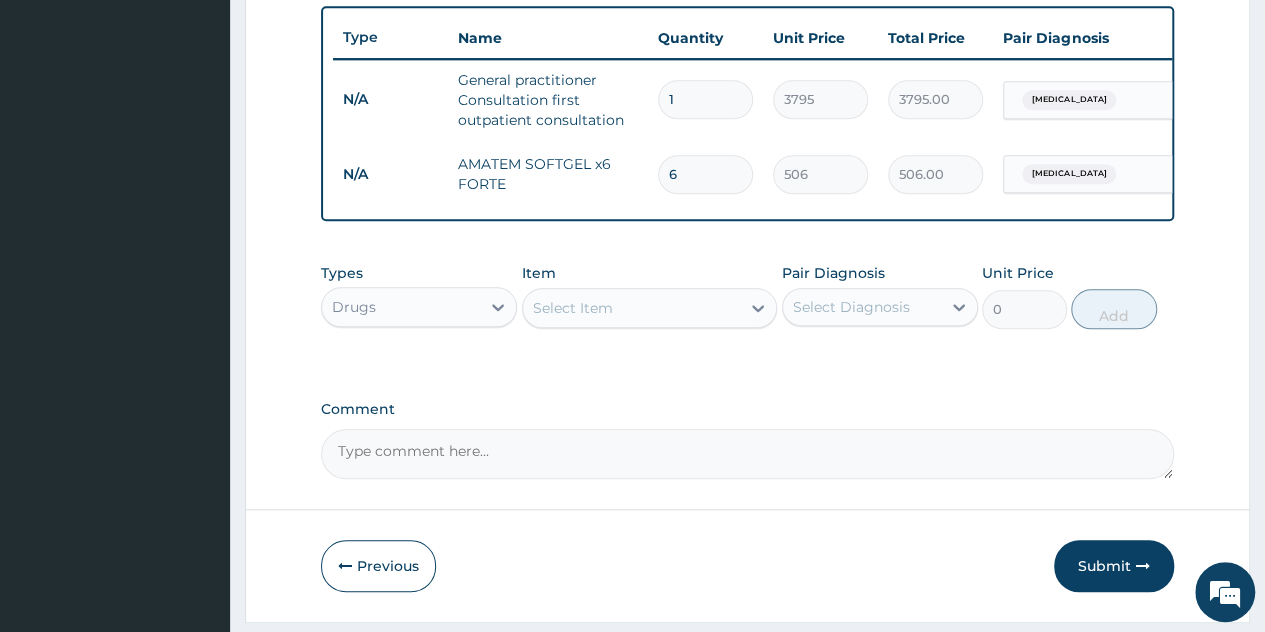 type on "3036.00" 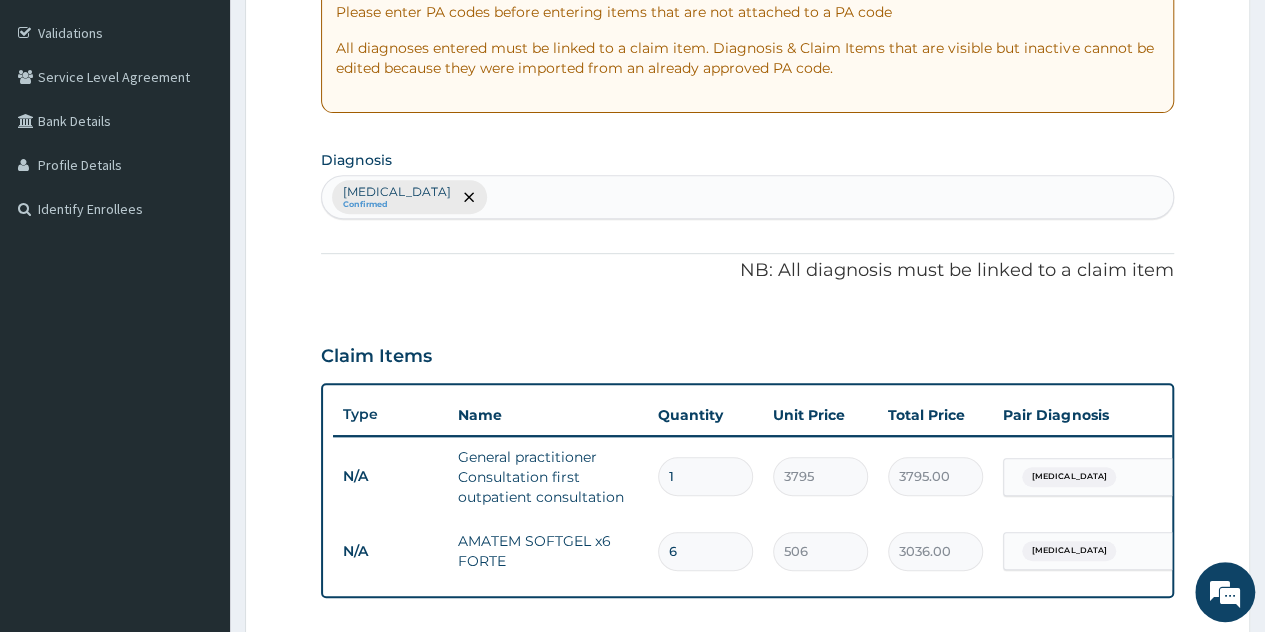 scroll, scrollTop: 338, scrollLeft: 0, axis: vertical 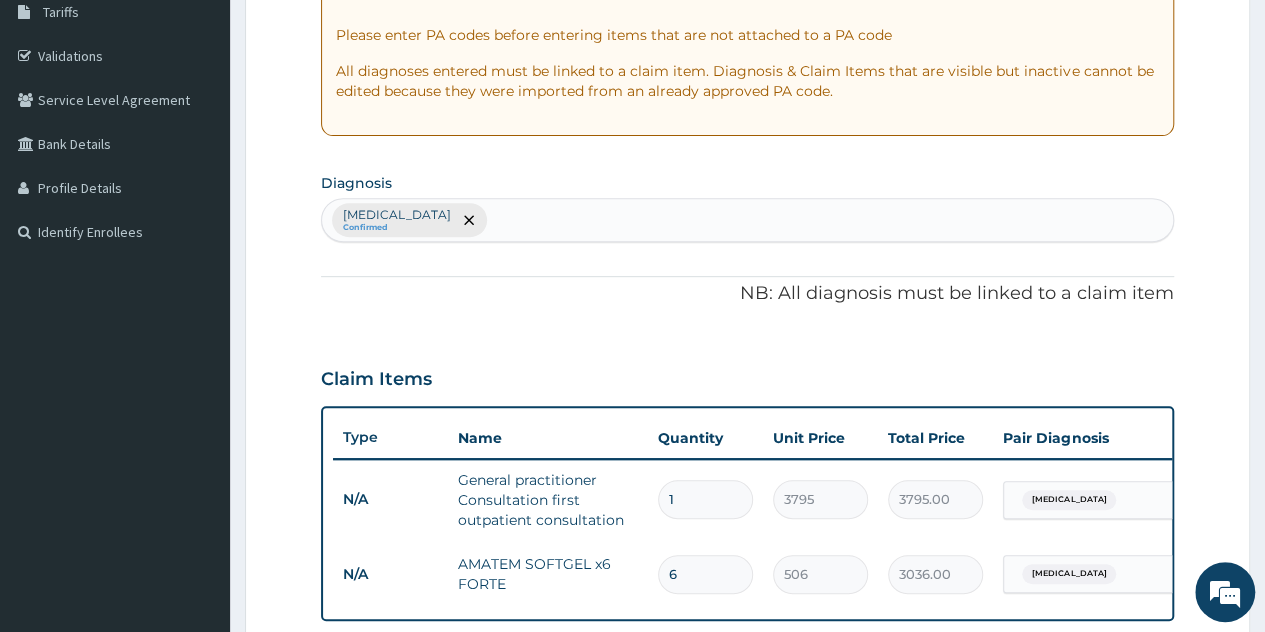type on "6" 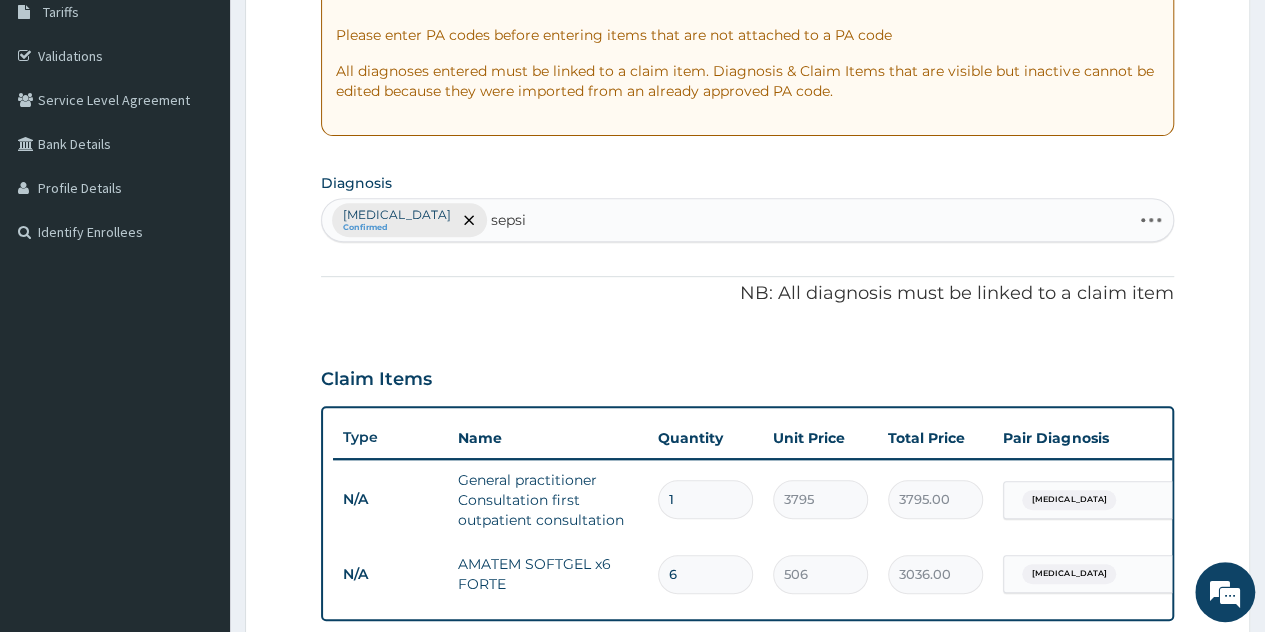 type on "sepsis" 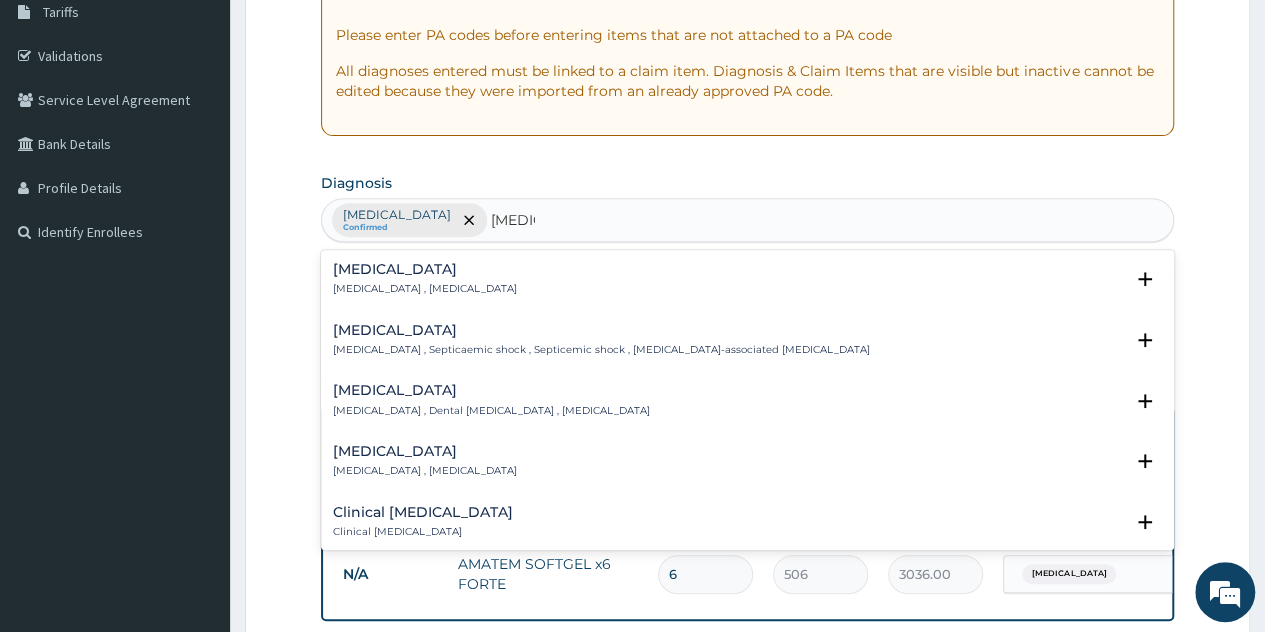 click on "Sepsis Systemic infection , Sepsis" at bounding box center (747, 279) 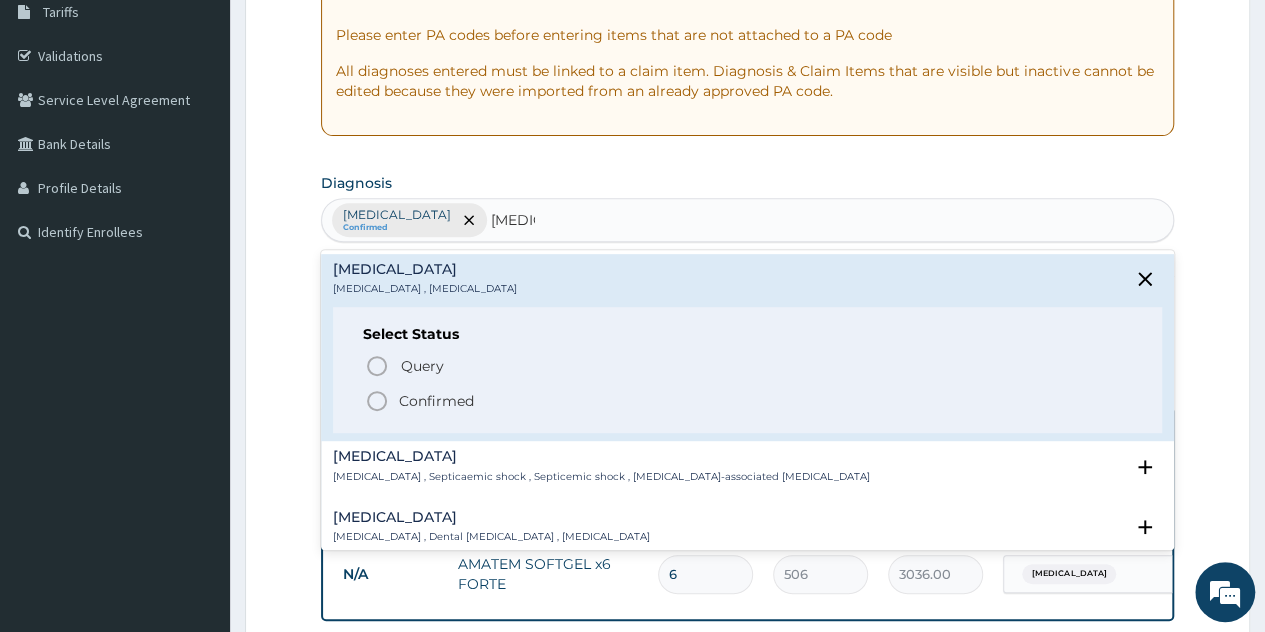 click on "Confirmed" at bounding box center (436, 401) 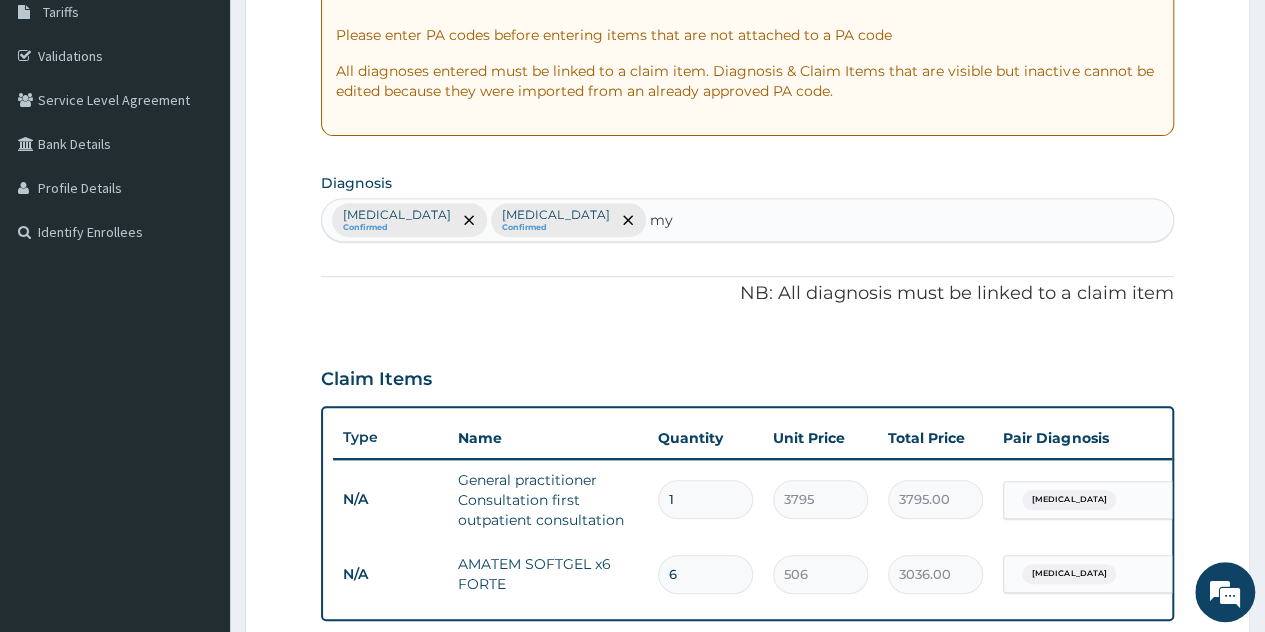 type on "mya" 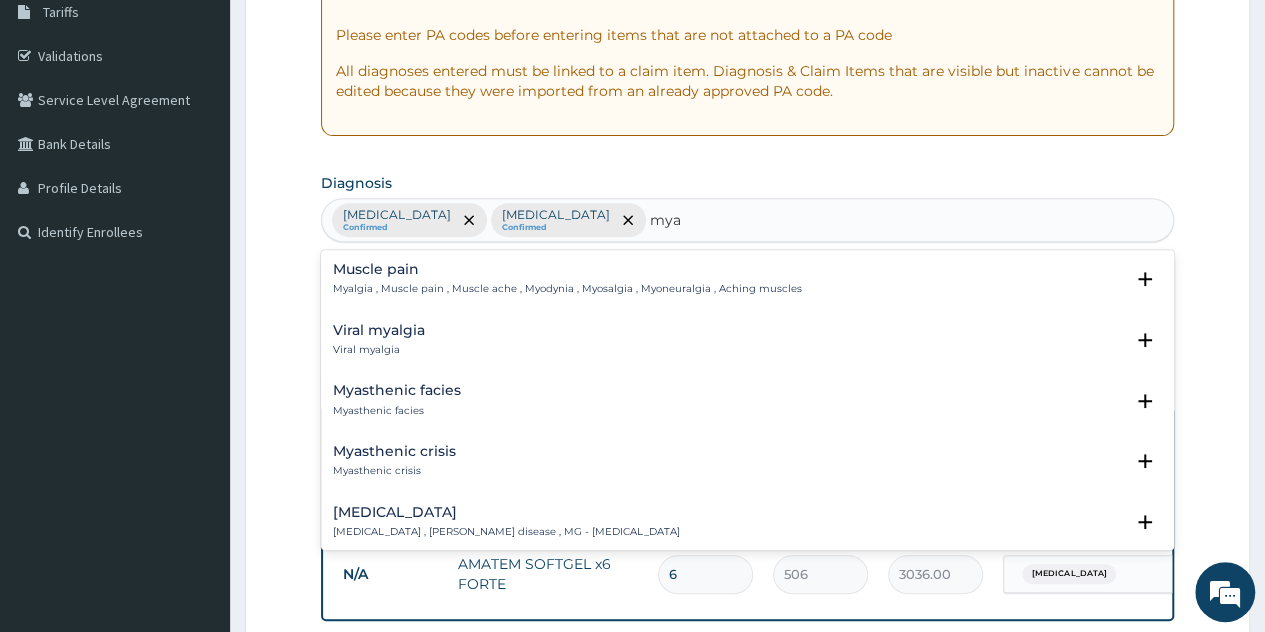 click on "Myalgia , Muscle pain , Muscle ache , Myodynia , Myosalgia , Myoneuralgia , Aching muscles" at bounding box center (567, 289) 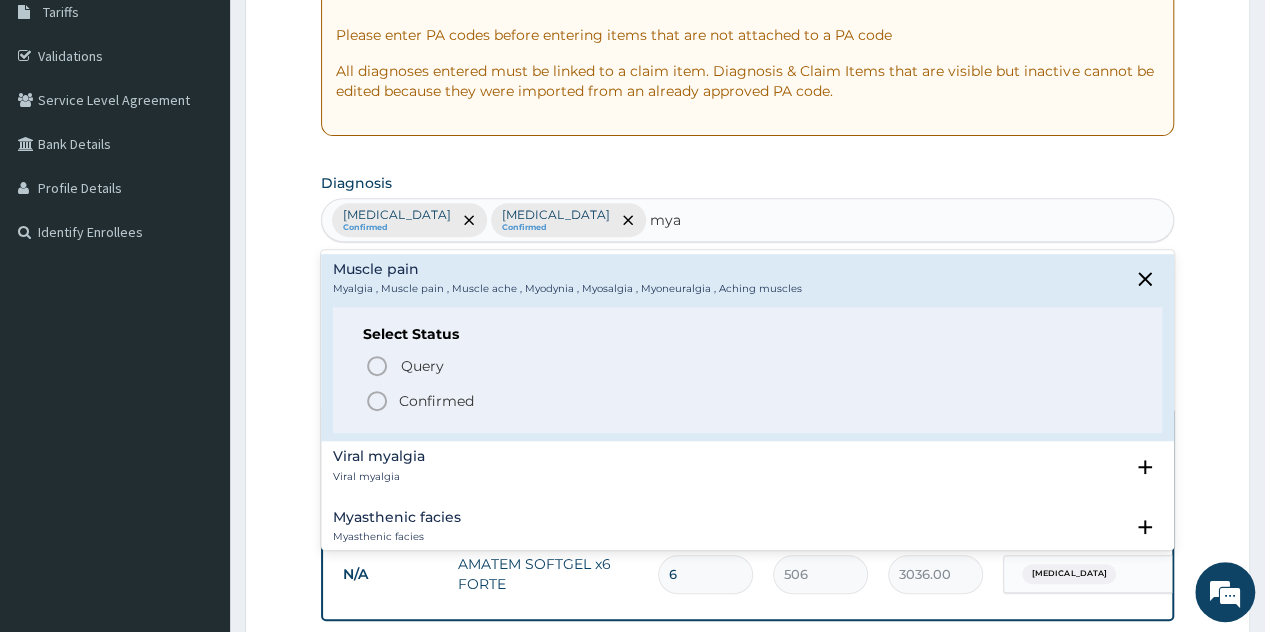 click on "Confirmed" at bounding box center [436, 401] 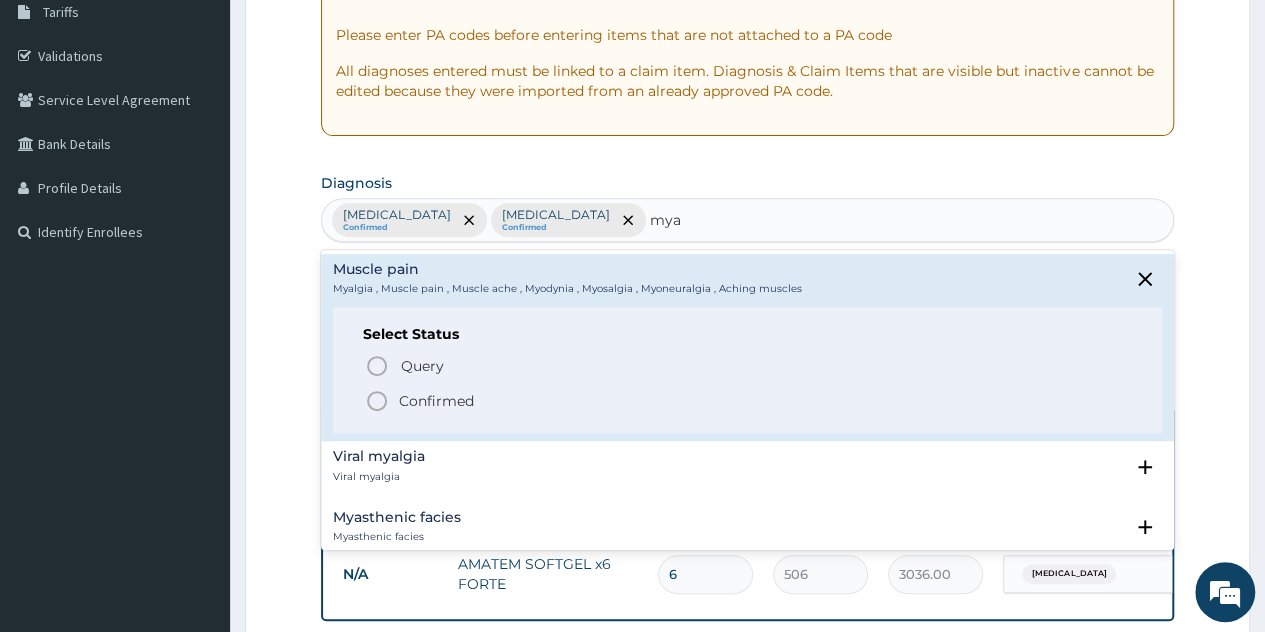 type 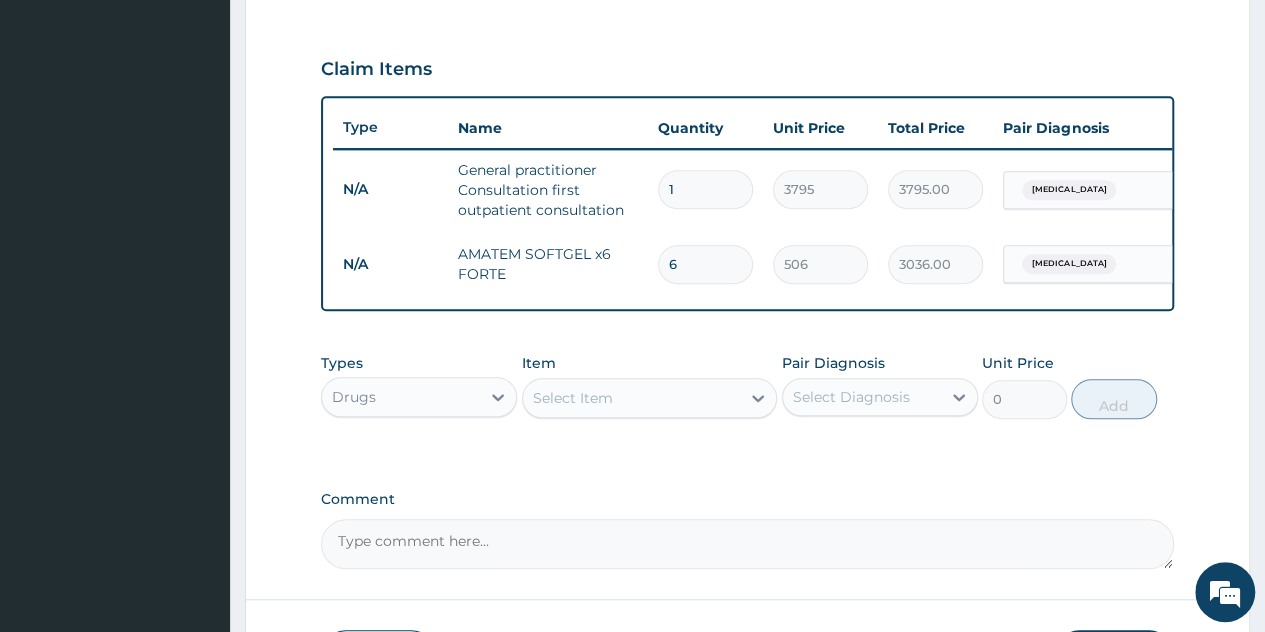 scroll, scrollTop: 807, scrollLeft: 0, axis: vertical 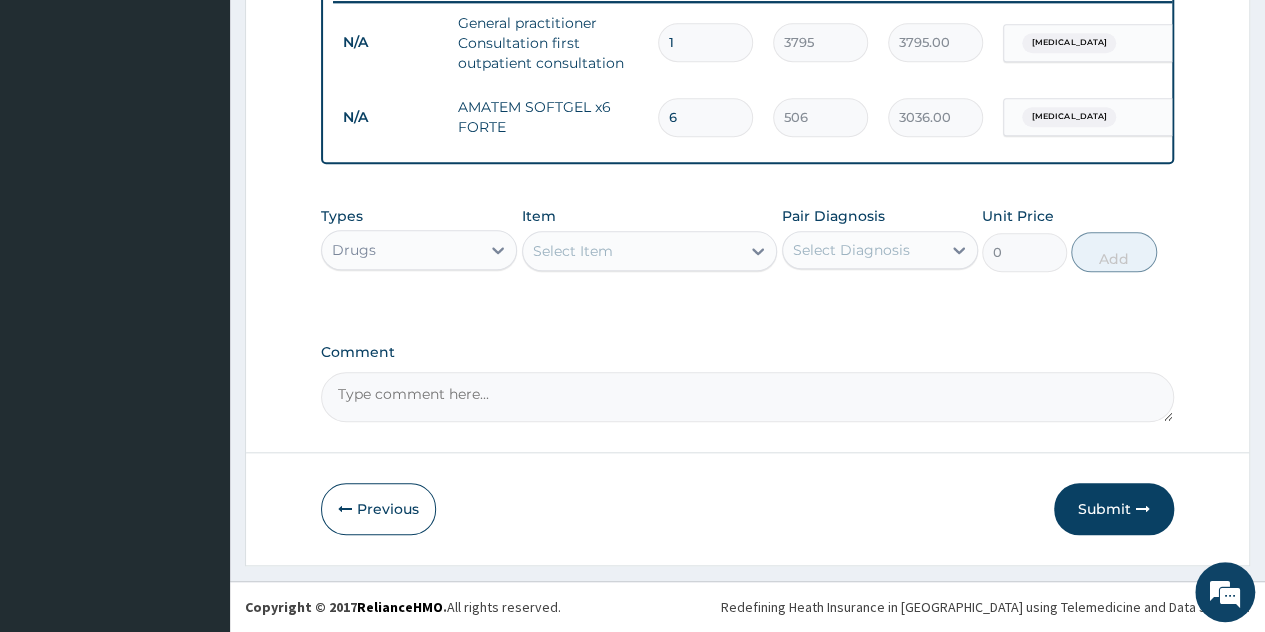 click on "Item Select Item" at bounding box center (650, 239) 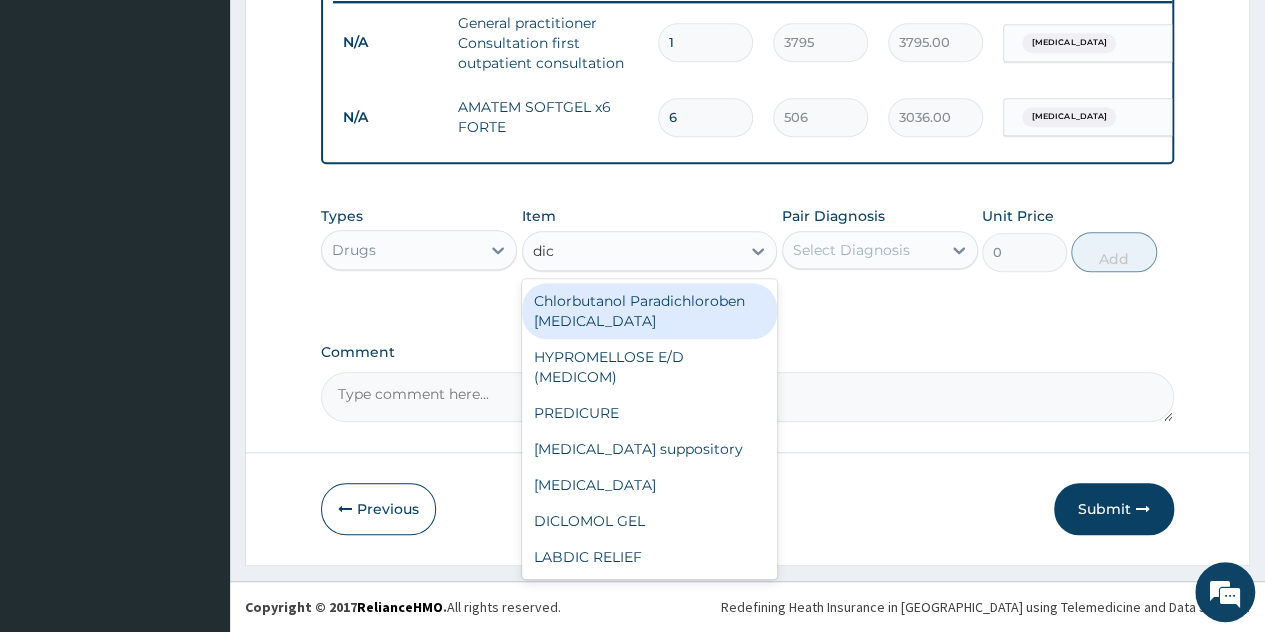 type on "dicl" 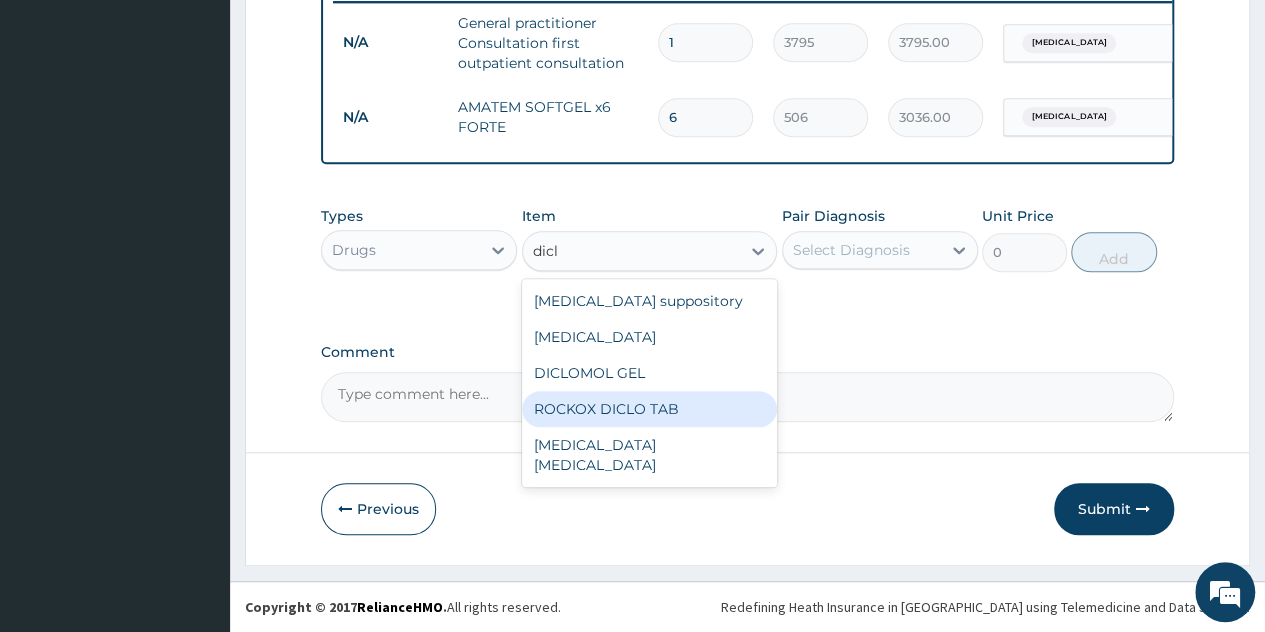 click on "ROCKOX DICLO TAB" at bounding box center [650, 409] 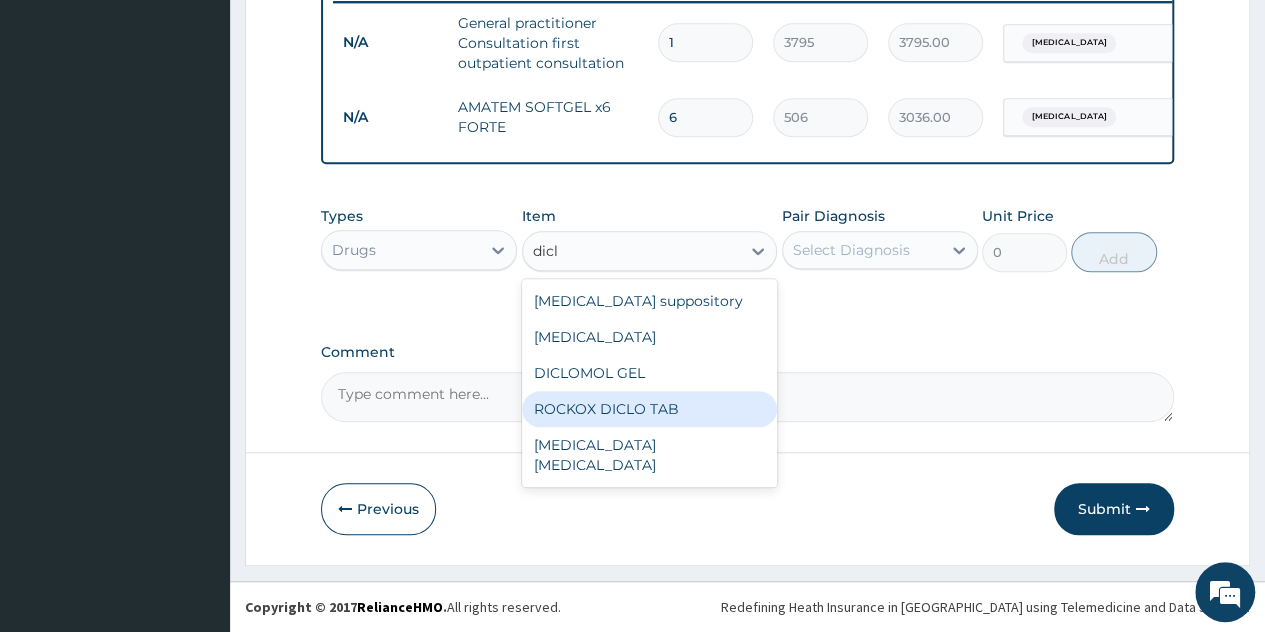 type 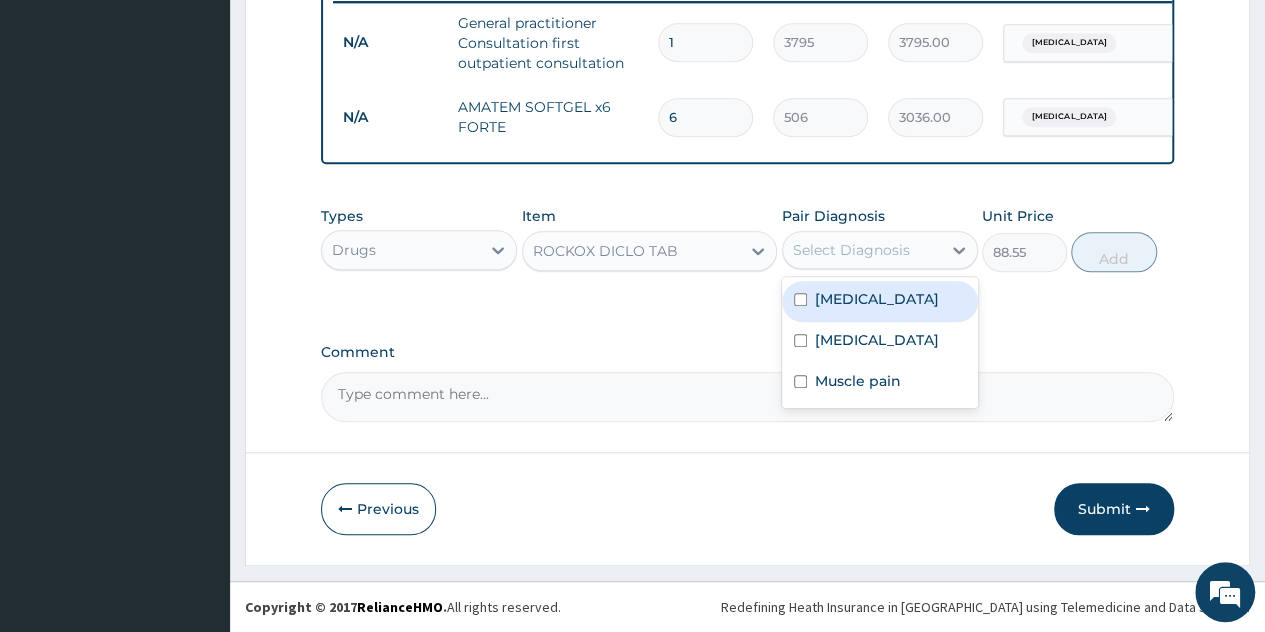 drag, startPoint x: 866, startPoint y: 242, endPoint x: 864, endPoint y: 305, distance: 63.03174 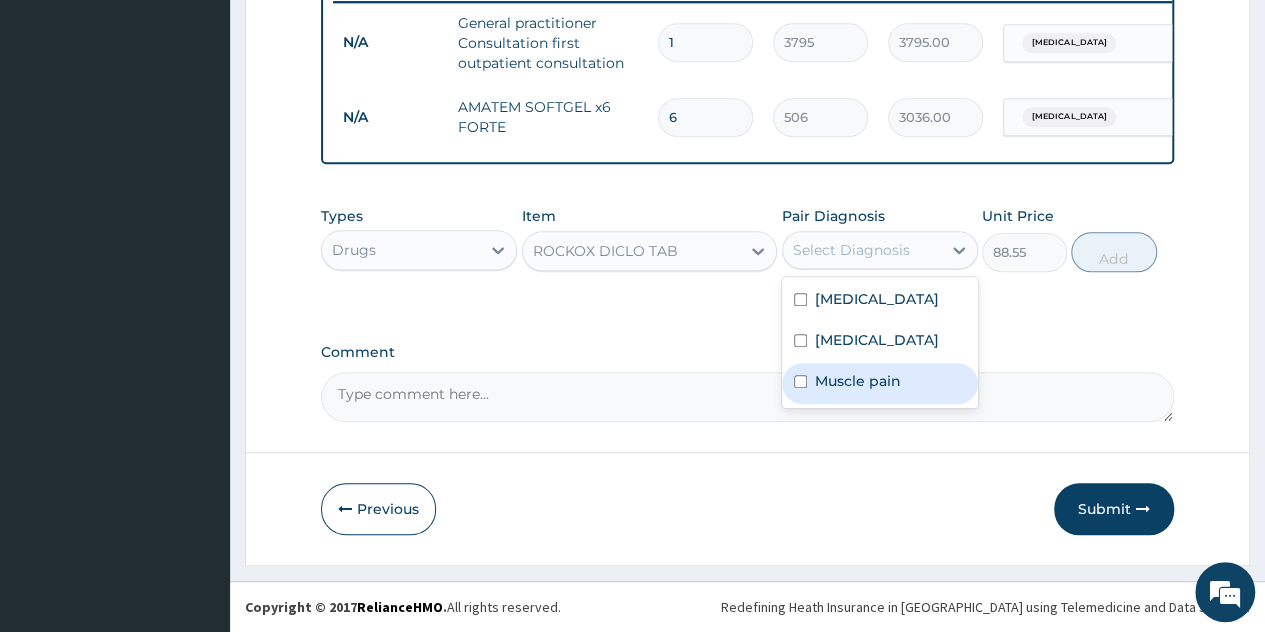 click on "Muscle pain" at bounding box center (880, 383) 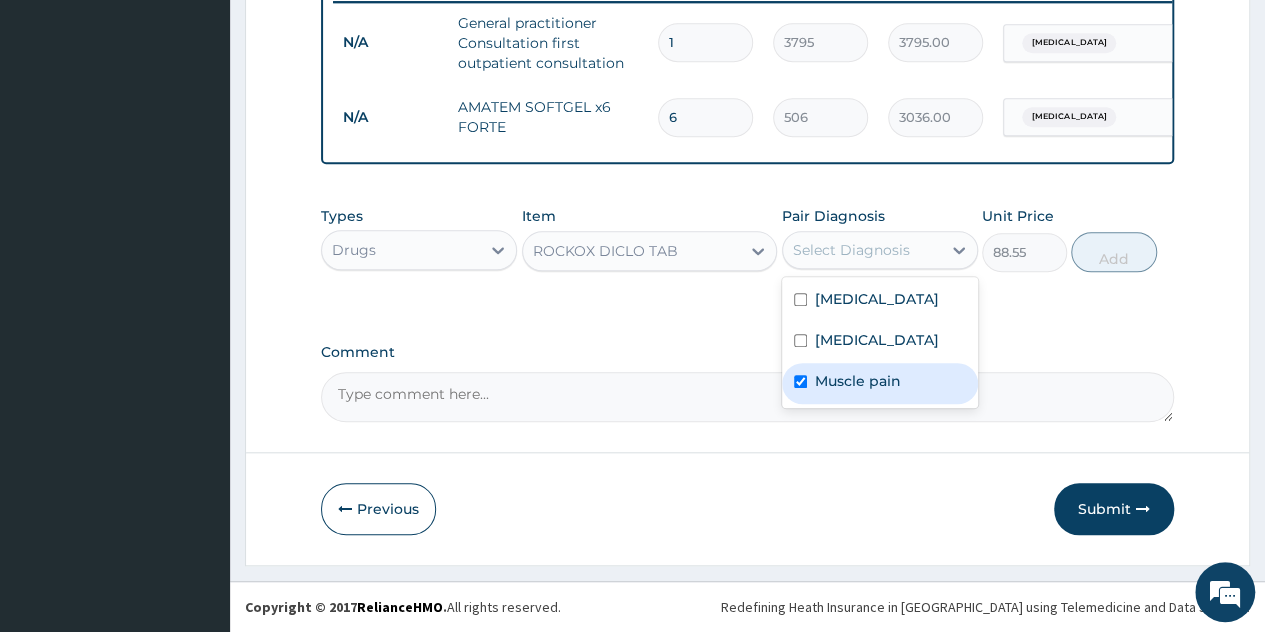 checkbox on "true" 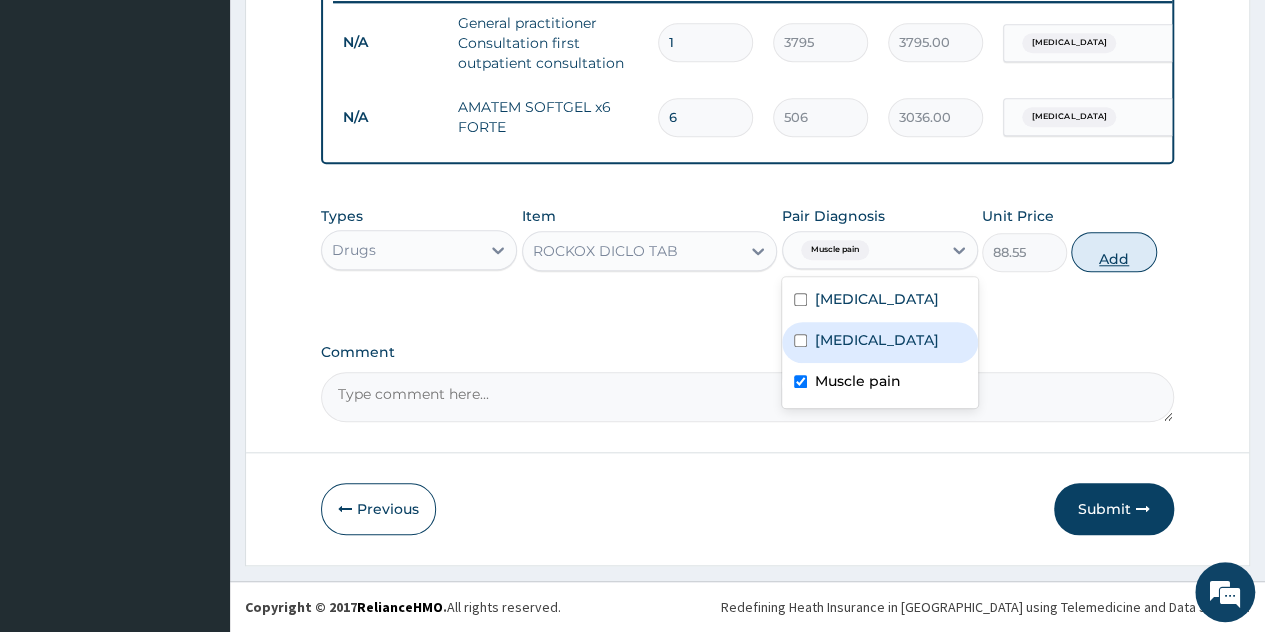 click on "Add" at bounding box center [1113, 252] 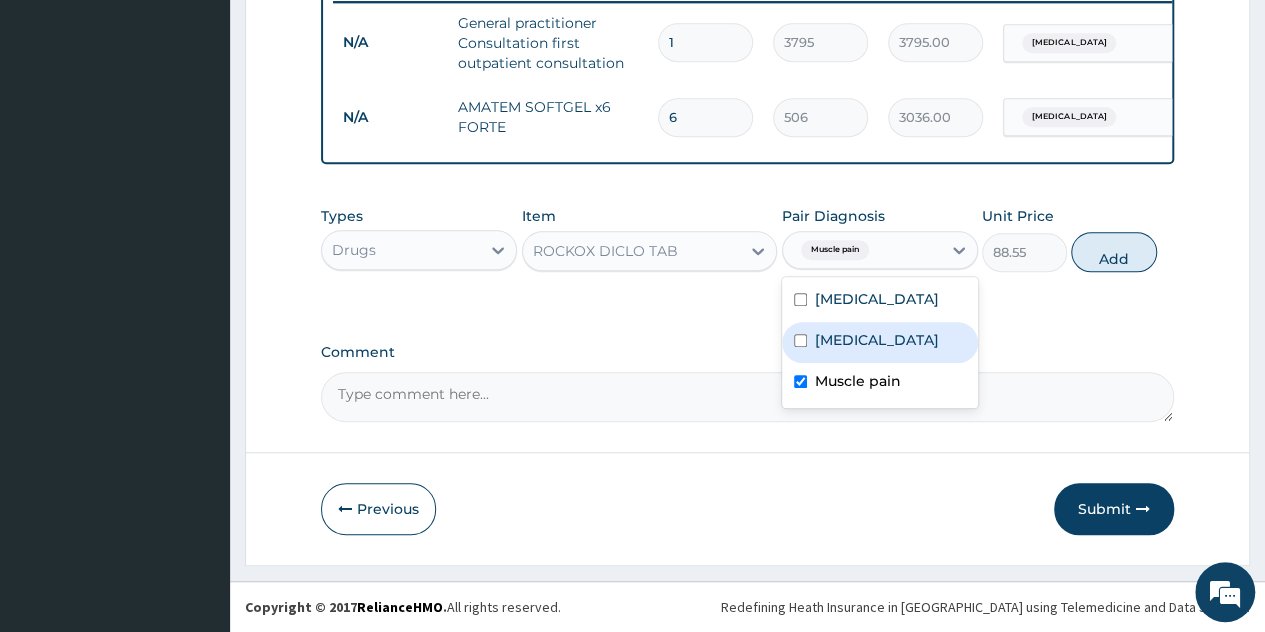 type on "0" 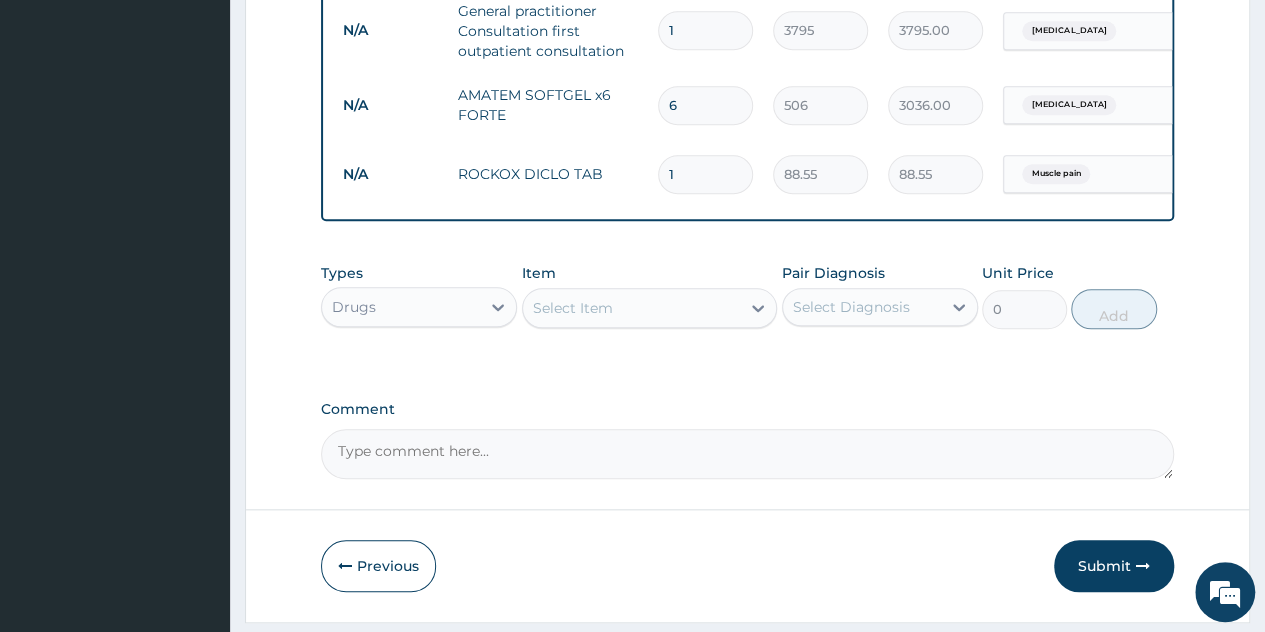type on "10" 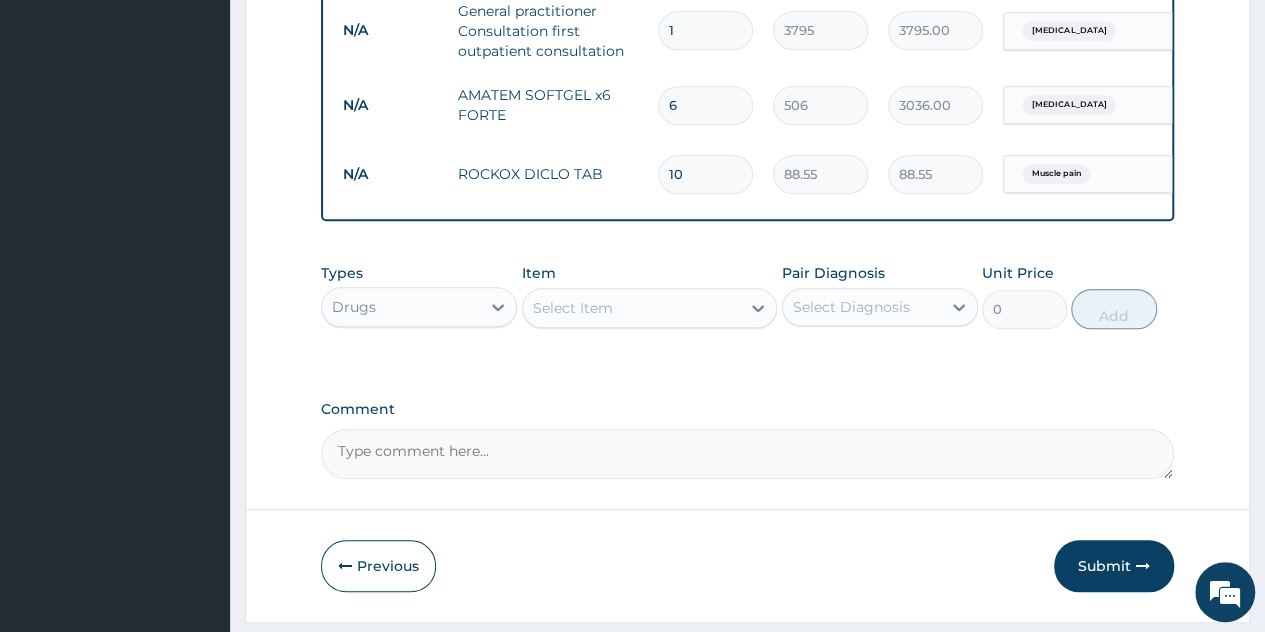 type on "885.50" 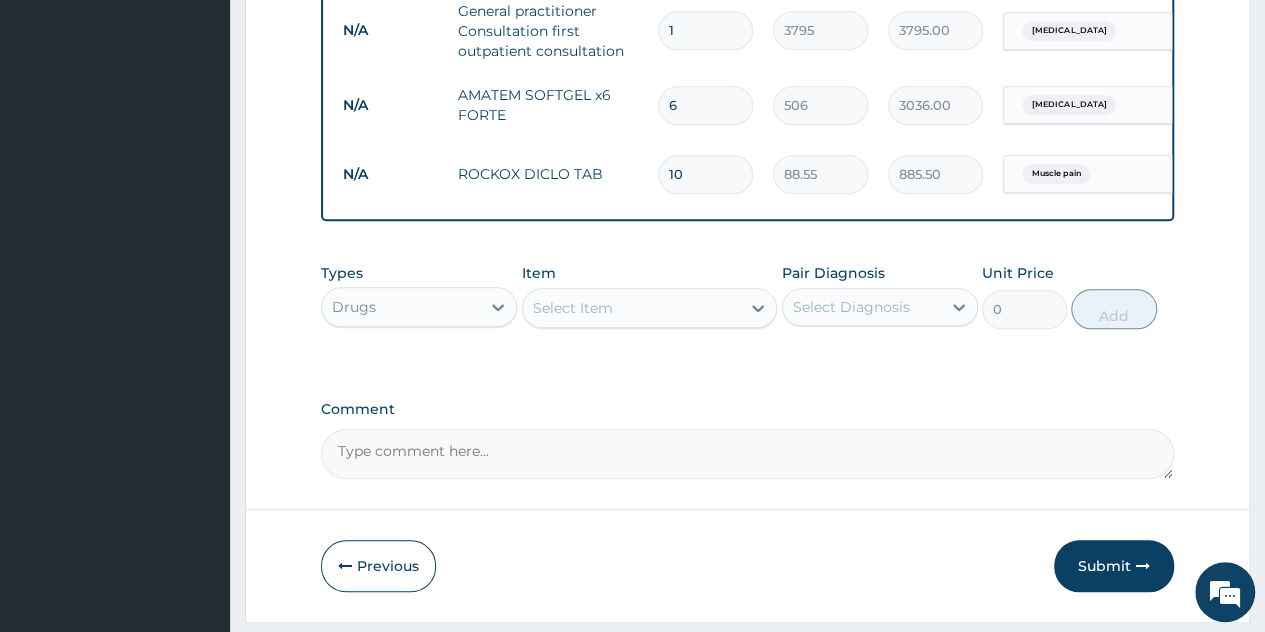 type on "10" 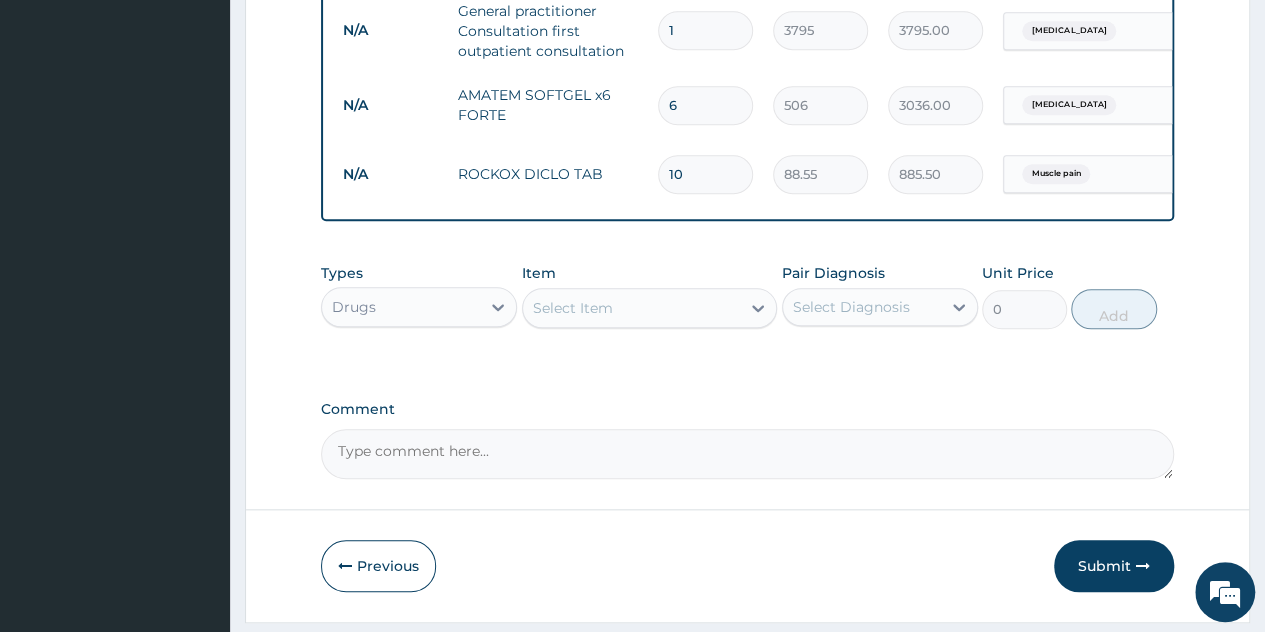 click on "Select Item" at bounding box center [632, 308] 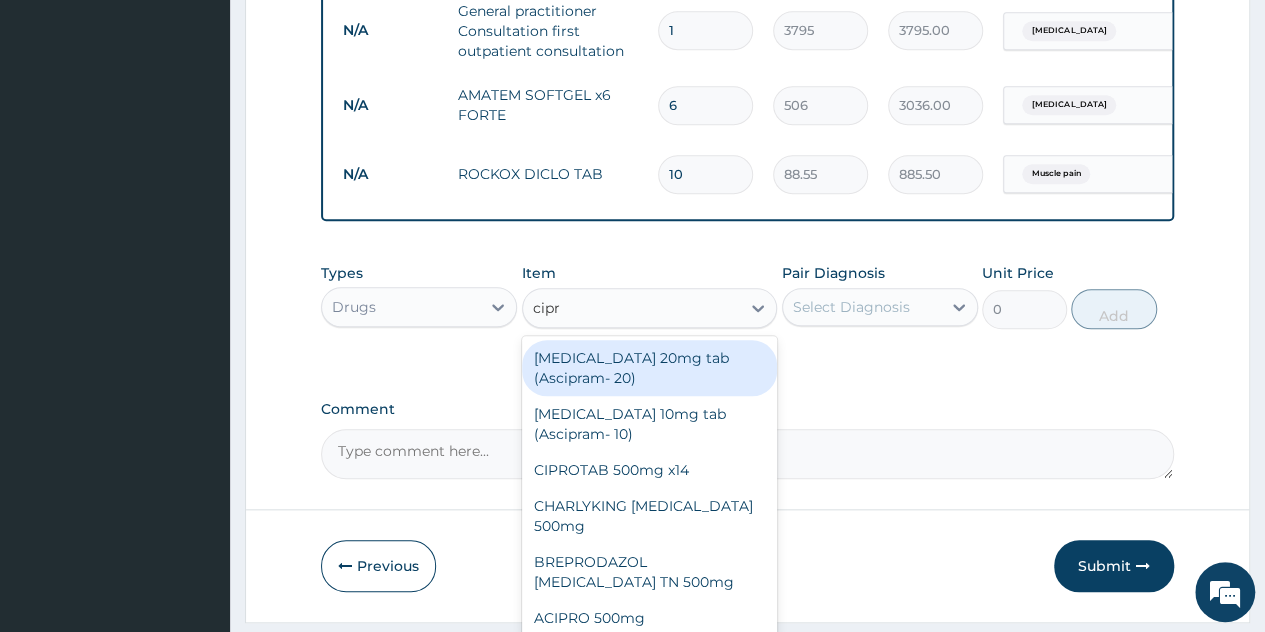type on "cipro" 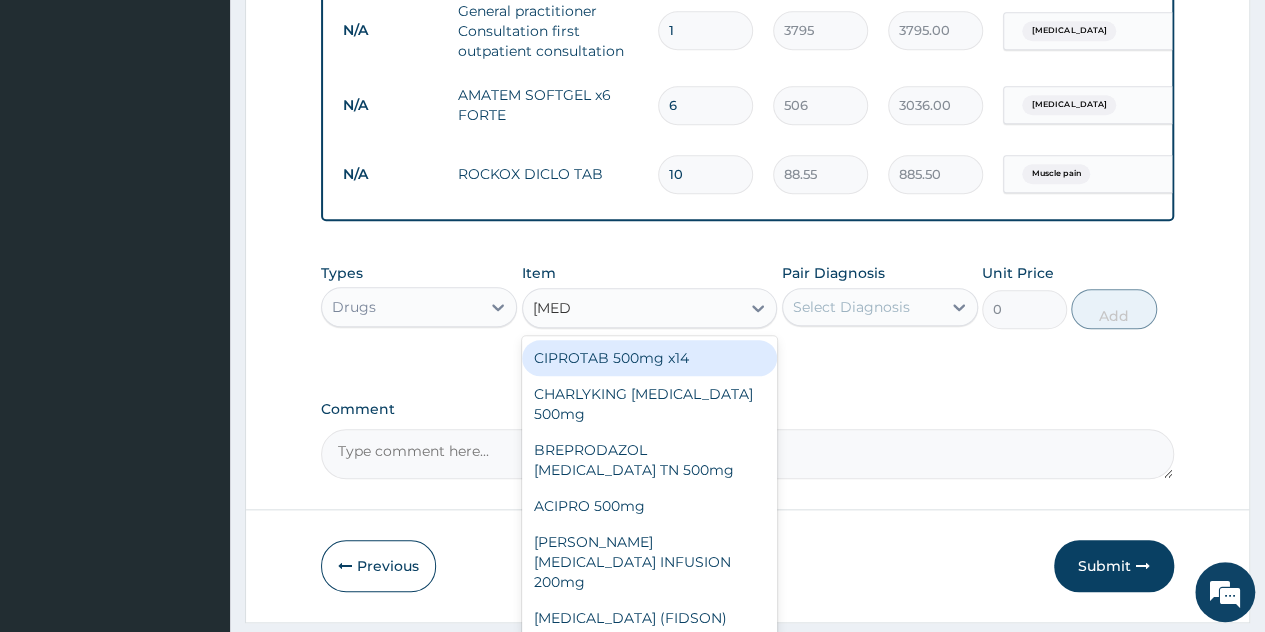 click on "CIPROTAB 500mg x14" at bounding box center [650, 358] 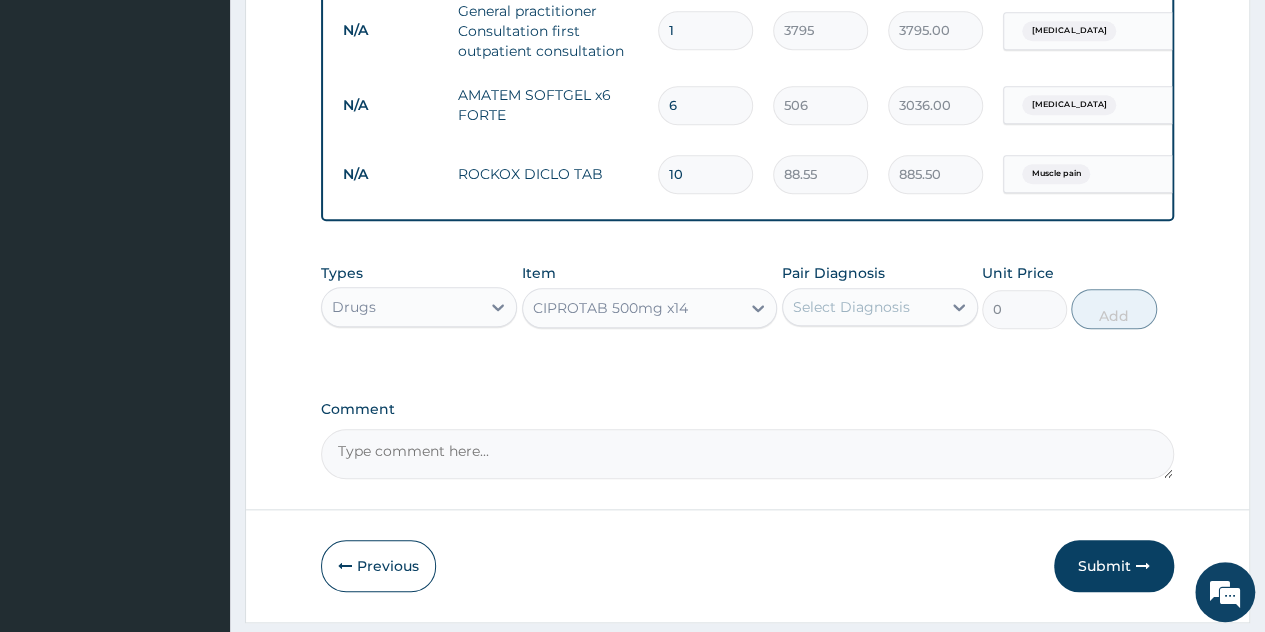 type 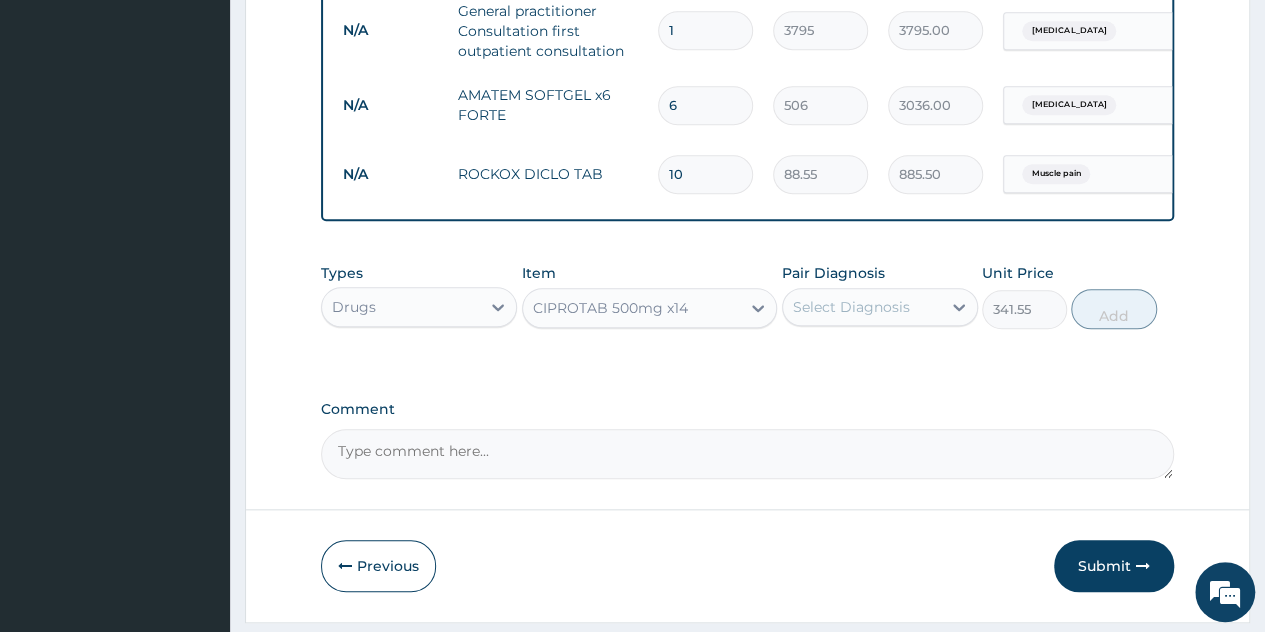 click on "Select Diagnosis" at bounding box center (862, 307) 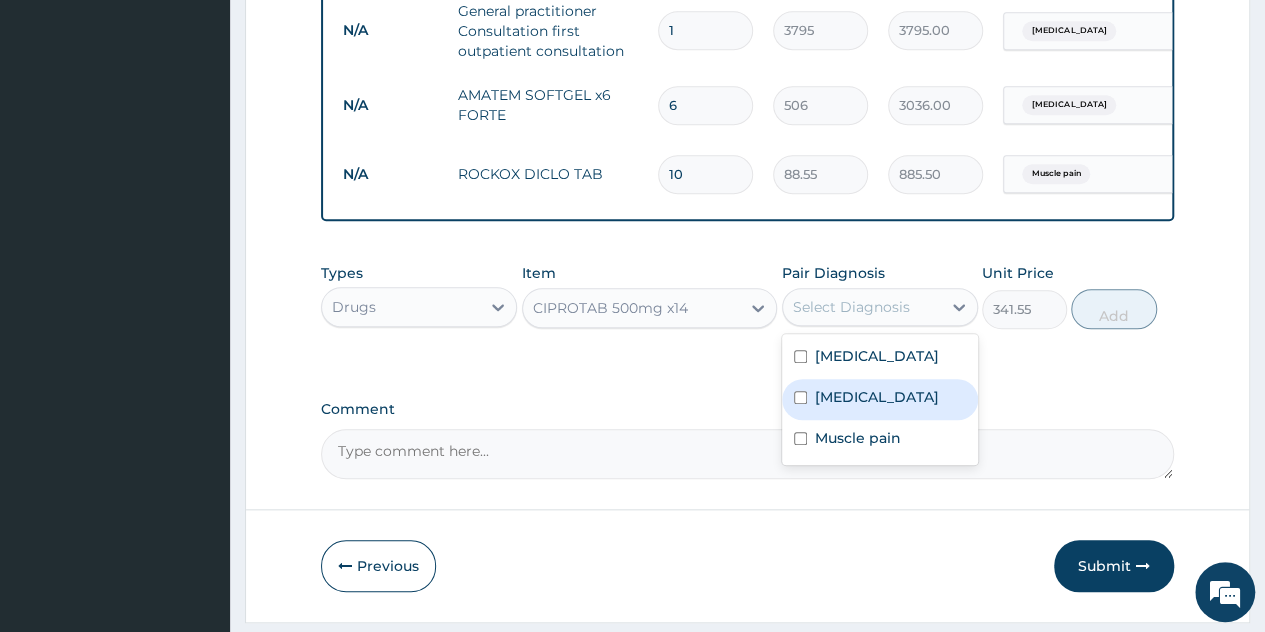 click on "Sepsis" at bounding box center [880, 399] 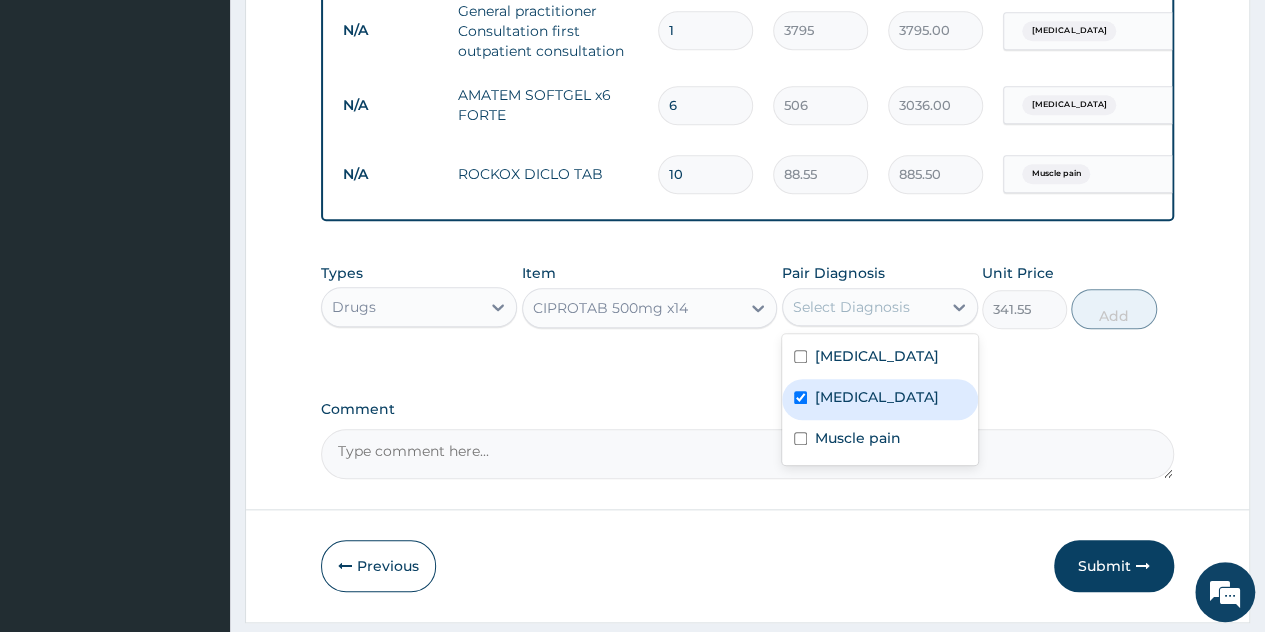 checkbox on "true" 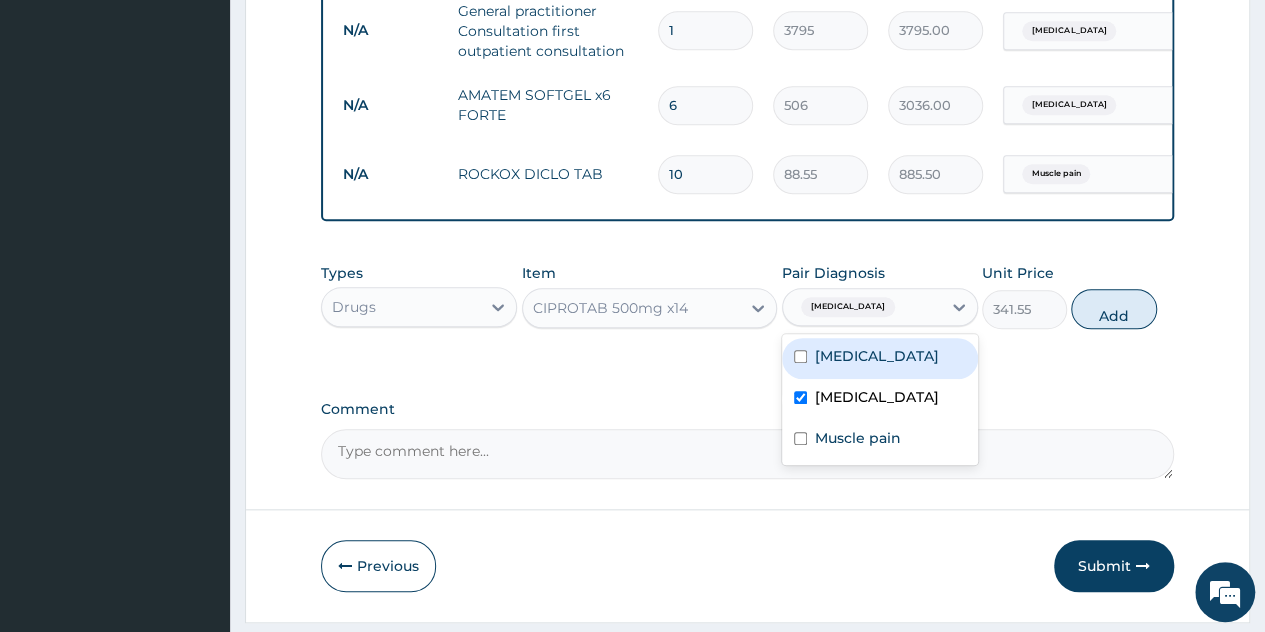 click on "Add" at bounding box center (1113, 309) 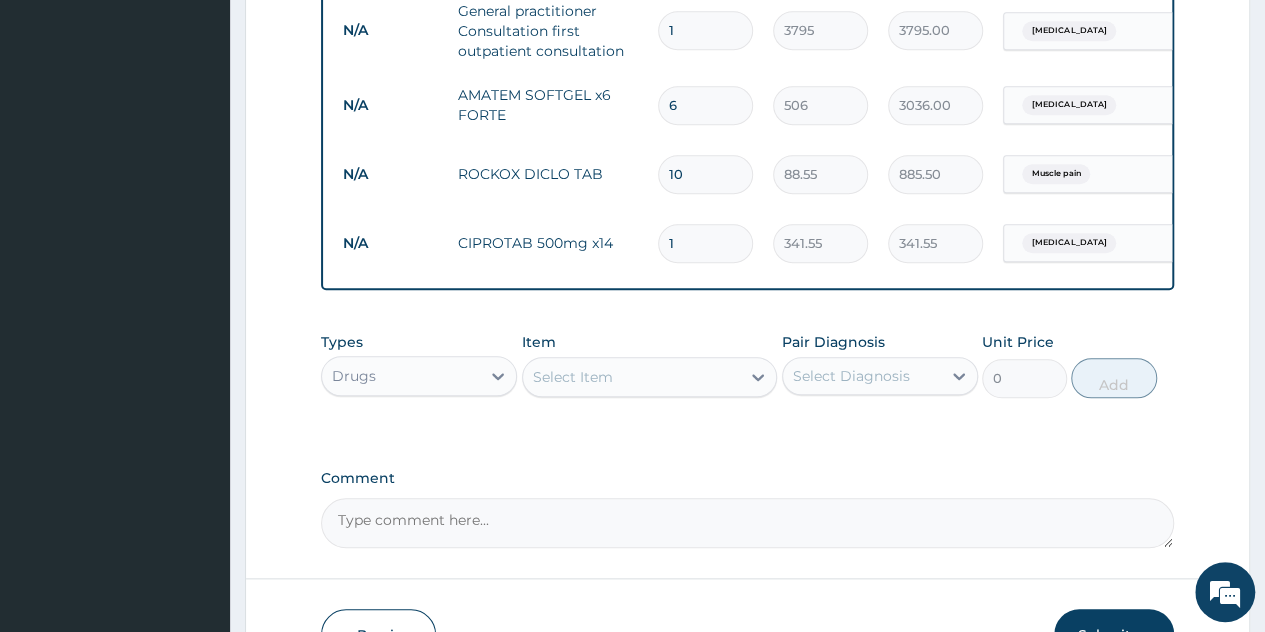 type on "10" 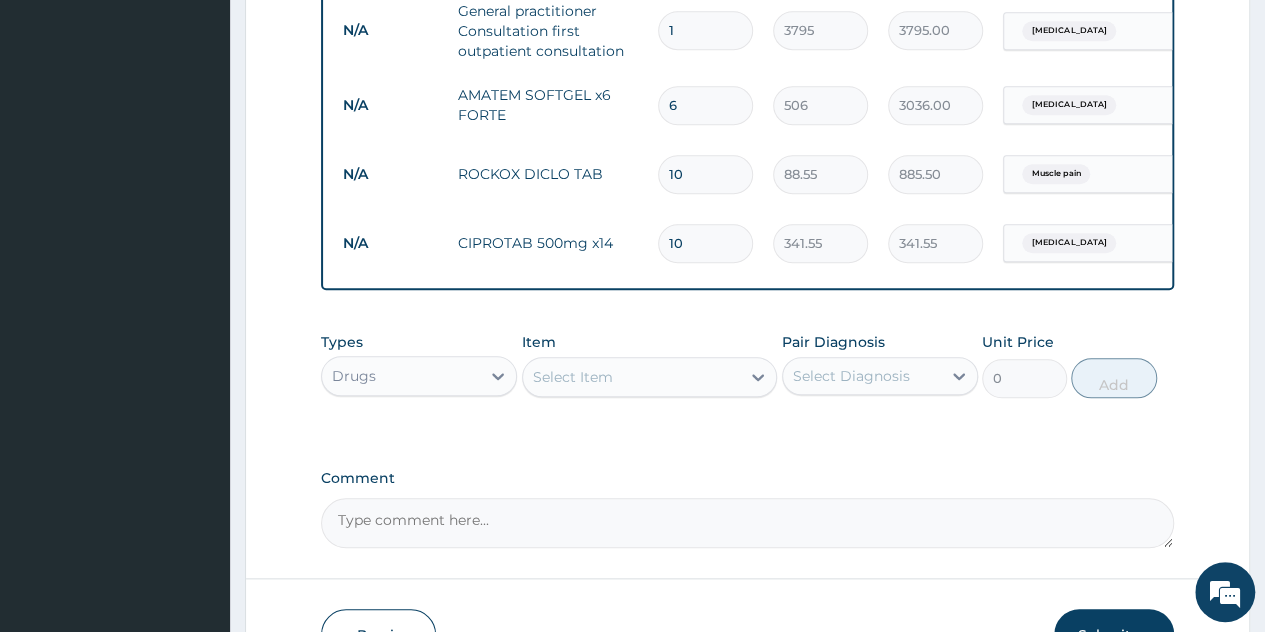 type on "3415.50" 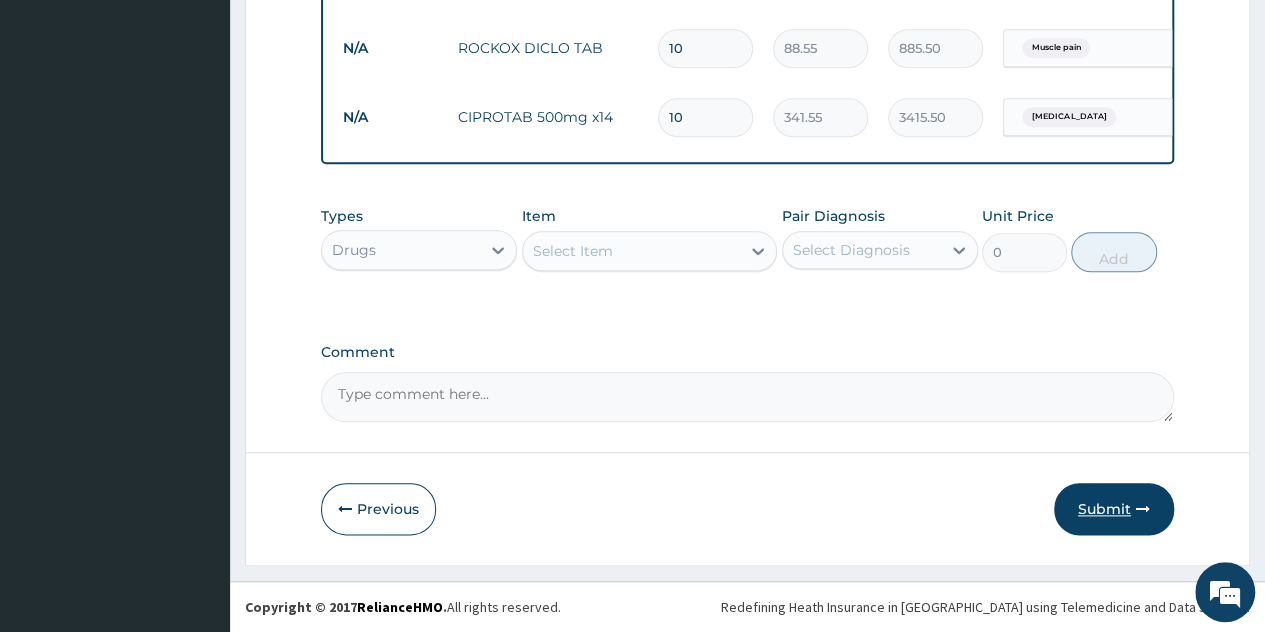 type on "10" 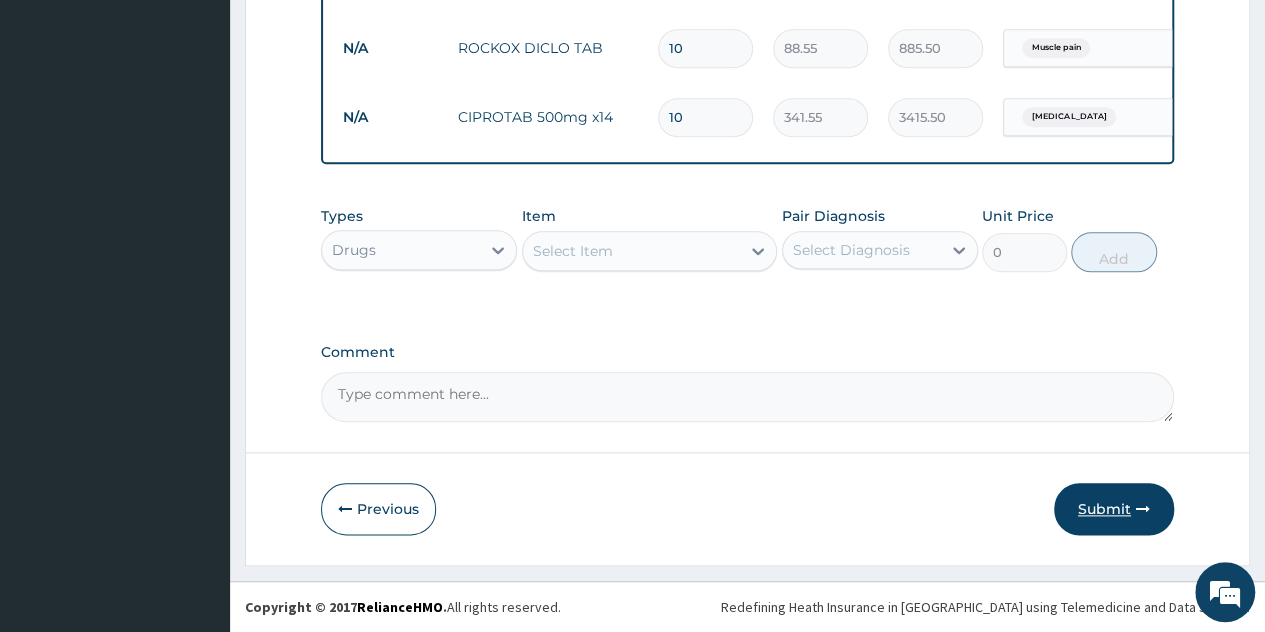 click on "Submit" at bounding box center [1114, 509] 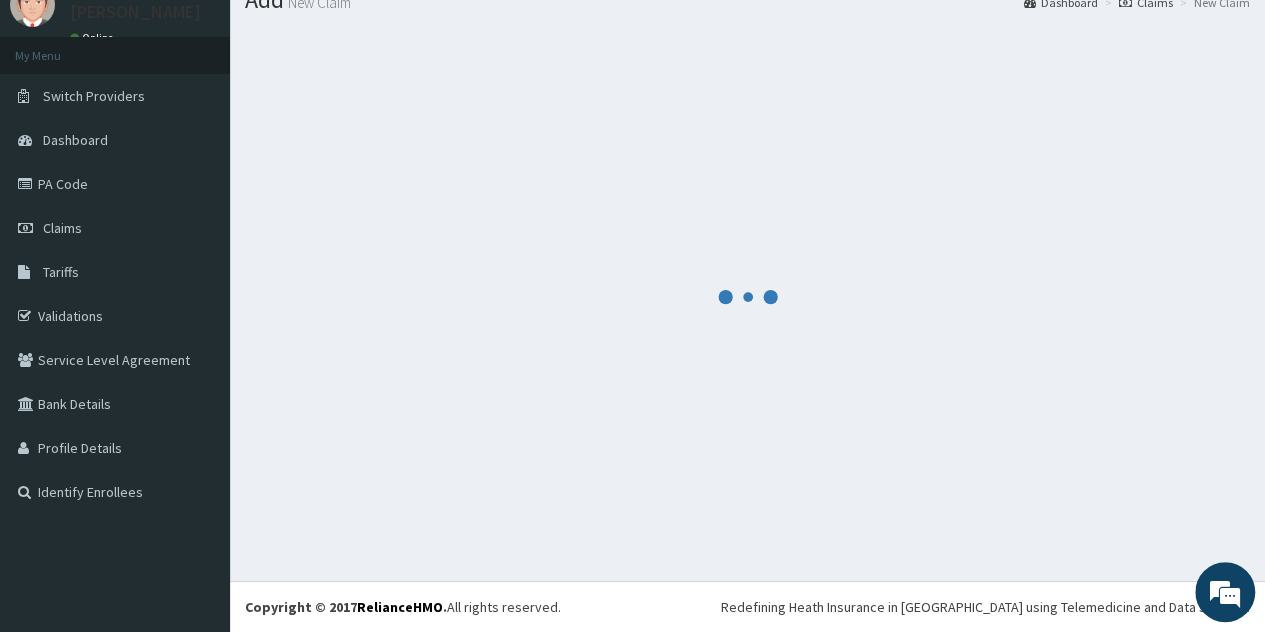 scroll, scrollTop: 77, scrollLeft: 0, axis: vertical 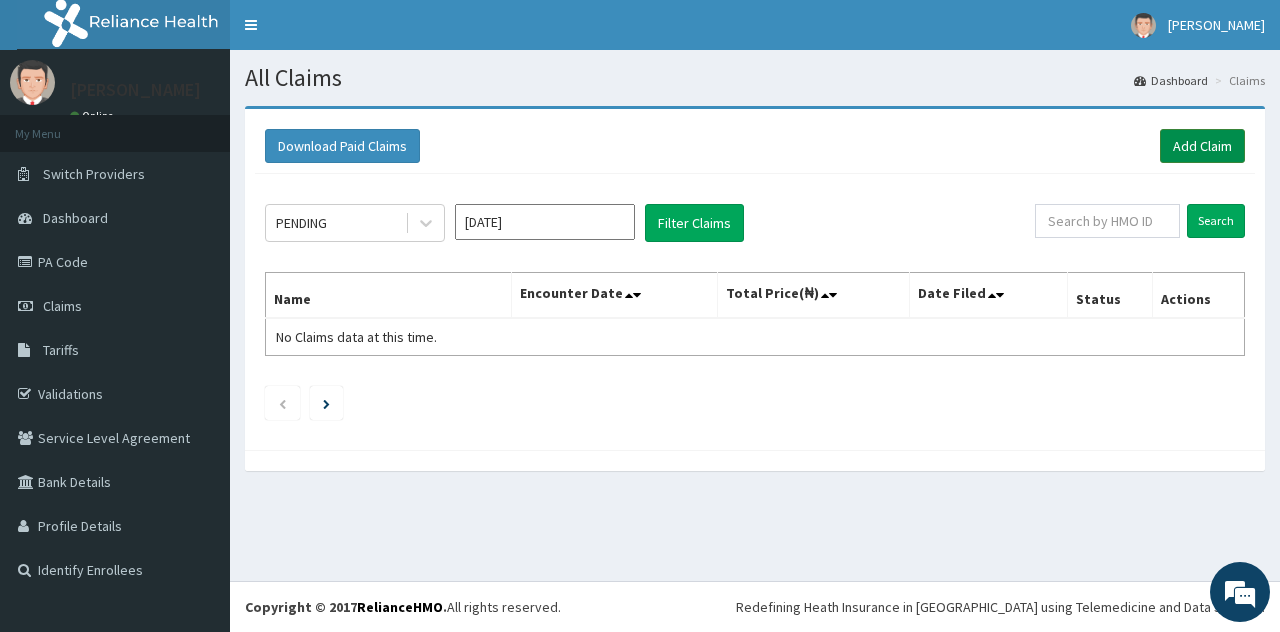 click on "Add Claim" at bounding box center (1202, 146) 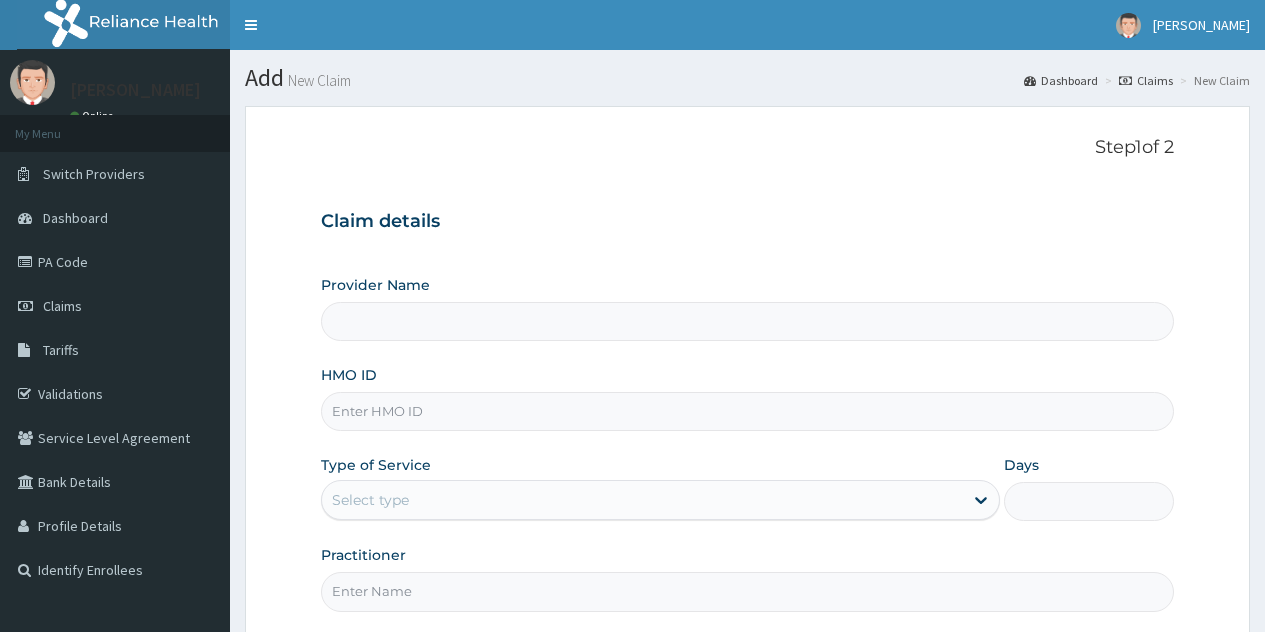 scroll, scrollTop: 0, scrollLeft: 0, axis: both 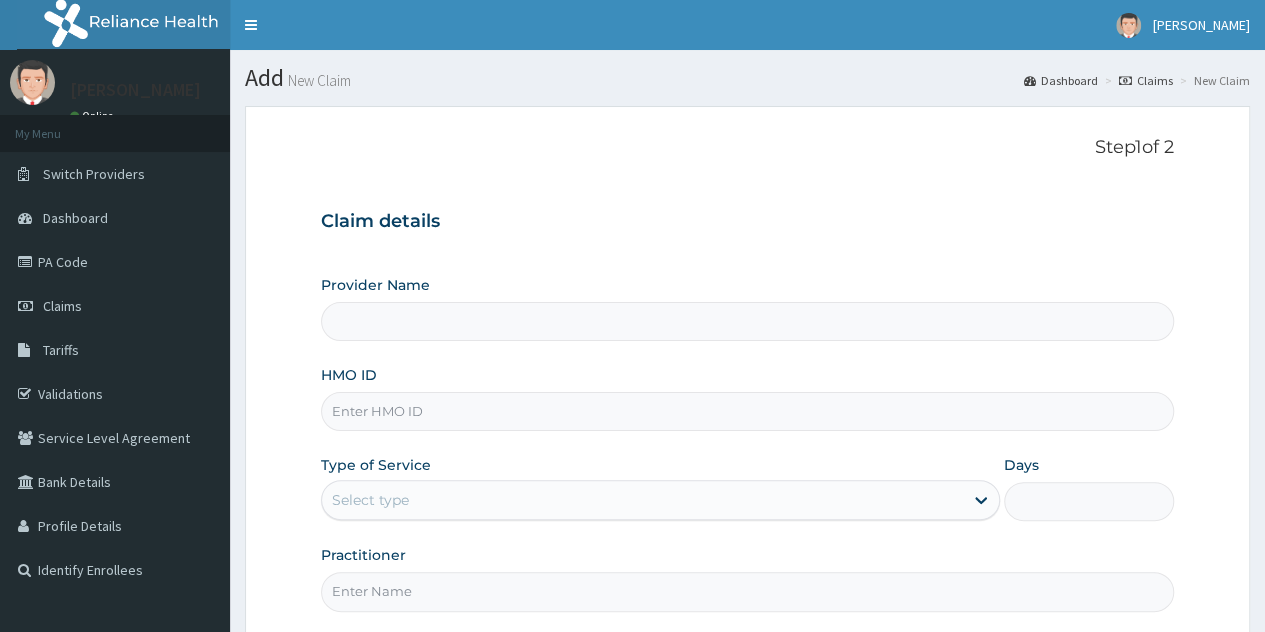 click on "HMO ID" at bounding box center [747, 411] 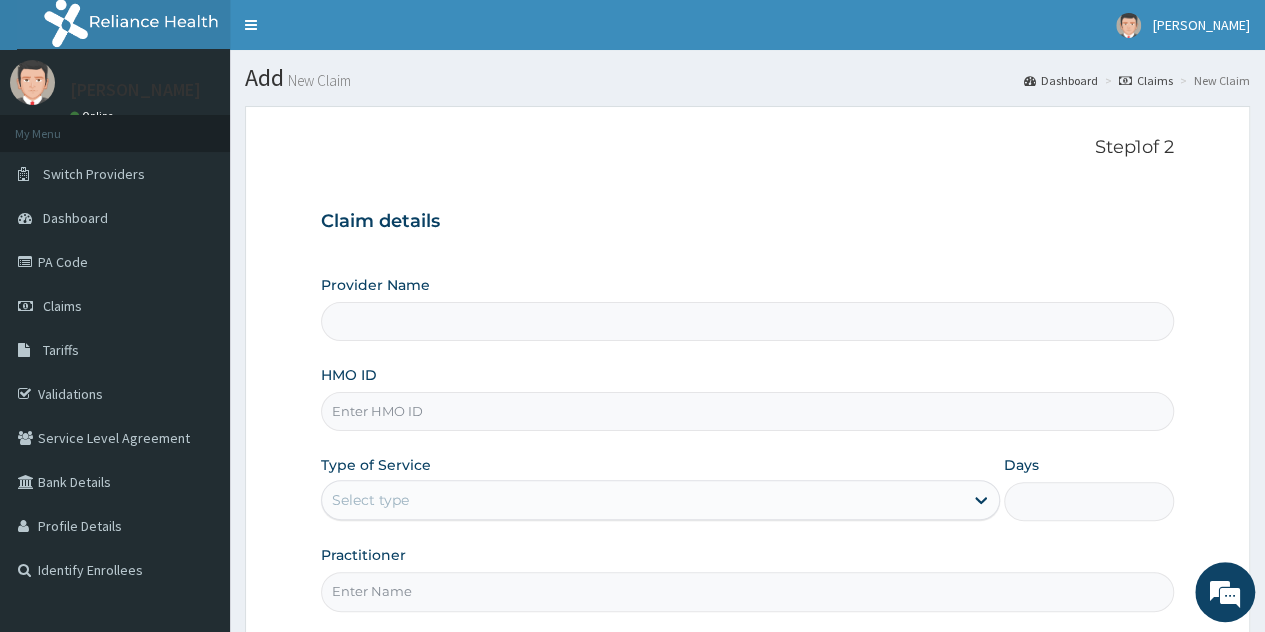 paste on "BTR/10799/A" 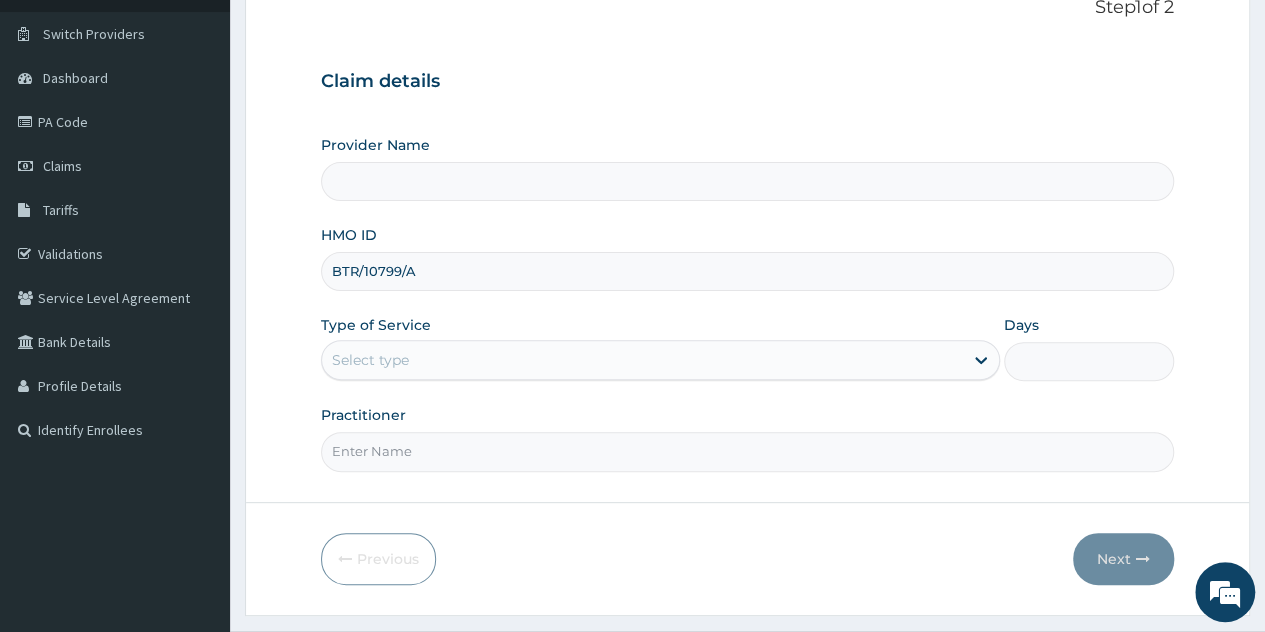 scroll, scrollTop: 188, scrollLeft: 0, axis: vertical 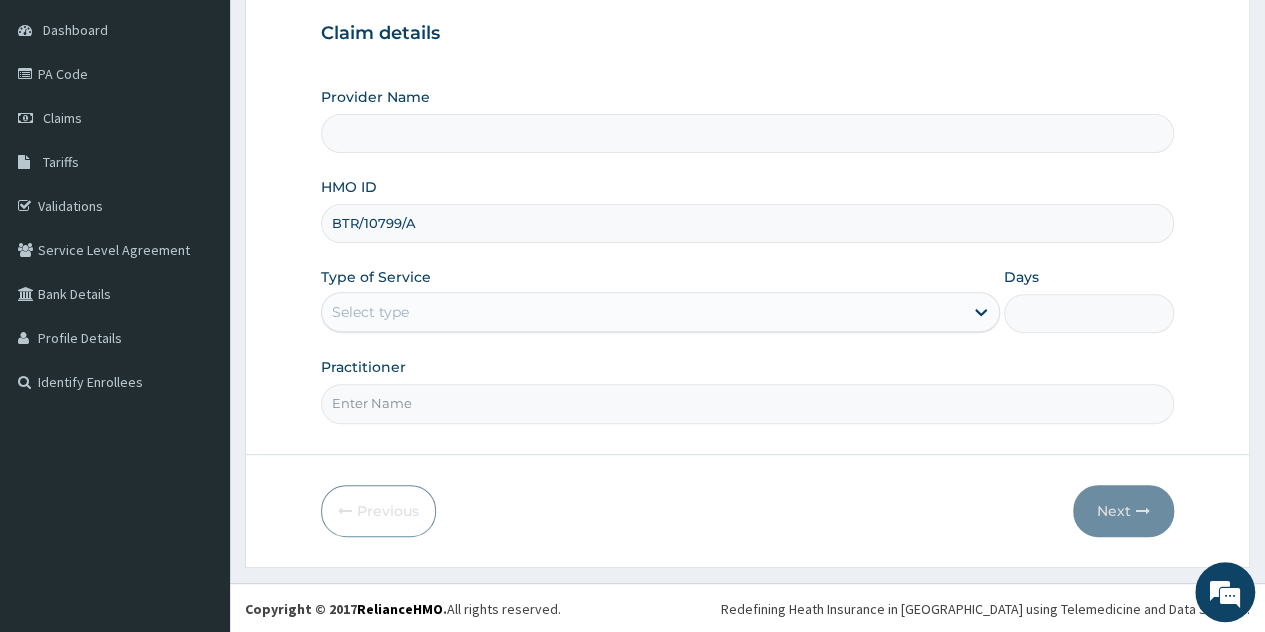 type on "BTR/10799/A" 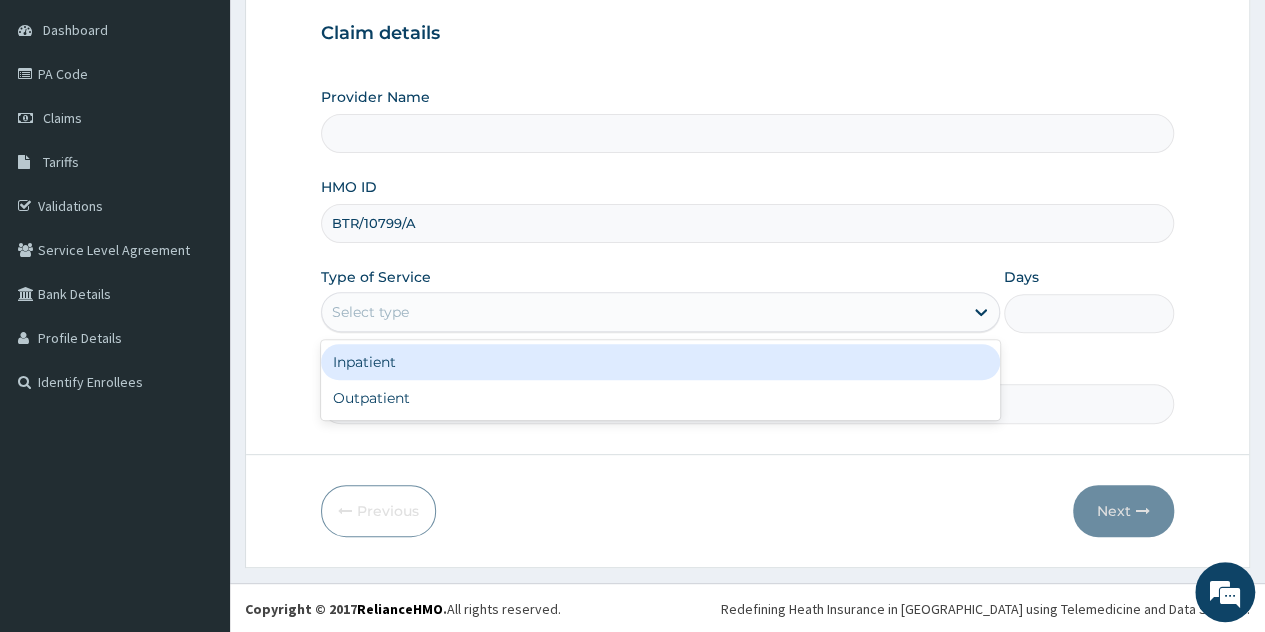 drag, startPoint x: 480, startPoint y: 313, endPoint x: 472, endPoint y: 425, distance: 112.28535 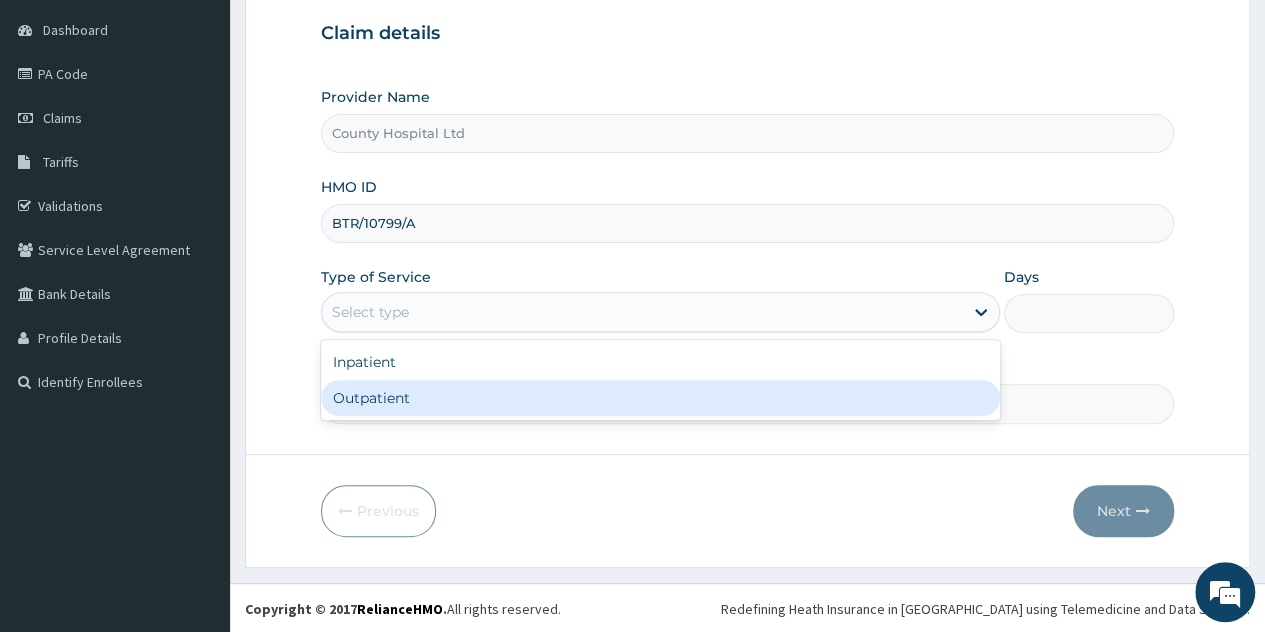 click on "Outpatient" at bounding box center (660, 398) 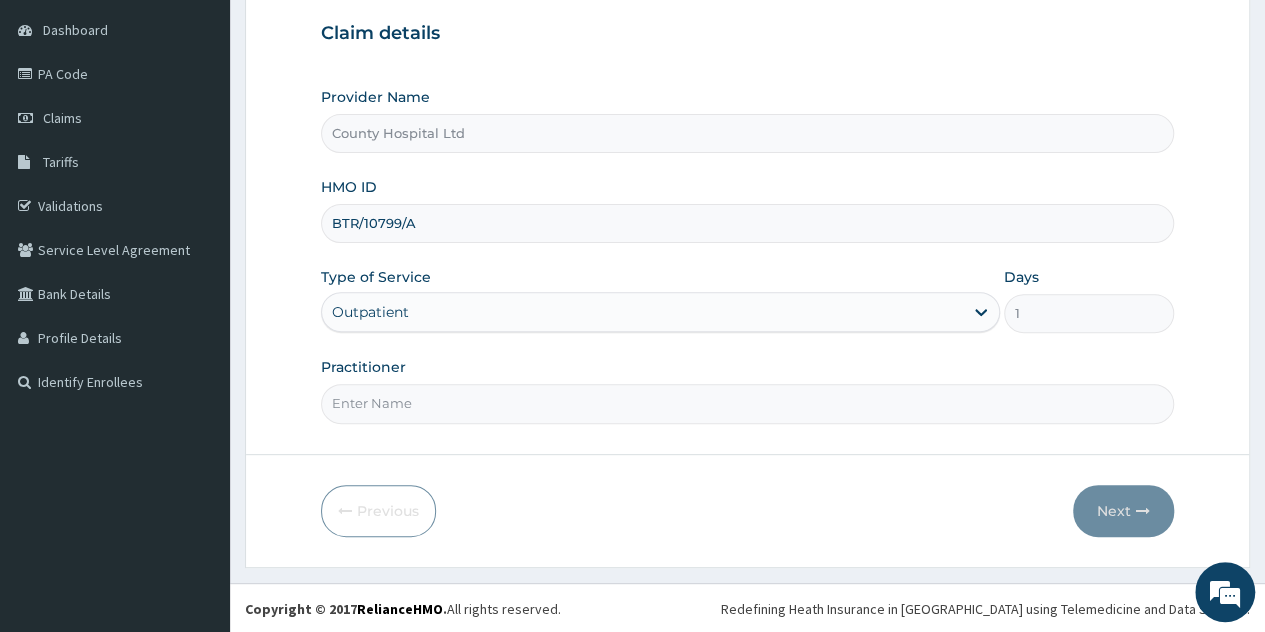 drag, startPoint x: 499, startPoint y: 411, endPoint x: 498, endPoint y: 381, distance: 30.016663 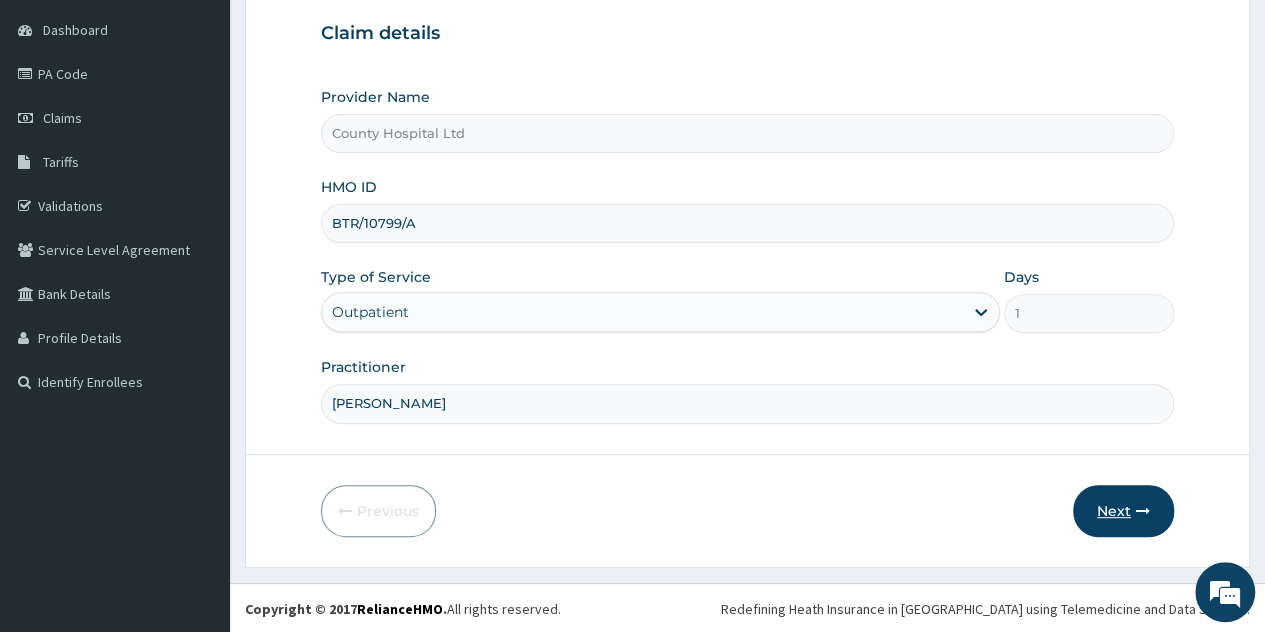 click at bounding box center [1143, 511] 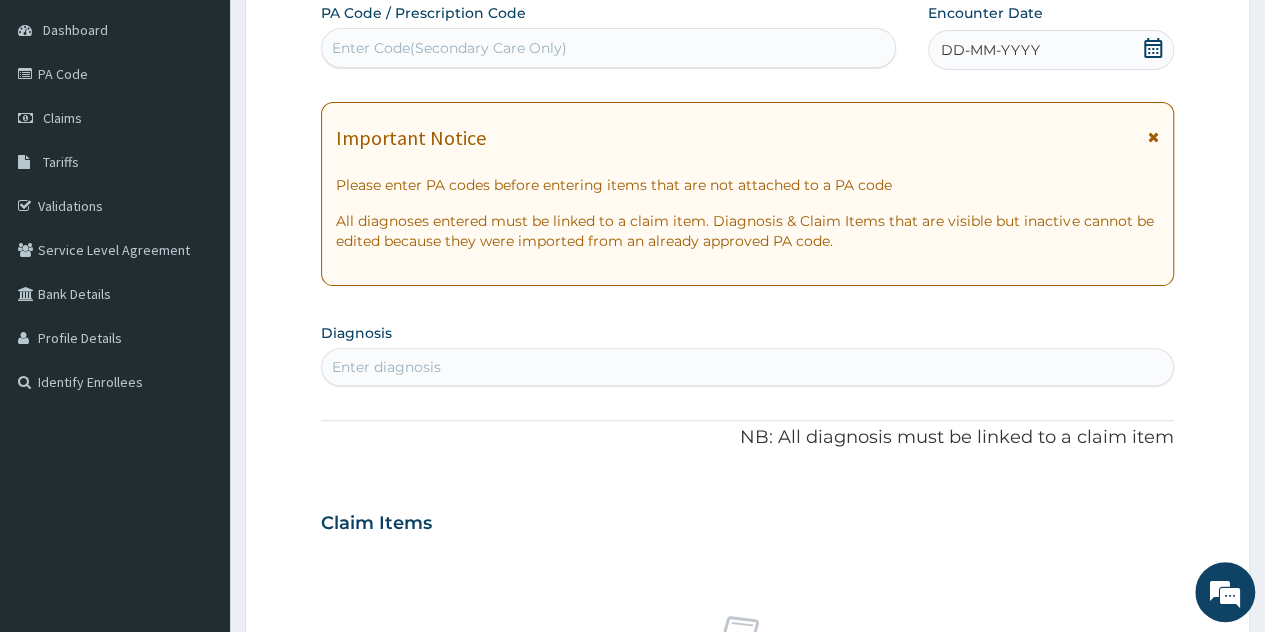 click on "Enter Code(Secondary Care Only)" at bounding box center (608, 48) 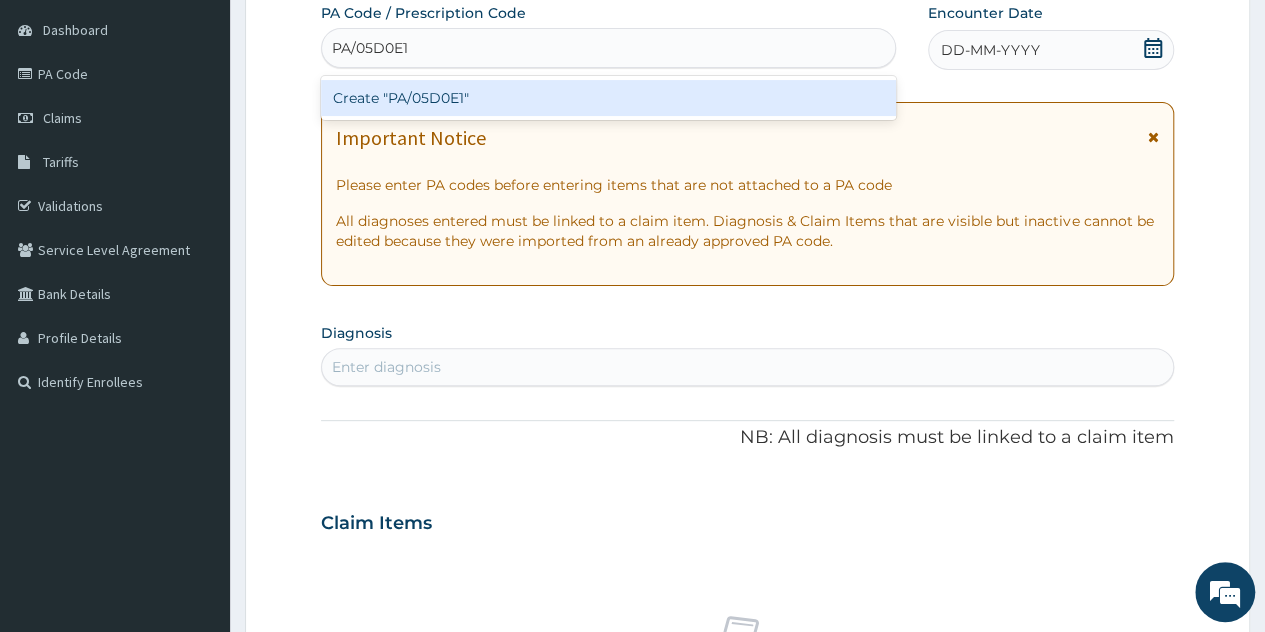 click on "Create "PA/05D0E1"" at bounding box center (608, 98) 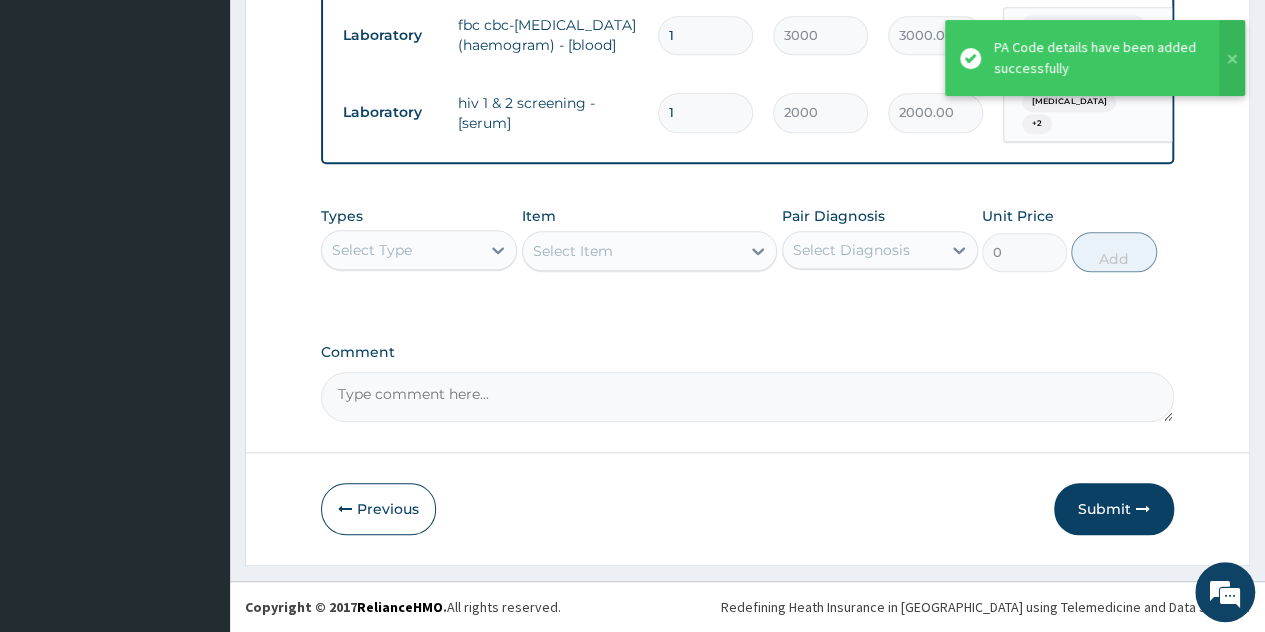 scroll, scrollTop: 815, scrollLeft: 0, axis: vertical 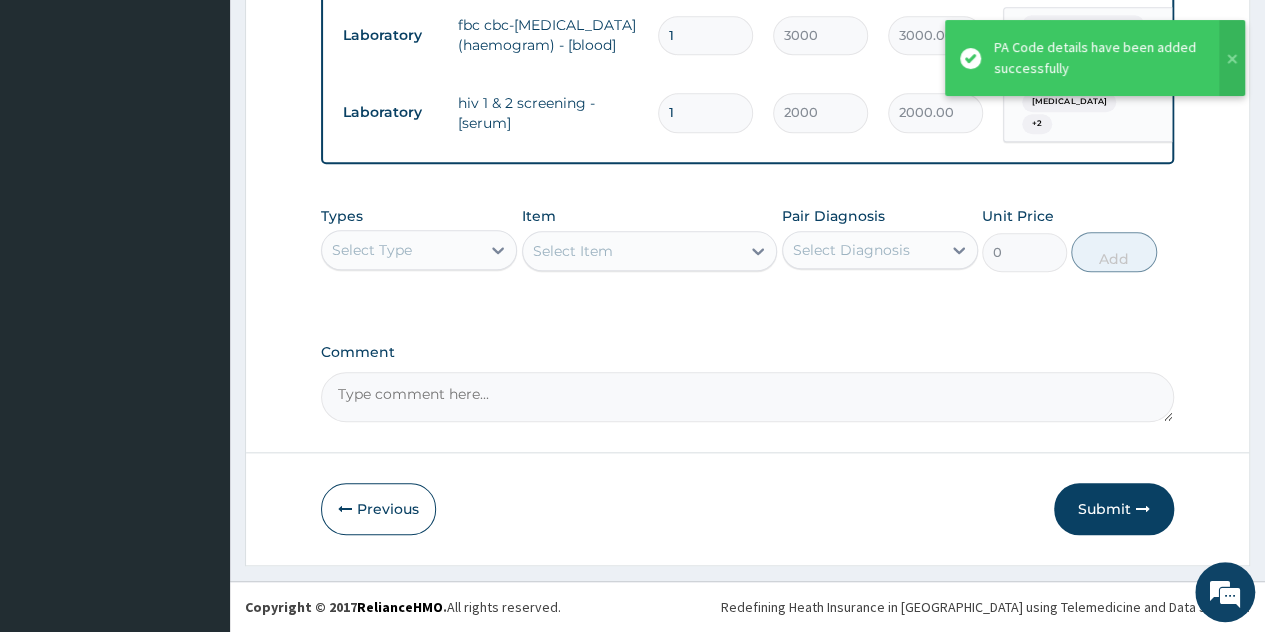 click on "Select Type" at bounding box center [401, 250] 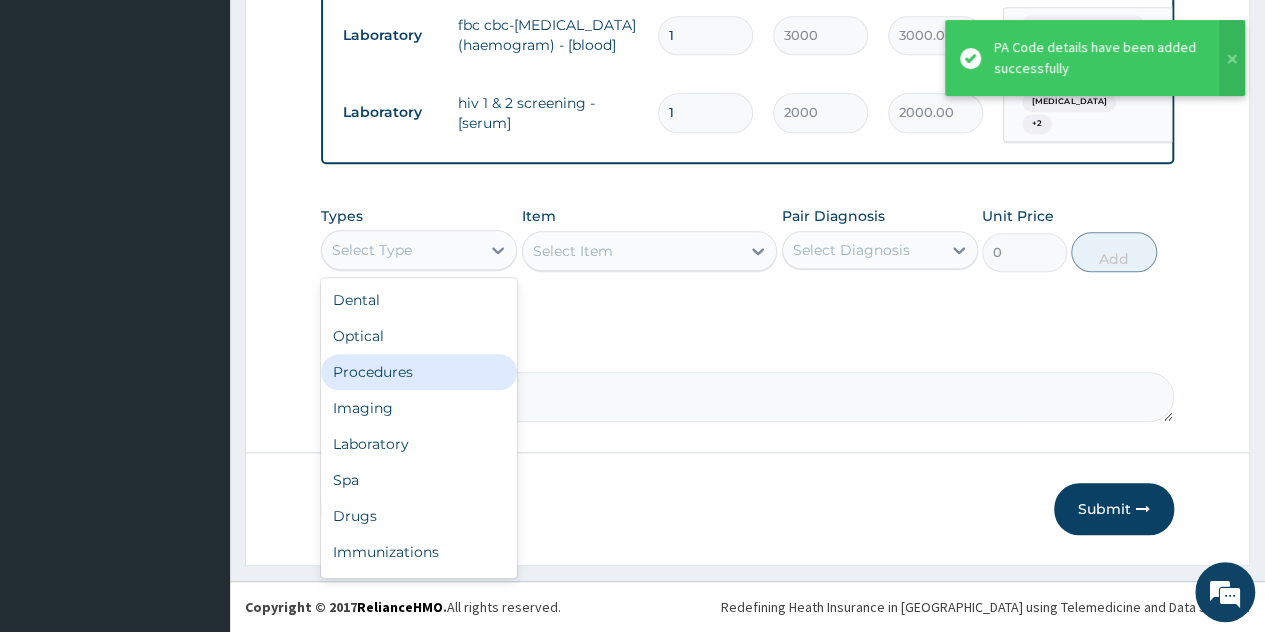 click on "Procedures" at bounding box center (419, 372) 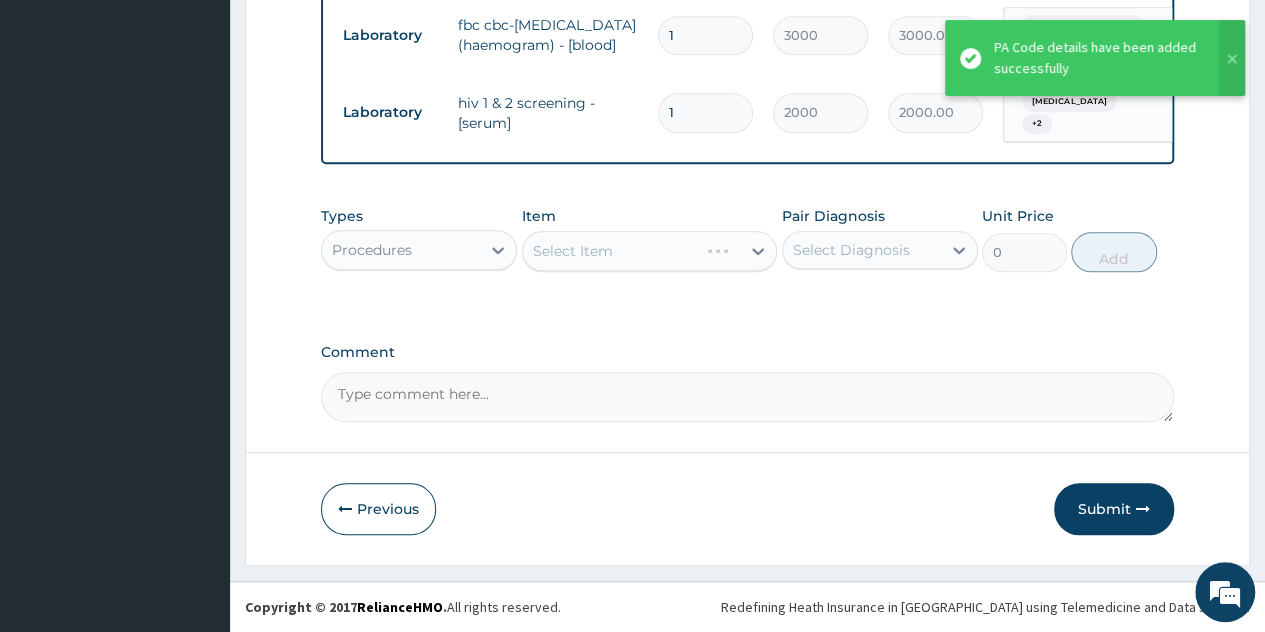 click on "Item Select Item" at bounding box center [650, 239] 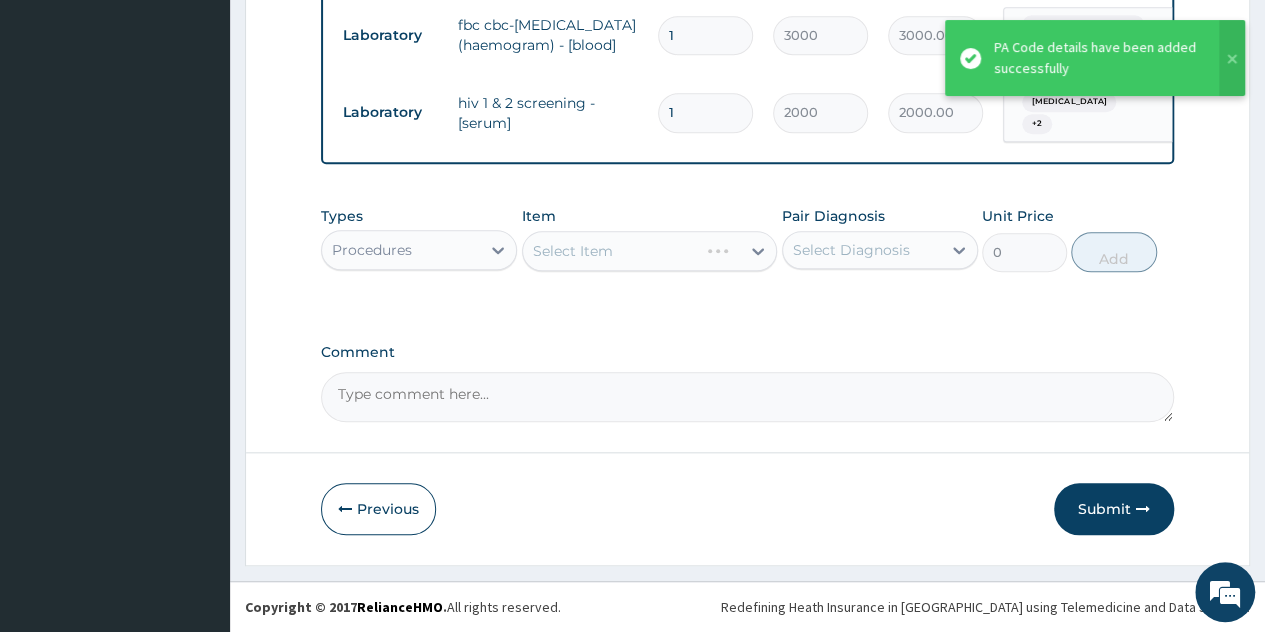 click on "Select Item" at bounding box center (650, 251) 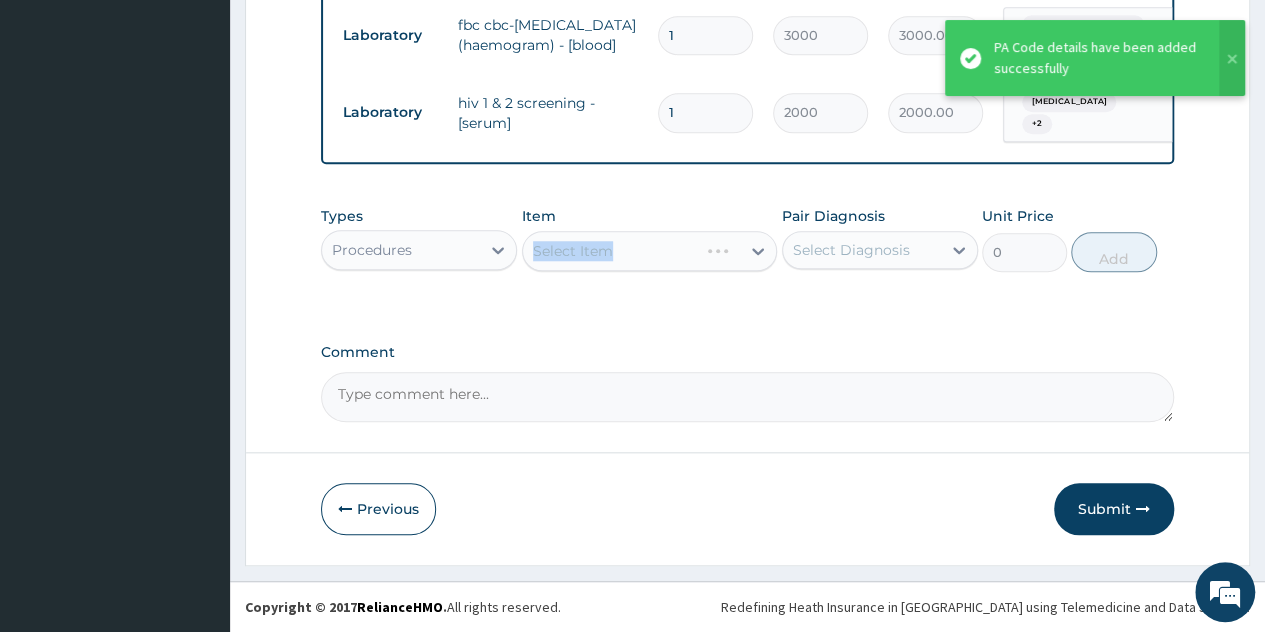 click on "Select Item" at bounding box center (650, 251) 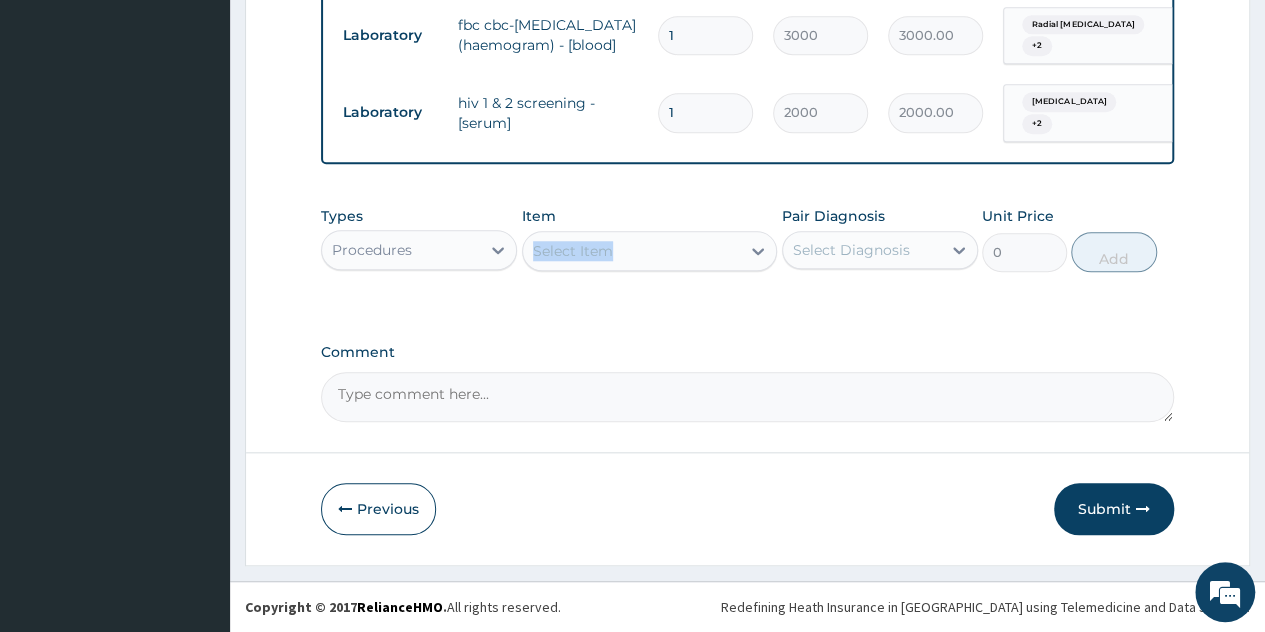 click on "Select Item" at bounding box center (573, 251) 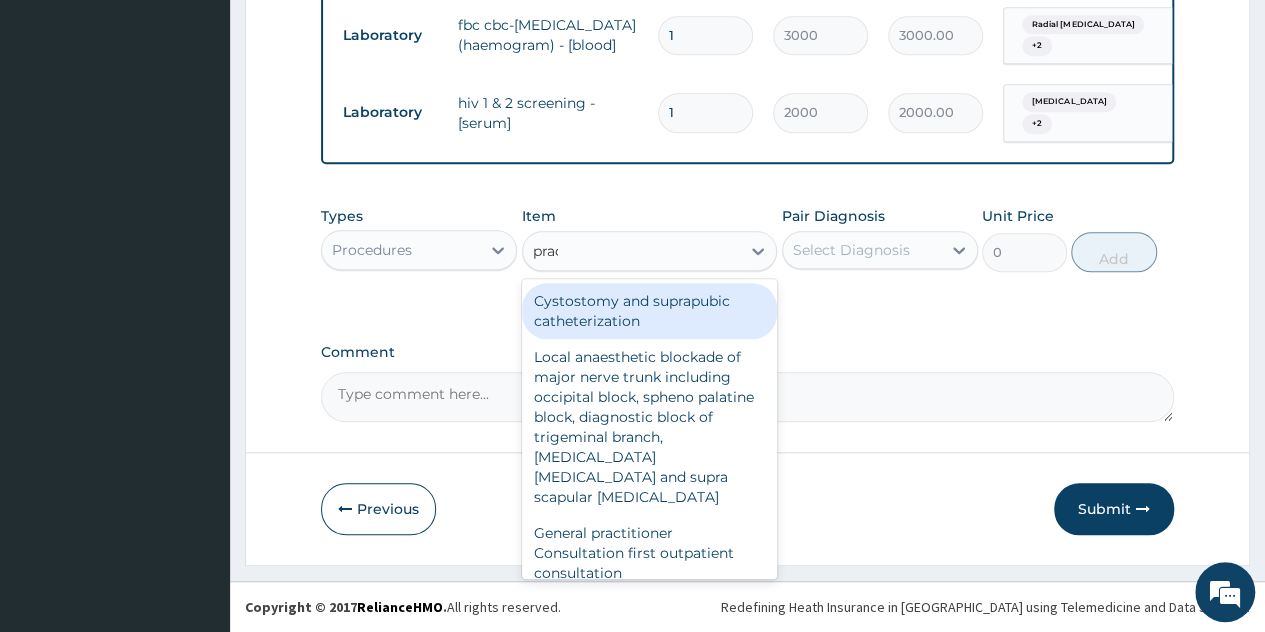 type on "pract" 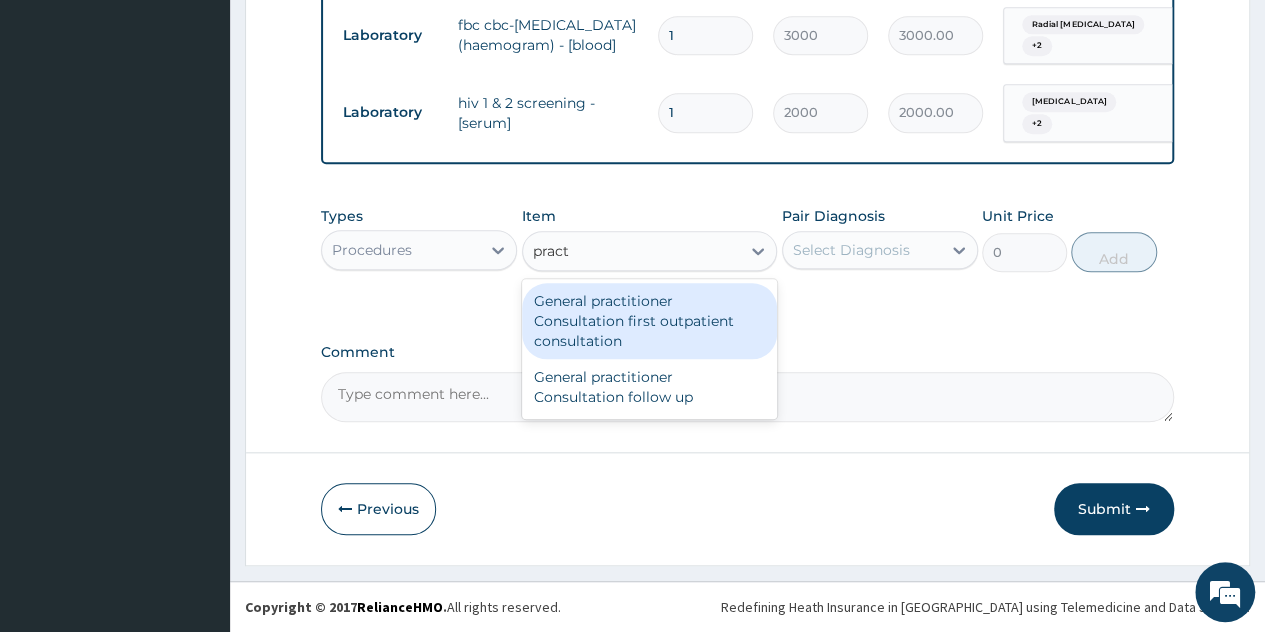 type 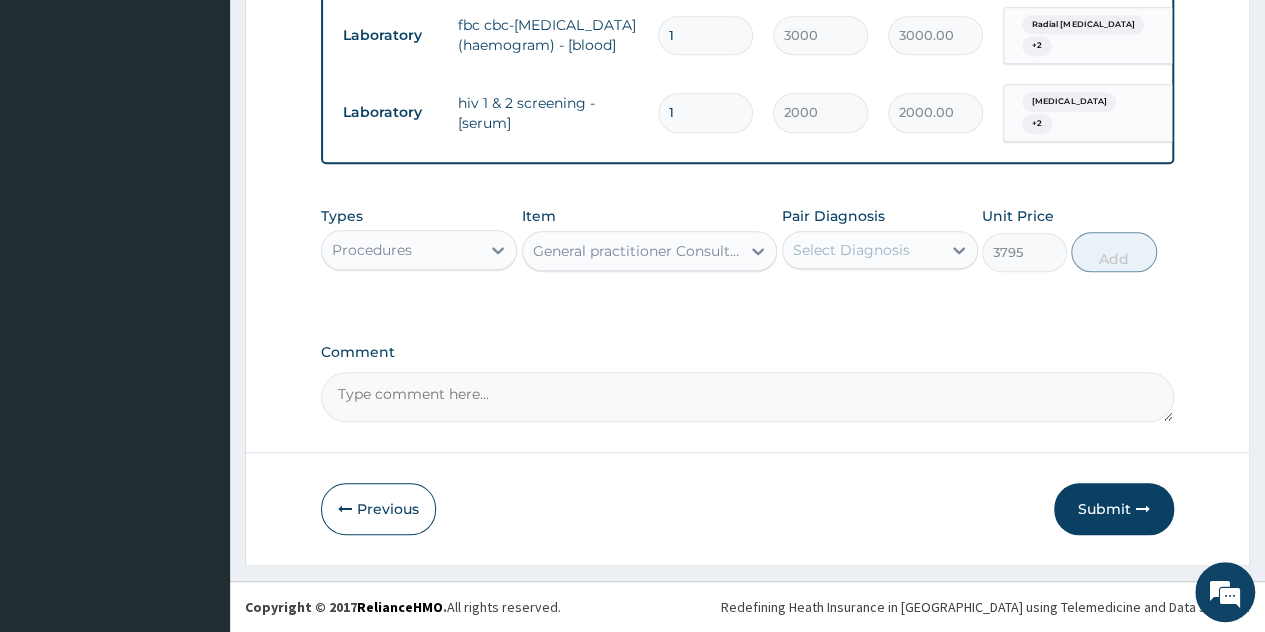 click on "Select Diagnosis" at bounding box center (851, 250) 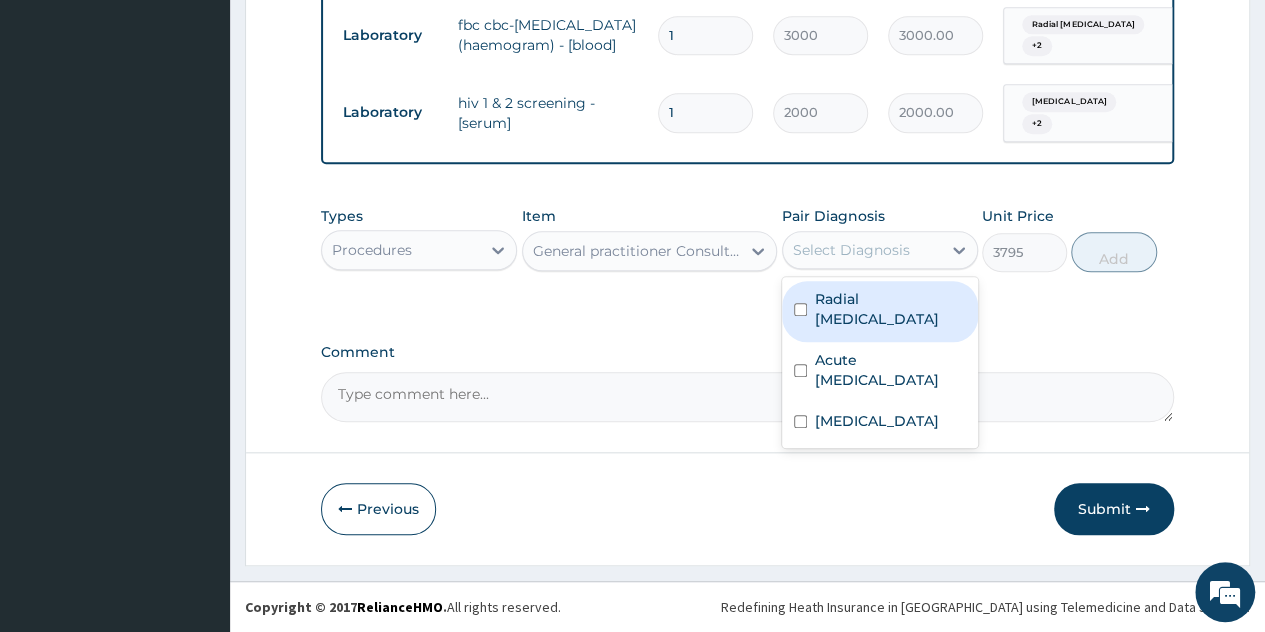 click on "Radial [MEDICAL_DATA]" at bounding box center [890, 309] 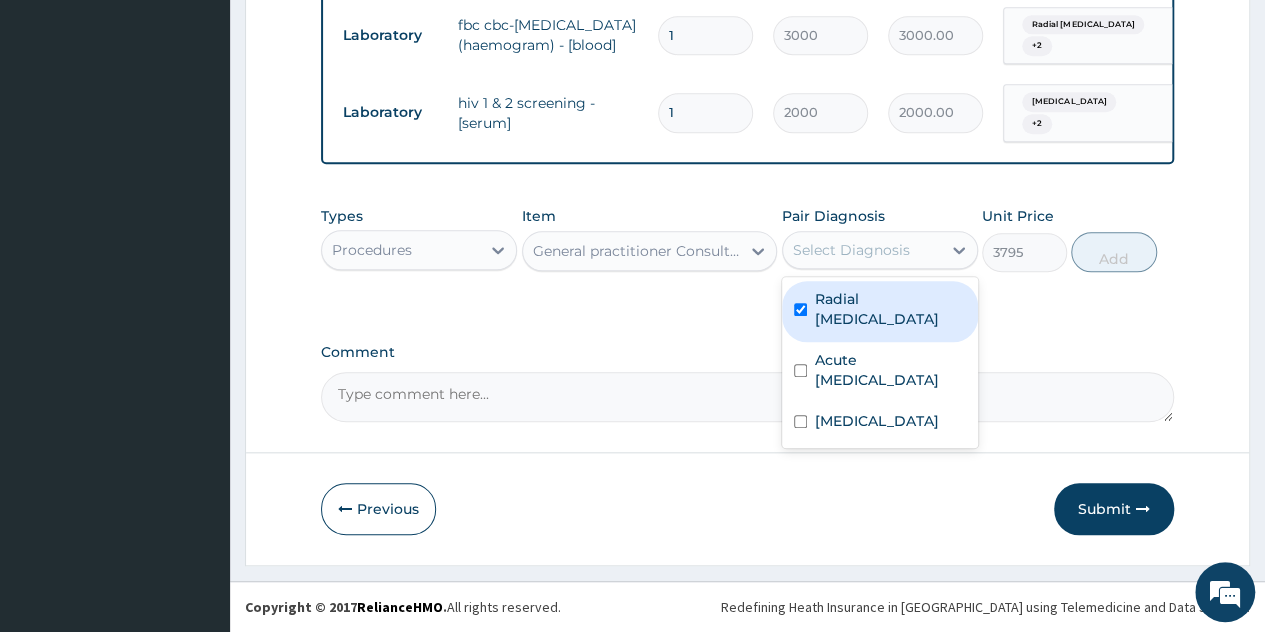 checkbox on "true" 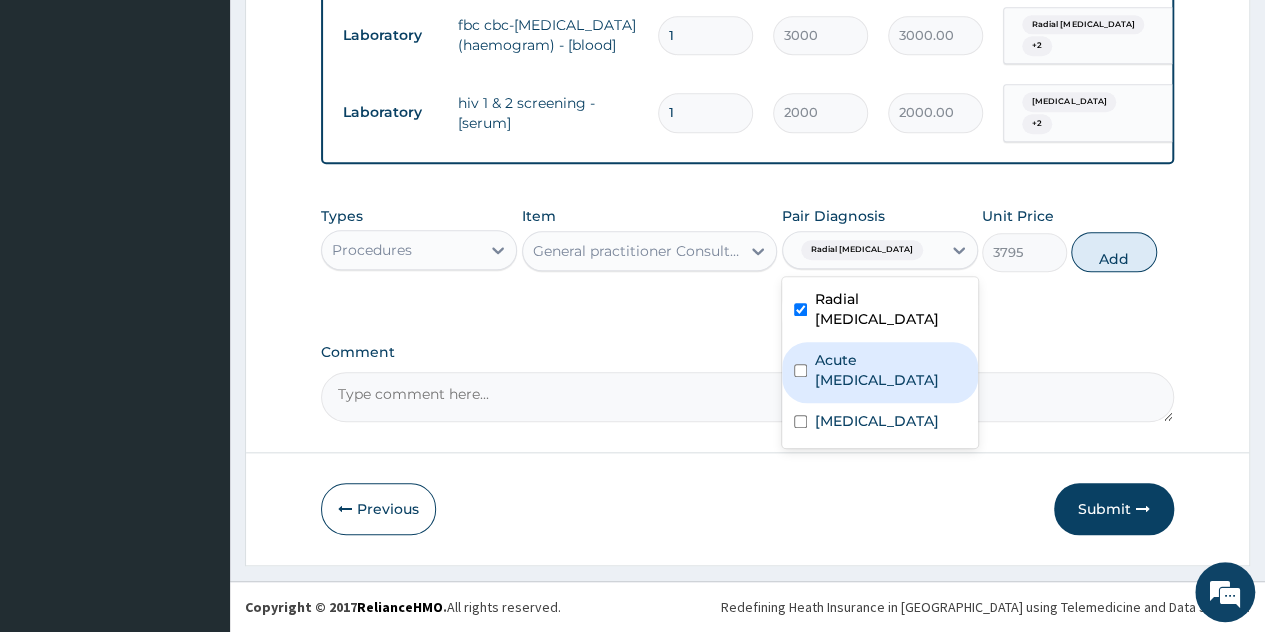 click on "Acute [MEDICAL_DATA]" at bounding box center [880, 372] 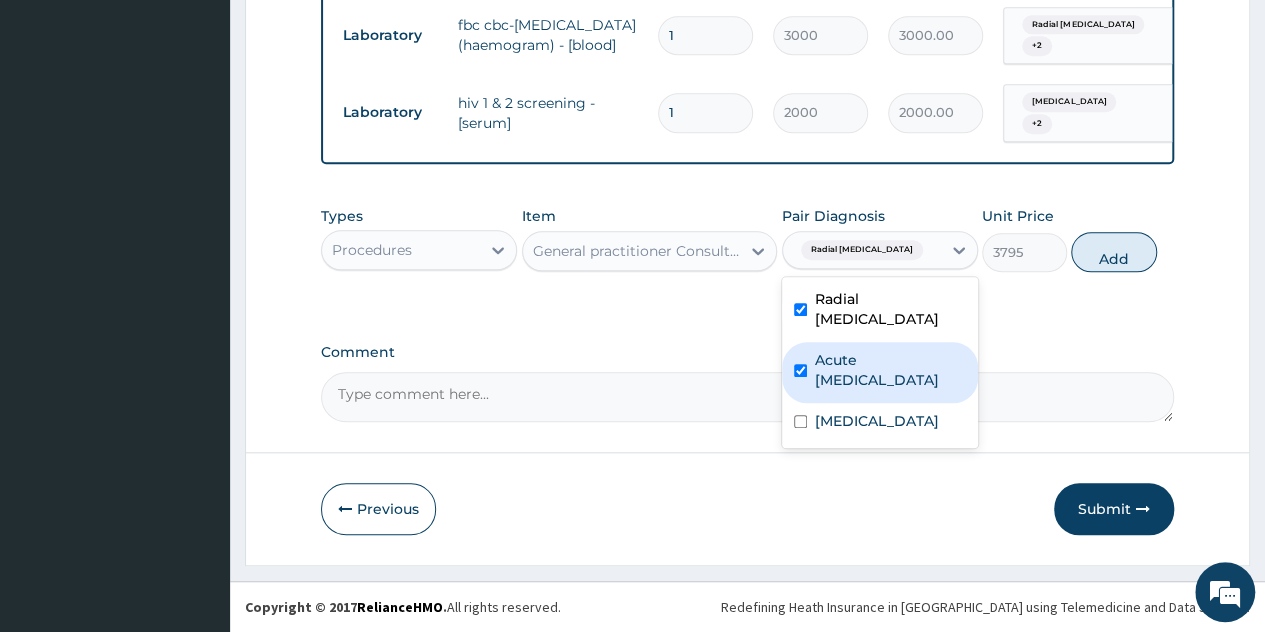 checkbox on "true" 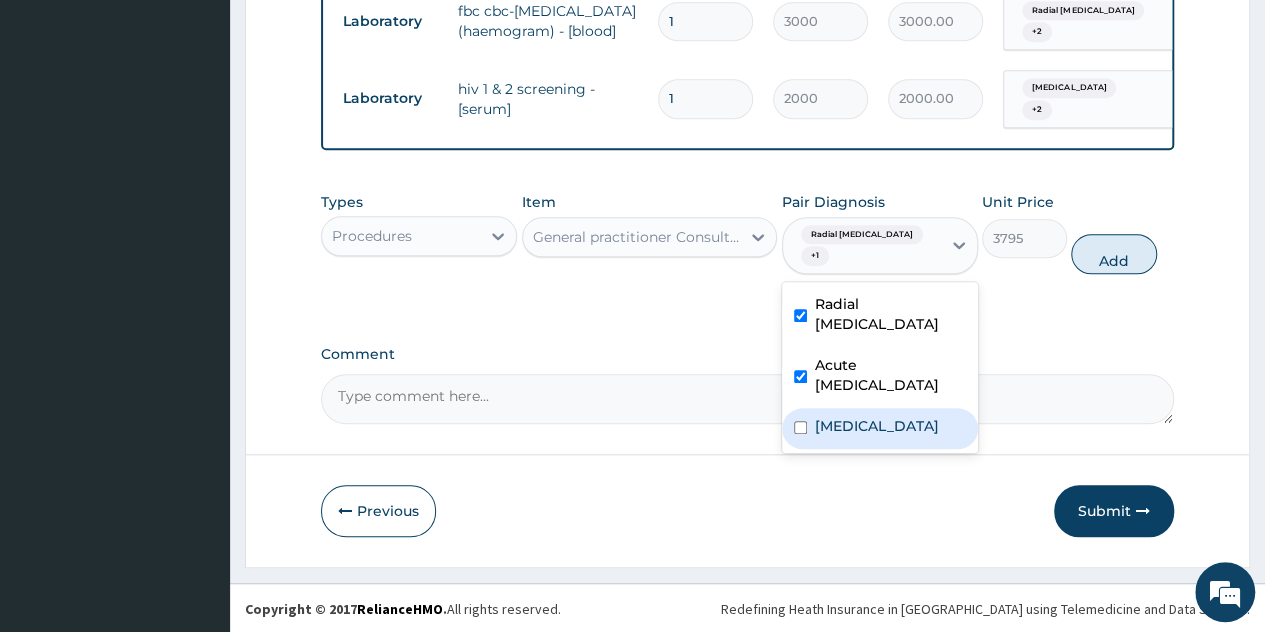 click on "[MEDICAL_DATA]" at bounding box center (877, 426) 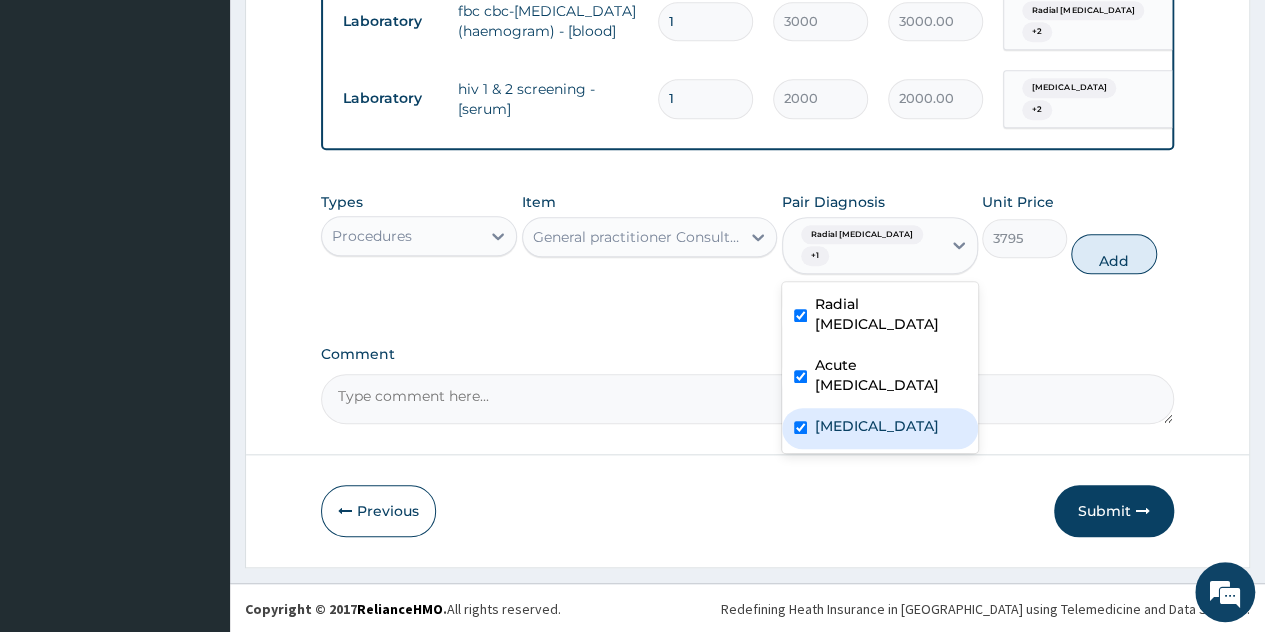 checkbox on "true" 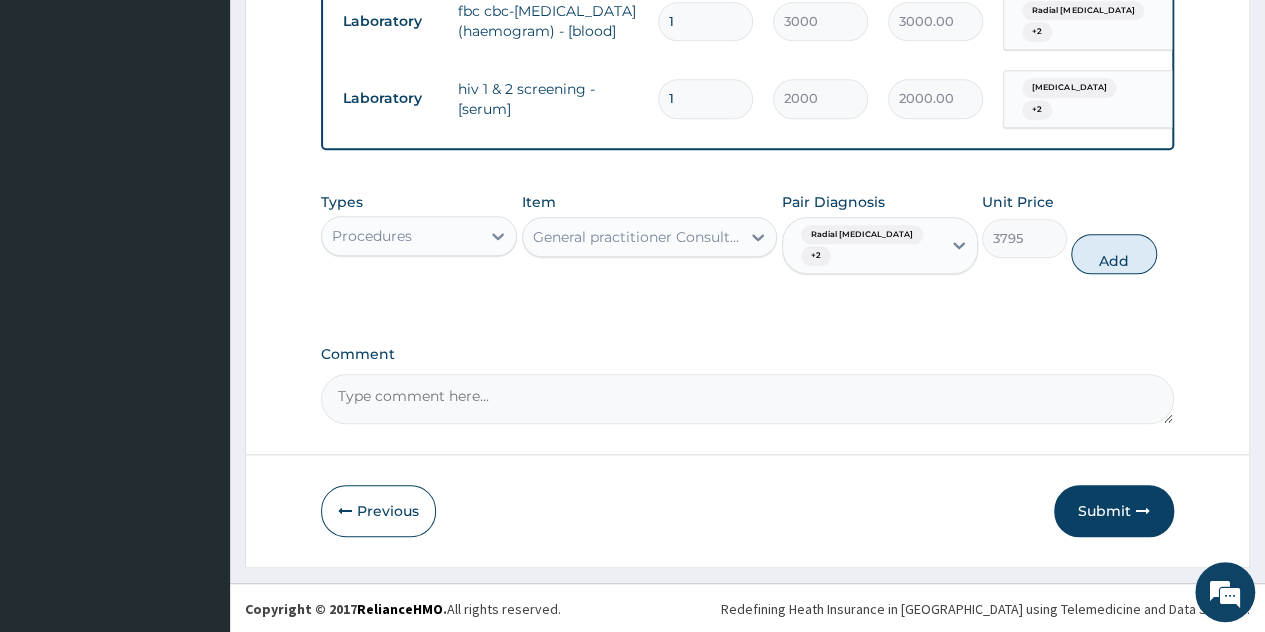 drag, startPoint x: 1100, startPoint y: 267, endPoint x: 1034, endPoint y: 265, distance: 66.0303 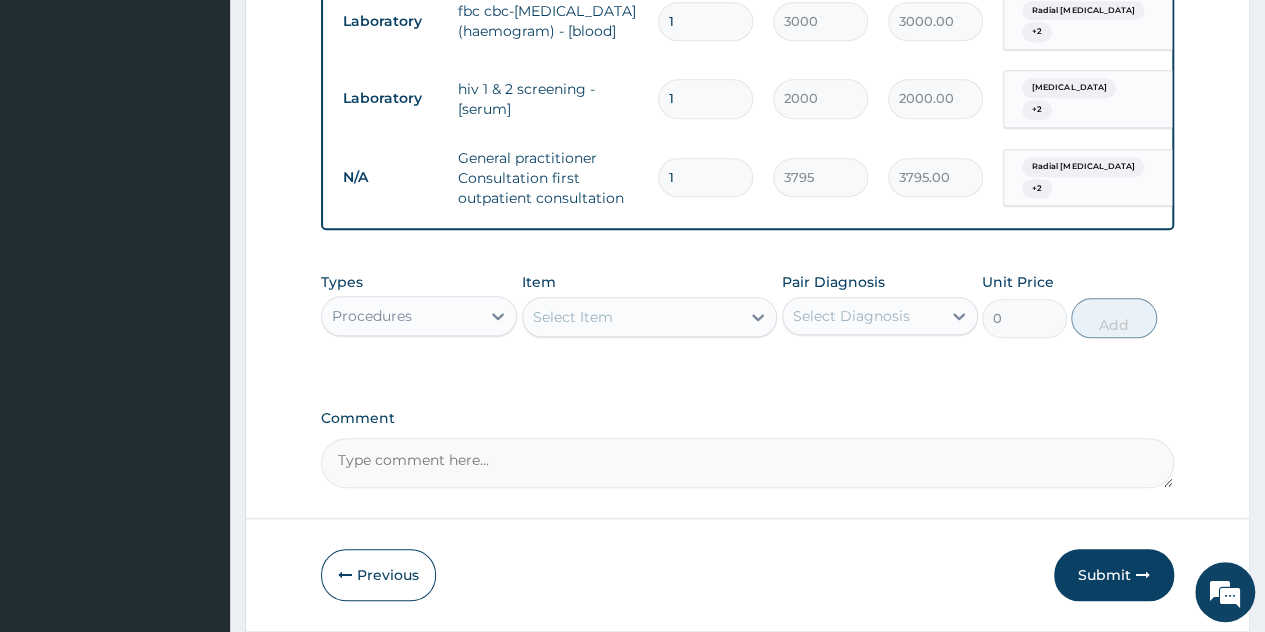 drag, startPoint x: 442, startPoint y: 333, endPoint x: 454, endPoint y: 356, distance: 25.942244 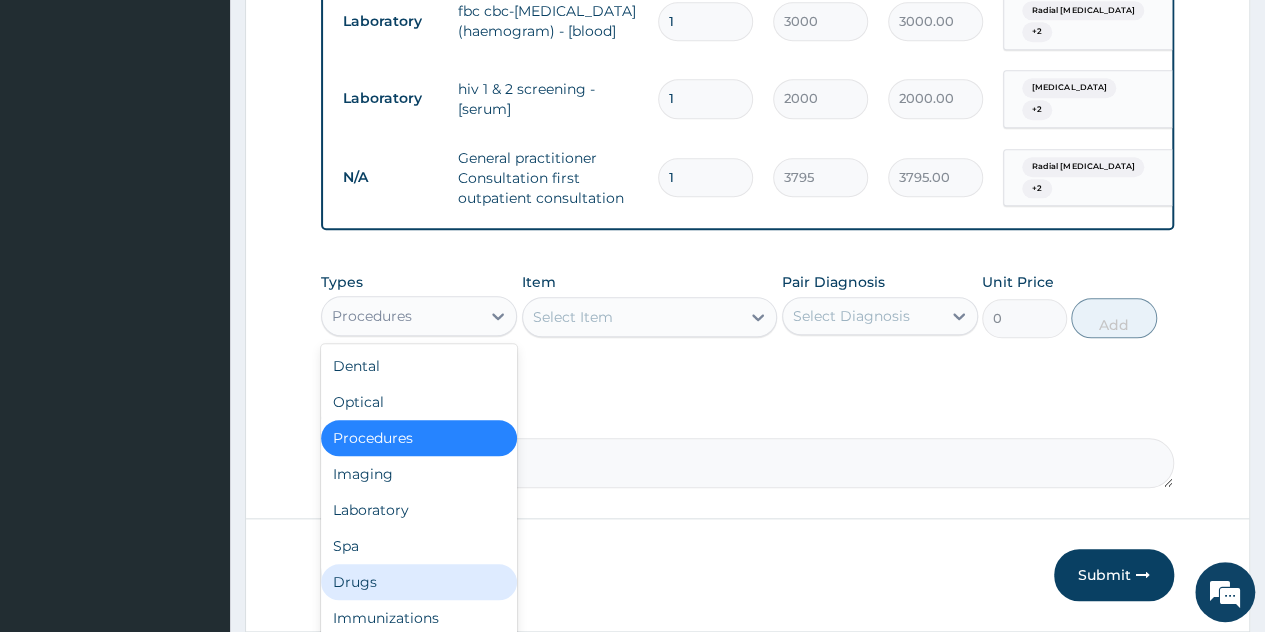 drag, startPoint x: 460, startPoint y: 583, endPoint x: 665, endPoint y: 360, distance: 302.90924 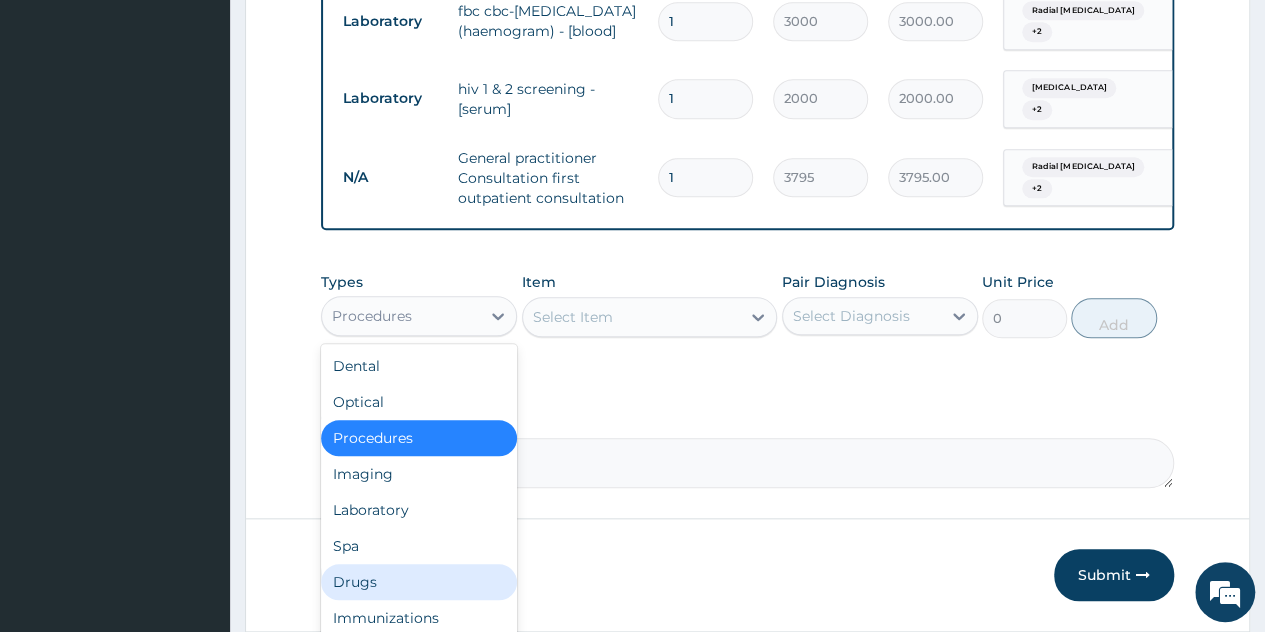 click on "Drugs" at bounding box center [419, 582] 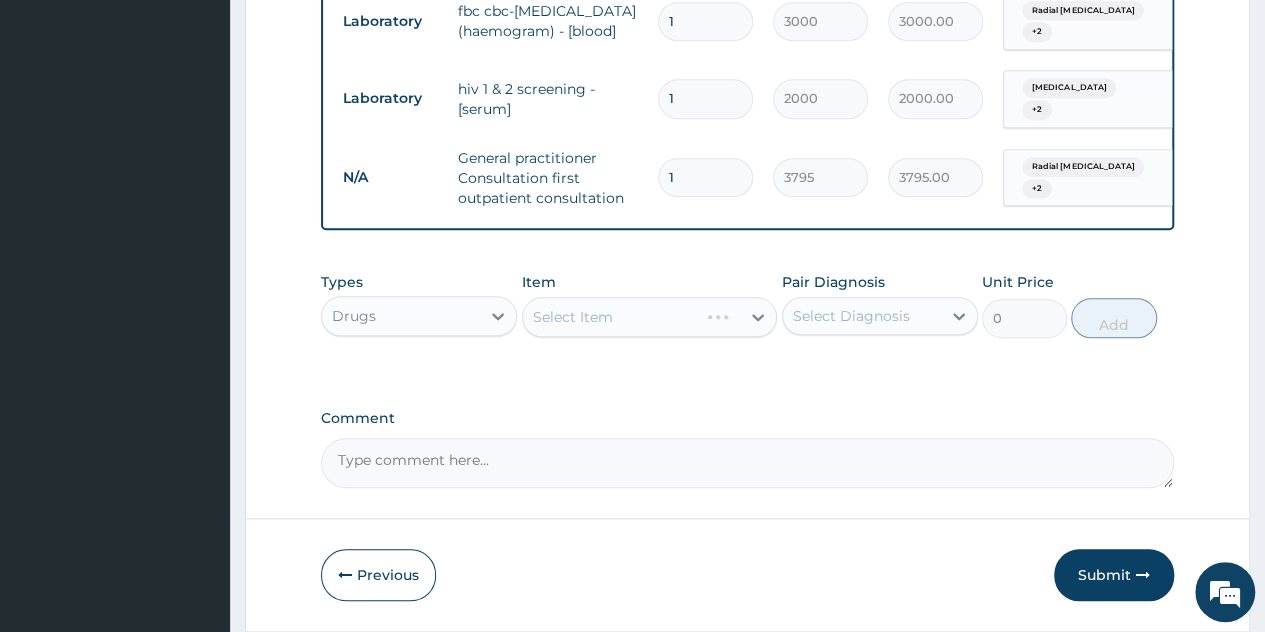 click on "Select Item" at bounding box center [650, 317] 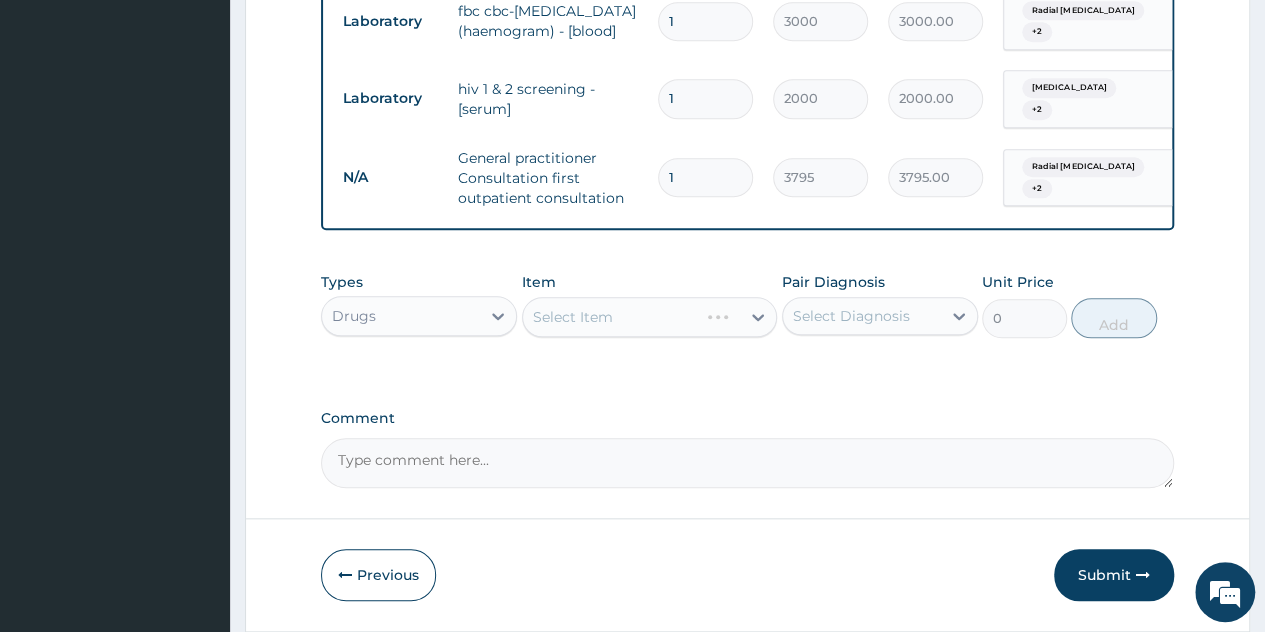 click on "Select Item" at bounding box center (650, 317) 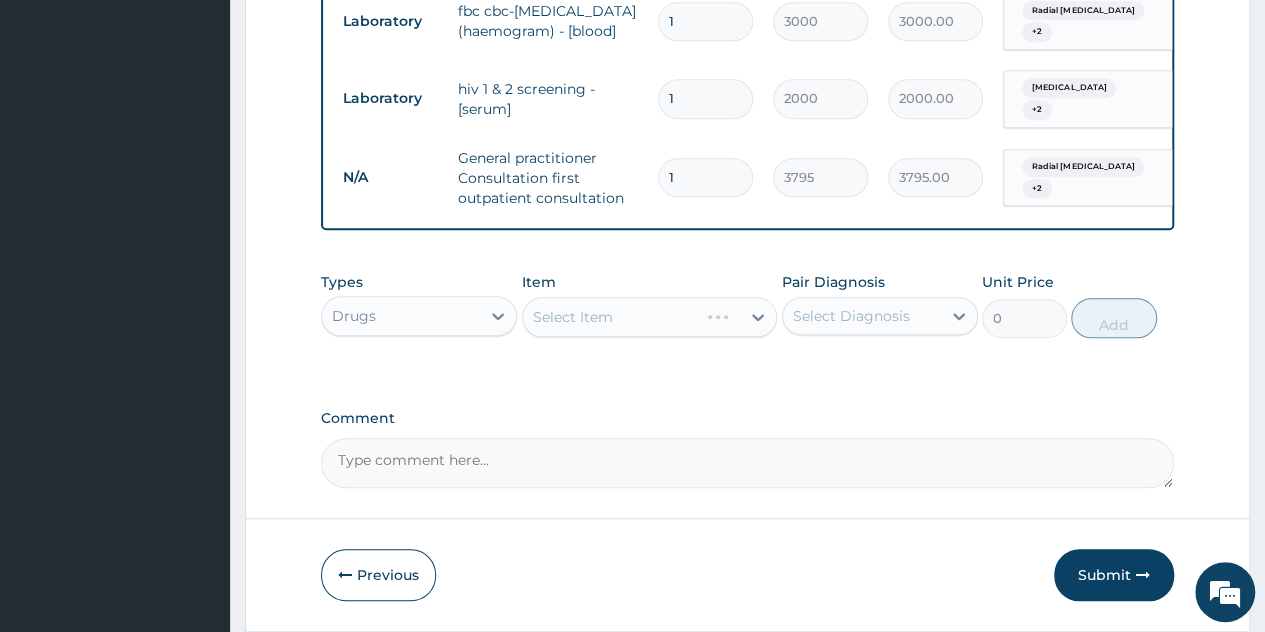 click on "Select Item" at bounding box center (650, 317) 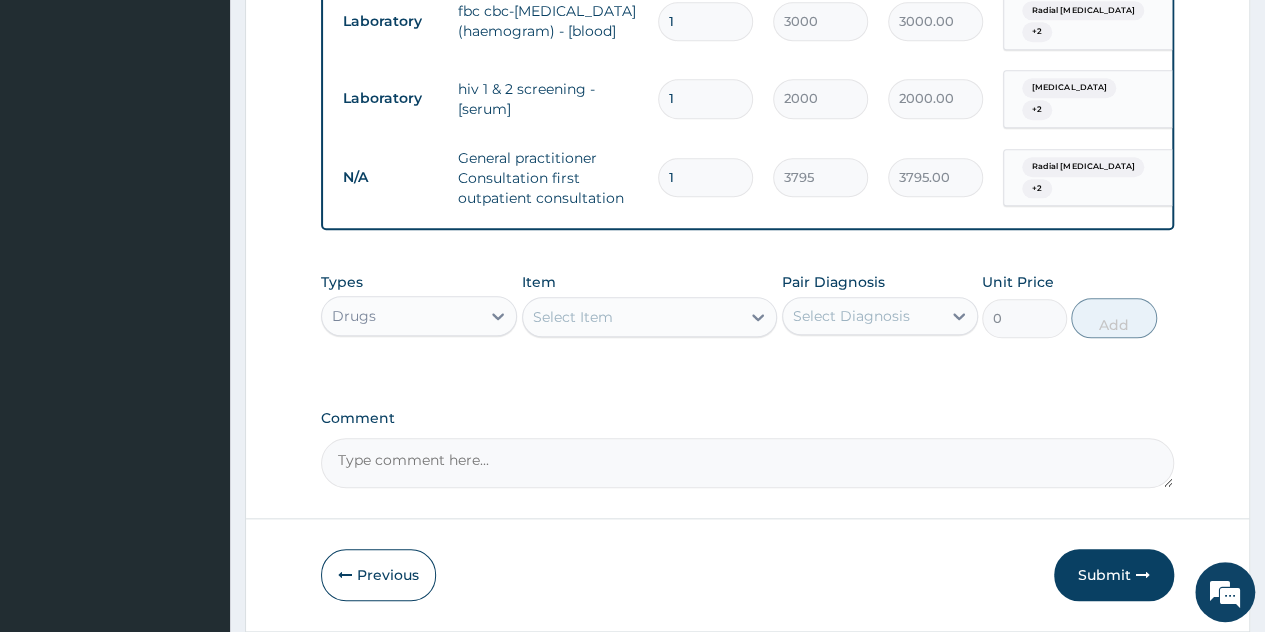 click on "Select Item" at bounding box center [632, 317] 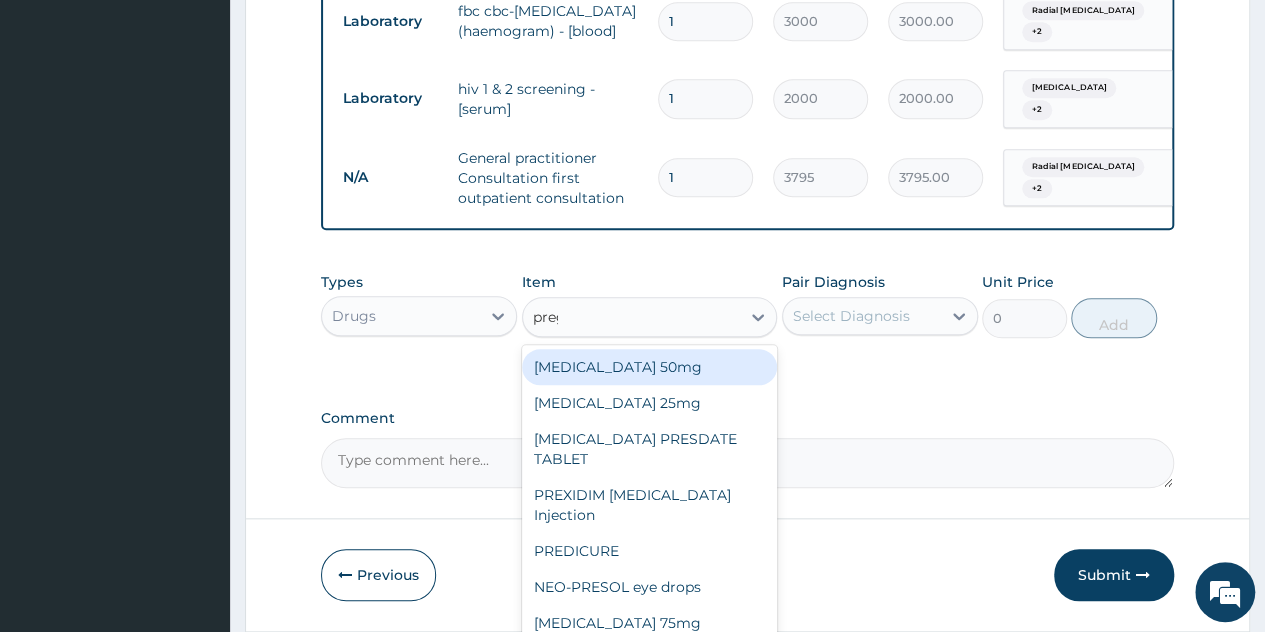 type on "prega" 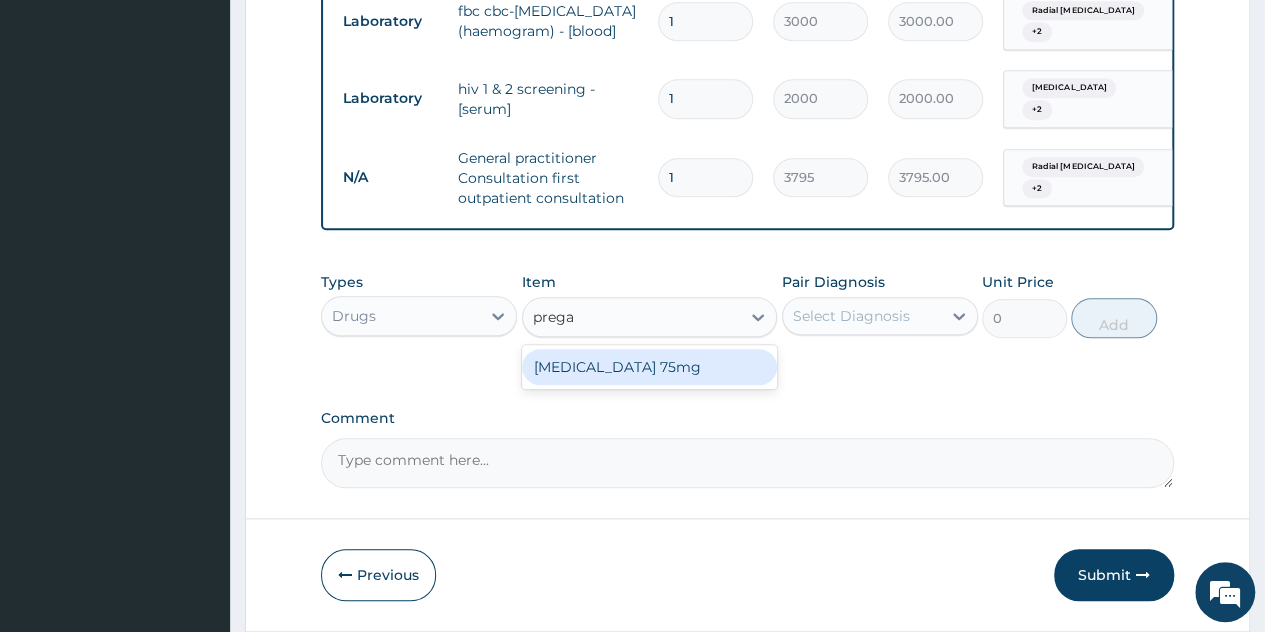 click on "[MEDICAL_DATA] 75mg" at bounding box center (650, 367) 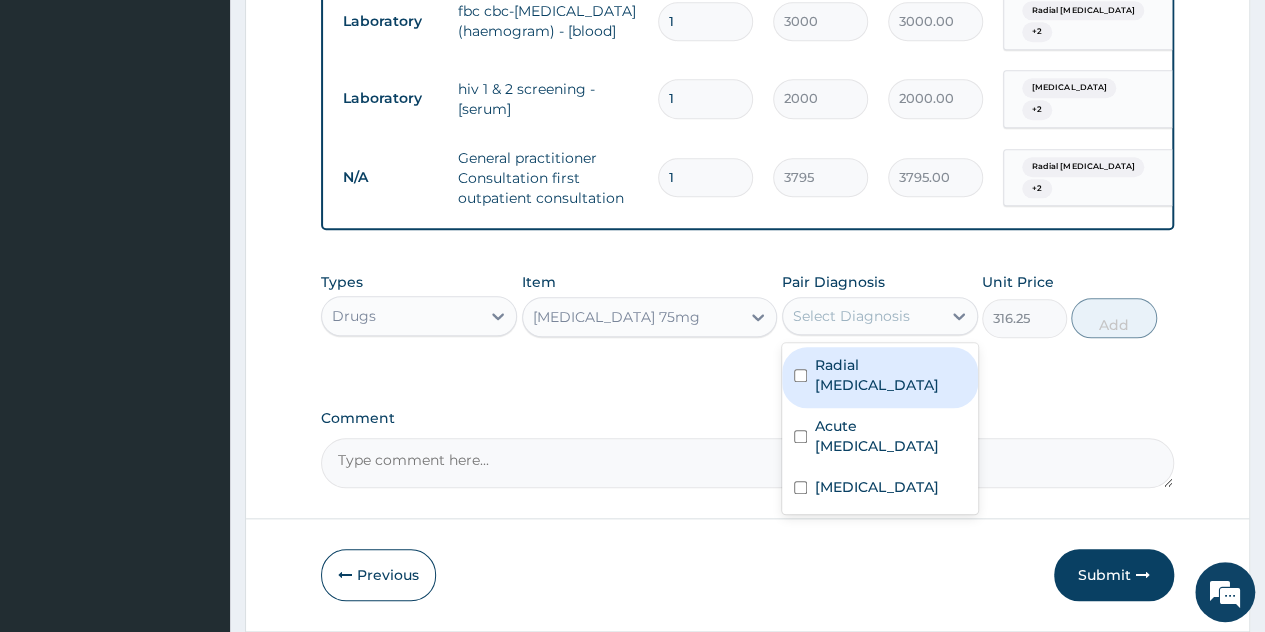 click on "Select Diagnosis" at bounding box center [862, 316] 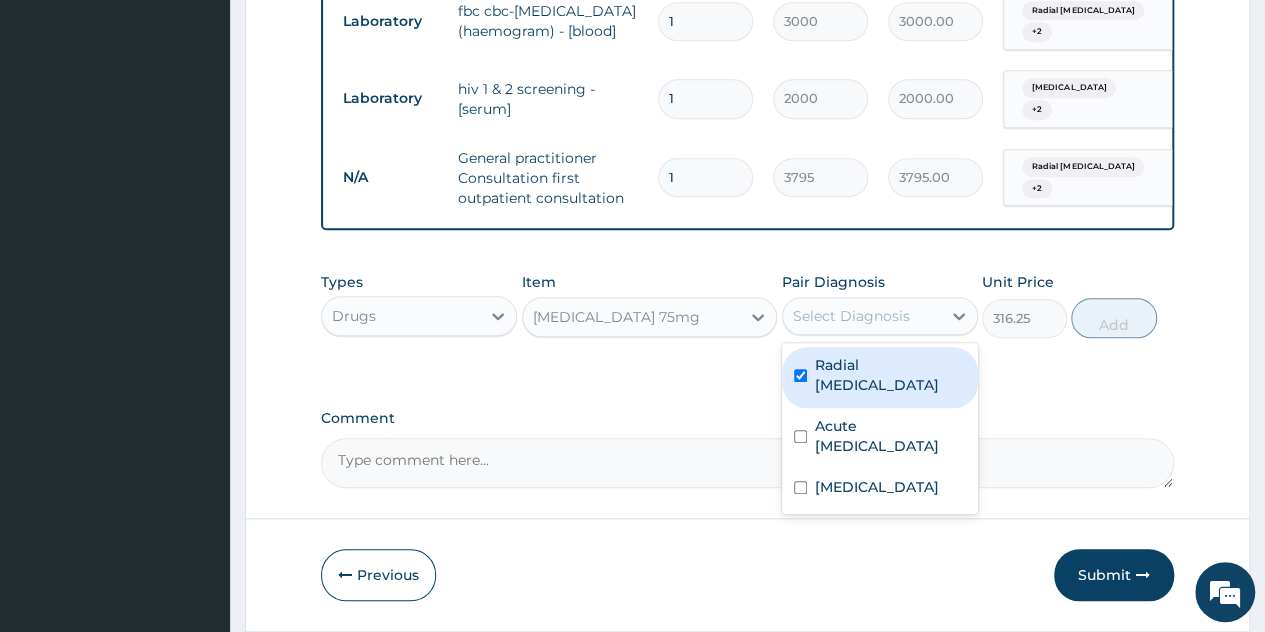 checkbox on "true" 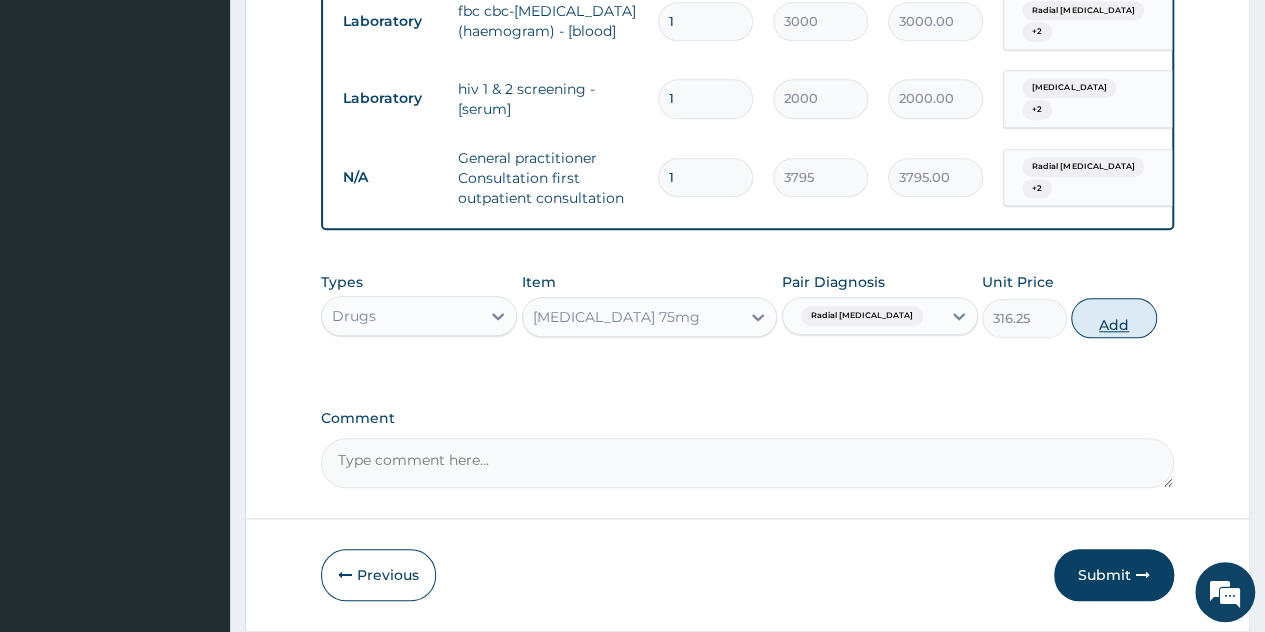 click on "Add" at bounding box center [1113, 318] 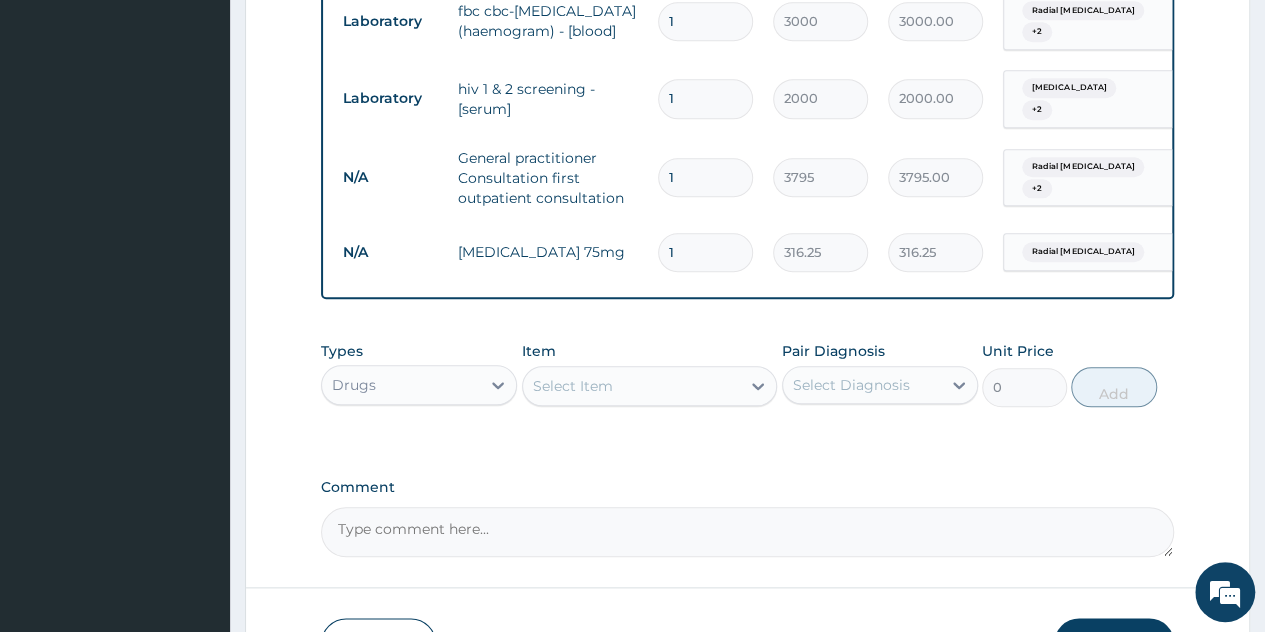 type on "14" 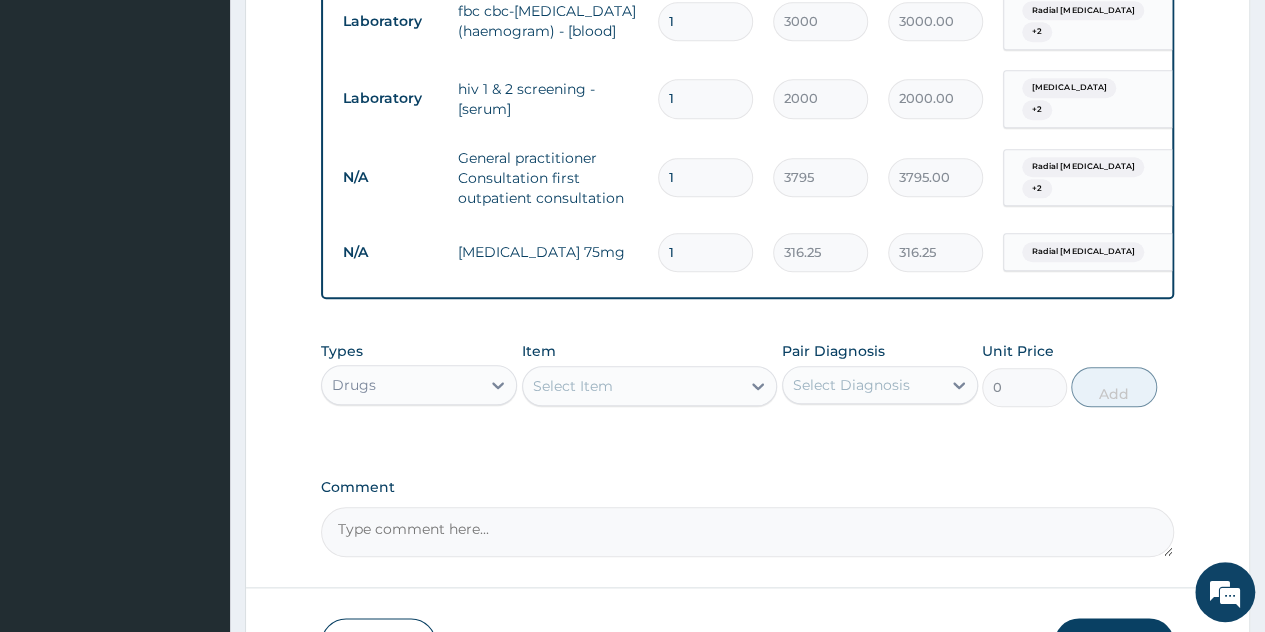 type on "4427.50" 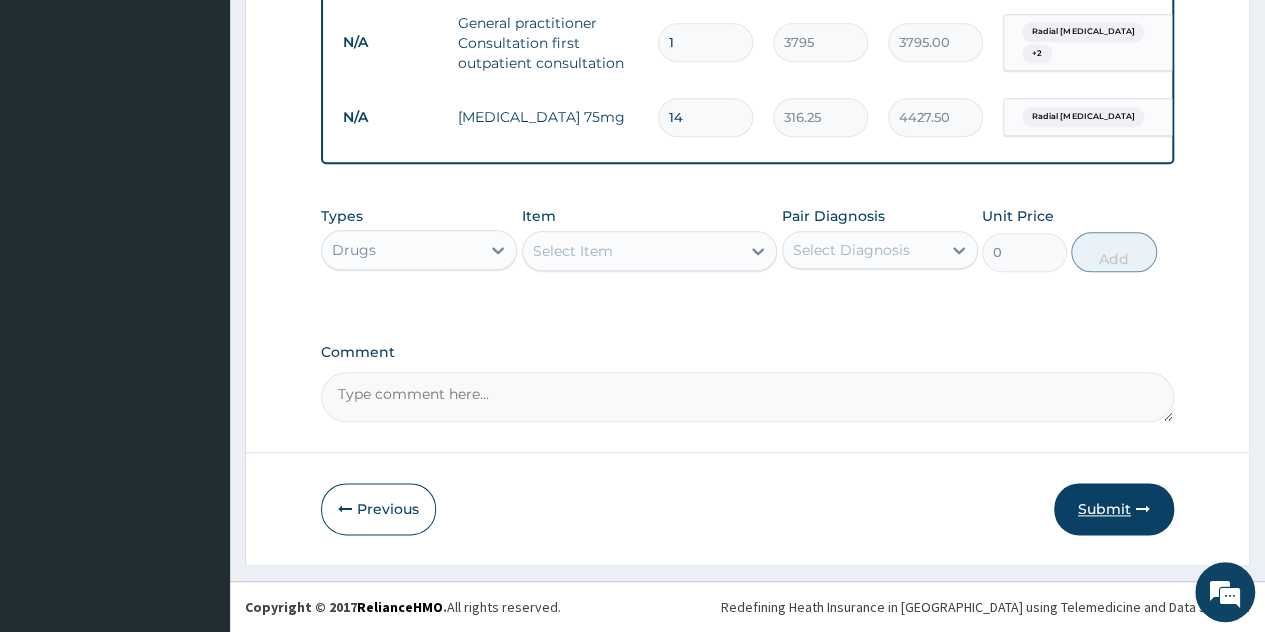 type on "14" 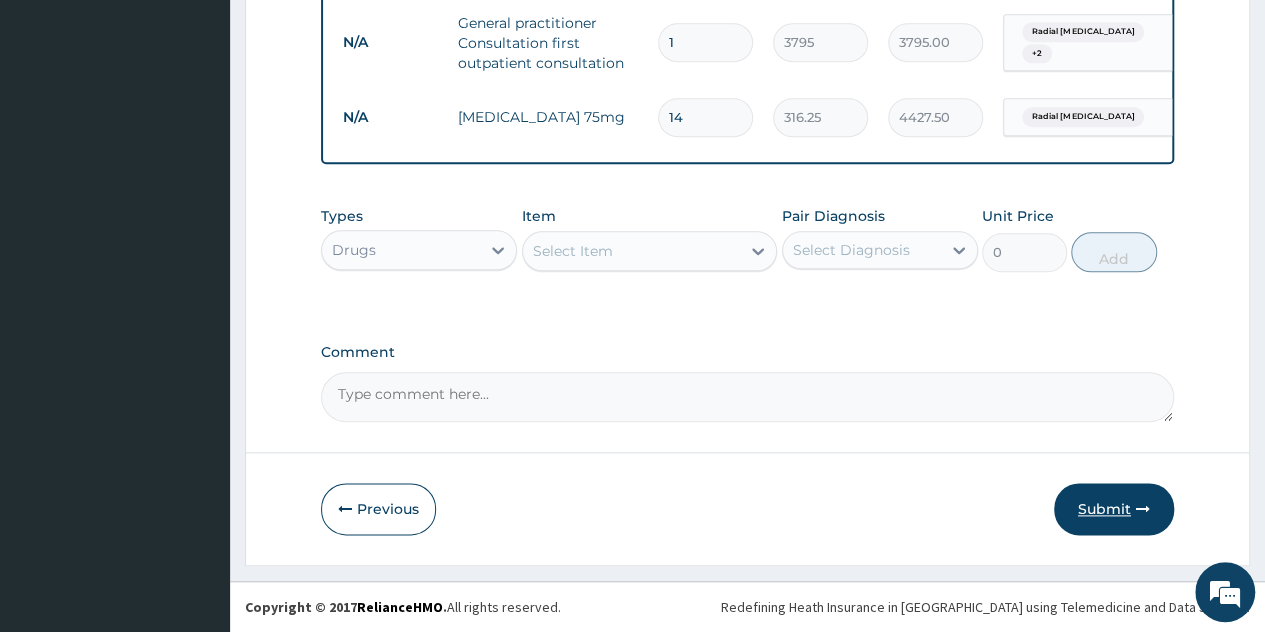 click on "Submit" at bounding box center [1114, 509] 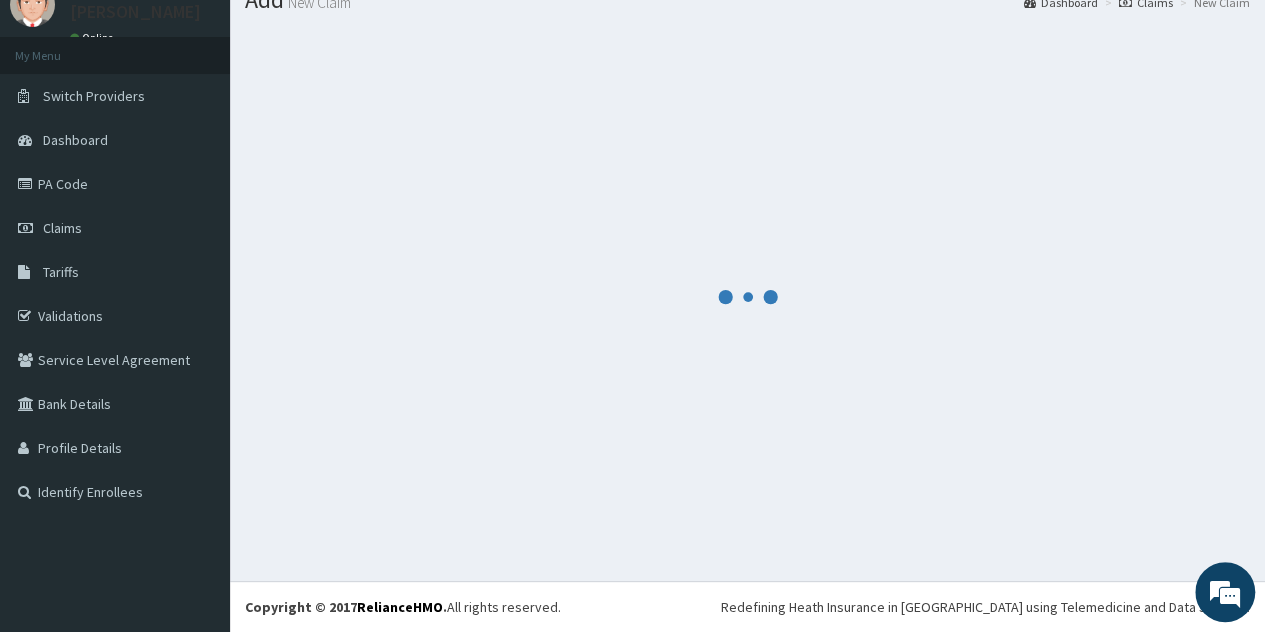 scroll, scrollTop: 77, scrollLeft: 0, axis: vertical 